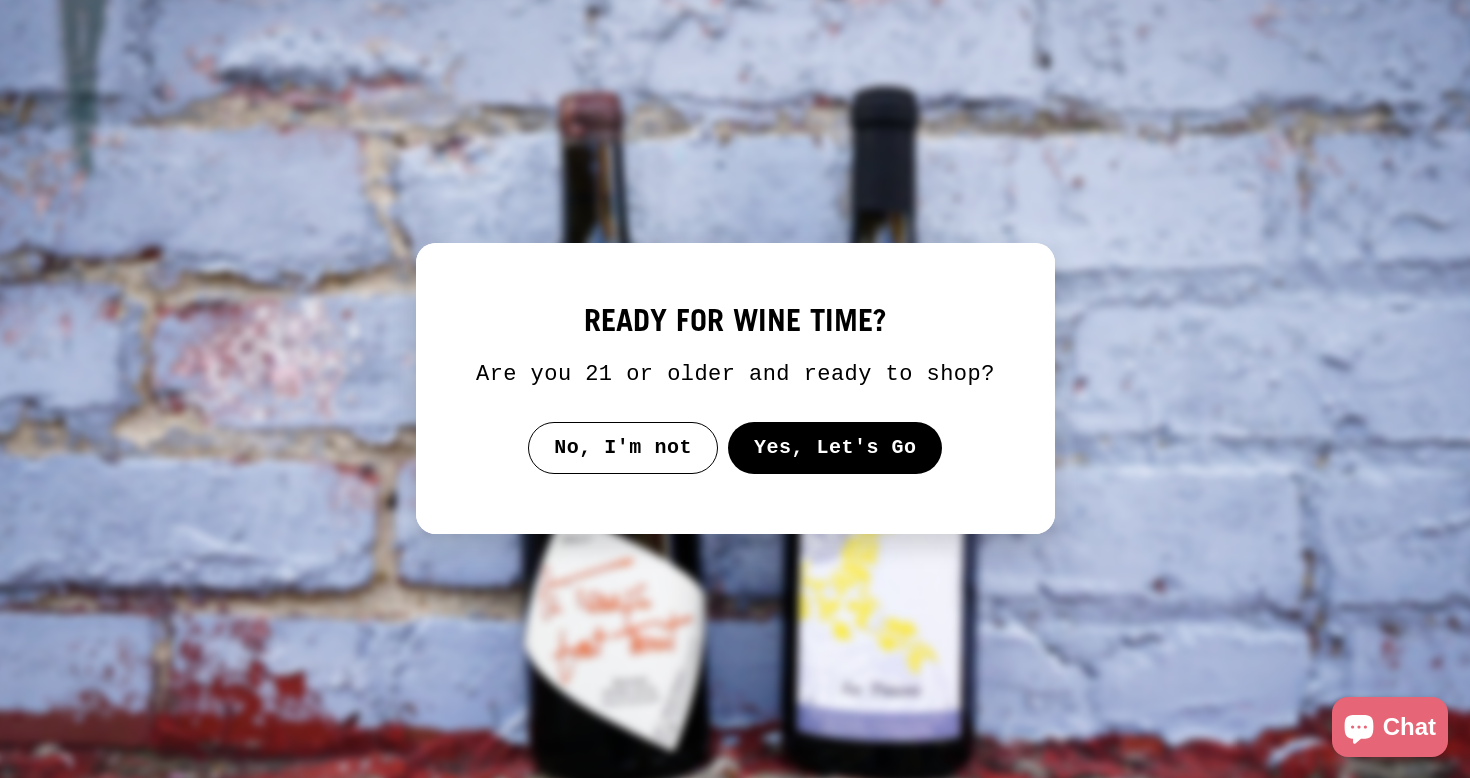 scroll, scrollTop: 0, scrollLeft: 0, axis: both 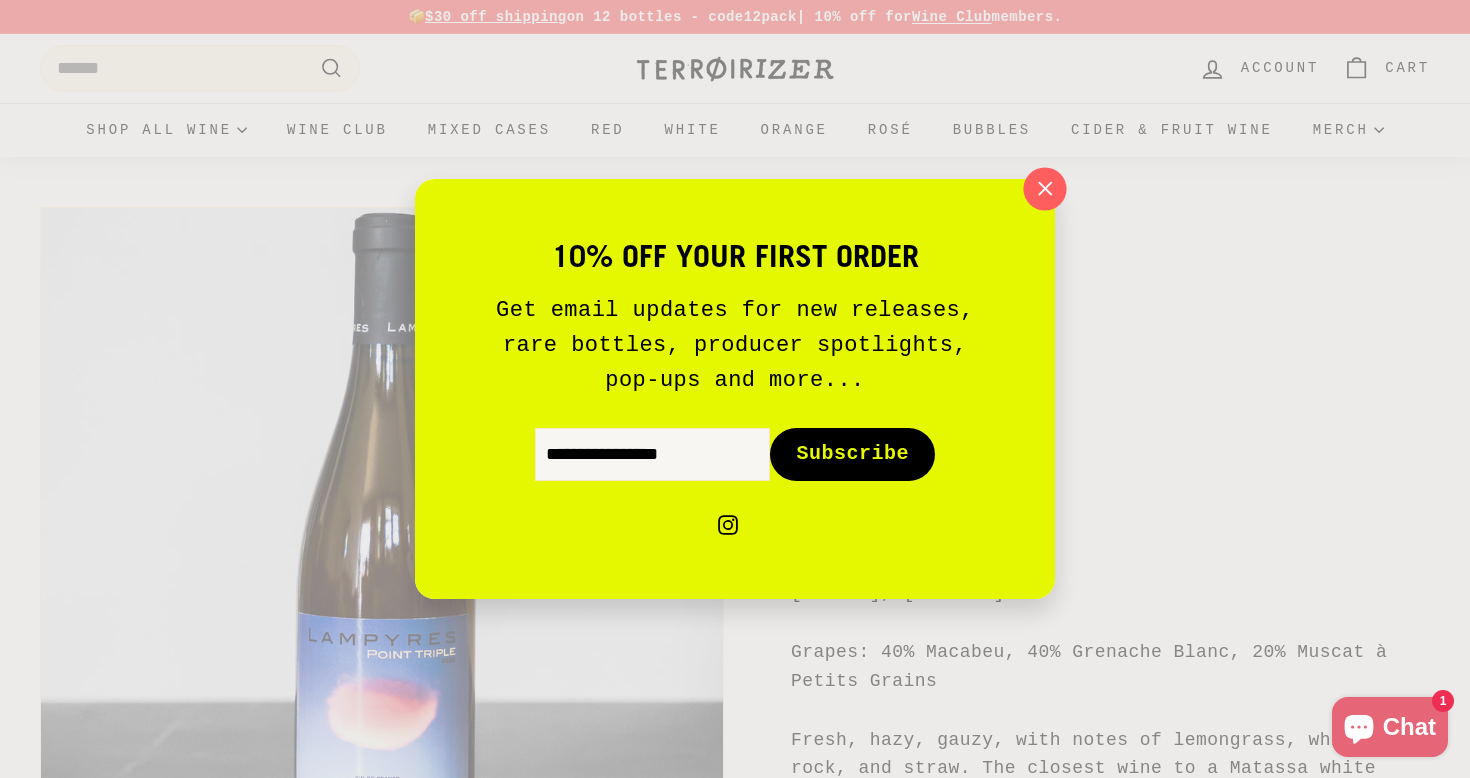 click on ""Close (esc)"" at bounding box center [1044, 188] 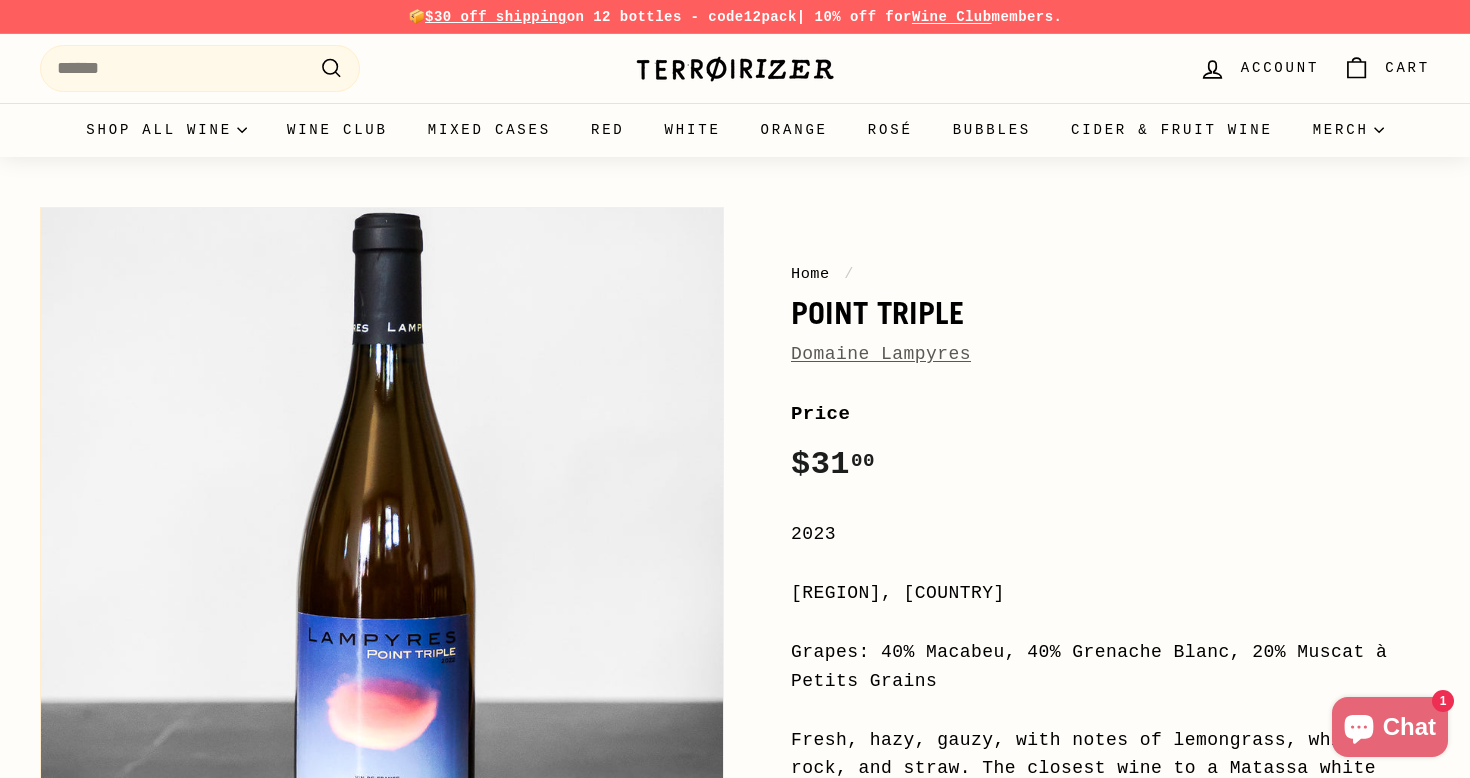 click at bounding box center (735, 69) 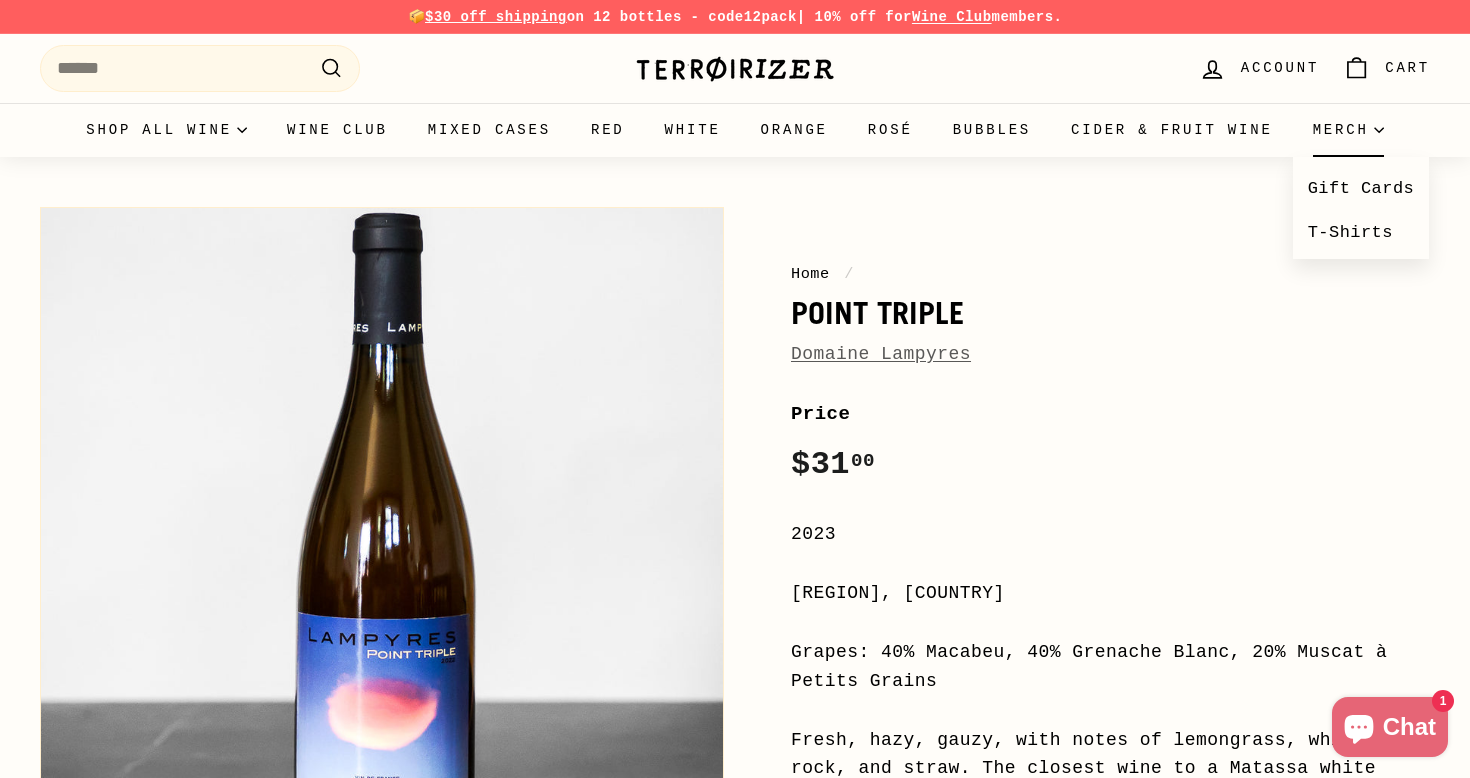 click on "Merch" at bounding box center (1348, 130) 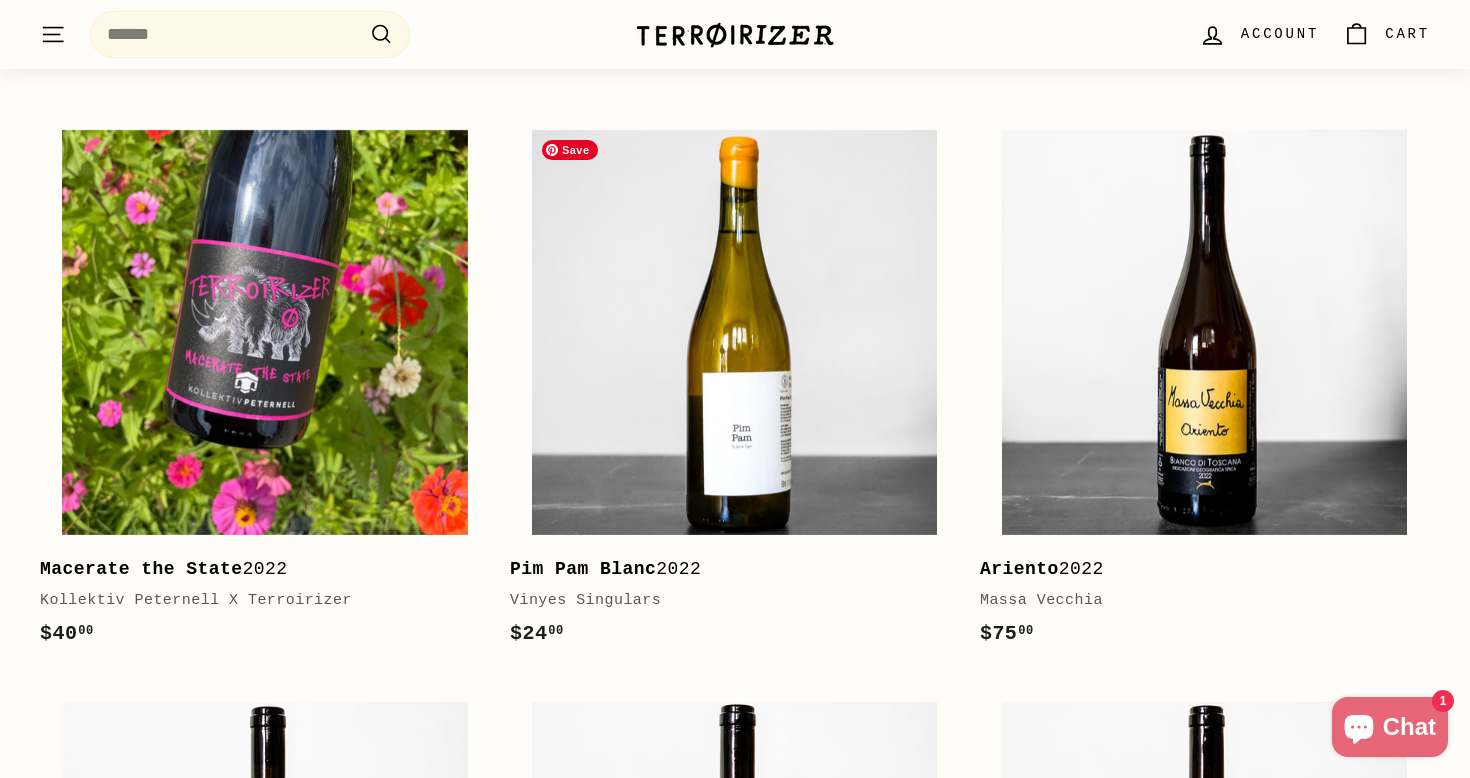 scroll, scrollTop: 0, scrollLeft: 0, axis: both 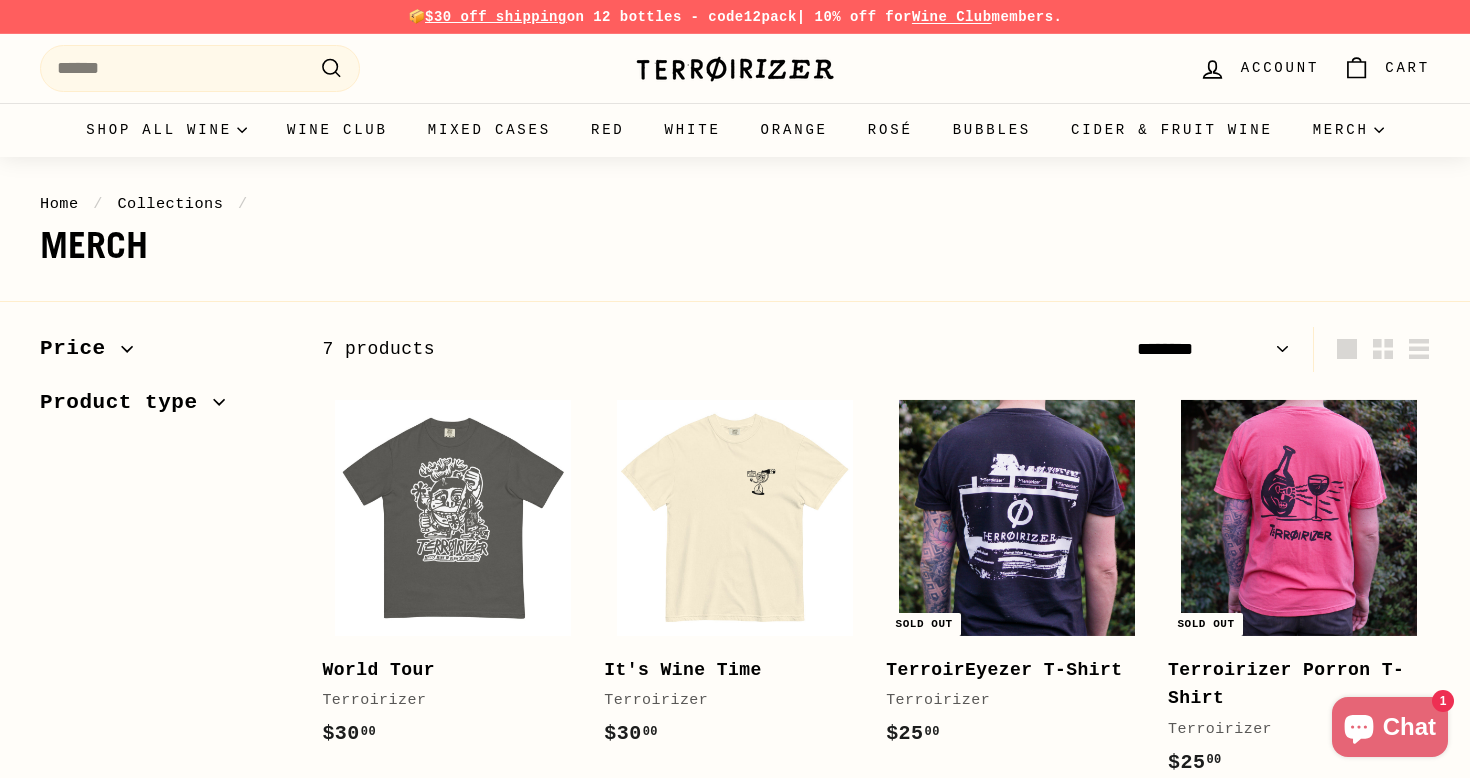 select on "******" 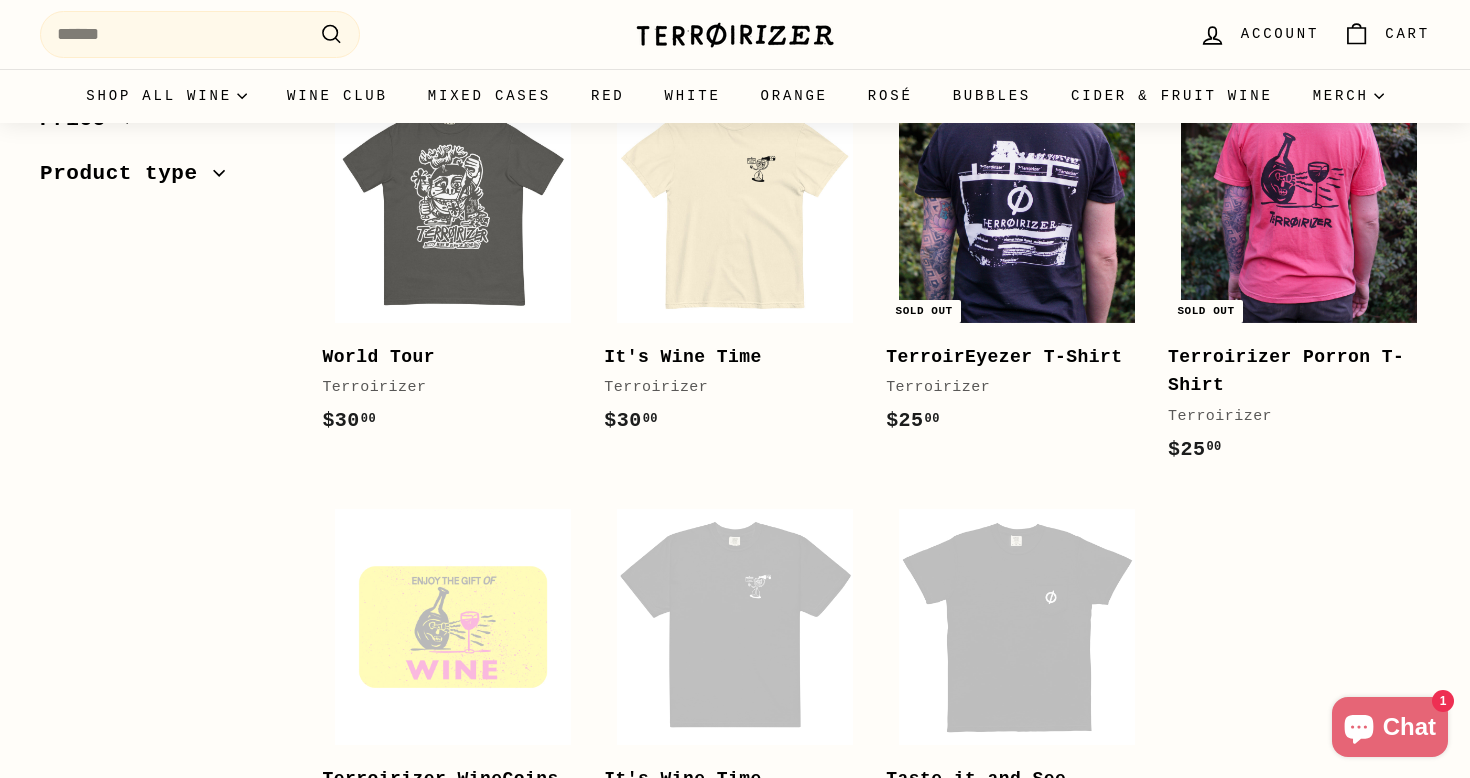 scroll, scrollTop: 0, scrollLeft: 0, axis: both 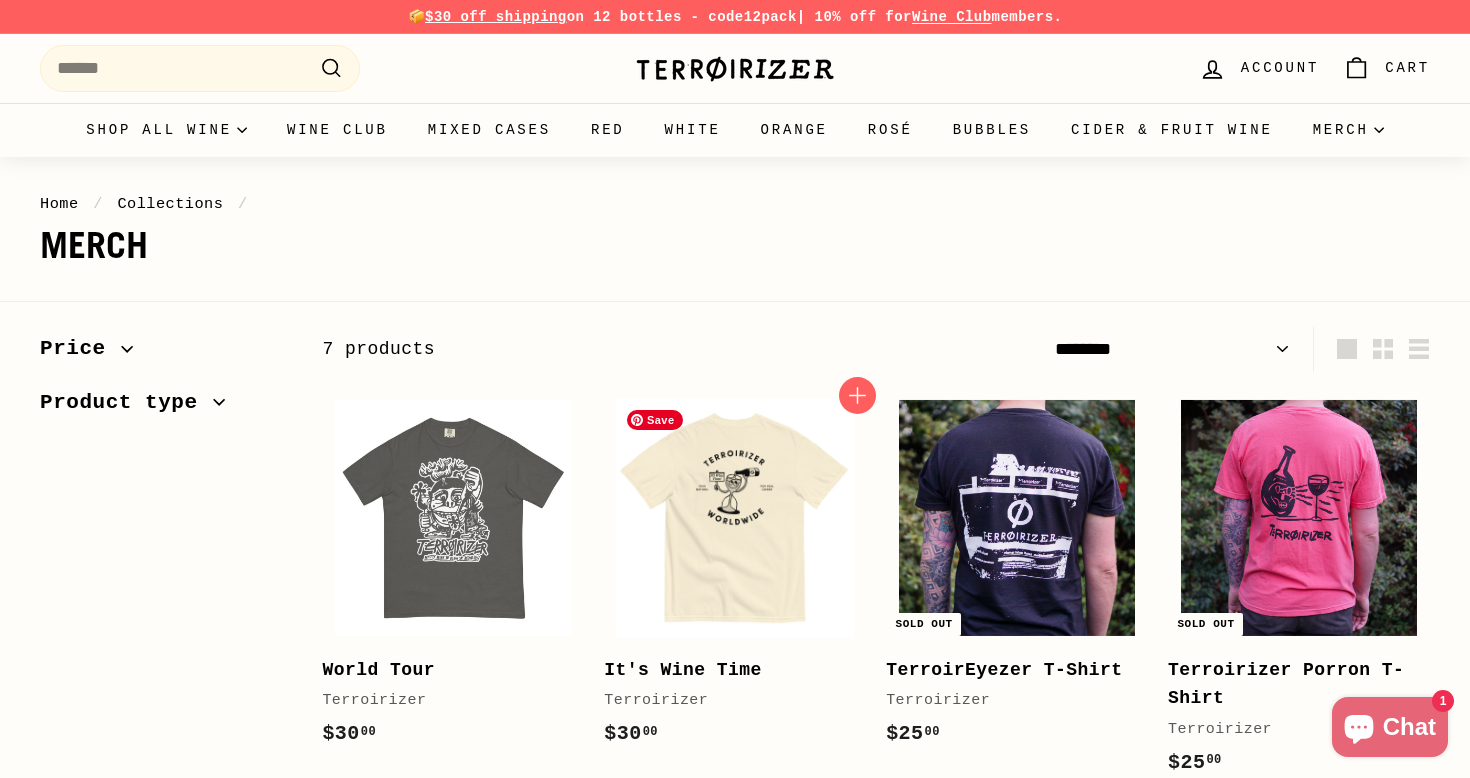 click at bounding box center (735, 518) 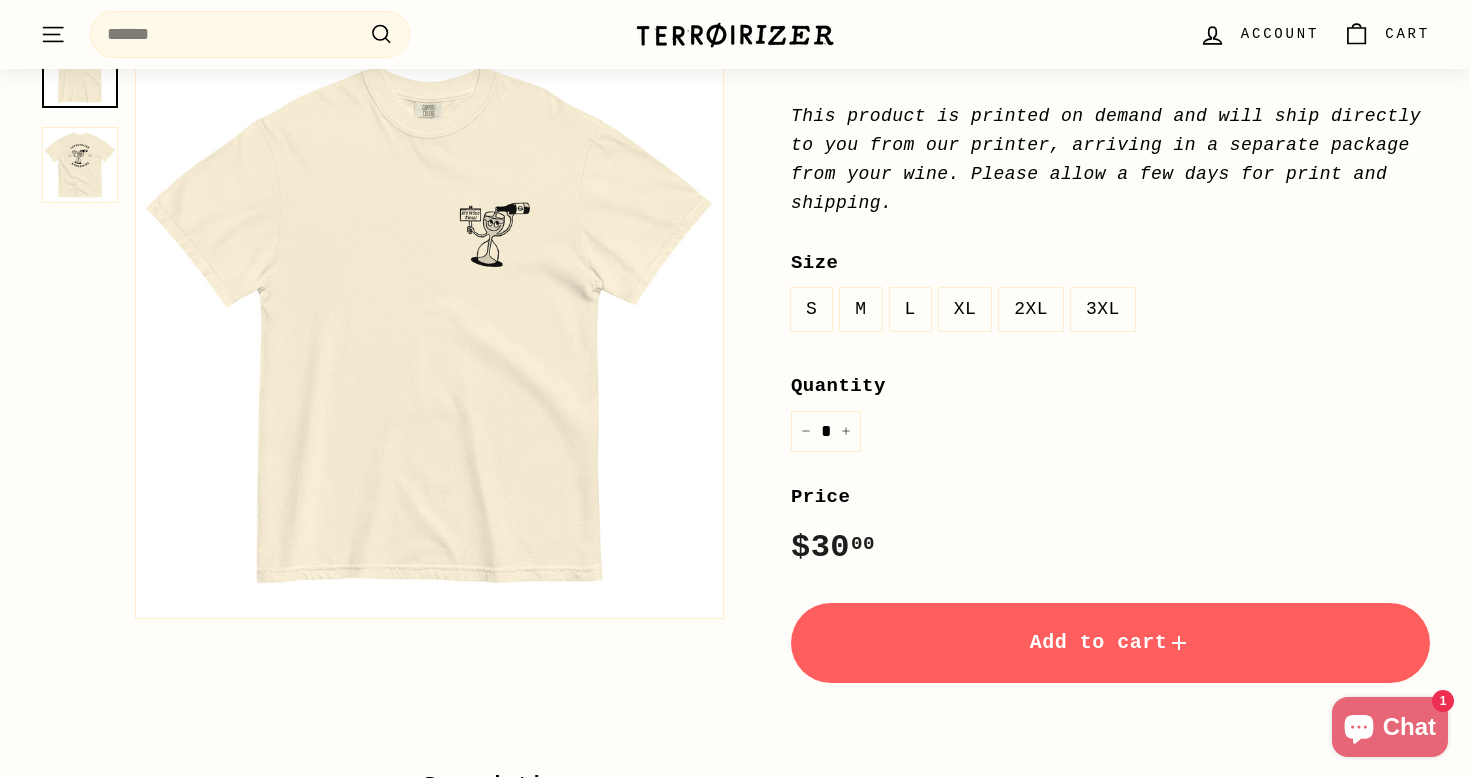 scroll, scrollTop: 486, scrollLeft: 0, axis: vertical 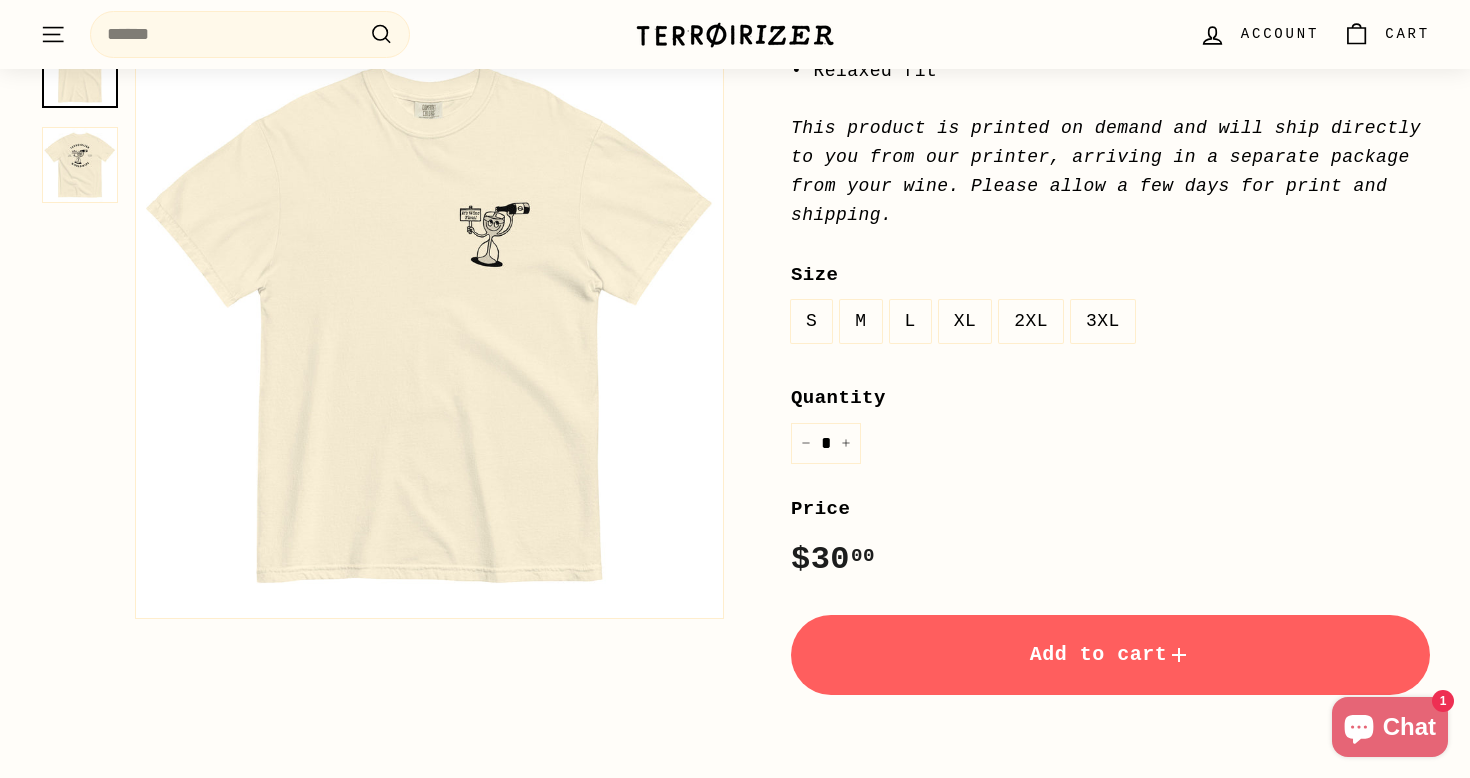 click on "L" at bounding box center (910, 321) 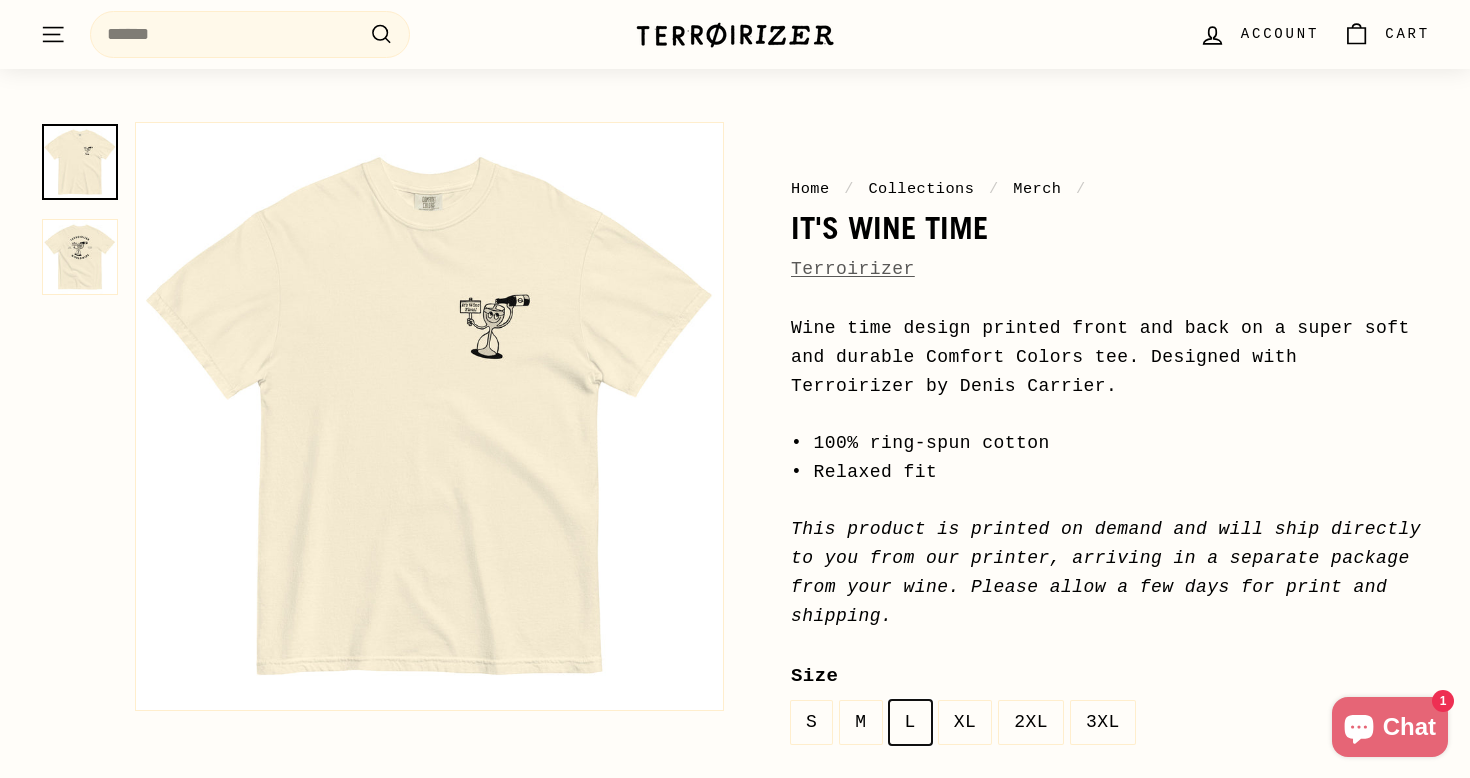 scroll, scrollTop: 0, scrollLeft: 0, axis: both 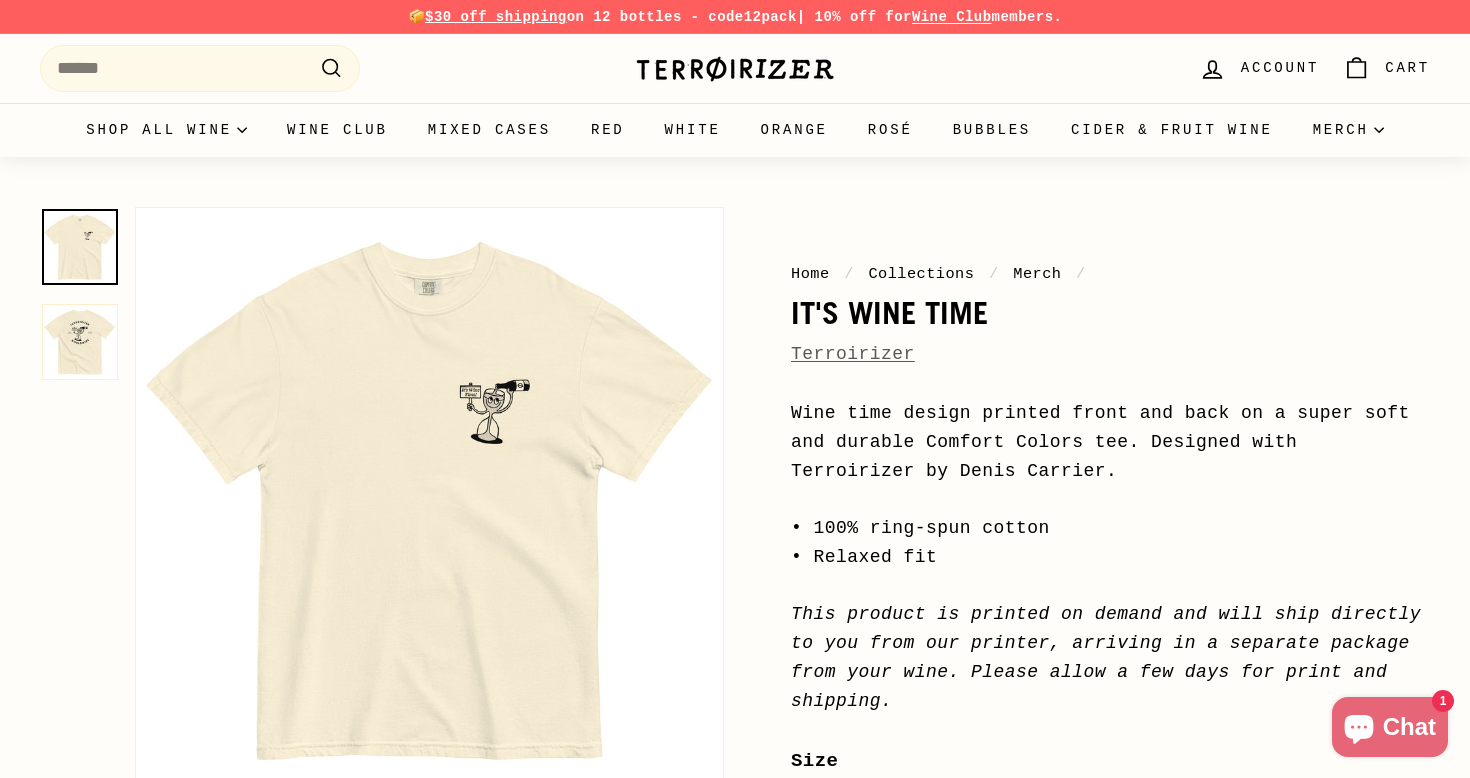 click on "Terroirizer" at bounding box center [735, 69] 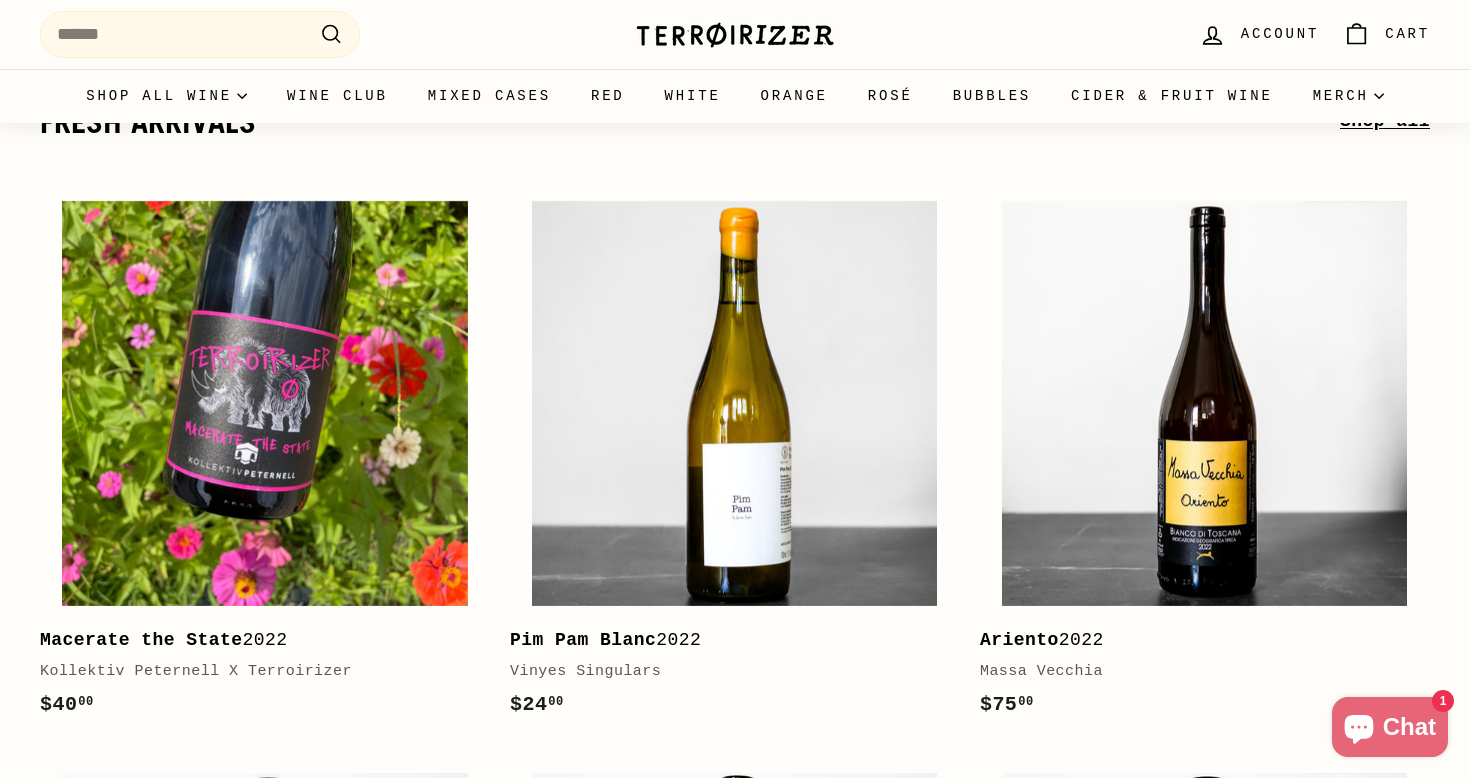scroll, scrollTop: 0, scrollLeft: 0, axis: both 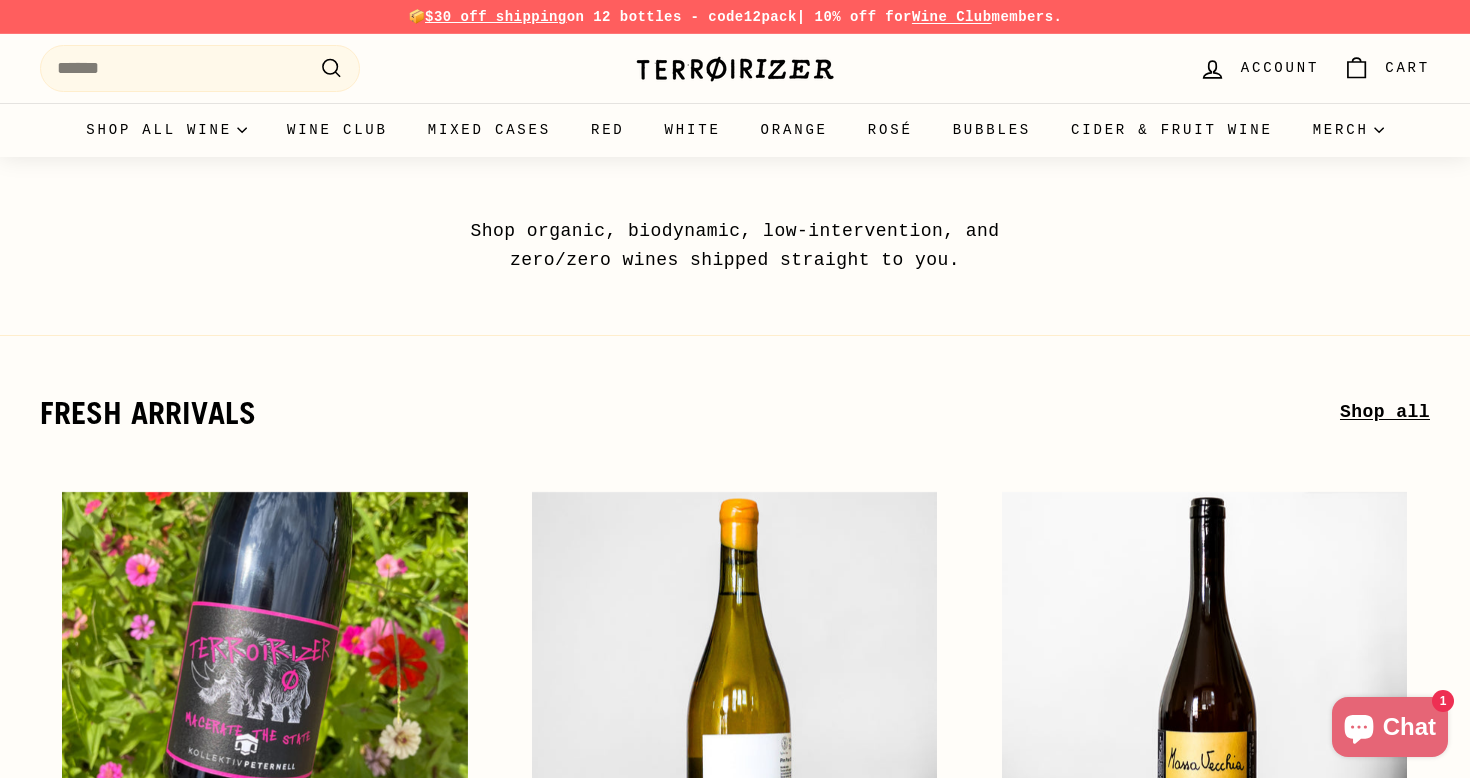 click at bounding box center [735, 69] 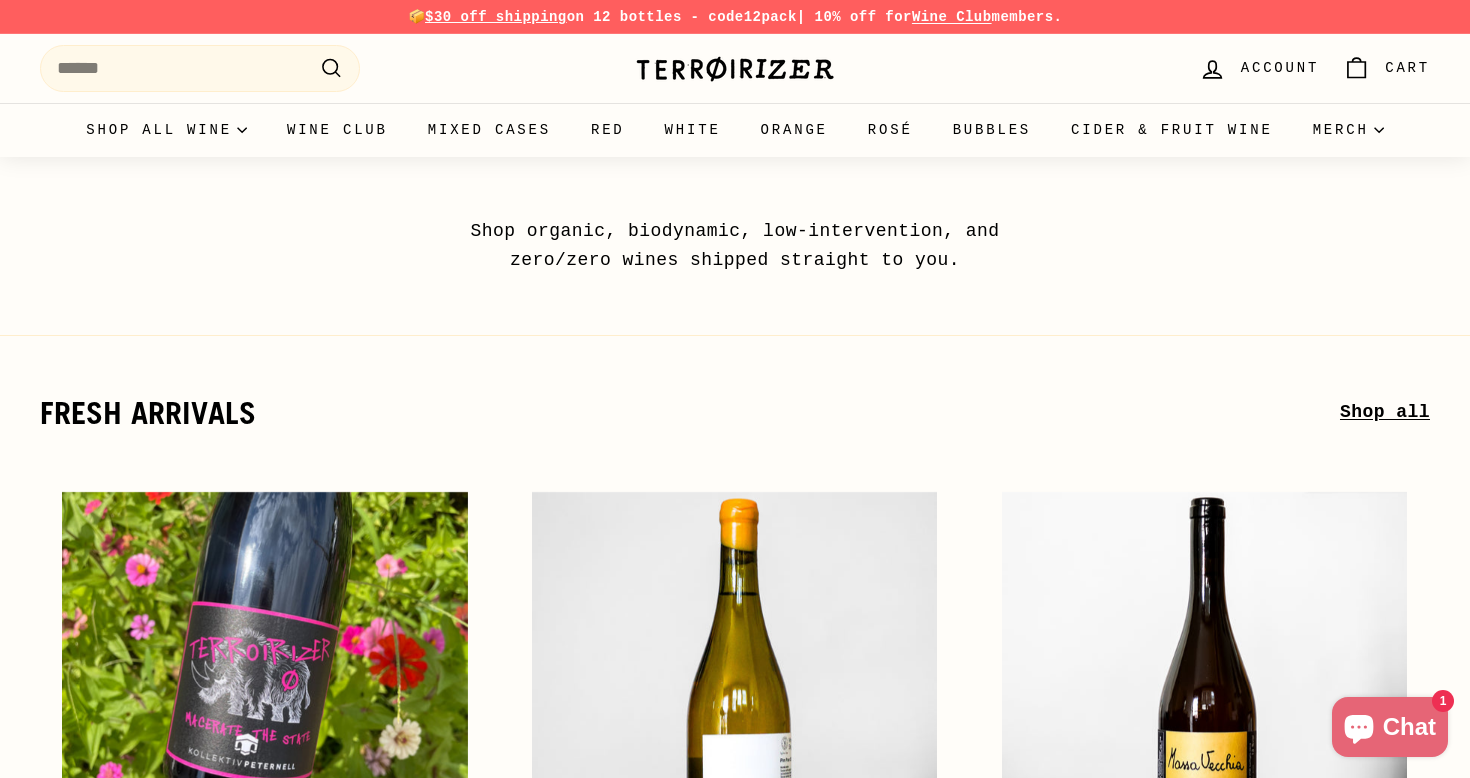 scroll, scrollTop: 0, scrollLeft: 0, axis: both 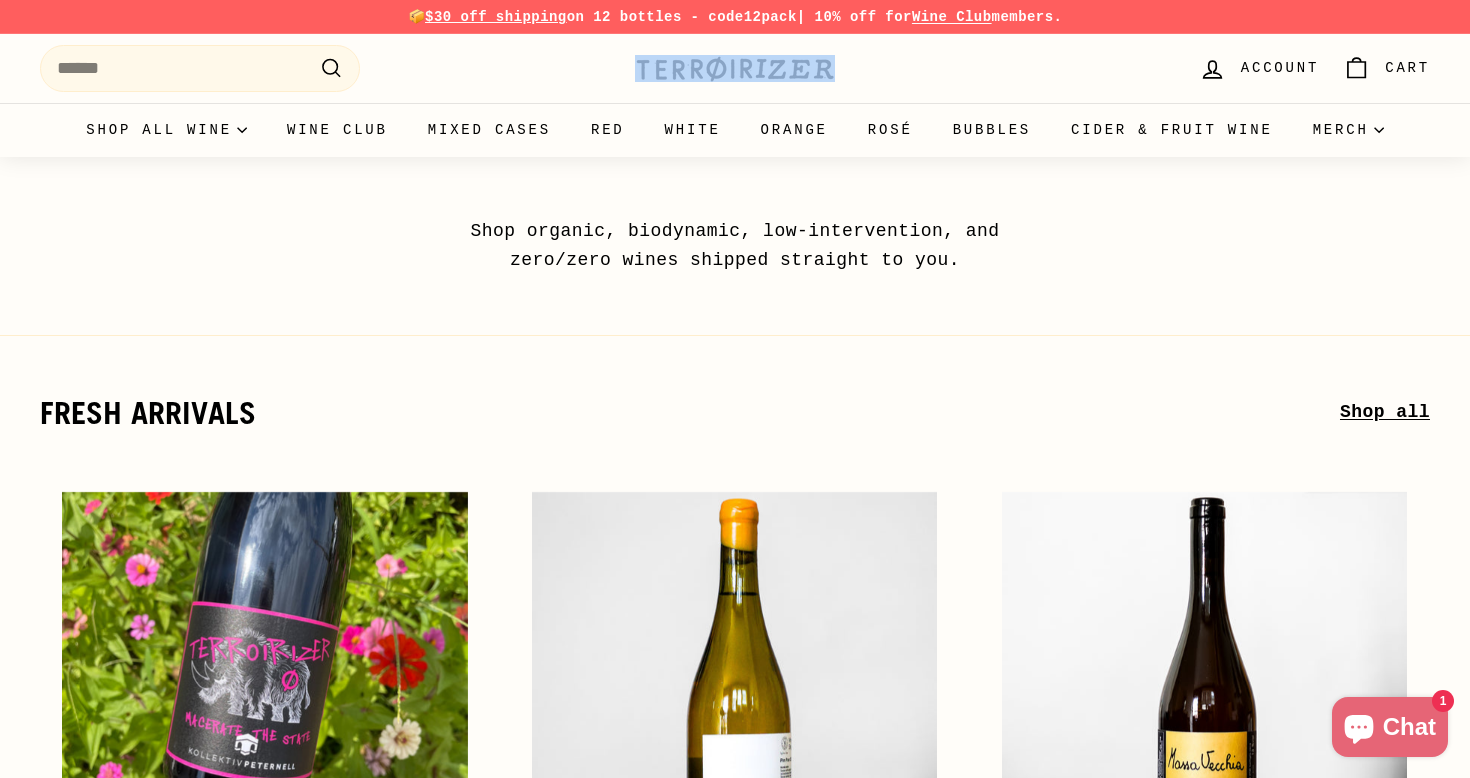 drag, startPoint x: 856, startPoint y: 68, endPoint x: 652, endPoint y: 77, distance: 204.19843 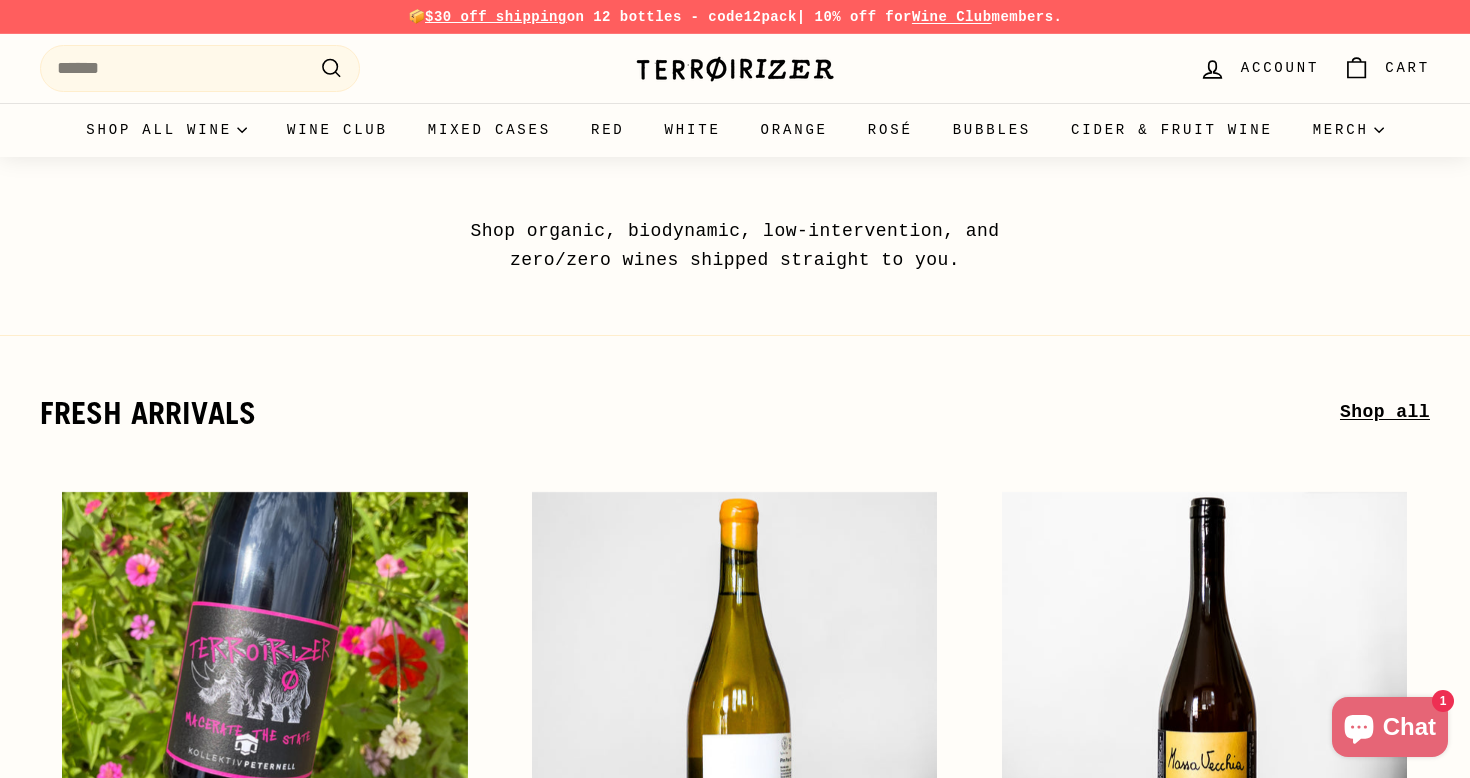 click on "Shop organic, biodynamic, low-intervention, and zero/zero wines shipped straight to you." at bounding box center (735, 216) 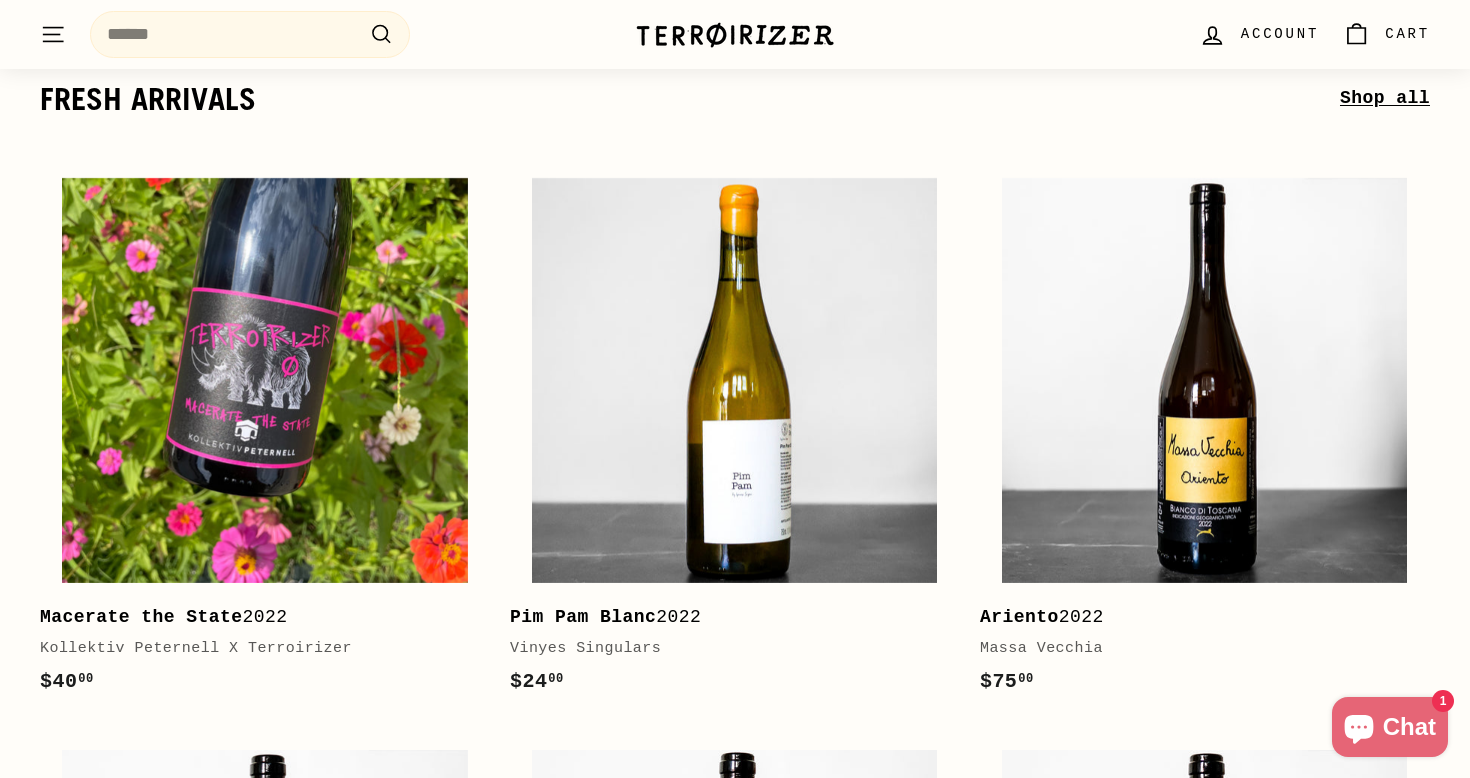scroll, scrollTop: 0, scrollLeft: 0, axis: both 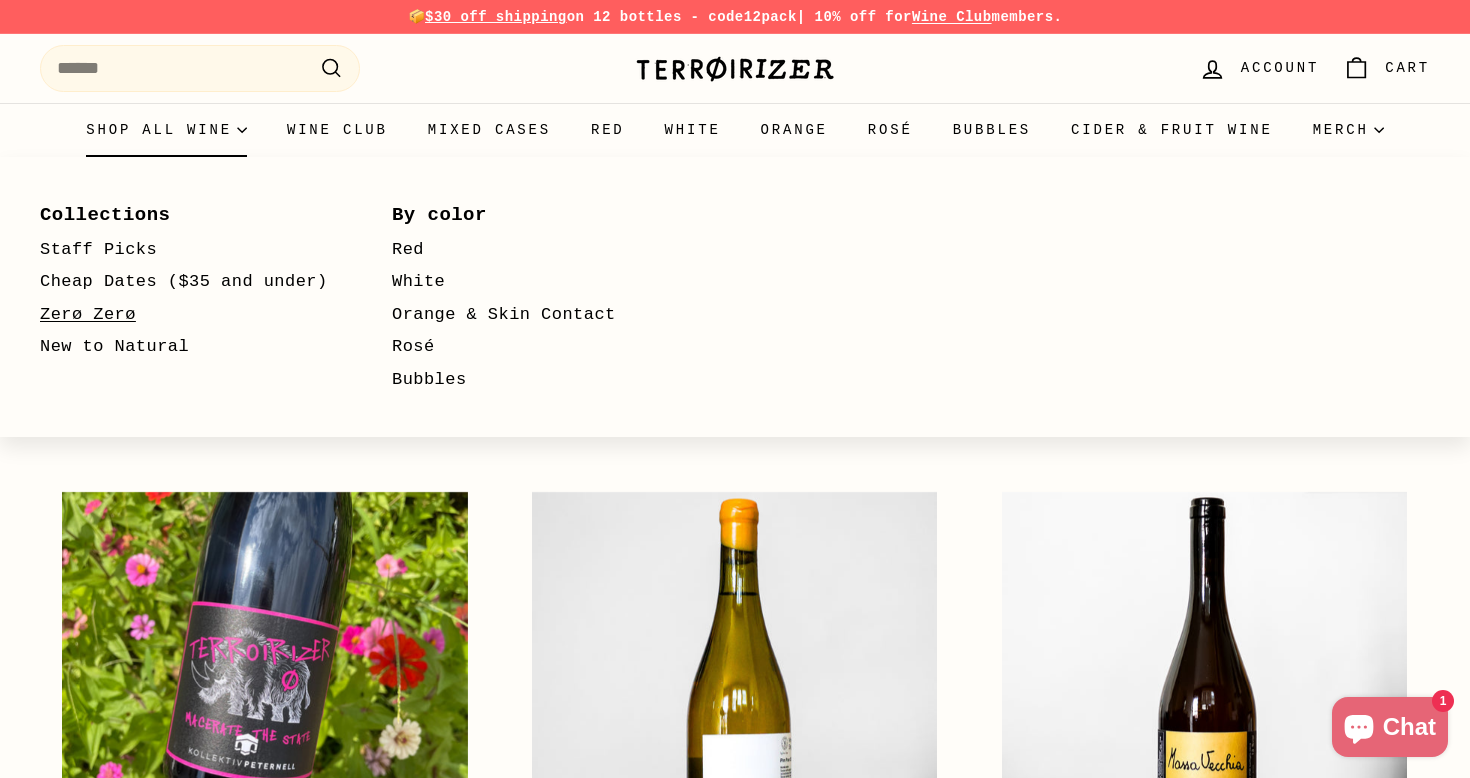 click on "Zerø Zerø" at bounding box center [187, 315] 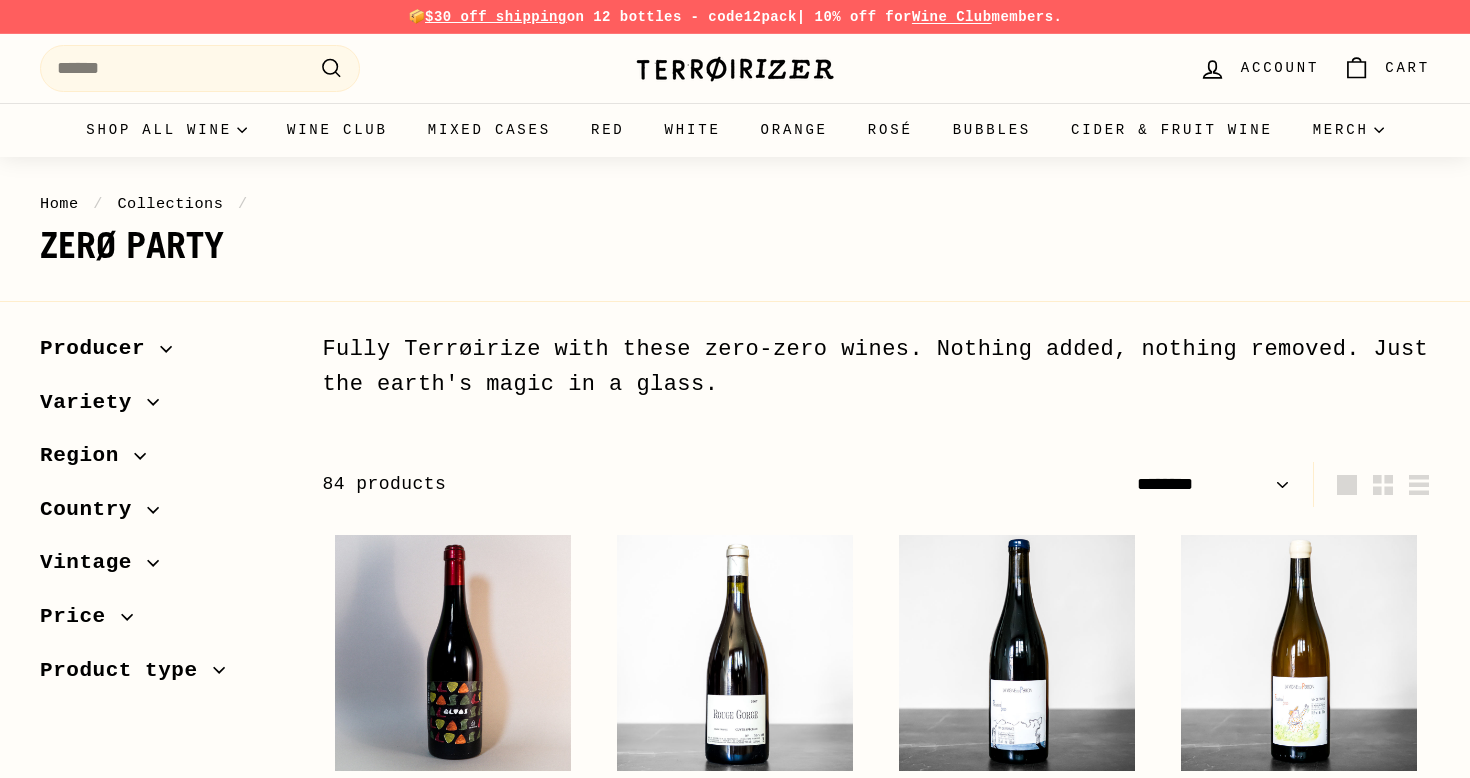 select on "******" 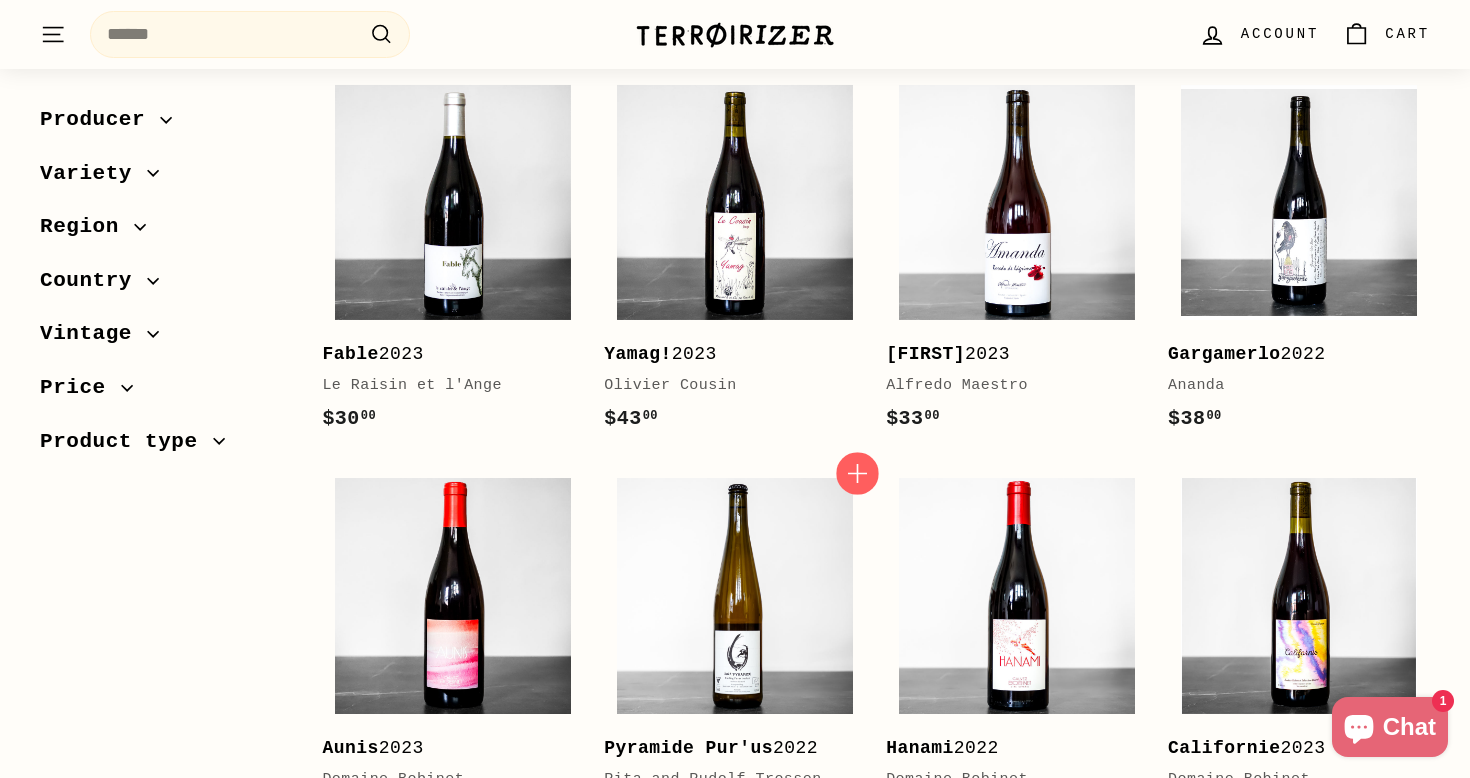 scroll, scrollTop: 4040, scrollLeft: 0, axis: vertical 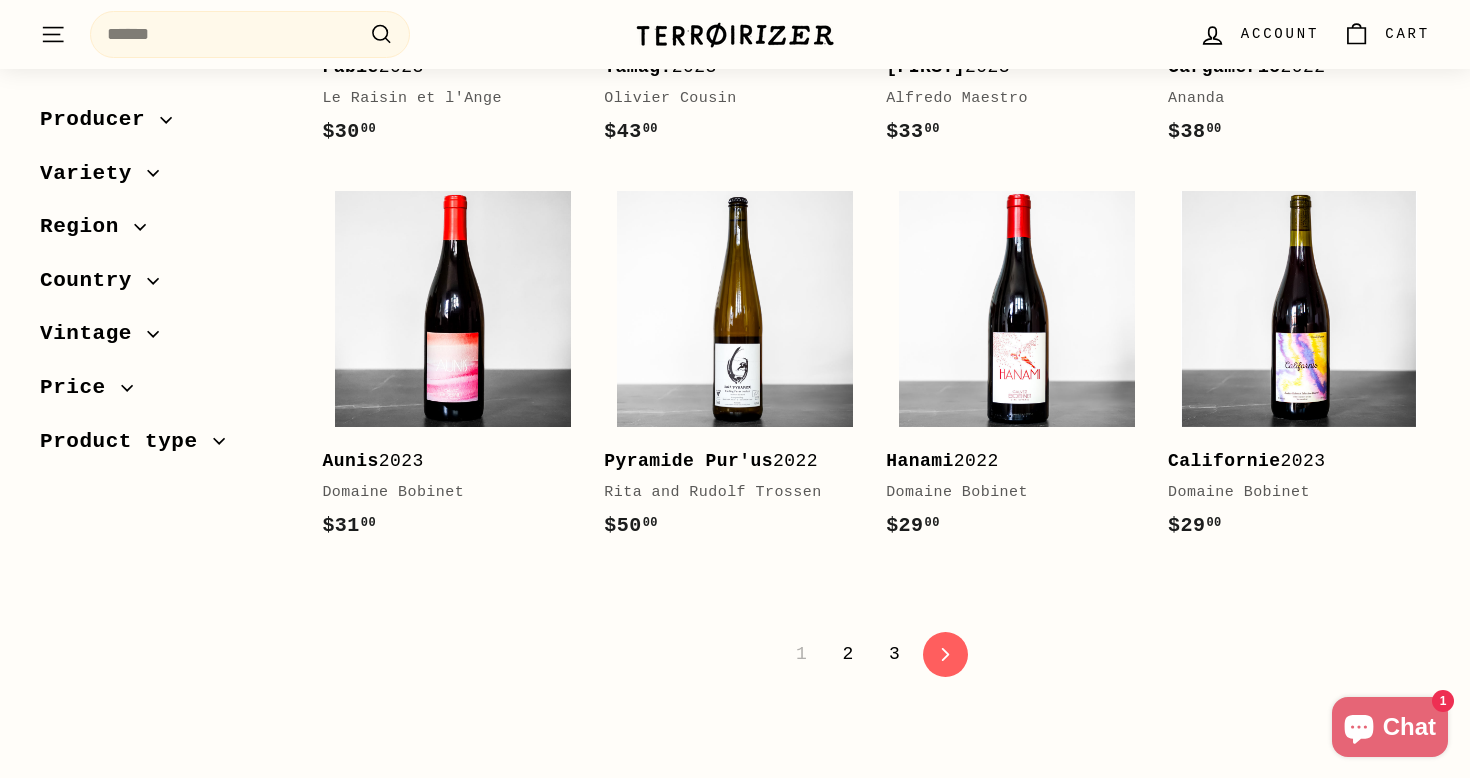 click on "2" at bounding box center [847, 654] 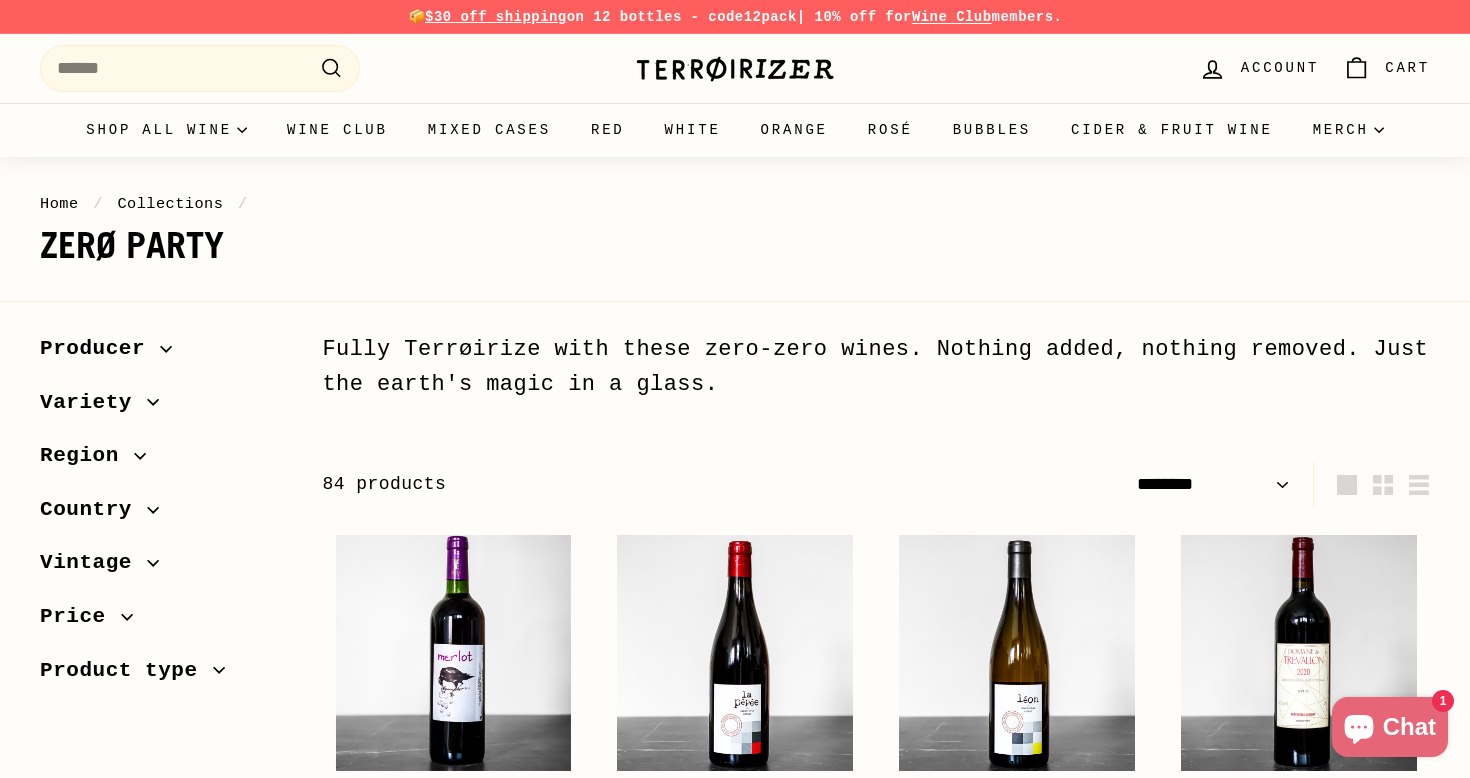 select on "******" 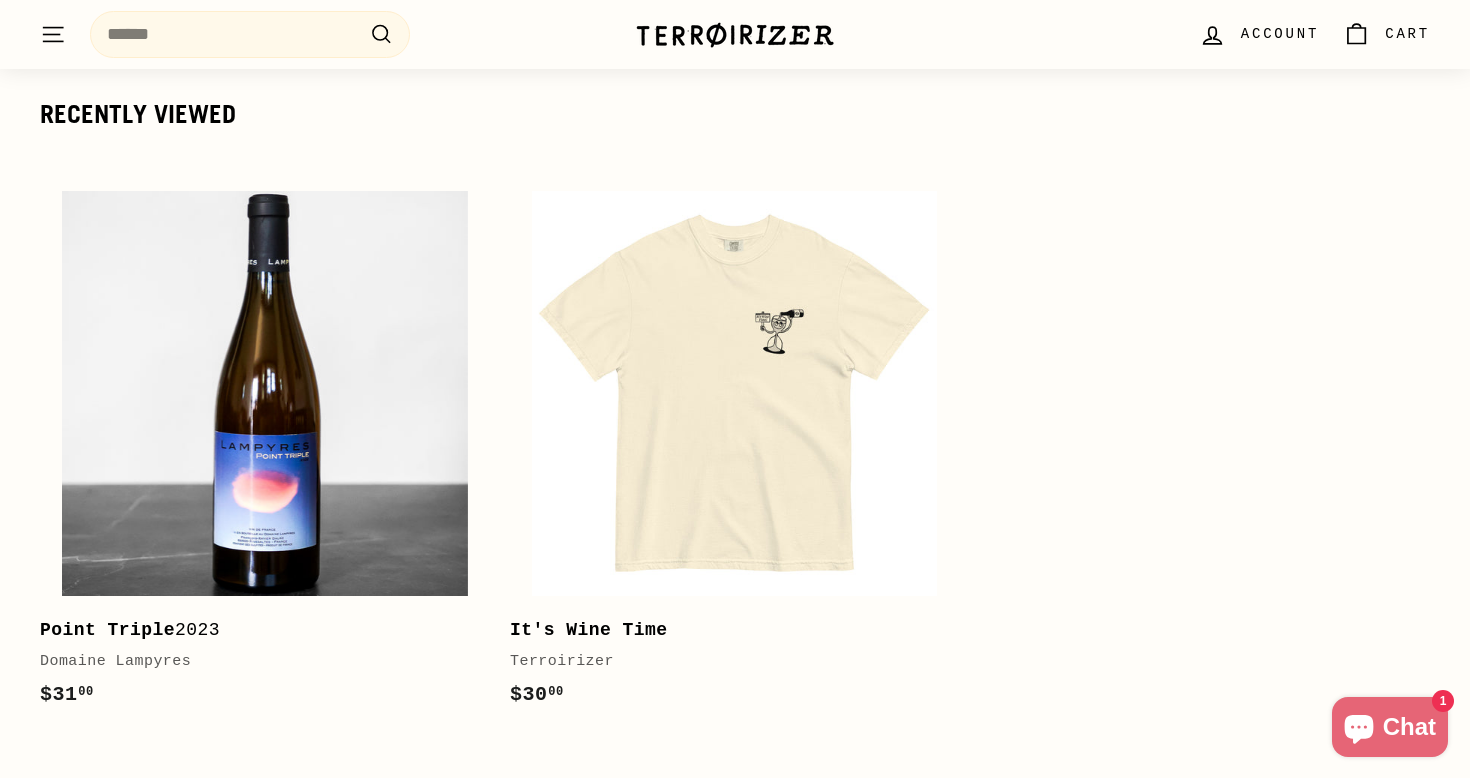 scroll, scrollTop: 4833, scrollLeft: 0, axis: vertical 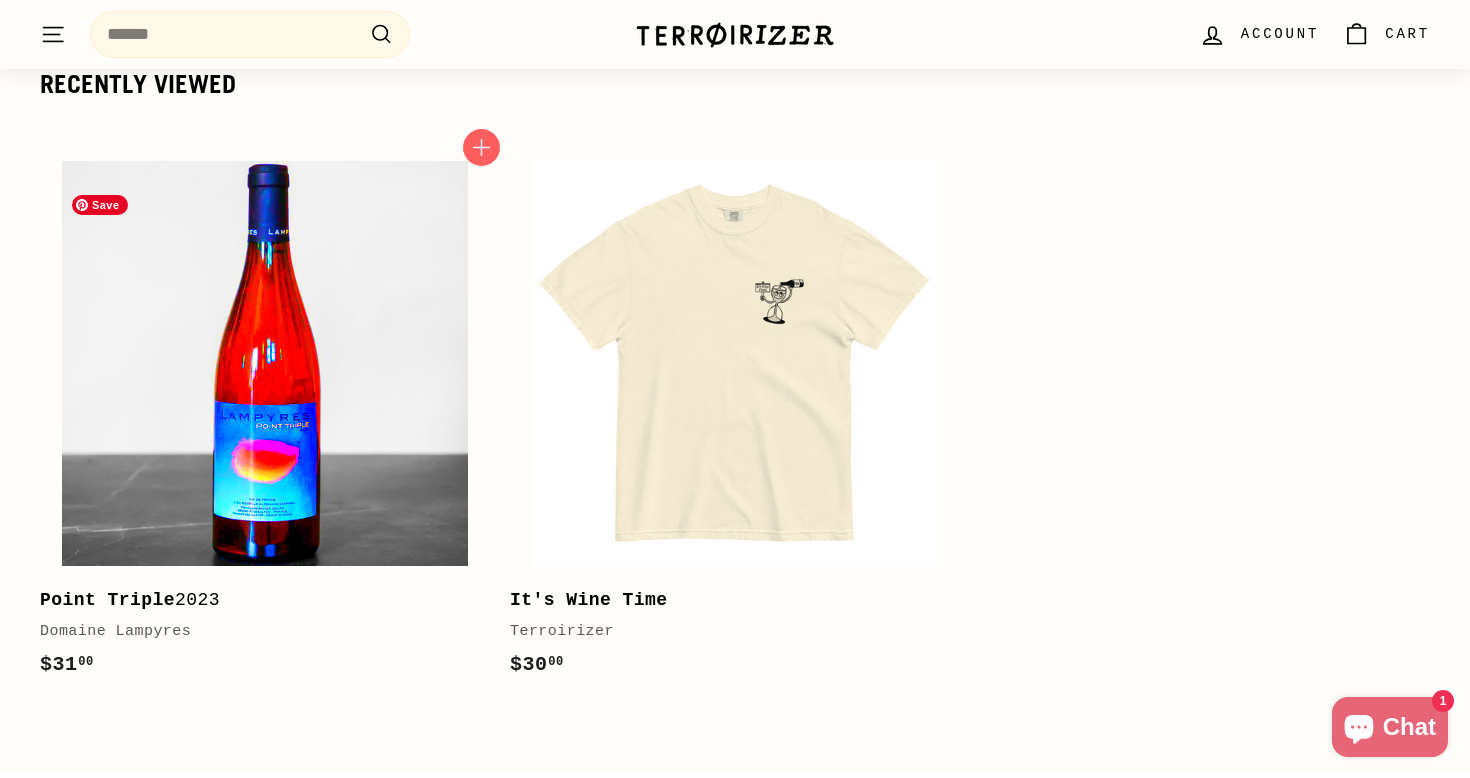 click at bounding box center [264, 363] 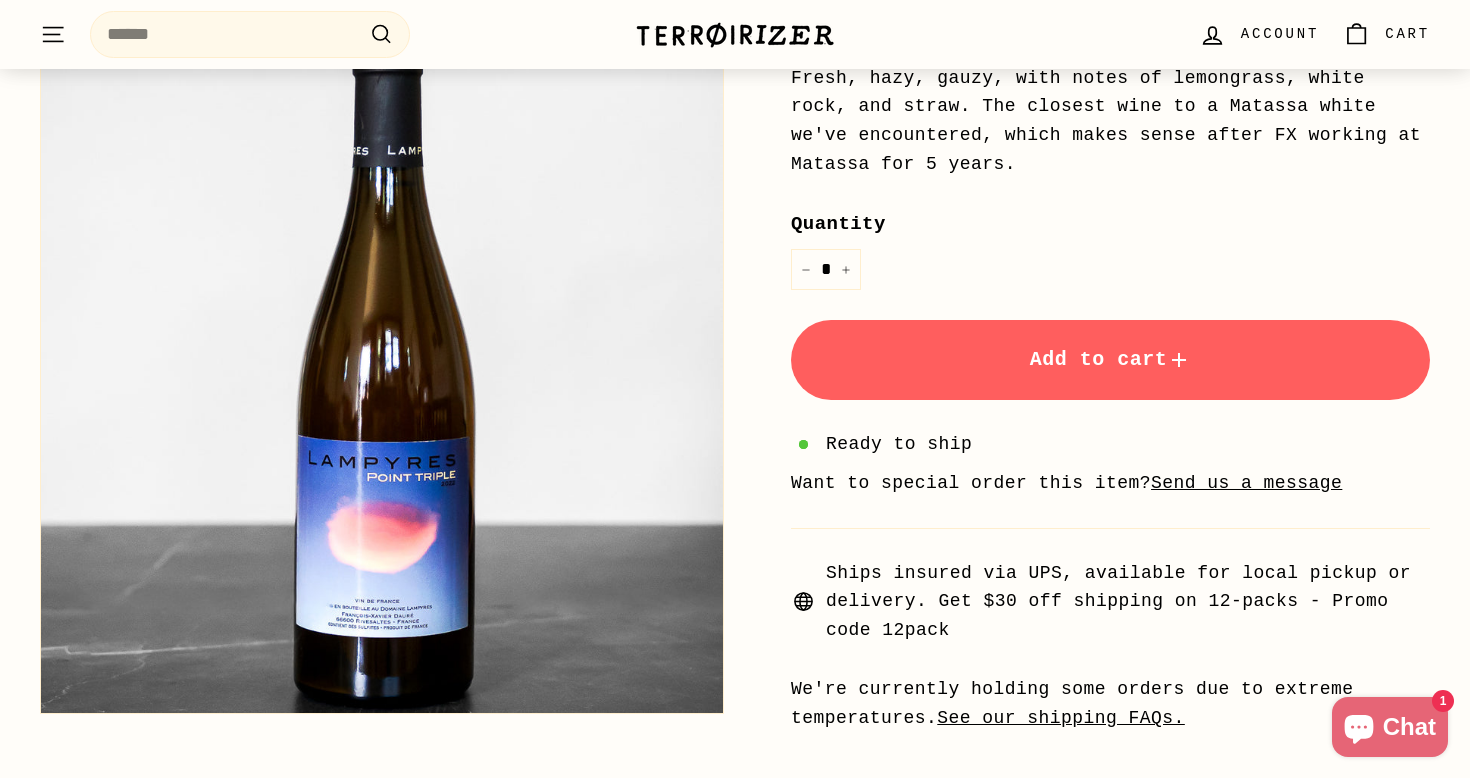 scroll, scrollTop: 717, scrollLeft: 0, axis: vertical 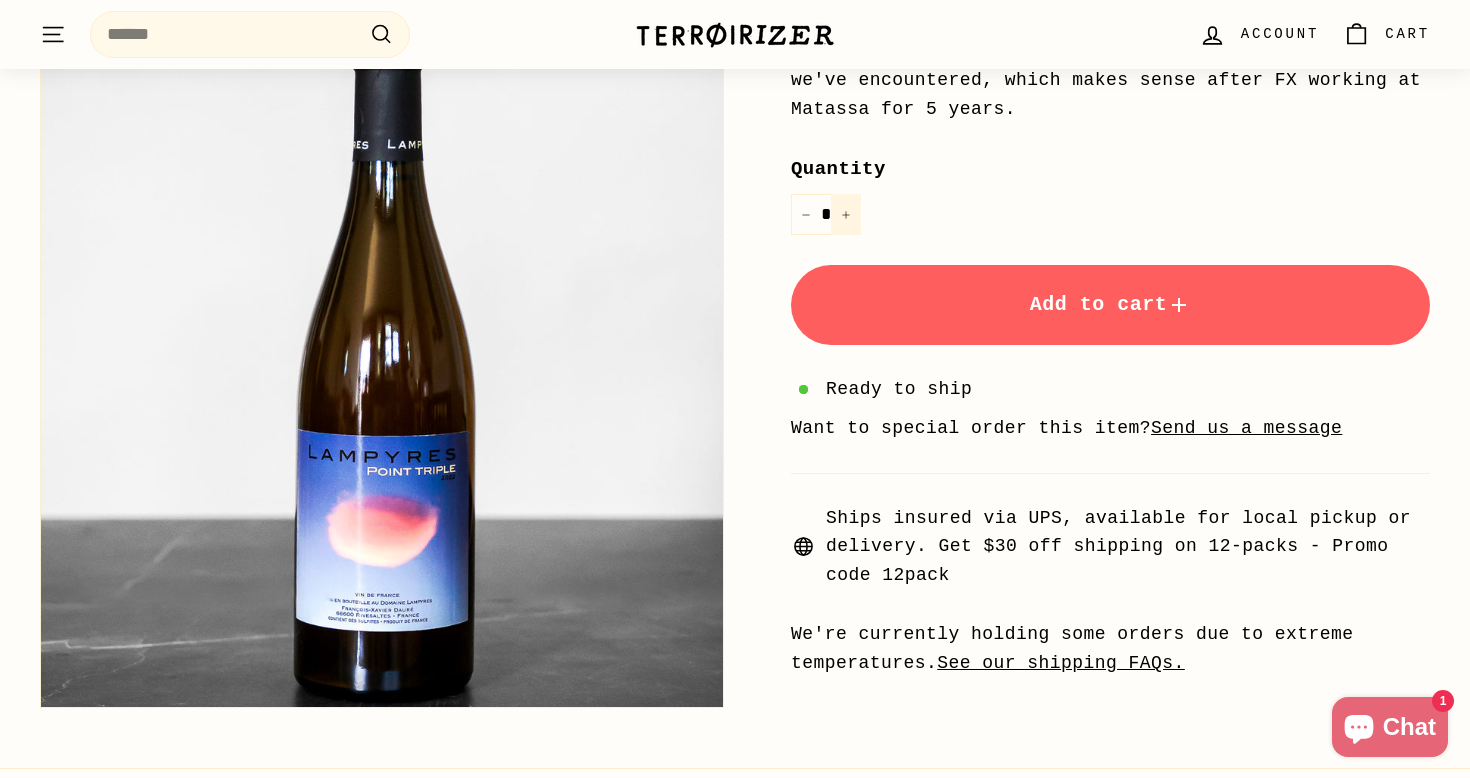 click 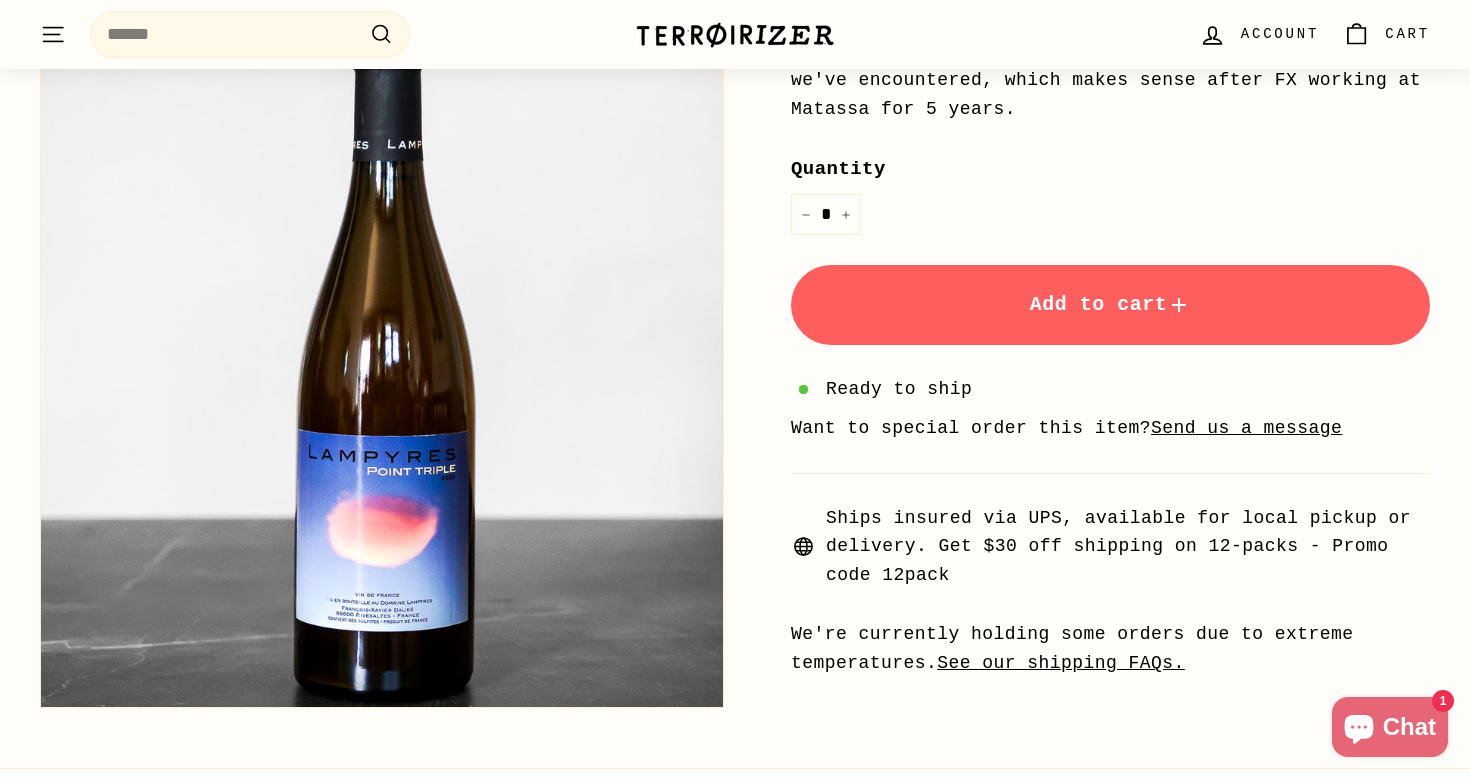 click on "Add to cart" at bounding box center (1110, 305) 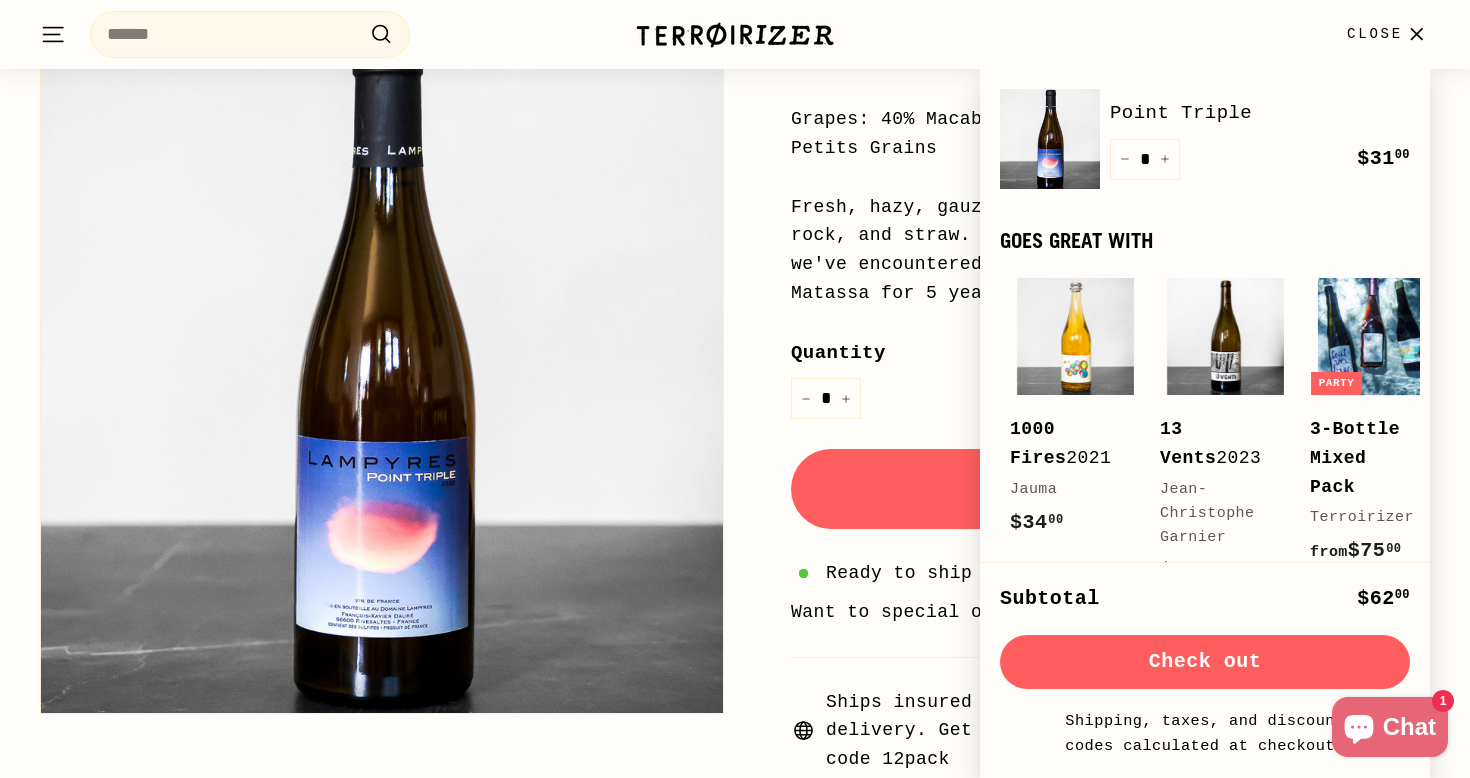 scroll, scrollTop: 530, scrollLeft: 0, axis: vertical 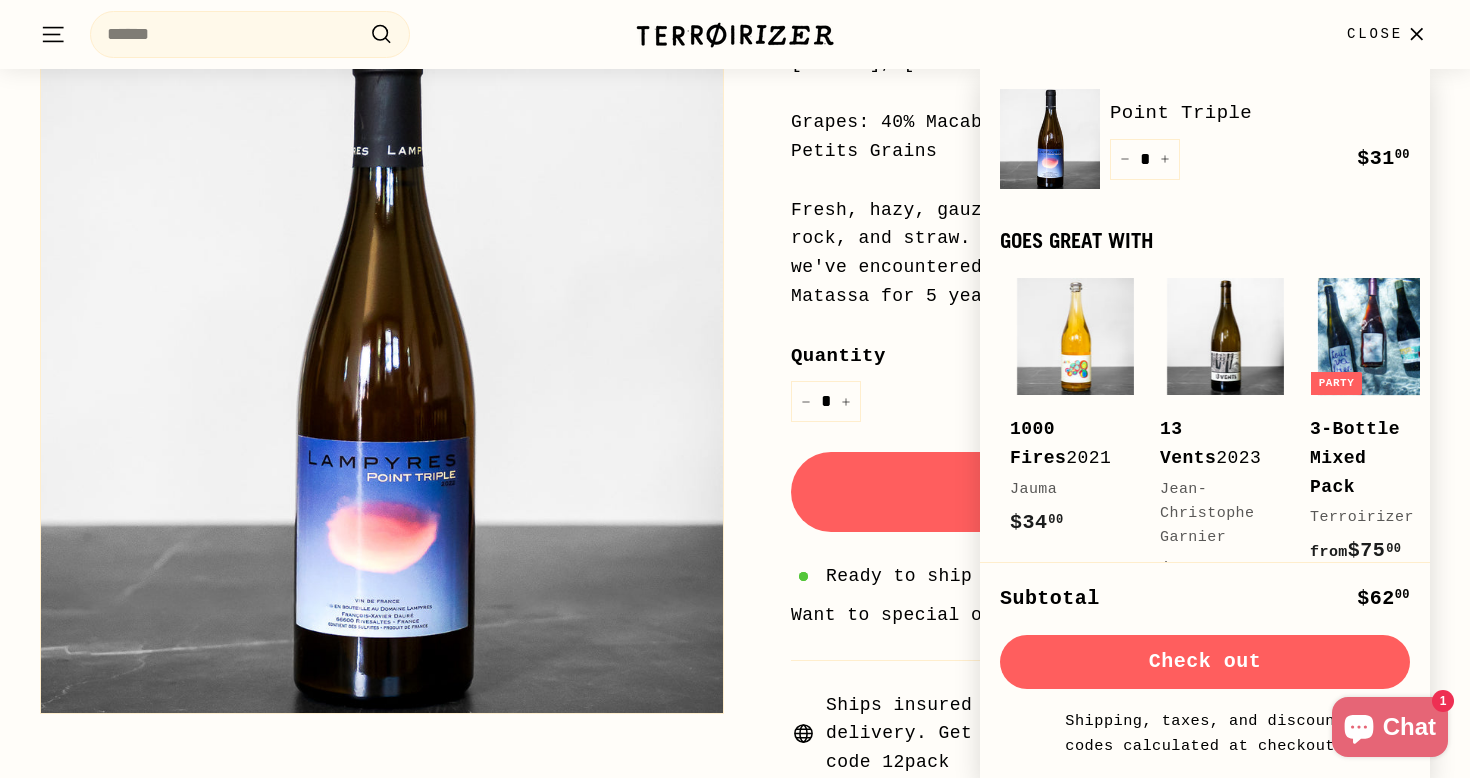 click on "Quantity" at bounding box center (1110, 356) 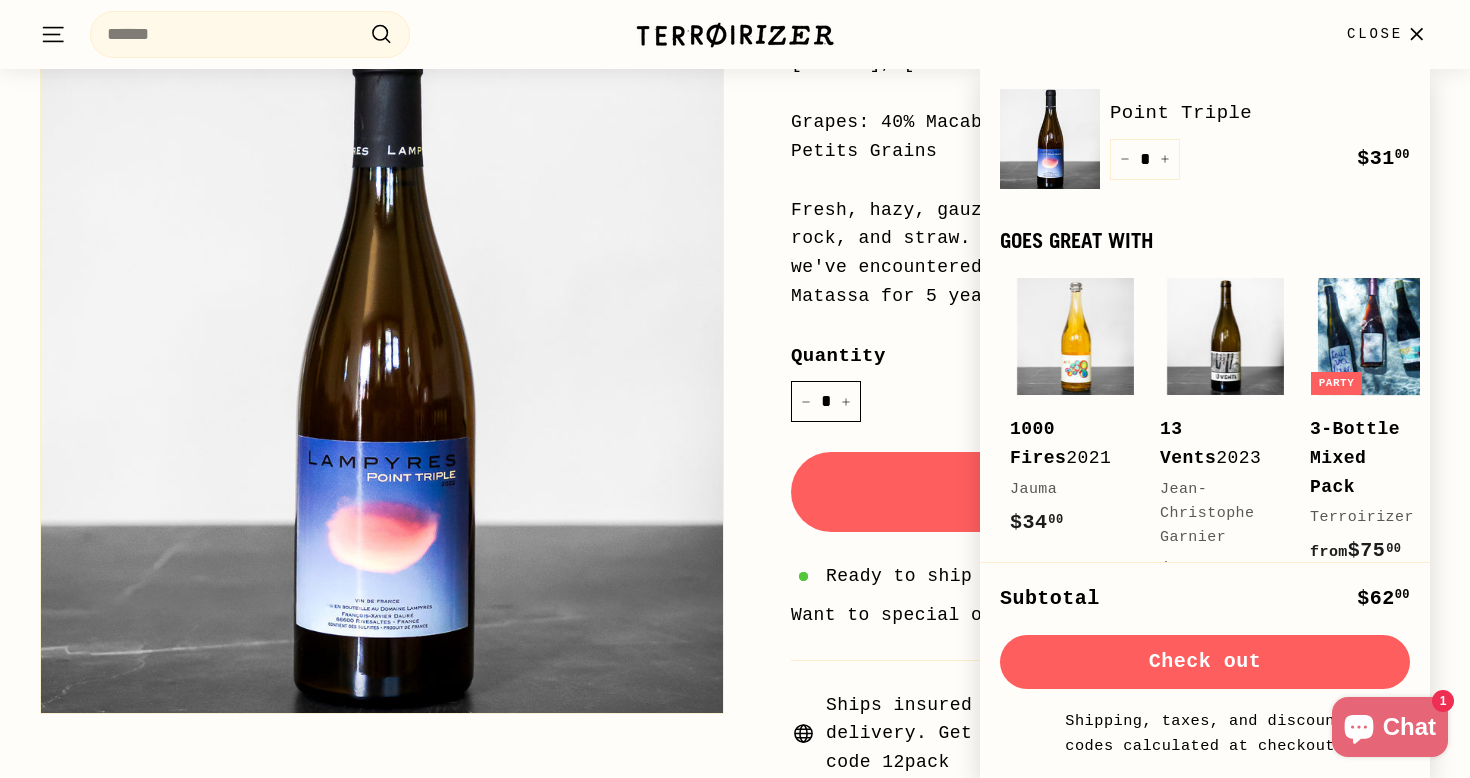 click on "*" at bounding box center [826, 401] 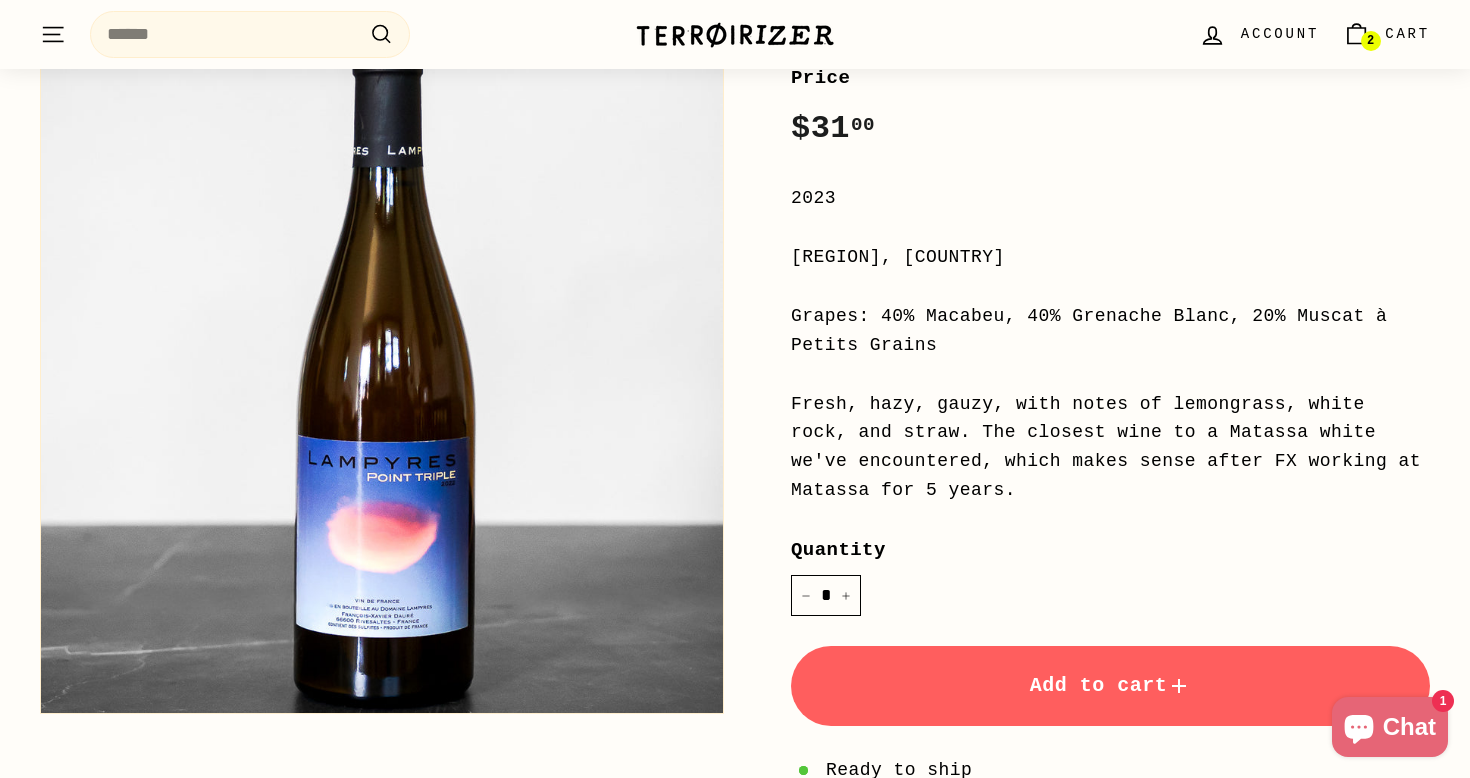 scroll, scrollTop: 235, scrollLeft: 0, axis: vertical 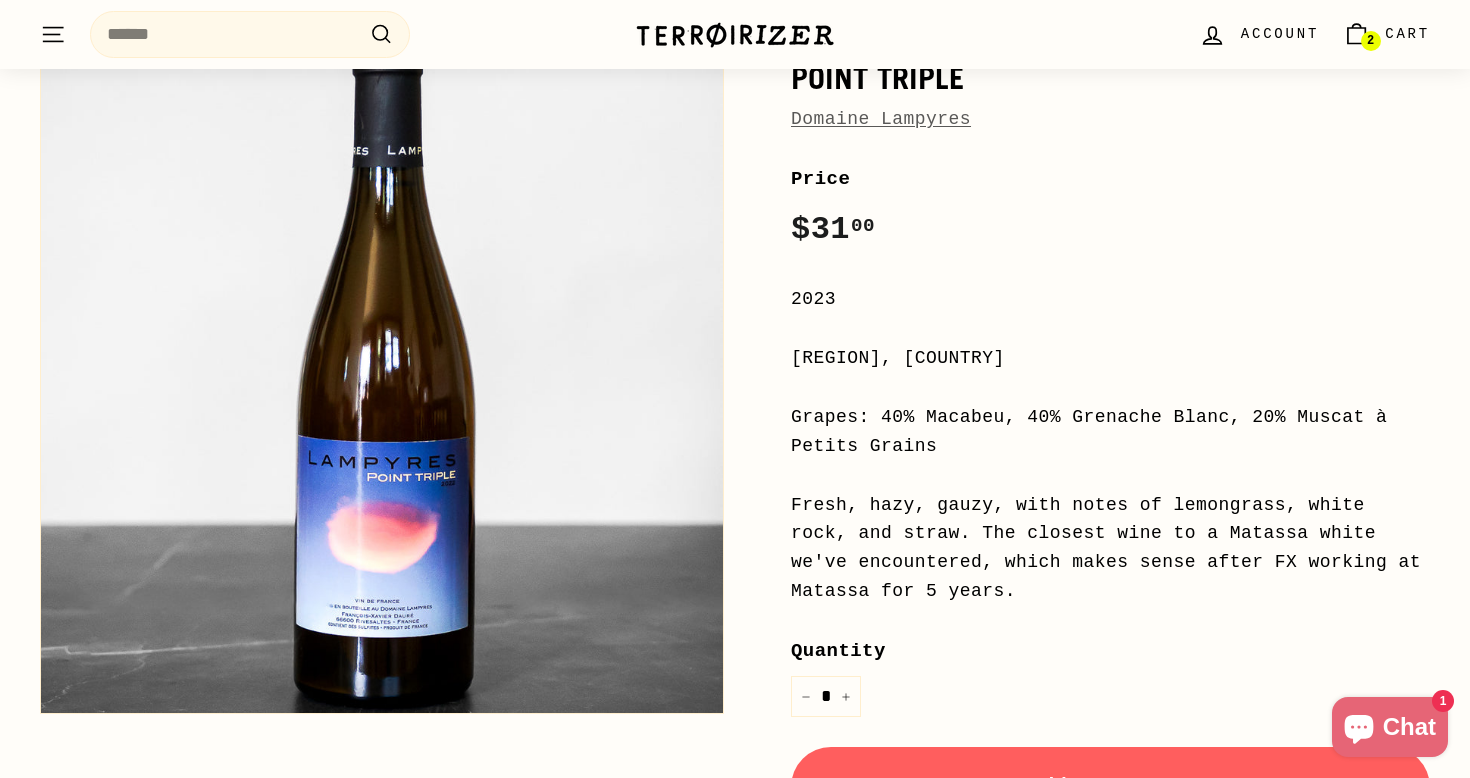 click on "Domaine Lampyres" at bounding box center [881, 119] 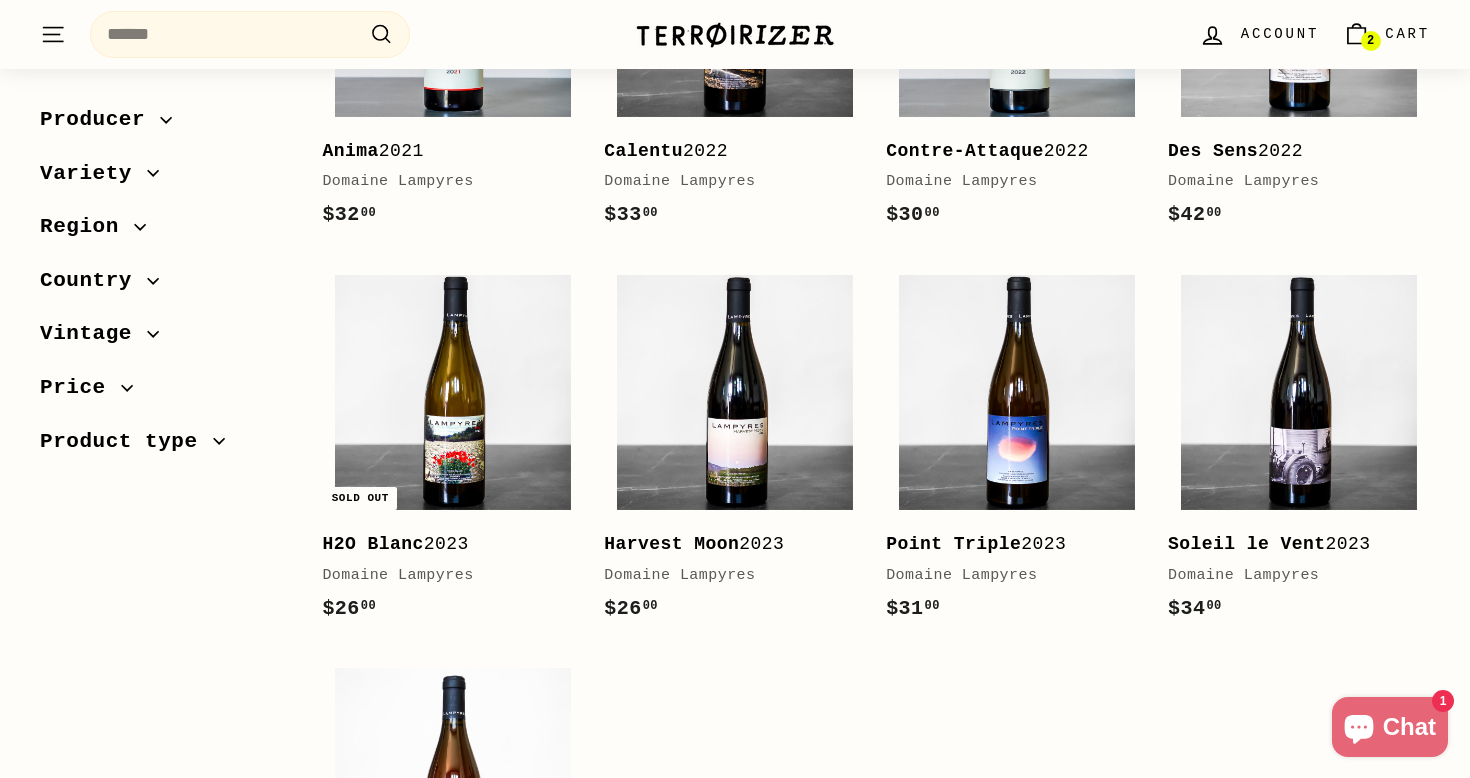 scroll, scrollTop: 520, scrollLeft: 0, axis: vertical 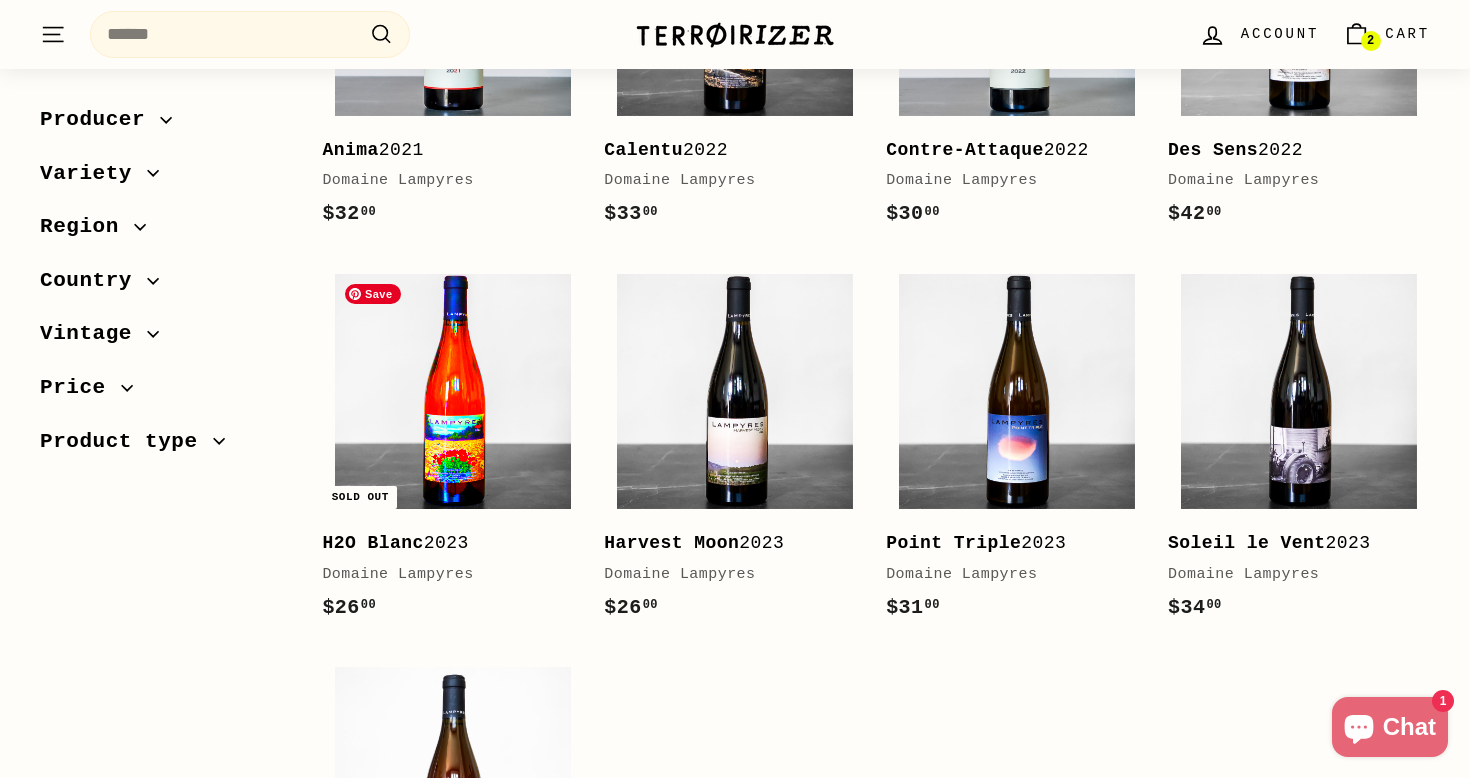 click at bounding box center (453, 392) 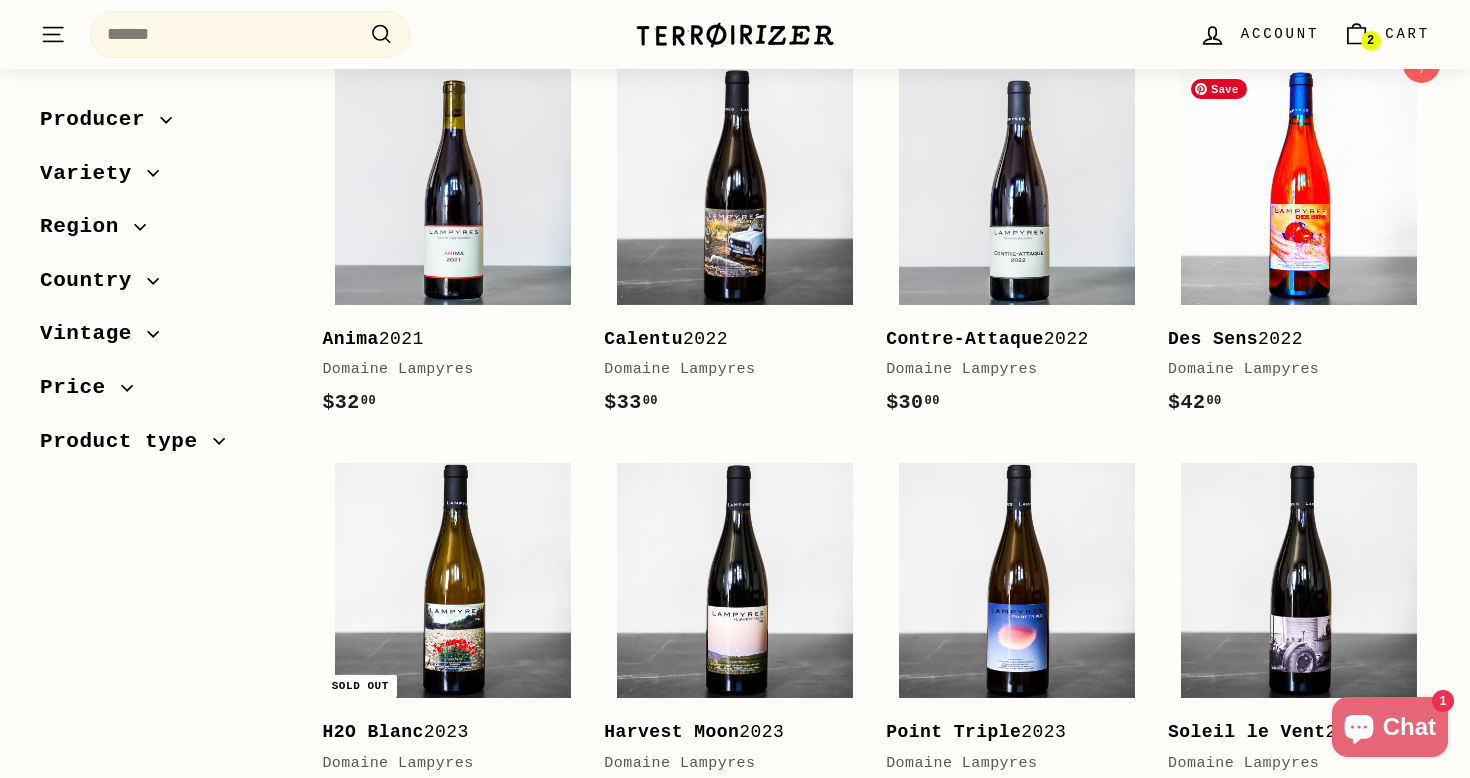 scroll, scrollTop: 329, scrollLeft: 0, axis: vertical 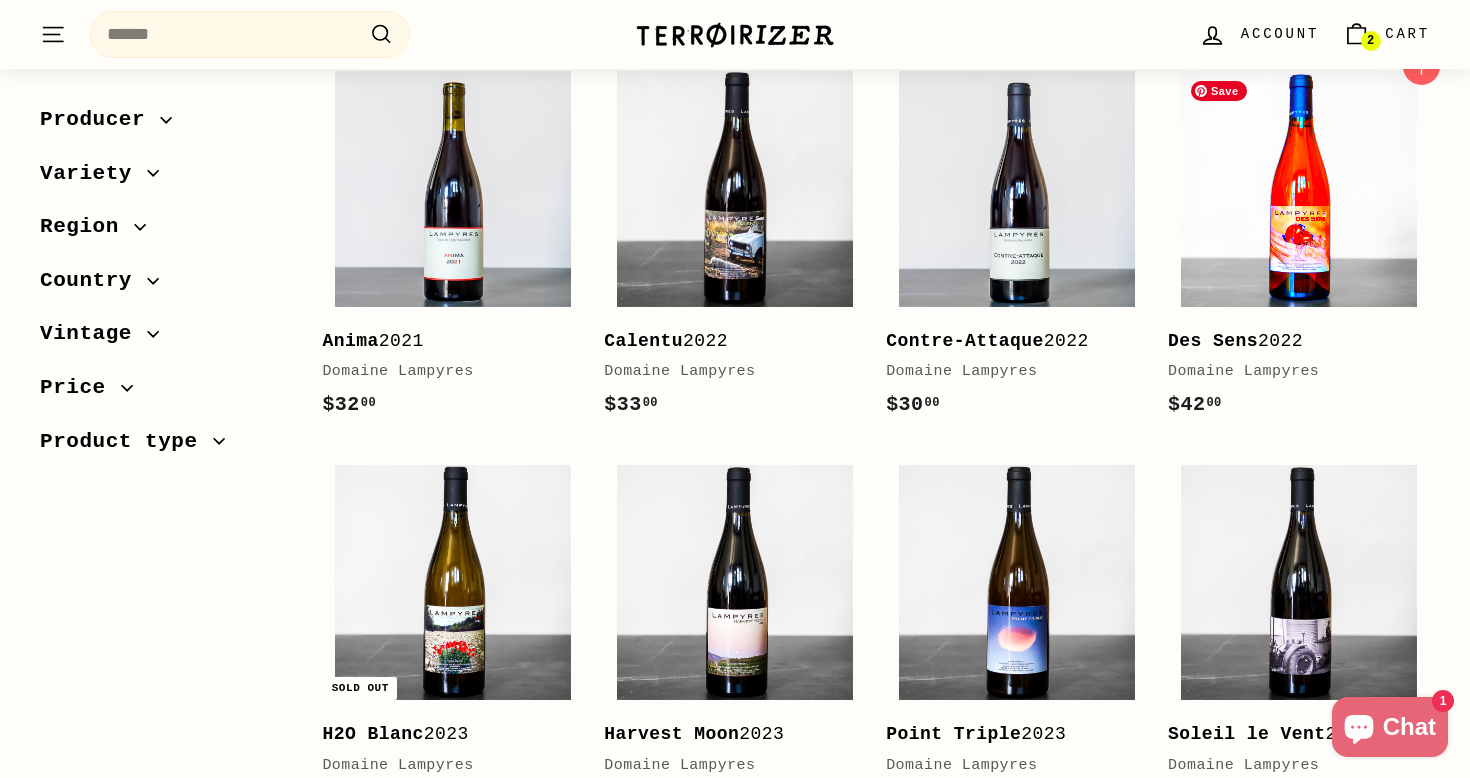 click at bounding box center [1299, 189] 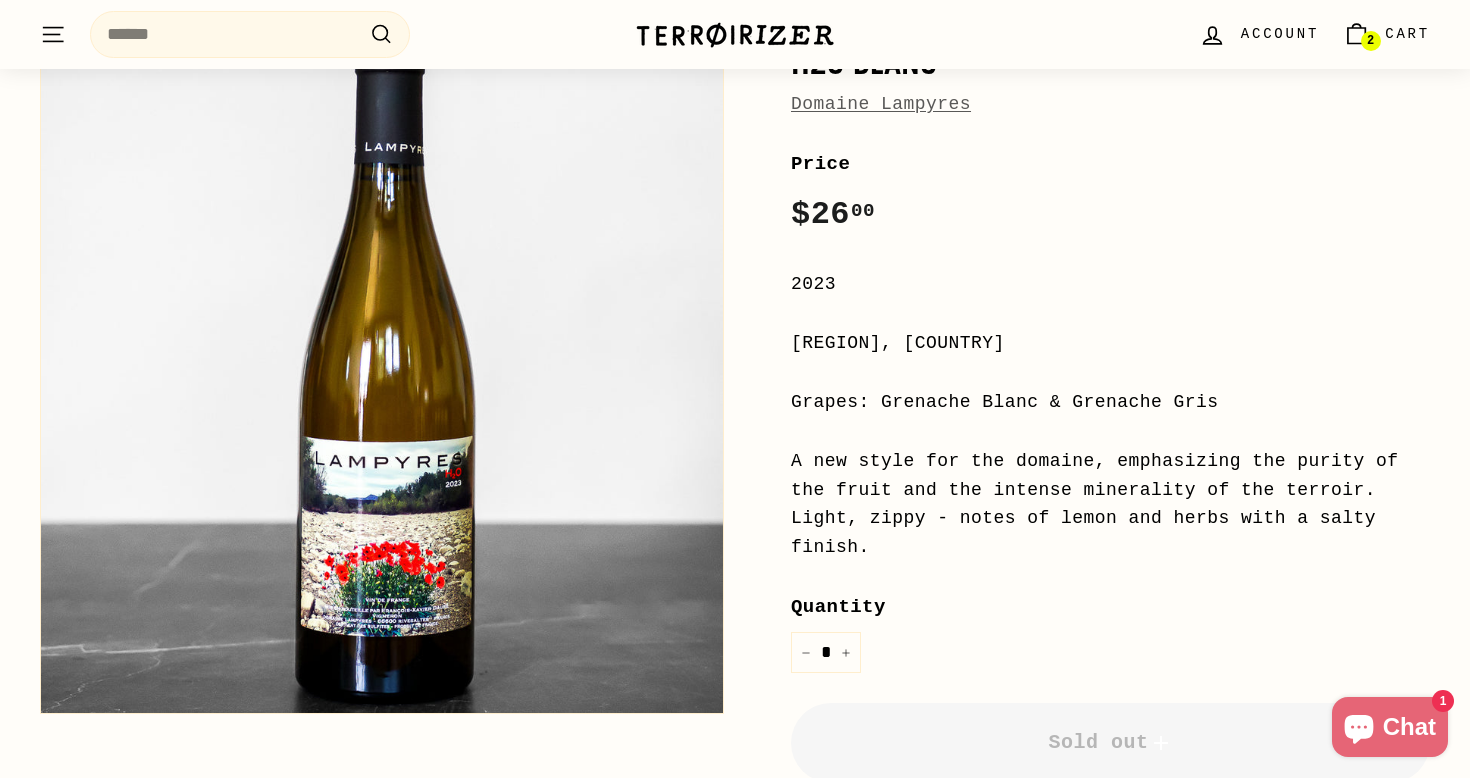 scroll, scrollTop: 266, scrollLeft: 0, axis: vertical 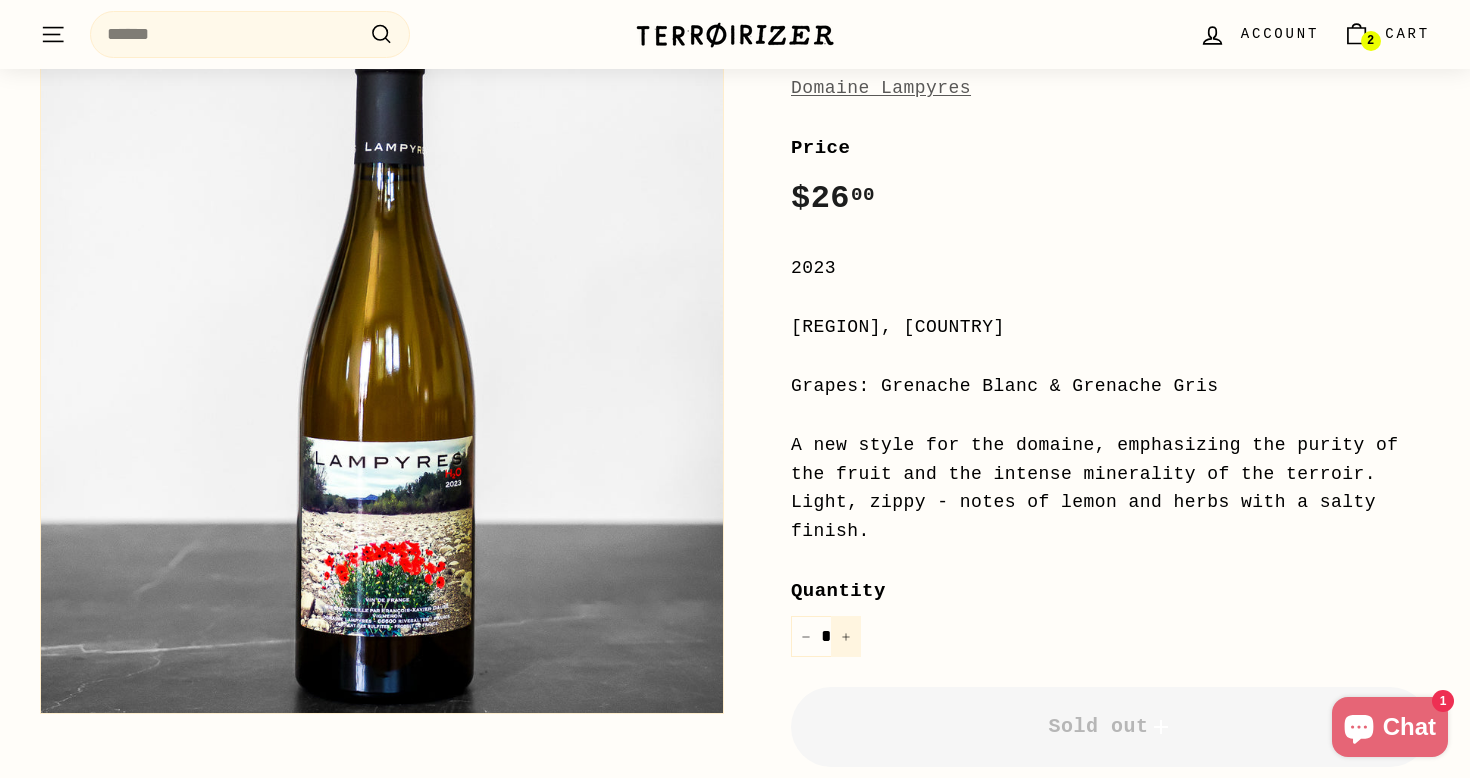 click on "+" at bounding box center [846, 636] 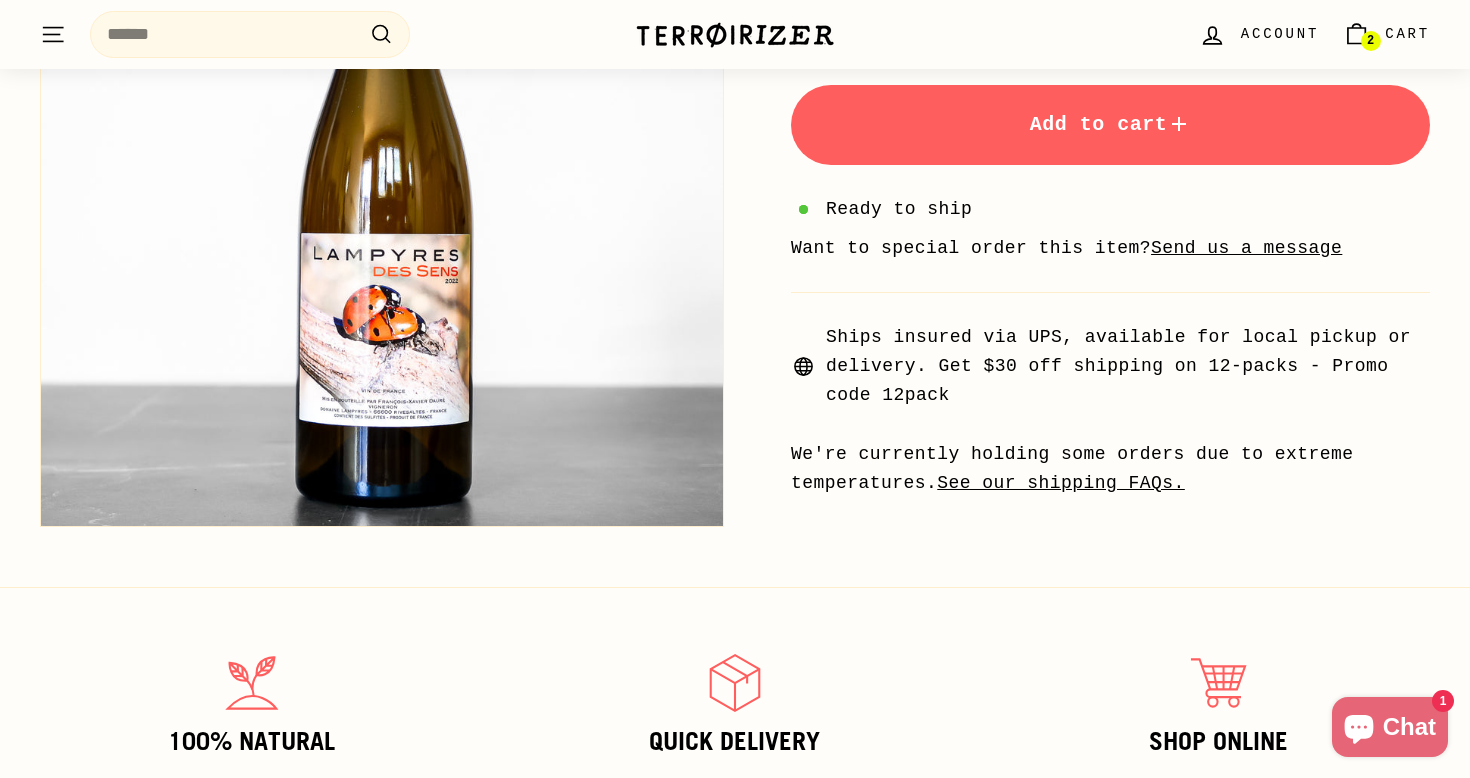 scroll, scrollTop: 701, scrollLeft: 0, axis: vertical 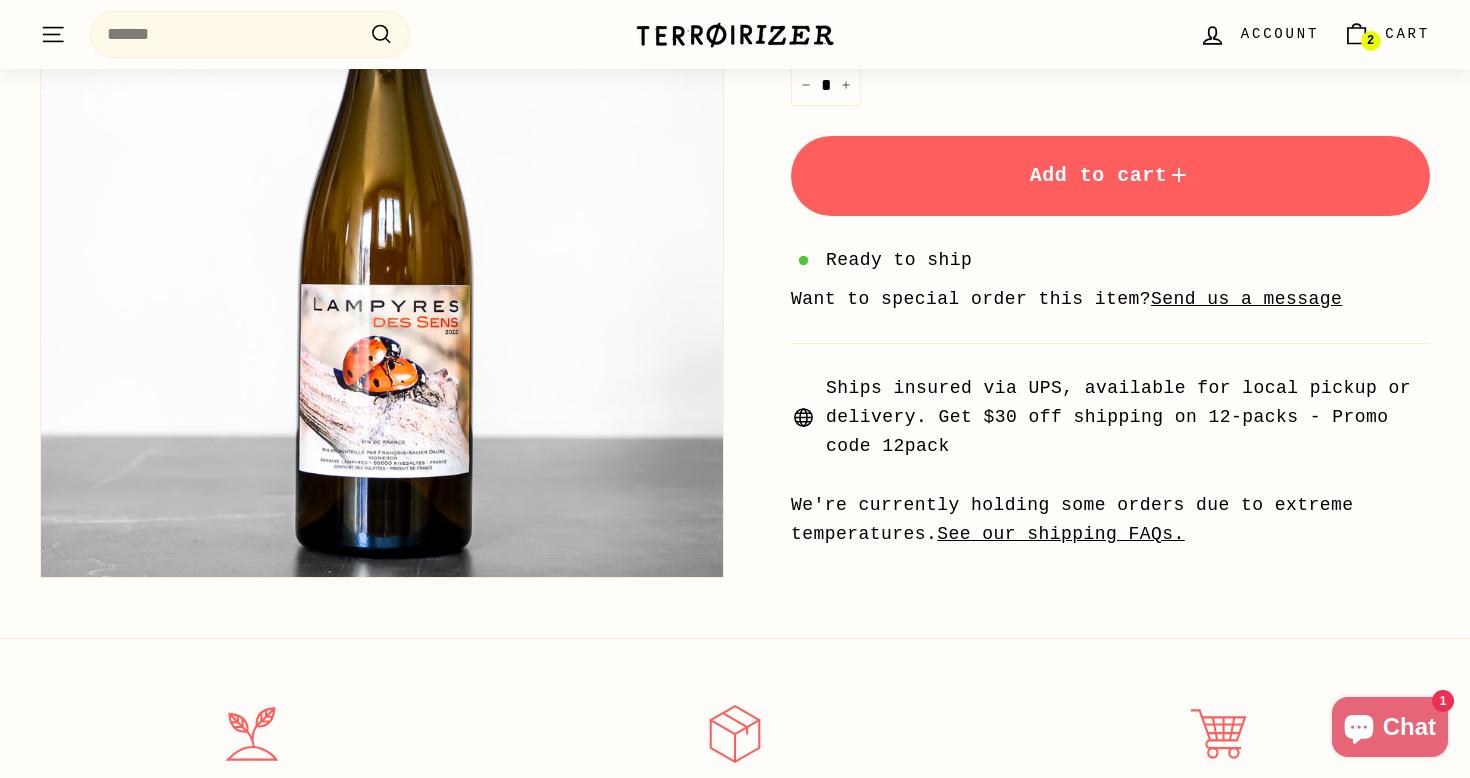 click on "Add to cart" at bounding box center (1110, 176) 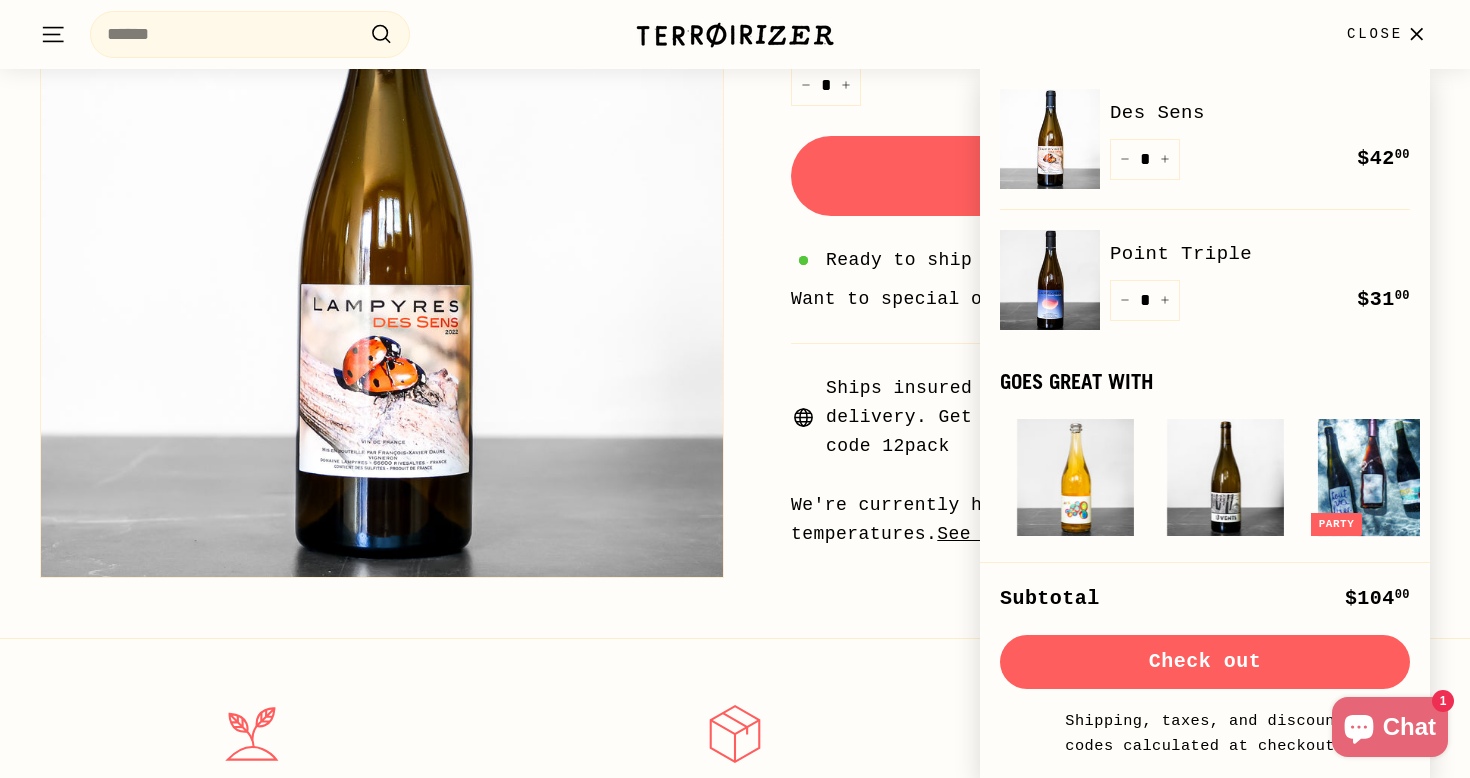 click on "We're currently holding some orders due to extreme temperatures.  See our shipping FAQs." at bounding box center [1110, 520] 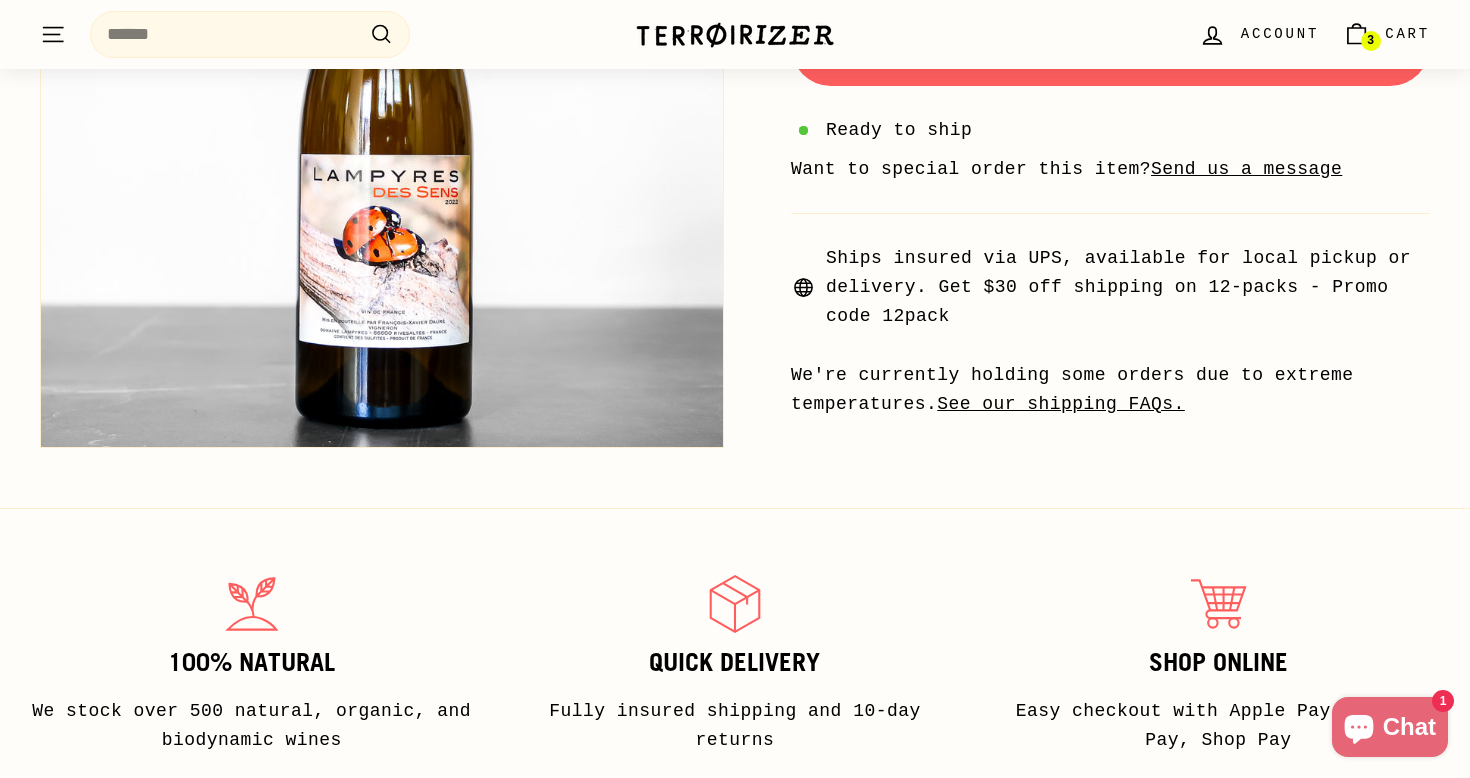 scroll, scrollTop: 838, scrollLeft: 0, axis: vertical 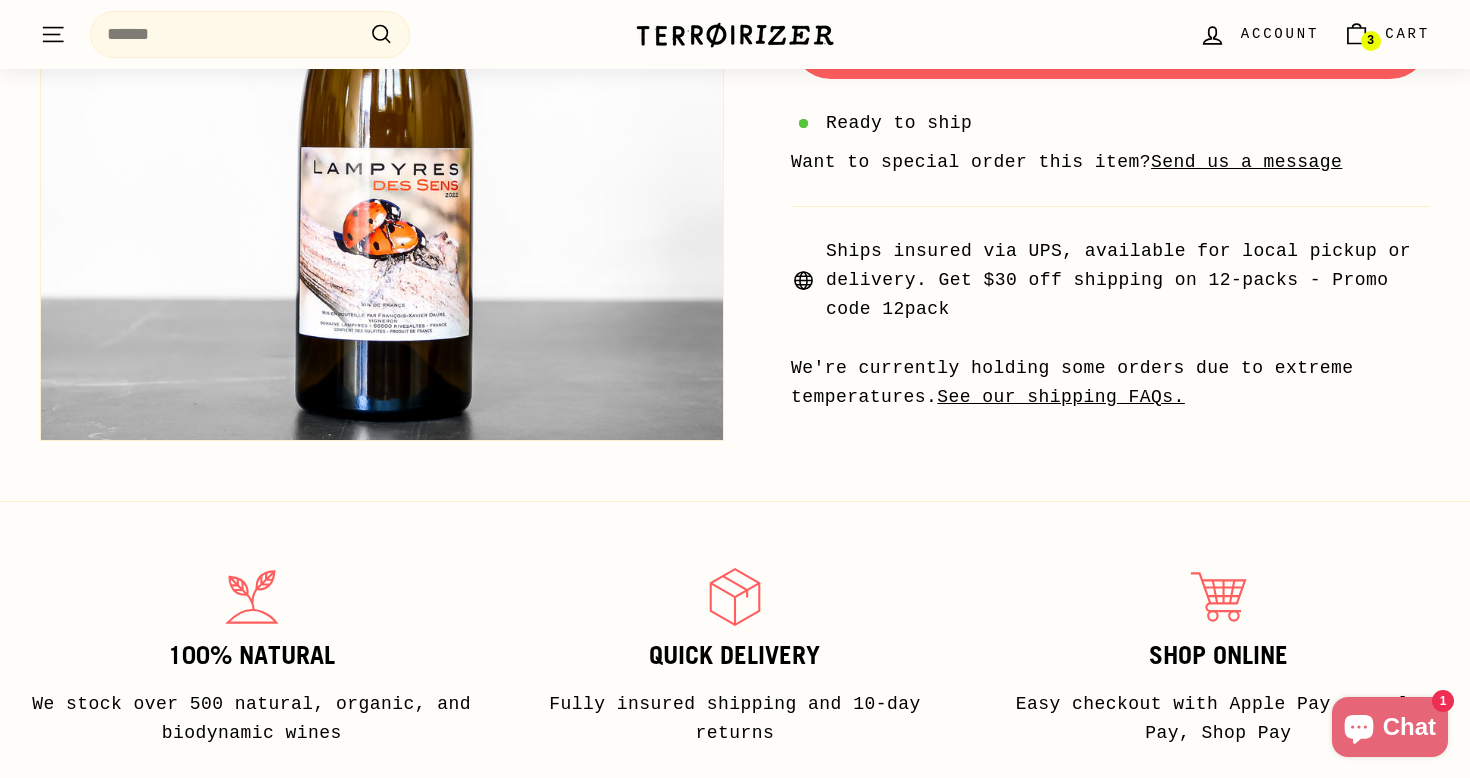 click 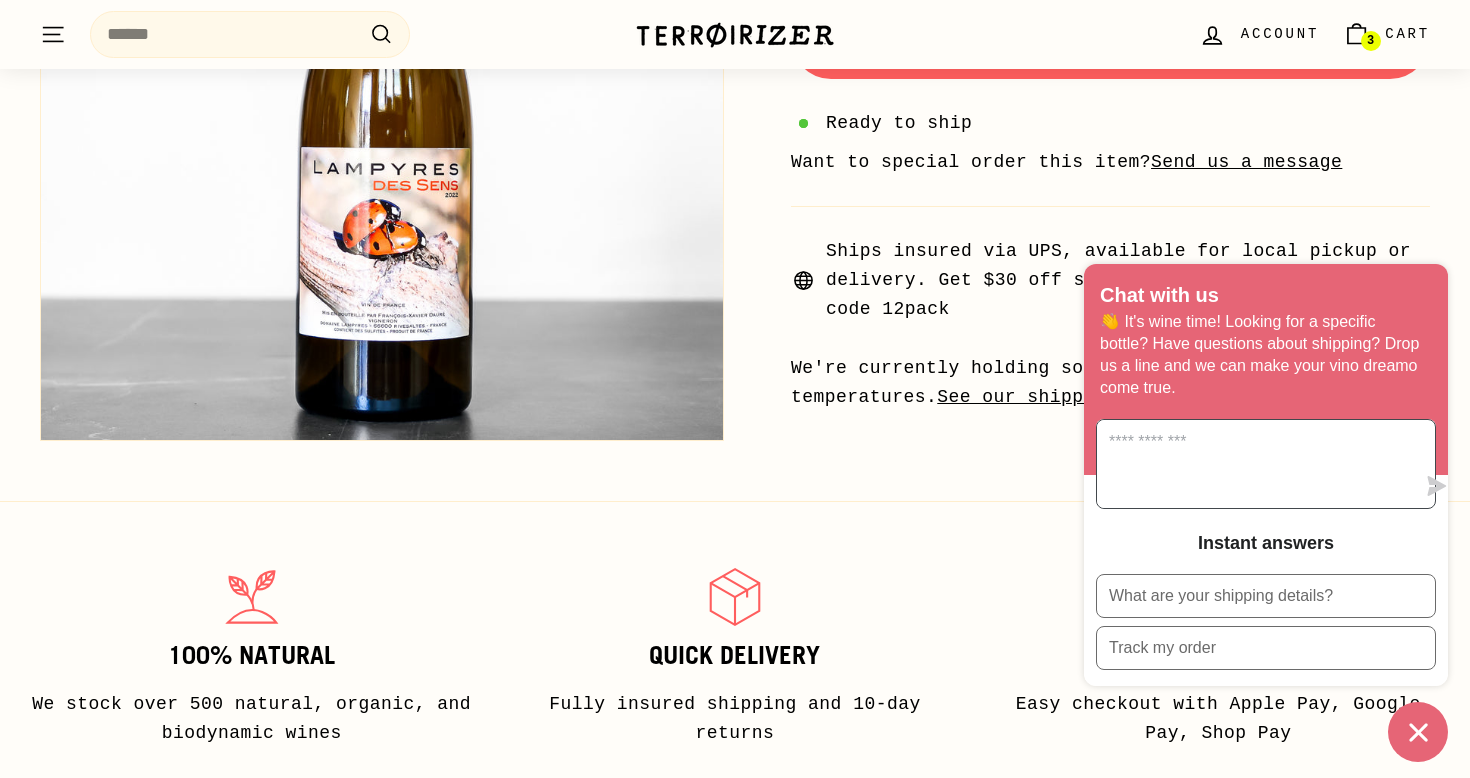 click at bounding box center (1256, 464) 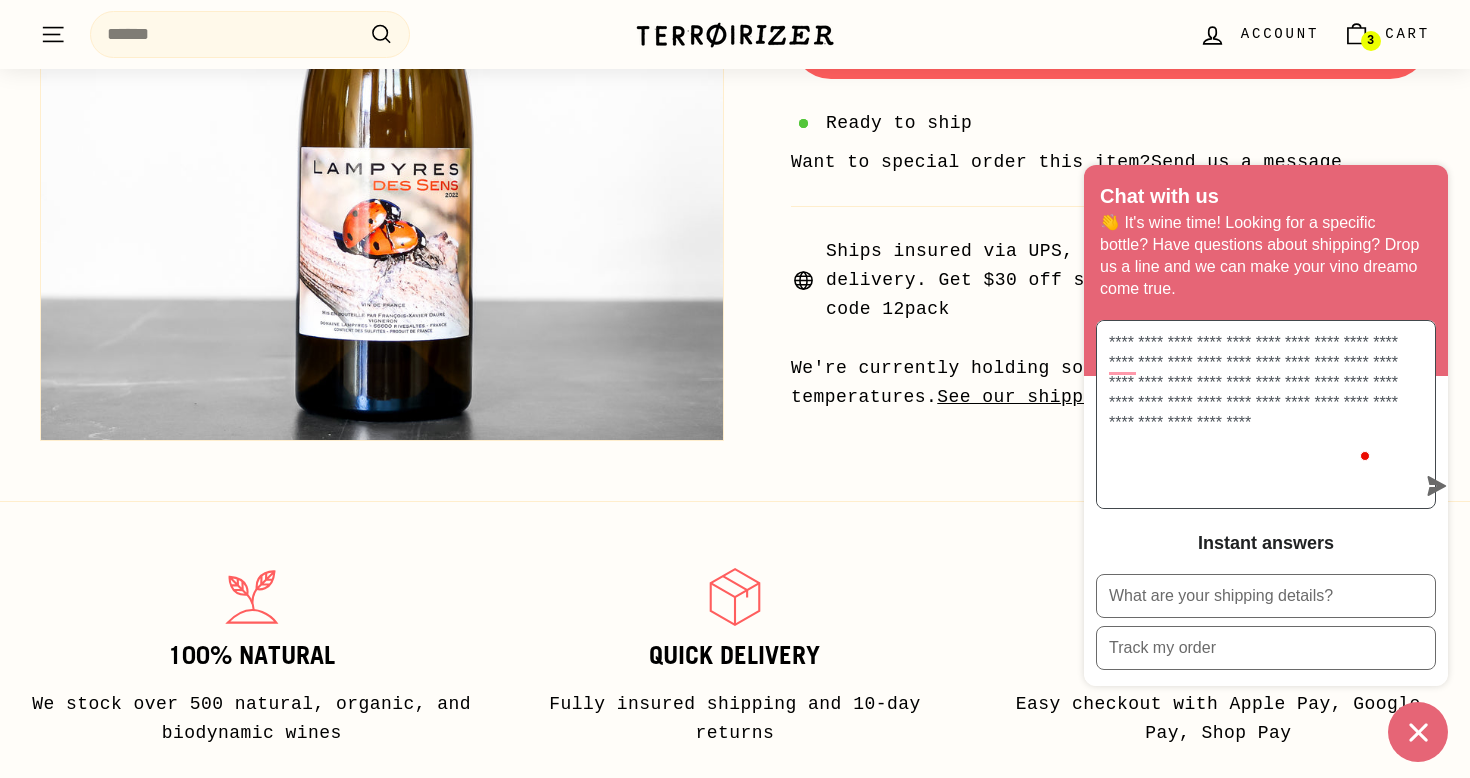 drag, startPoint x: 1275, startPoint y: 366, endPoint x: 1395, endPoint y: 368, distance: 120.01666 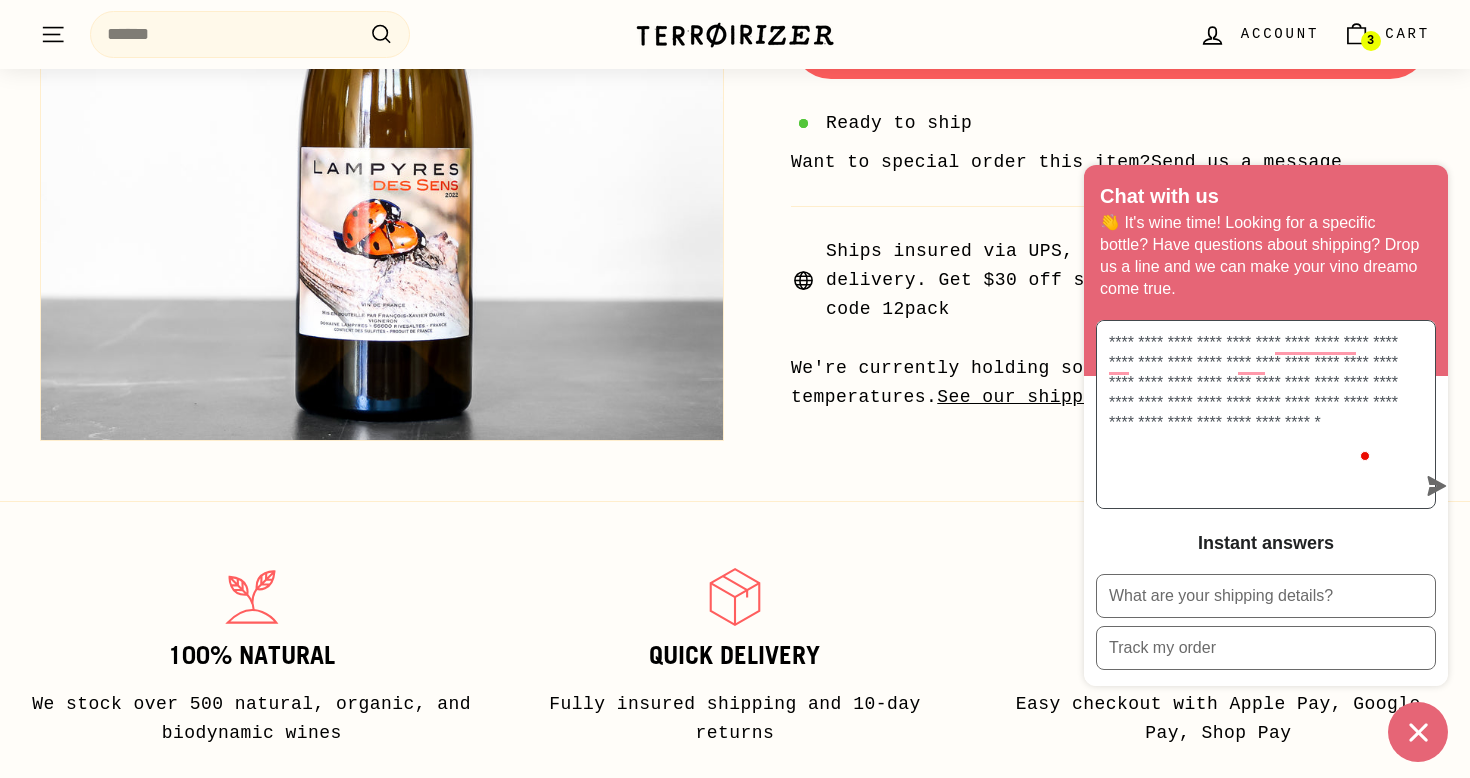 click on "**********" at bounding box center [1256, 414] 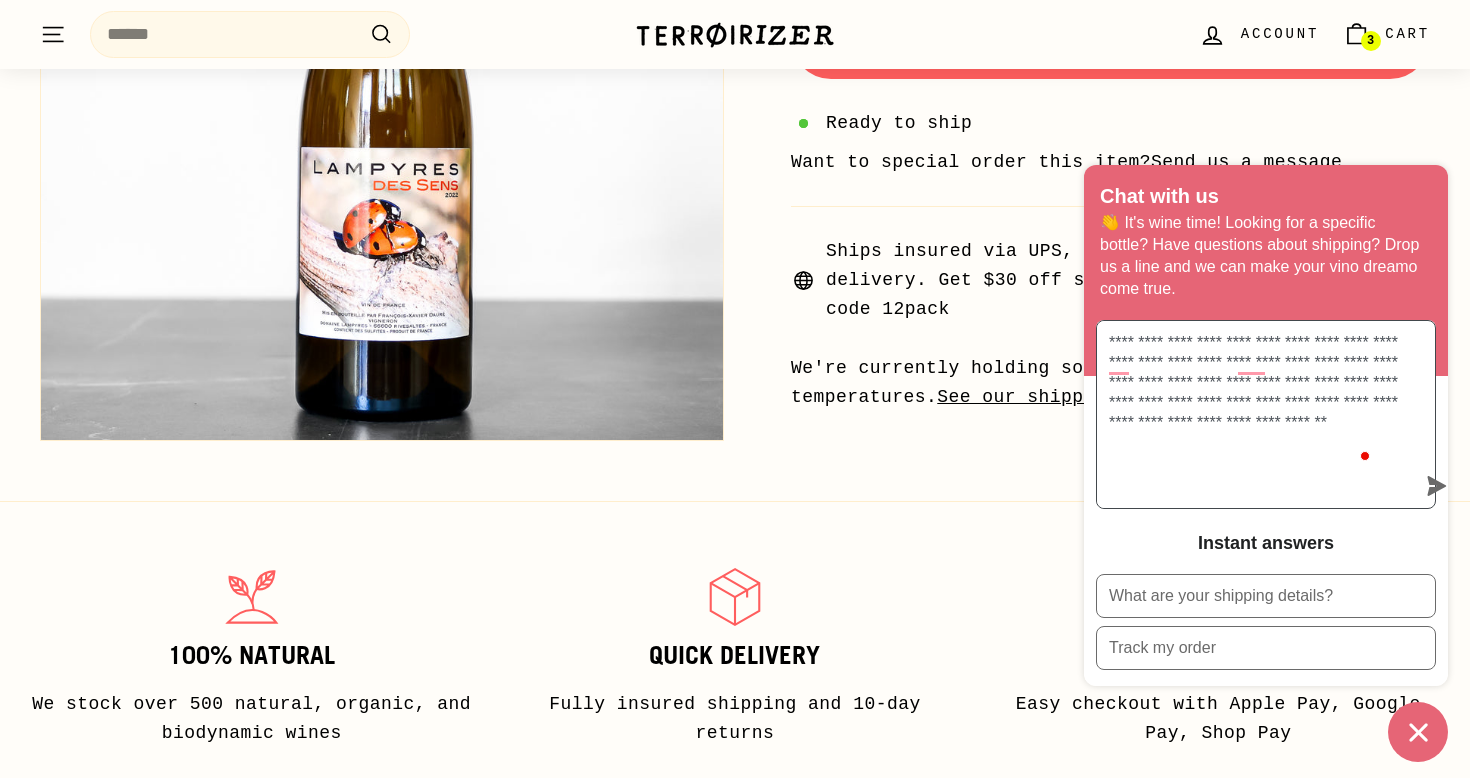 click on "**********" at bounding box center (1256, 414) 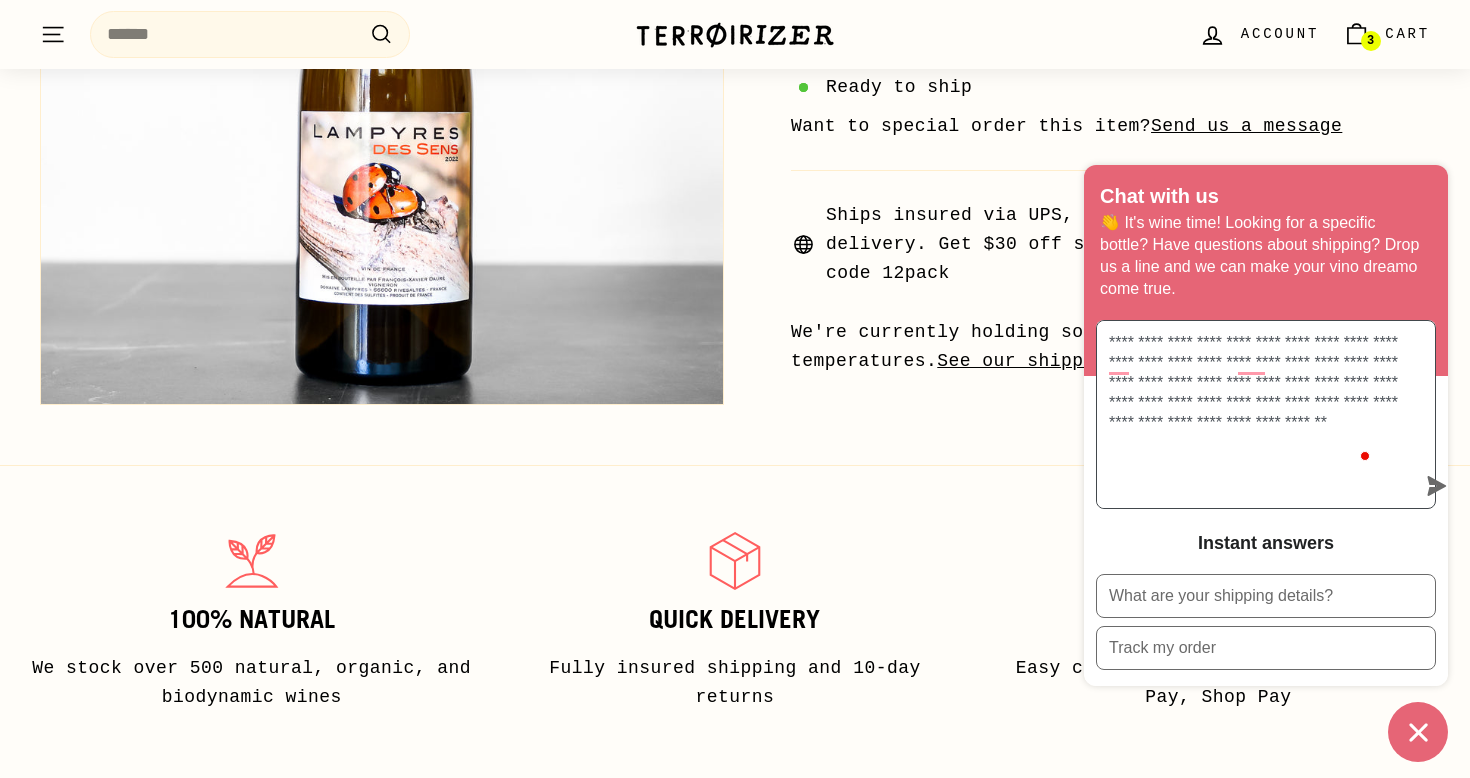 scroll, scrollTop: 873, scrollLeft: 0, axis: vertical 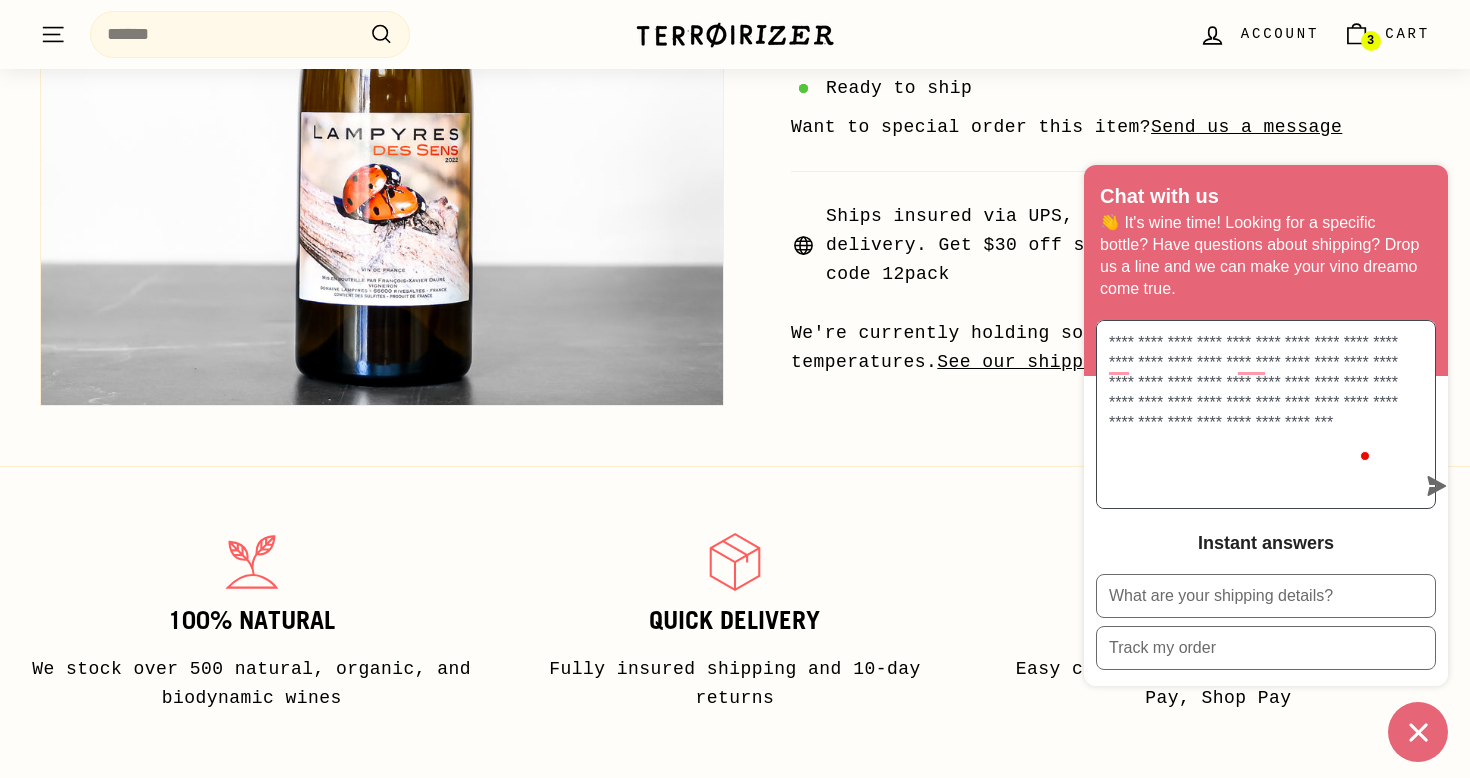 type on "**********" 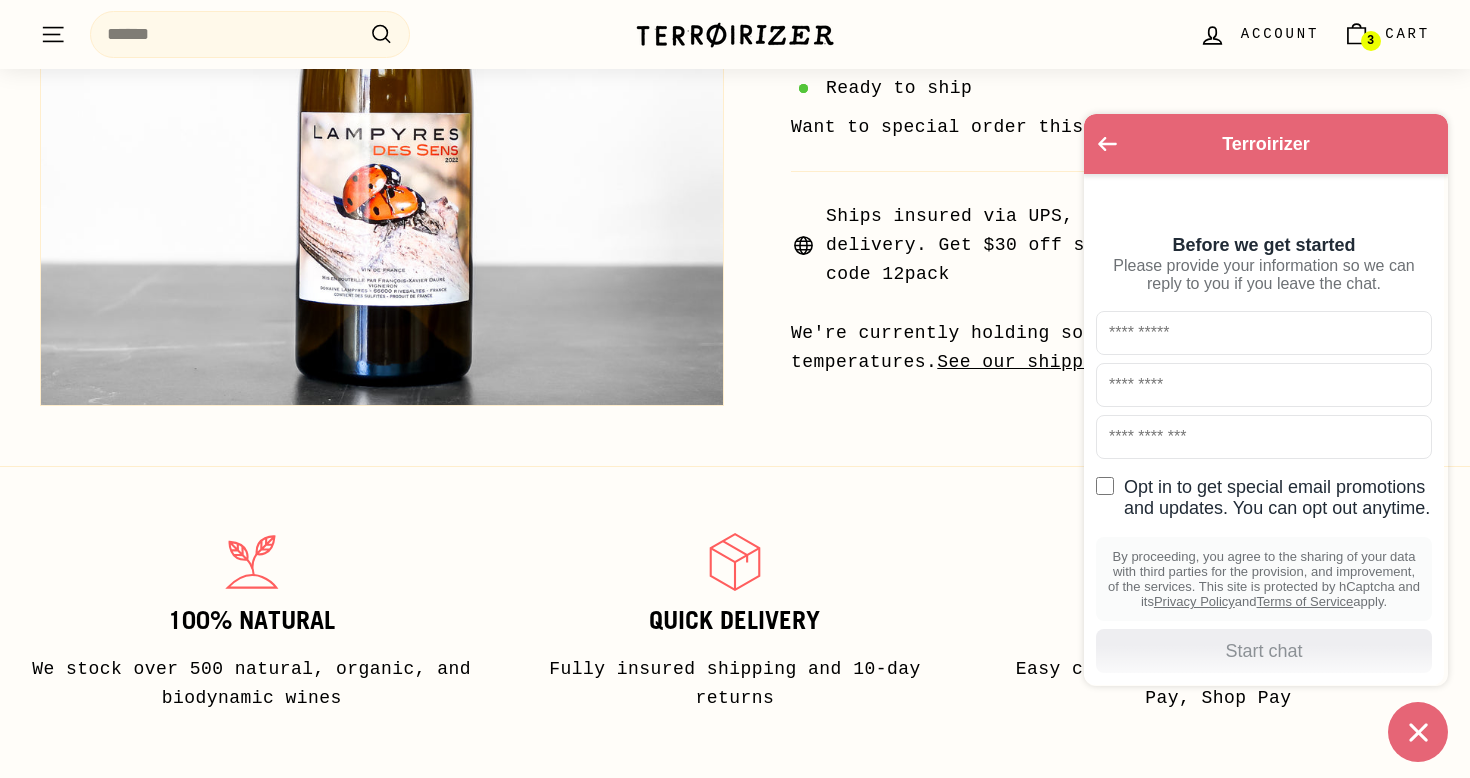 click at bounding box center (1264, 333) 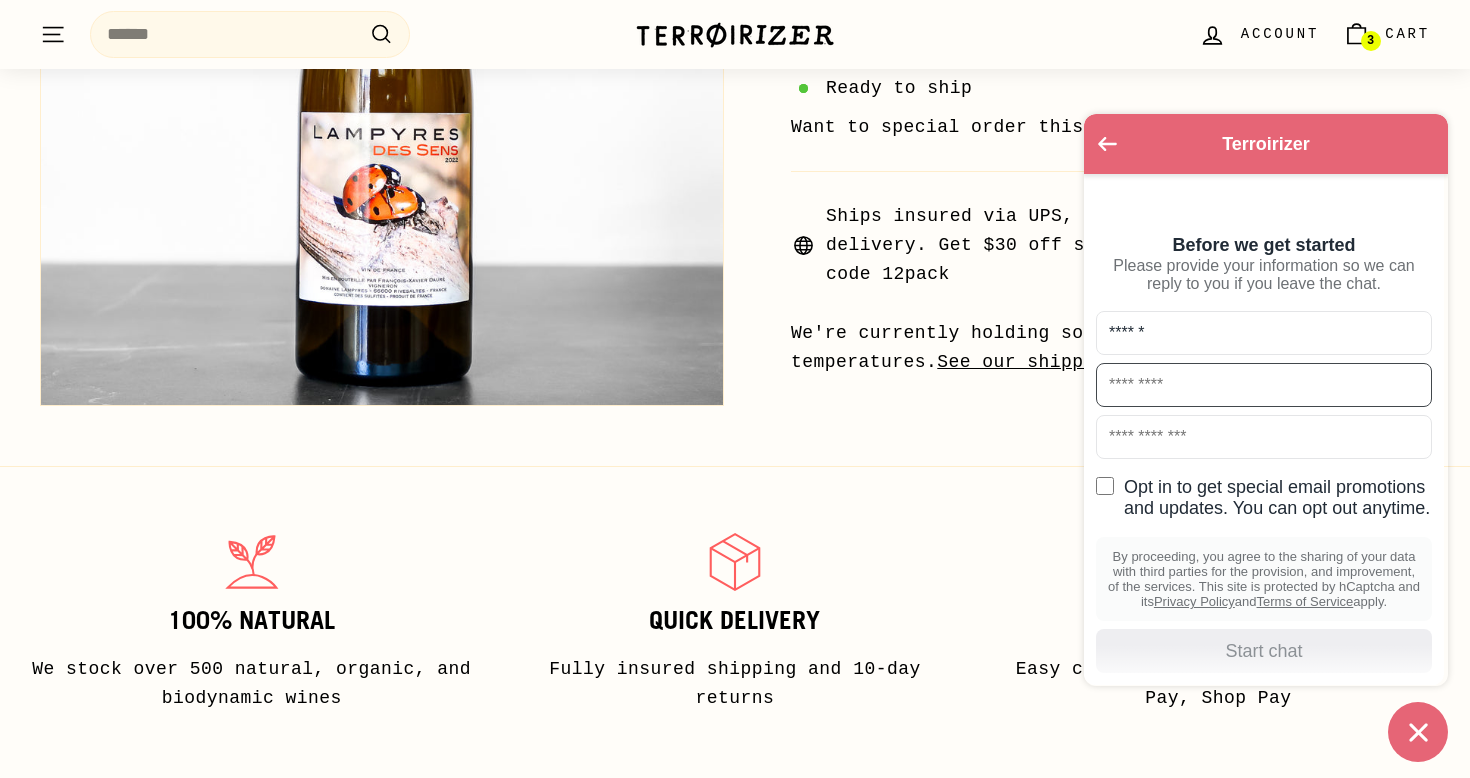 type on "********" 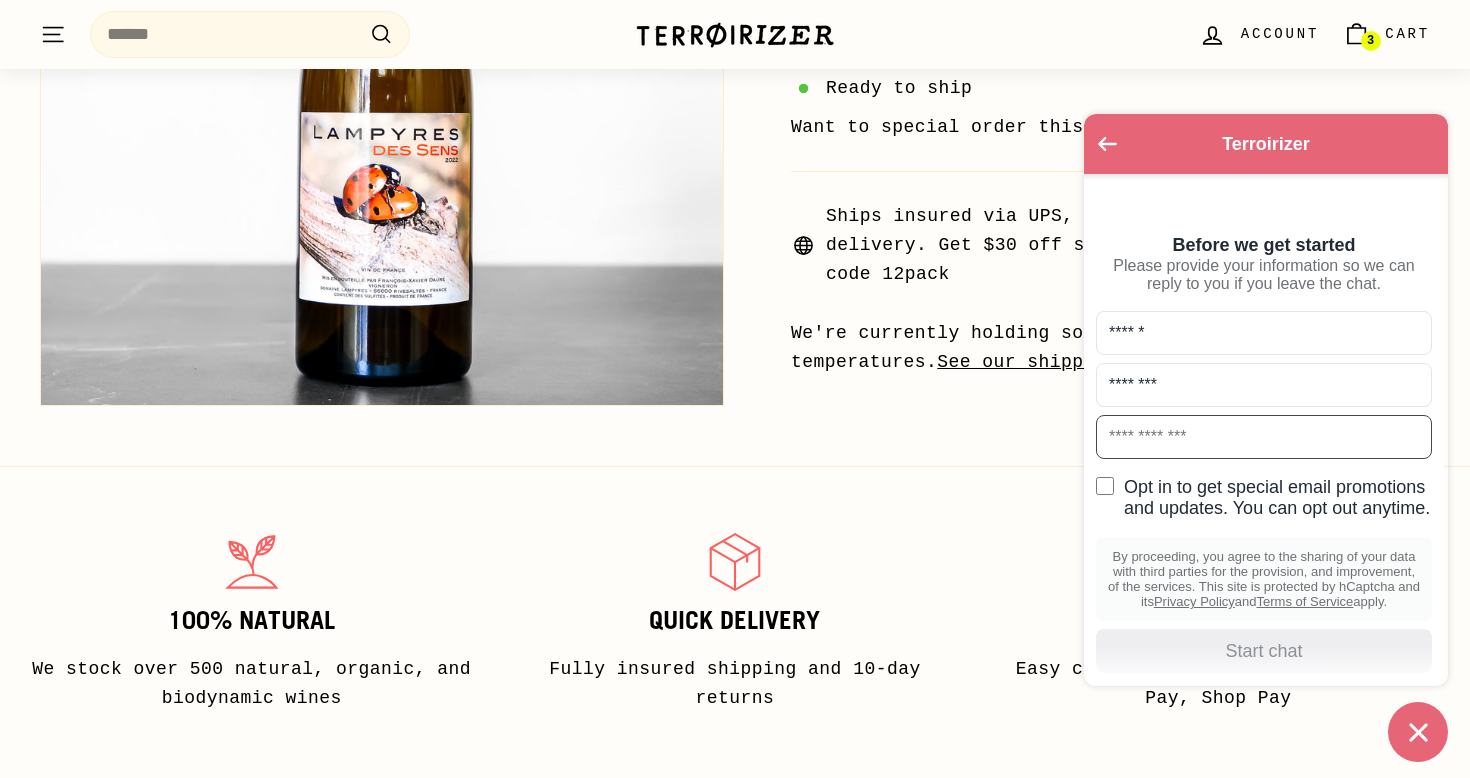 type on "**********" 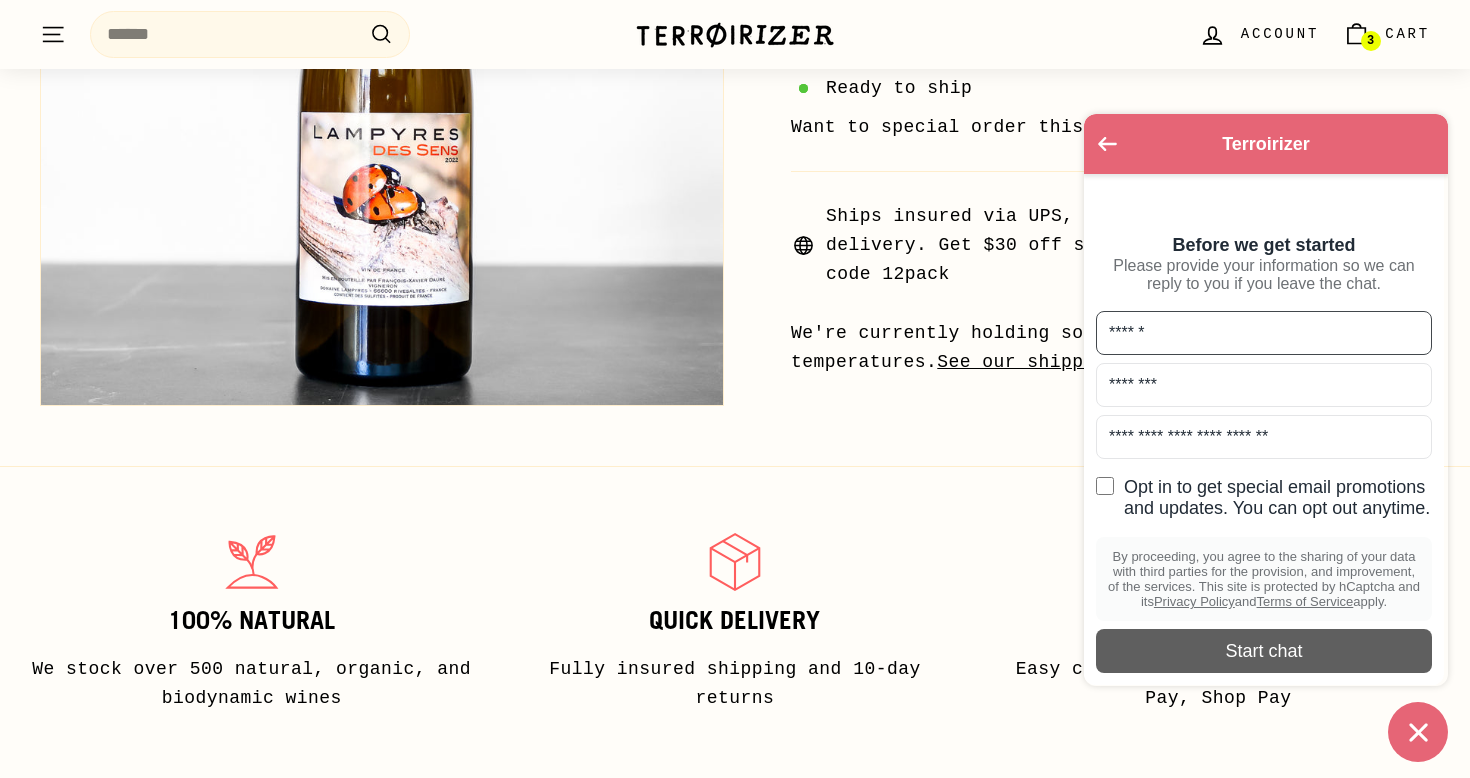 click at bounding box center [1264, 651] 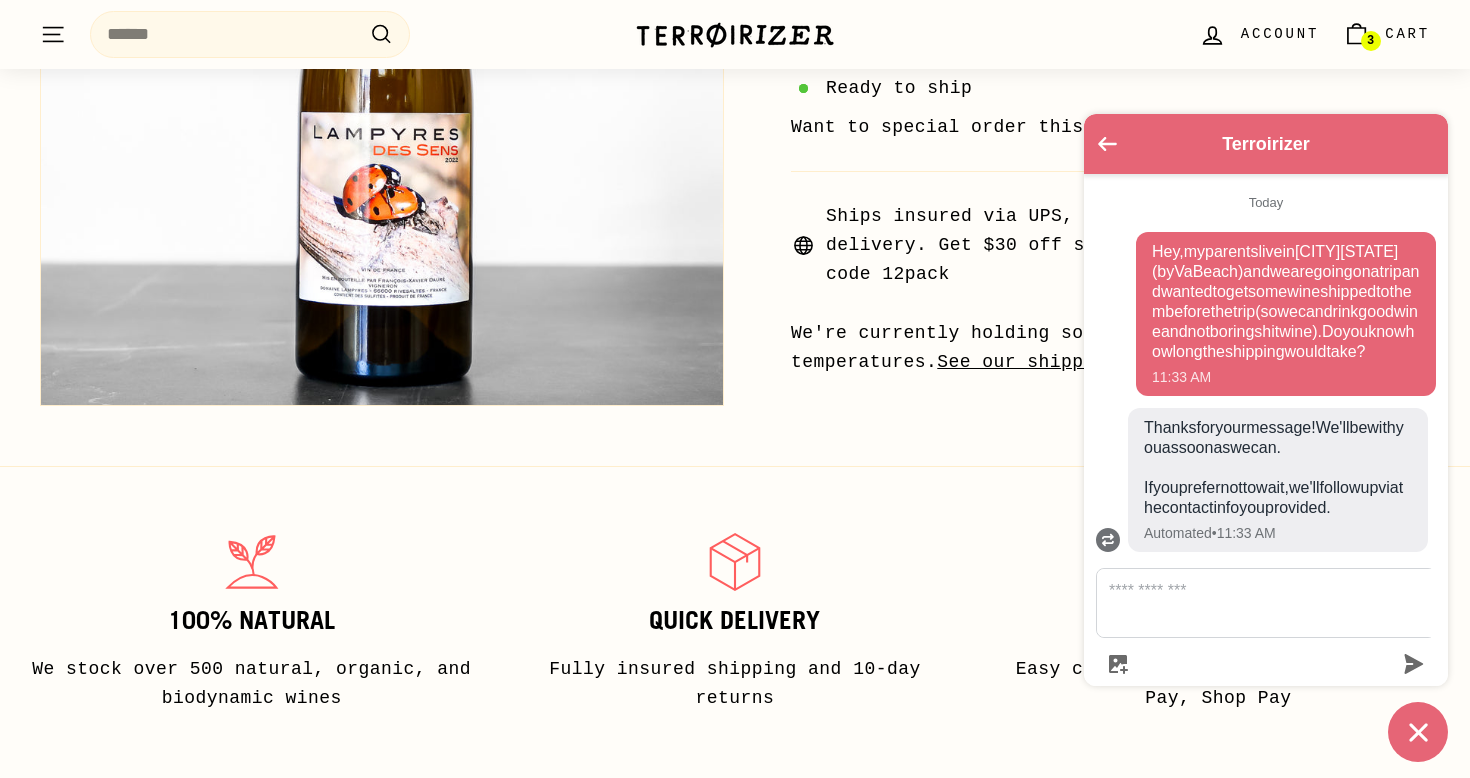 scroll, scrollTop: 148, scrollLeft: 0, axis: vertical 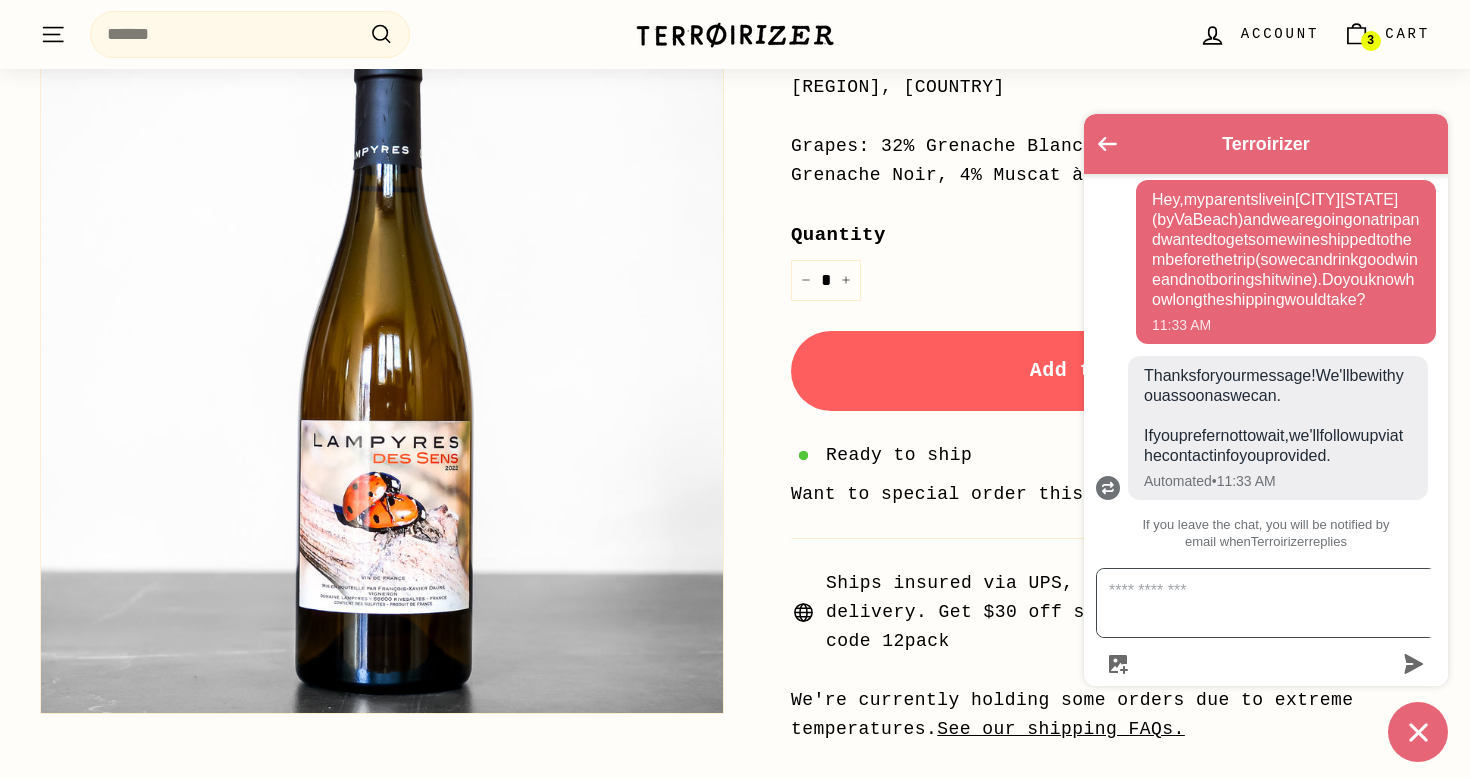 click at bounding box center [1278, 603] 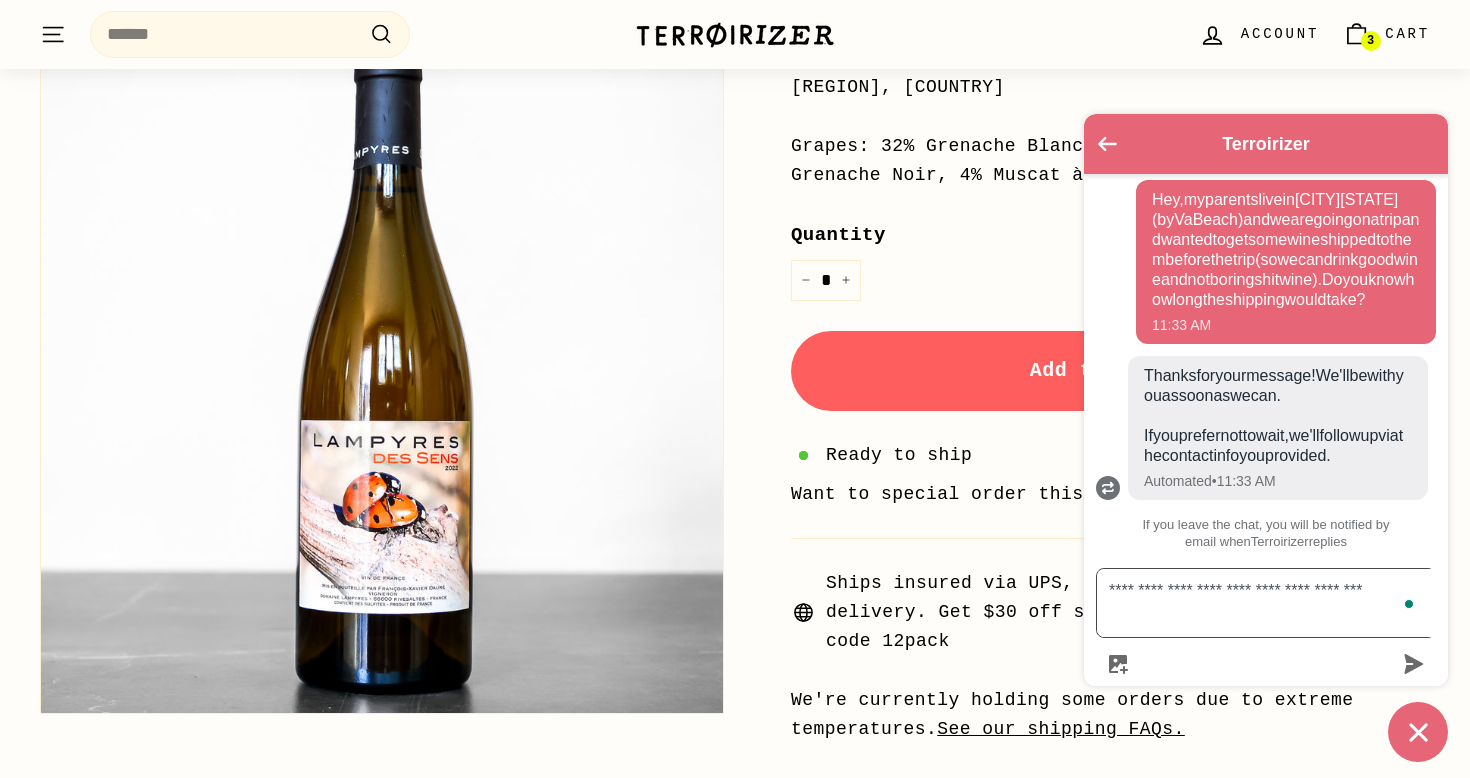 scroll, scrollTop: 167, scrollLeft: 0, axis: vertical 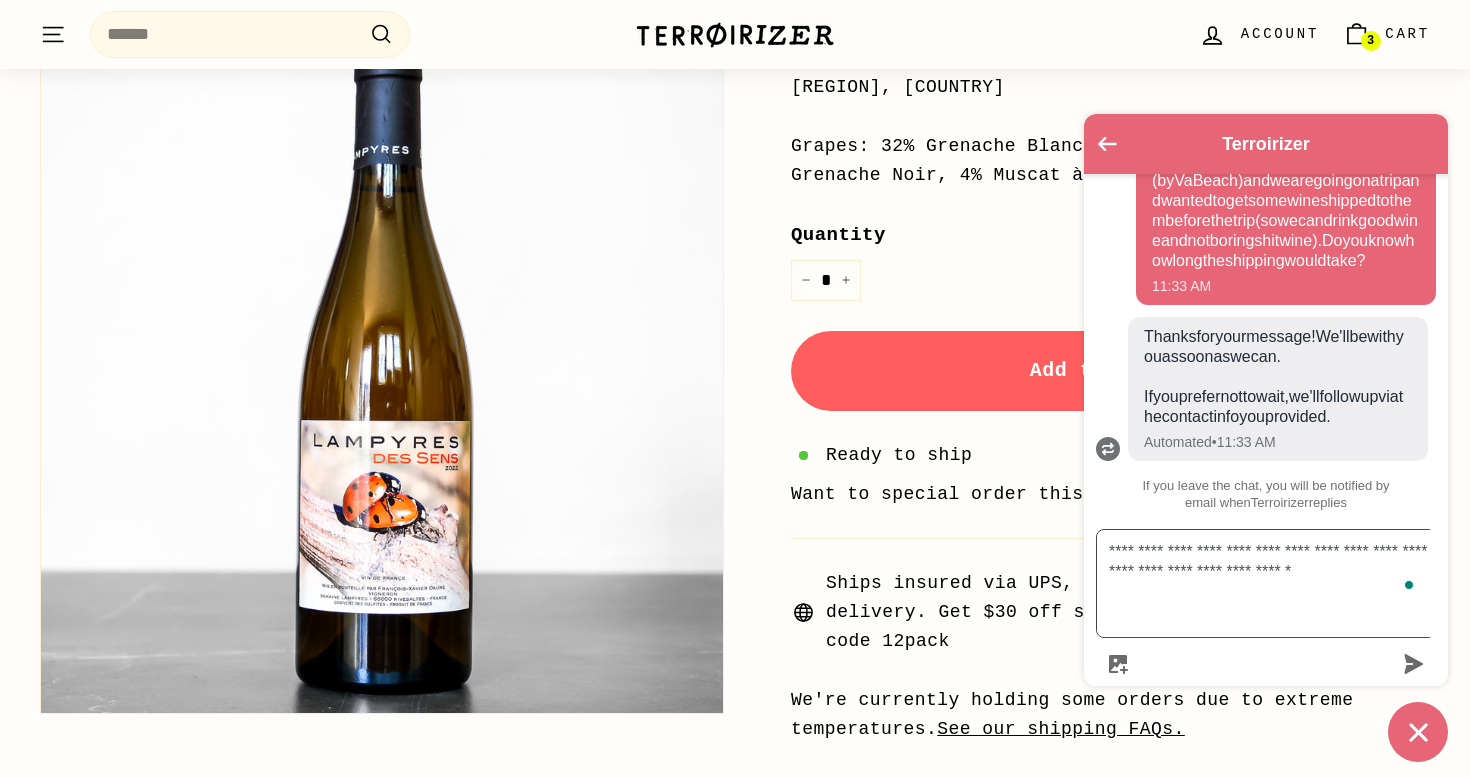 type on "**********" 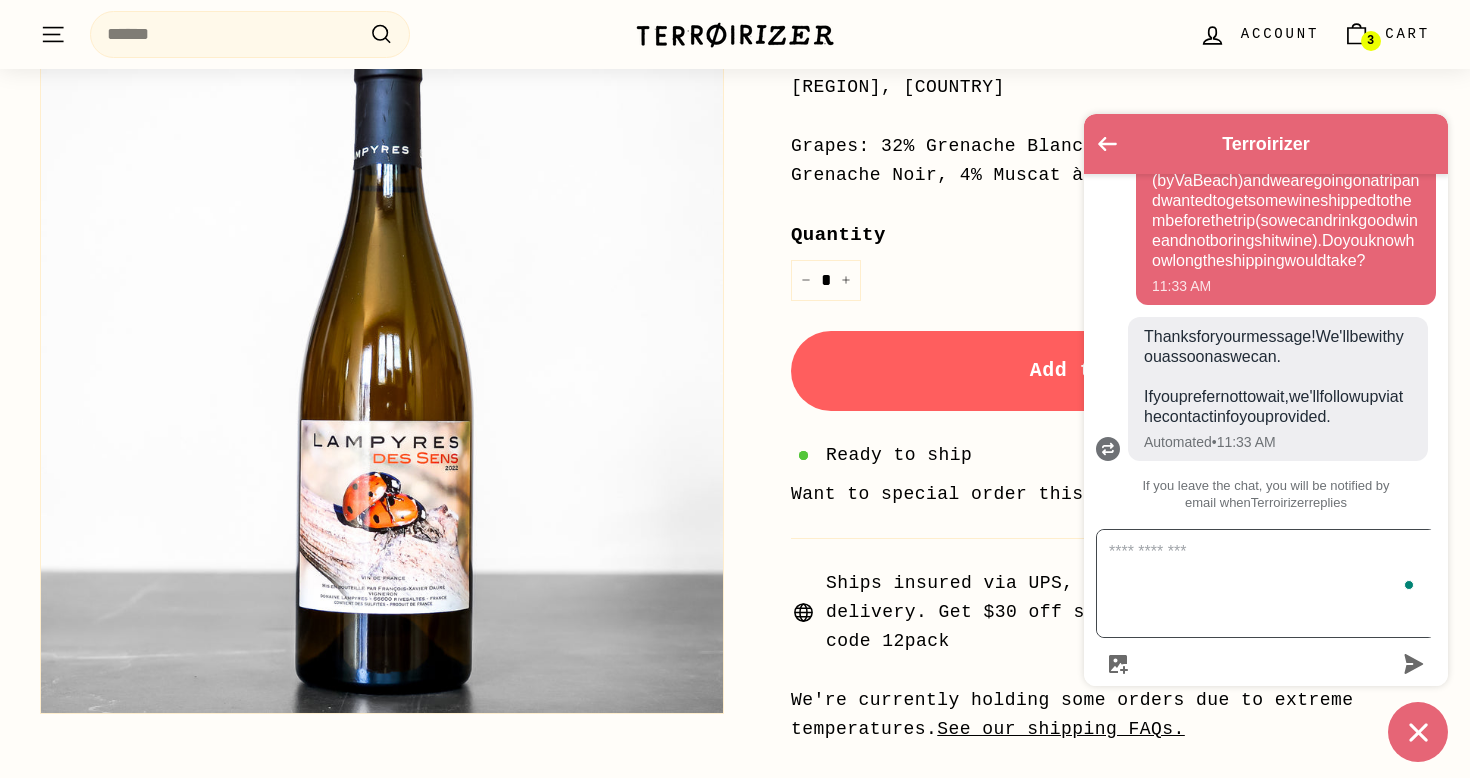 scroll, scrollTop: 284, scrollLeft: 0, axis: vertical 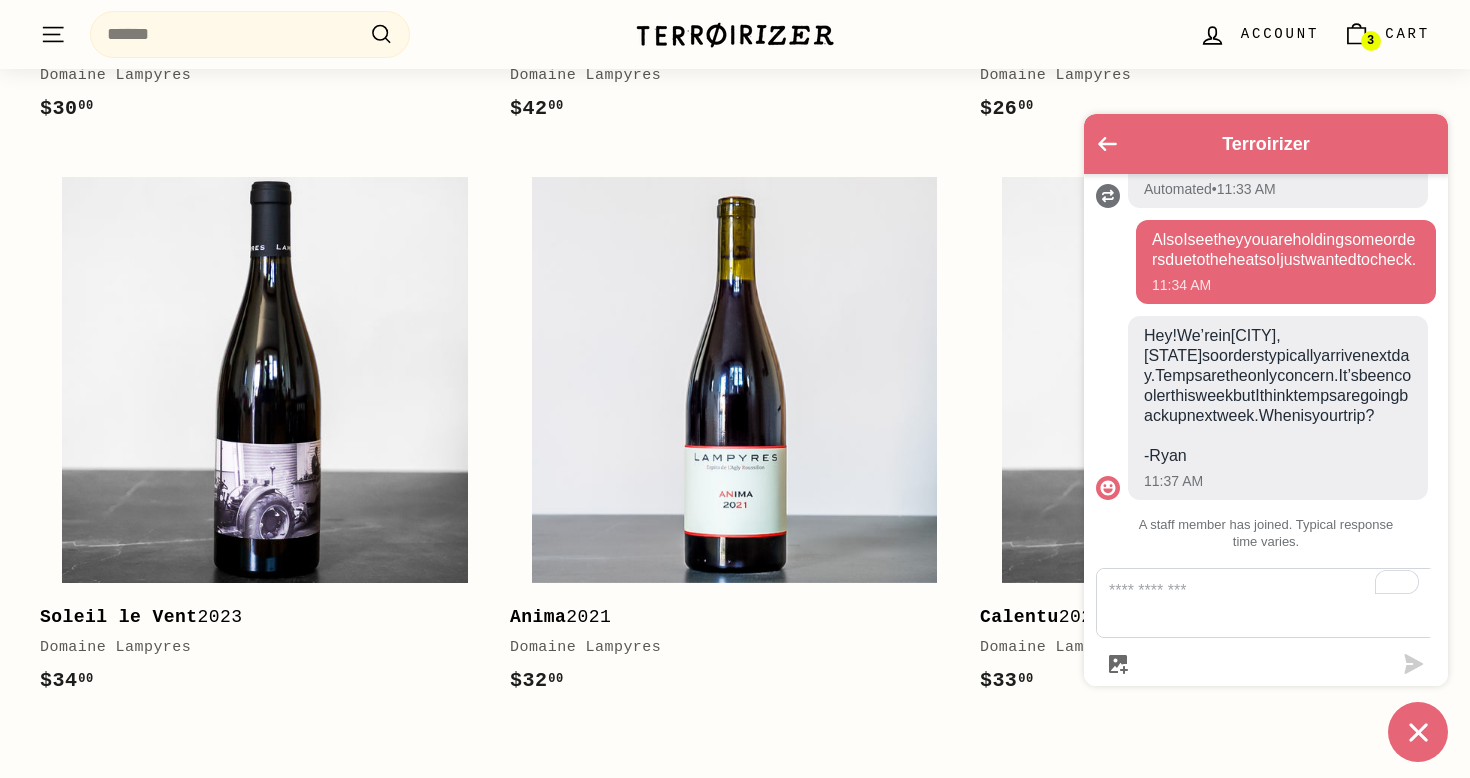 drag, startPoint x: 1223, startPoint y: 362, endPoint x: 1317, endPoint y: 445, distance: 125.39936 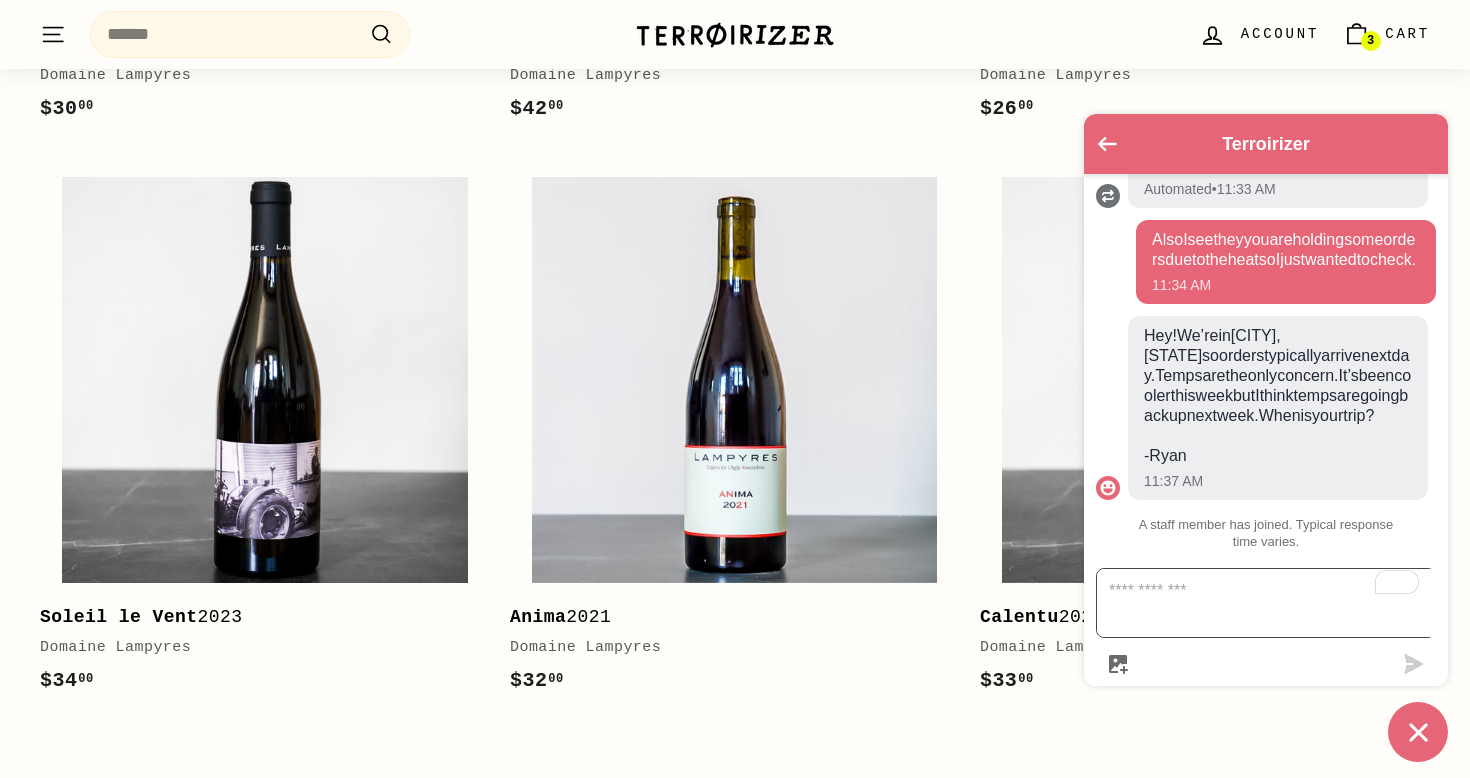 click at bounding box center (1278, 603) 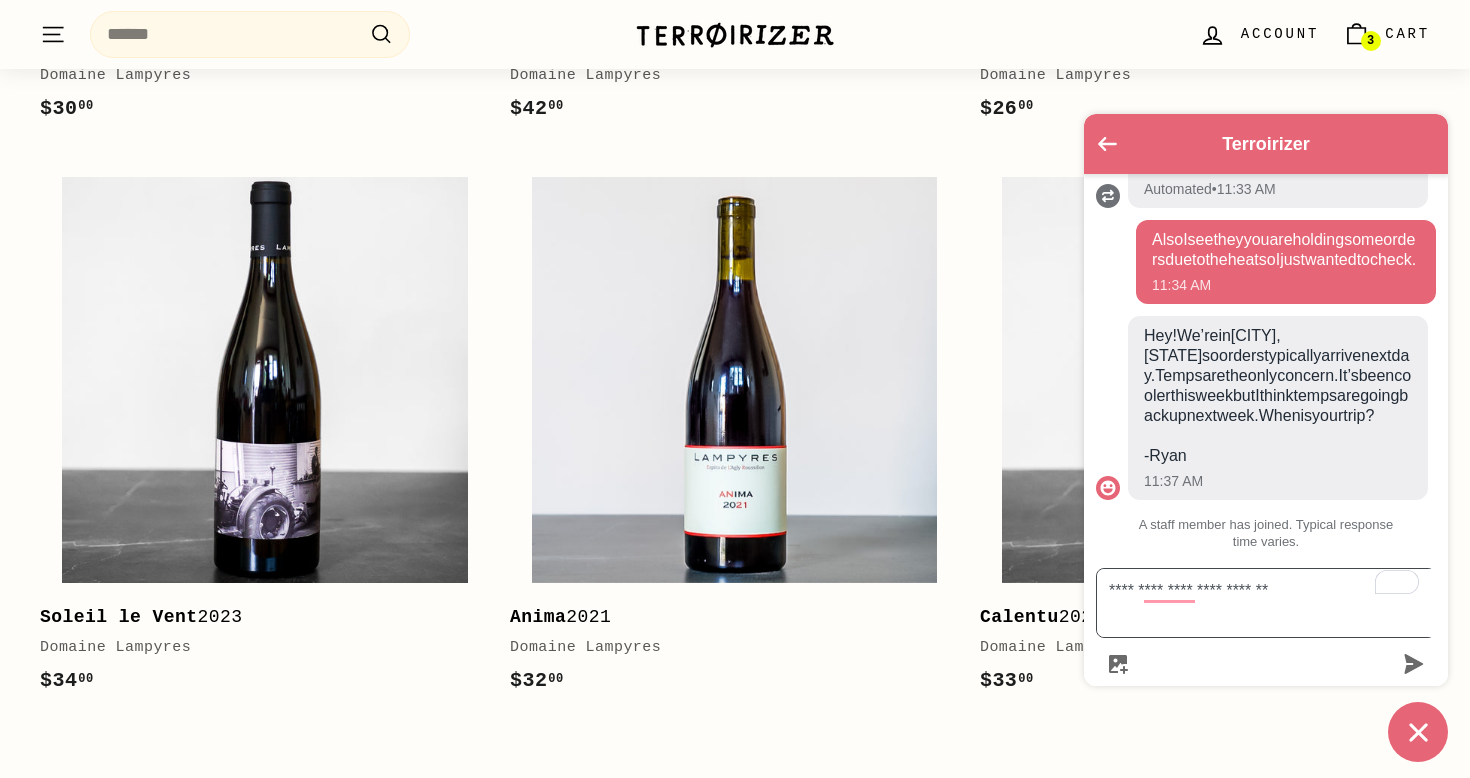 click on "**********" at bounding box center (1278, 603) 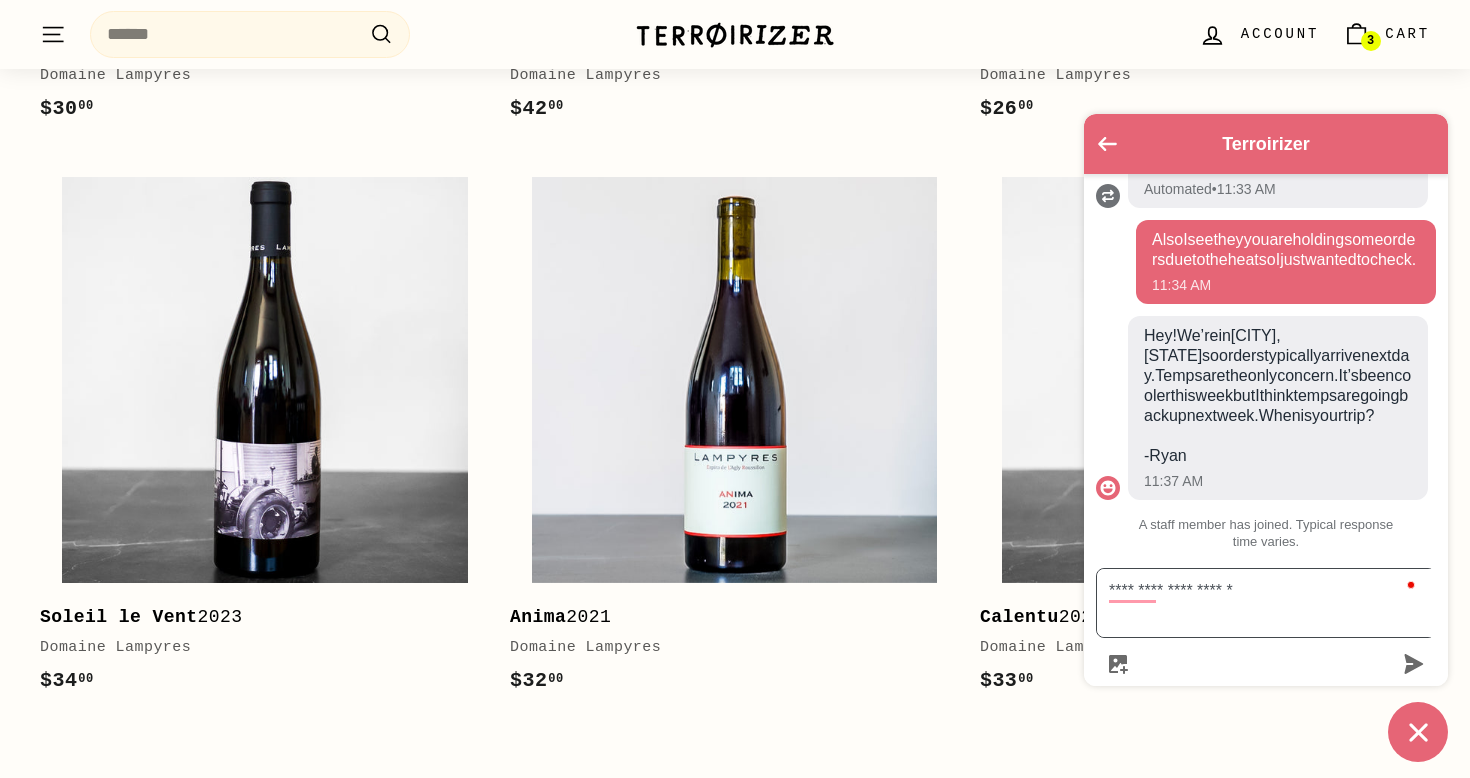 type on "**********" 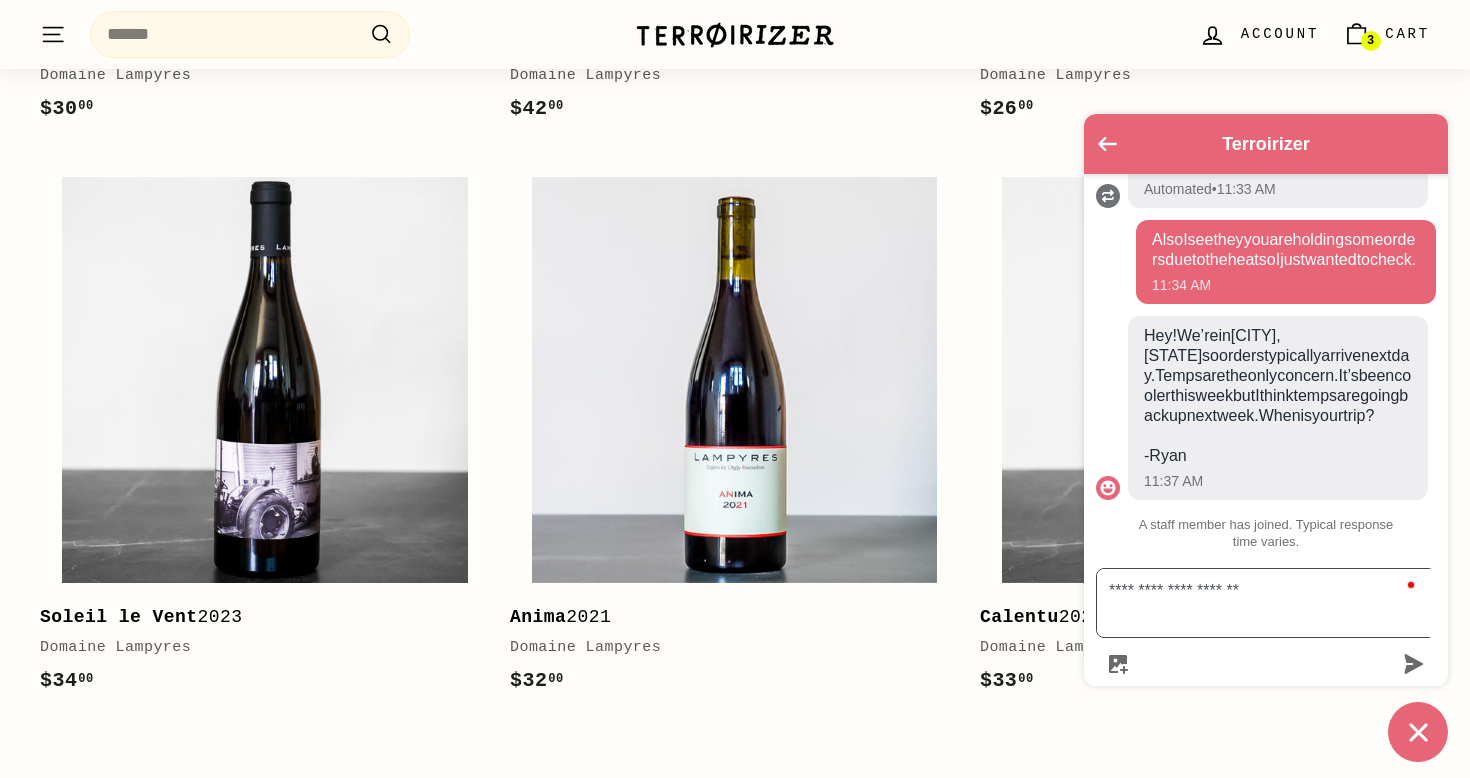 type 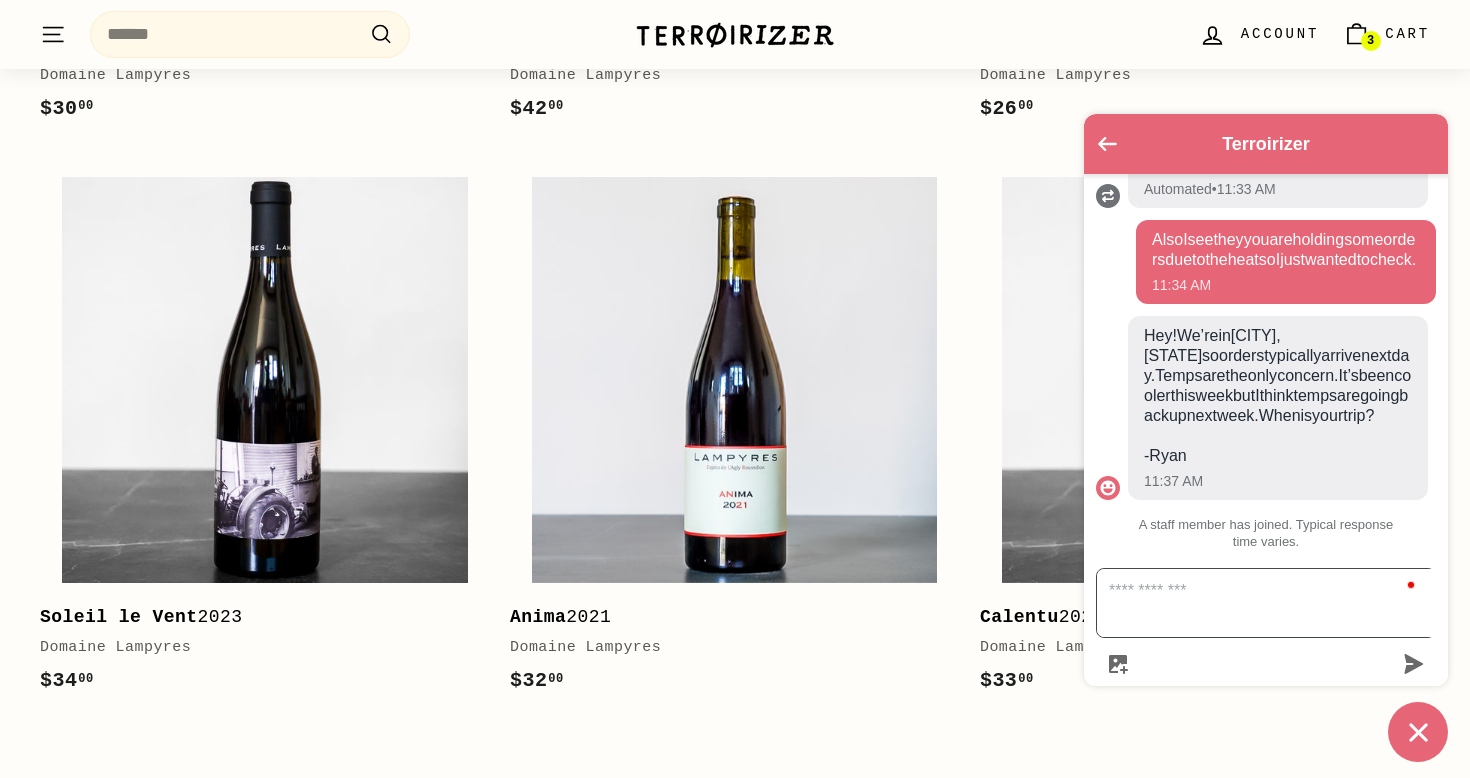 scroll, scrollTop: 542, scrollLeft: 0, axis: vertical 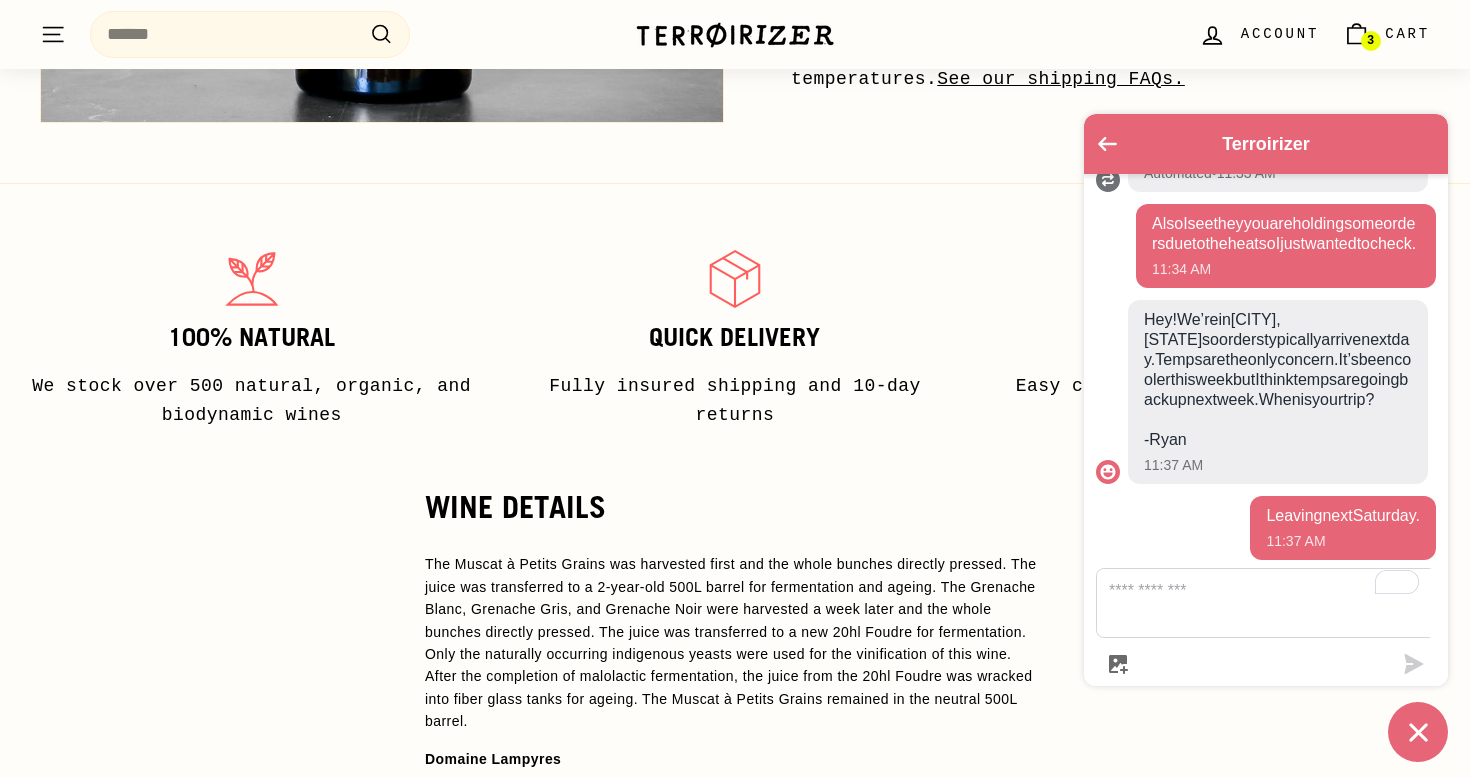 click on "See our shipping FAQs." at bounding box center [1061, 79] 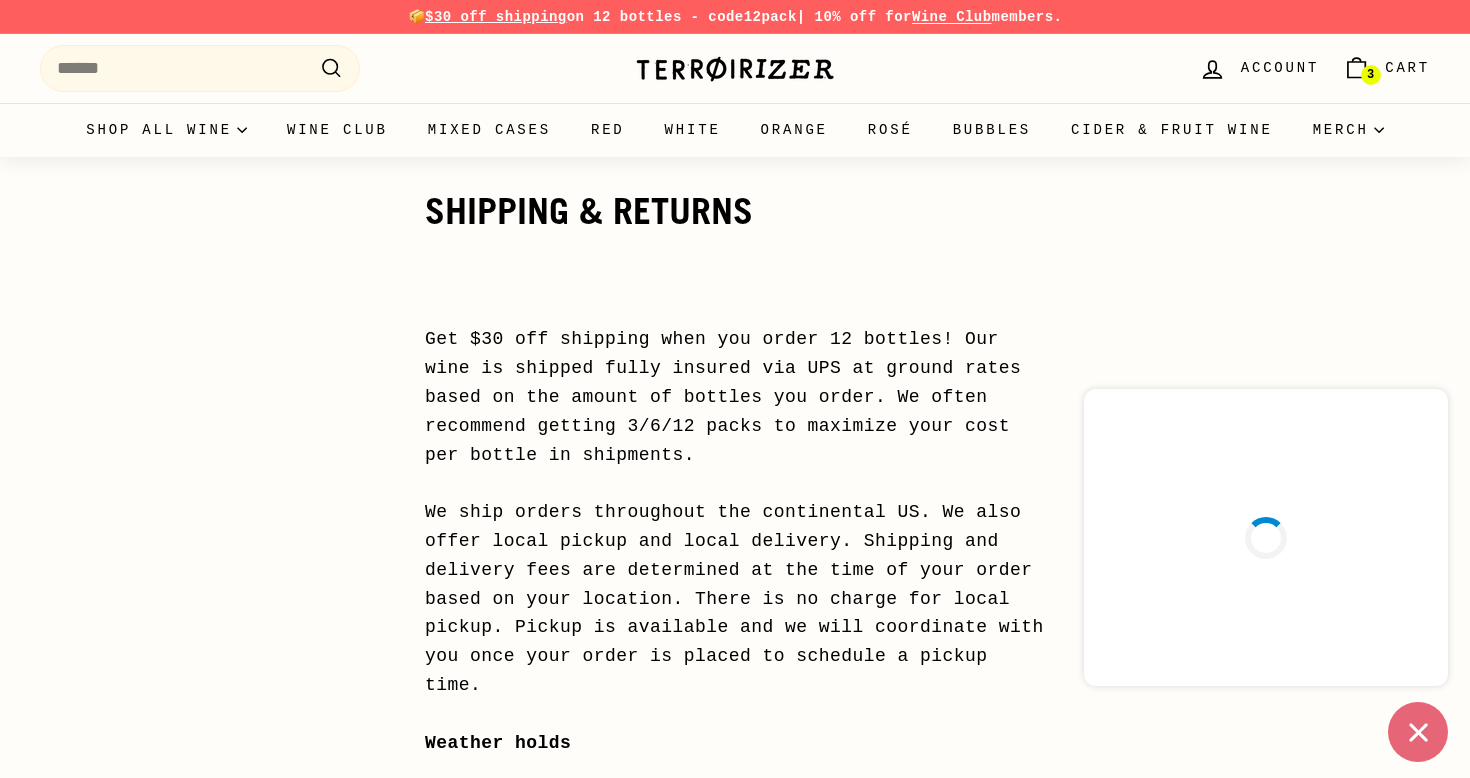 scroll, scrollTop: 0, scrollLeft: 0, axis: both 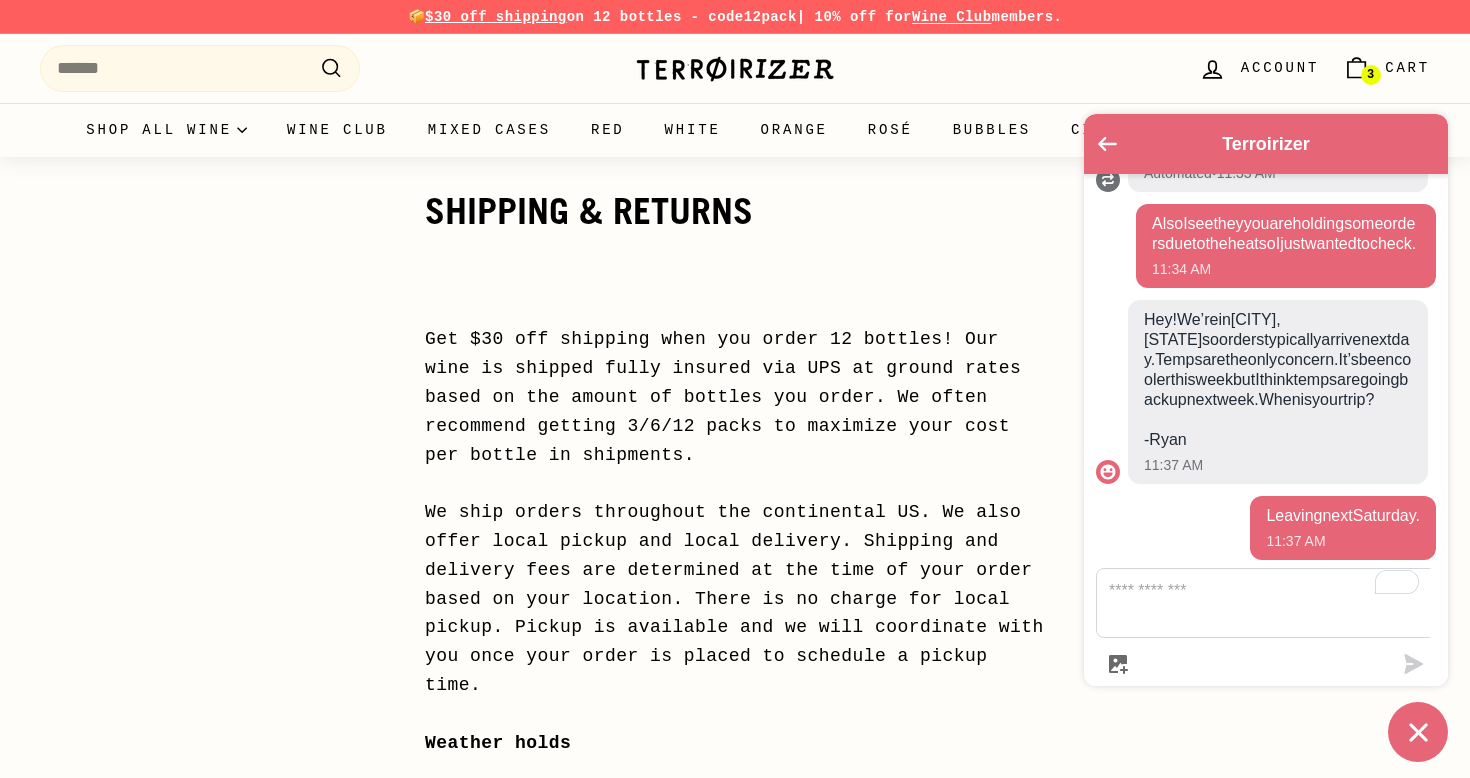 click at bounding box center [1278, 603] 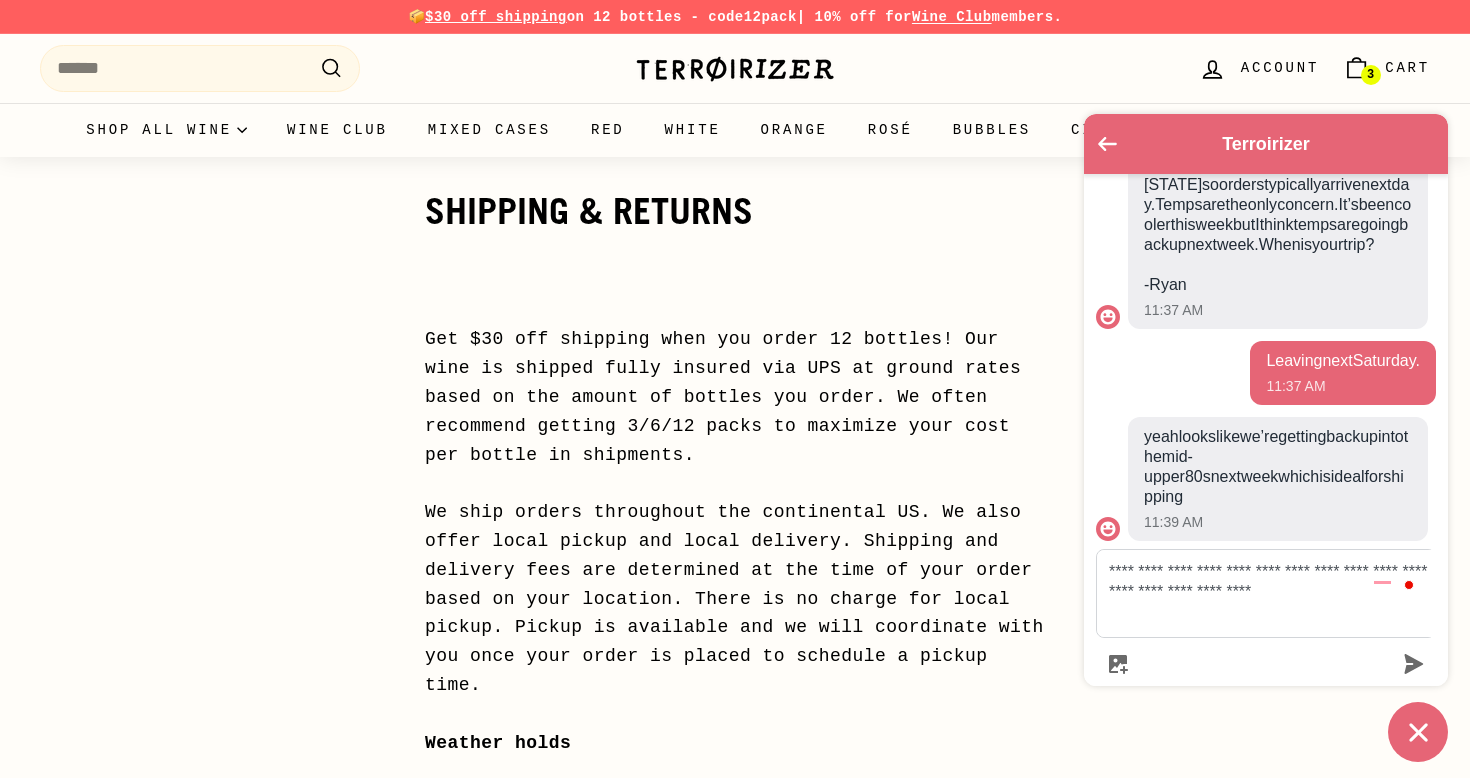 scroll, scrollTop: 717, scrollLeft: 0, axis: vertical 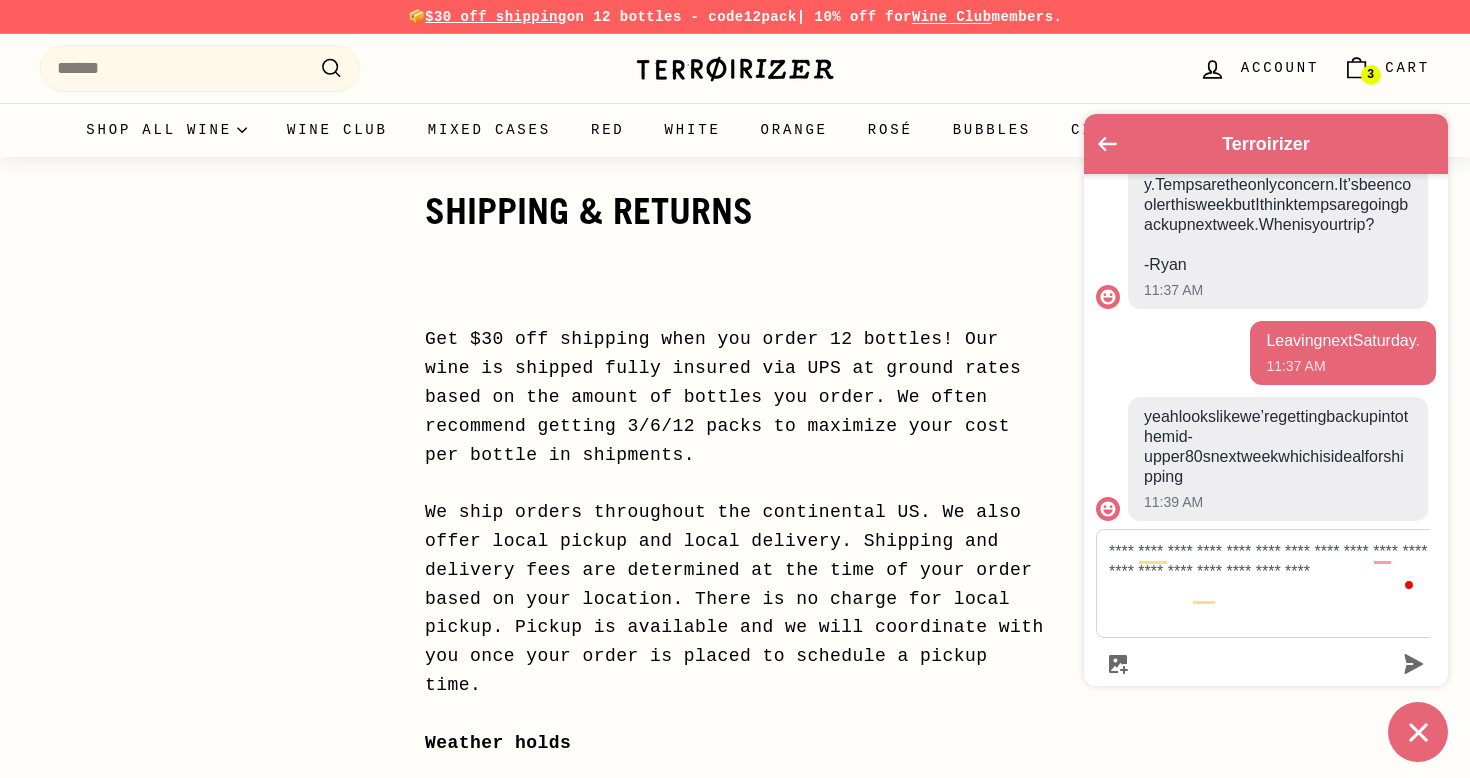 click on "**********" at bounding box center [1278, 583] 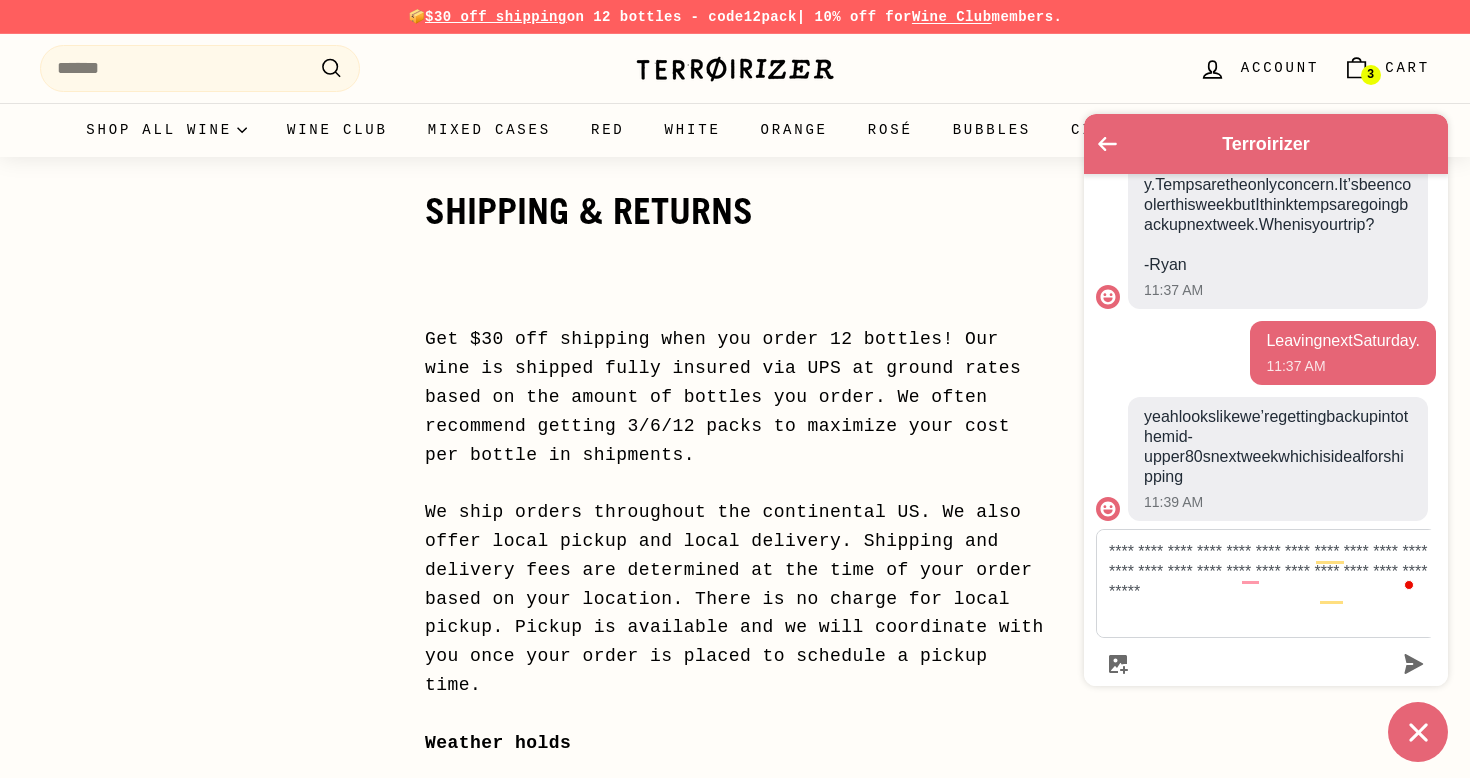 type on "**********" 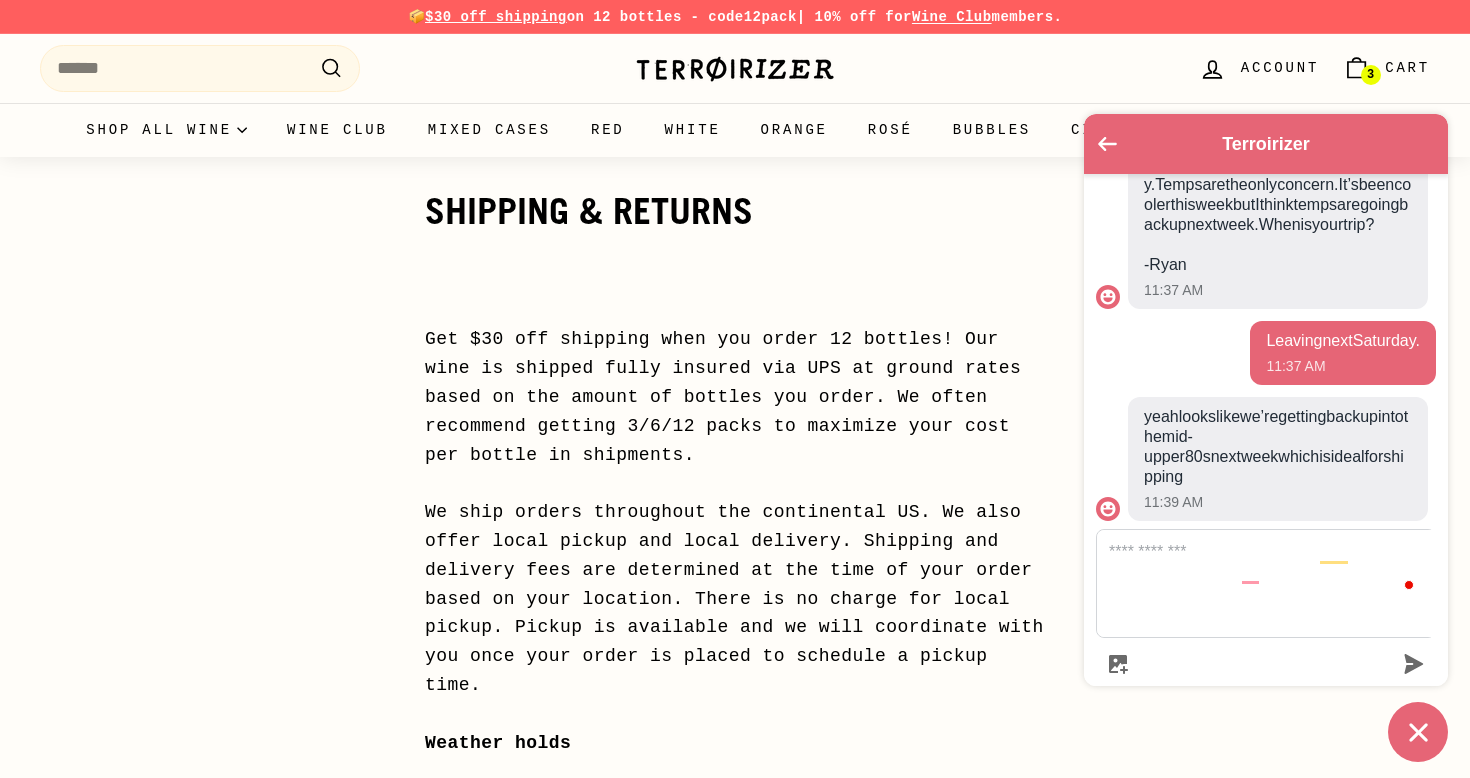 scroll, scrollTop: 834, scrollLeft: 0, axis: vertical 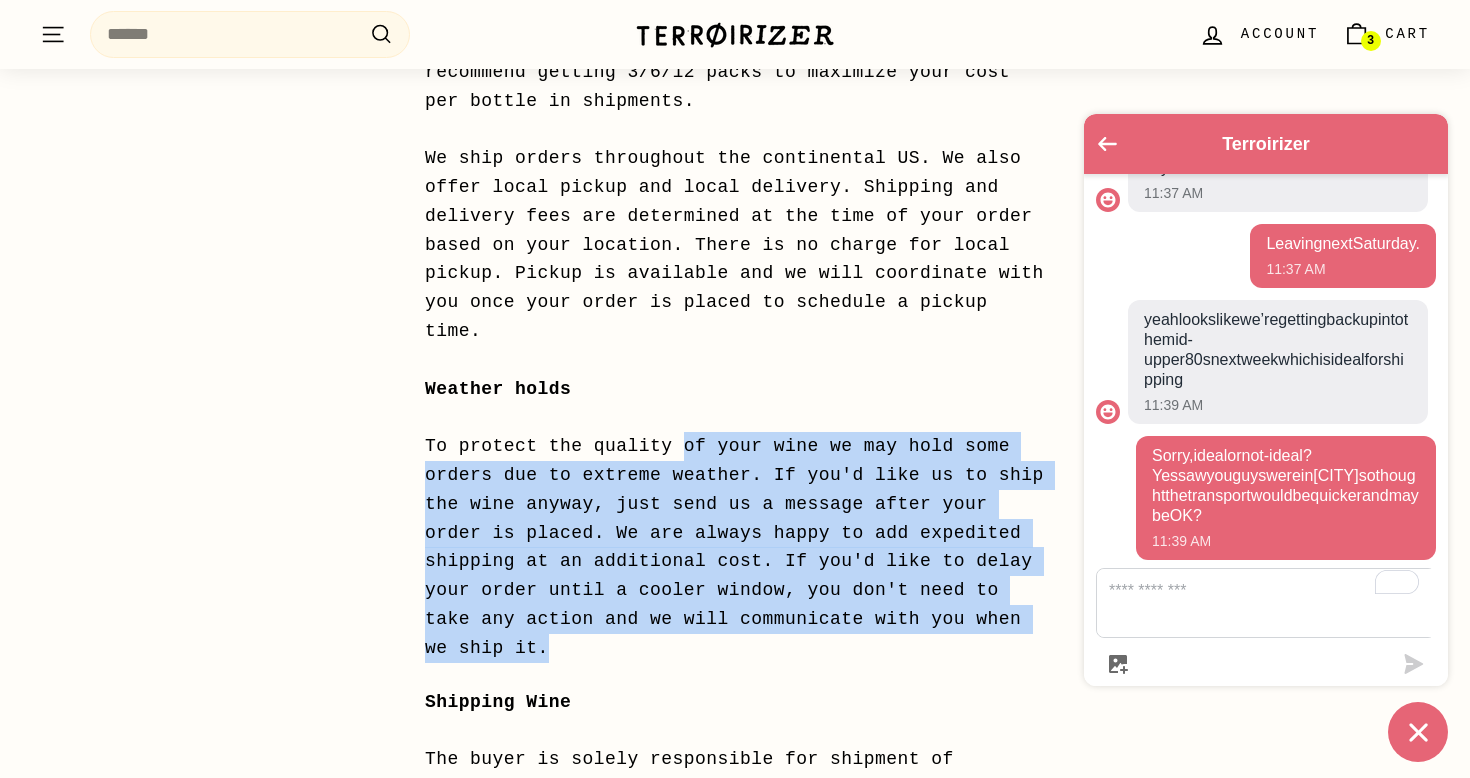 drag, startPoint x: 683, startPoint y: 456, endPoint x: 868, endPoint y: 644, distance: 263.75937 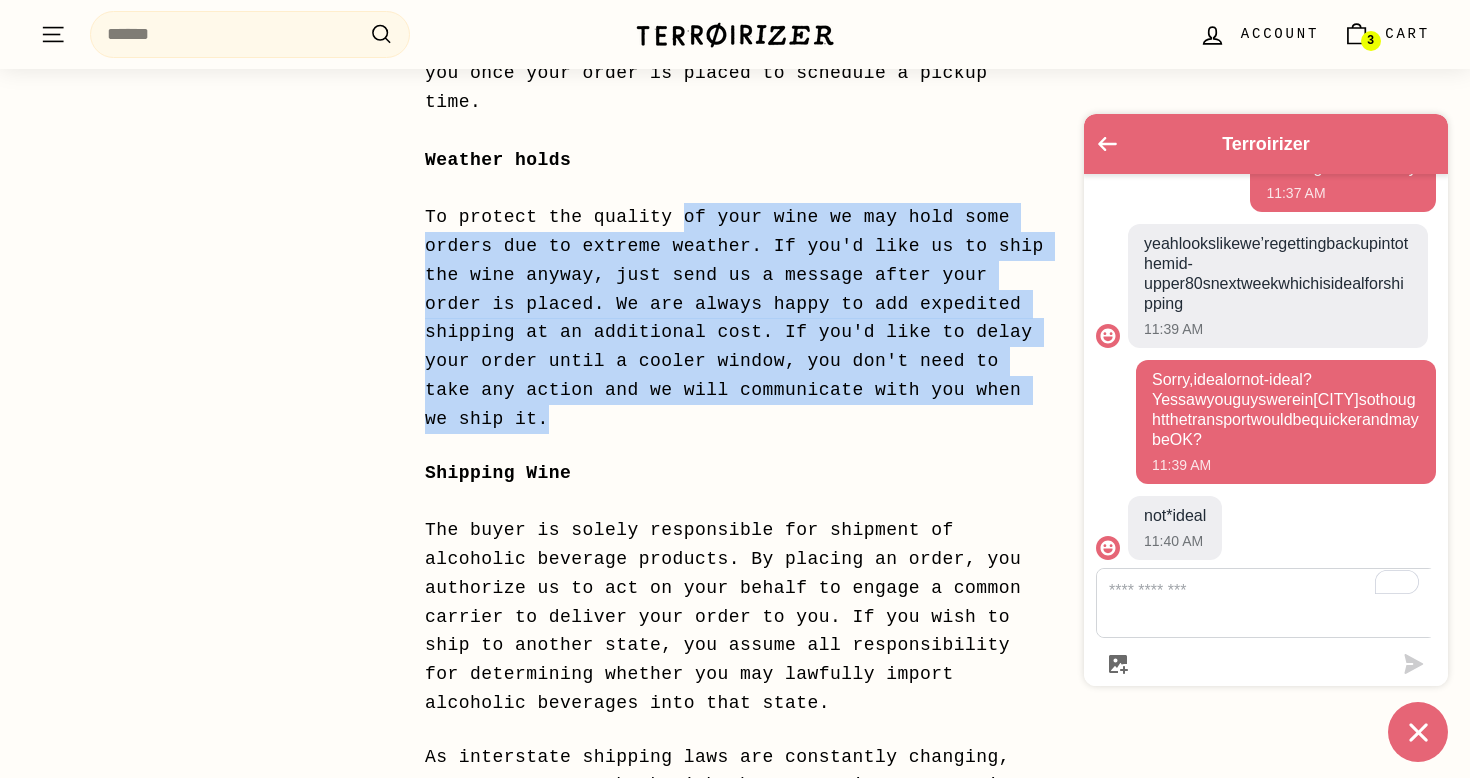 scroll, scrollTop: 581, scrollLeft: 0, axis: vertical 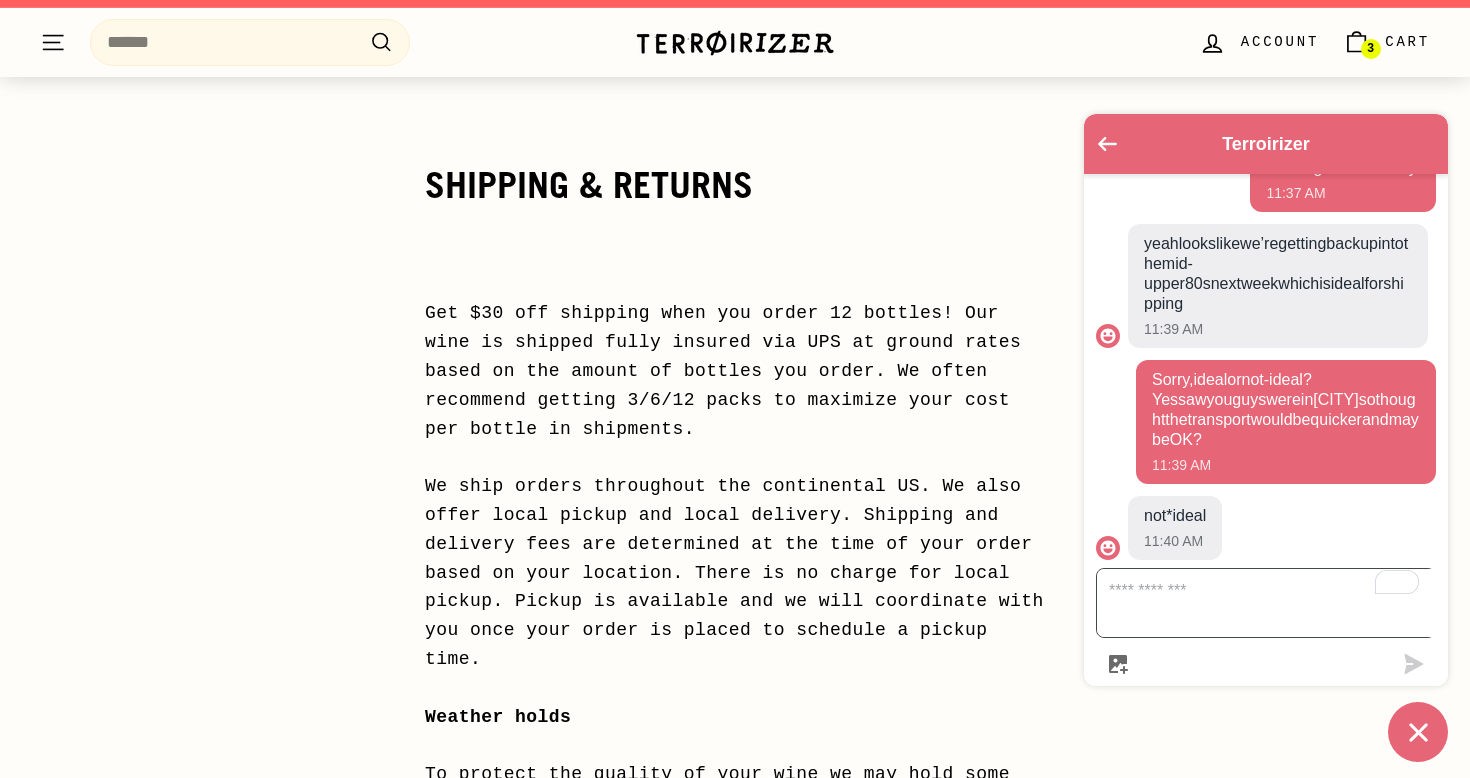 click at bounding box center (1278, 603) 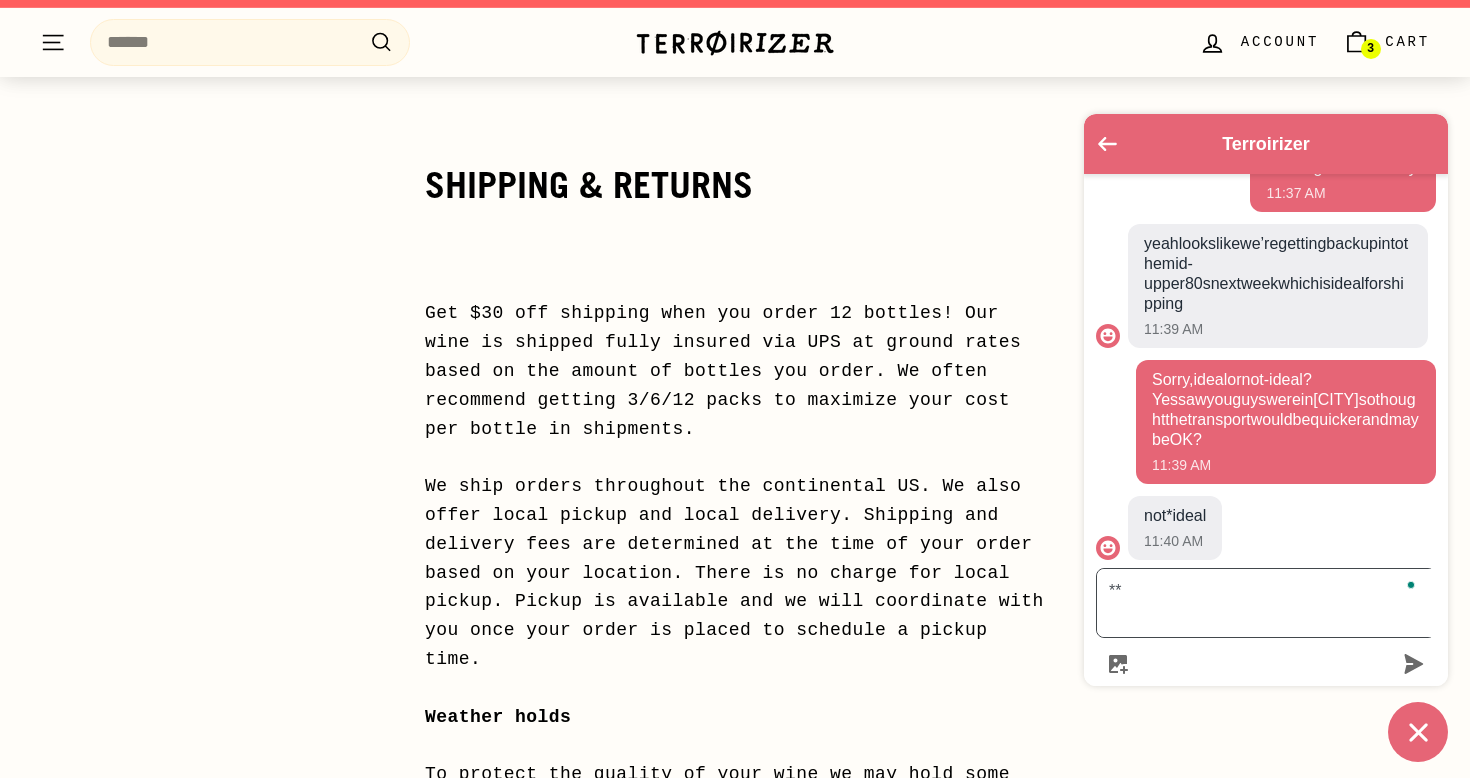 type on "*" 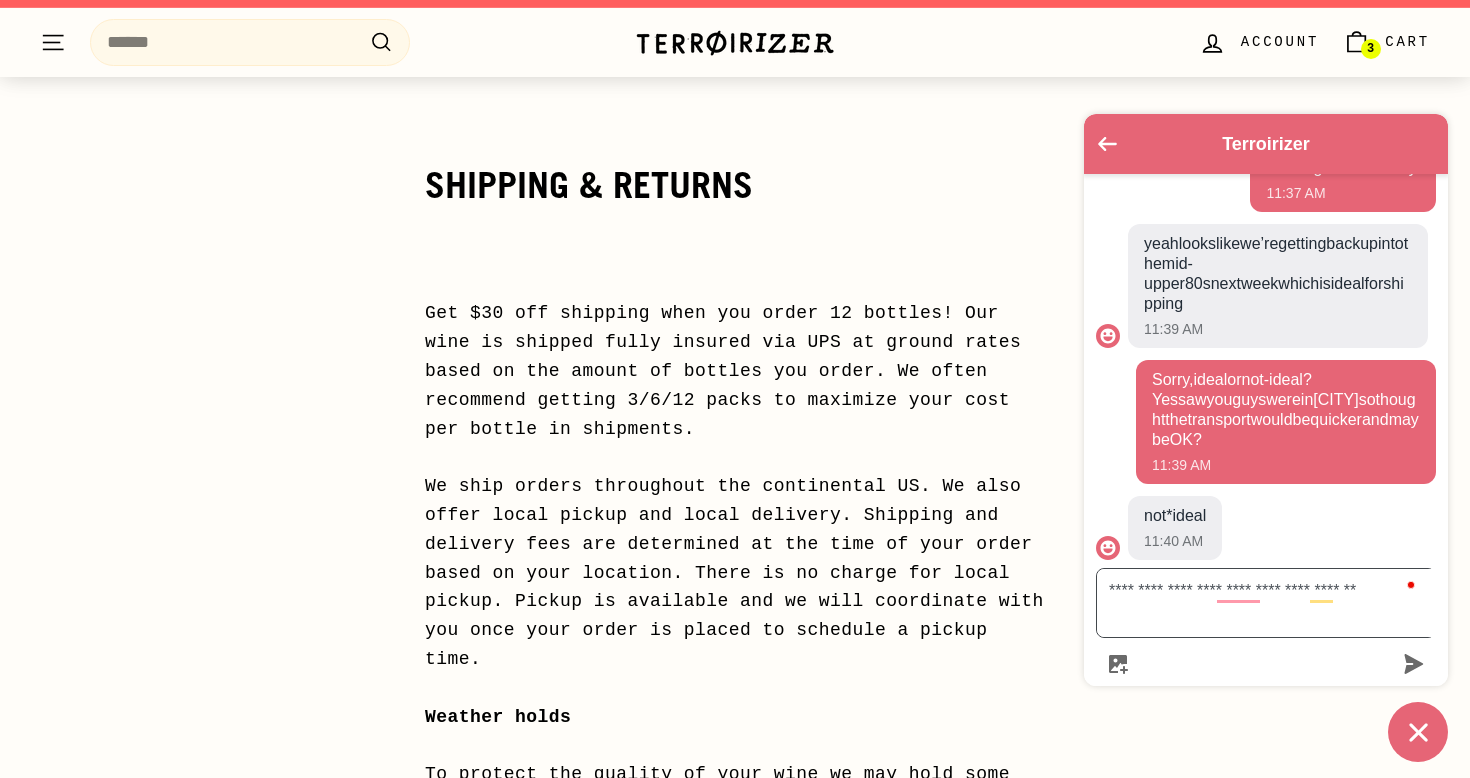 type on "**********" 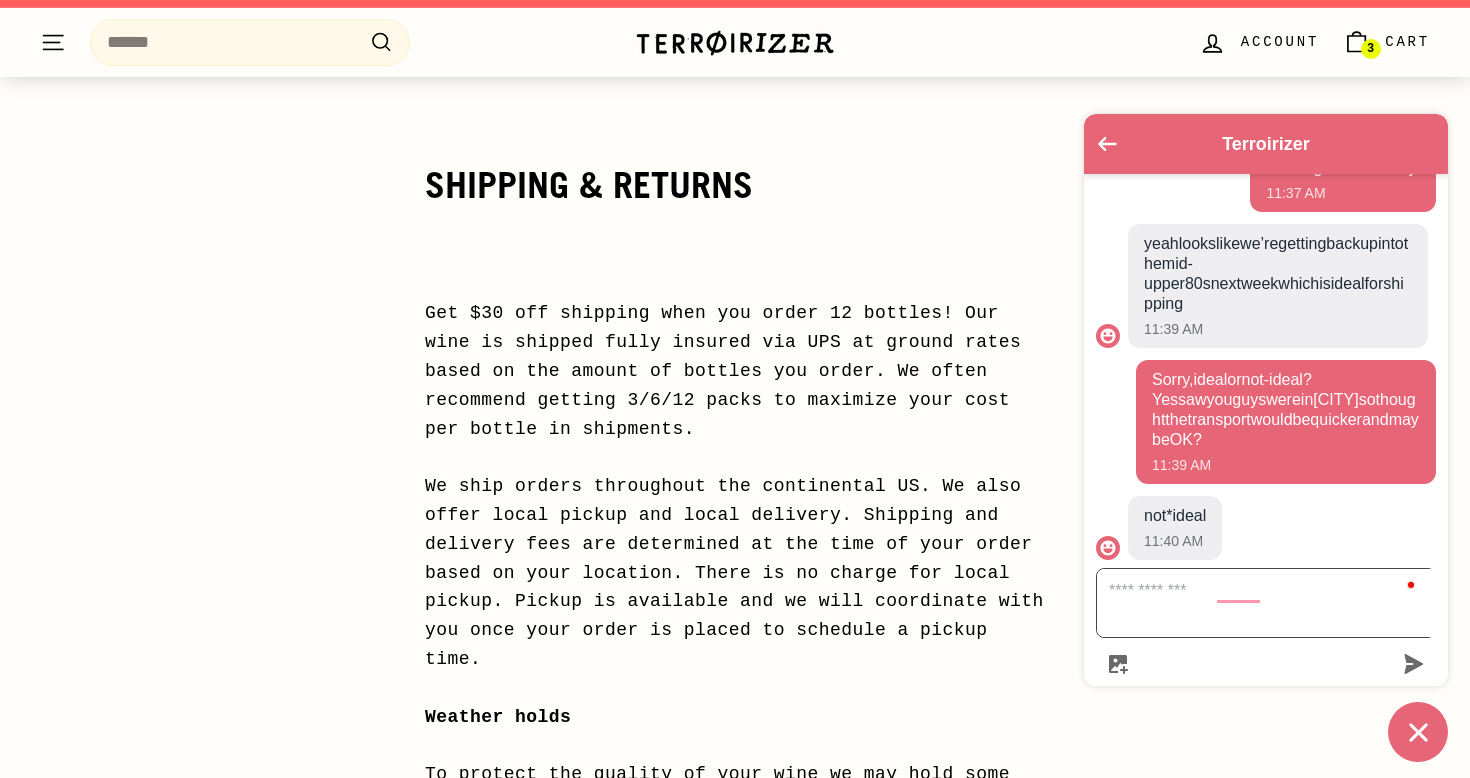 scroll, scrollTop: 1006, scrollLeft: 0, axis: vertical 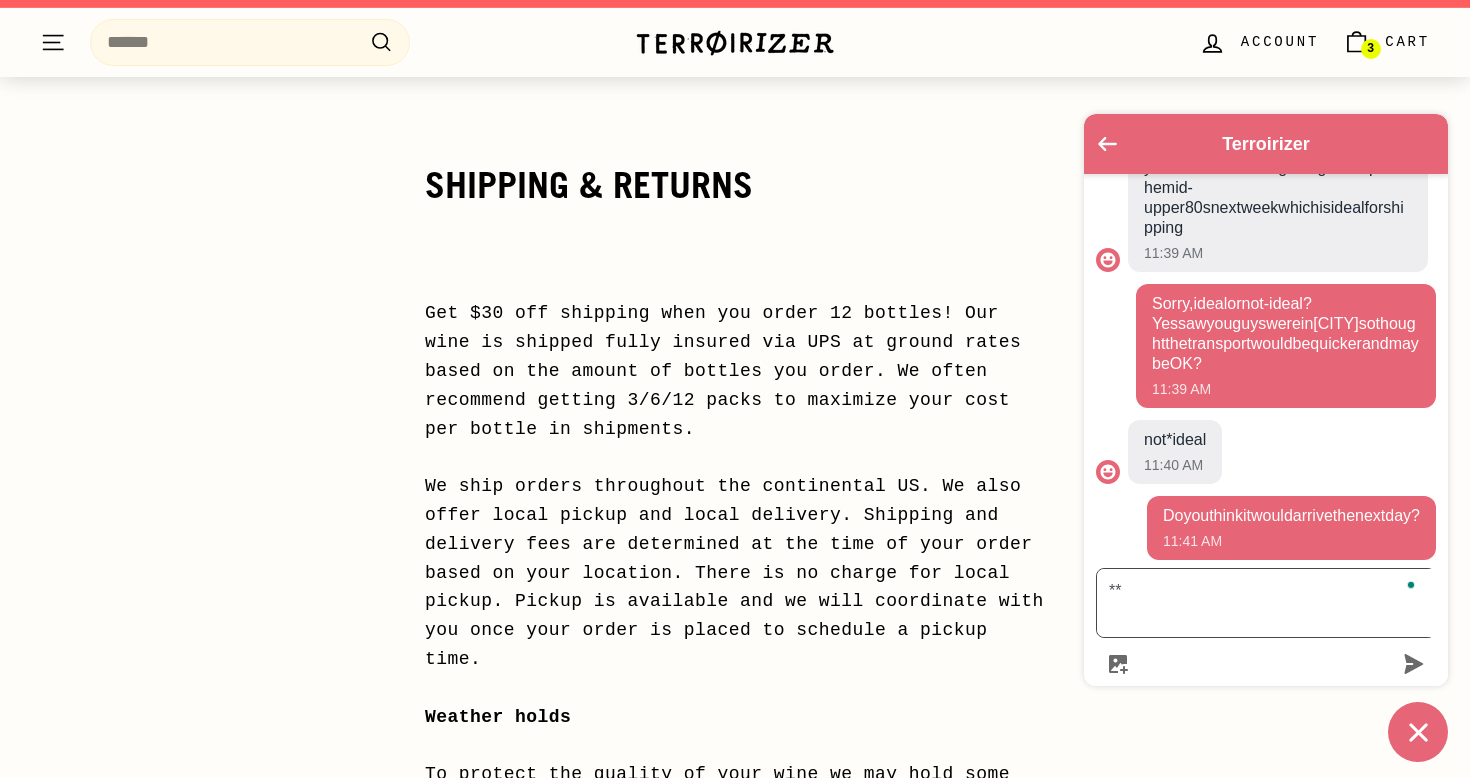 type on "*" 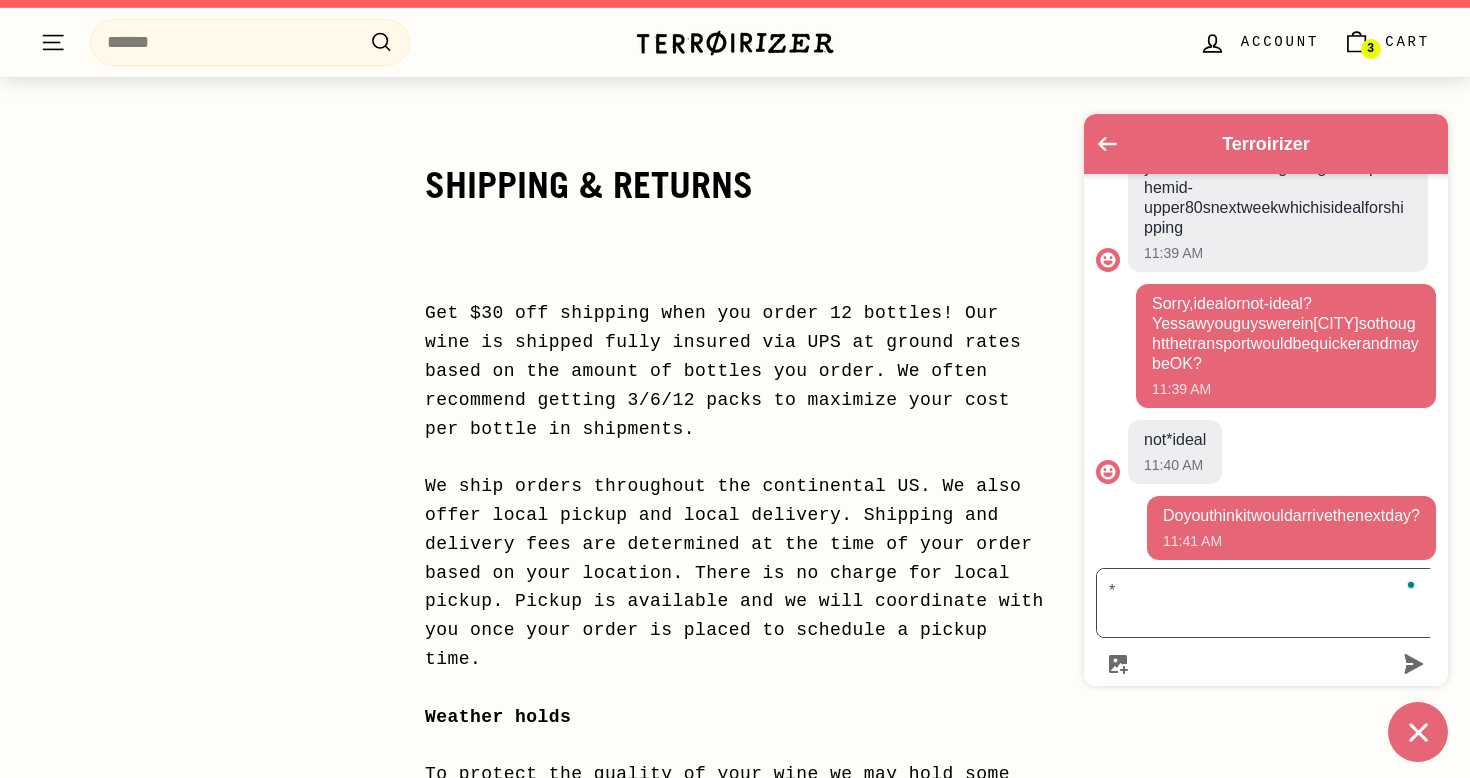 type 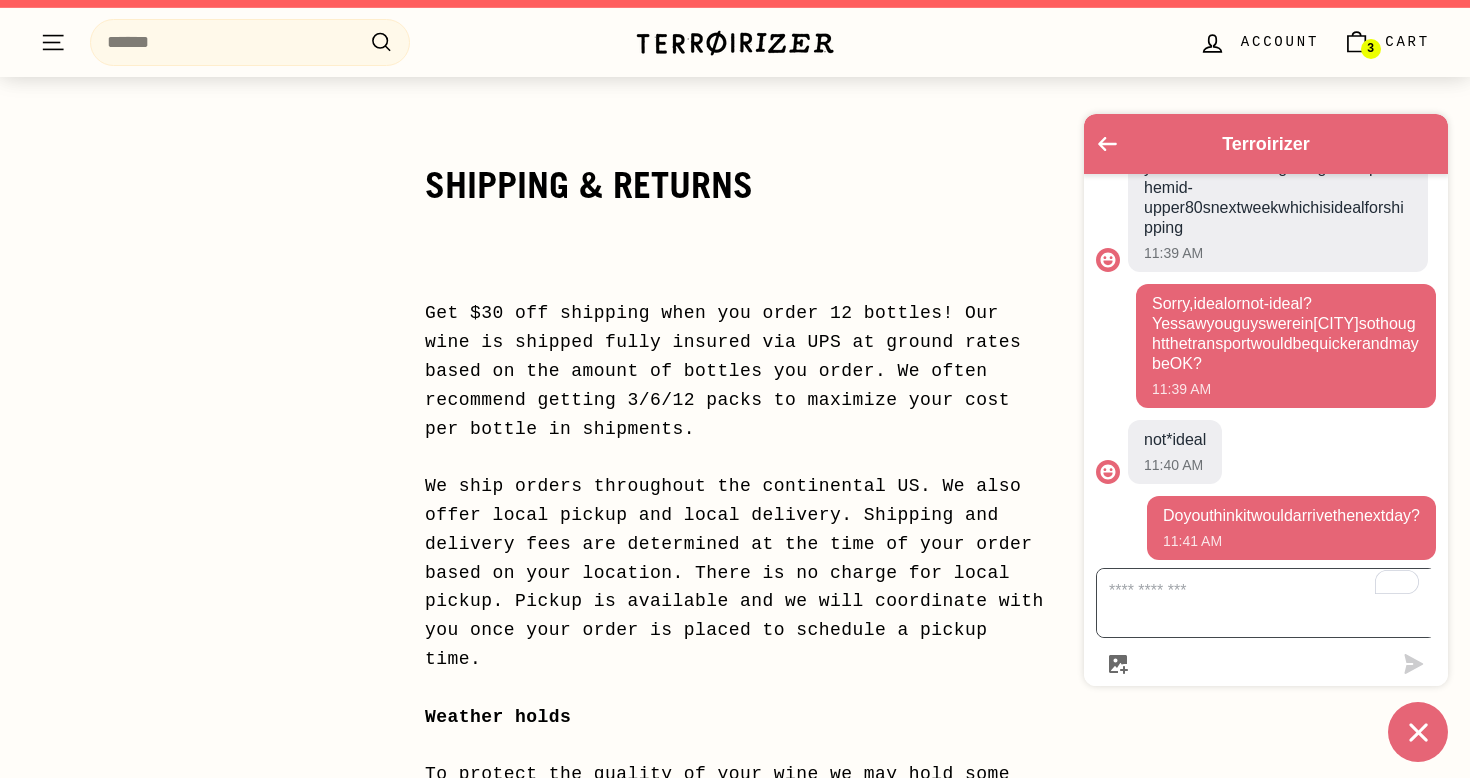 scroll, scrollTop: 0, scrollLeft: 0, axis: both 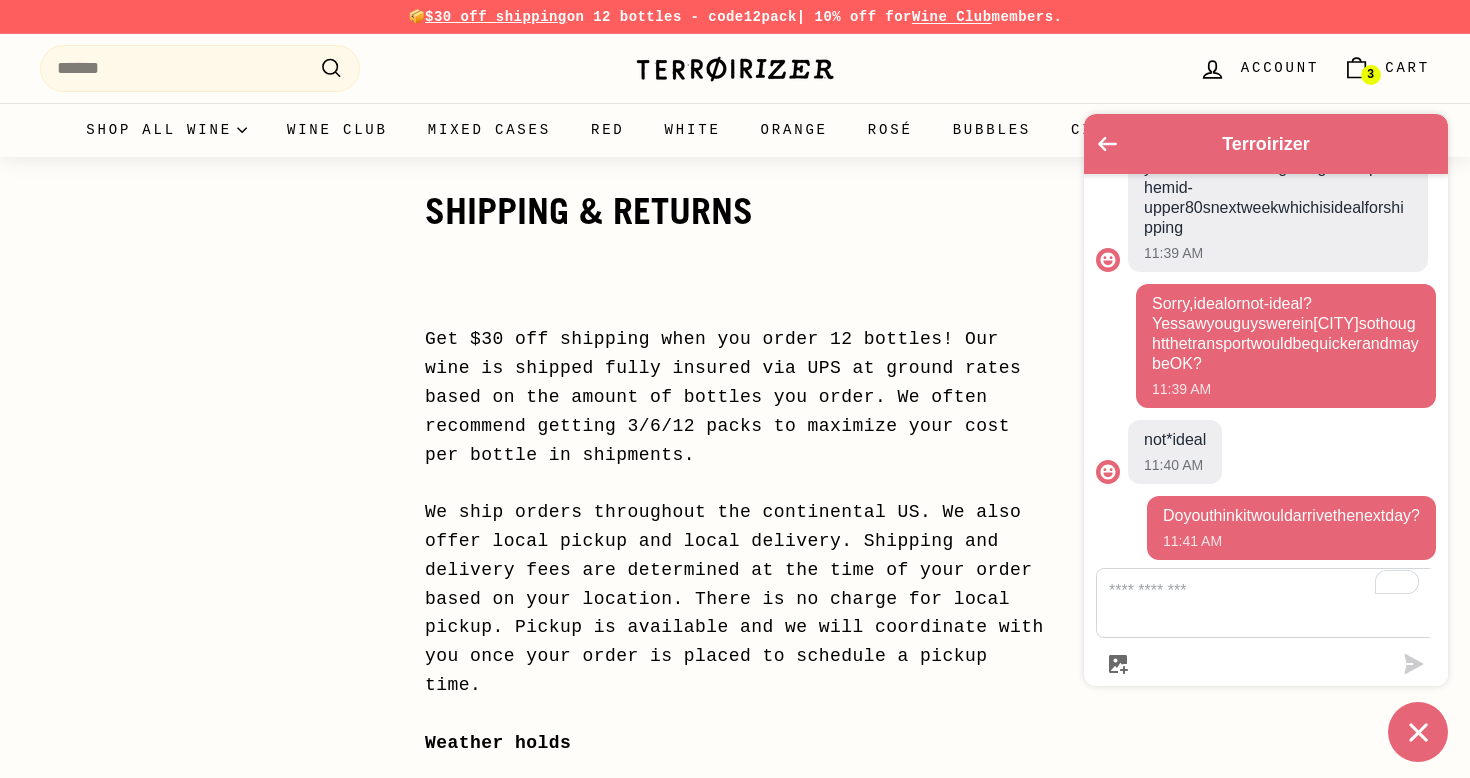 click on "Cart" at bounding box center [1407, 68] 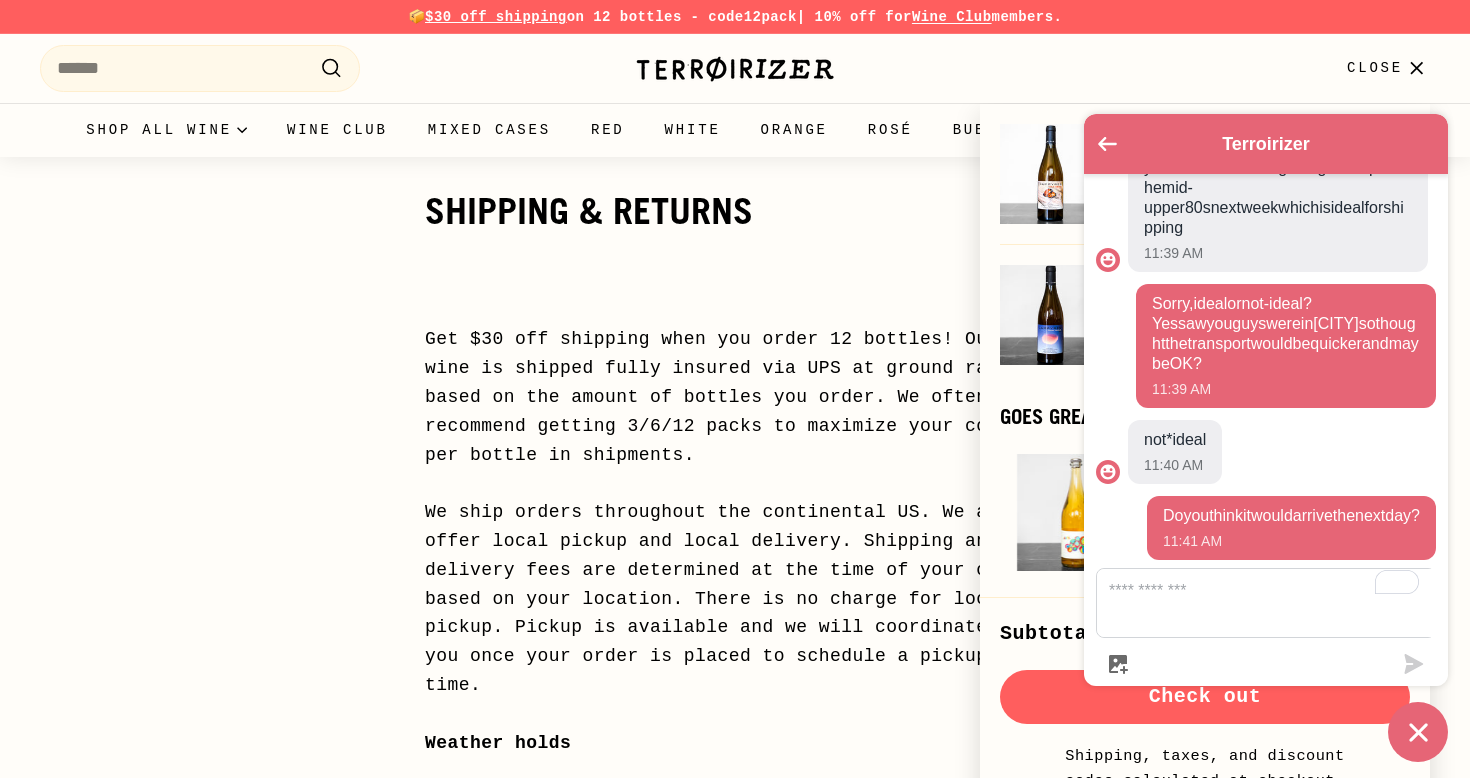 click on "Goes great with" at bounding box center [1205, 416] 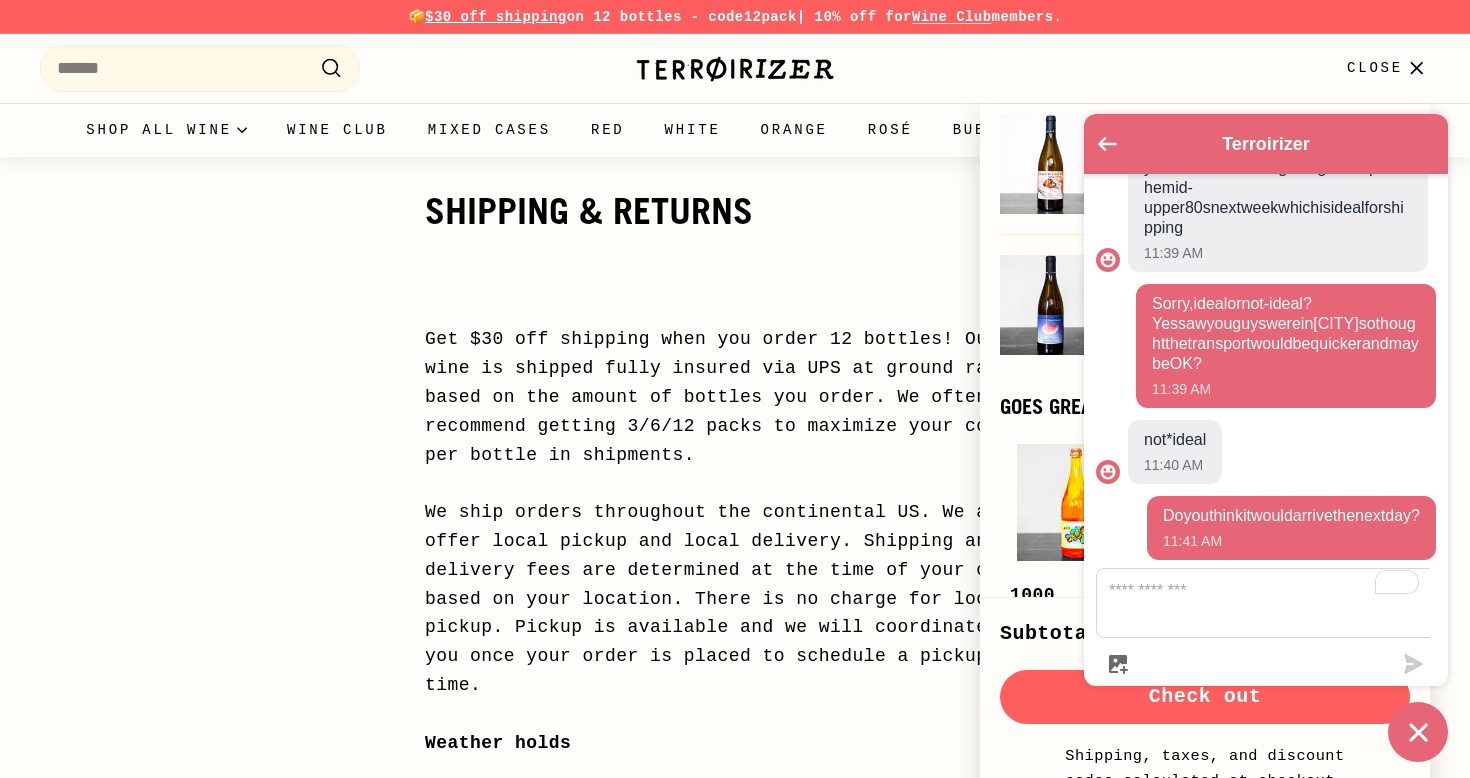 scroll, scrollTop: 0, scrollLeft: 0, axis: both 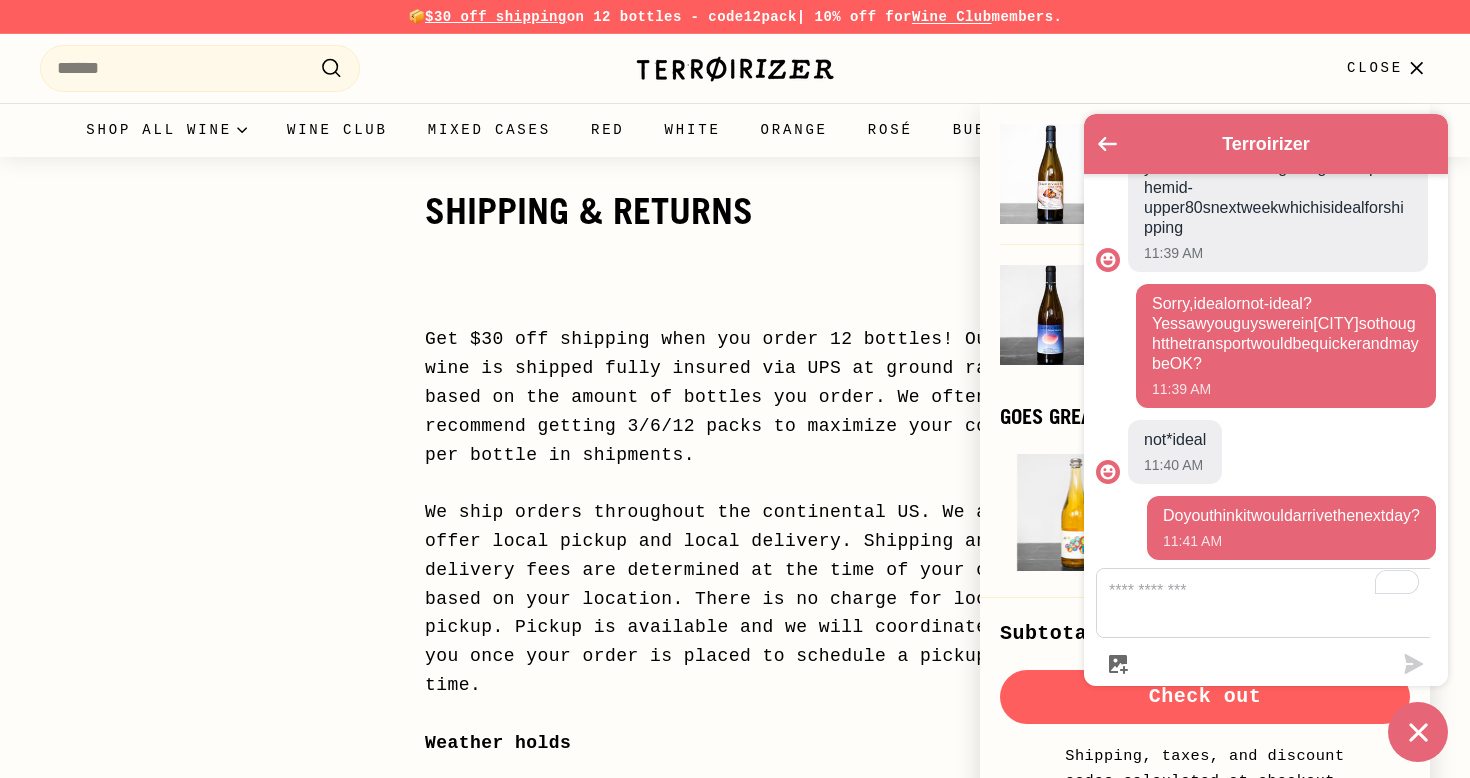 click on "Shipping & Returns" at bounding box center (735, 212) 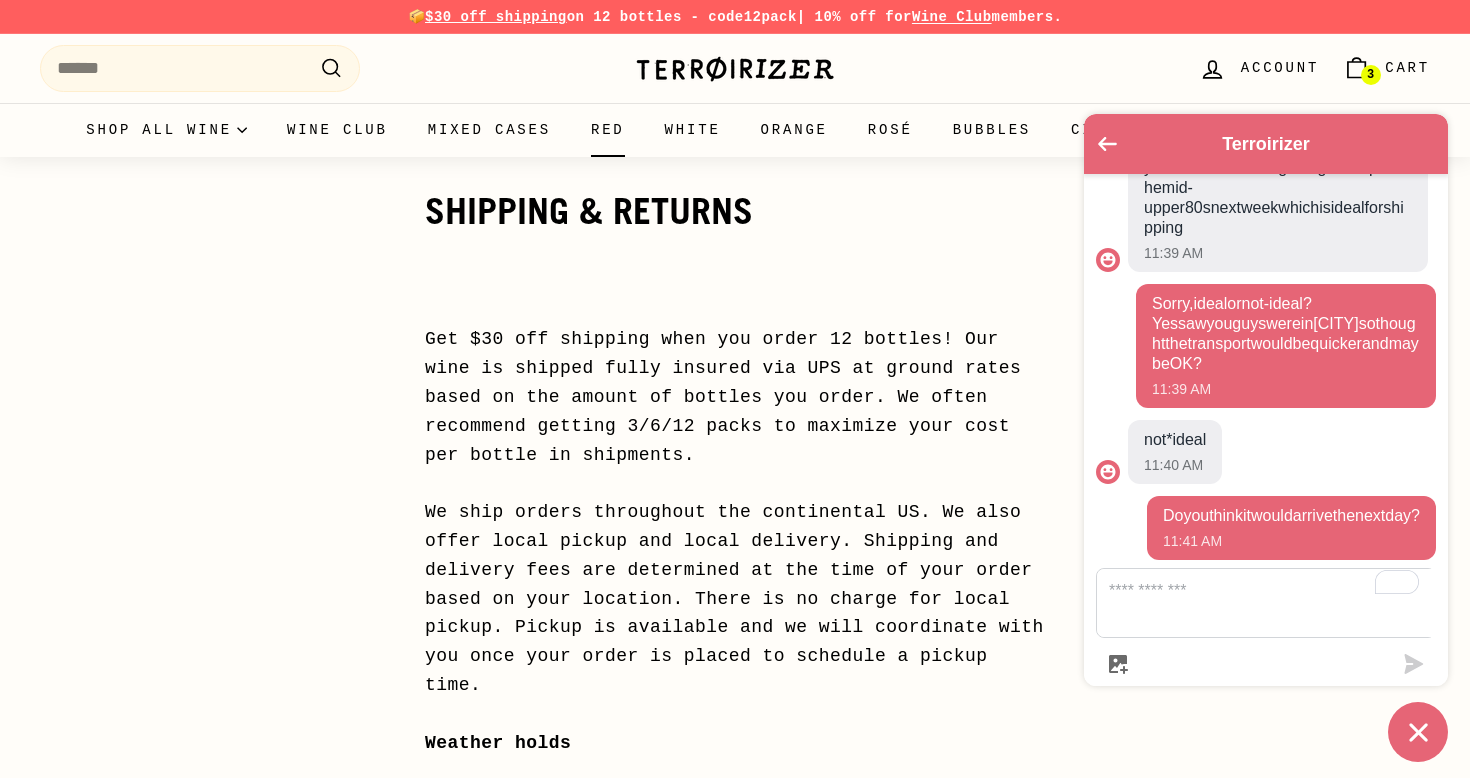 click on "Red" at bounding box center [608, 130] 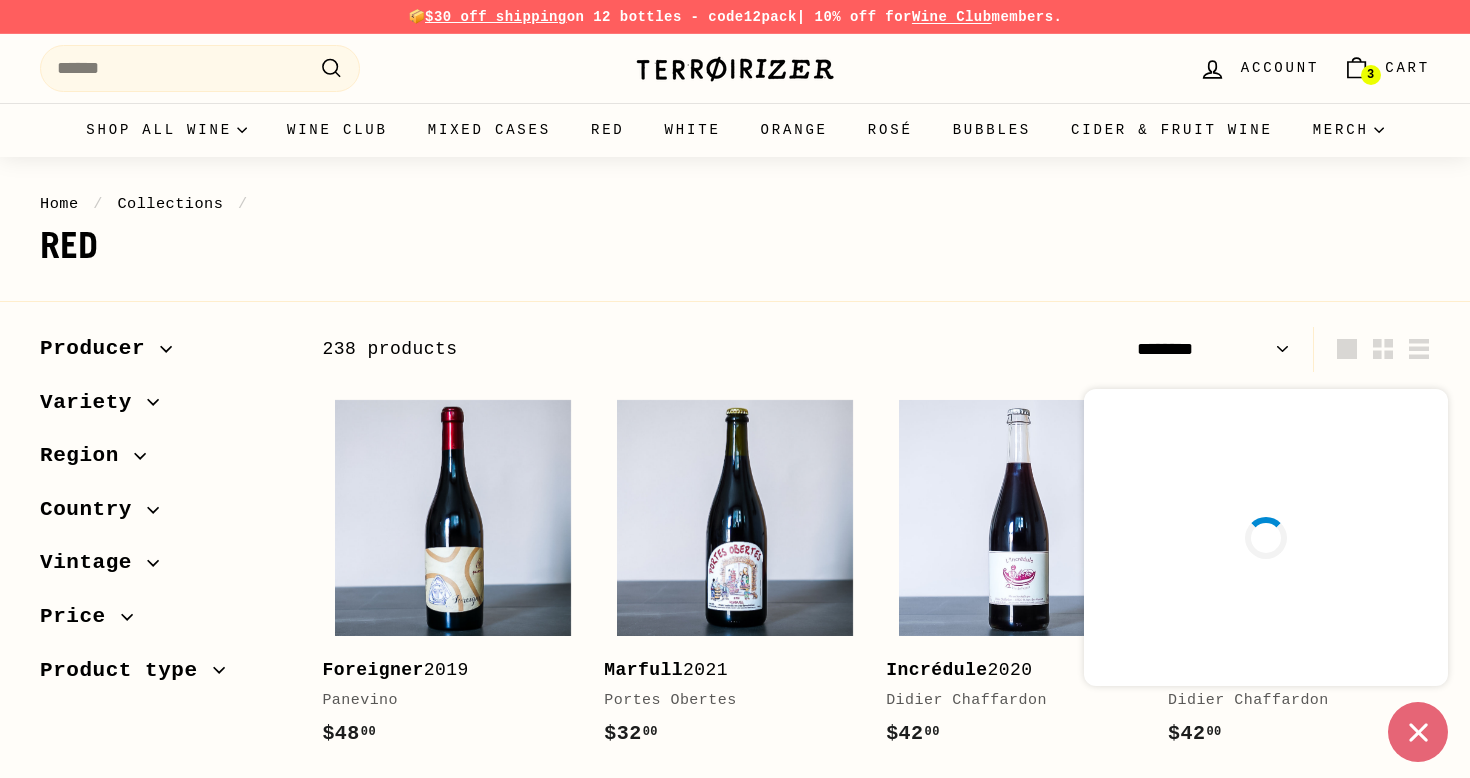 select on "******" 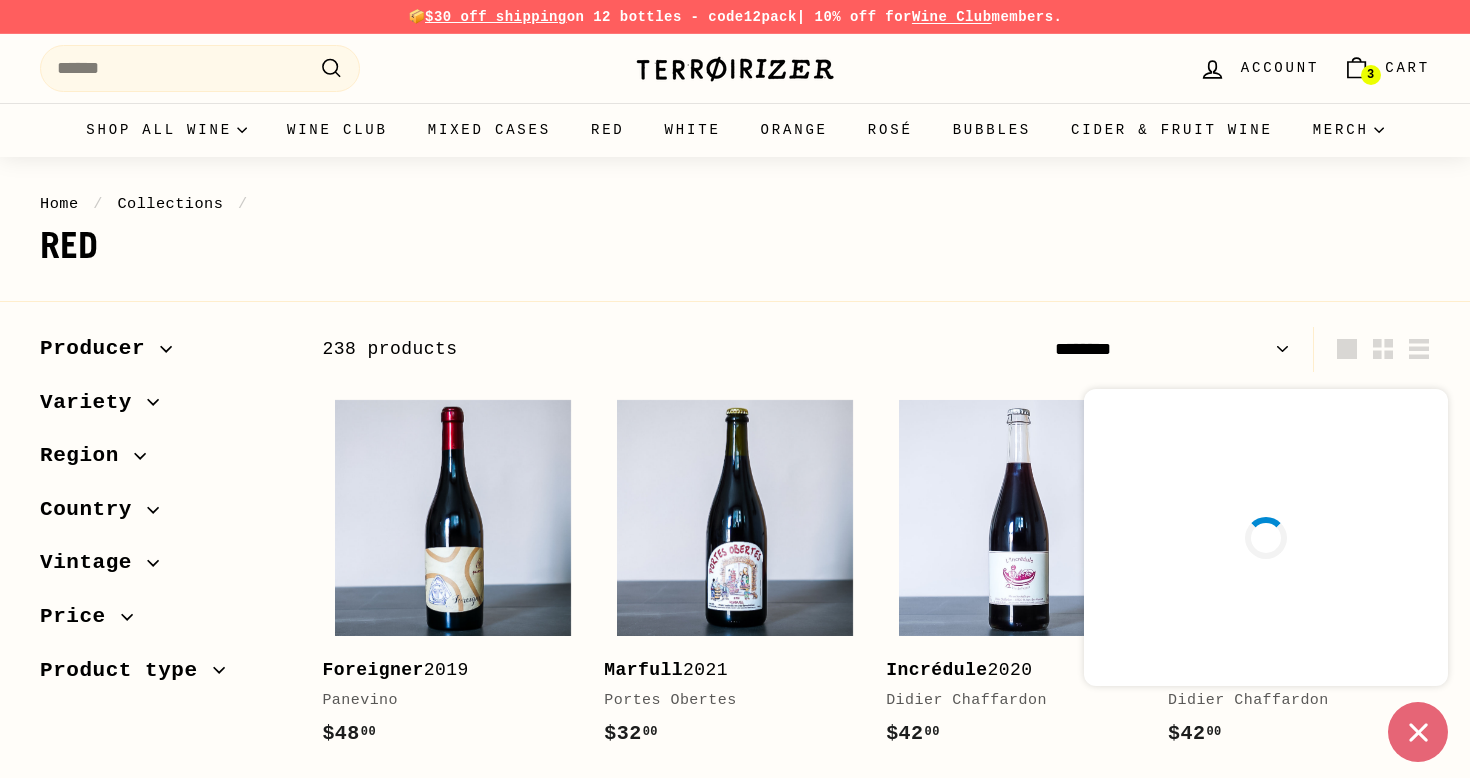 scroll, scrollTop: 0, scrollLeft: 0, axis: both 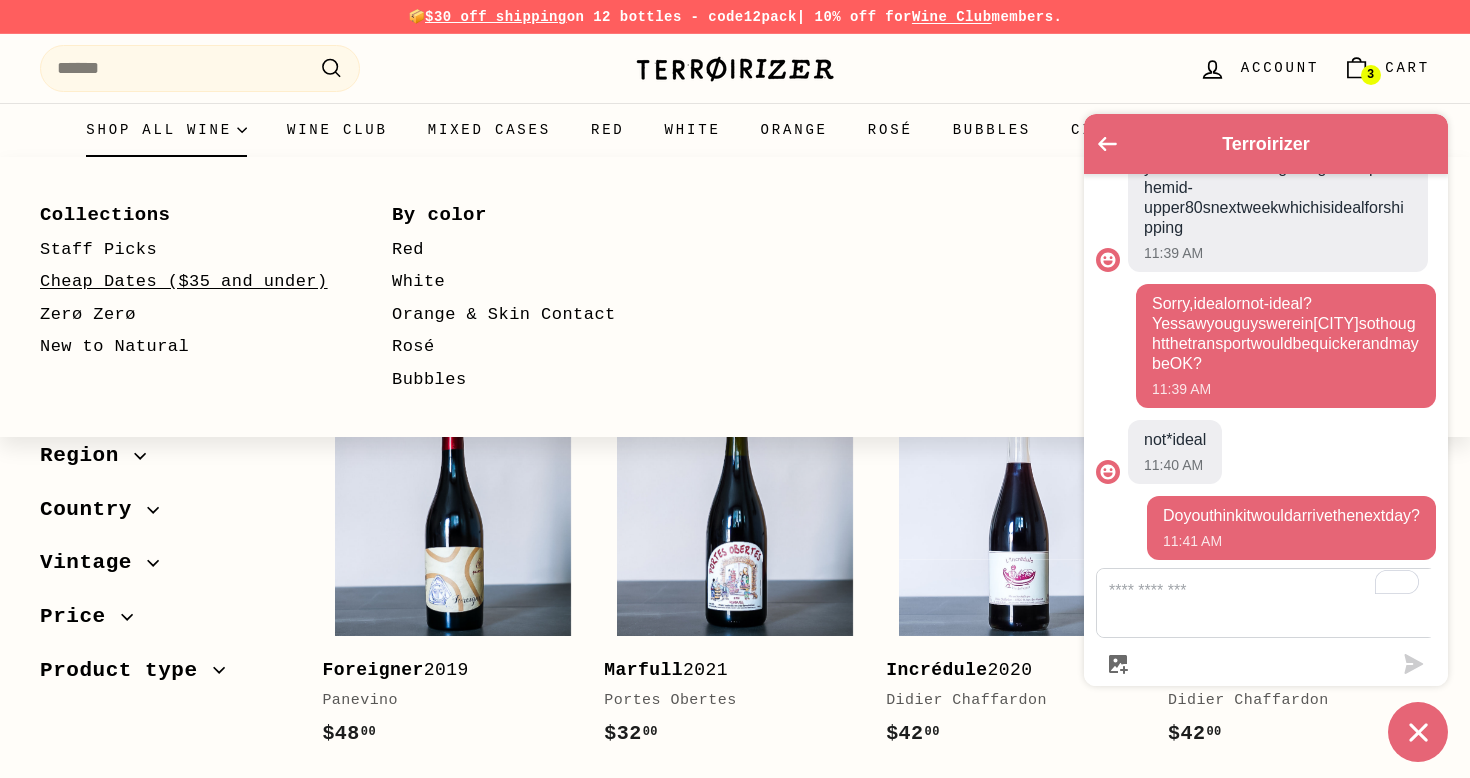 click on "Cheap Dates ($35 and under)" at bounding box center [187, 282] 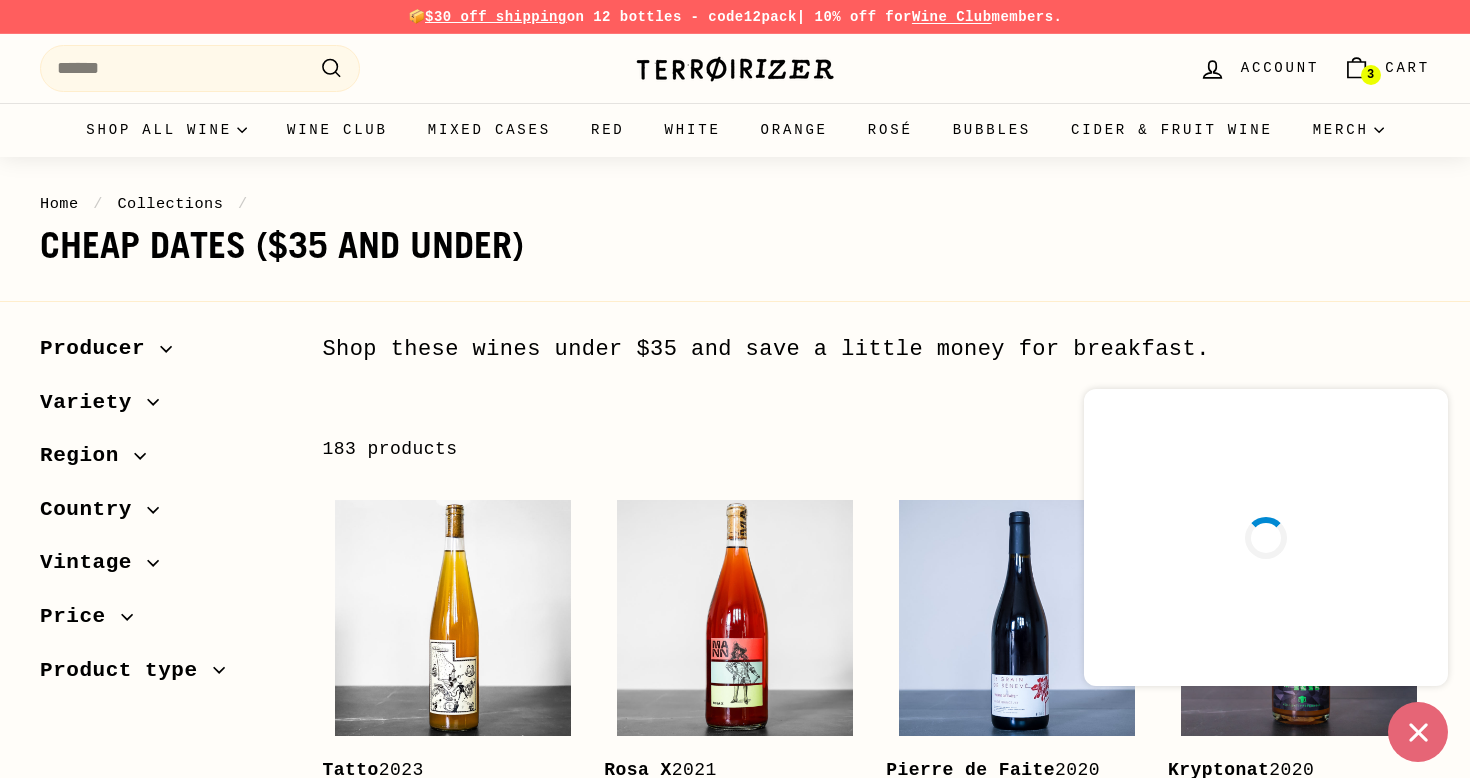 select on "**********" 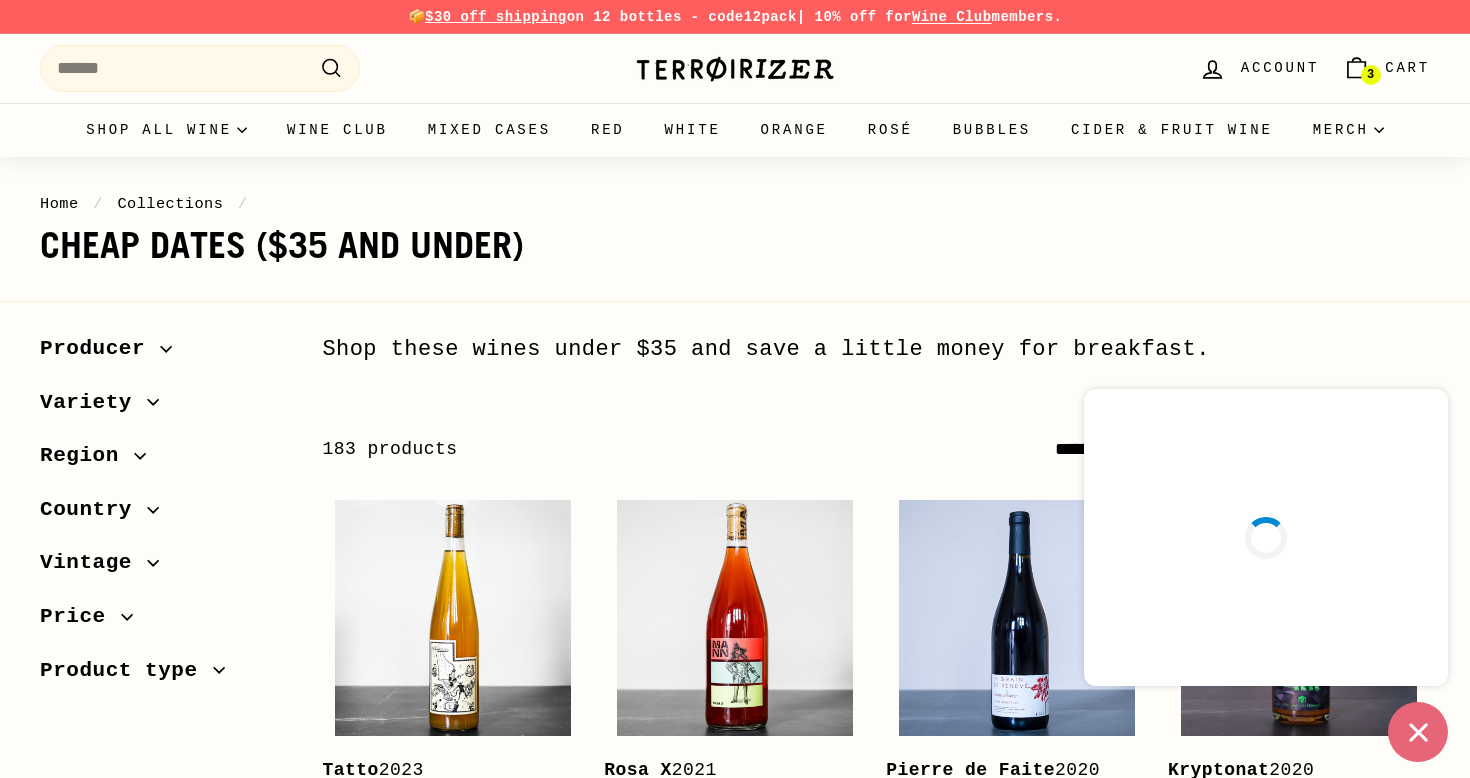 scroll, scrollTop: 0, scrollLeft: 0, axis: both 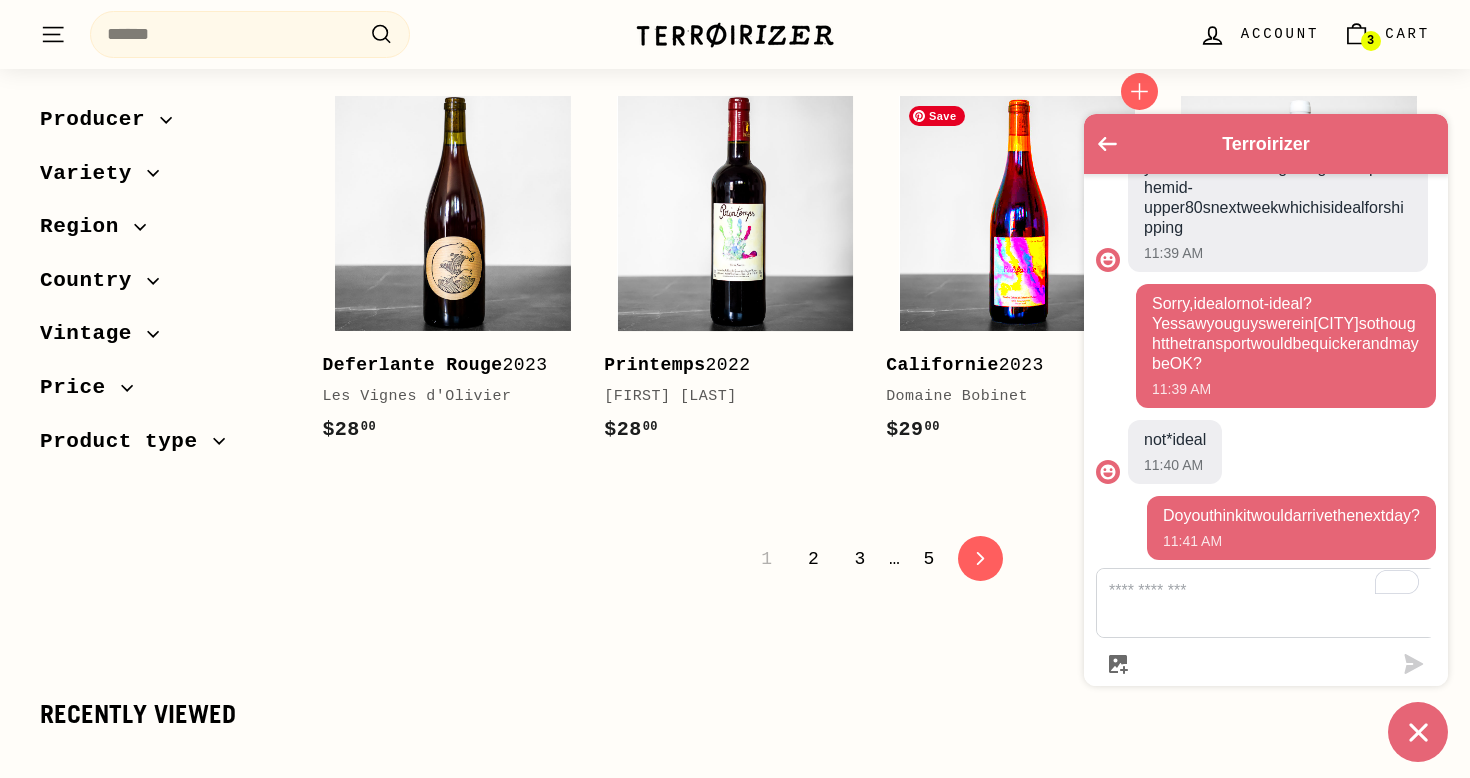 click at bounding box center [1017, 214] 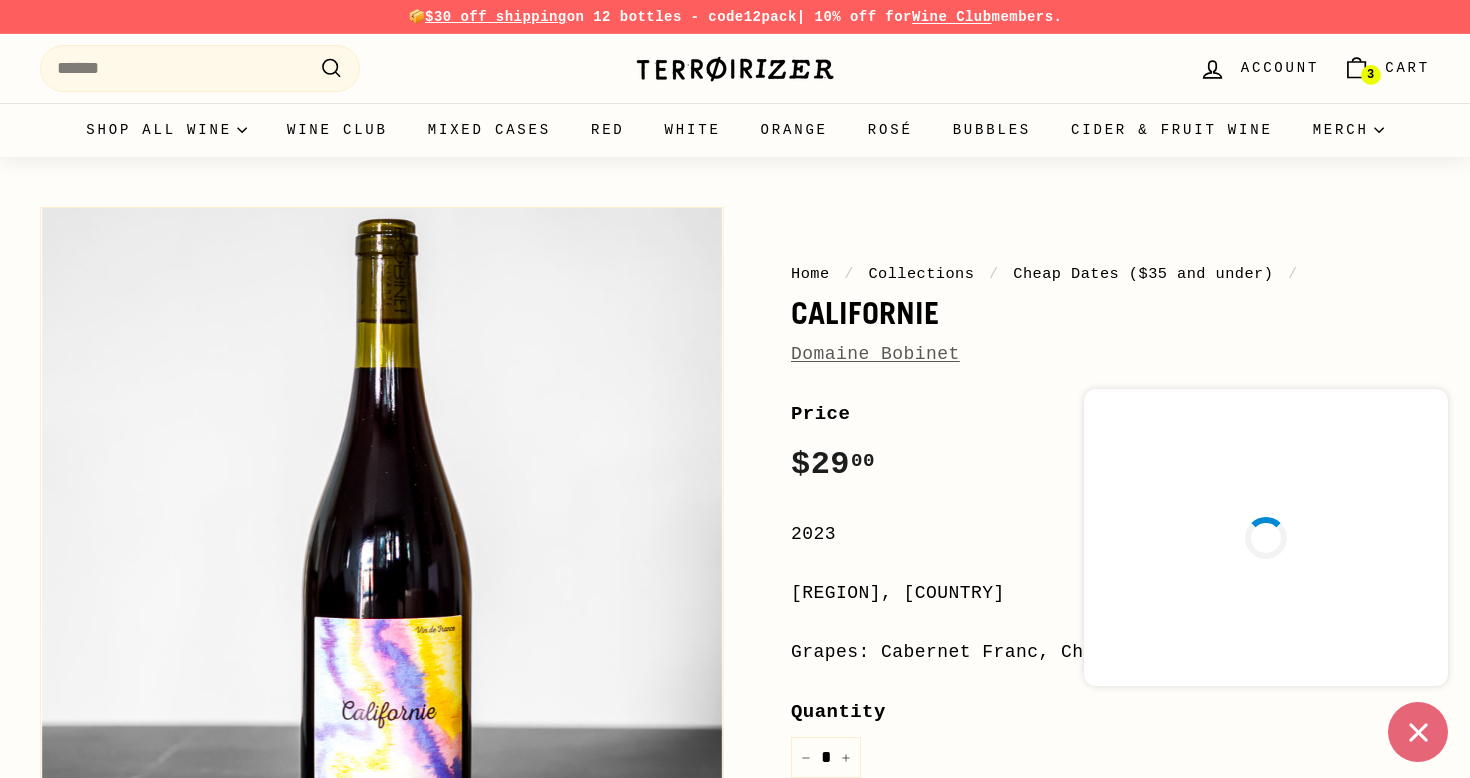 scroll, scrollTop: 0, scrollLeft: 0, axis: both 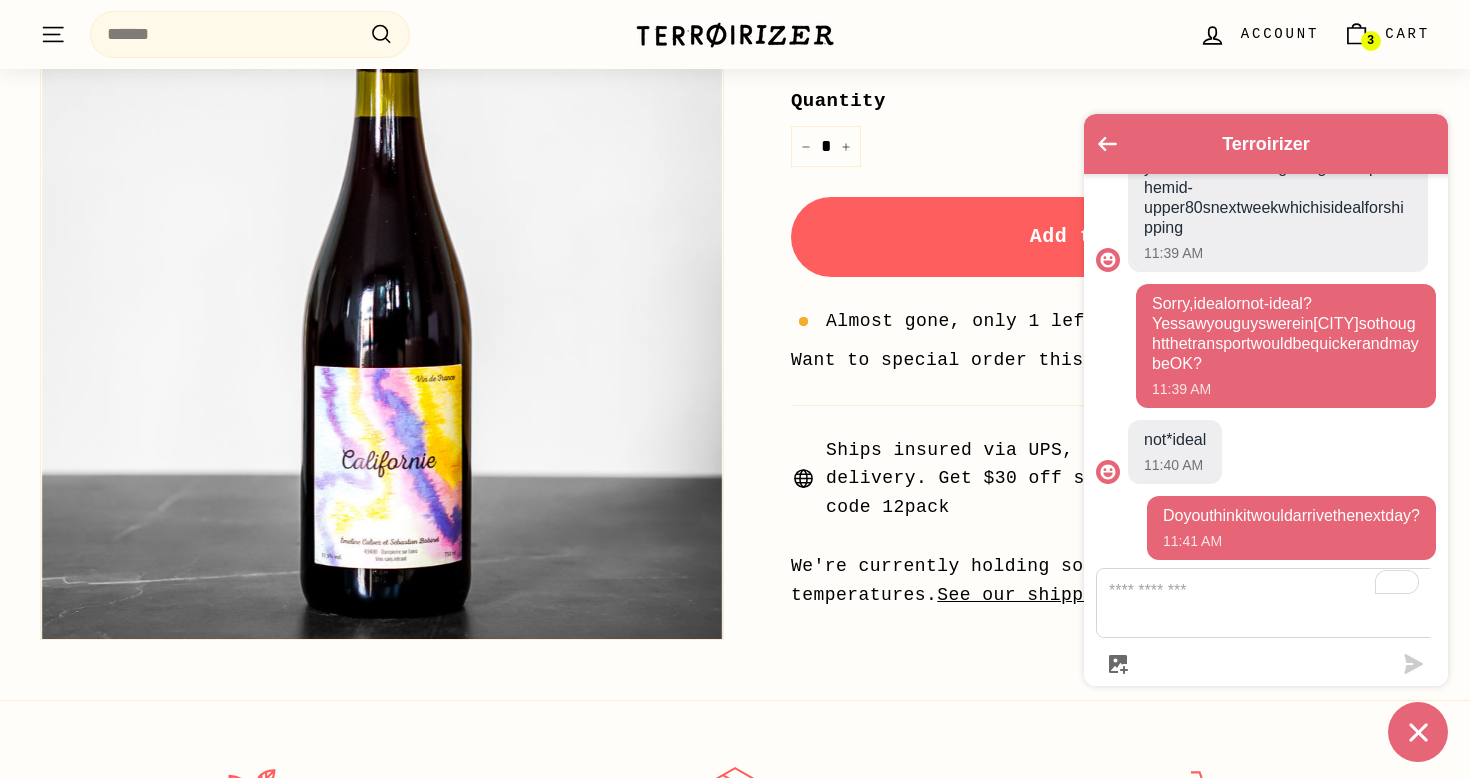 click on "Add to cart" at bounding box center (1110, 237) 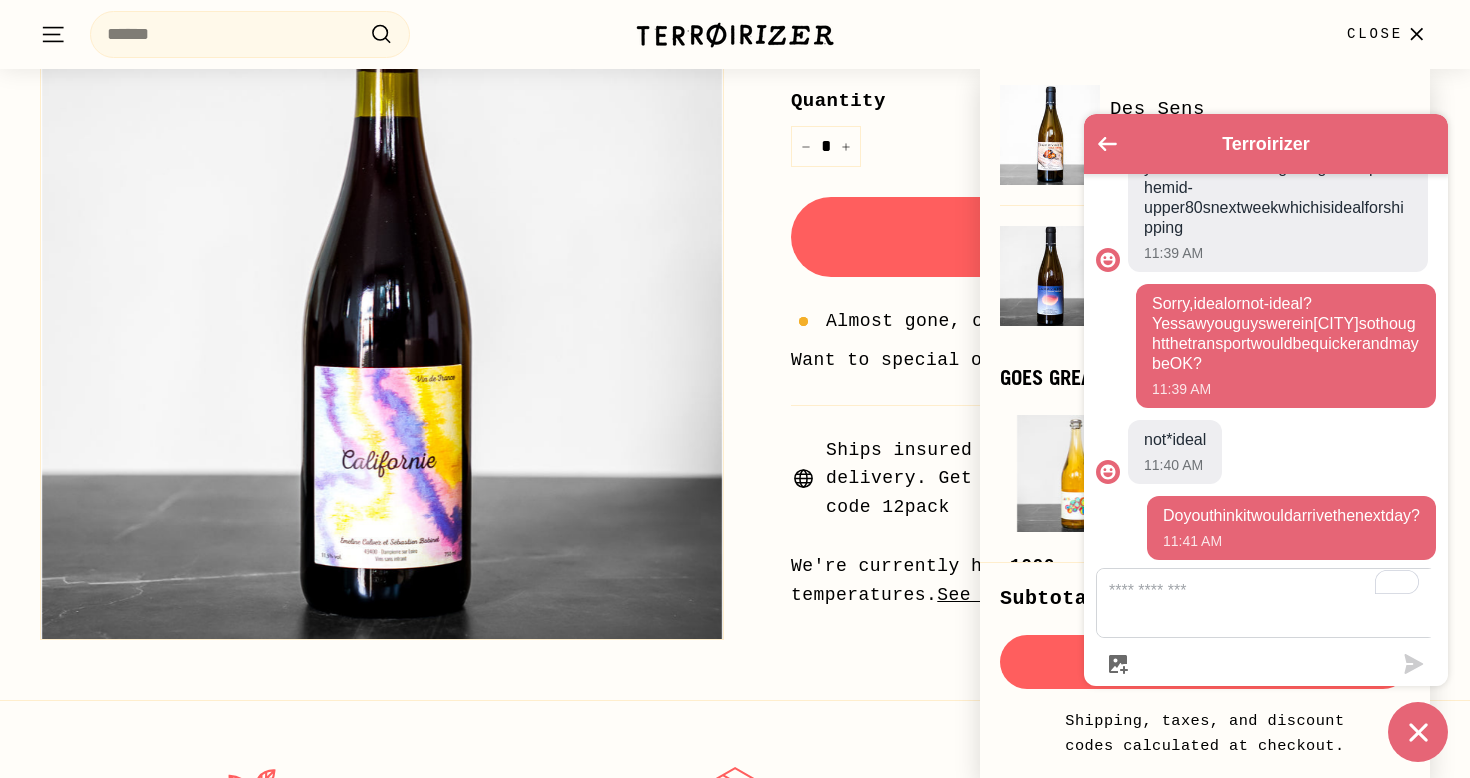 scroll, scrollTop: 142, scrollLeft: 0, axis: vertical 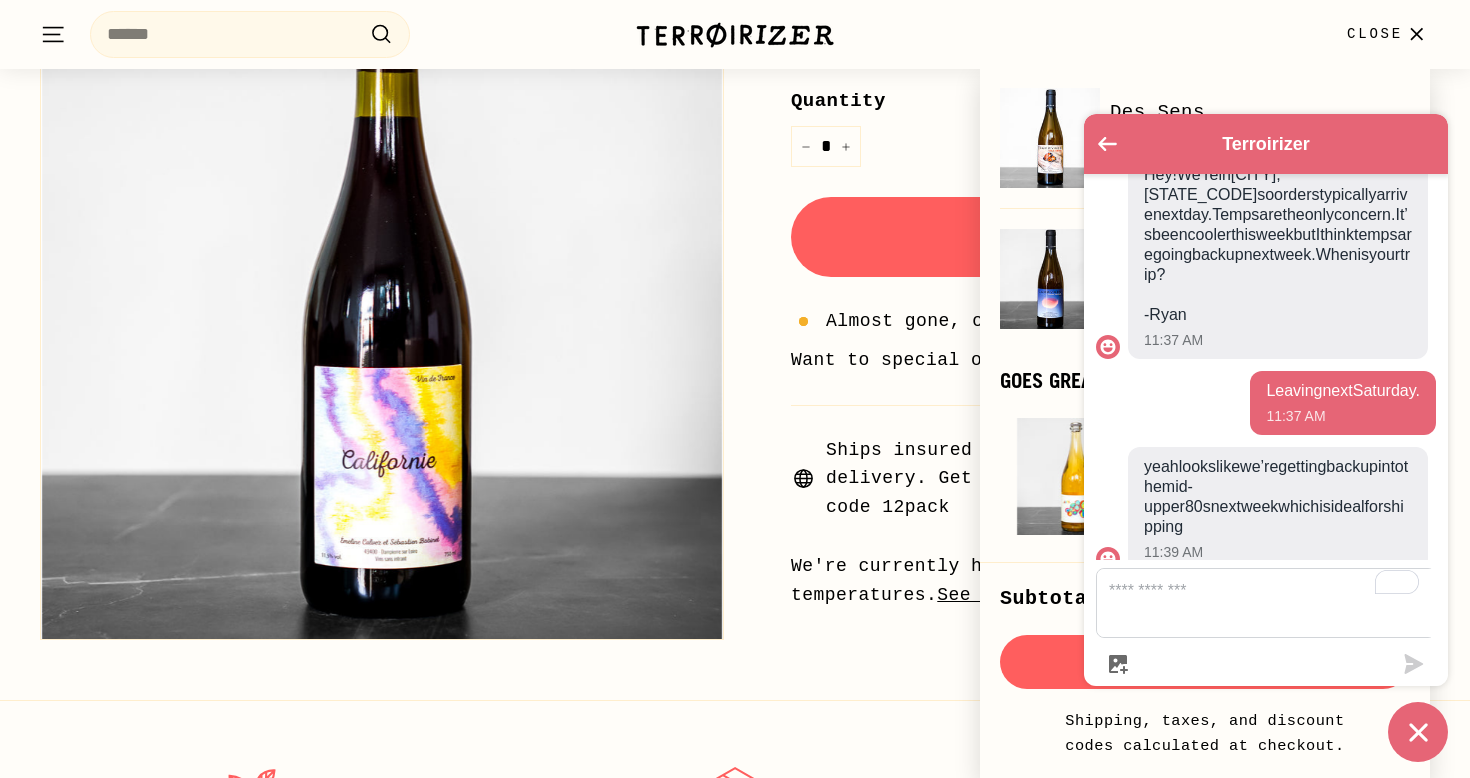drag, startPoint x: 1215, startPoint y: 335, endPoint x: 1339, endPoint y: 429, distance: 155.60205 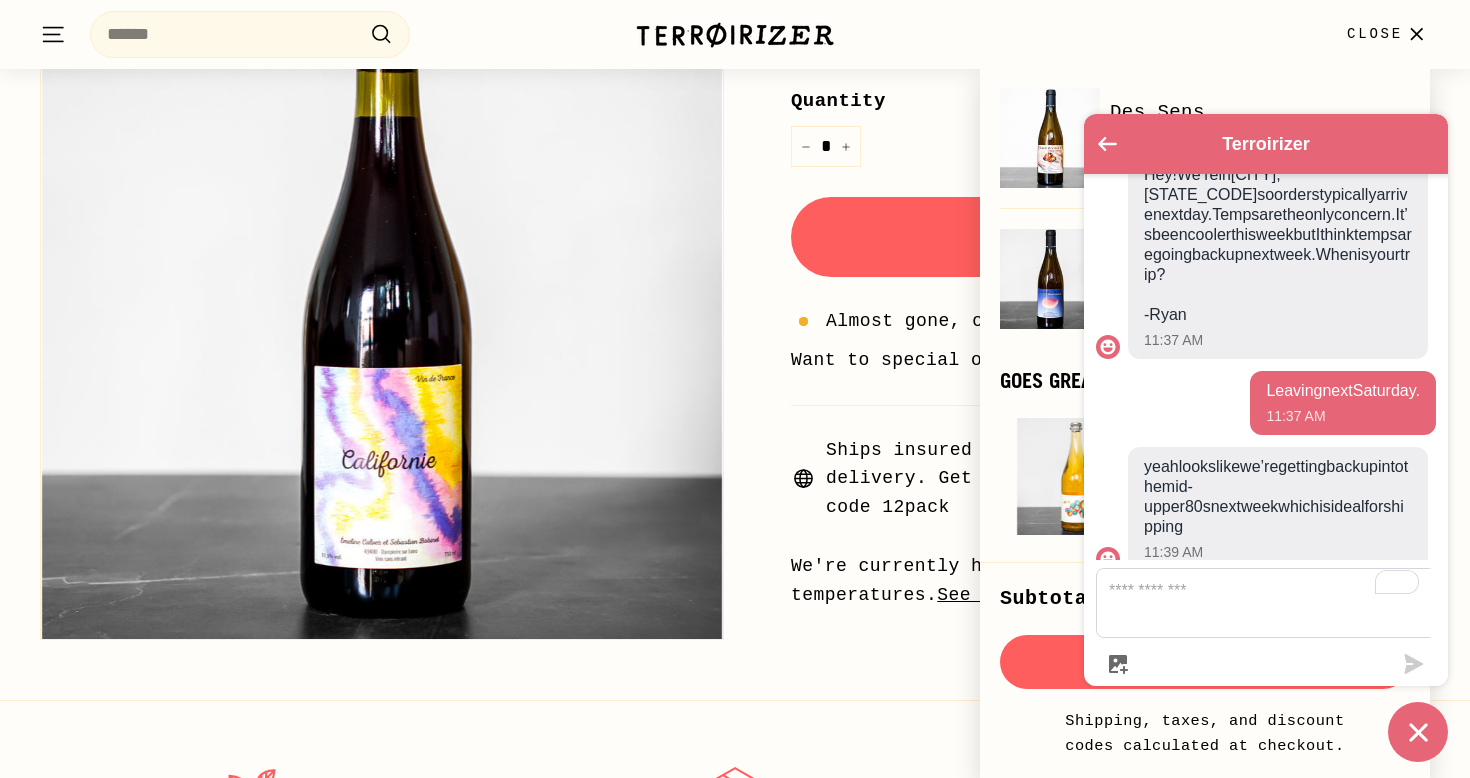 click on "Hey!  We’re  in  Richmond,  VA  so  orders  typically  arrive  next  day.  Temps  are  the  only  concern.  It’s  been  cooler  this  week  but  I  think  temps  are  going  back  up  next  week.  When  is  your  trip?
-Ryan" at bounding box center [1278, 245] 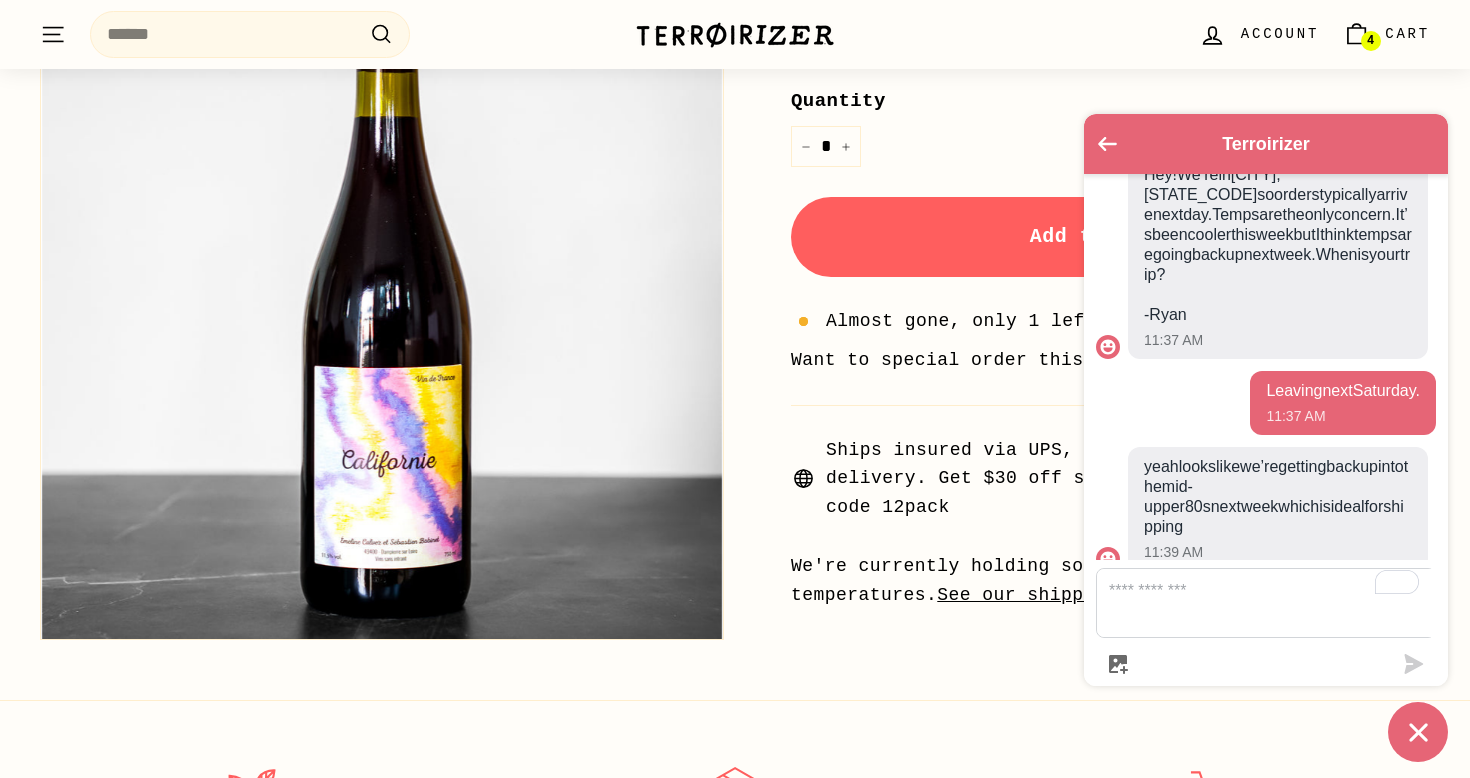 click on "Quantity" at bounding box center (1110, 101) 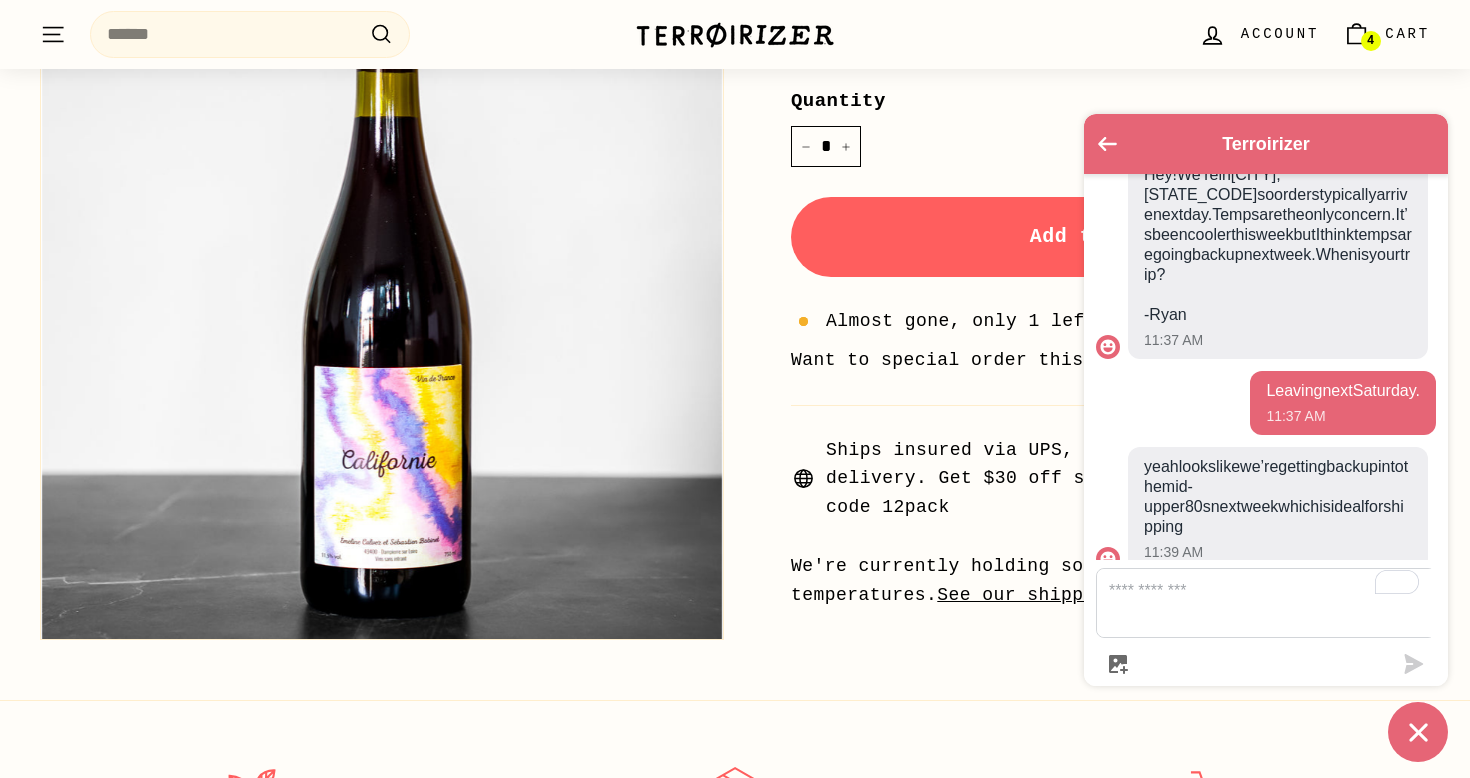 click on "*" at bounding box center [826, 146] 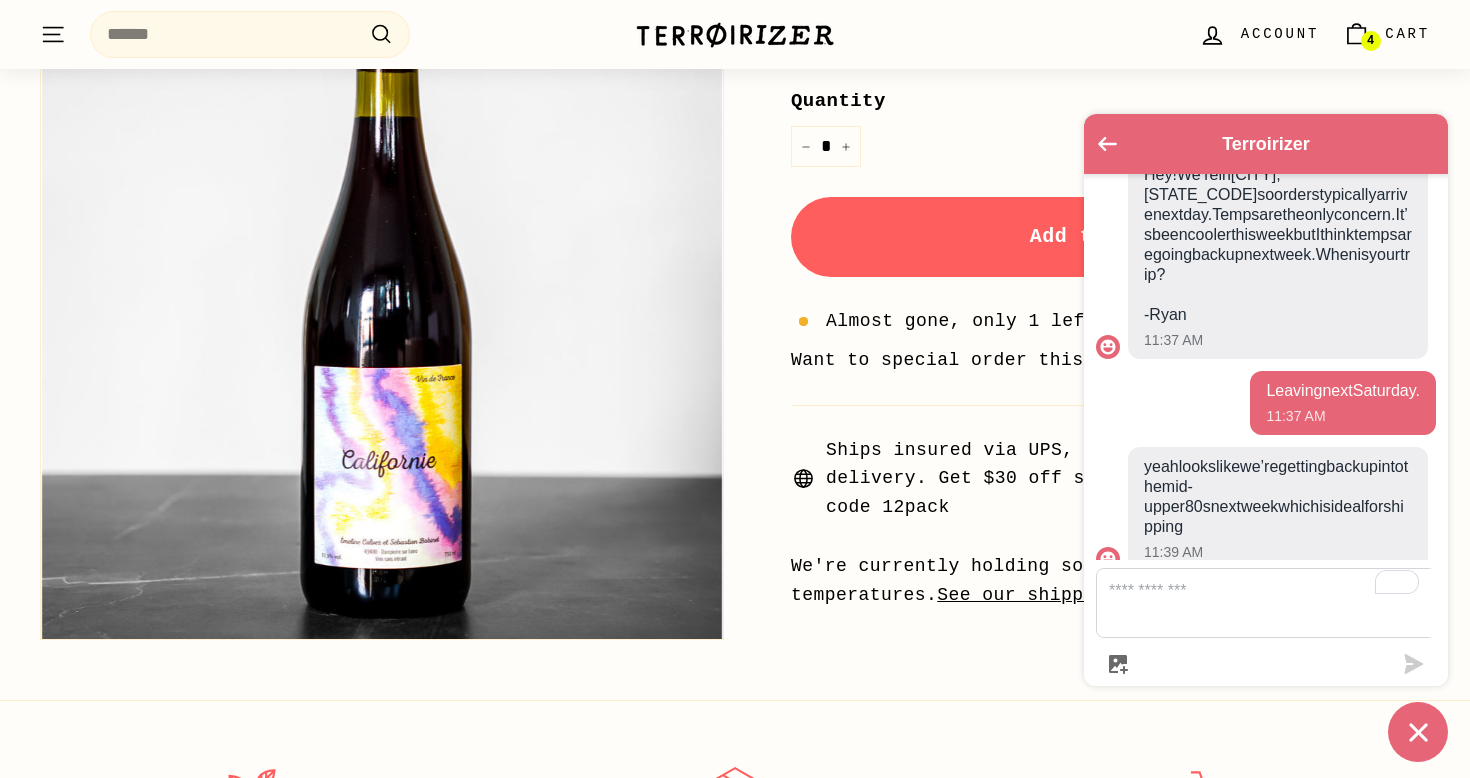 click on "Terroirizer" at bounding box center [1266, 144] 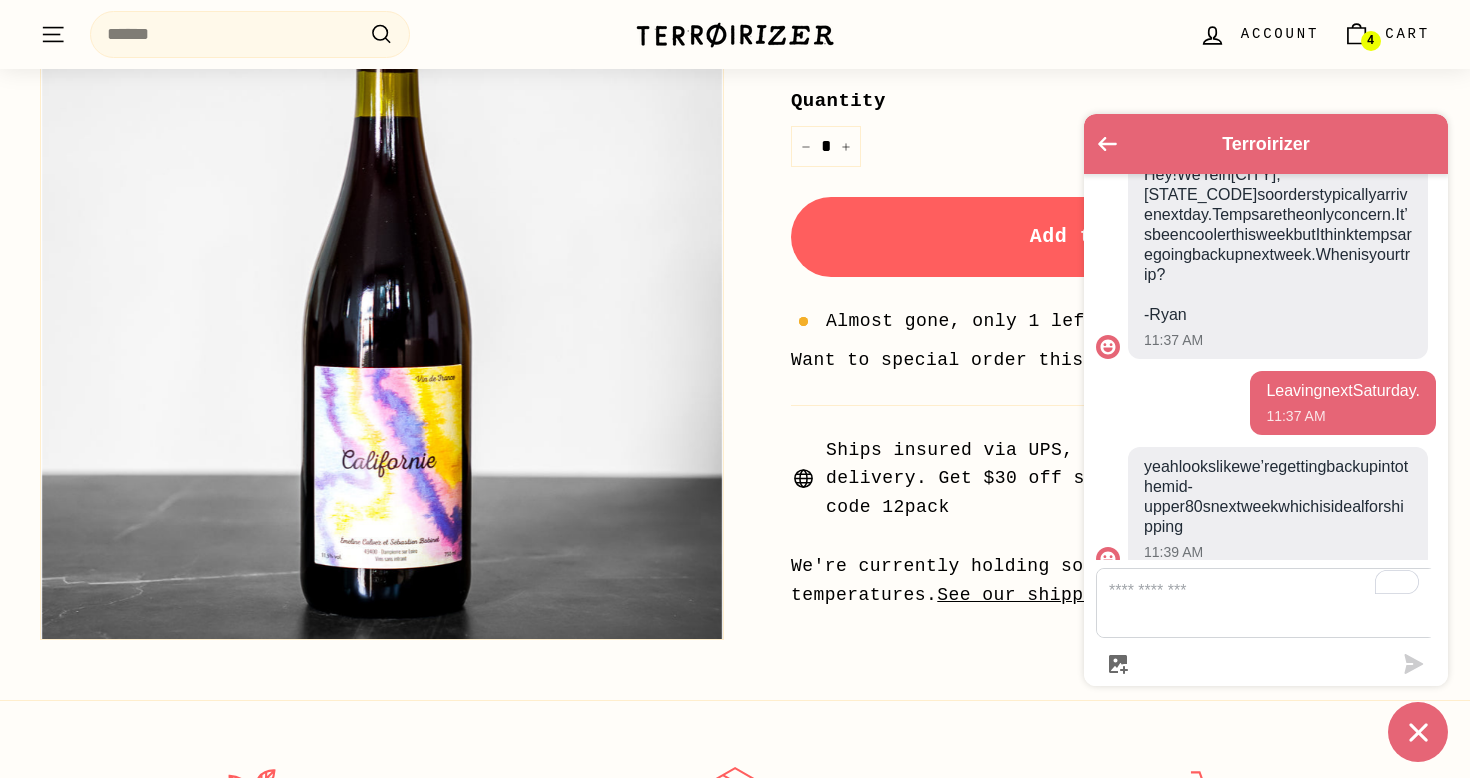 click 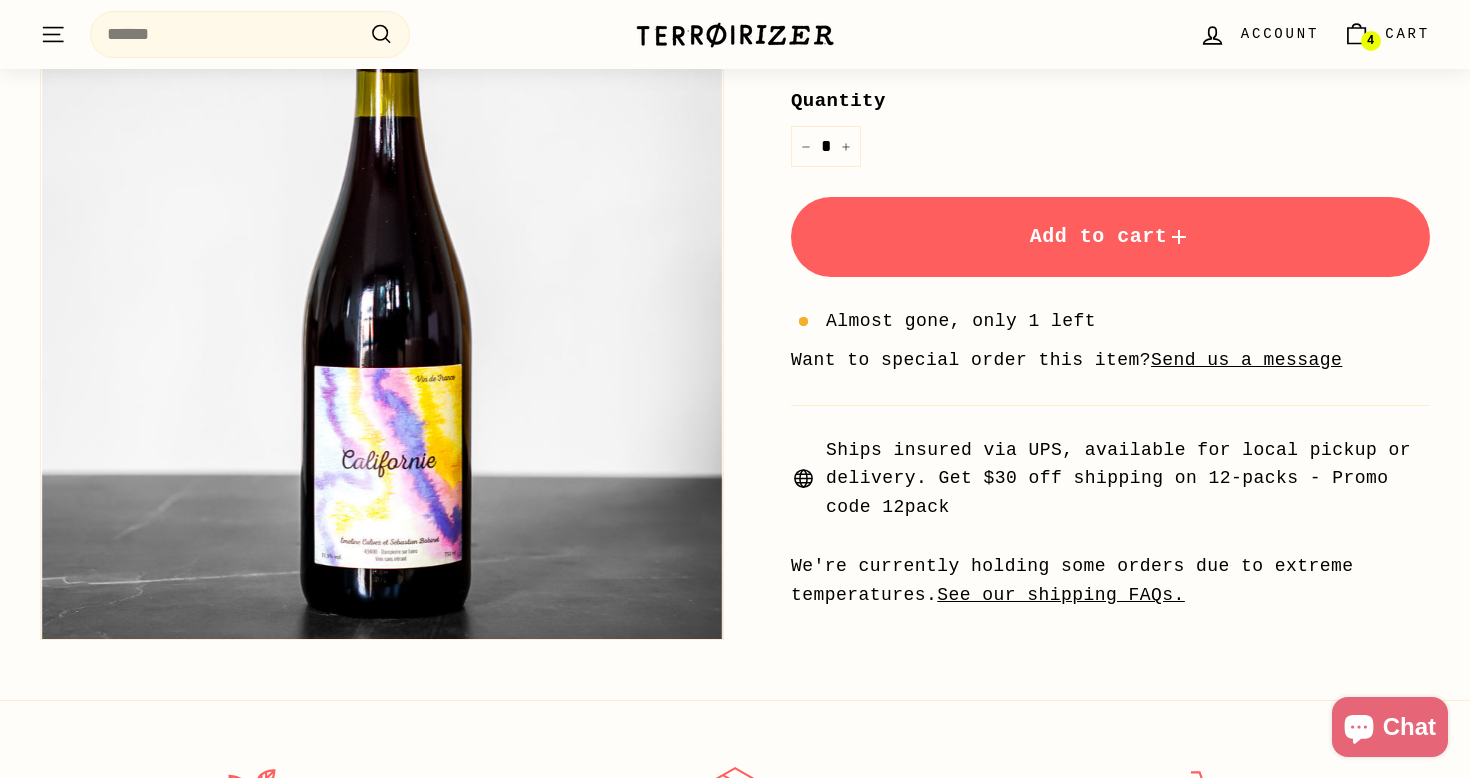 click on "Chat" at bounding box center [1409, 727] 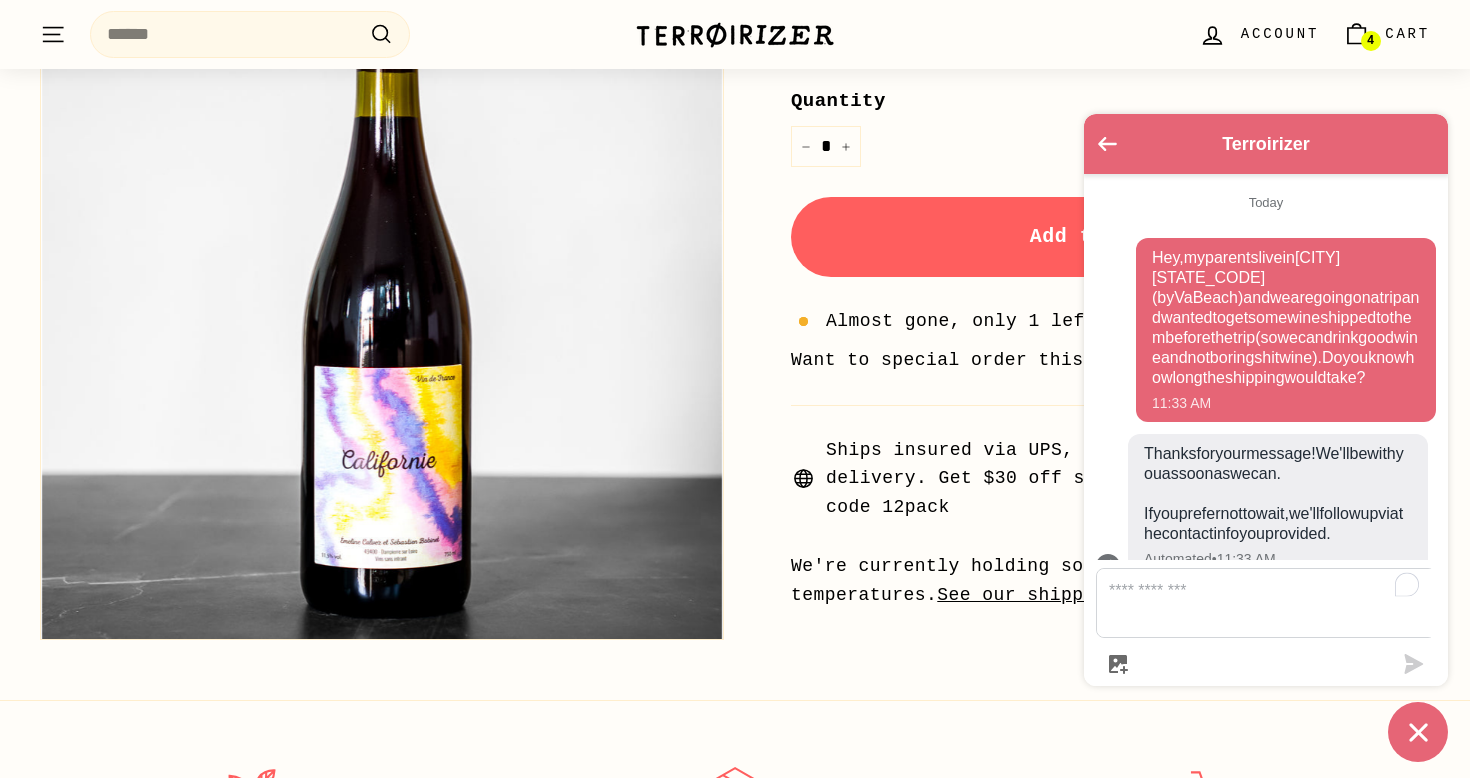 scroll, scrollTop: 1006, scrollLeft: 0, axis: vertical 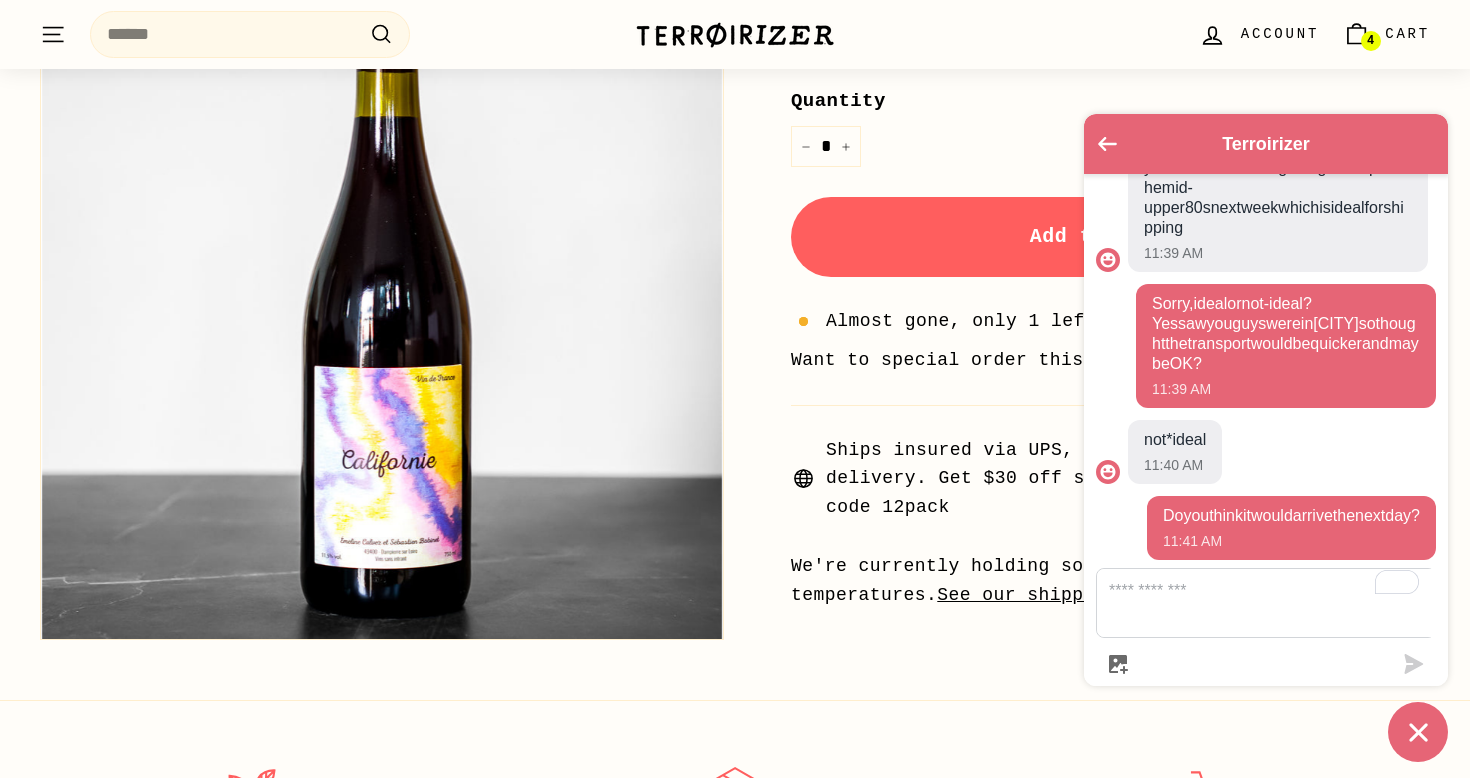 click 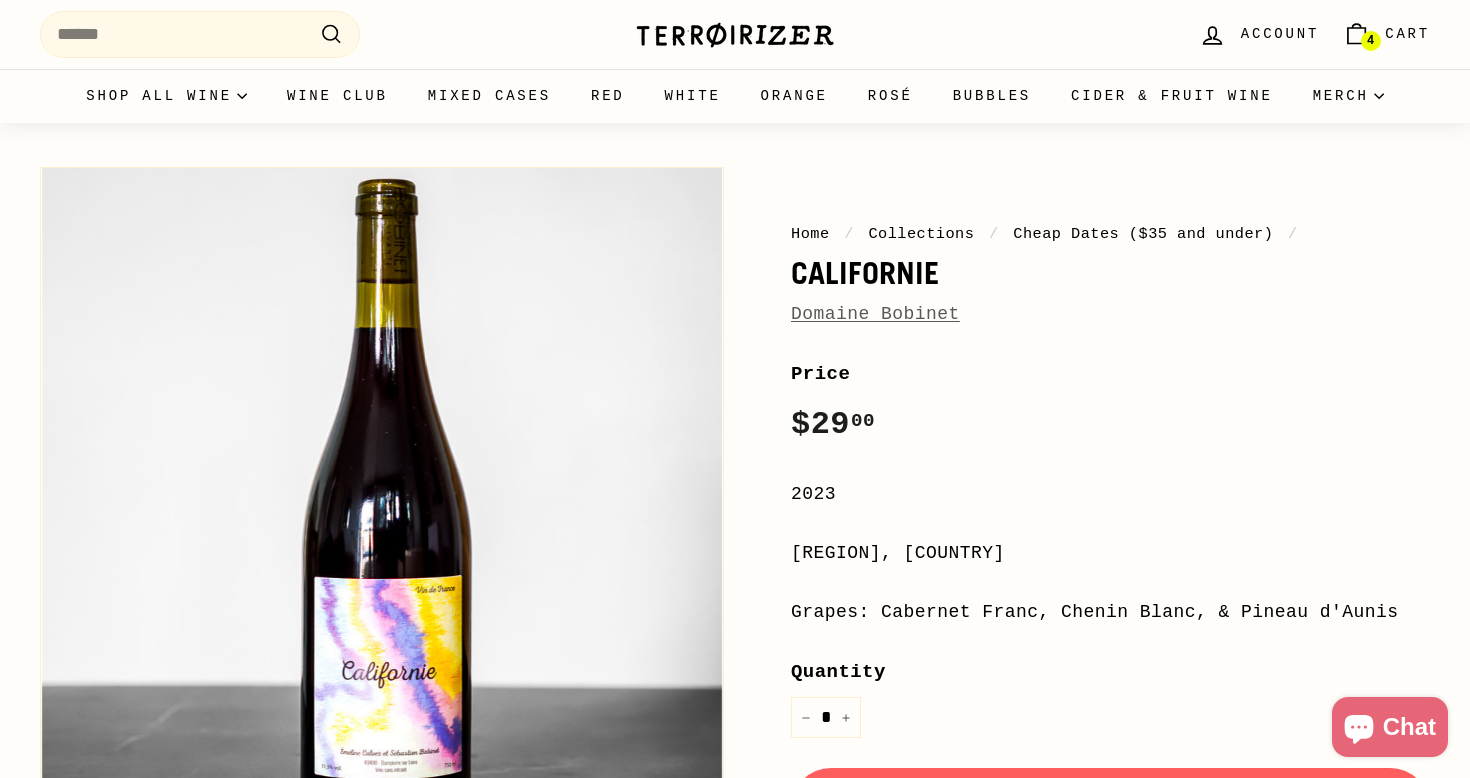 scroll, scrollTop: 0, scrollLeft: 0, axis: both 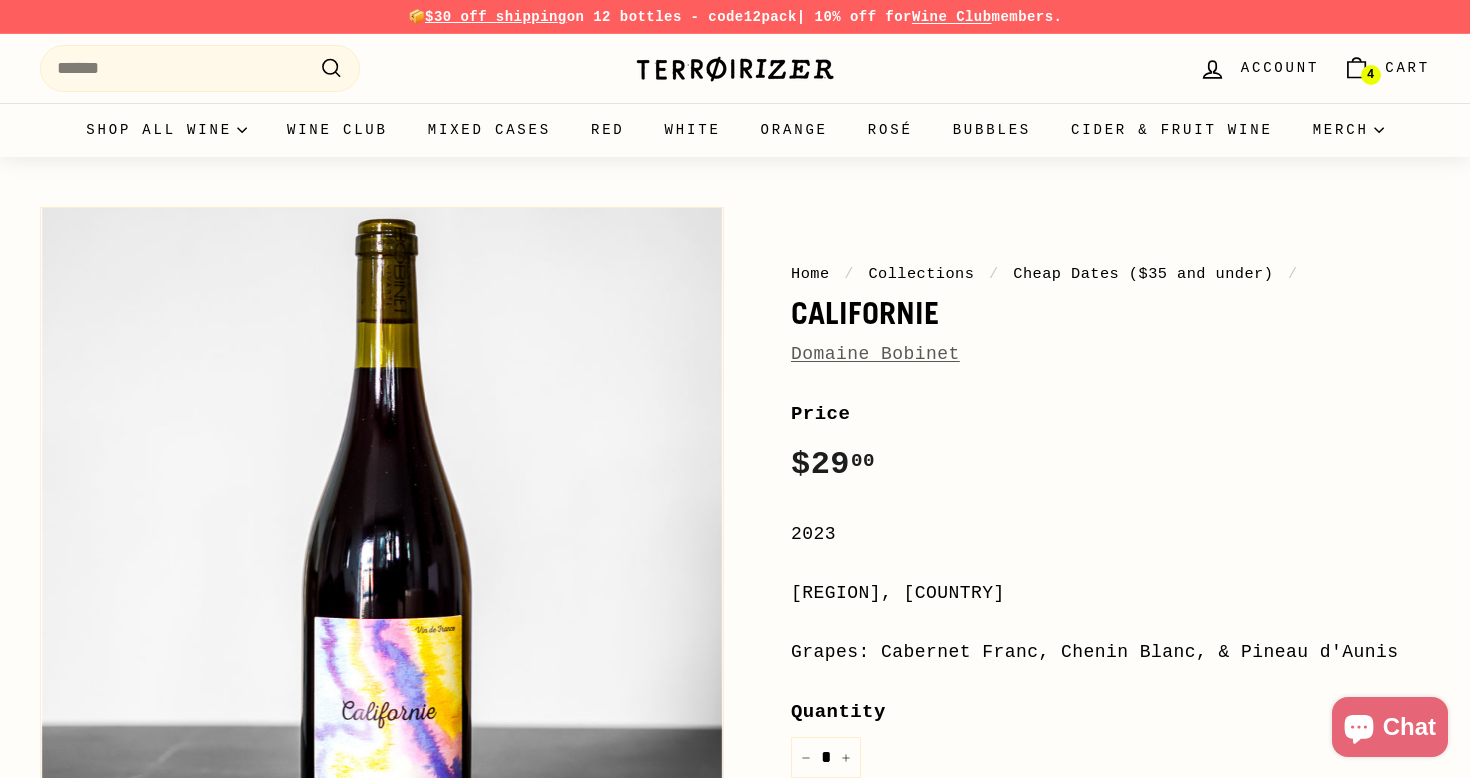 click on "4" at bounding box center (1370, 75) 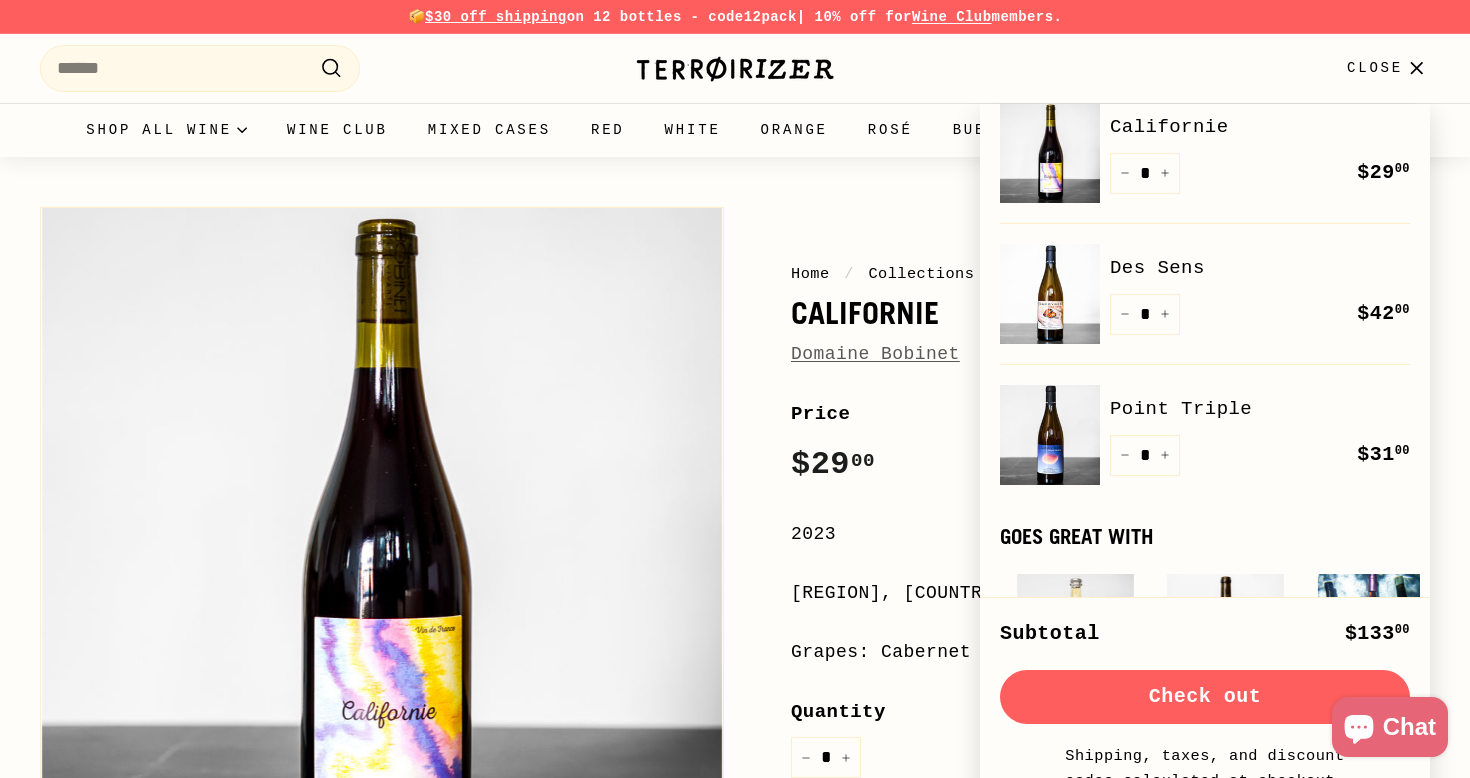 scroll, scrollTop: 0, scrollLeft: 0, axis: both 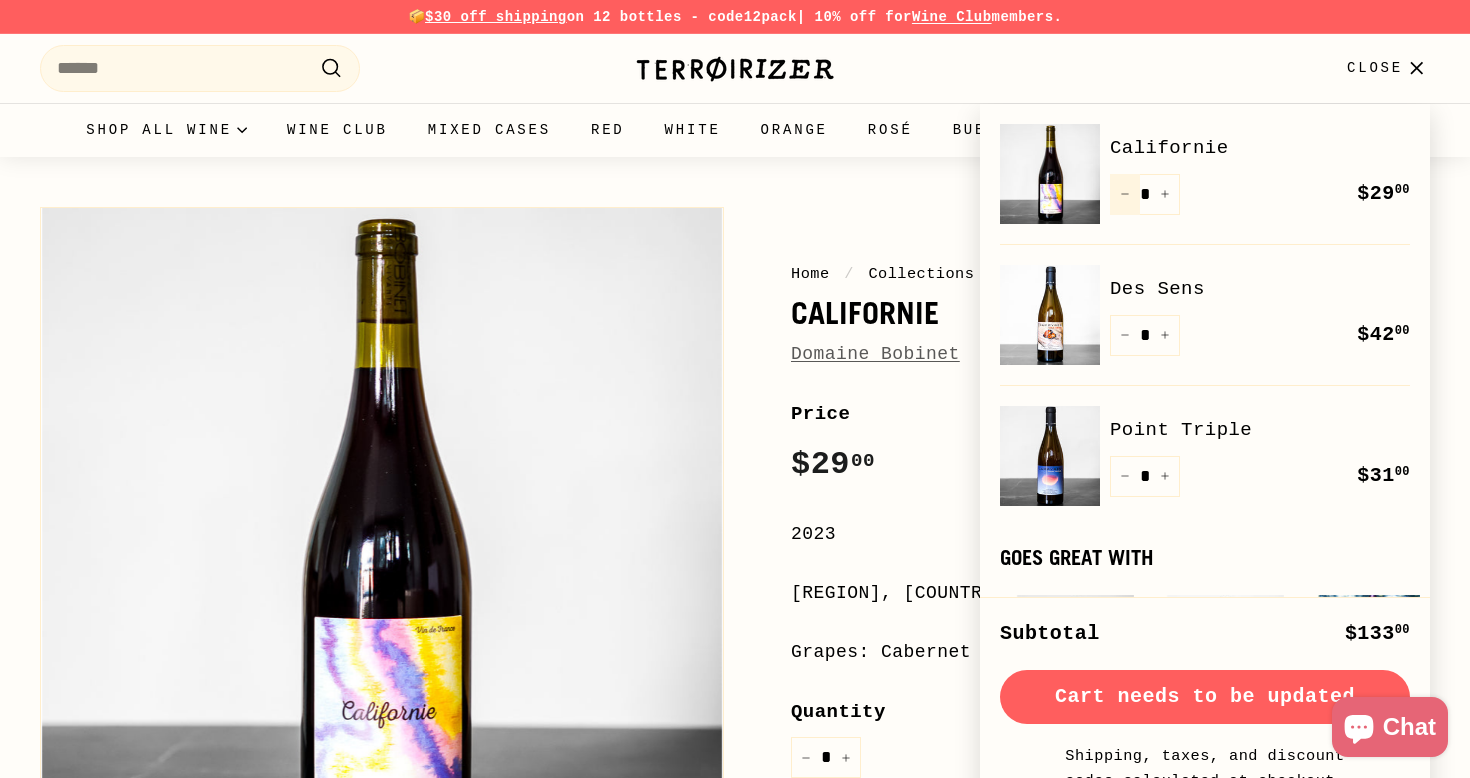click 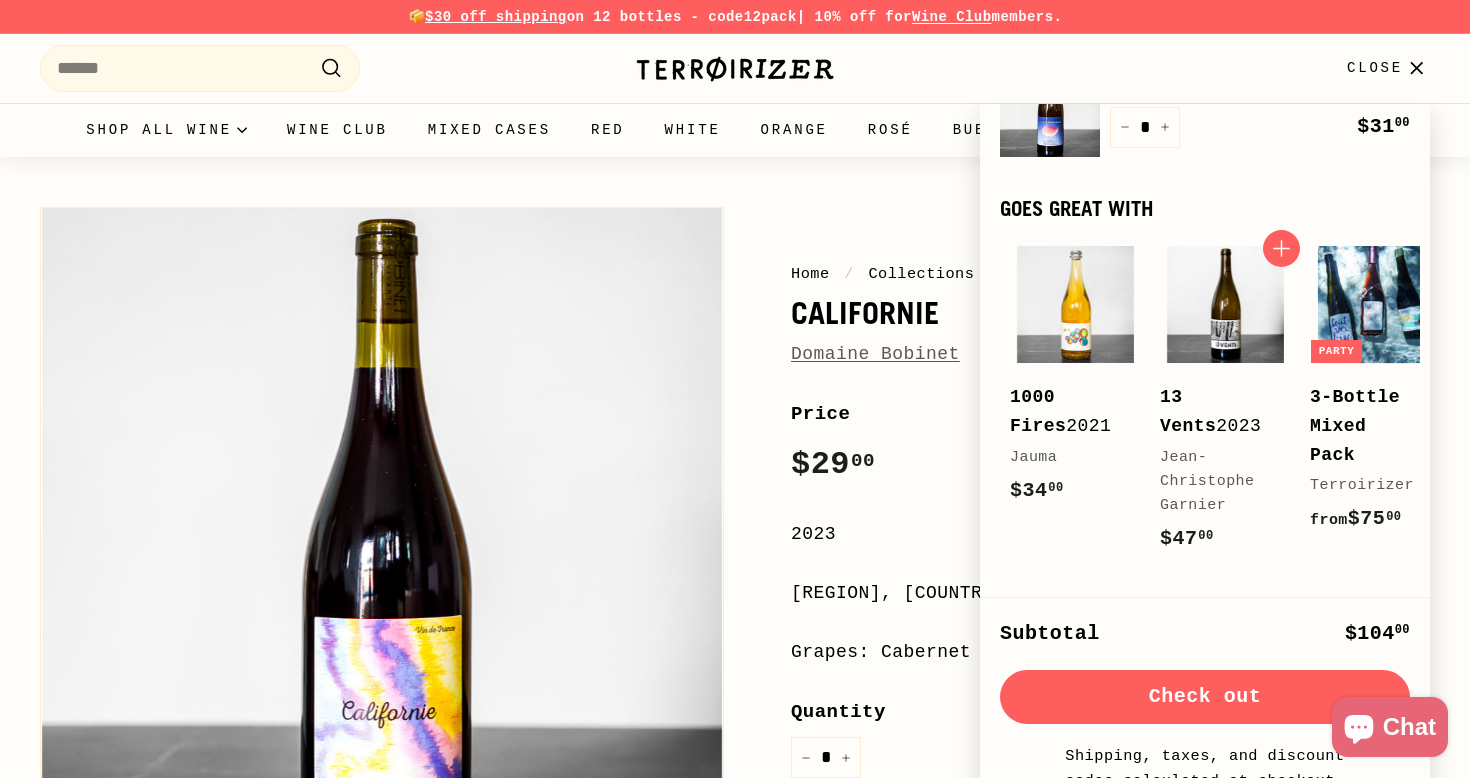 scroll, scrollTop: 209, scrollLeft: 0, axis: vertical 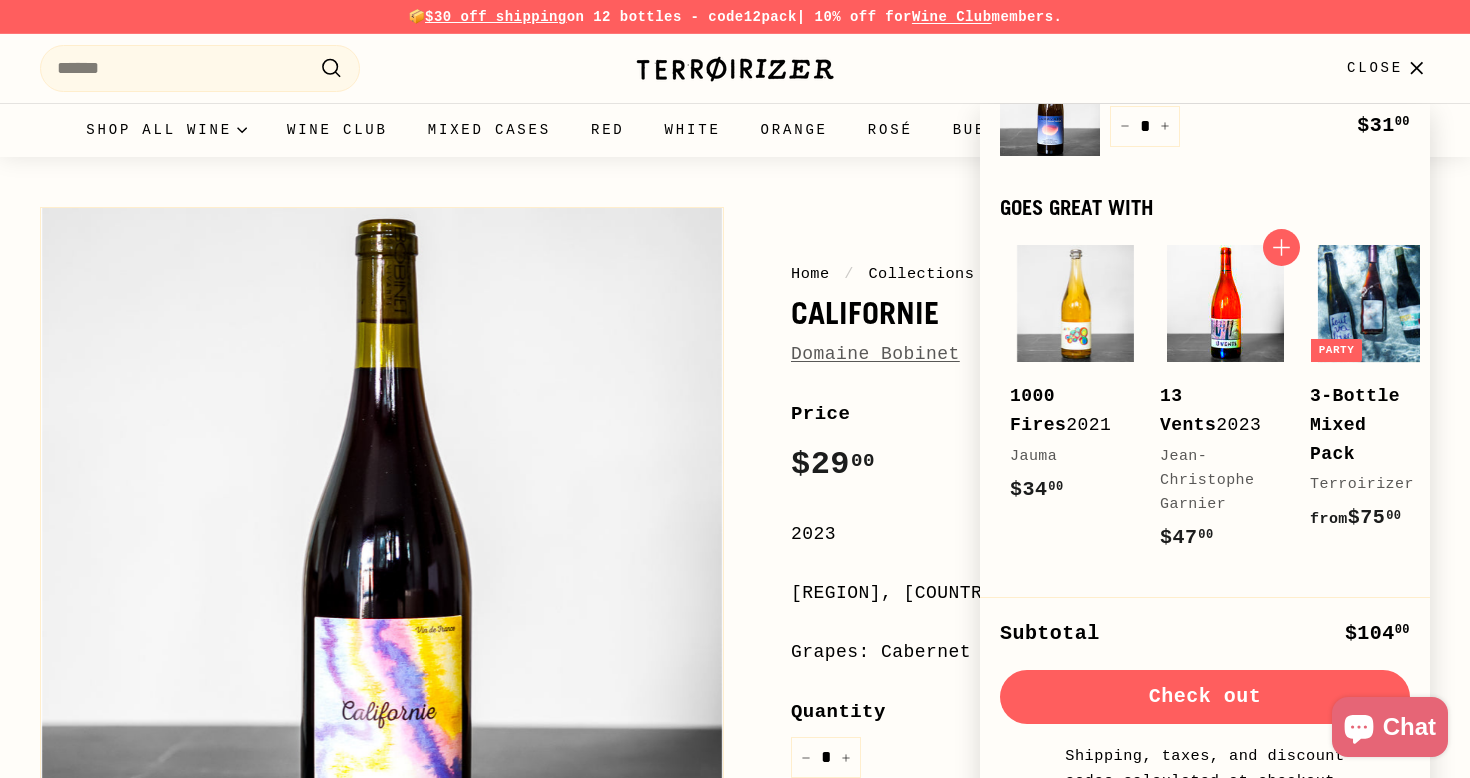 click at bounding box center (1225, 303) 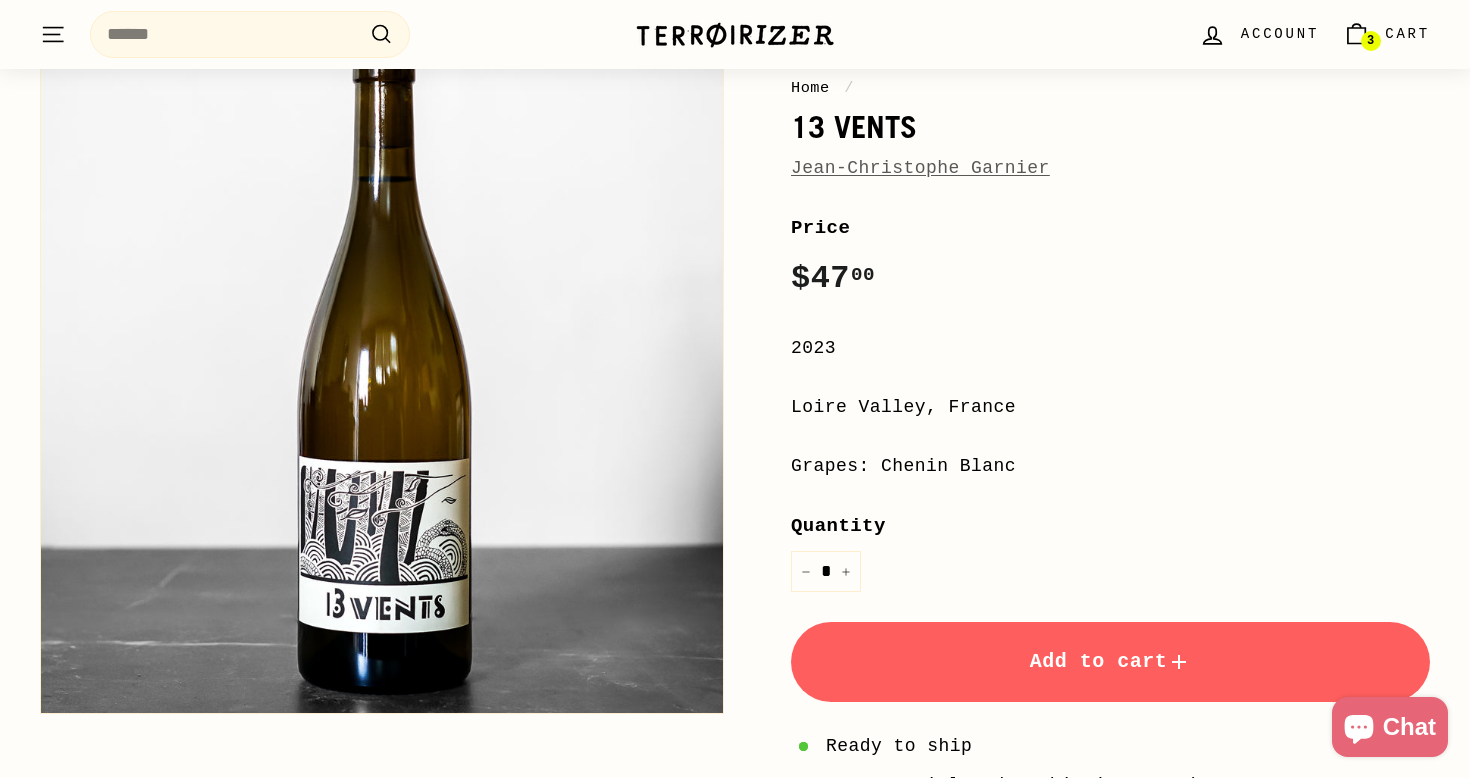 scroll, scrollTop: 183, scrollLeft: 0, axis: vertical 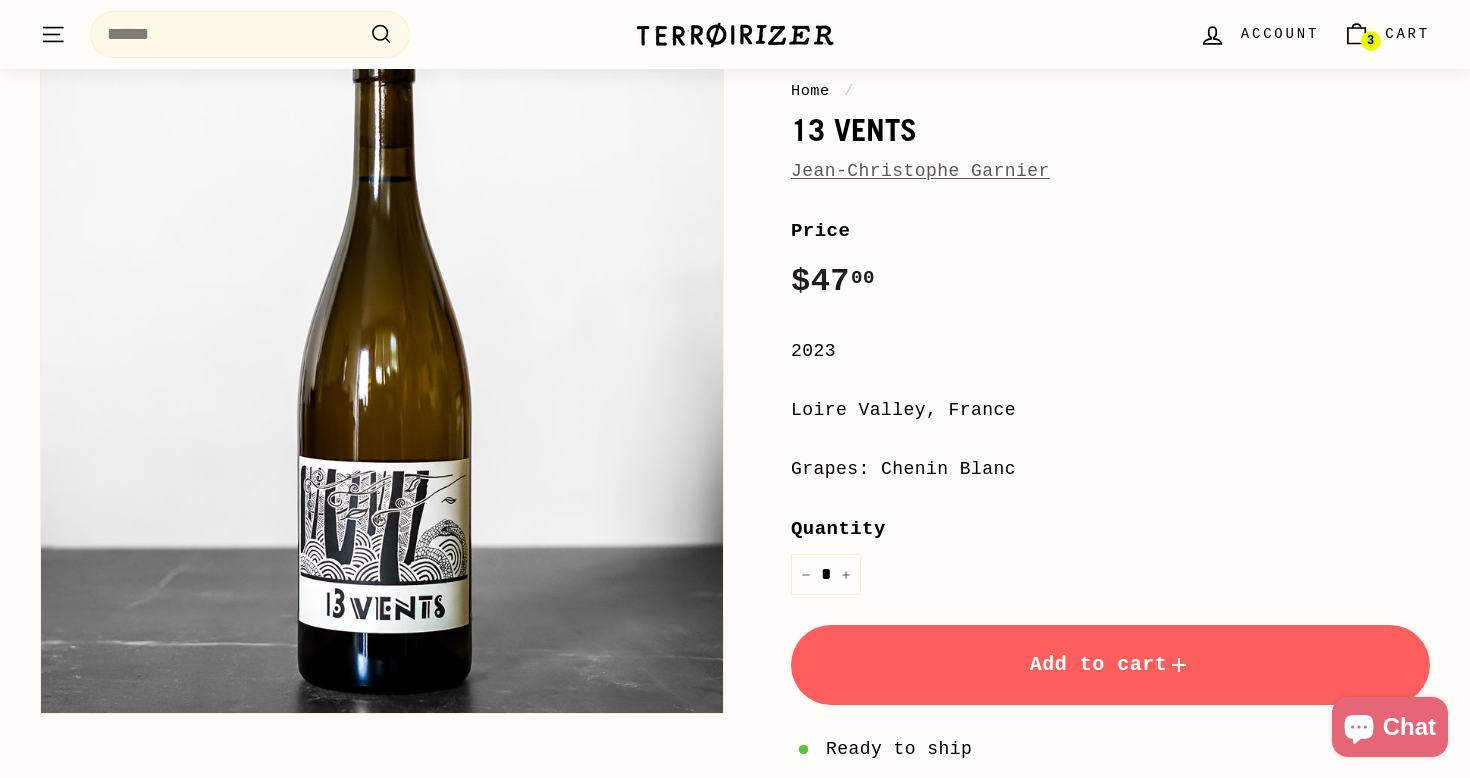 click on "Jean-Christophe Garnier" at bounding box center (920, 171) 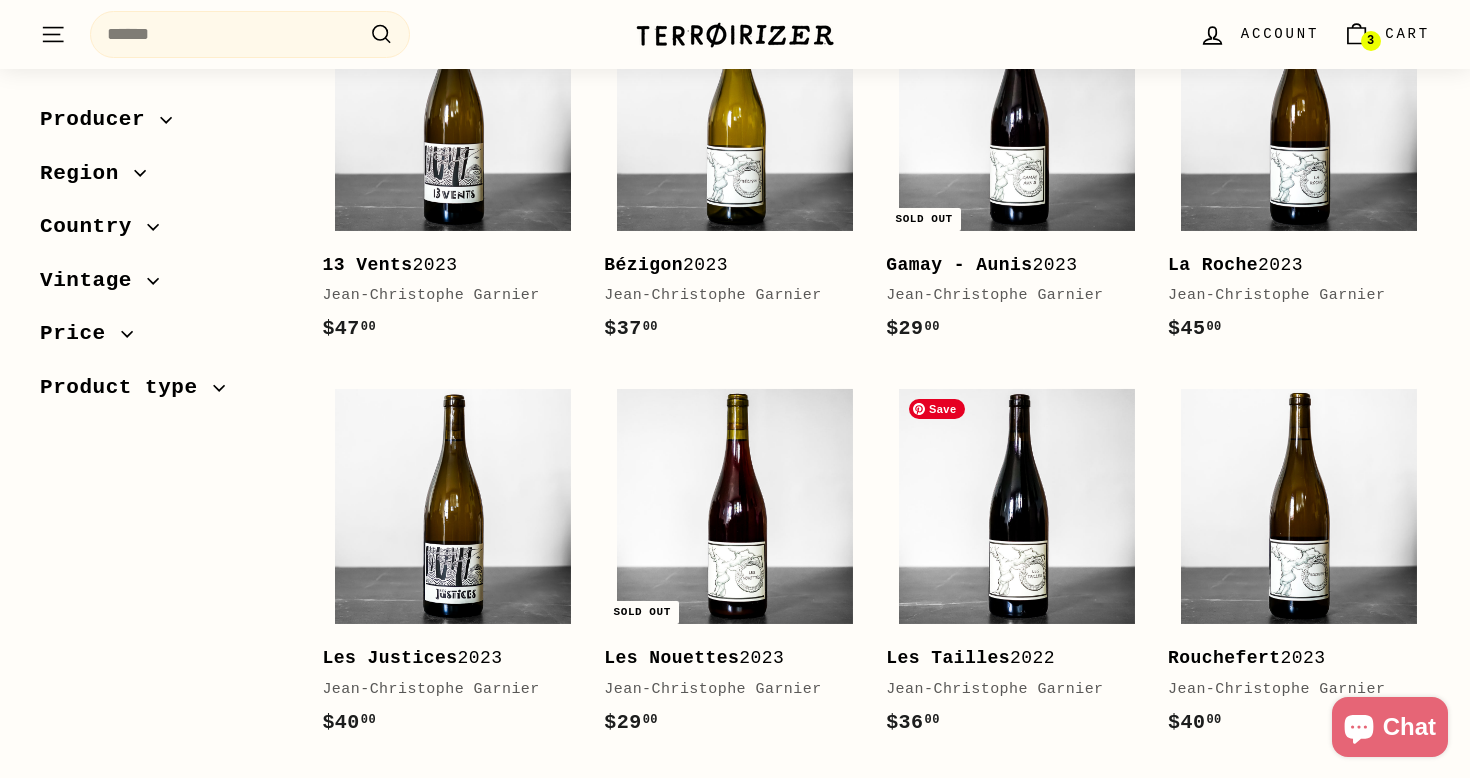 scroll, scrollTop: 393, scrollLeft: 0, axis: vertical 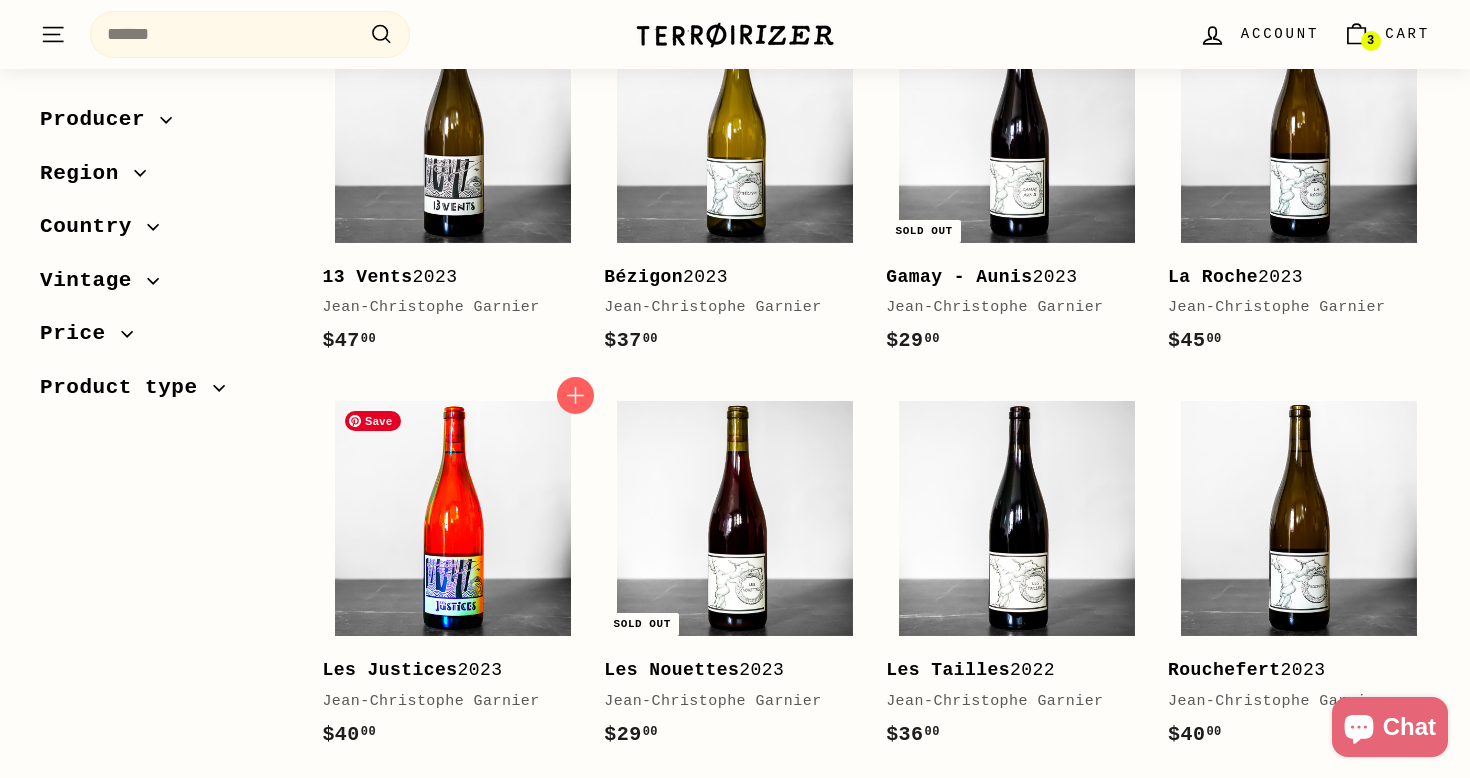 click at bounding box center [453, 519] 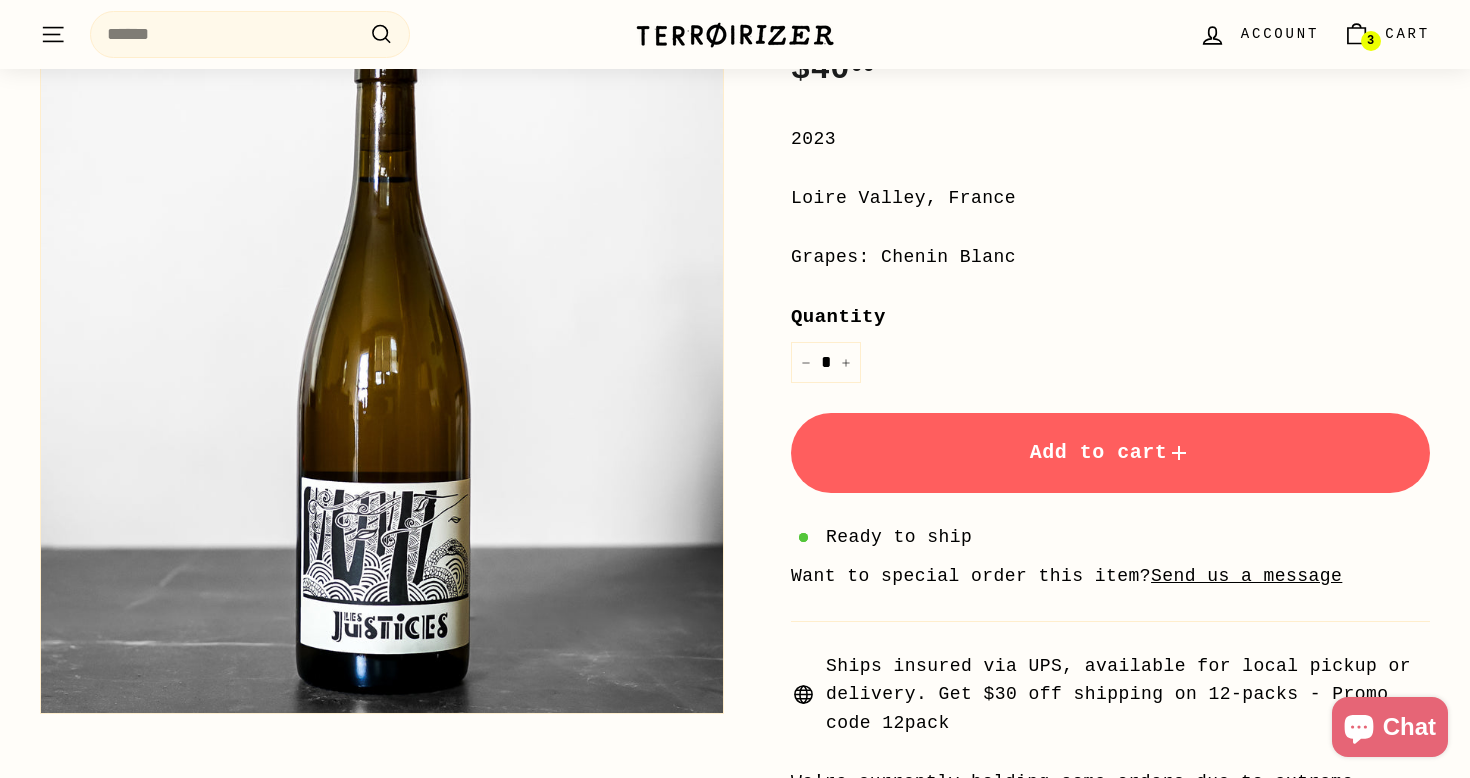 scroll, scrollTop: 488, scrollLeft: 0, axis: vertical 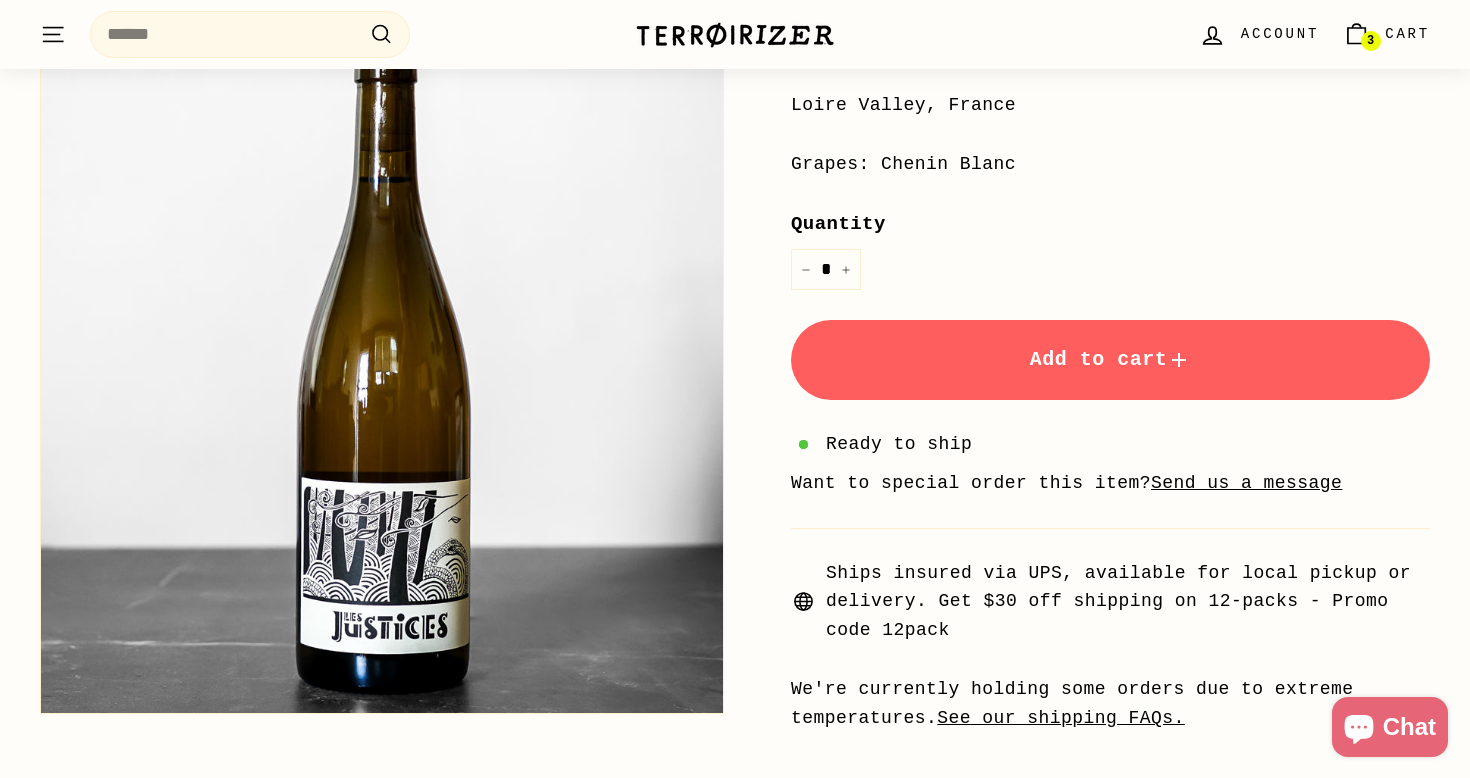 click on "Add to cart" at bounding box center (1110, 360) 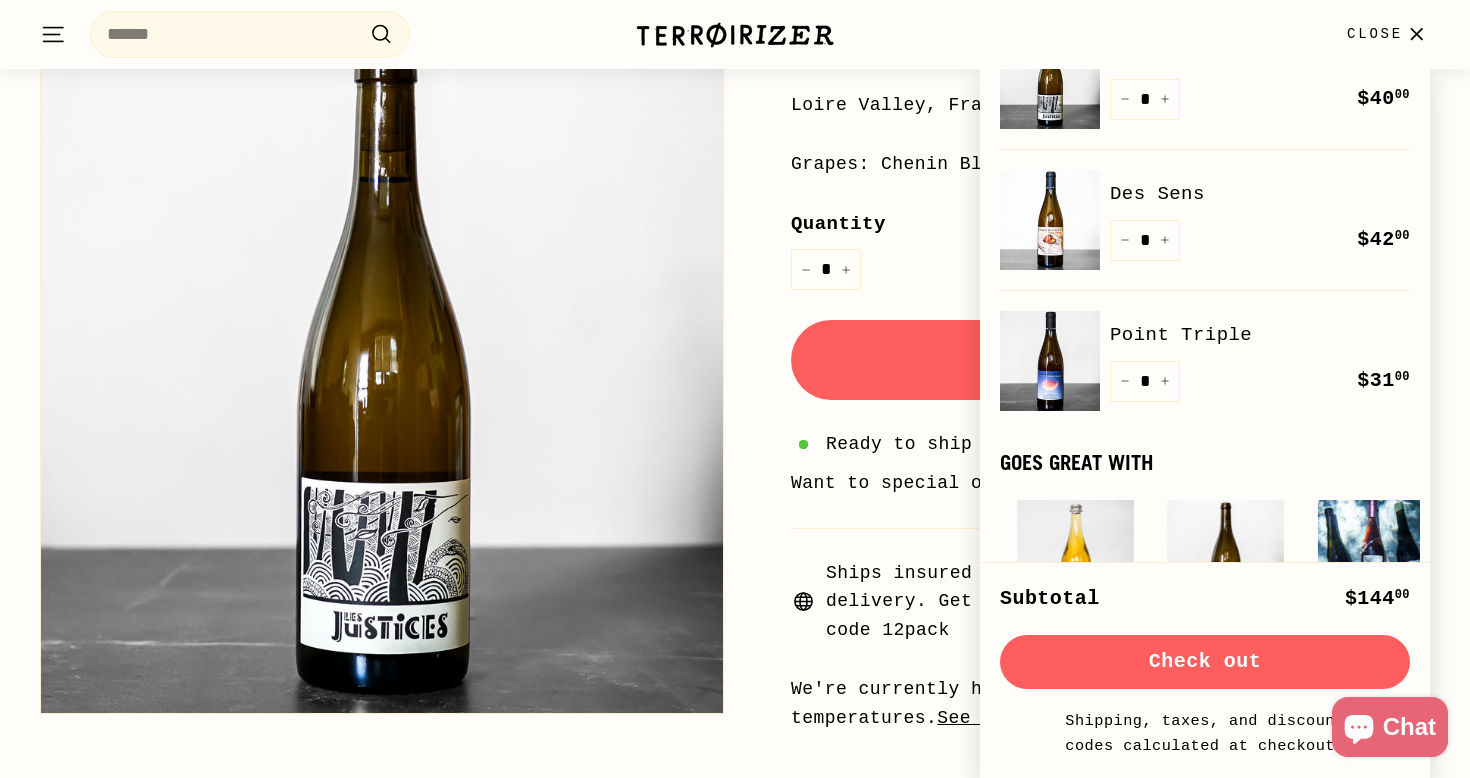 scroll, scrollTop: 62, scrollLeft: 0, axis: vertical 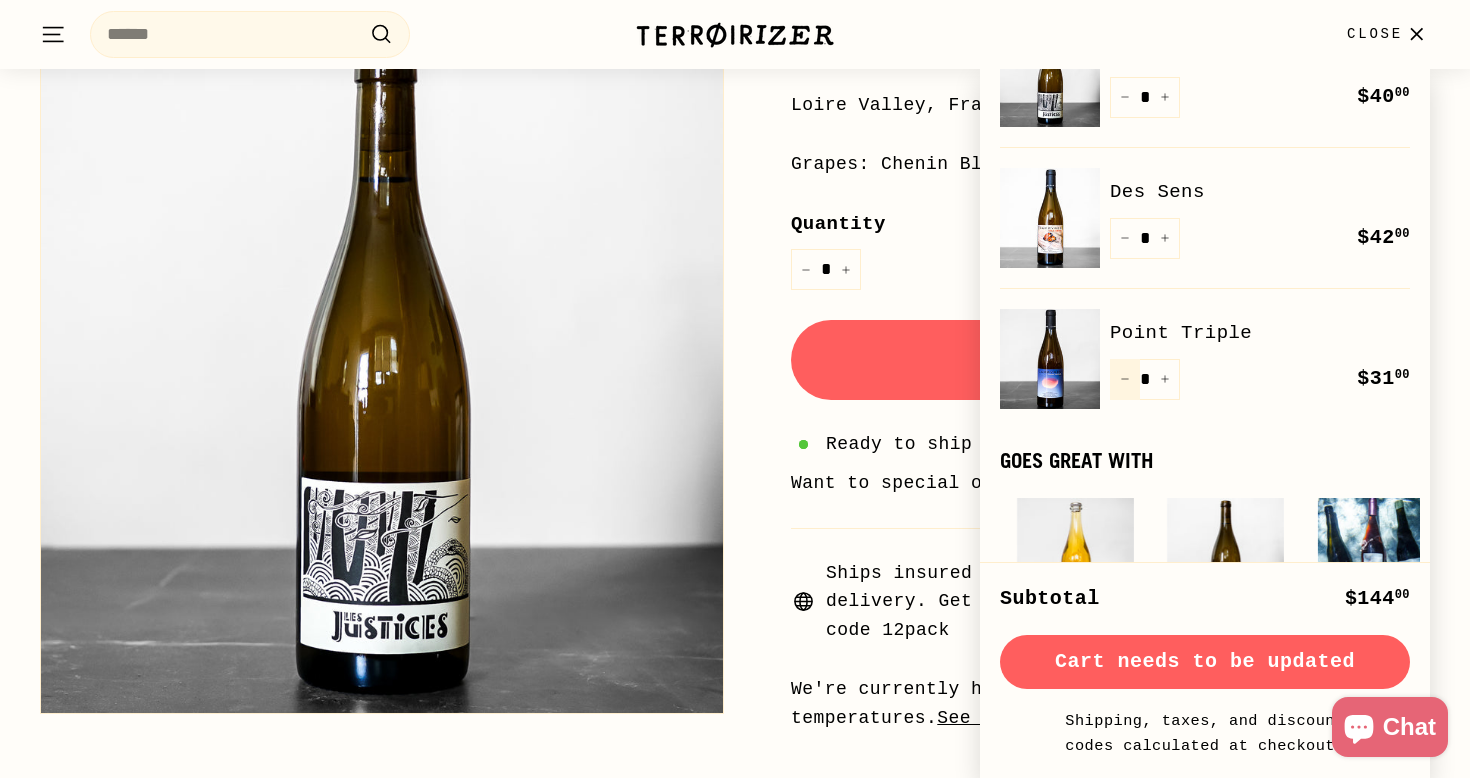 click 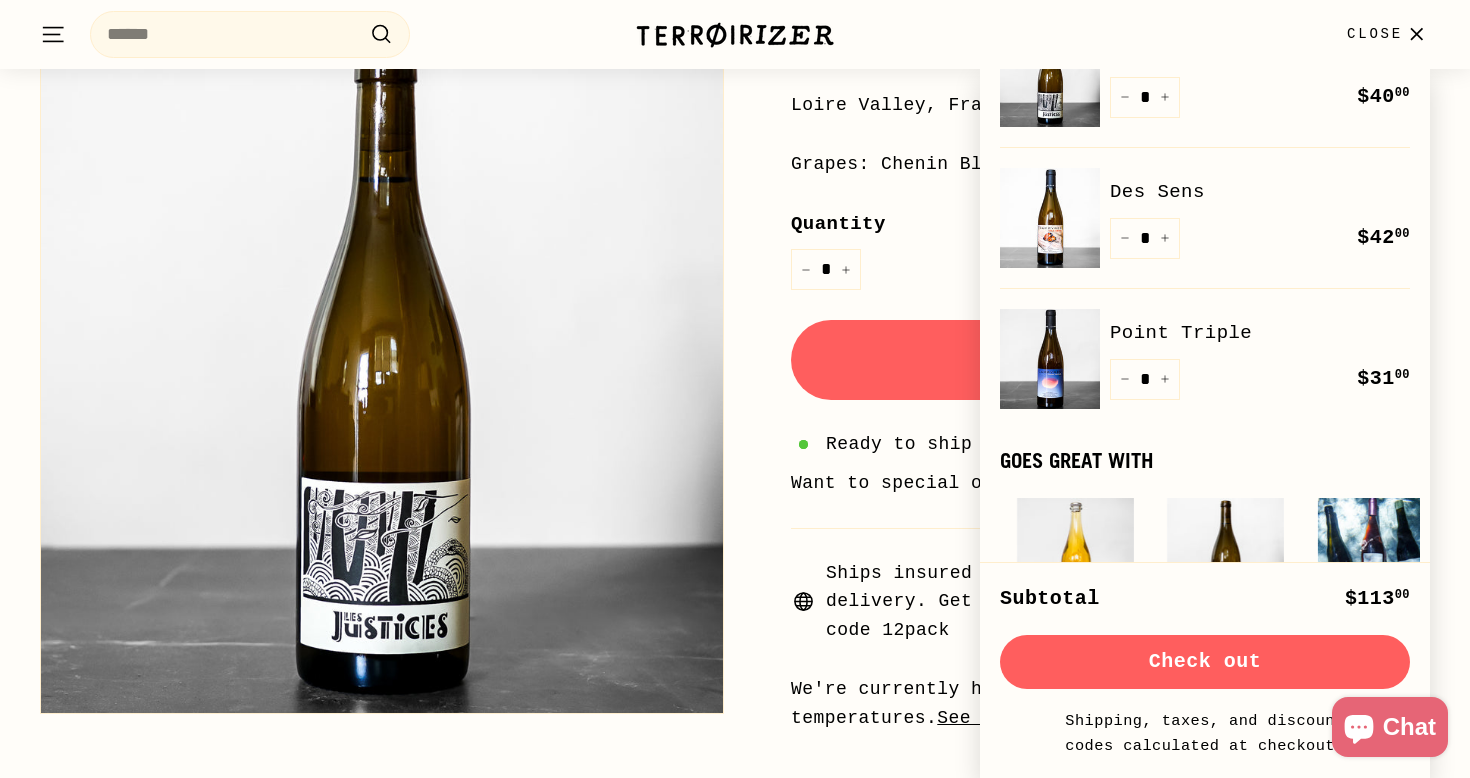 scroll, scrollTop: 0, scrollLeft: 0, axis: both 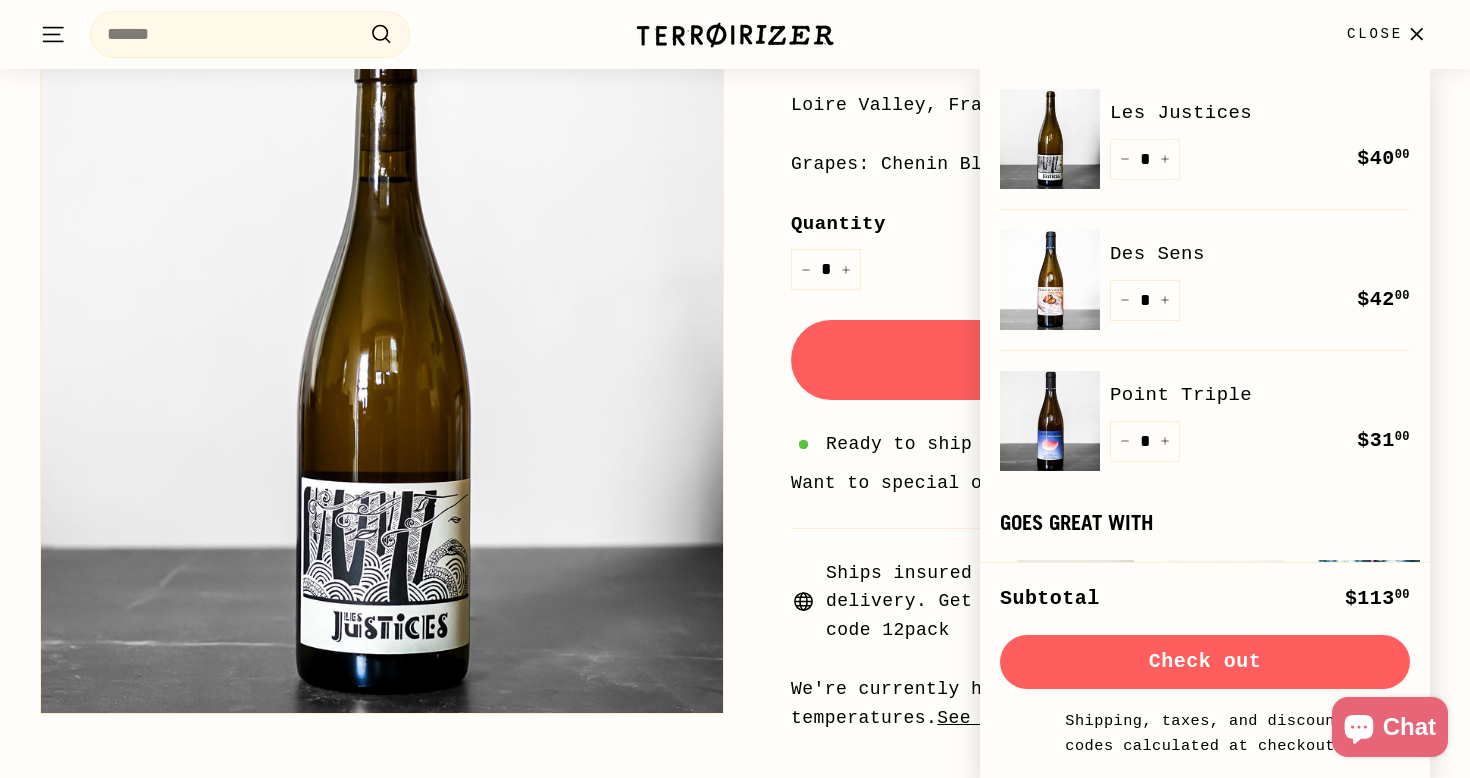 click on "**********" at bounding box center (1110, 322) 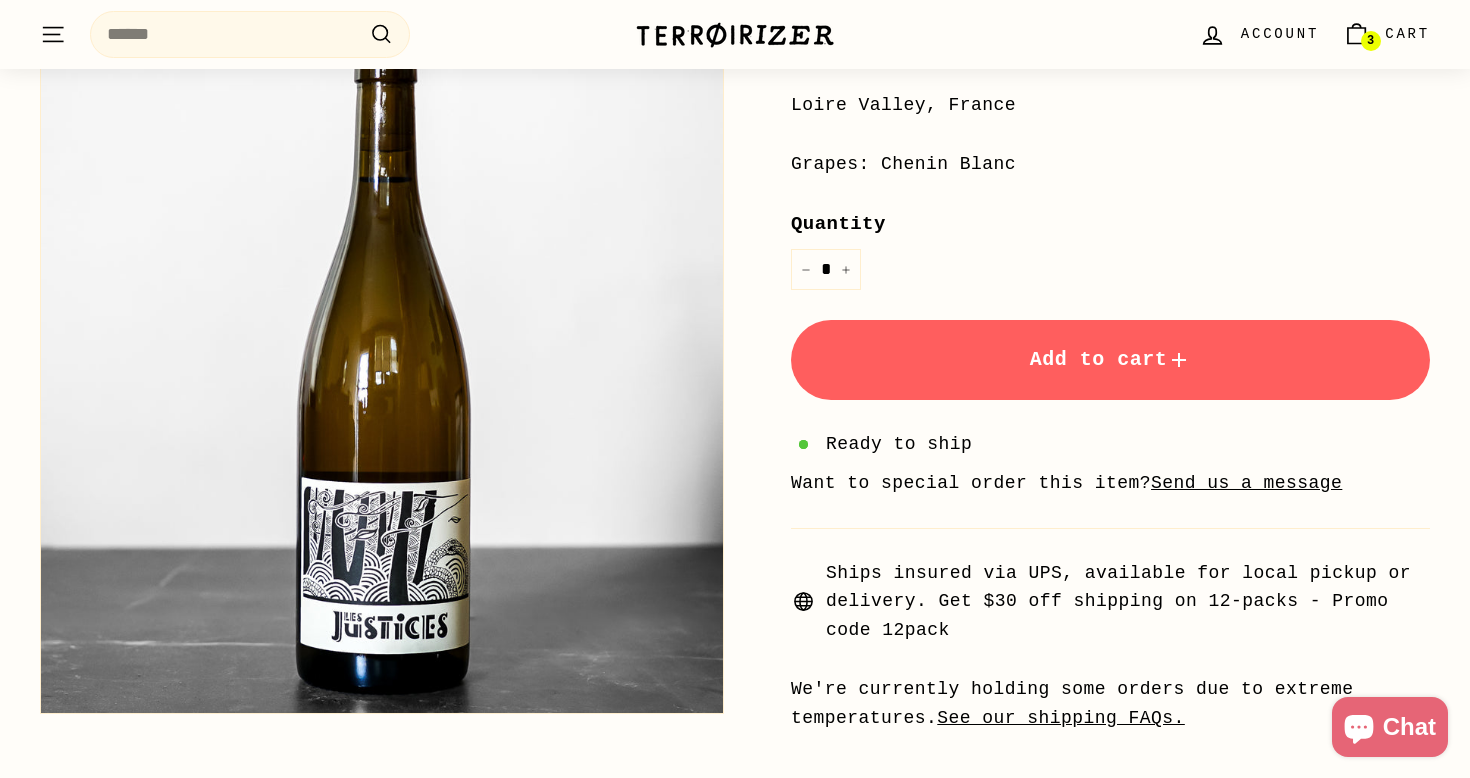 scroll, scrollTop: 0, scrollLeft: 0, axis: both 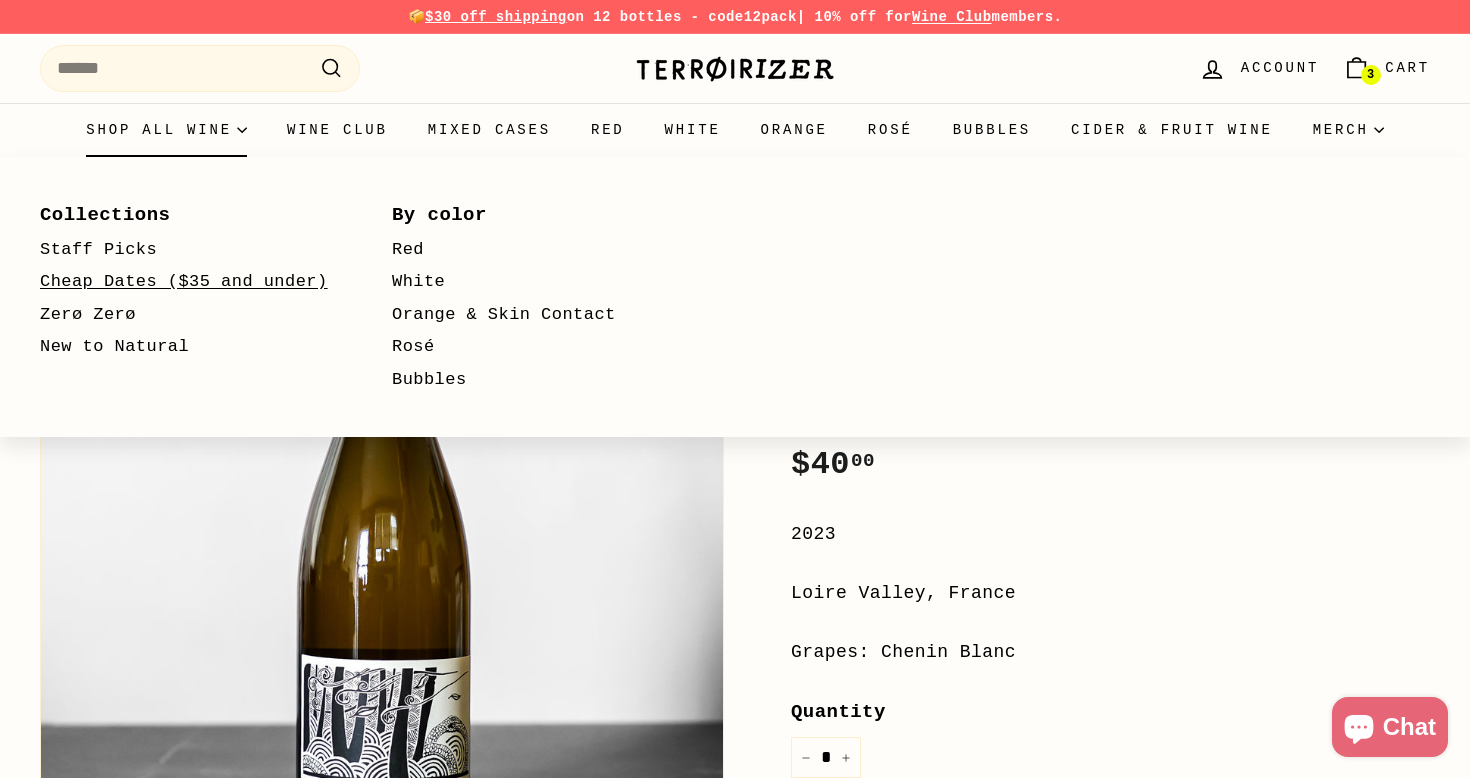 click on "Cheap Dates ($35 and under)" at bounding box center (187, 282) 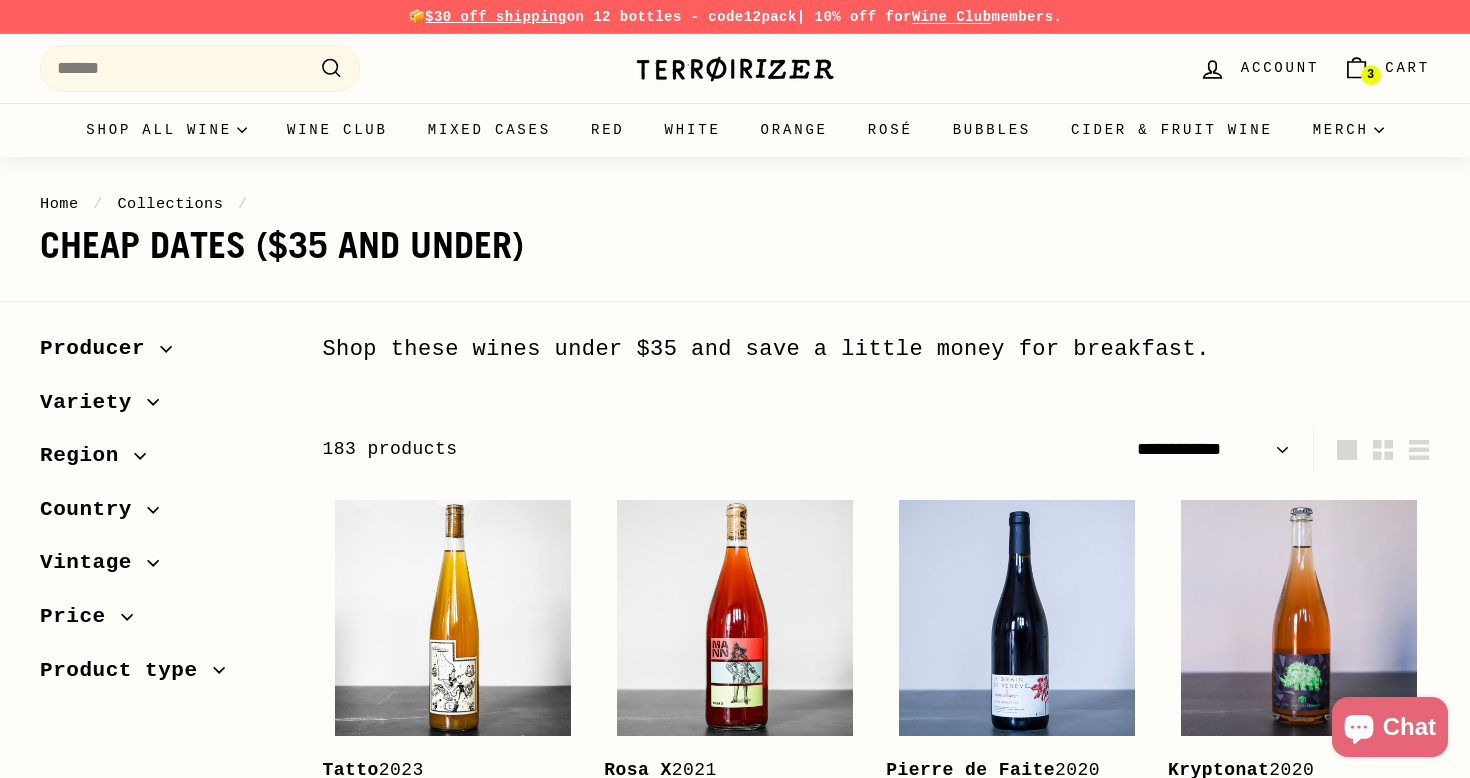 select on "**********" 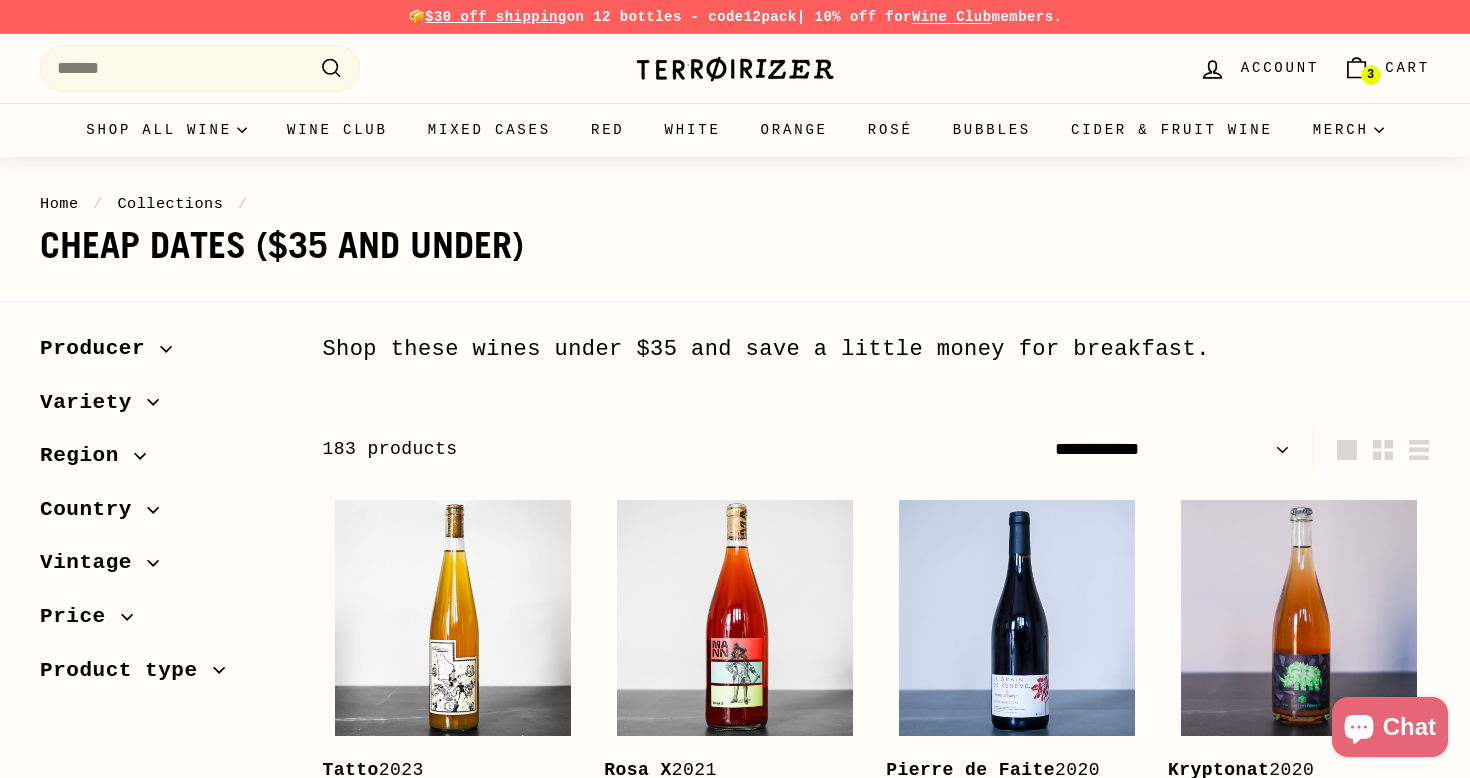 scroll, scrollTop: 0, scrollLeft: 0, axis: both 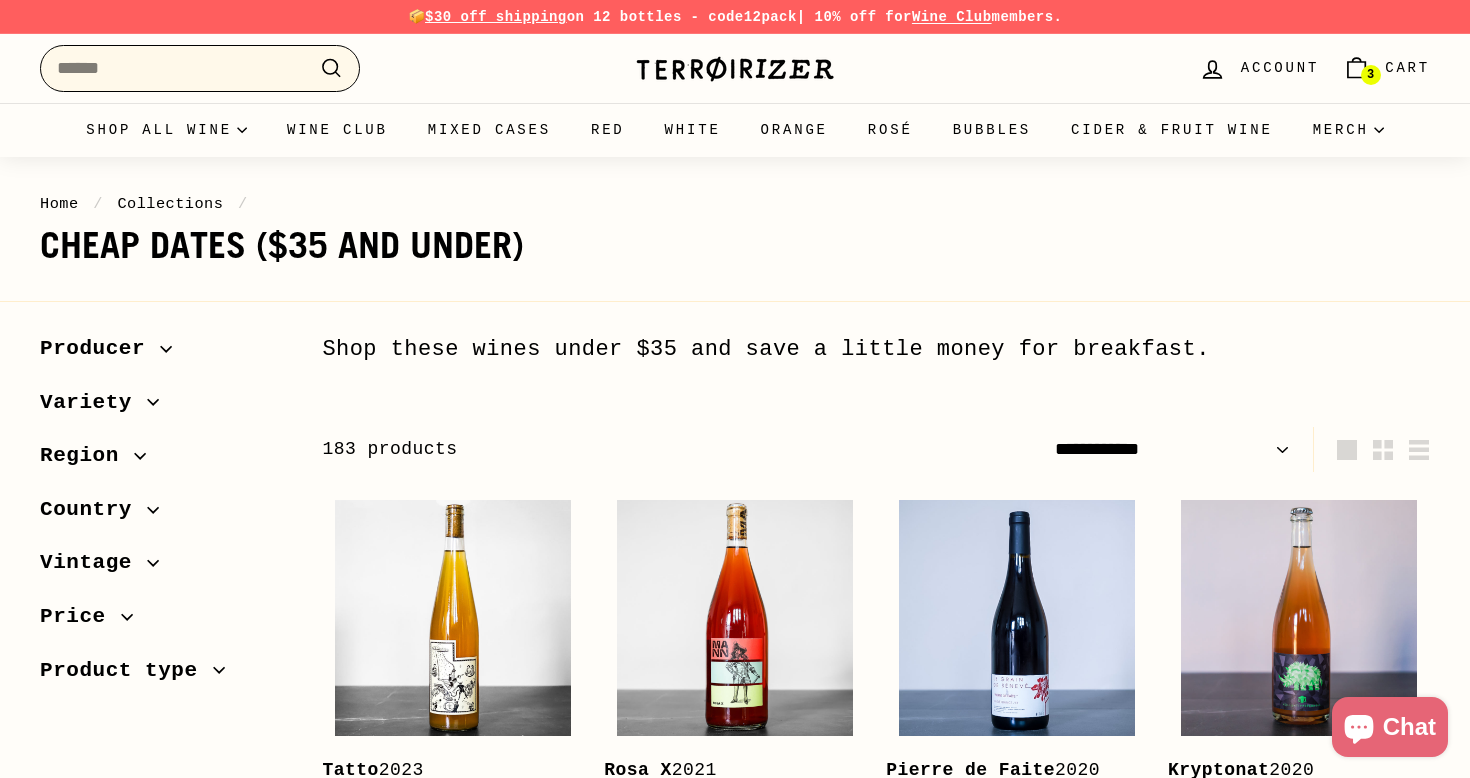 click on "Search" at bounding box center (200, 68) 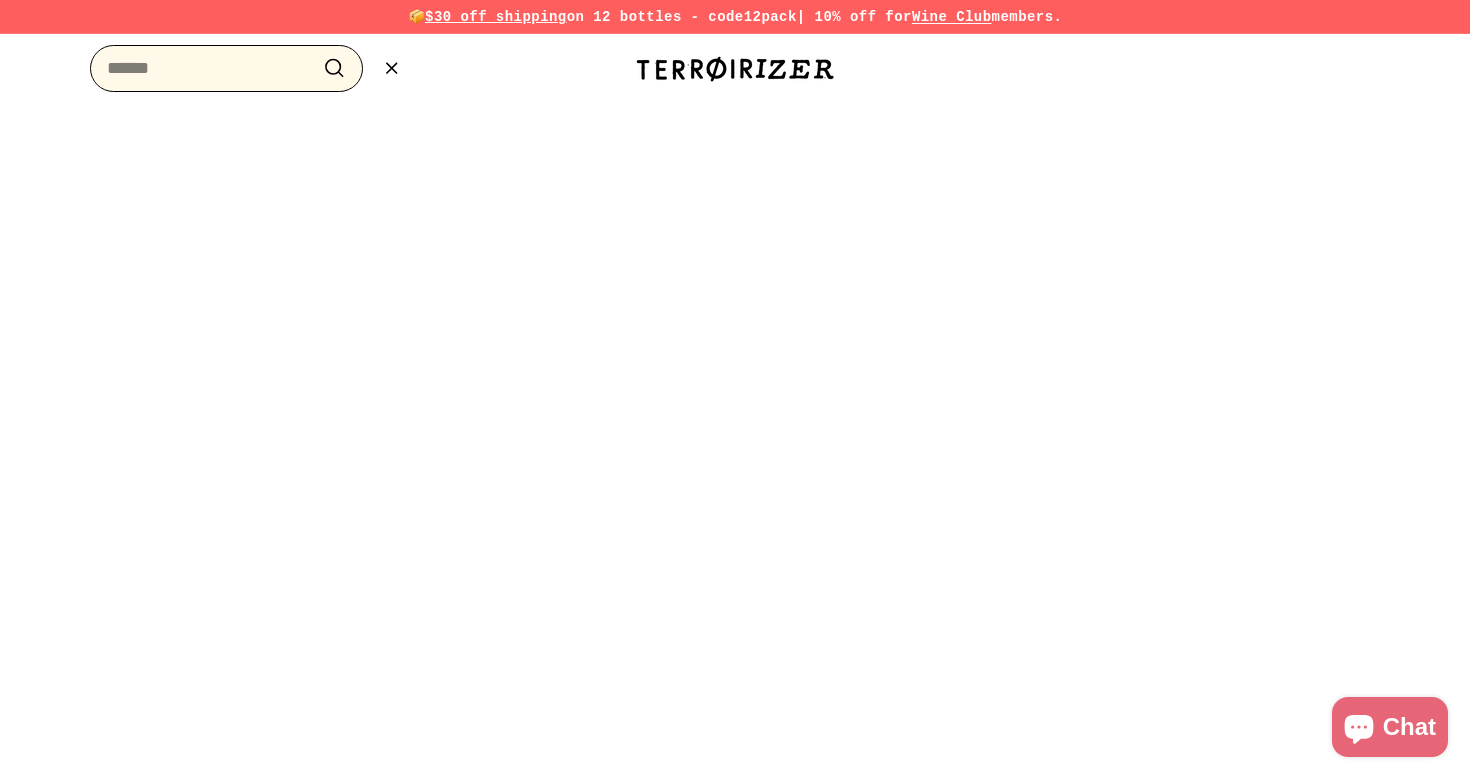 paste on "**********" 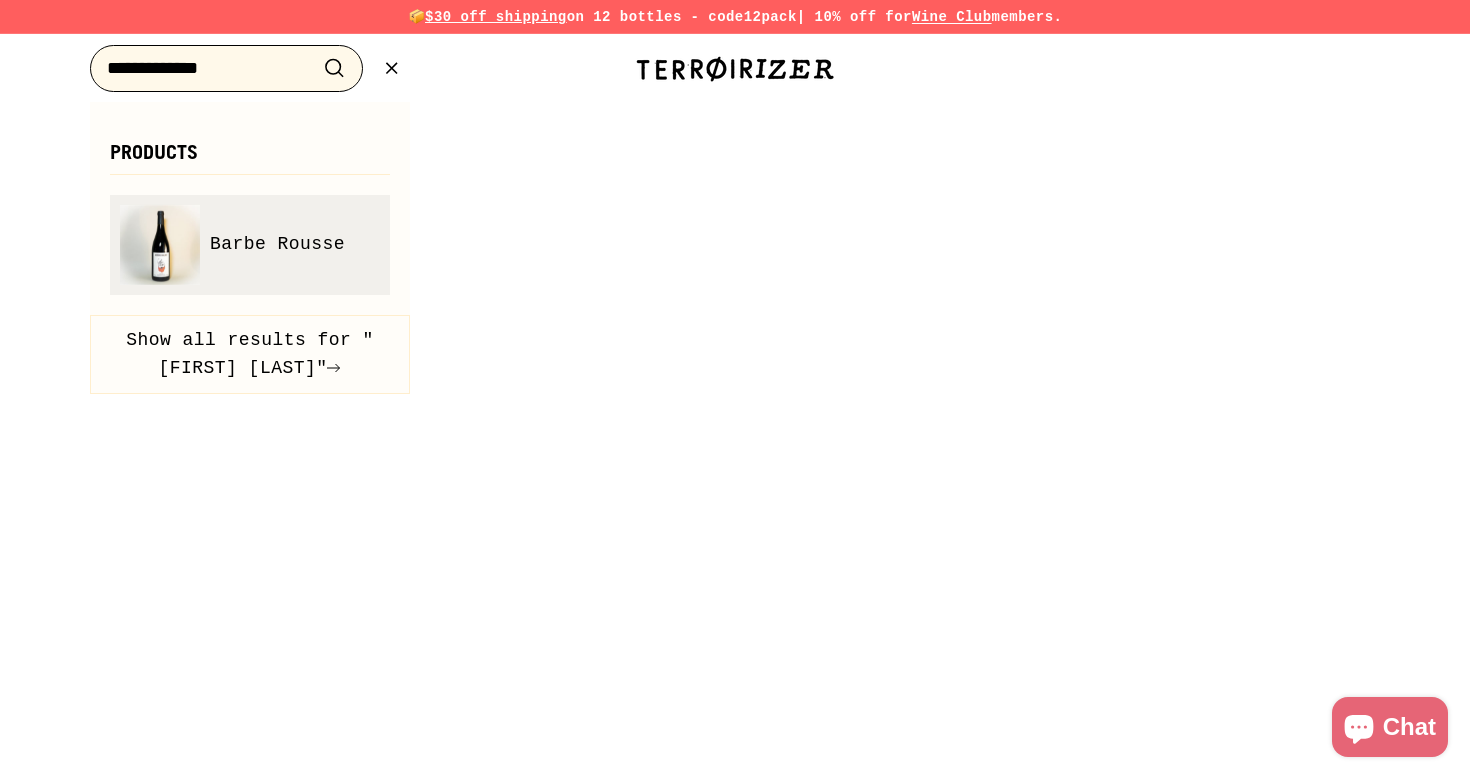 type on "**********" 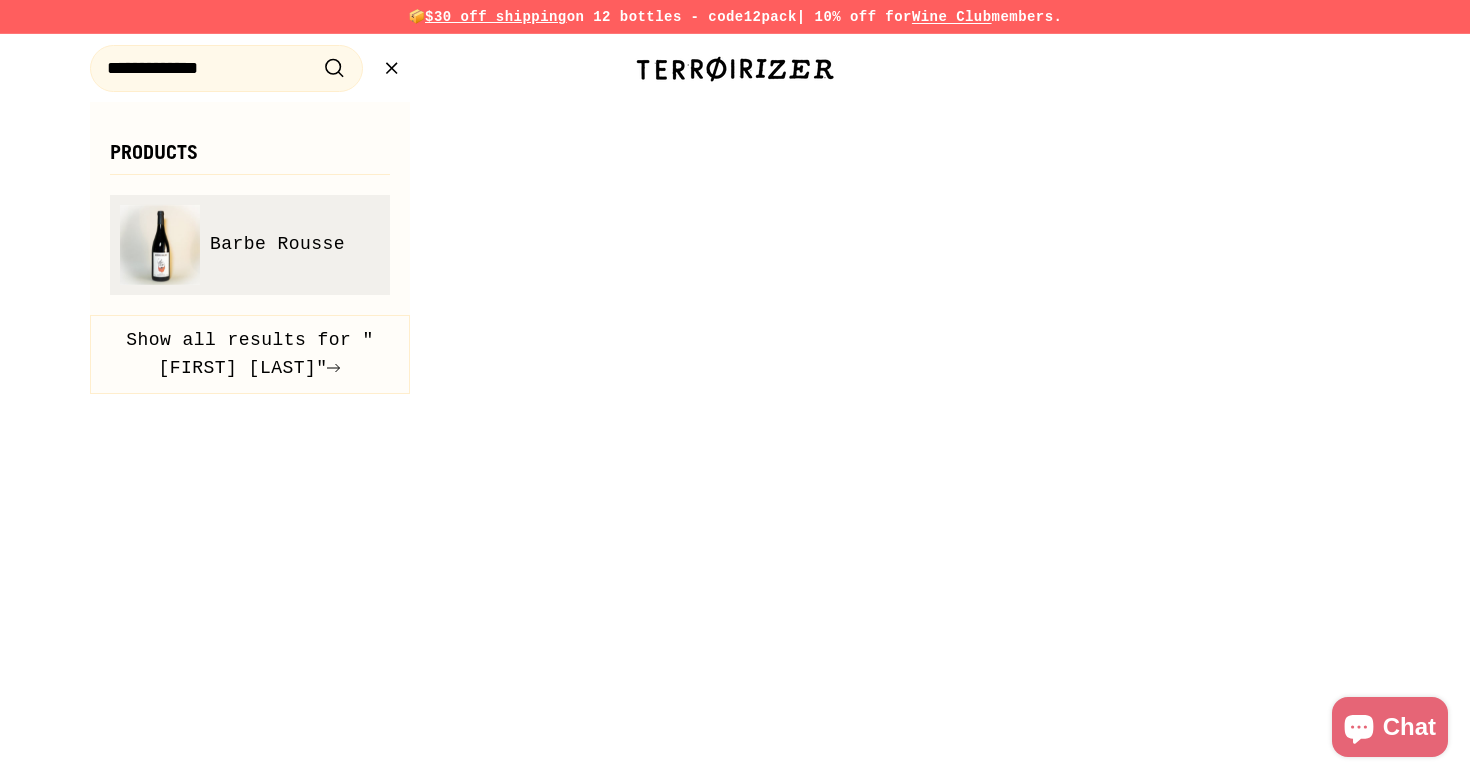 click on "Barbe Rousse" at bounding box center [277, 244] 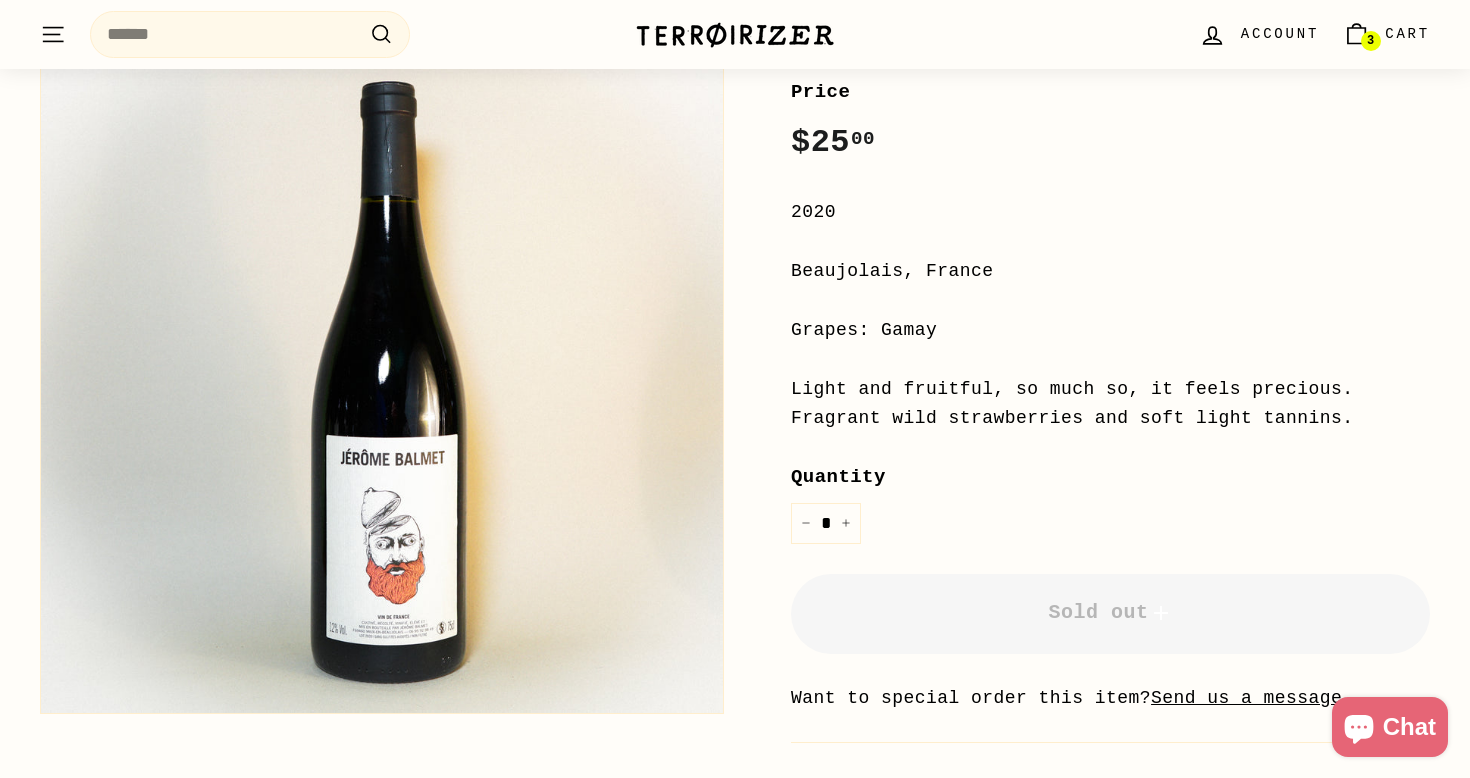 scroll, scrollTop: 0, scrollLeft: 0, axis: both 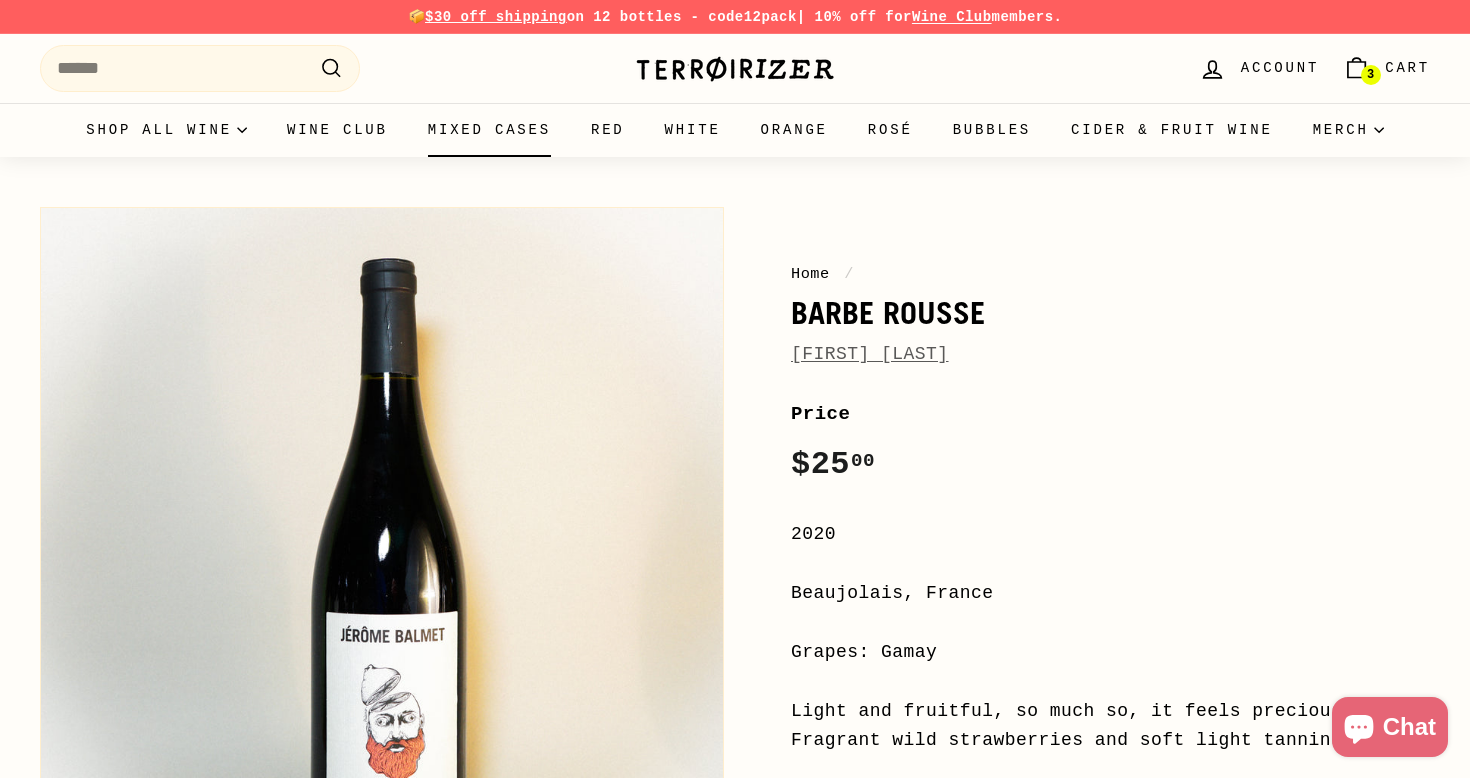click on "Mixed Cases" at bounding box center [489, 130] 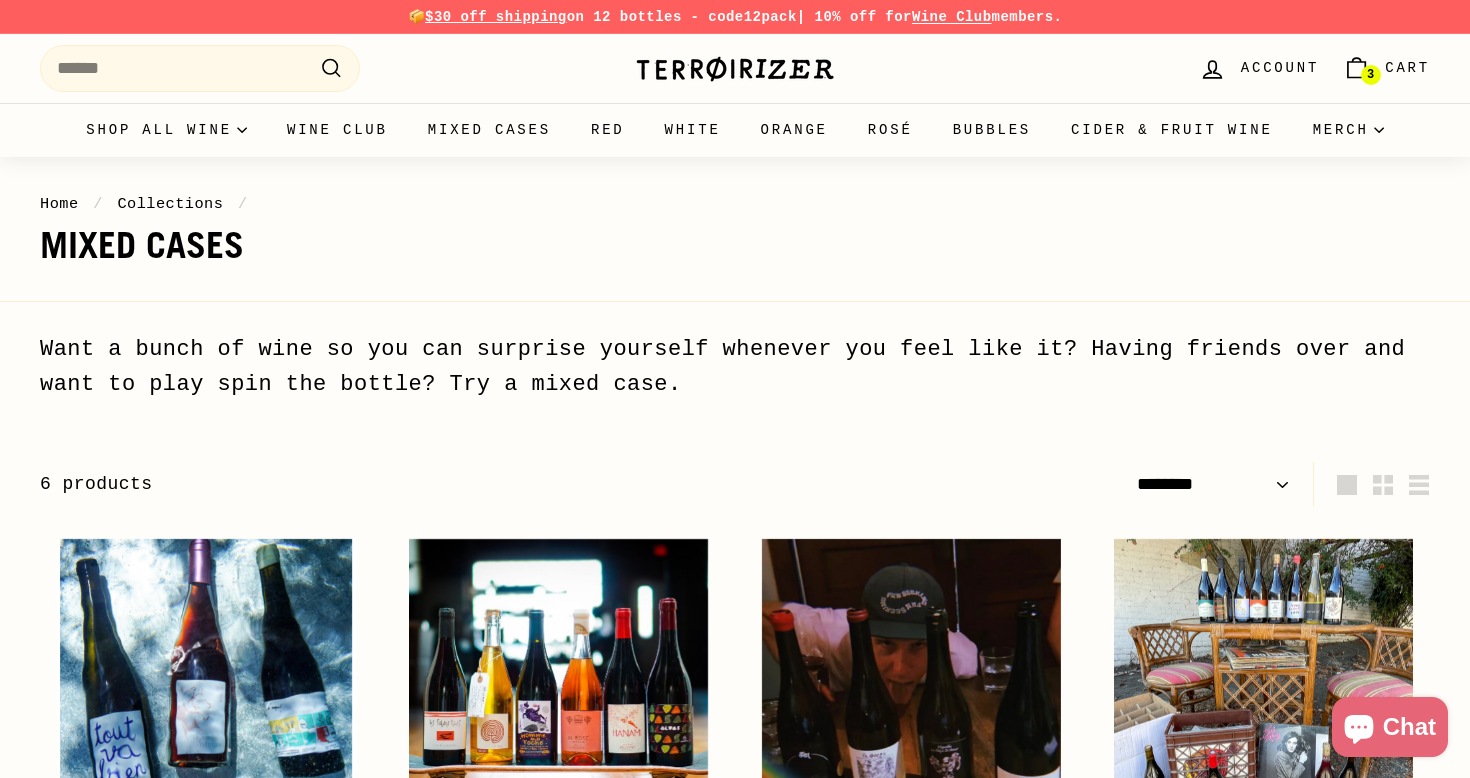 select on "******" 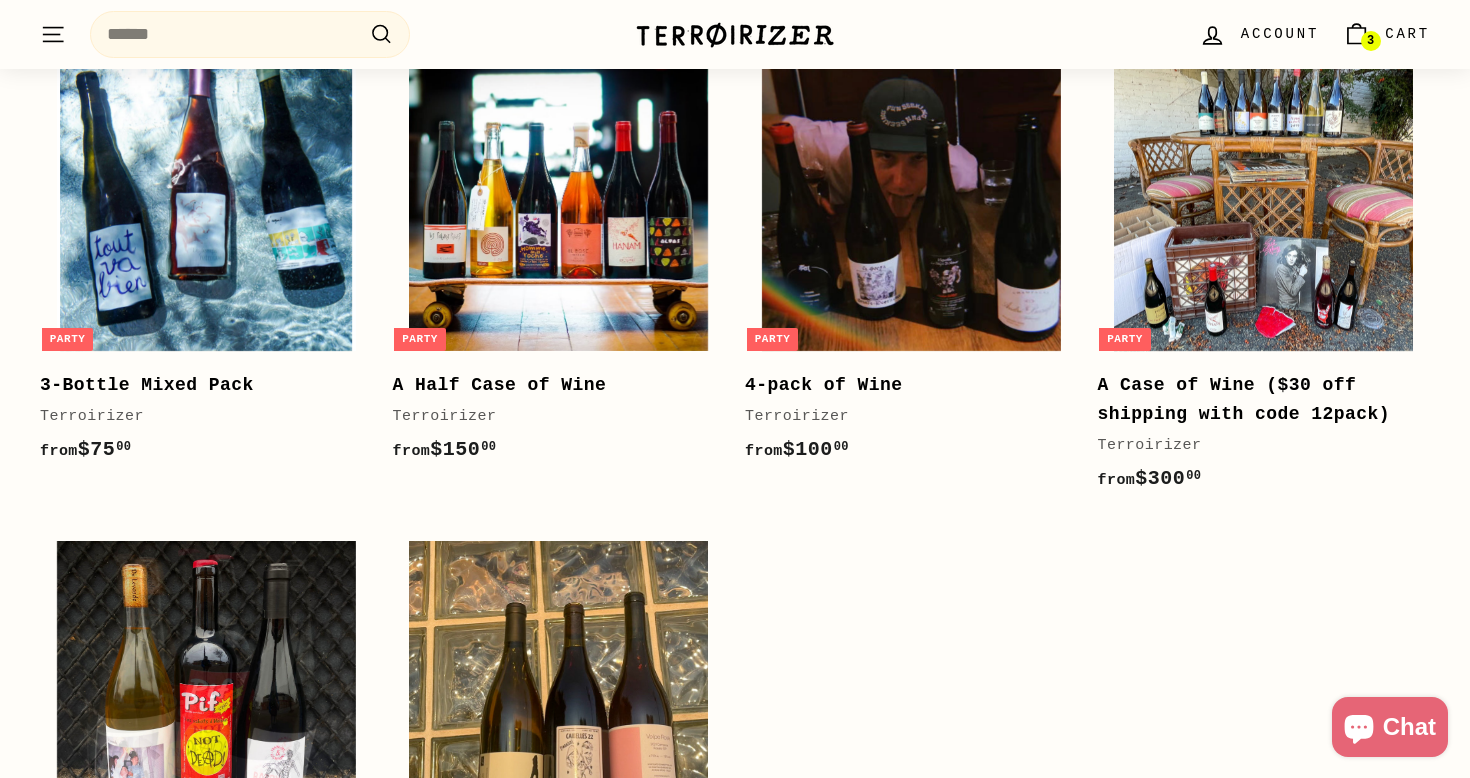 scroll, scrollTop: 0, scrollLeft: 0, axis: both 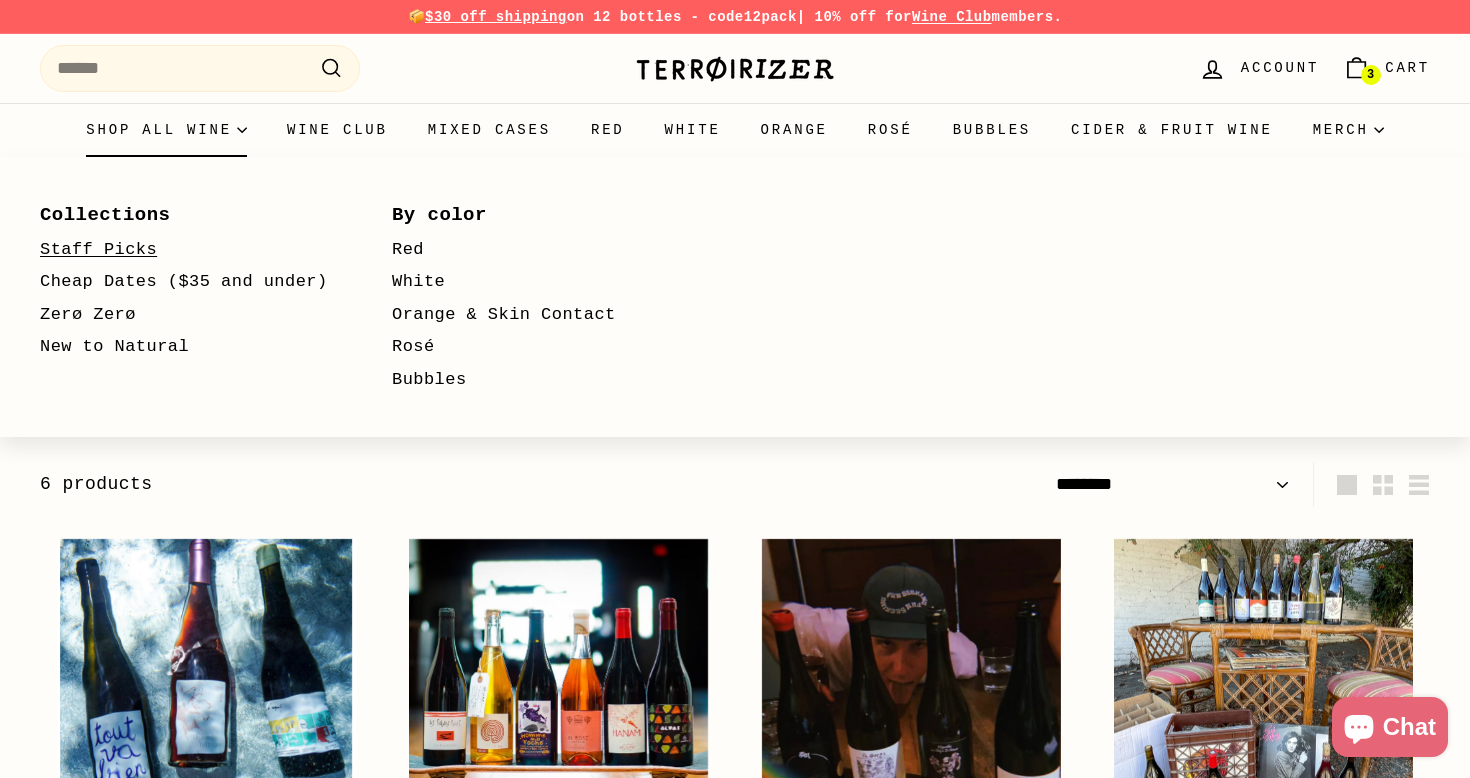 click on "Staff Picks" at bounding box center (187, 250) 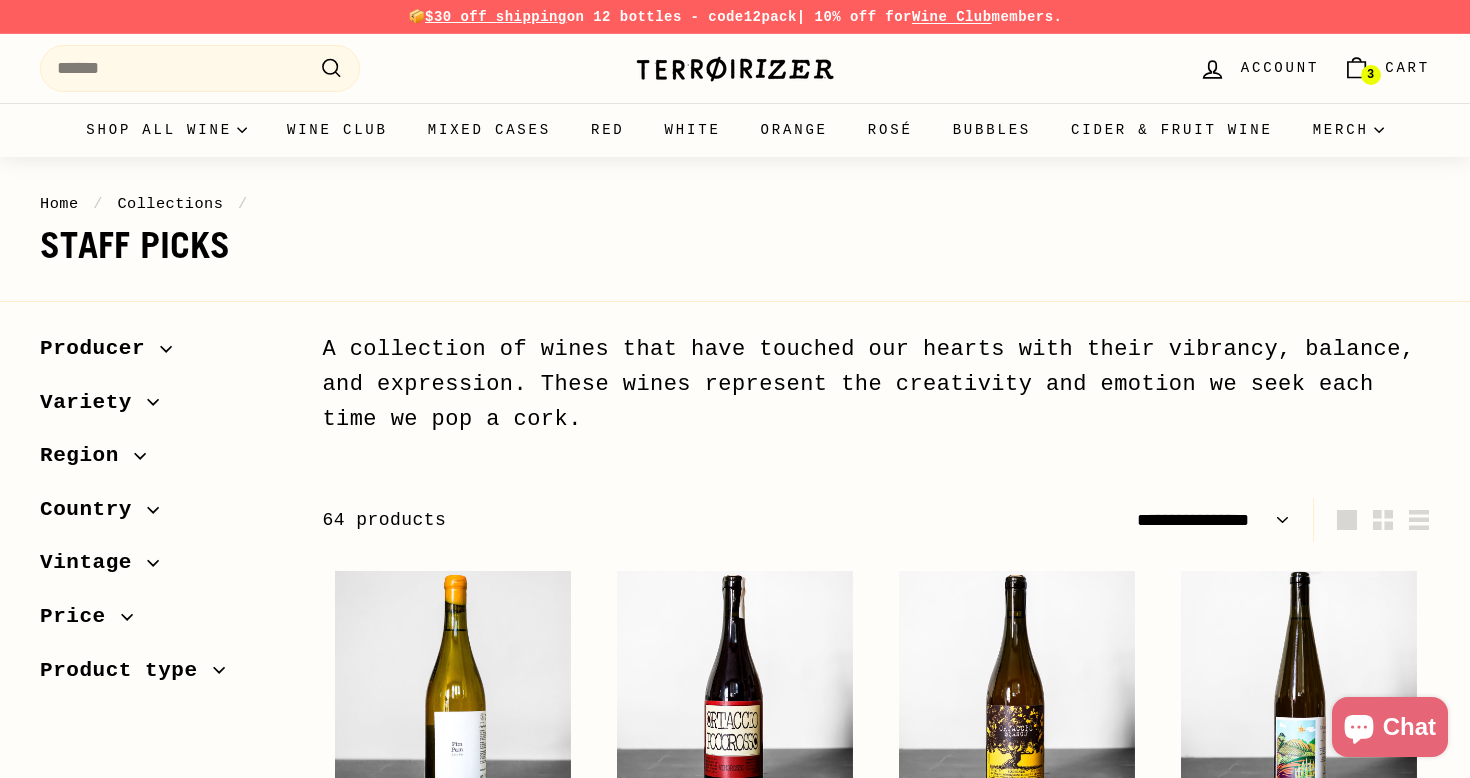 select on "**********" 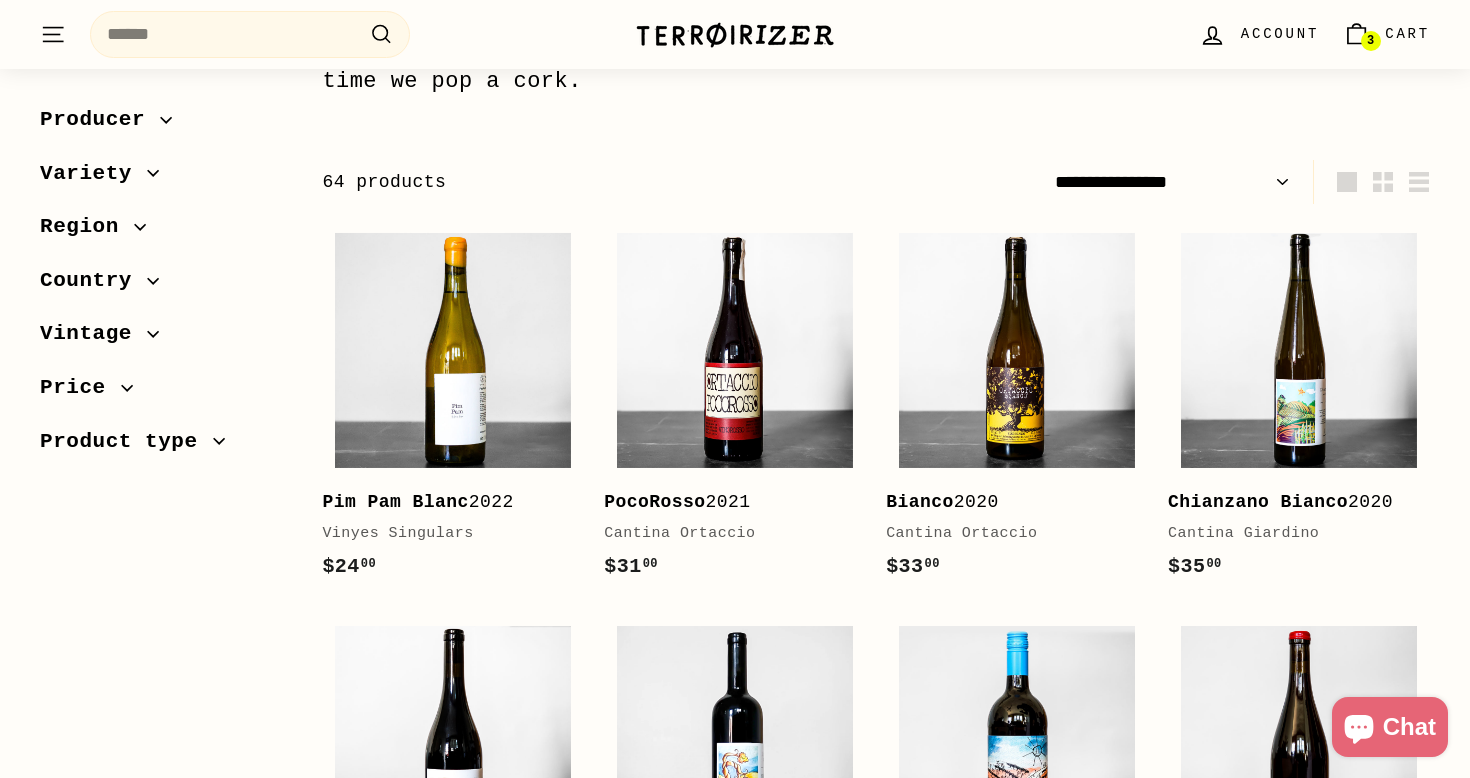 scroll, scrollTop: 80, scrollLeft: 0, axis: vertical 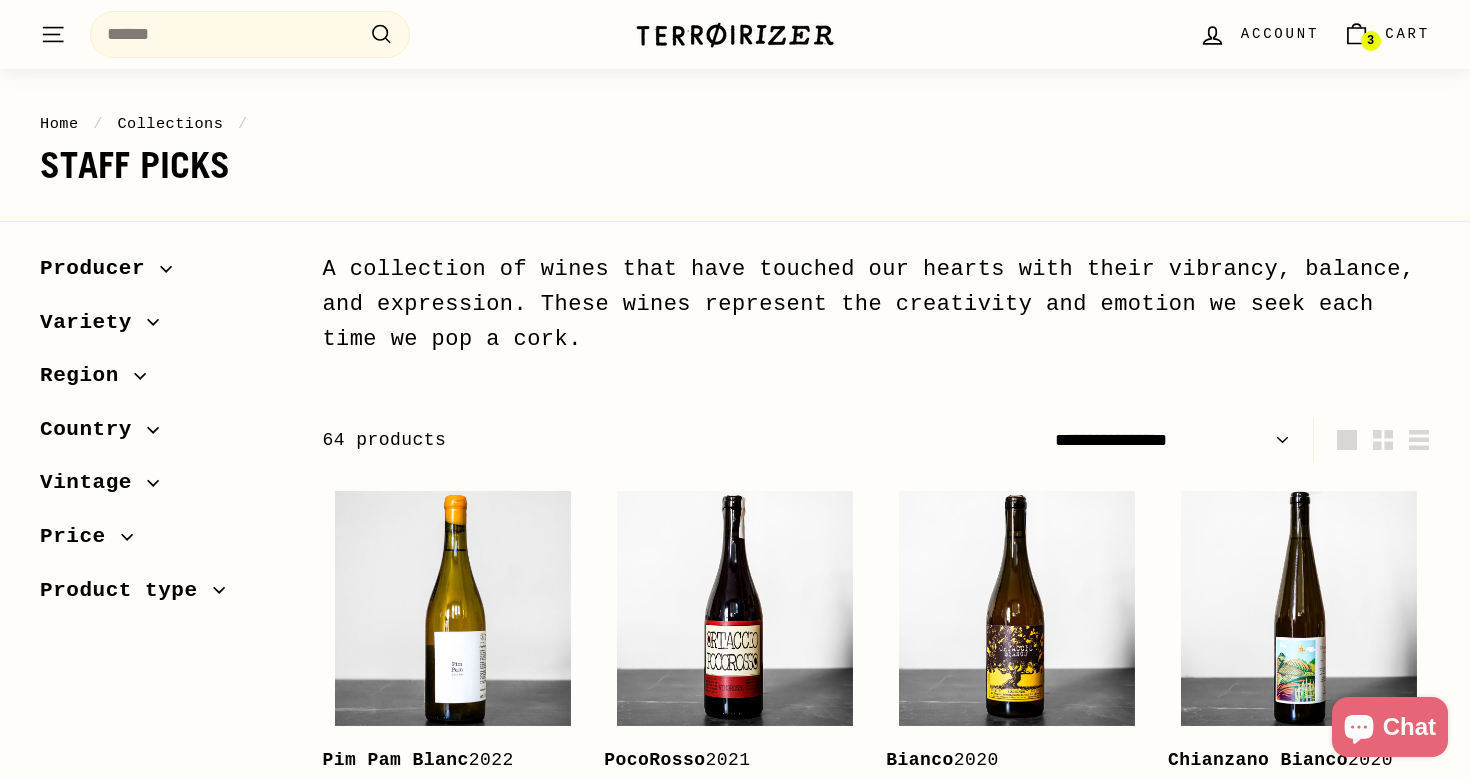 click on "Region" at bounding box center (87, 376) 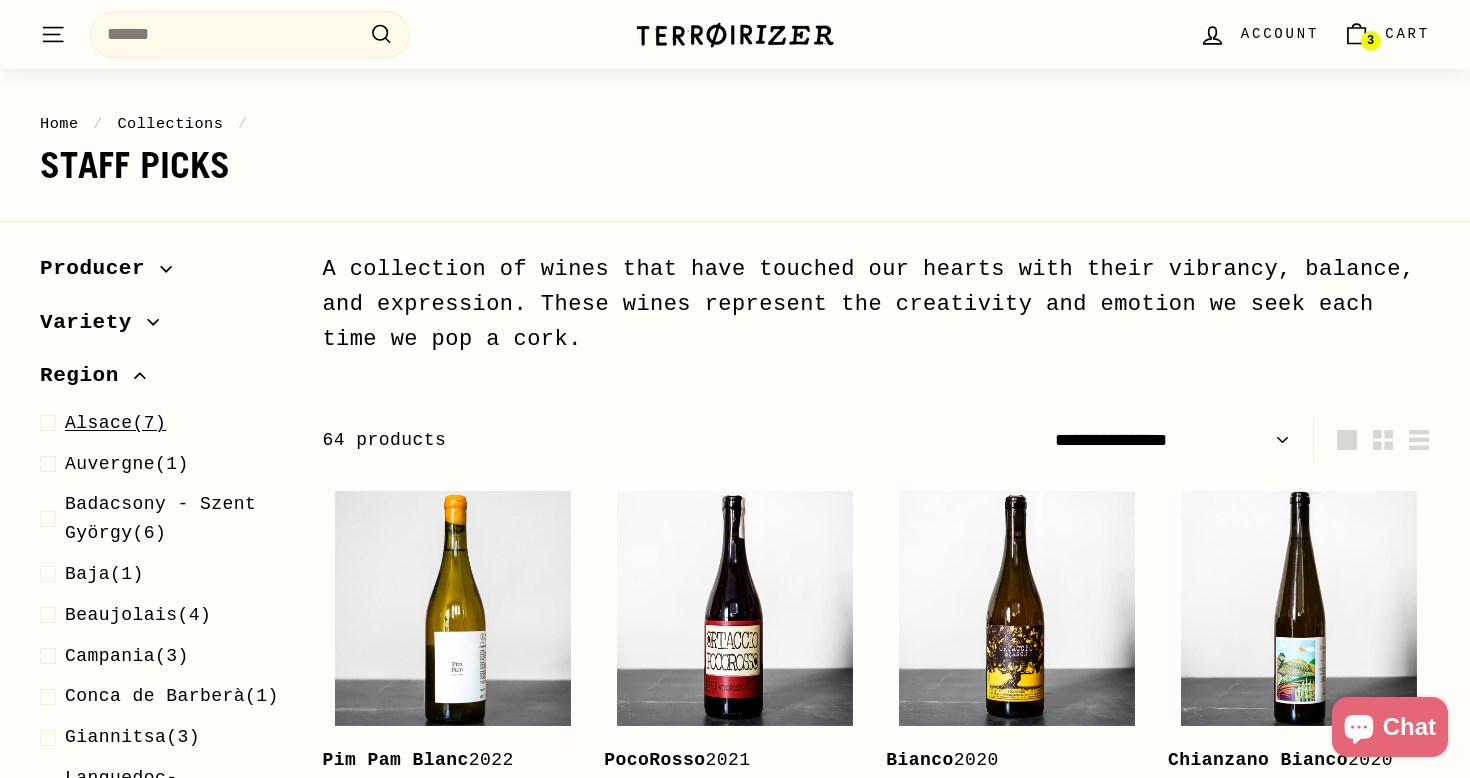 click on "Alsace" at bounding box center (99, 423) 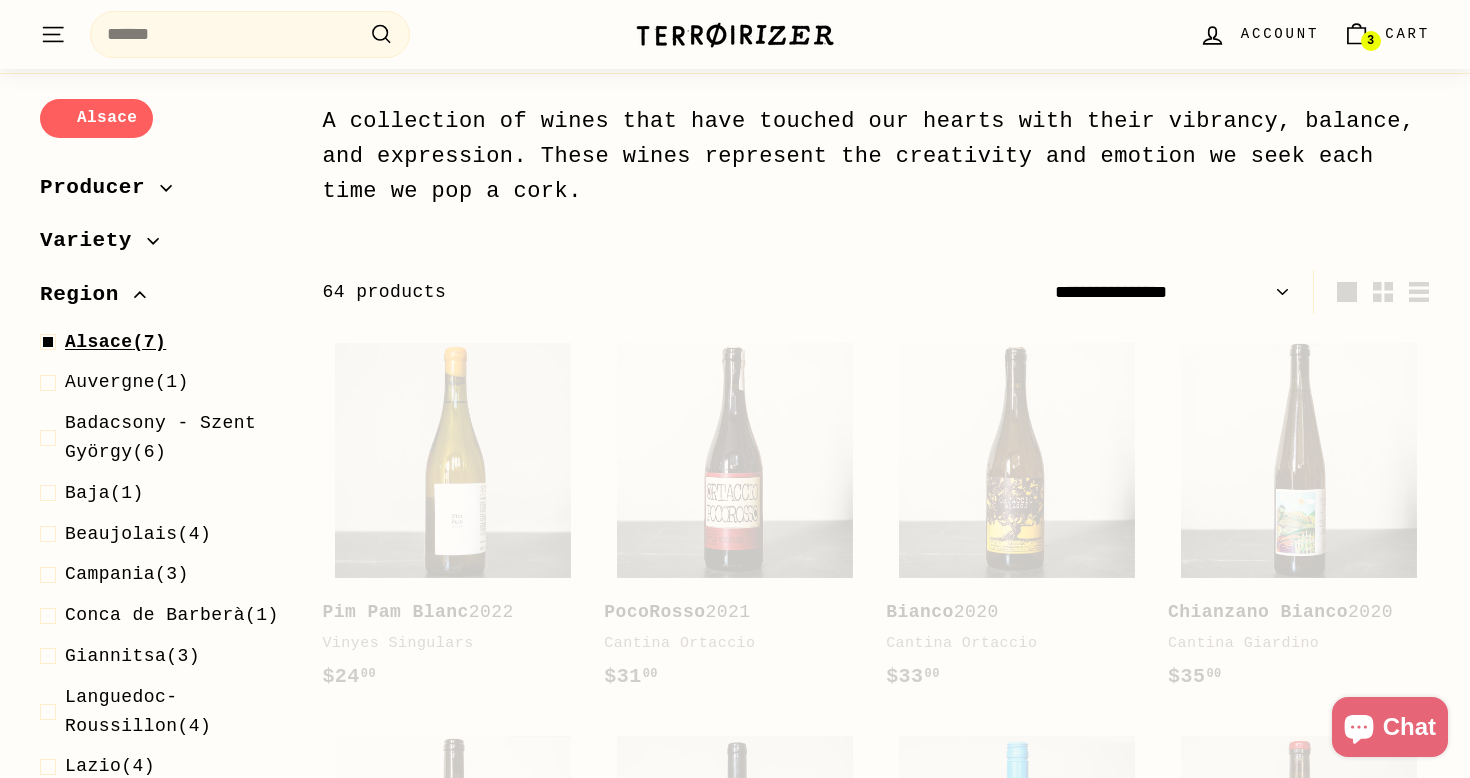 scroll, scrollTop: 248, scrollLeft: 0, axis: vertical 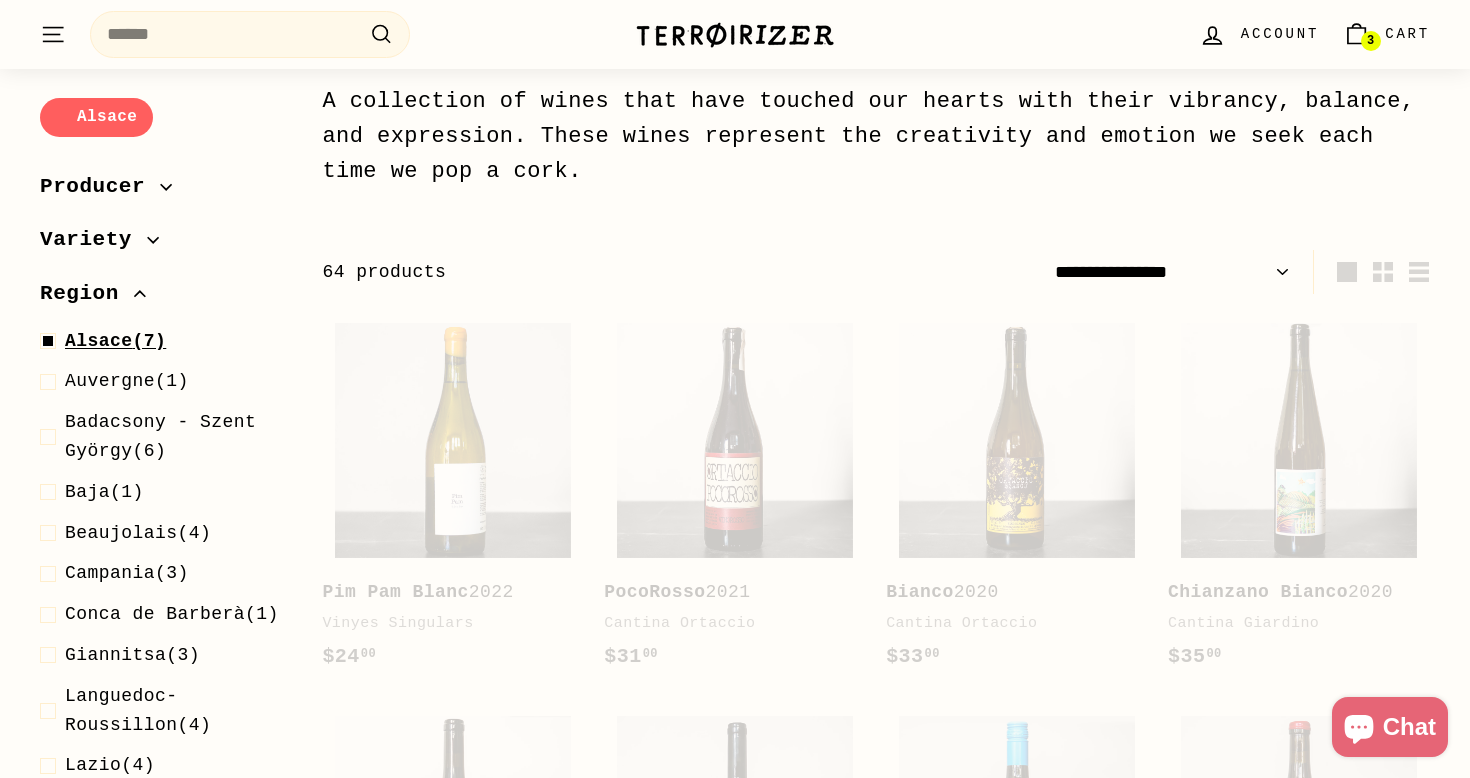 select on "**********" 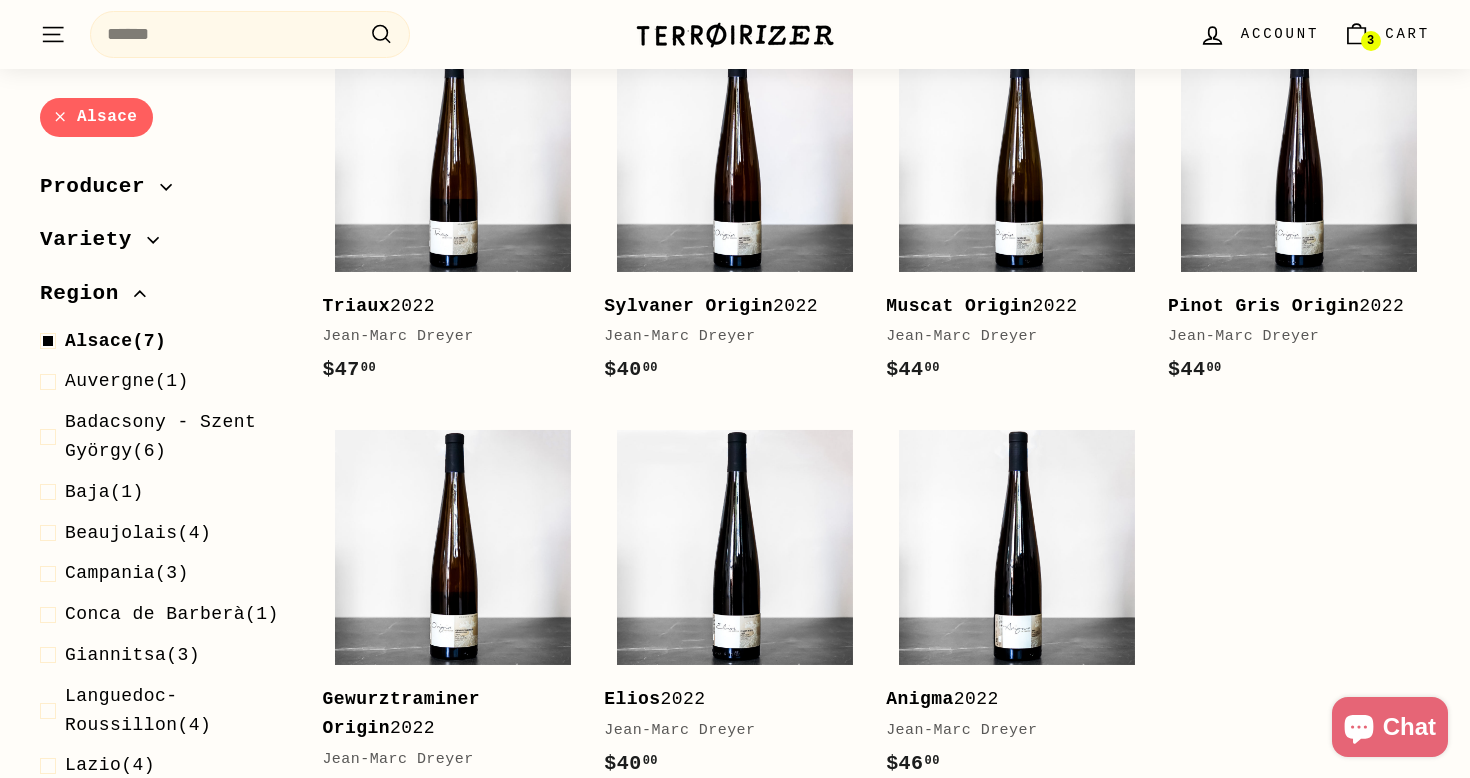 scroll, scrollTop: 363, scrollLeft: 0, axis: vertical 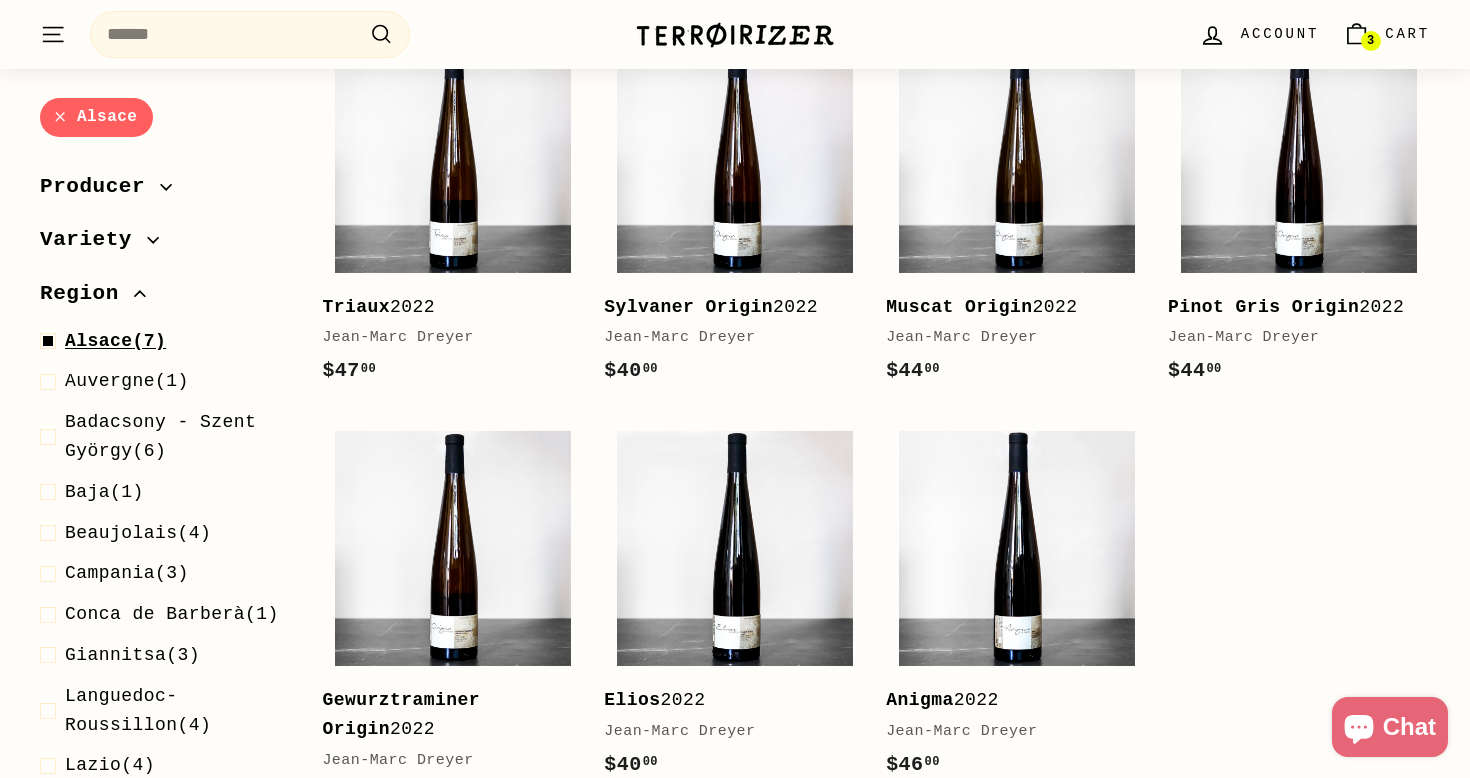click at bounding box center [52, 341] 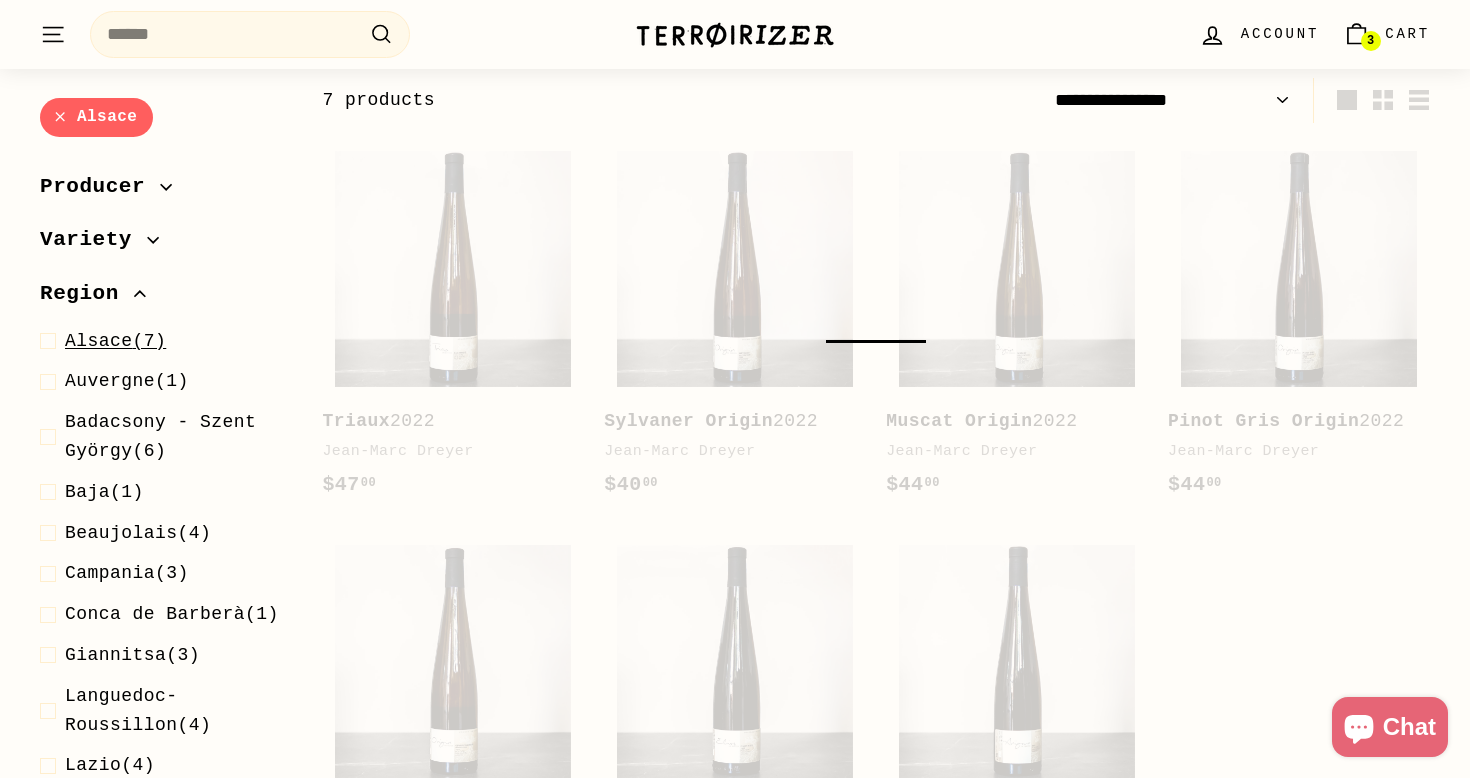 scroll, scrollTop: 248, scrollLeft: 0, axis: vertical 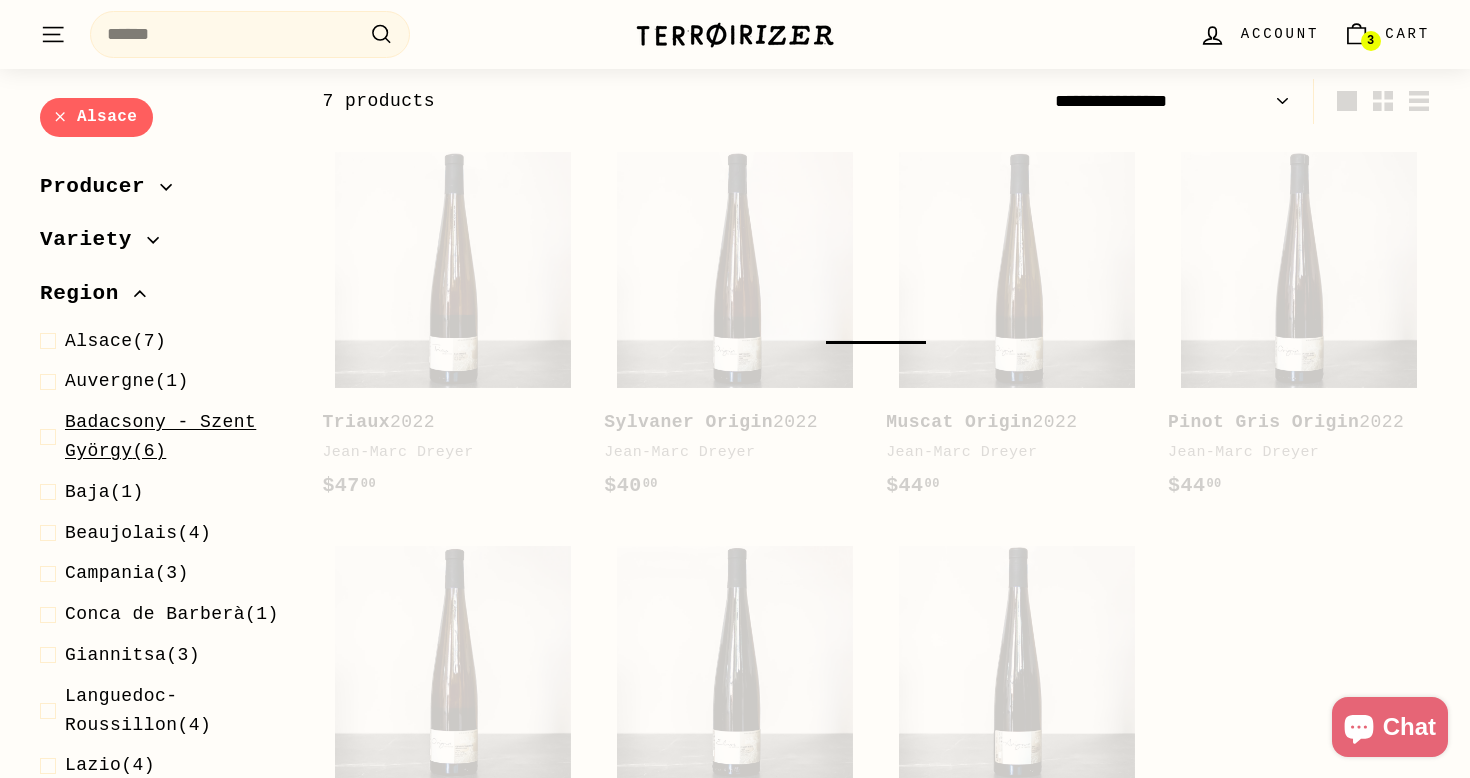 select on "**********" 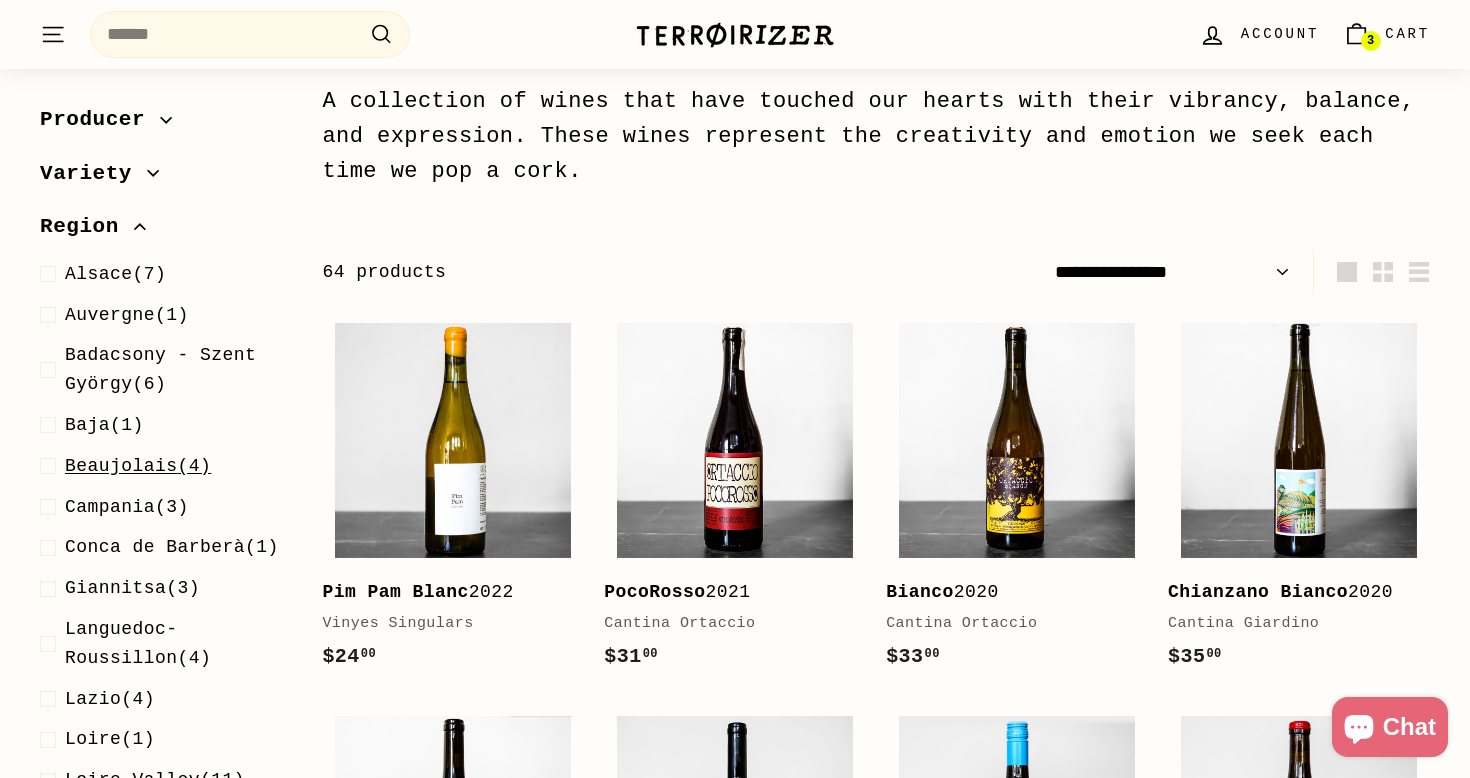 click on "Beaujolais" at bounding box center [121, 466] 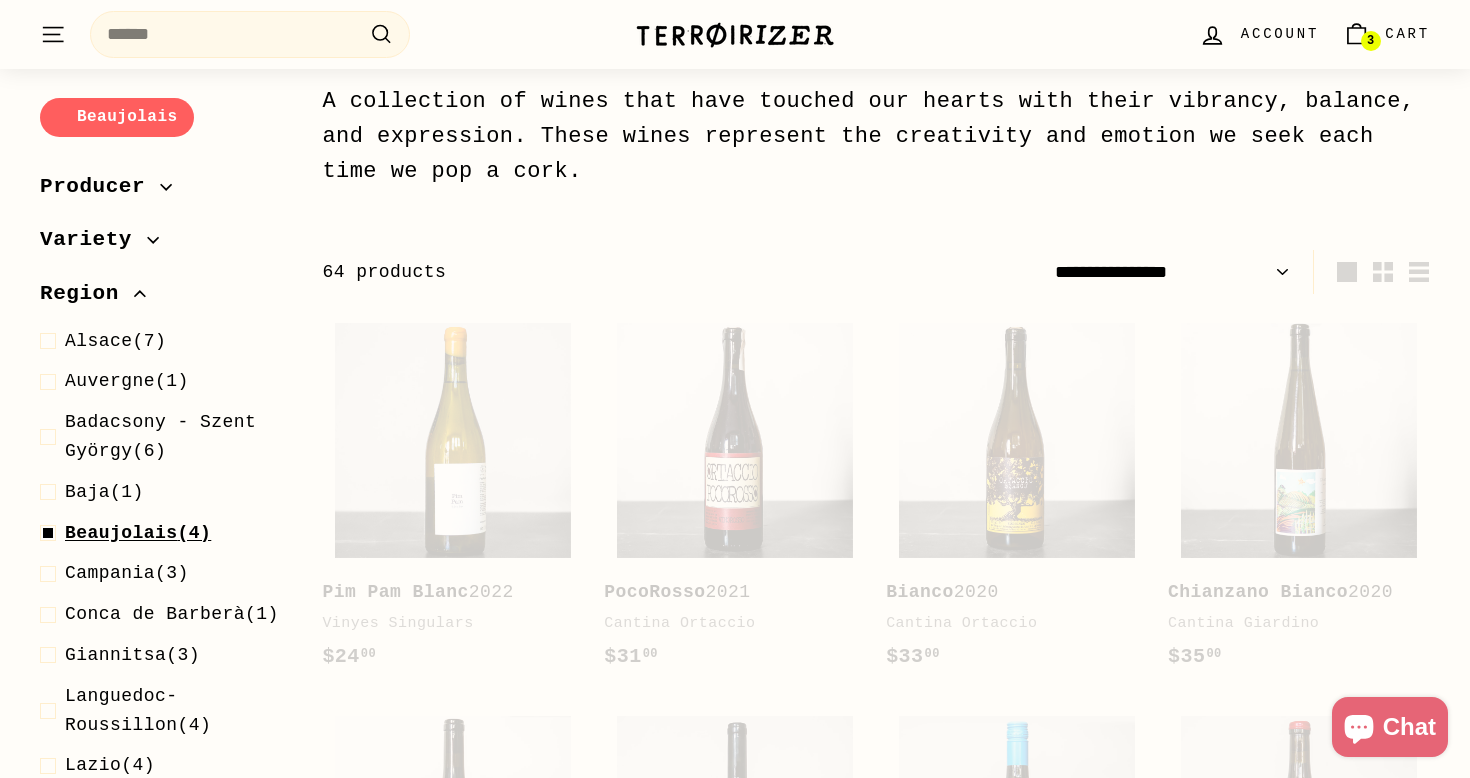 select on "**********" 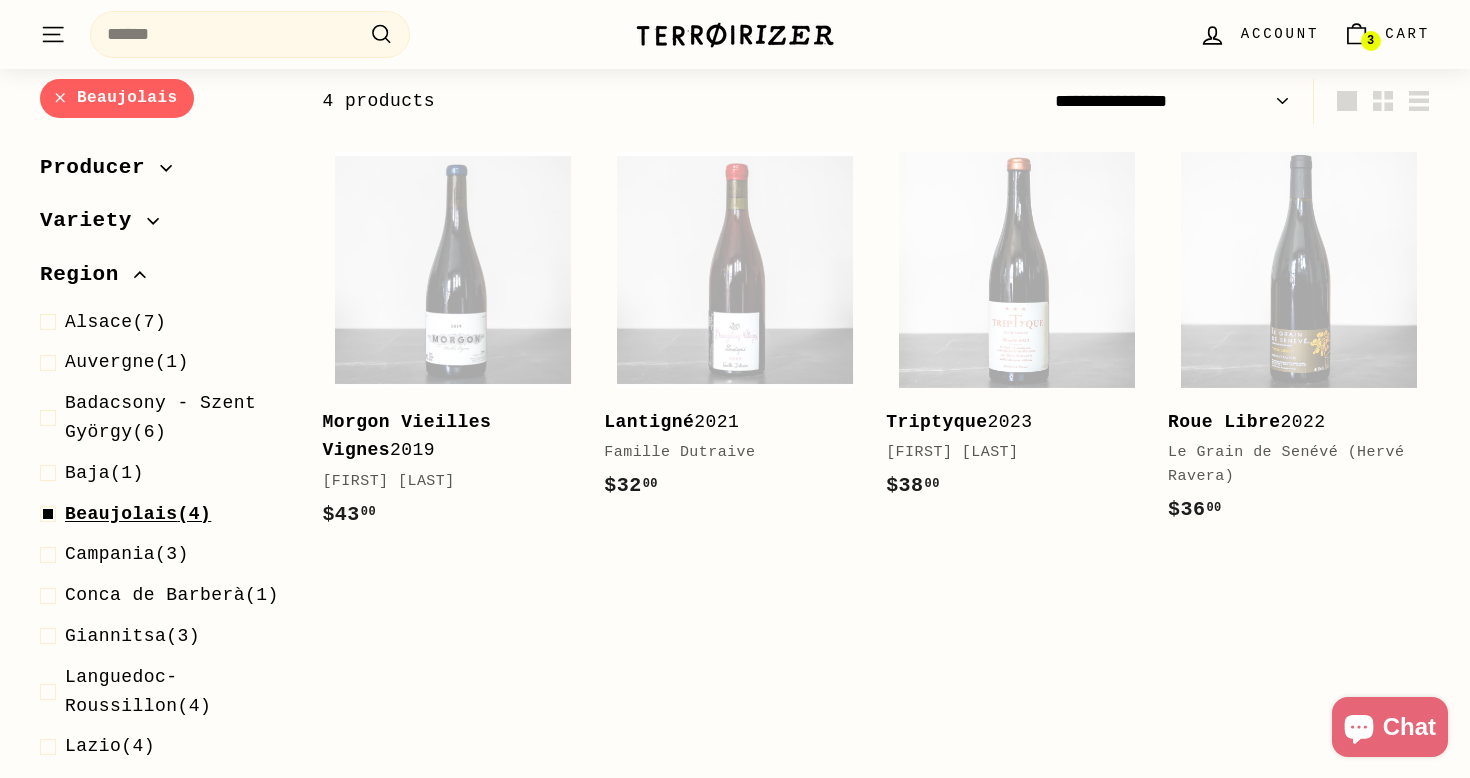 click on "Beaujolais" at bounding box center (121, 514) 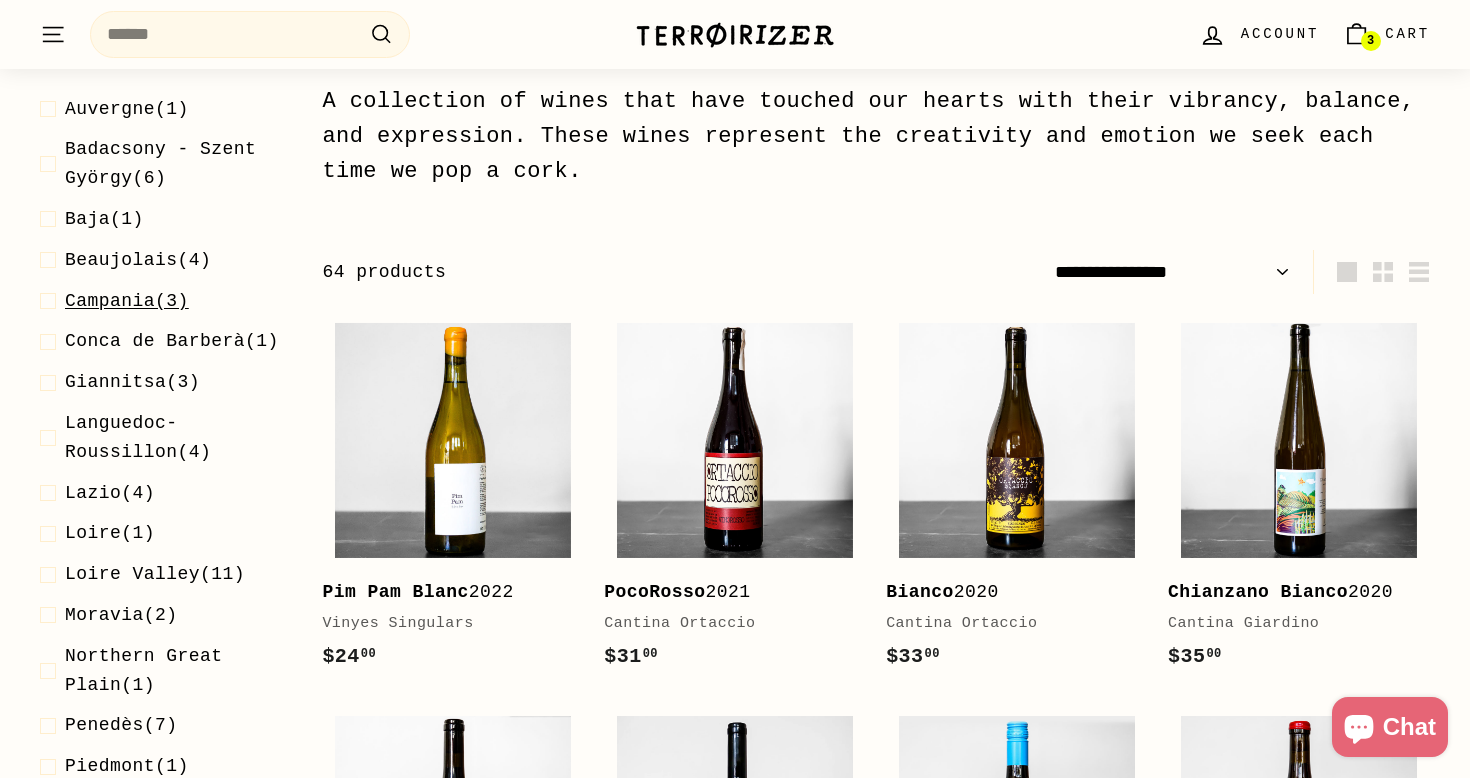scroll, scrollTop: 213, scrollLeft: 0, axis: vertical 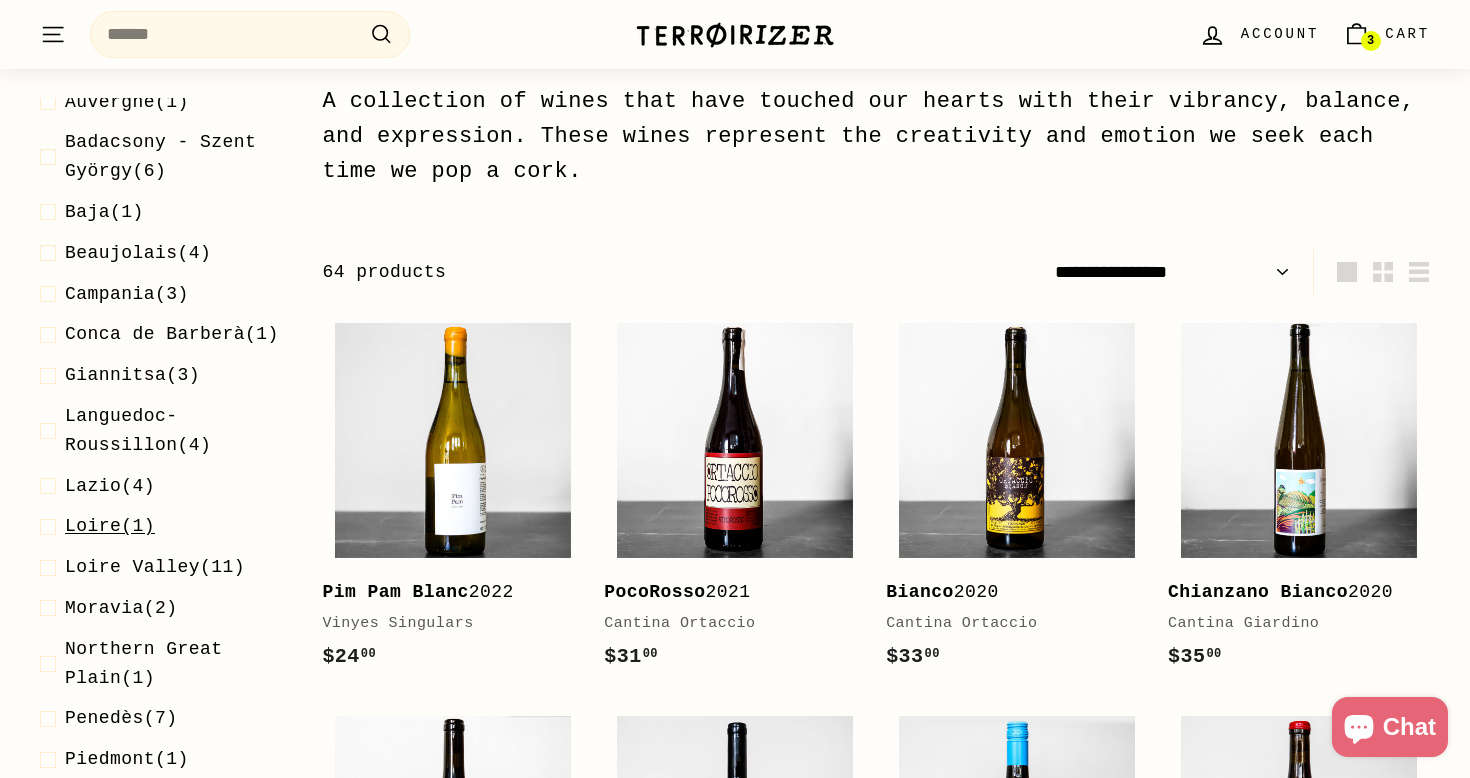 click on "Loire" at bounding box center [93, 526] 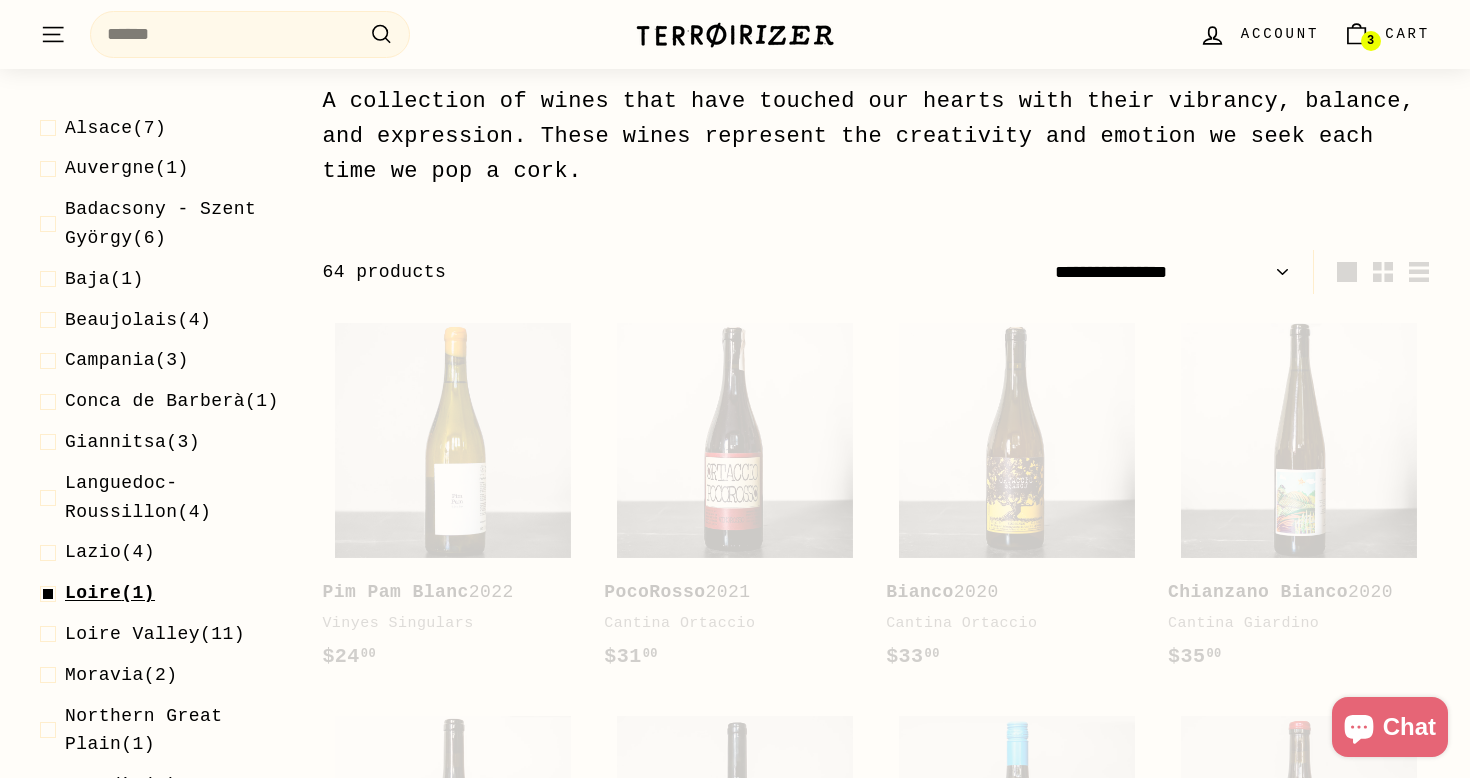 scroll, scrollTop: 279, scrollLeft: 0, axis: vertical 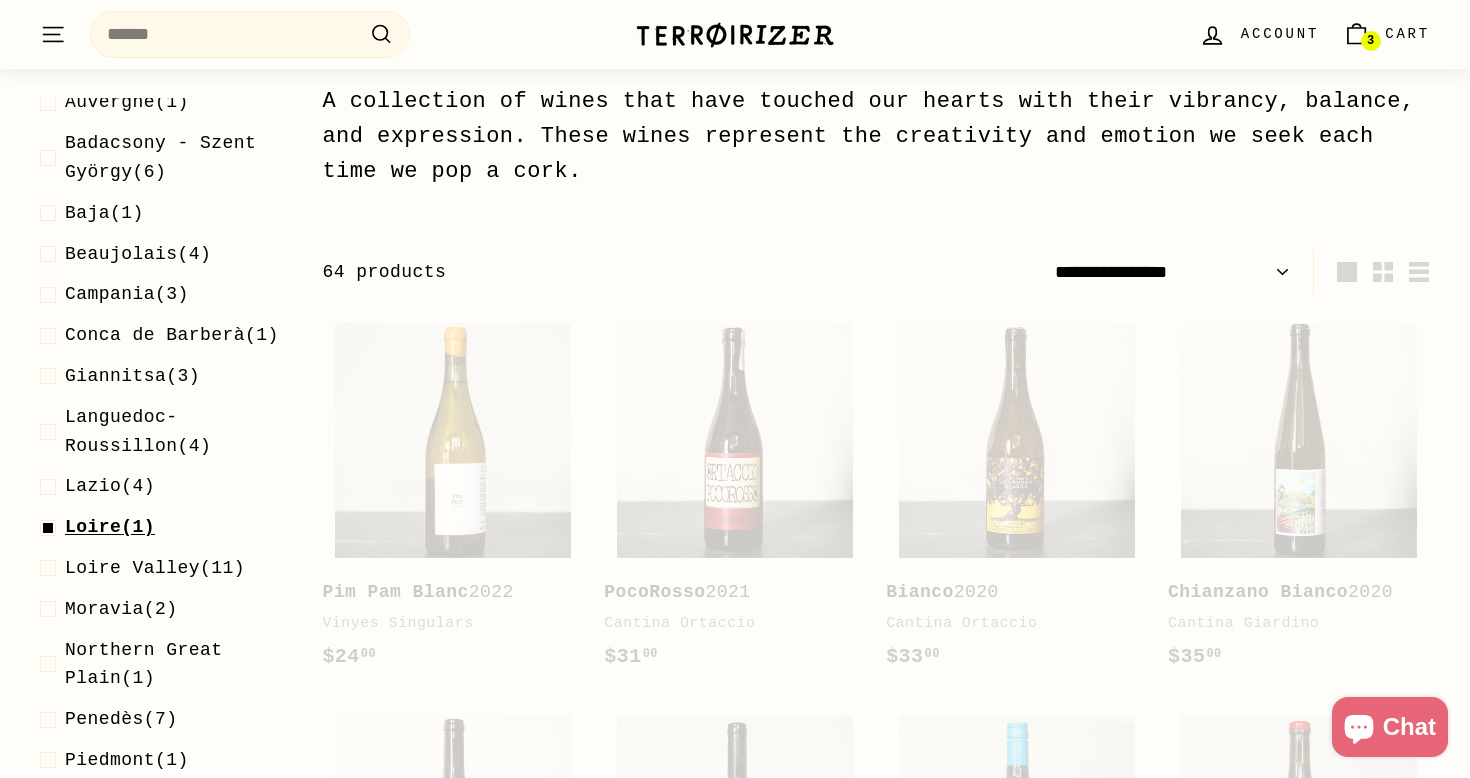 select on "**********" 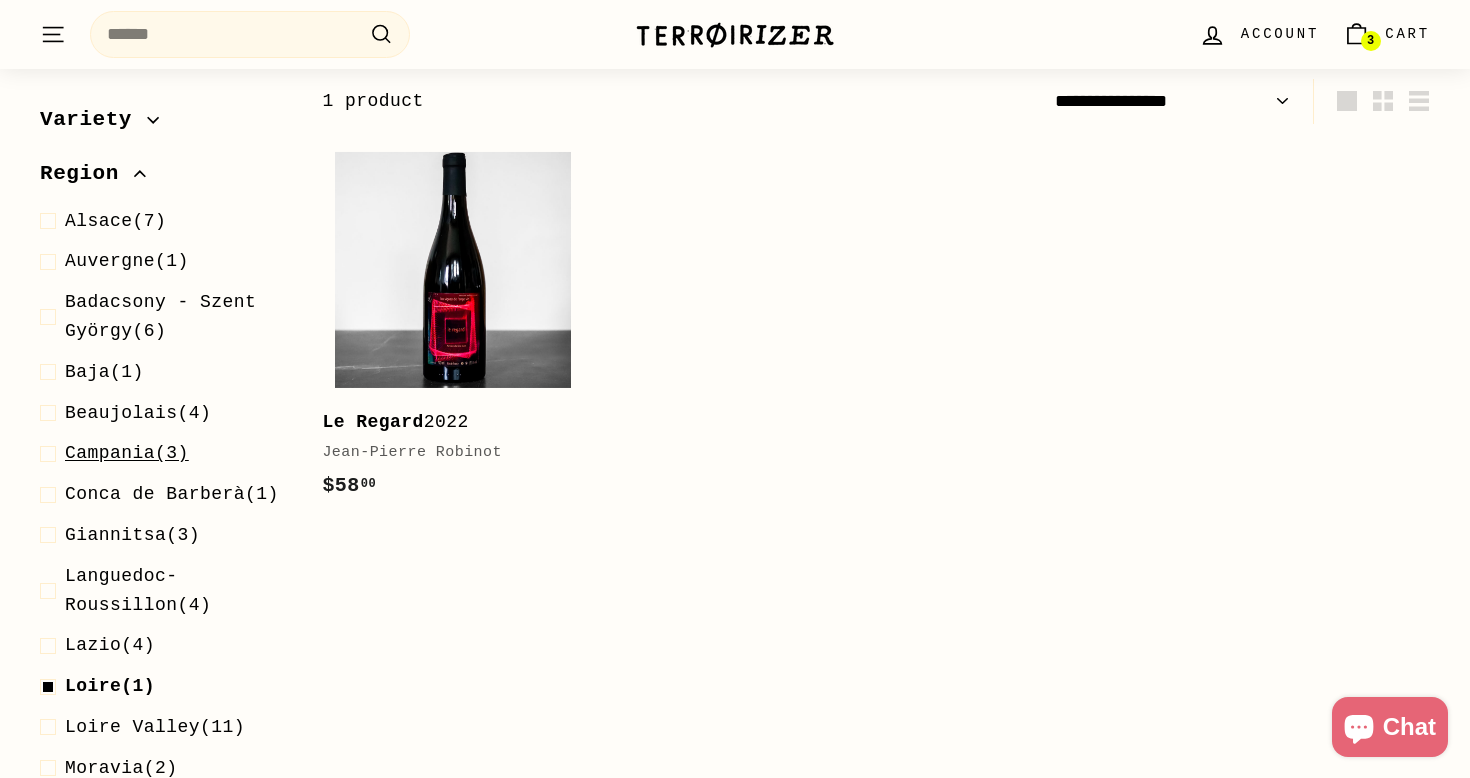 scroll, scrollTop: 213, scrollLeft: 0, axis: vertical 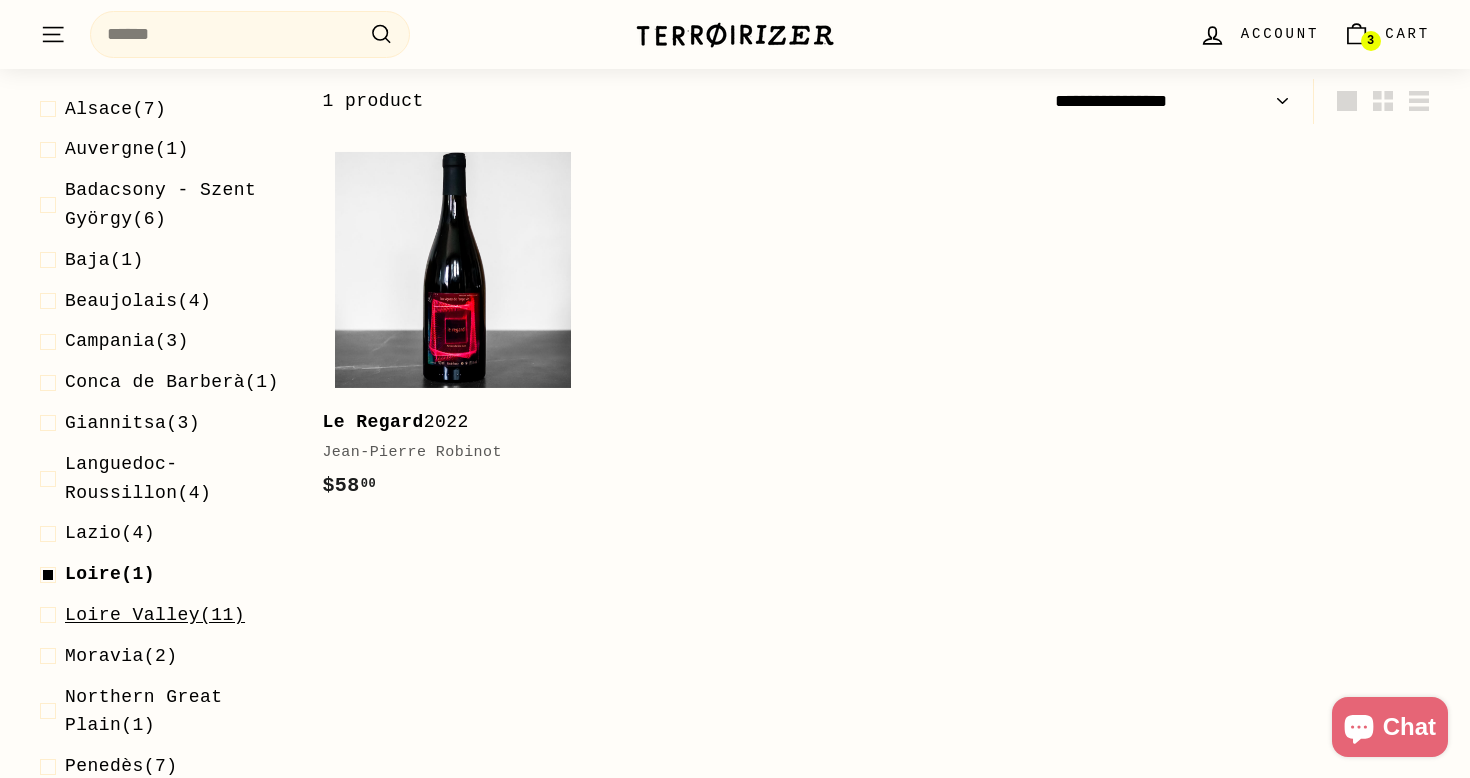 click on "Loire Valley" at bounding box center (132, 615) 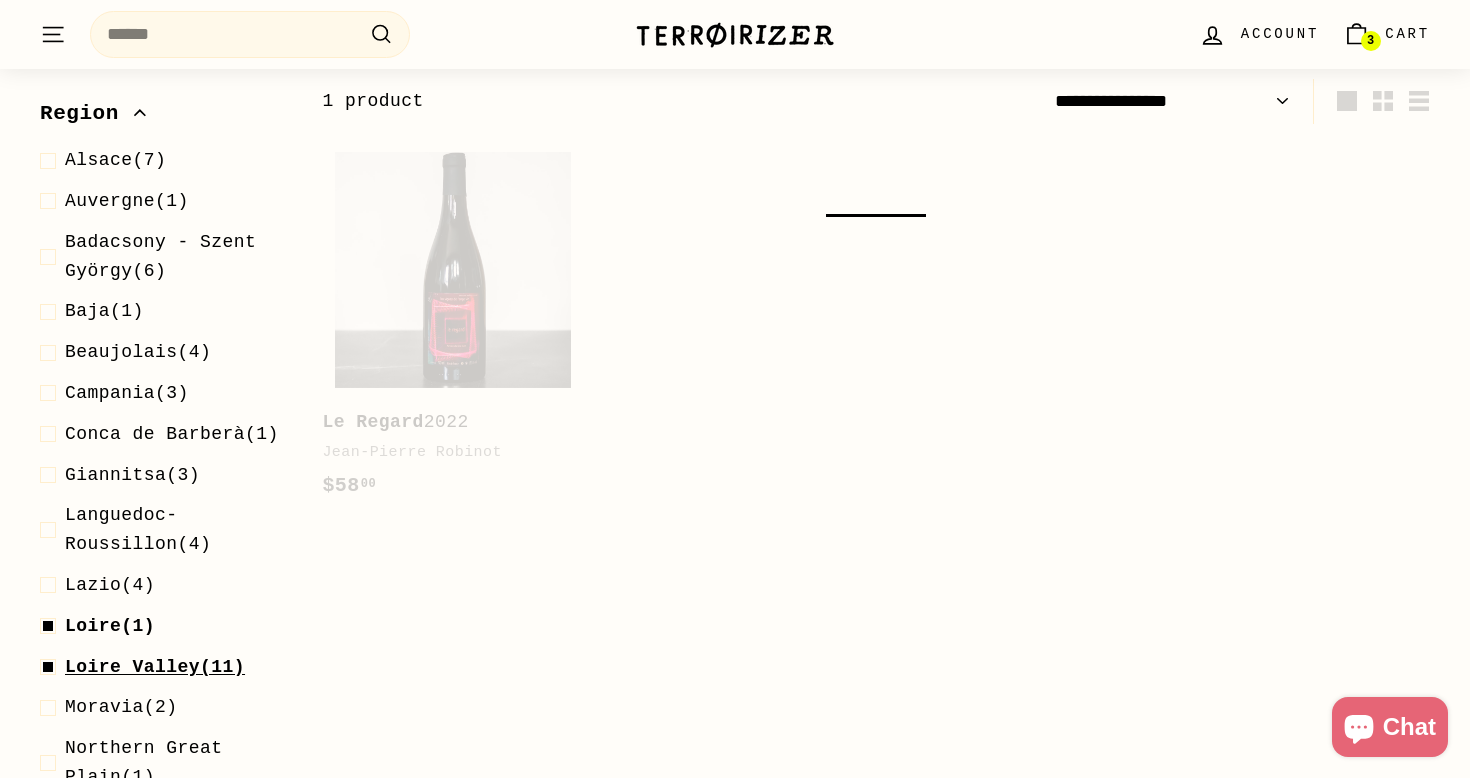scroll, scrollTop: 264, scrollLeft: 0, axis: vertical 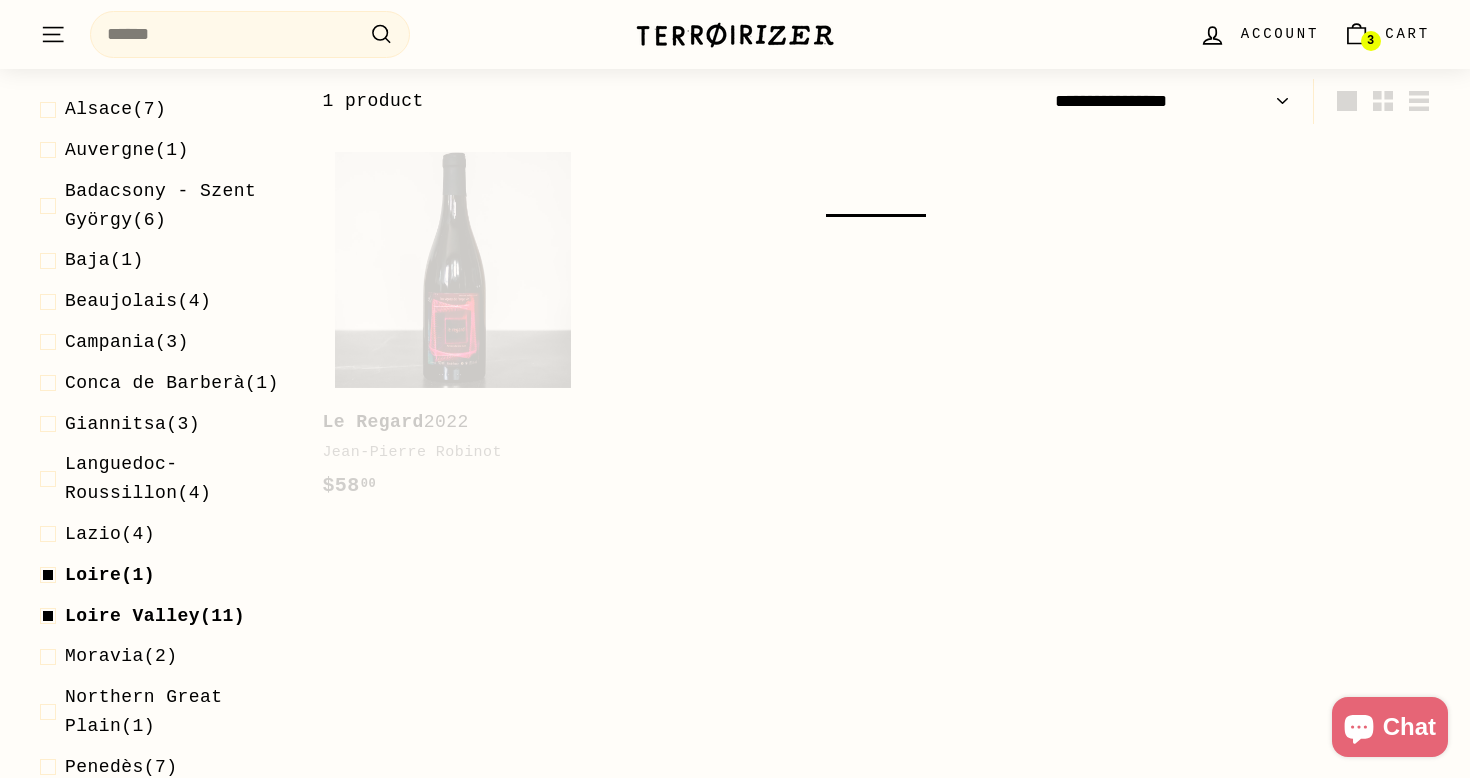 select on "**********" 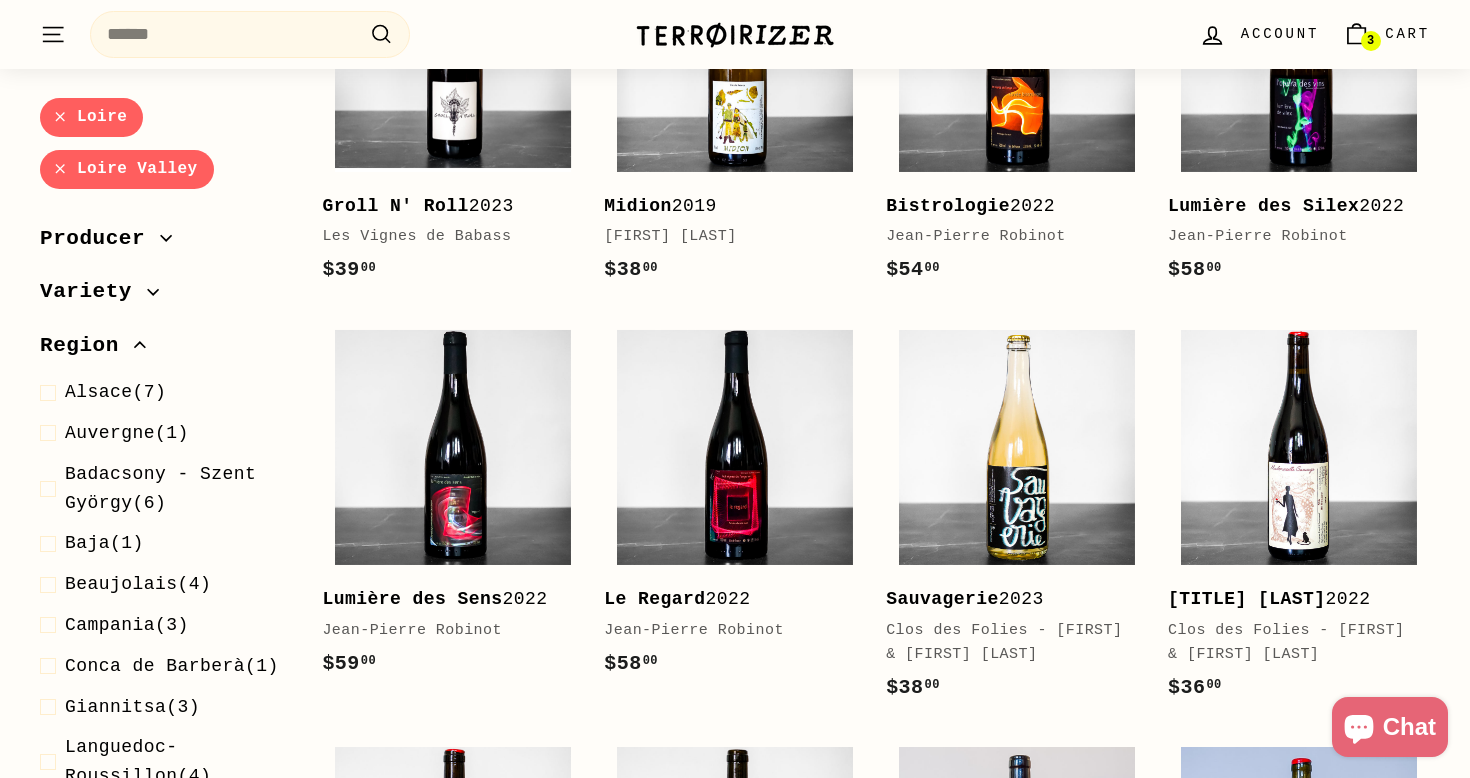 scroll, scrollTop: 331, scrollLeft: 0, axis: vertical 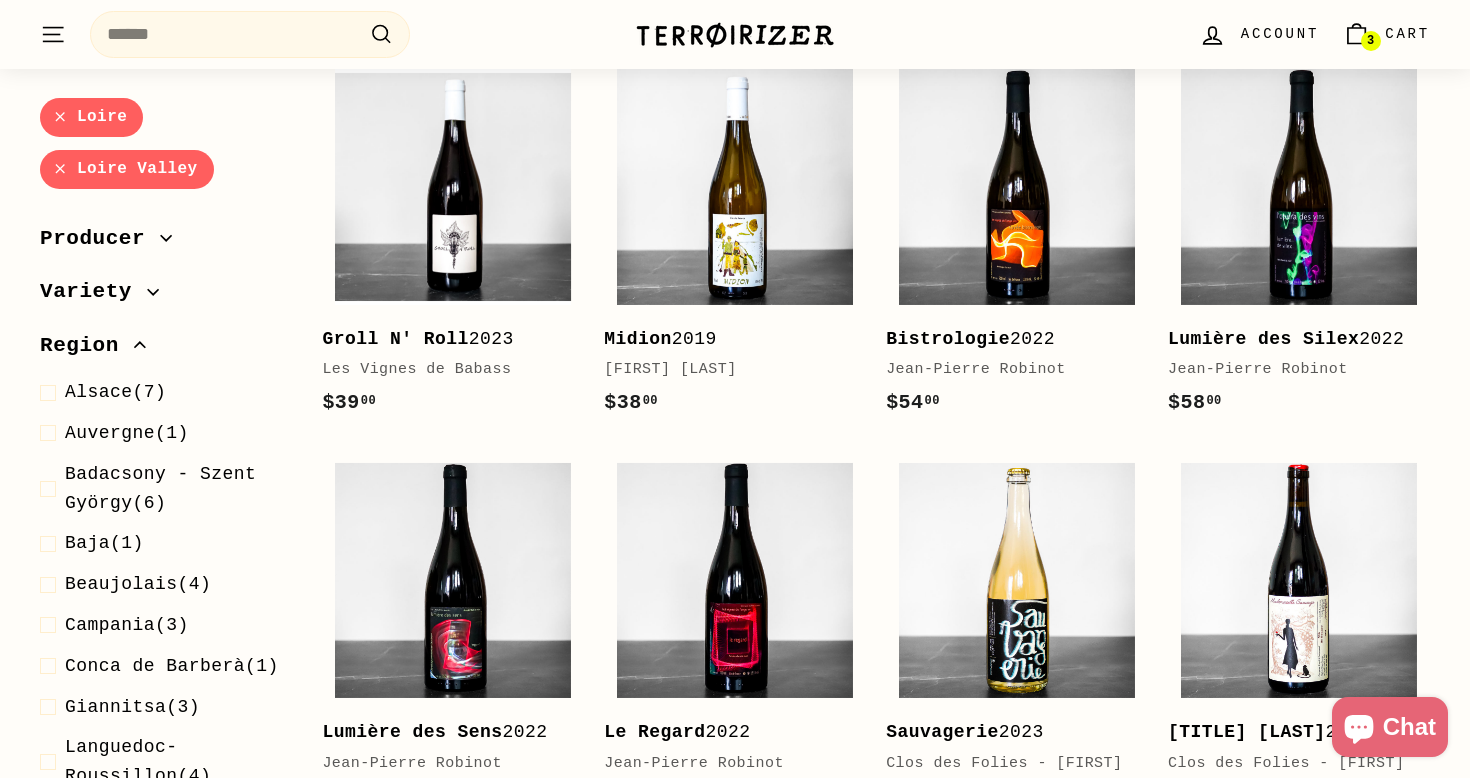 click on "Loire Valley" at bounding box center [127, 169] 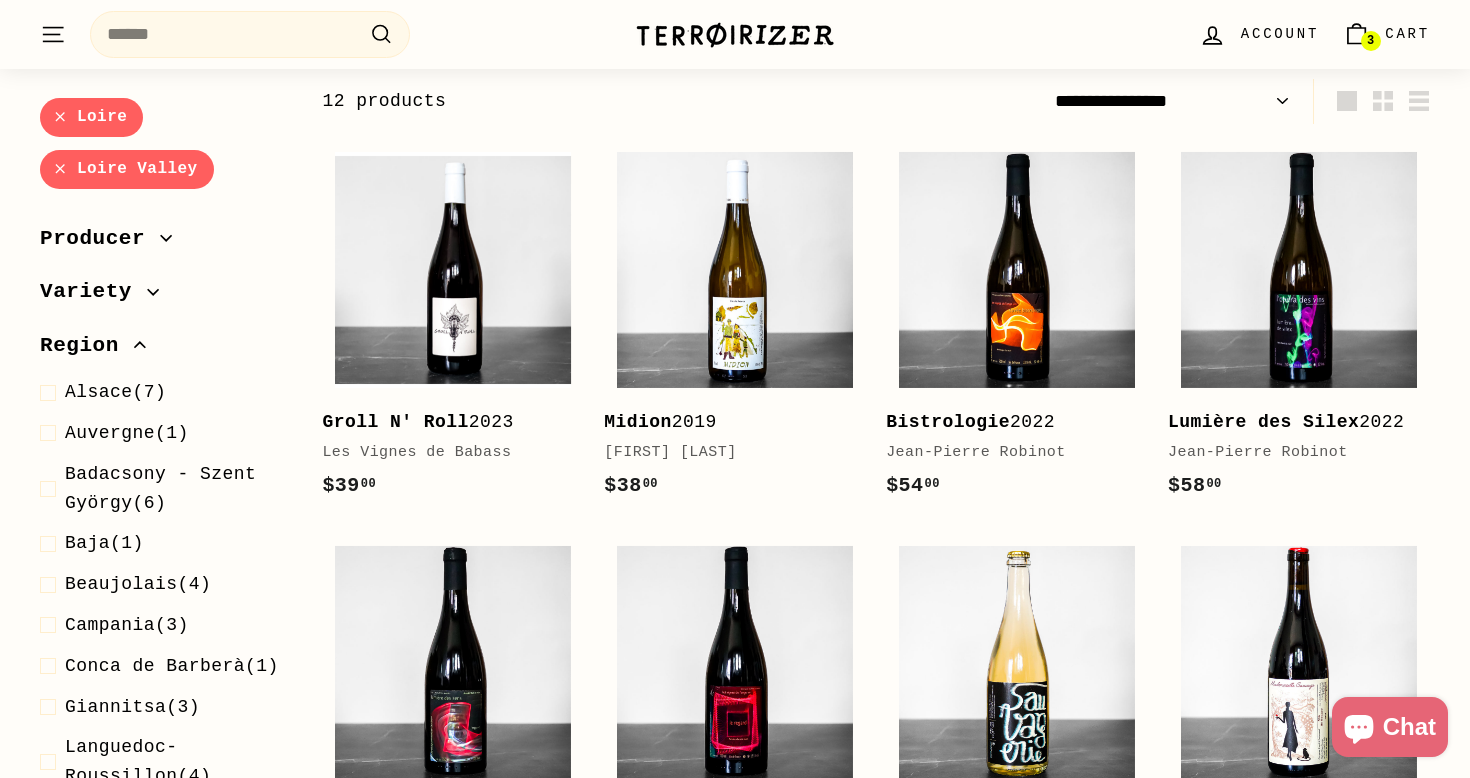 select on "**********" 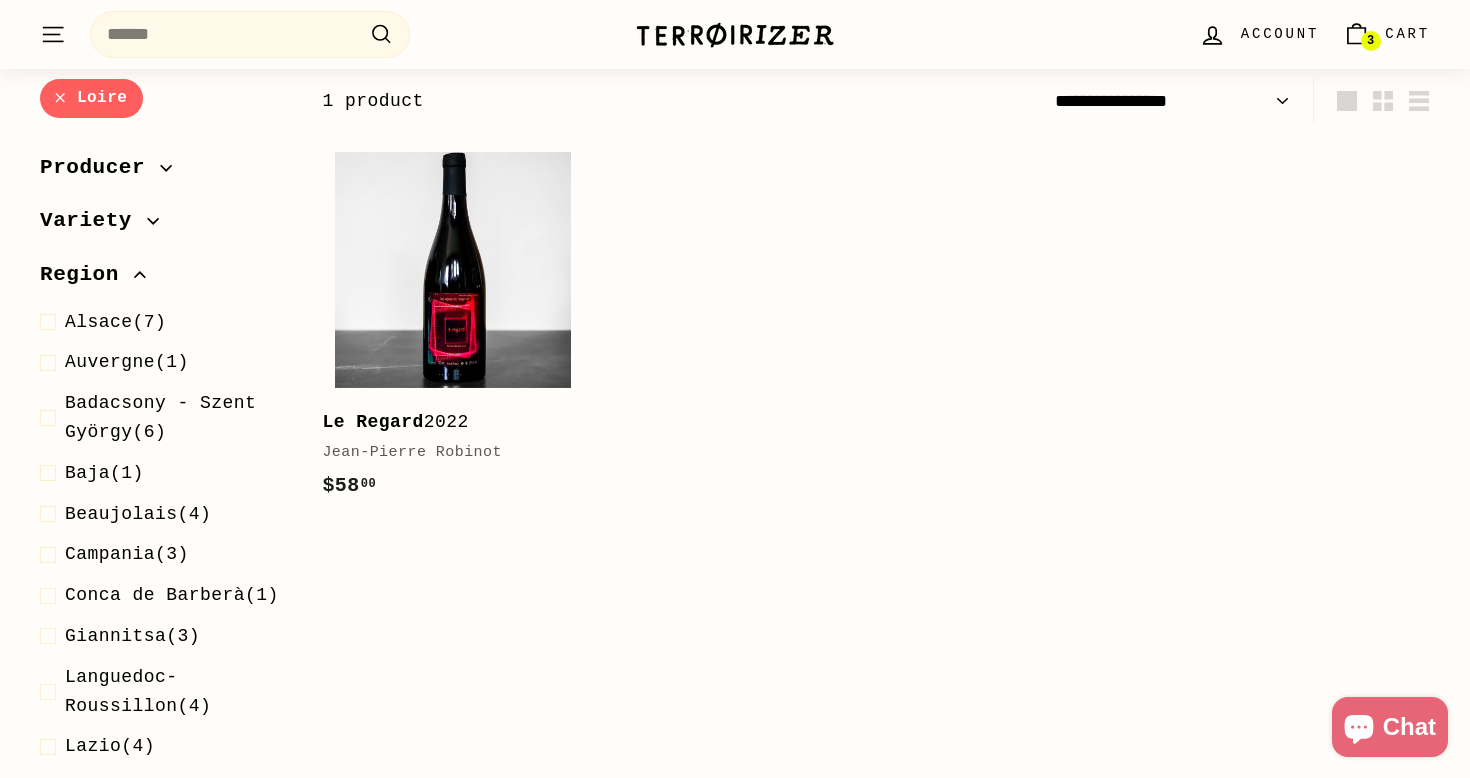 click on "Loire" at bounding box center [91, 98] 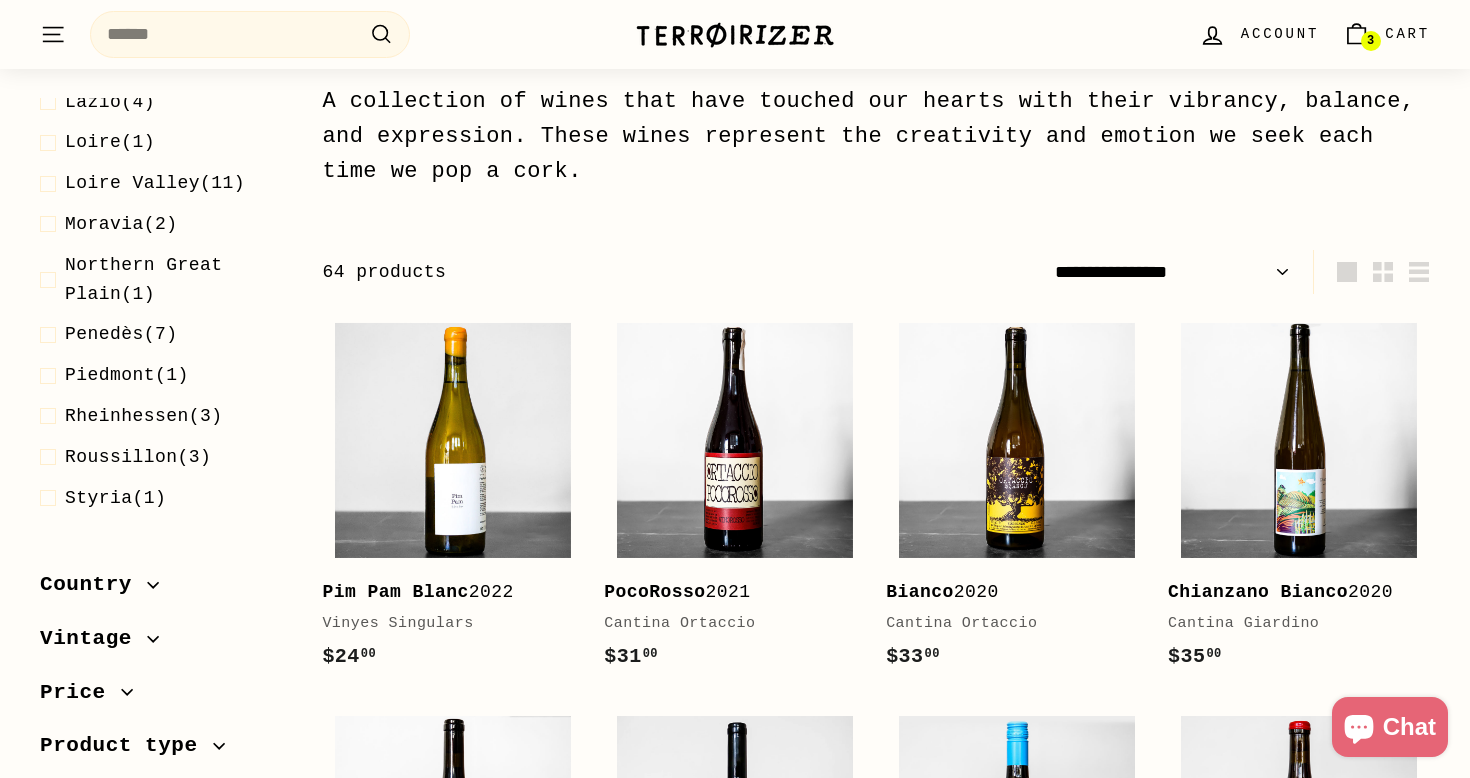 scroll, scrollTop: 610, scrollLeft: 0, axis: vertical 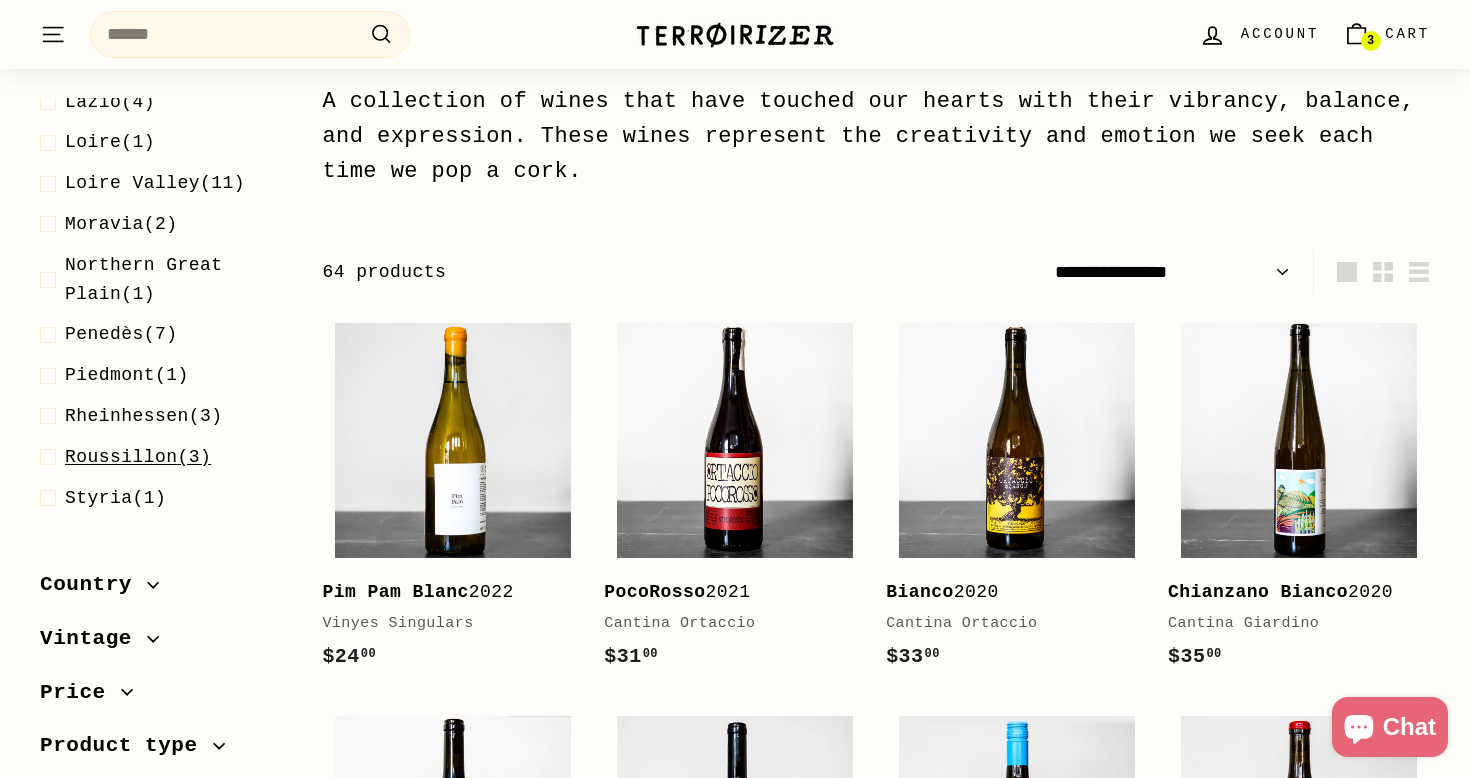 click on "Roussillon" at bounding box center [121, 457] 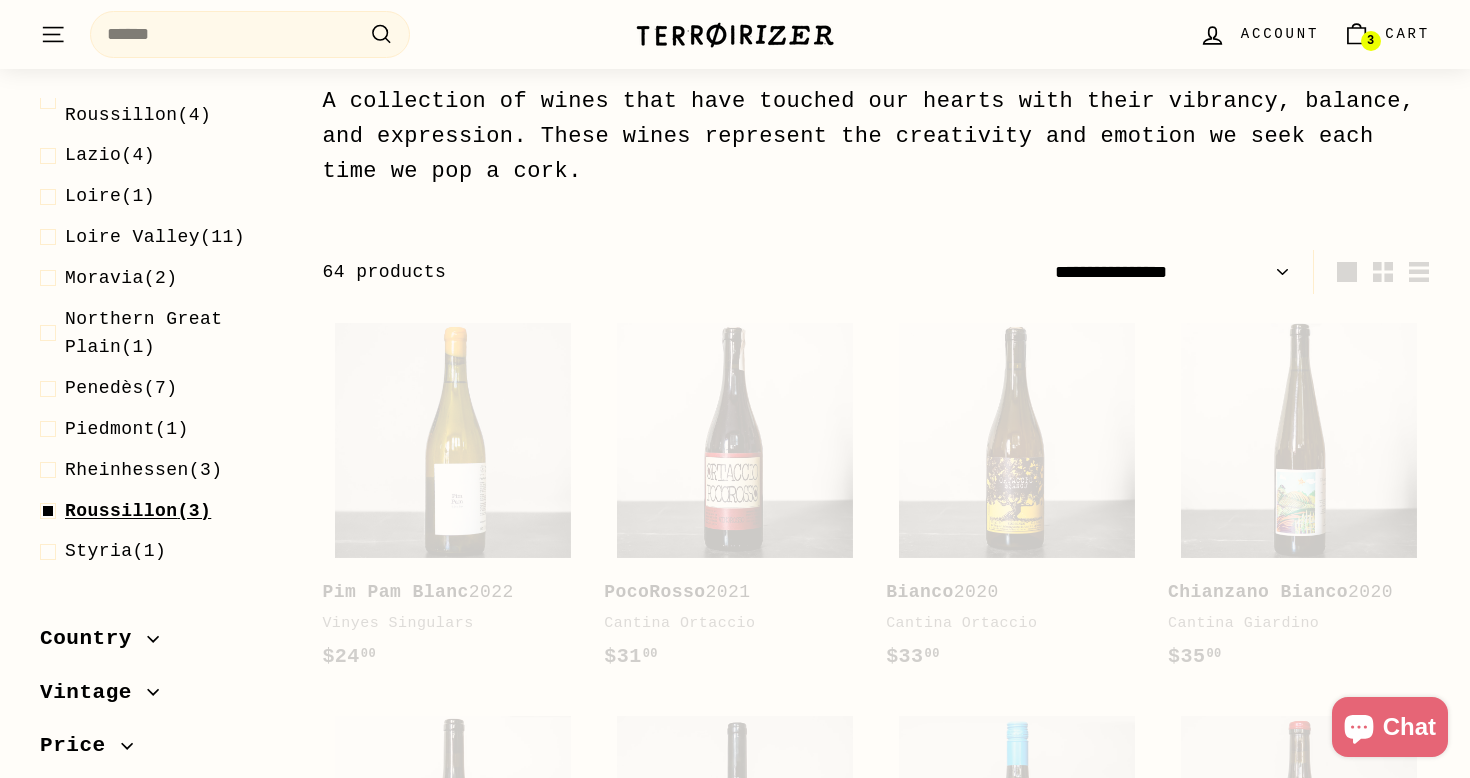 scroll, scrollTop: 676, scrollLeft: 0, axis: vertical 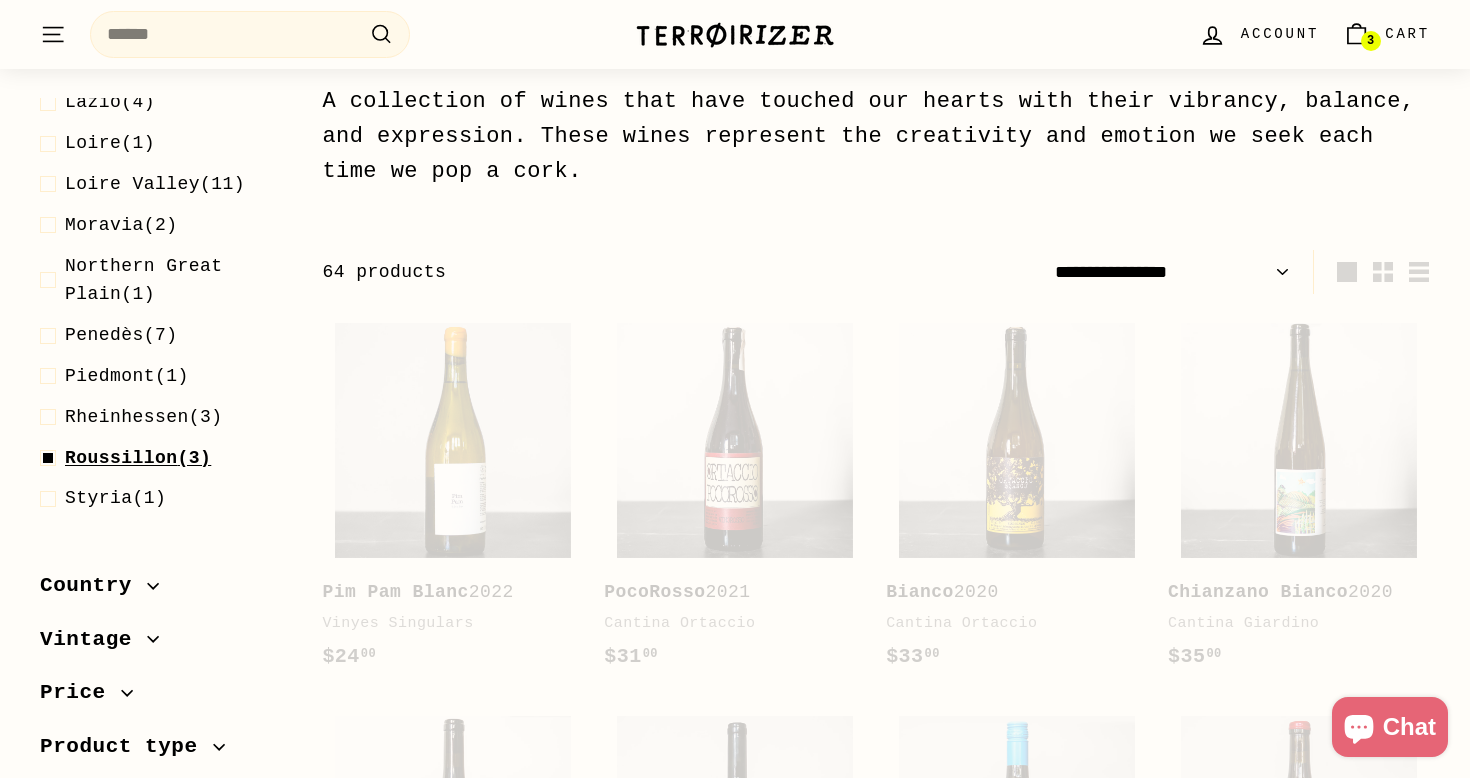 select on "**********" 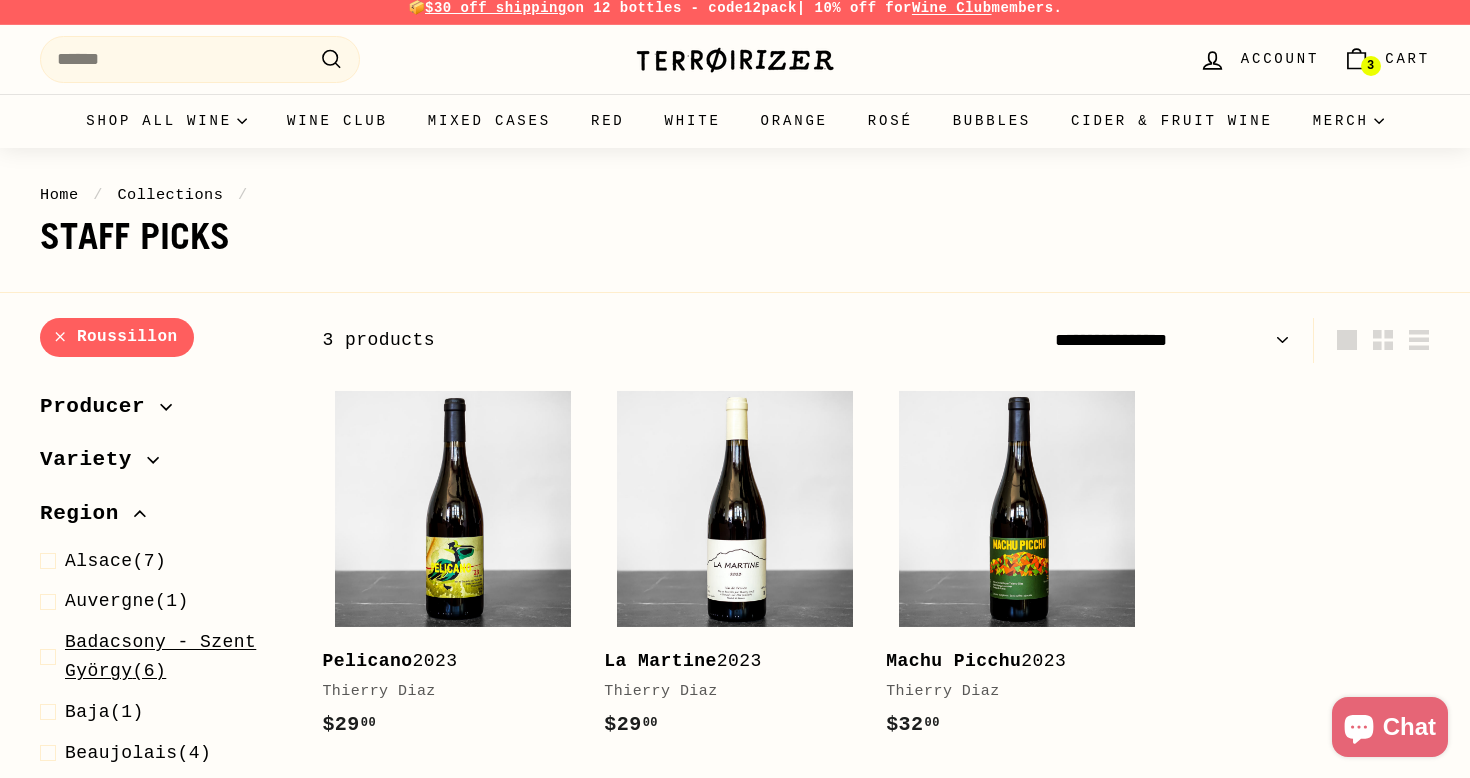 scroll, scrollTop: 0, scrollLeft: 0, axis: both 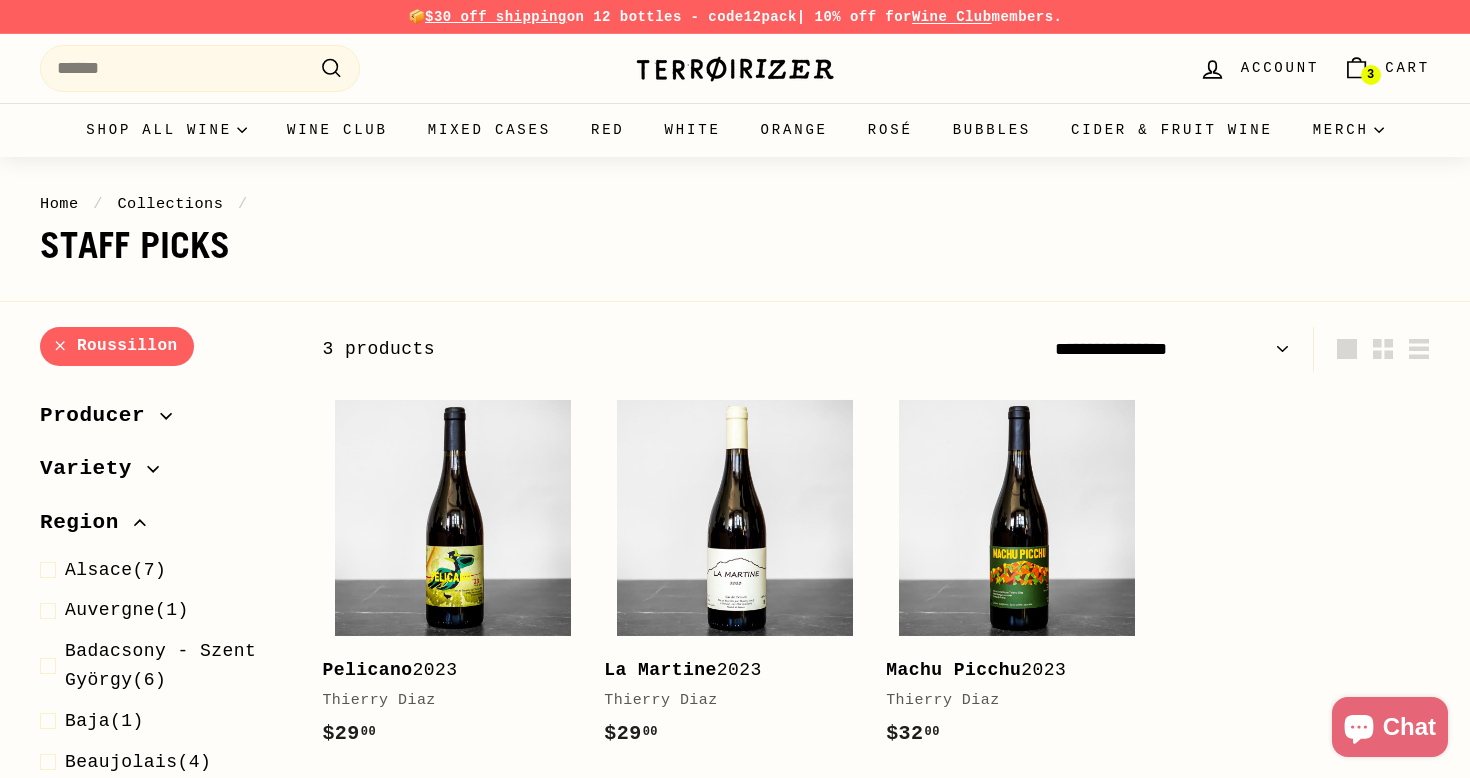 click on "Roussillon" at bounding box center [117, 346] 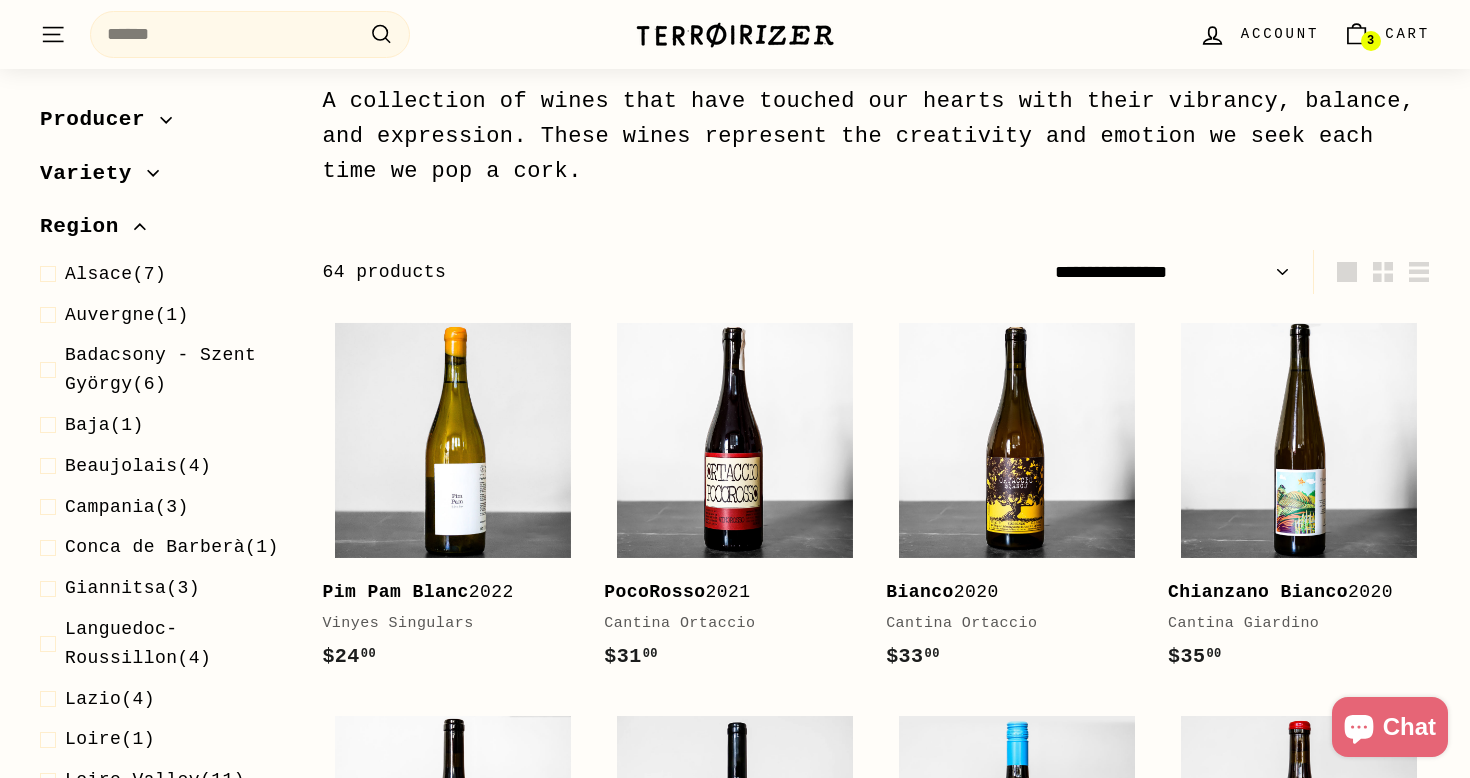 scroll, scrollTop: 0, scrollLeft: 0, axis: both 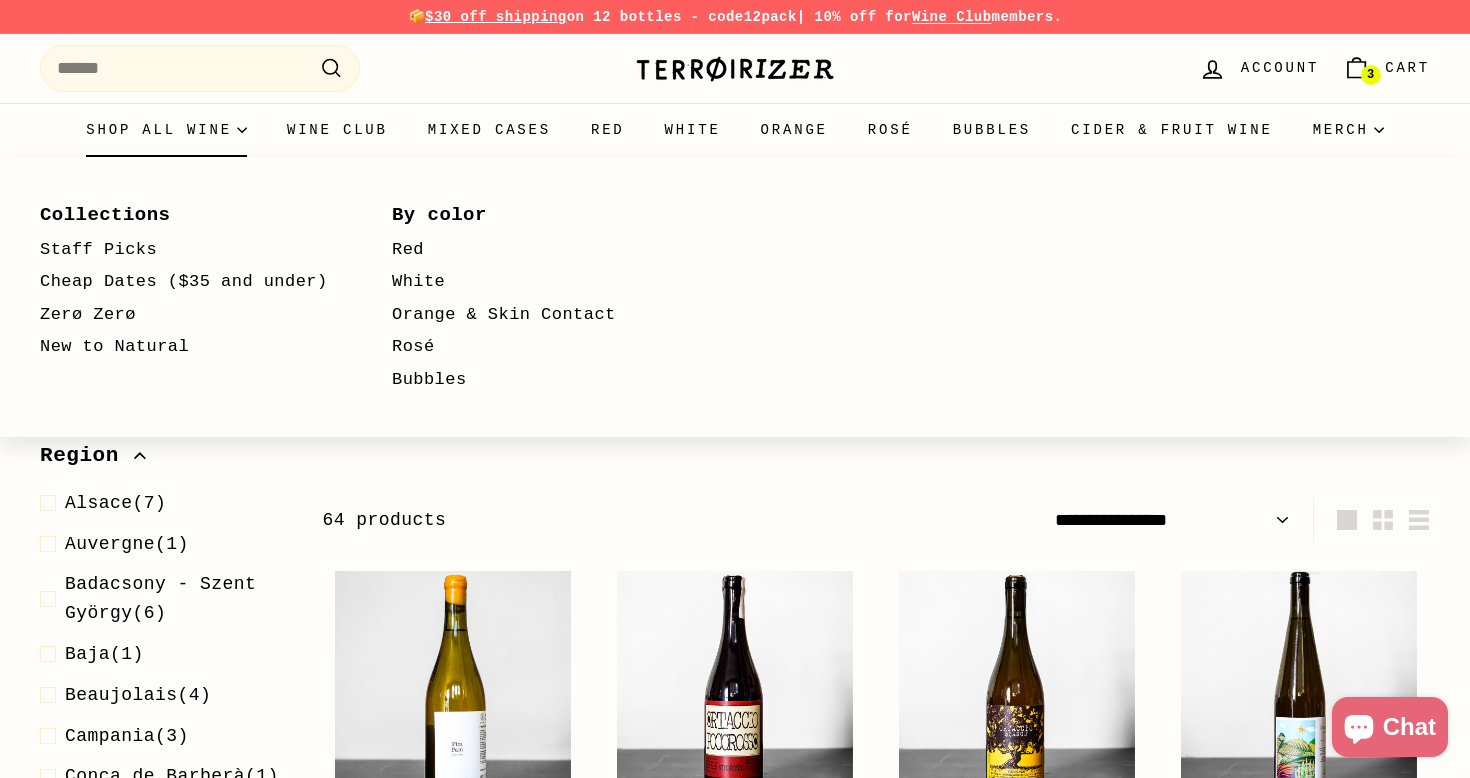 click on "Shop all wine" at bounding box center (166, 130) 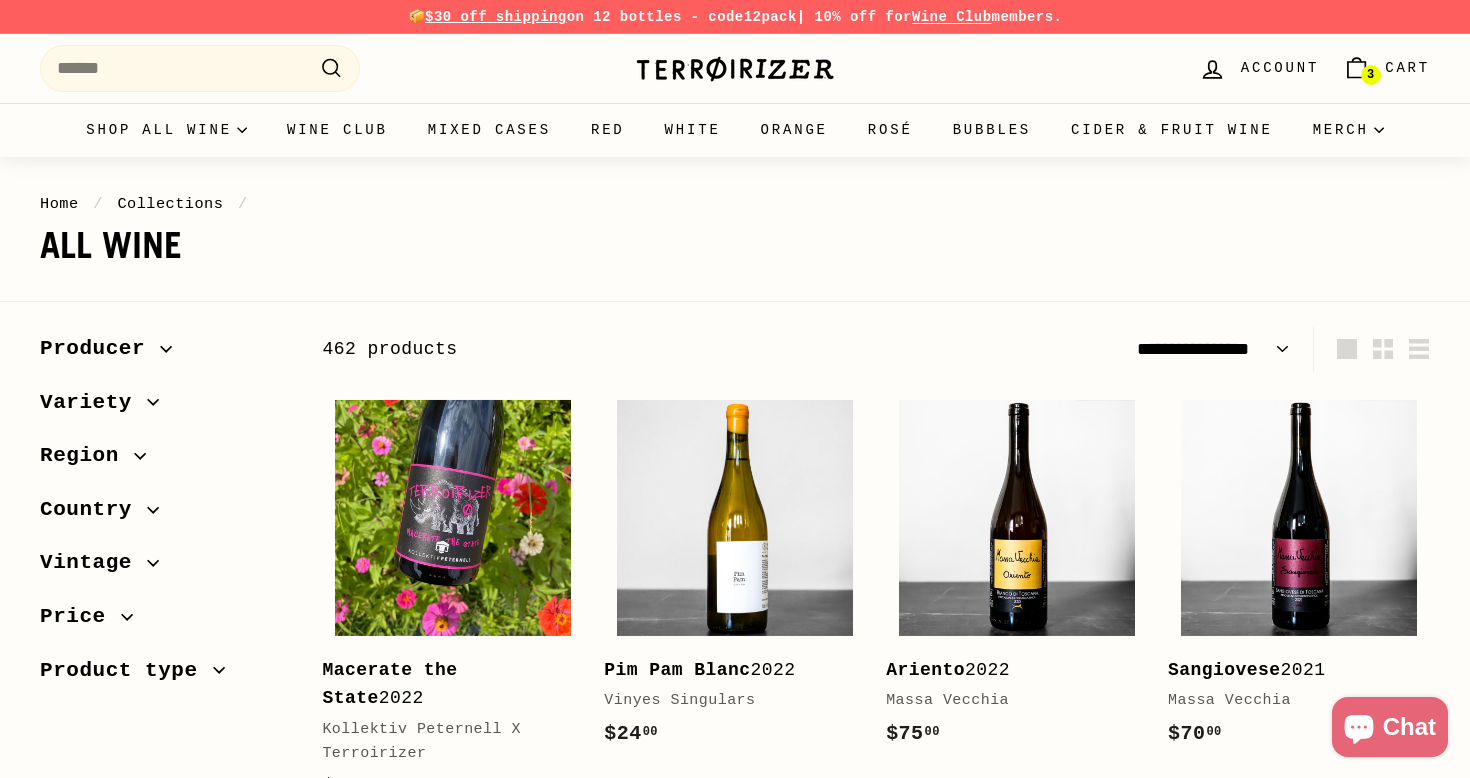 select on "**********" 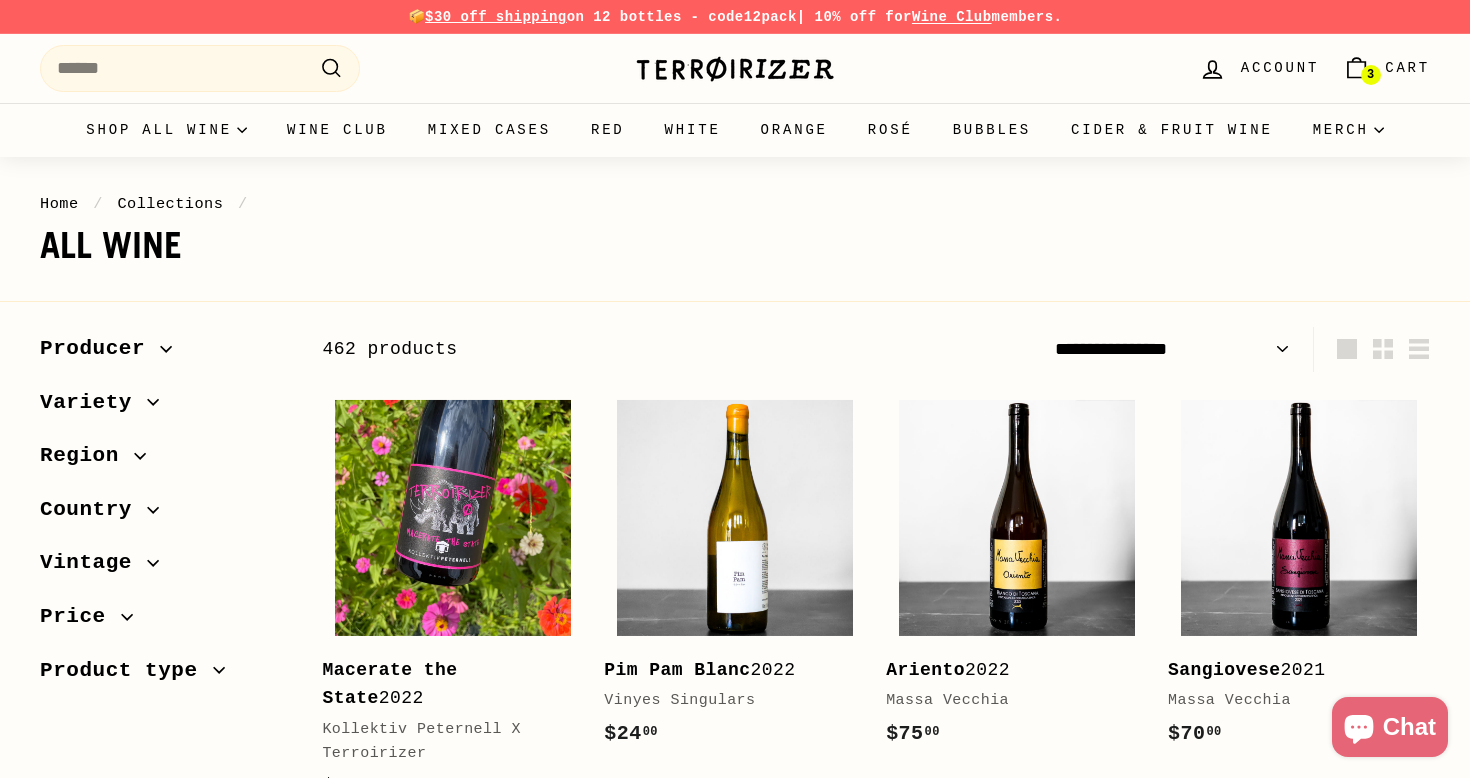 scroll, scrollTop: 0, scrollLeft: 0, axis: both 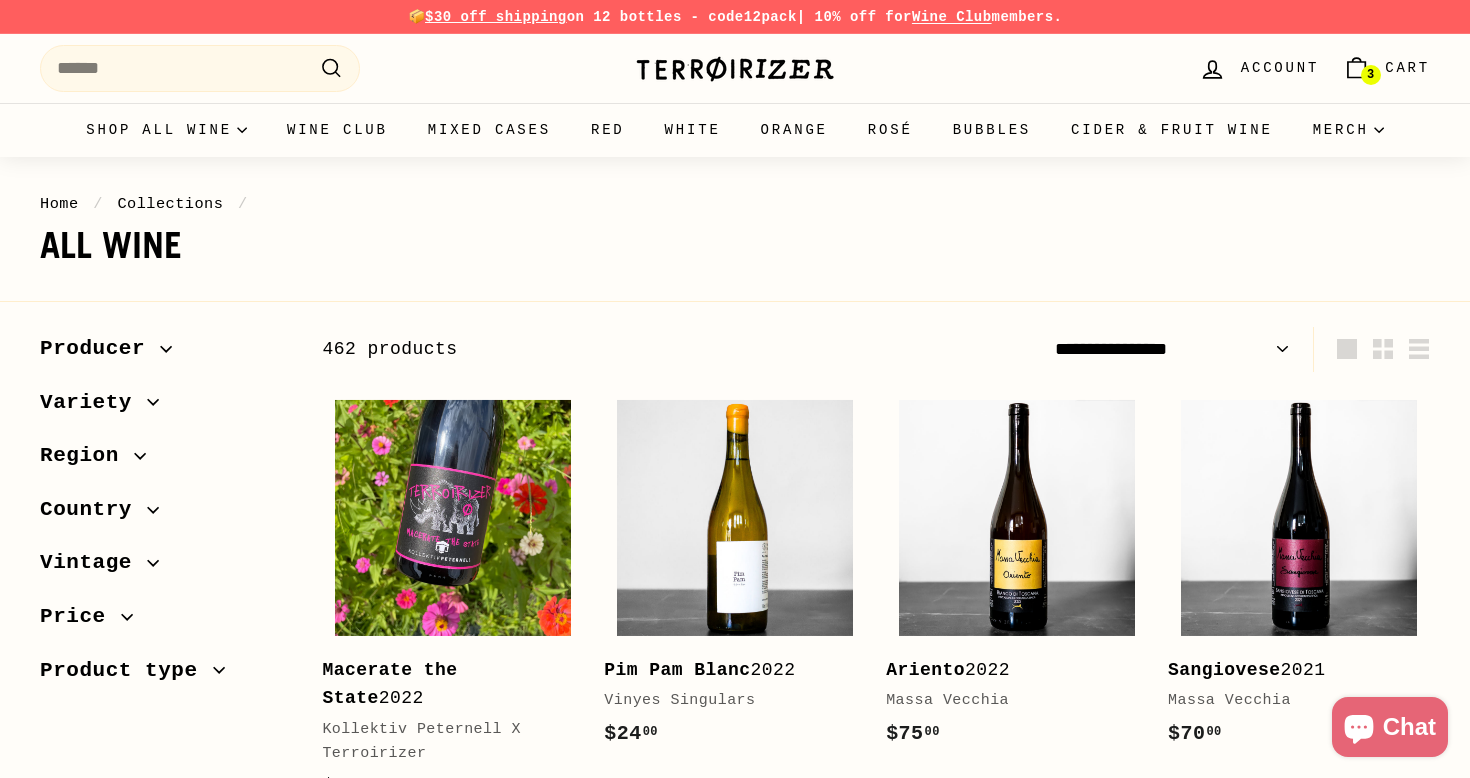 click on "Region" at bounding box center (87, 456) 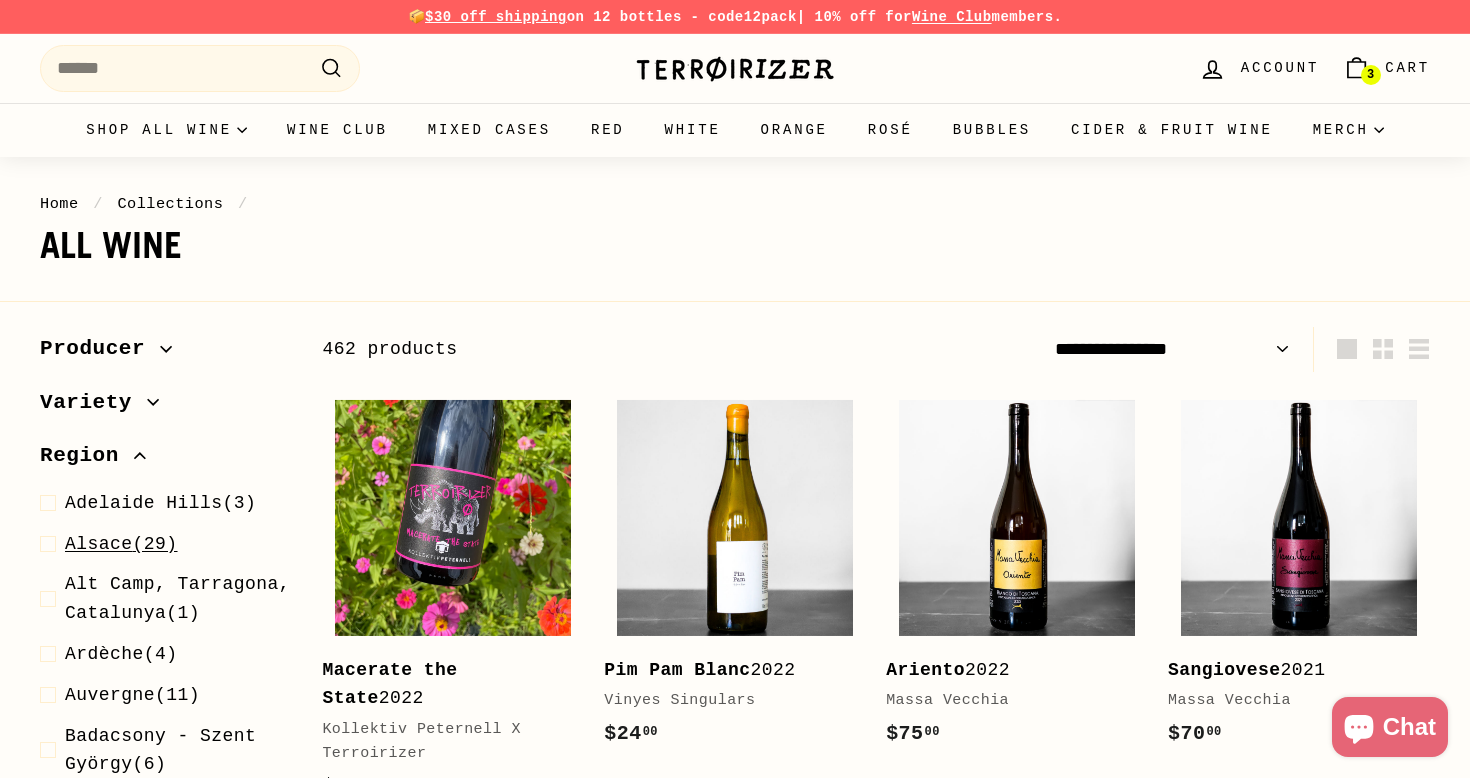 click on "Alsace" at bounding box center (99, 544) 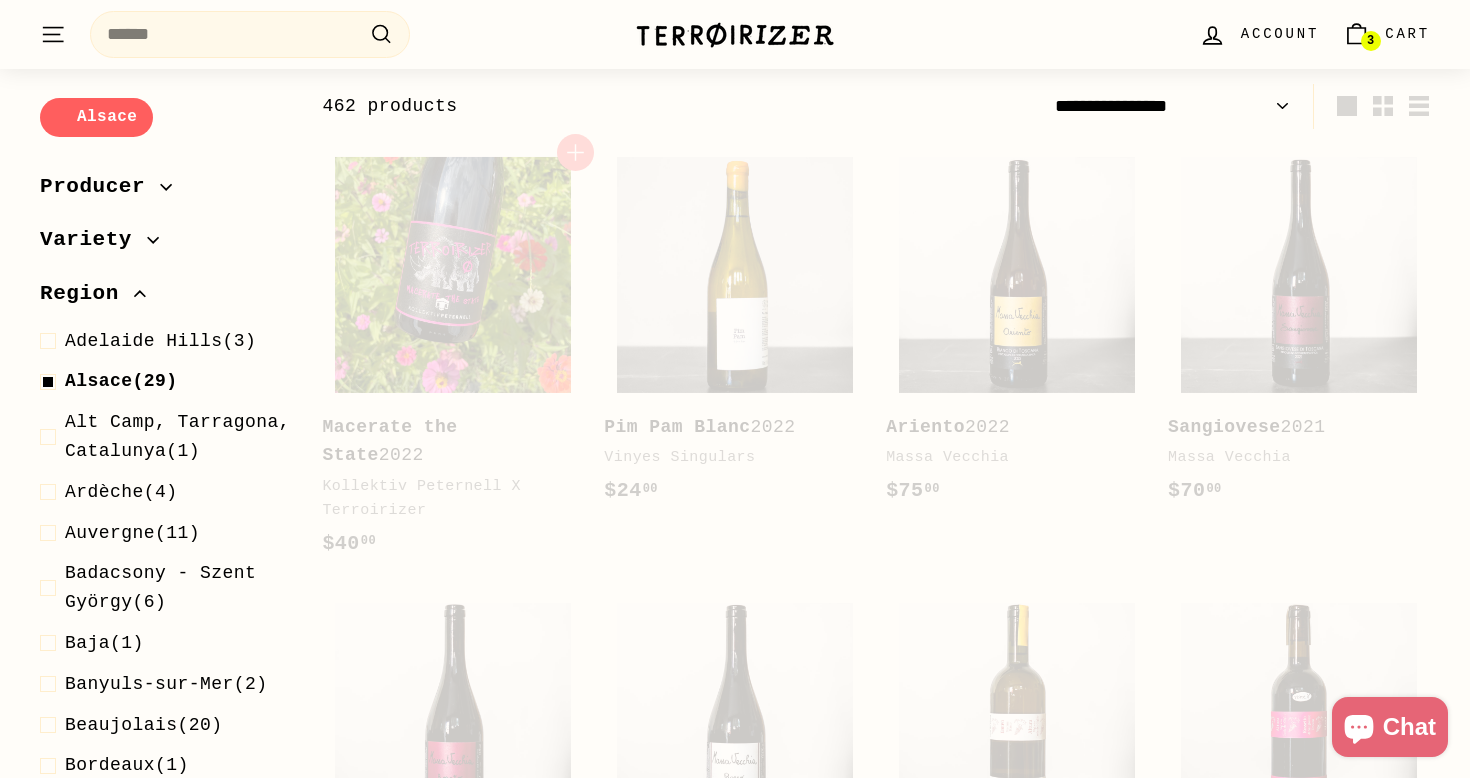 scroll, scrollTop: 248, scrollLeft: 0, axis: vertical 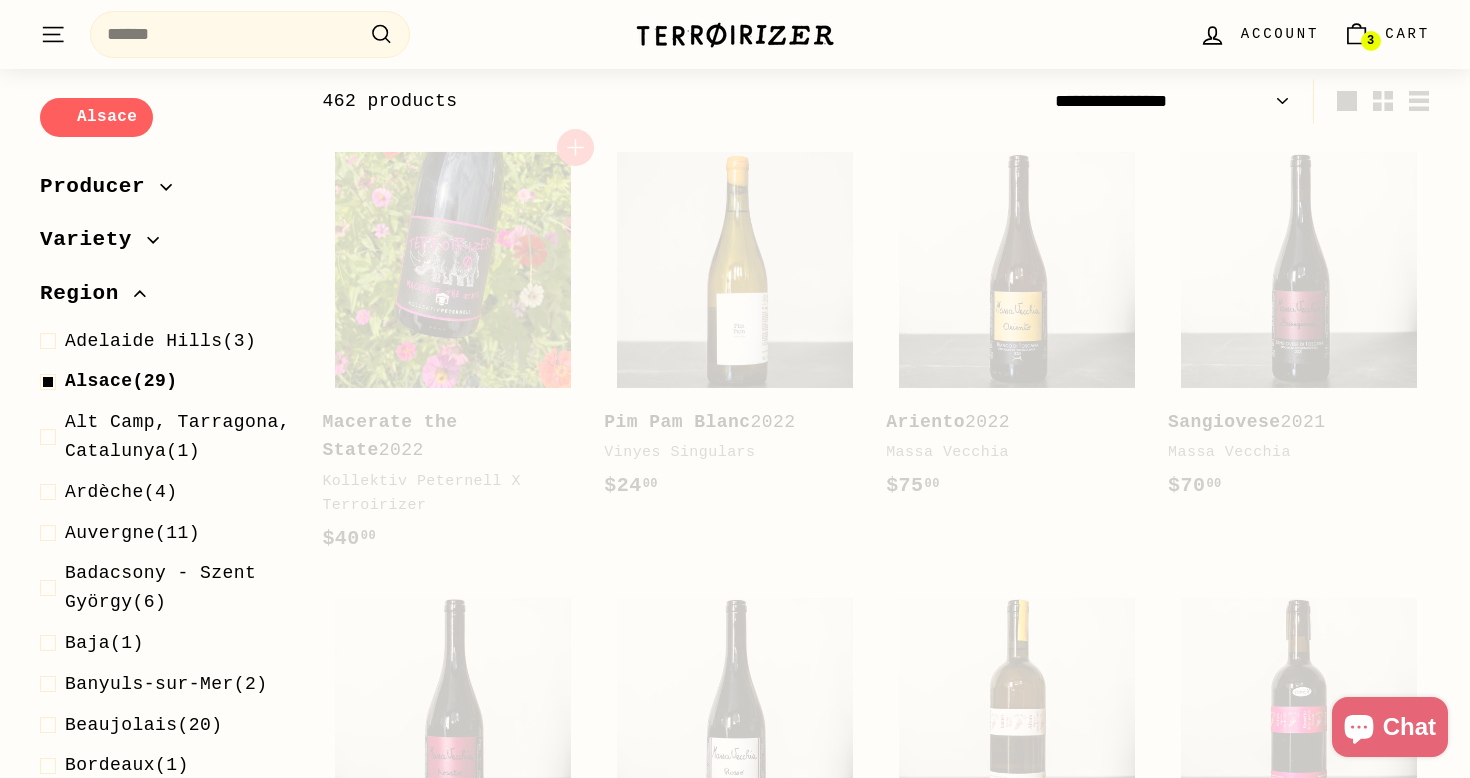select on "**********" 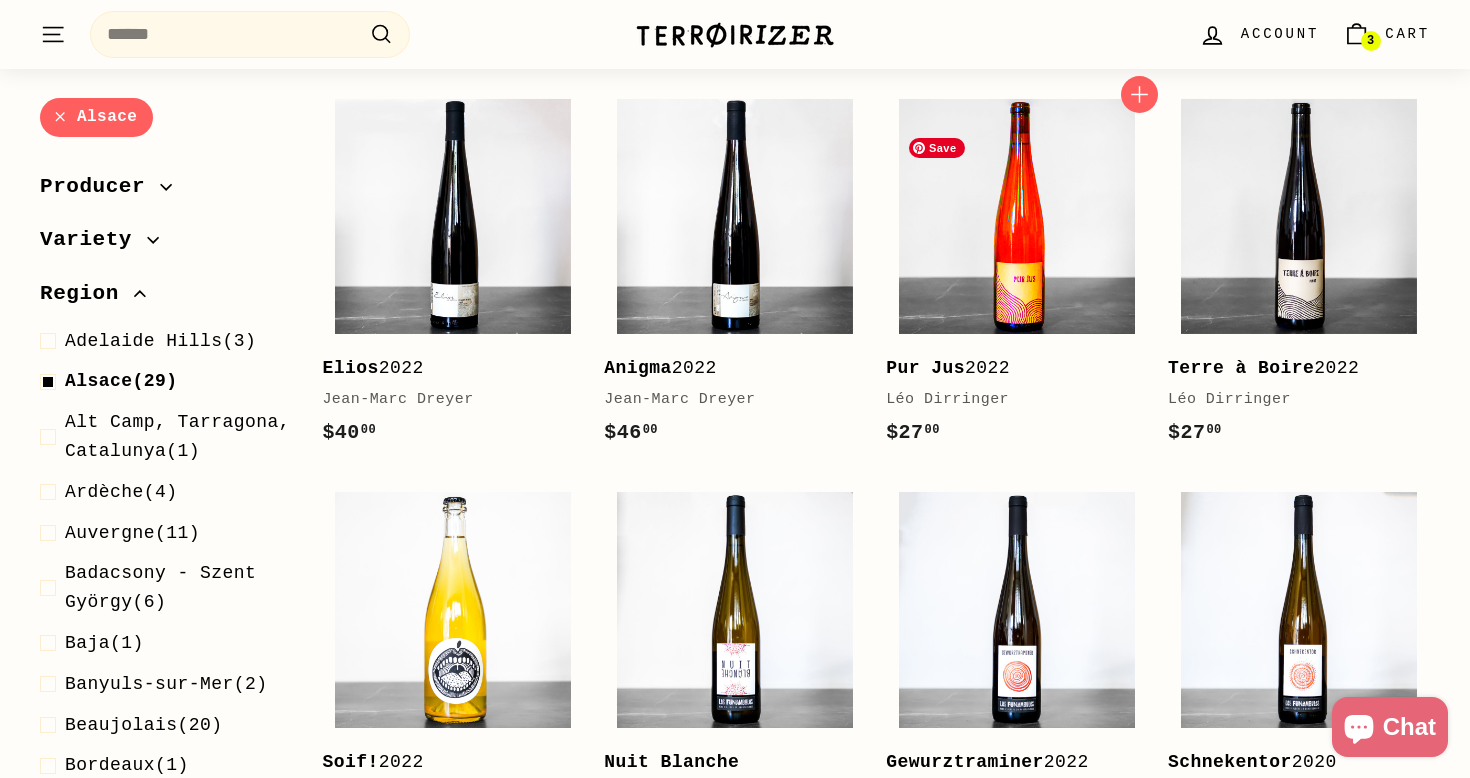 scroll, scrollTop: 1977, scrollLeft: 0, axis: vertical 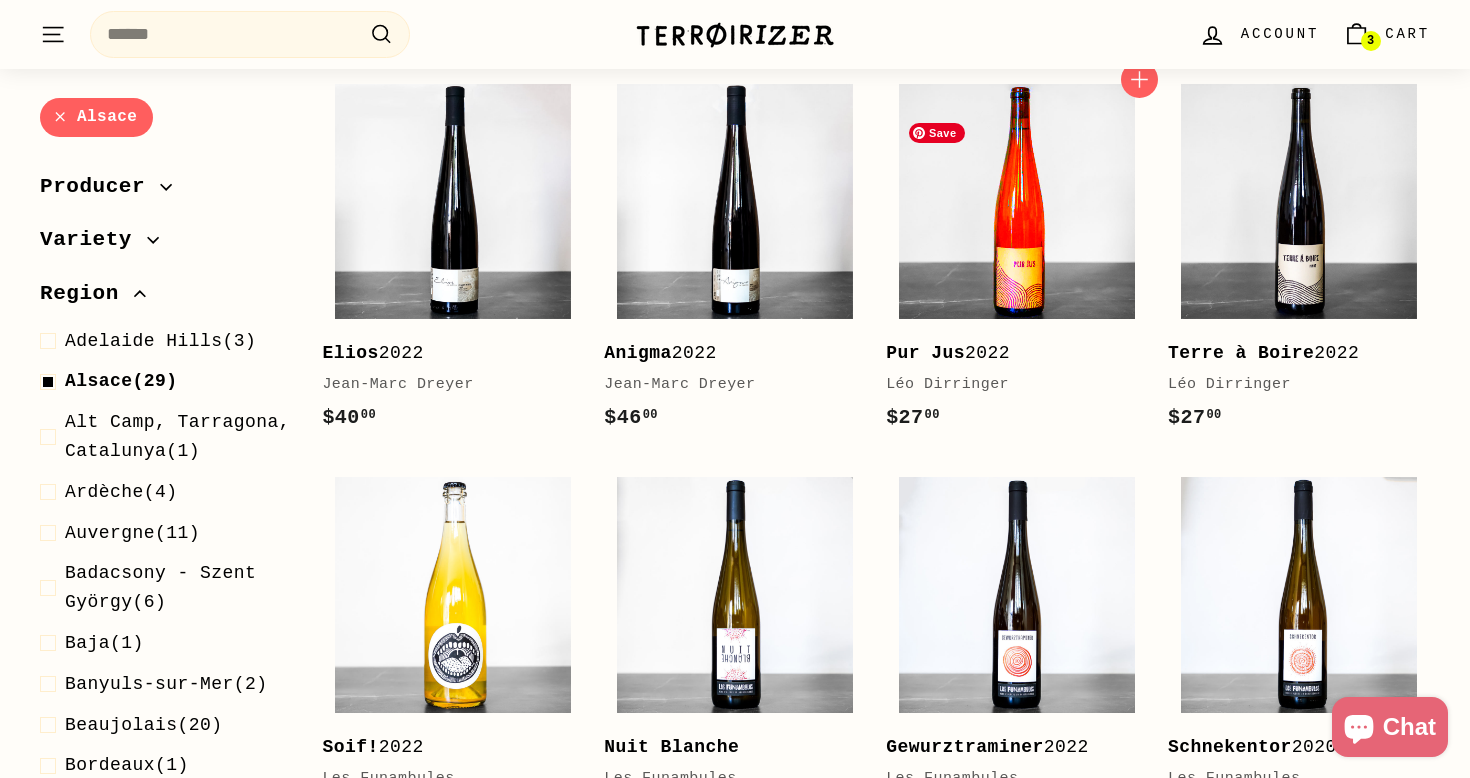 click at bounding box center (1017, 202) 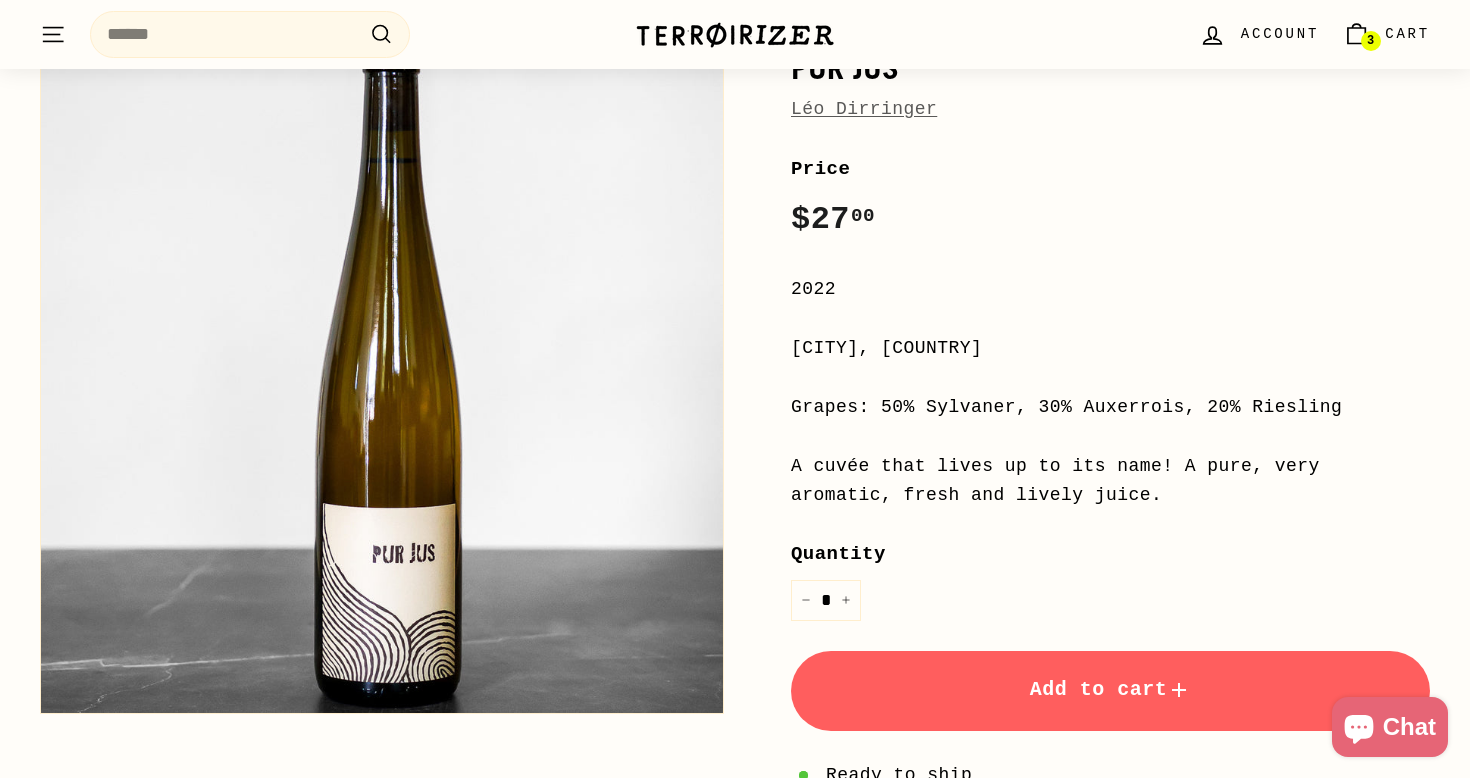 scroll, scrollTop: 423, scrollLeft: 0, axis: vertical 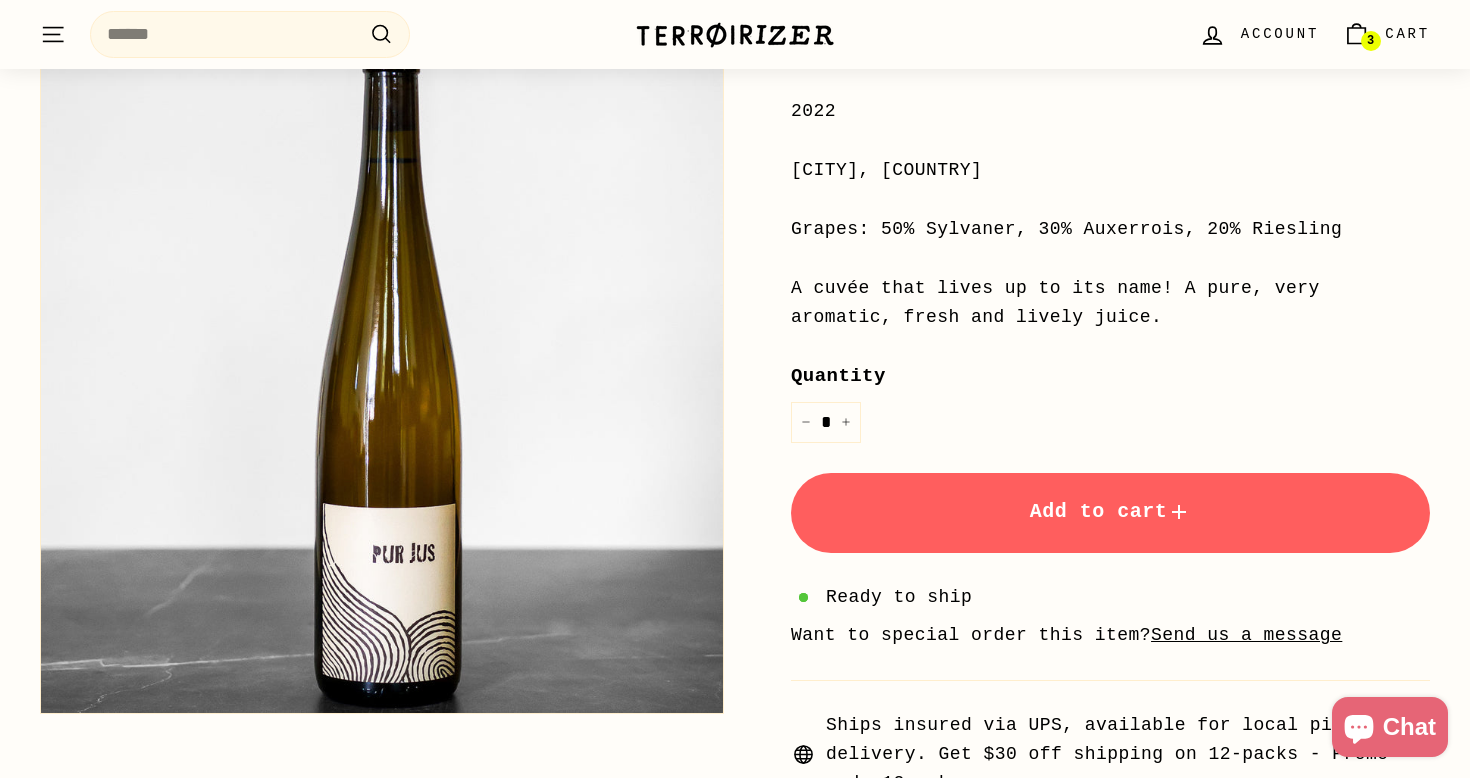 click on "Add to cart" at bounding box center (1110, 513) 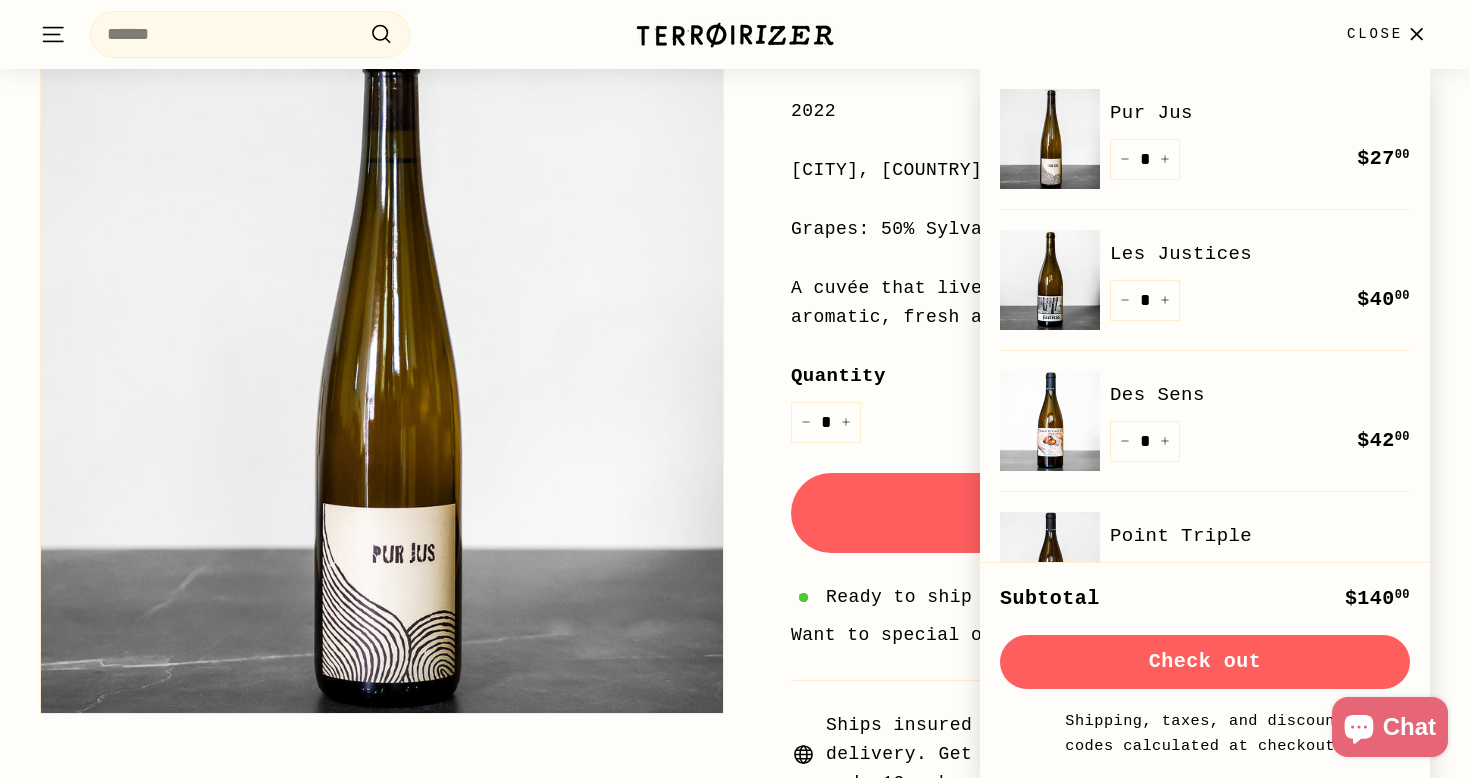 scroll, scrollTop: 1, scrollLeft: 0, axis: vertical 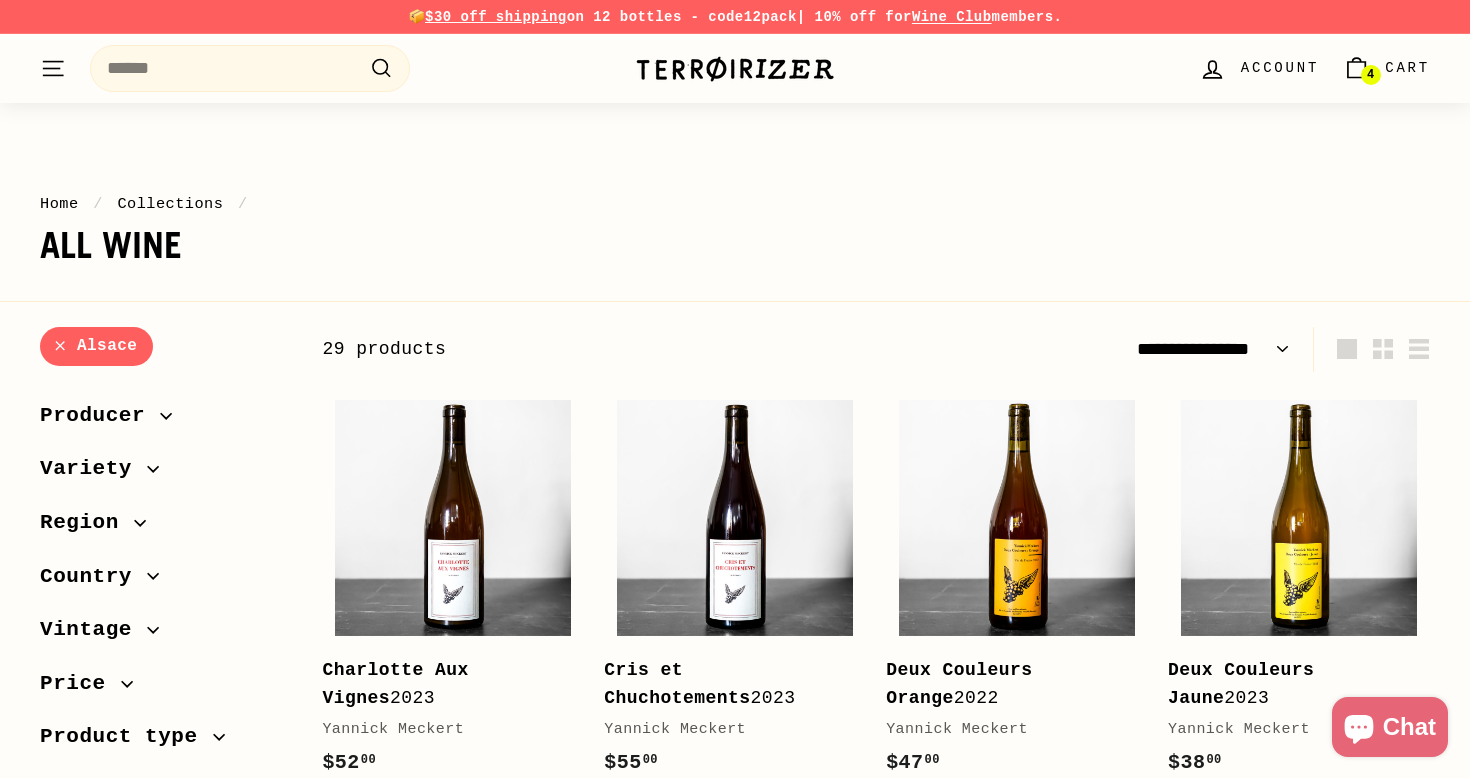 select on "**********" 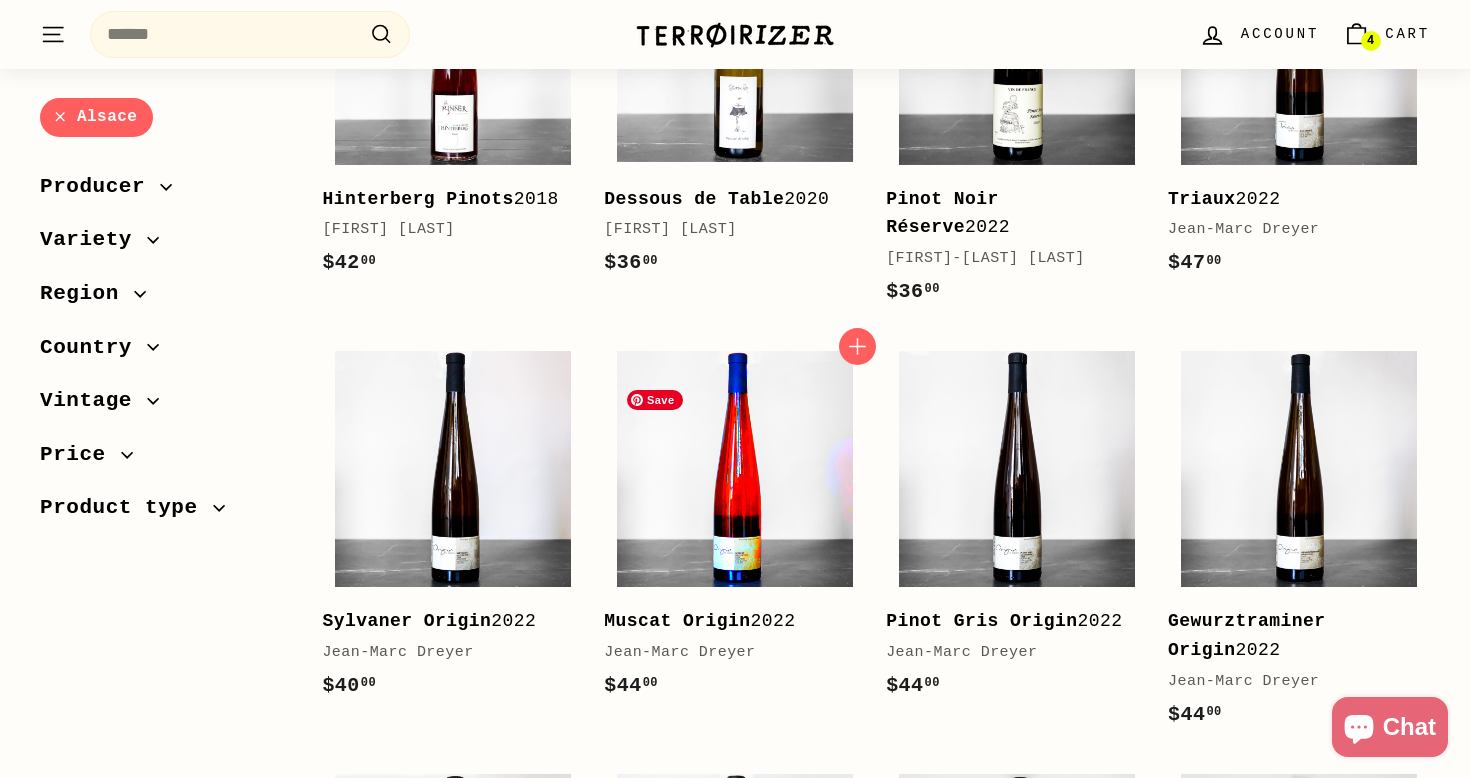 scroll, scrollTop: 1191, scrollLeft: 0, axis: vertical 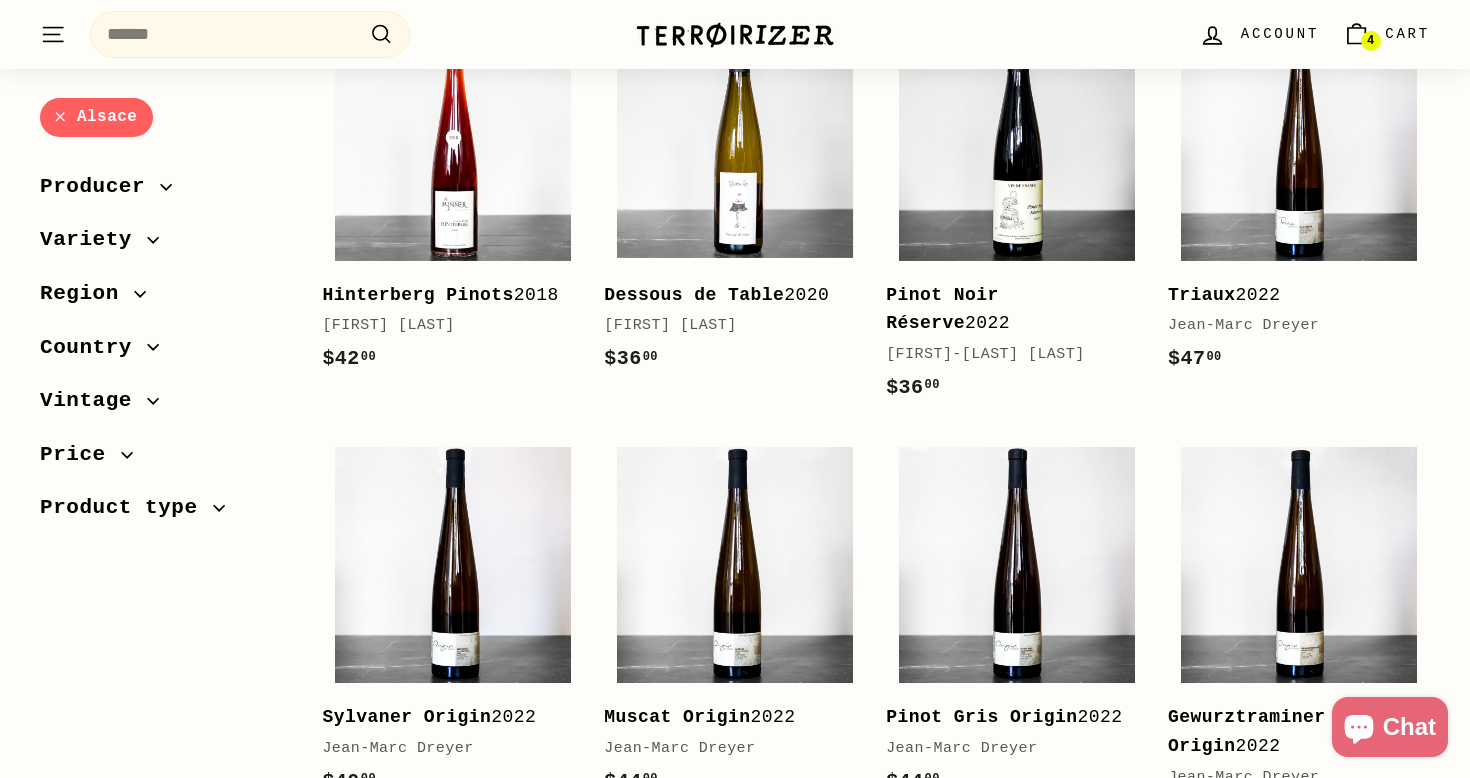 click on "Producer" at bounding box center (100, 187) 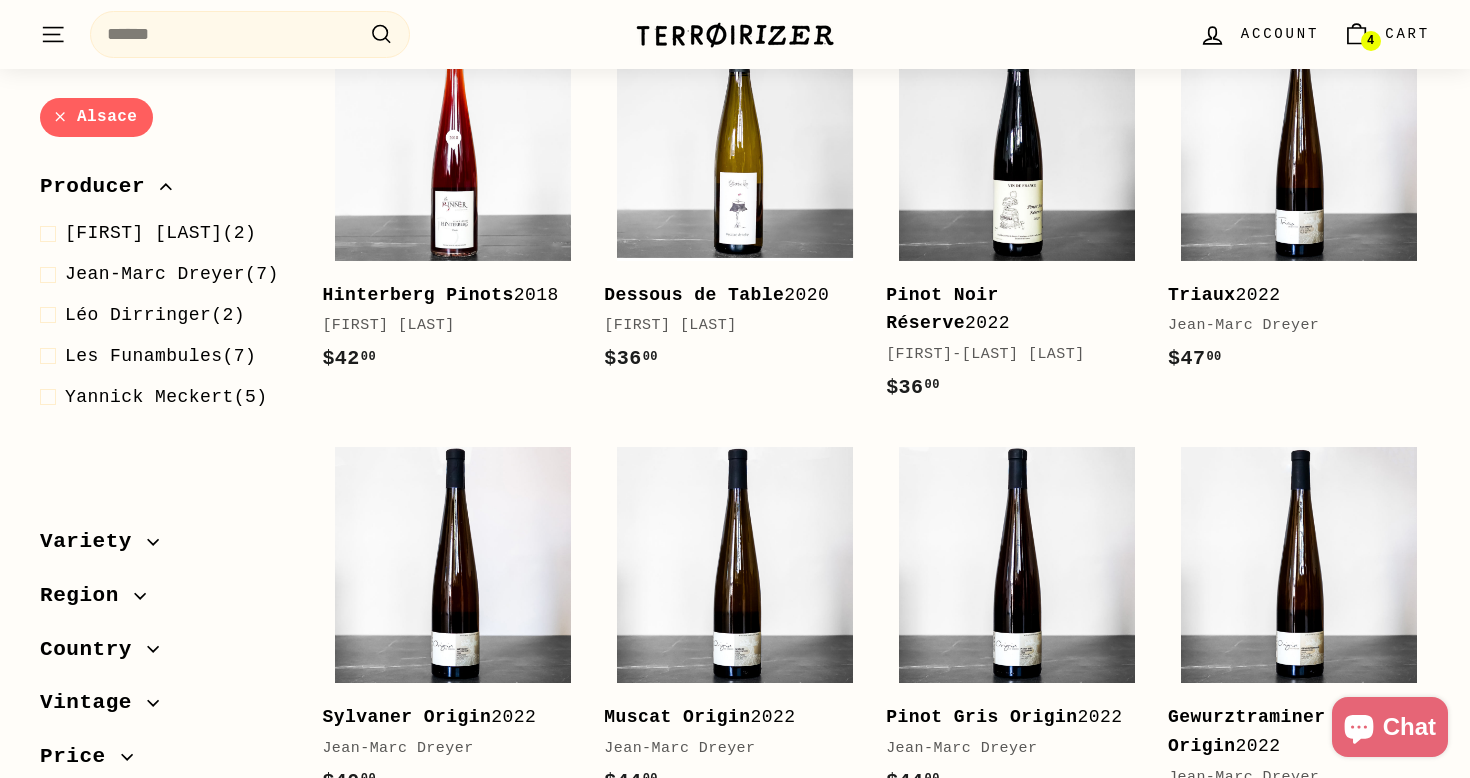 click on "Producer" at bounding box center [100, 187] 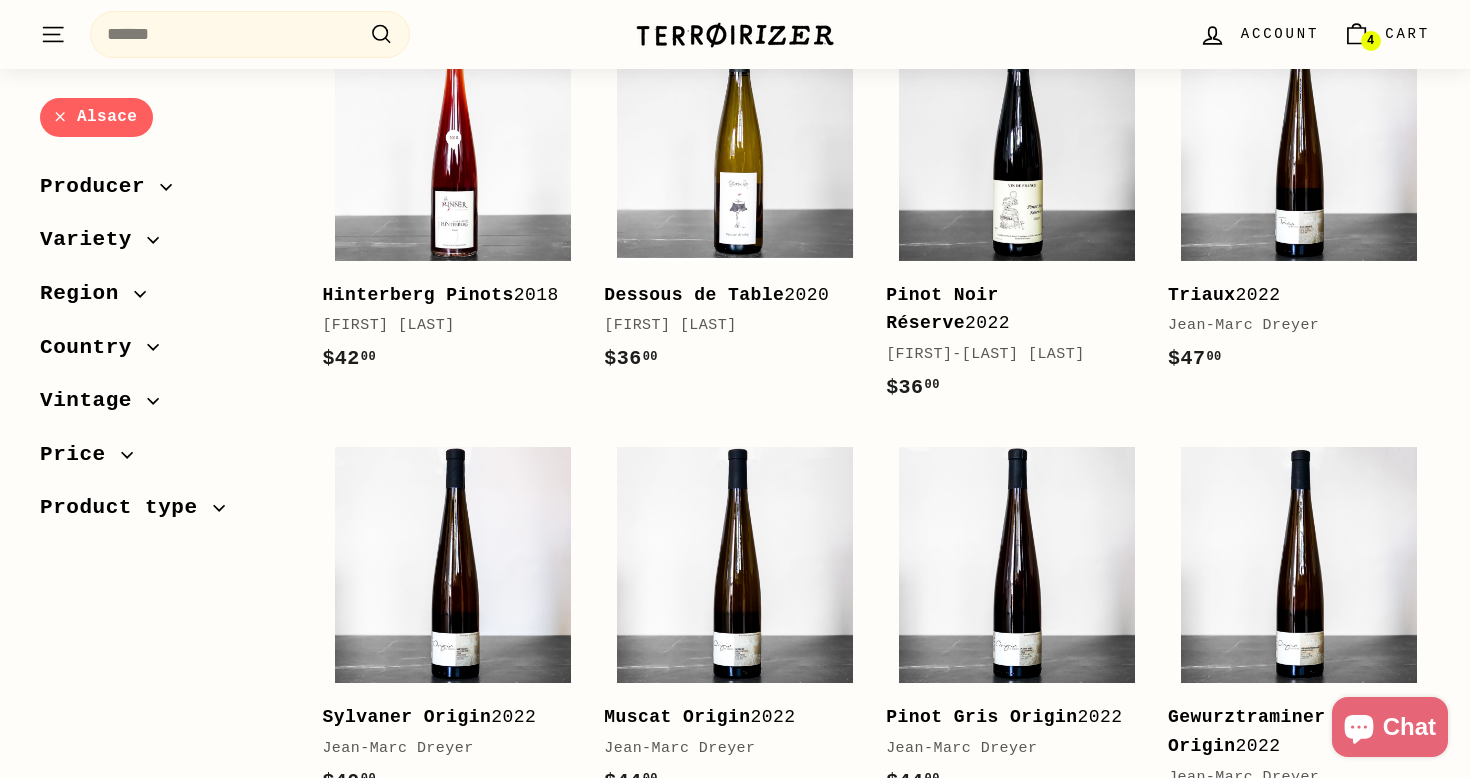 click on "Variety" at bounding box center (93, 240) 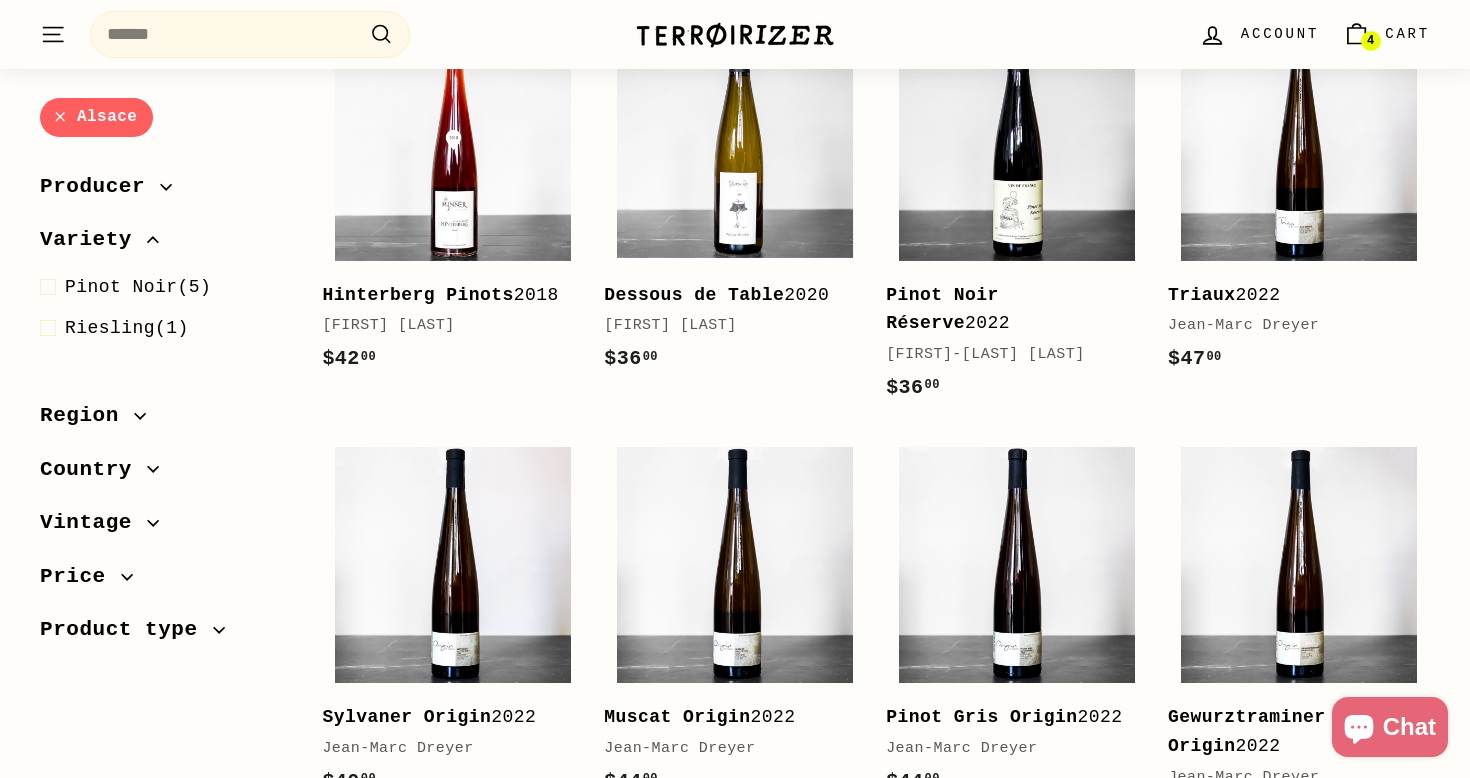 click on "Variety" at bounding box center [93, 240] 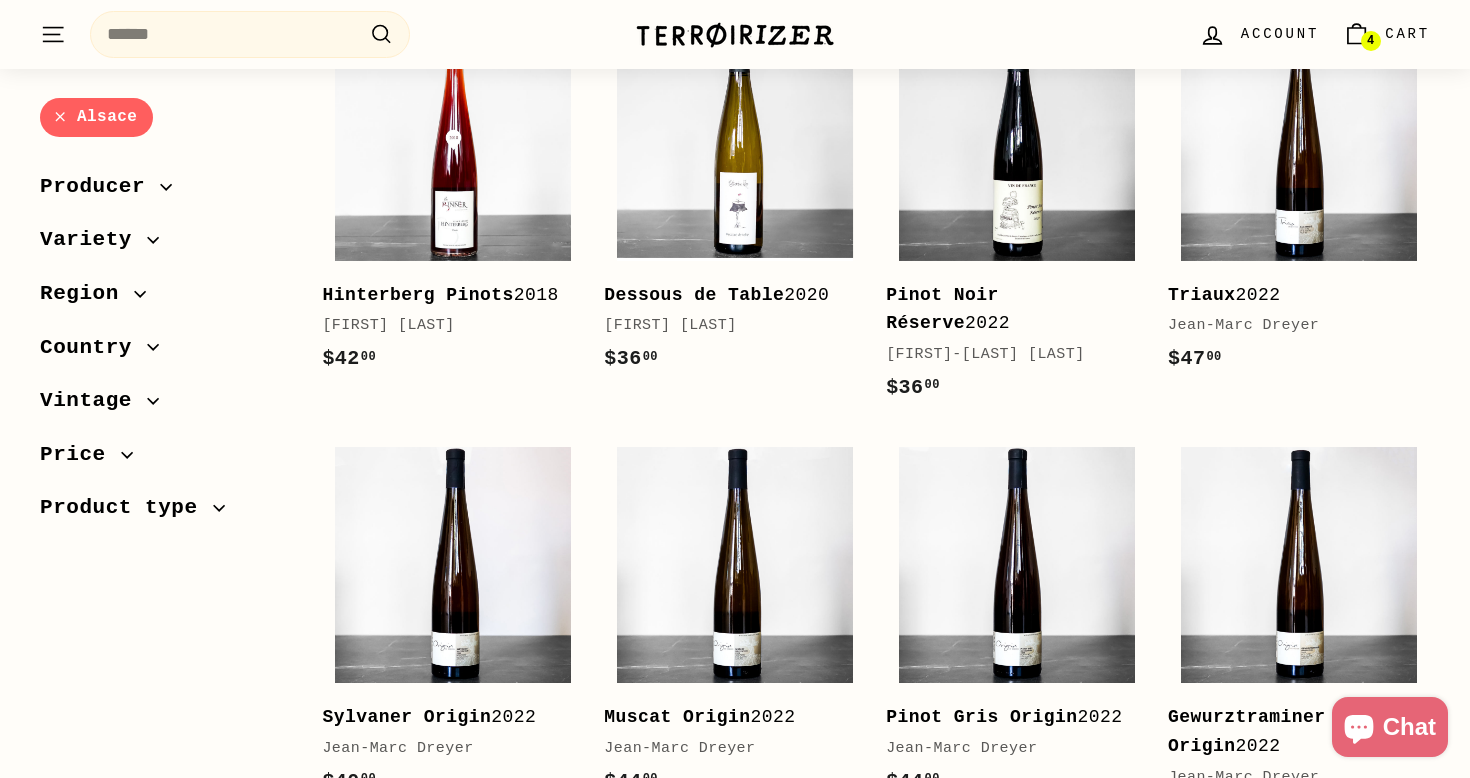 click on "Region" at bounding box center [87, 294] 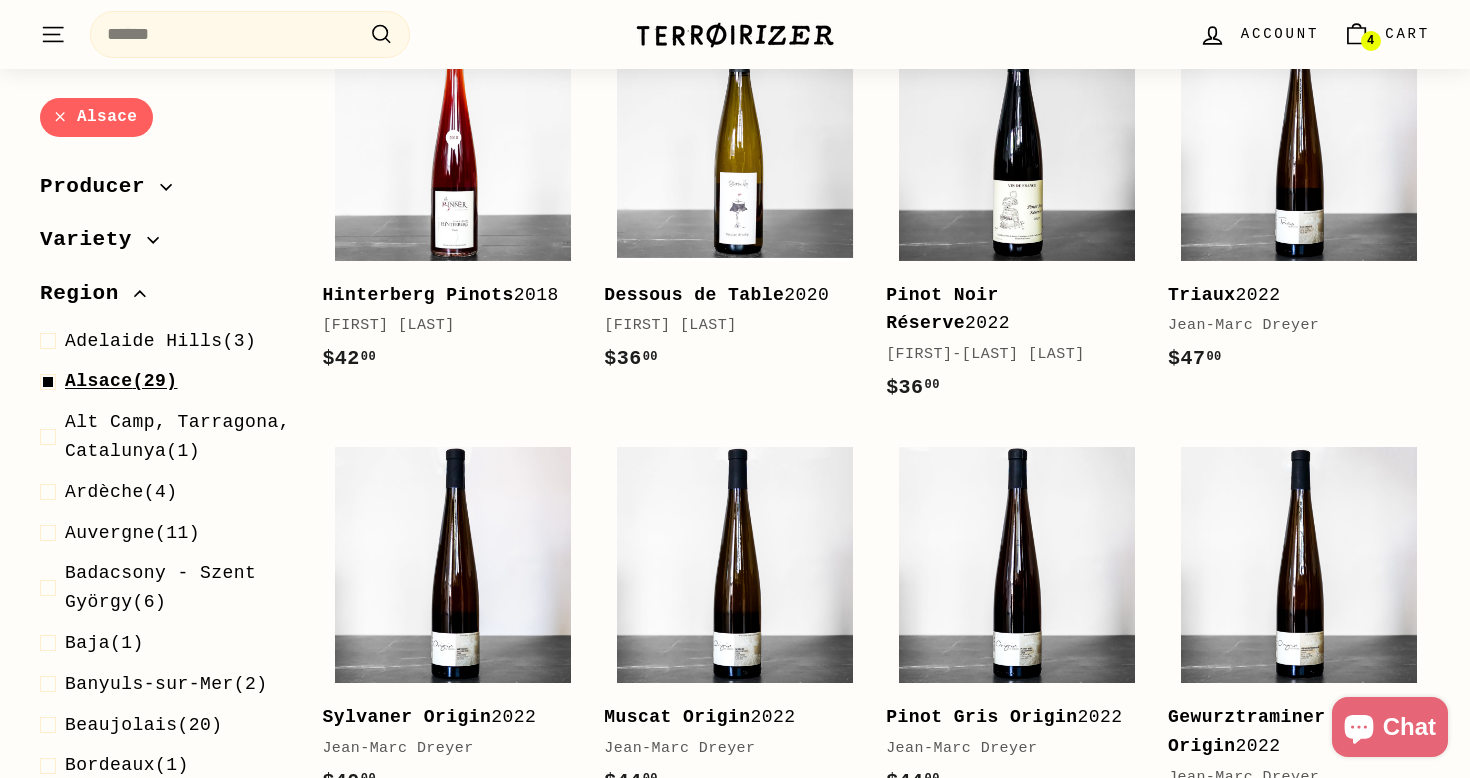 click at bounding box center [52, 381] 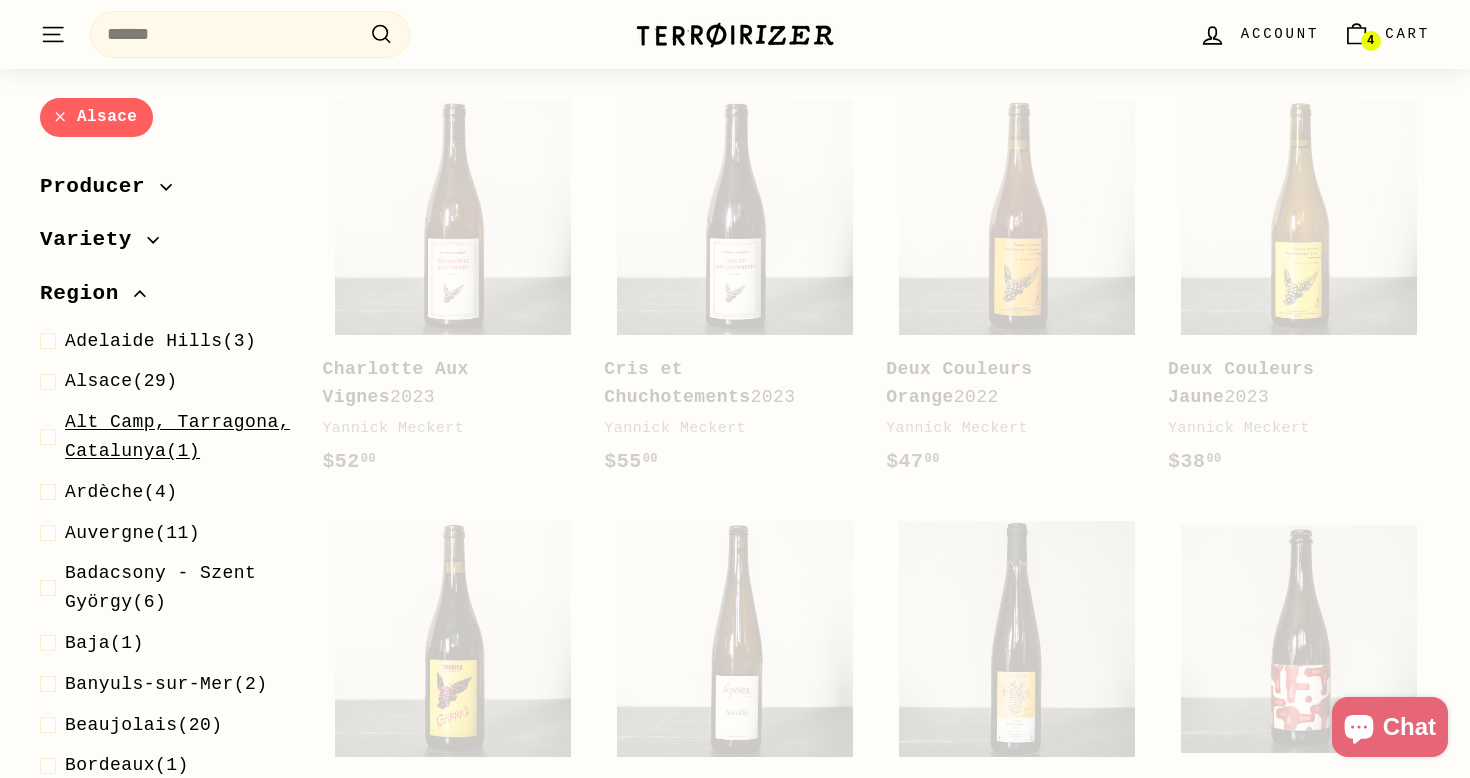scroll, scrollTop: 248, scrollLeft: 0, axis: vertical 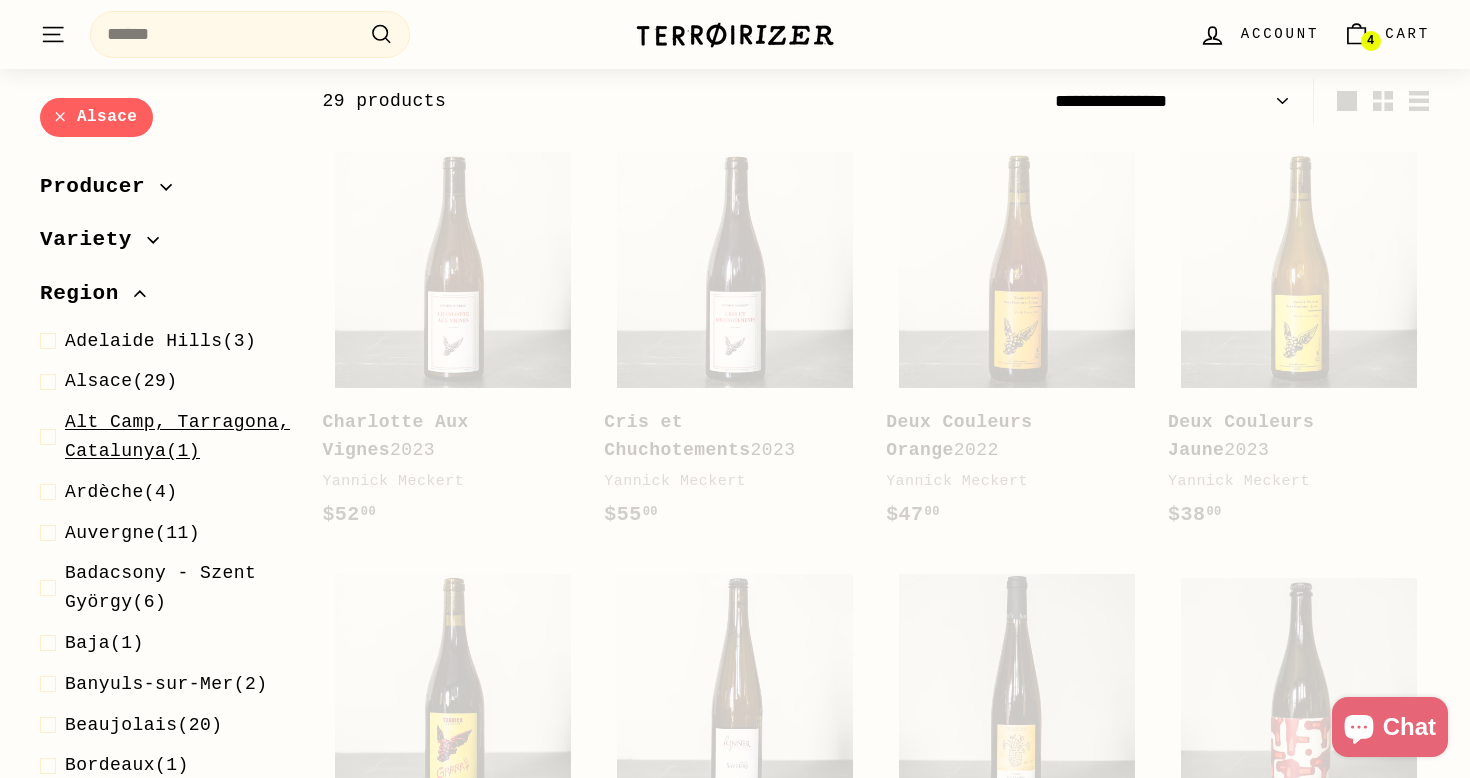 select on "**********" 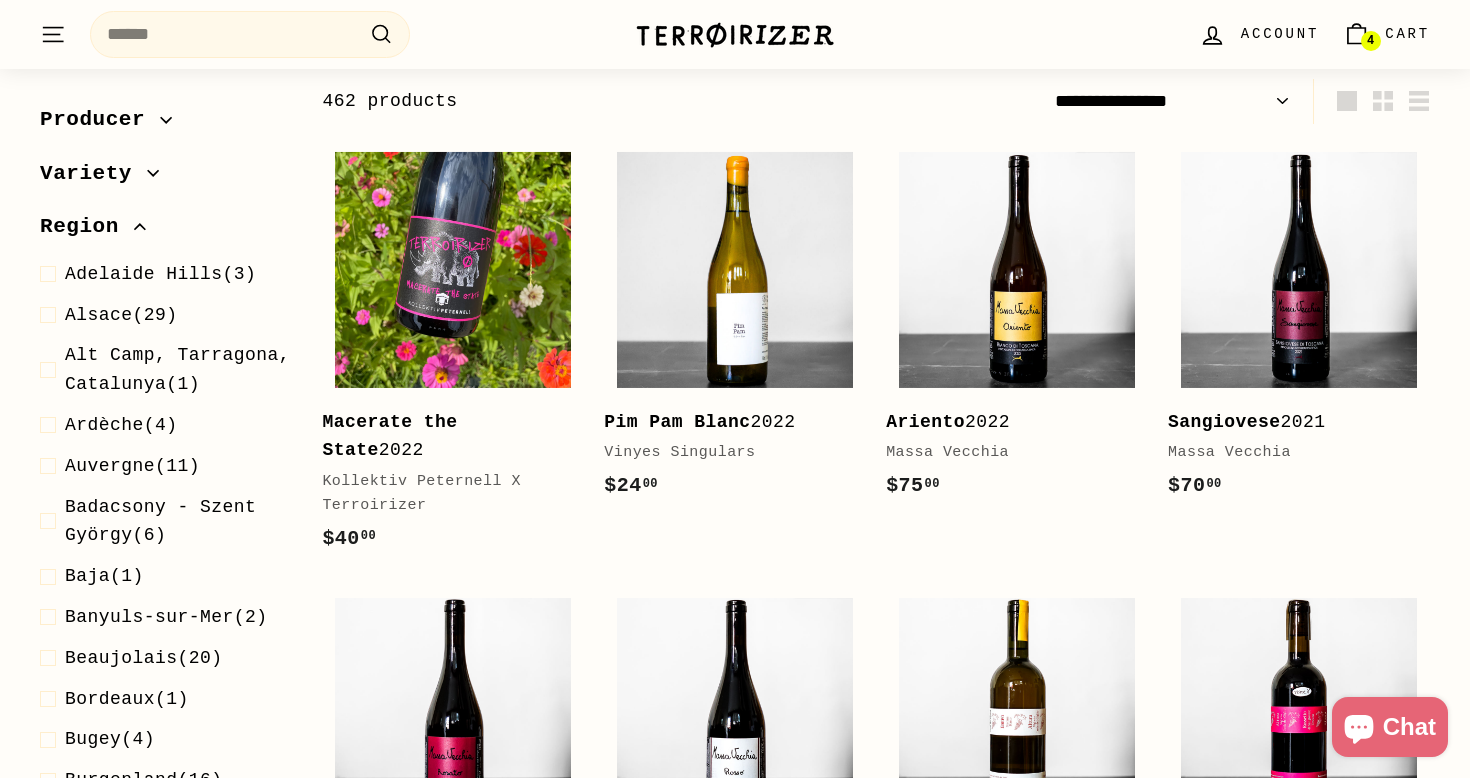 scroll, scrollTop: 258, scrollLeft: 0, axis: vertical 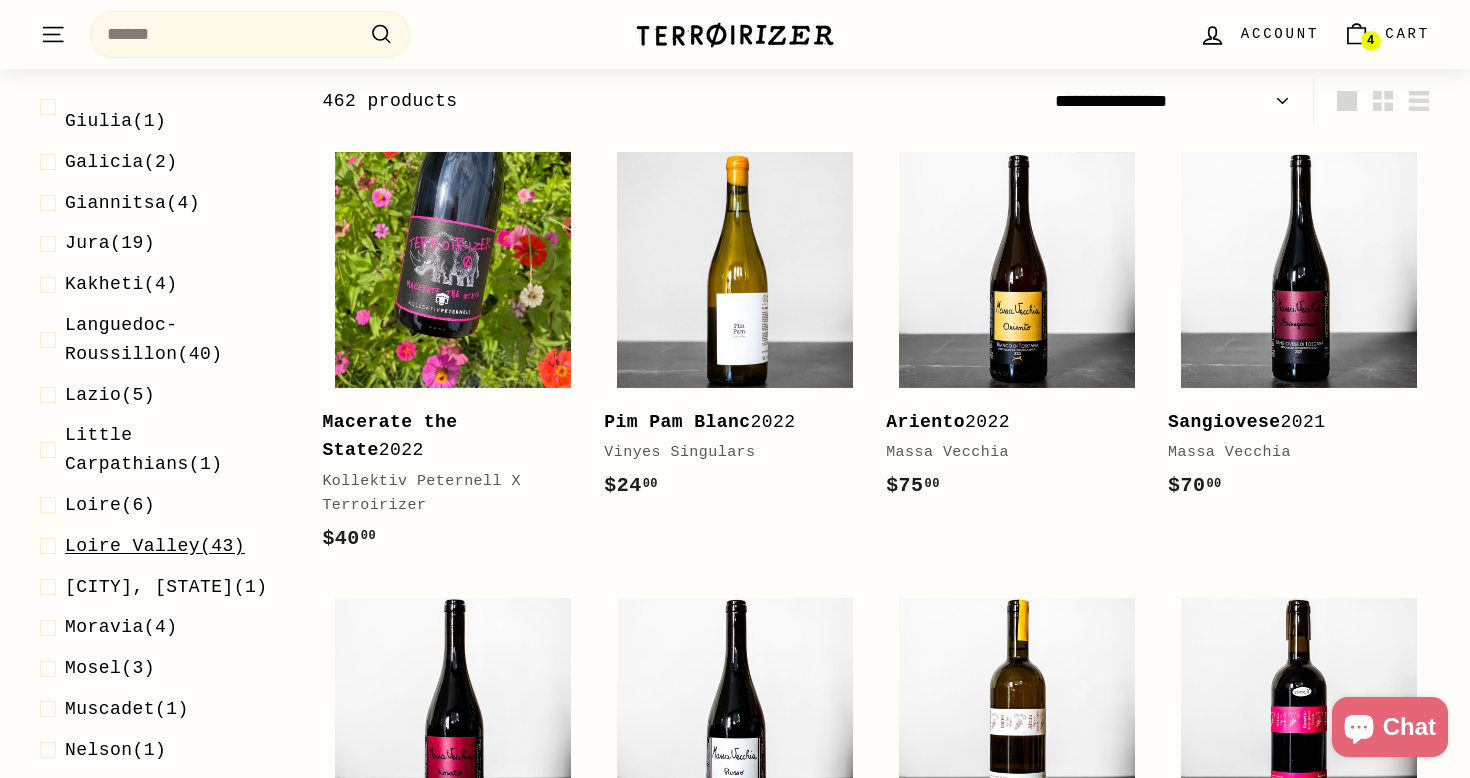click on "Loire Valley" at bounding box center (132, 546) 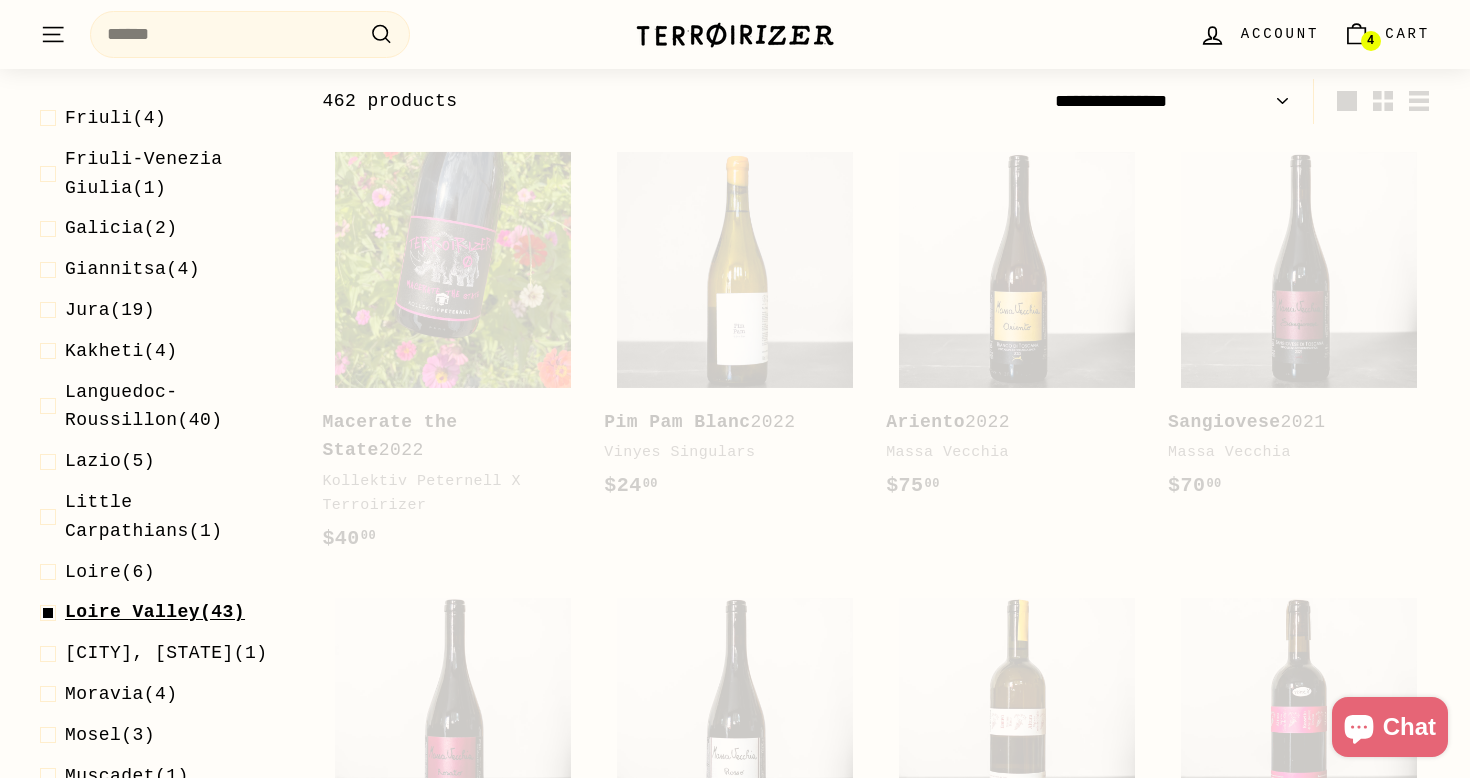 scroll, scrollTop: 1366, scrollLeft: 0, axis: vertical 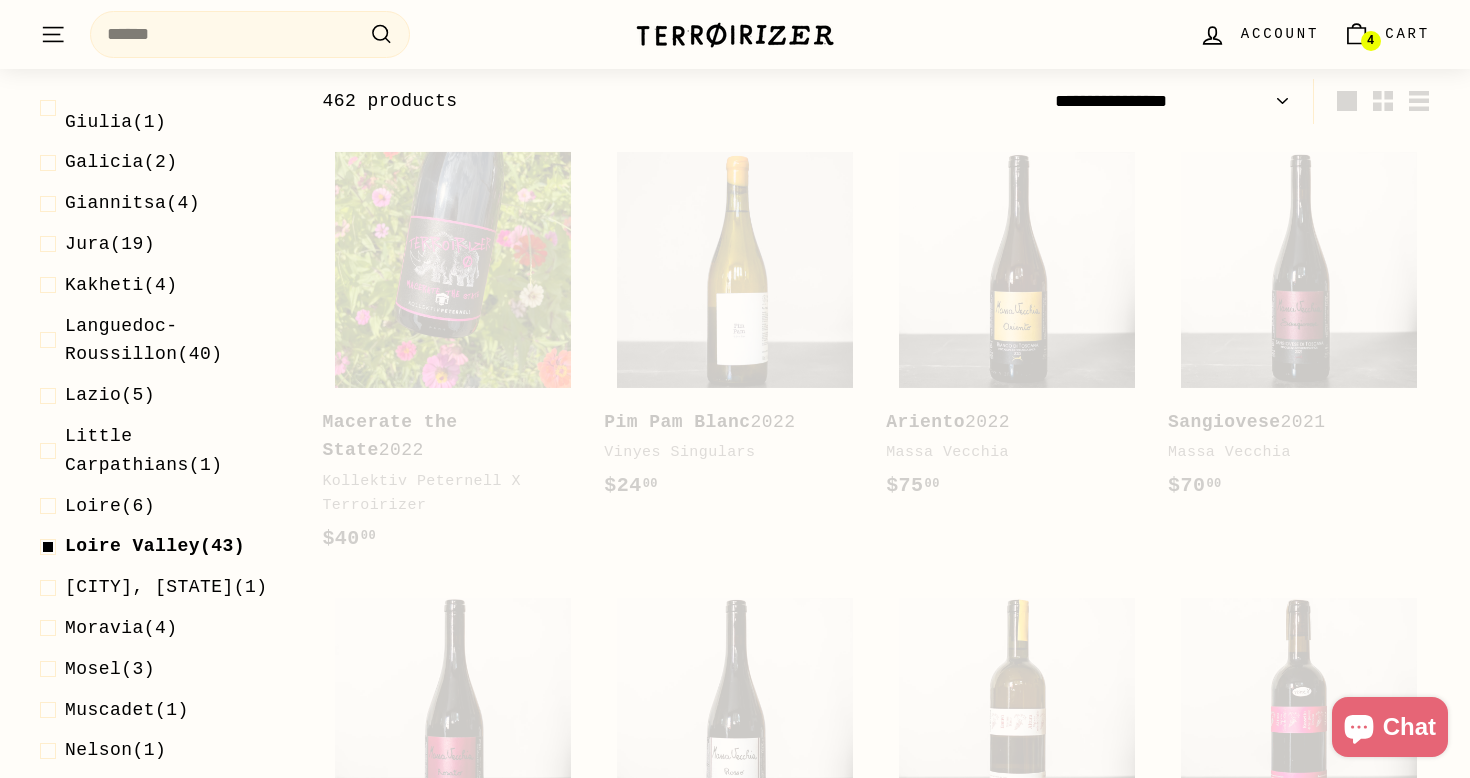 select on "**********" 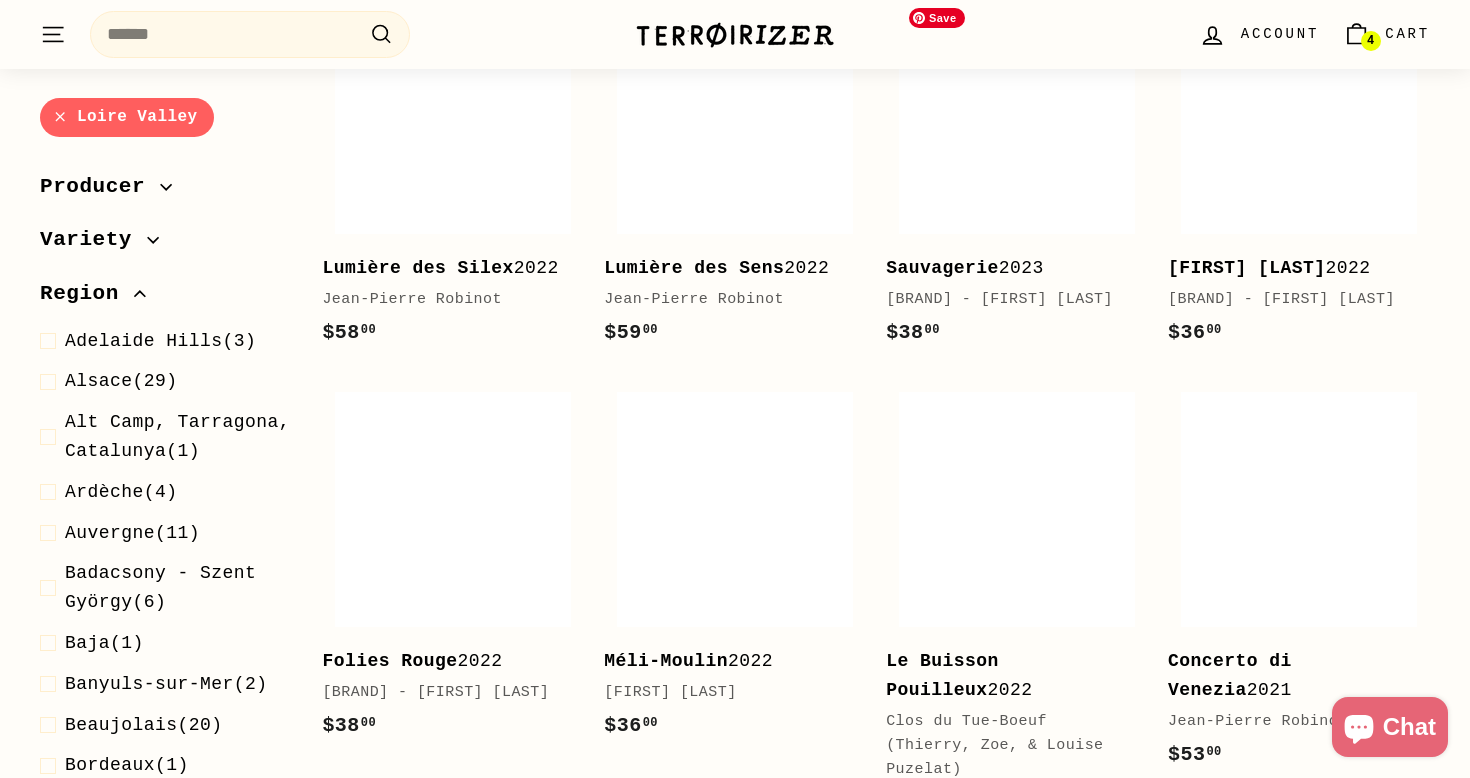 scroll, scrollTop: 3347, scrollLeft: 0, axis: vertical 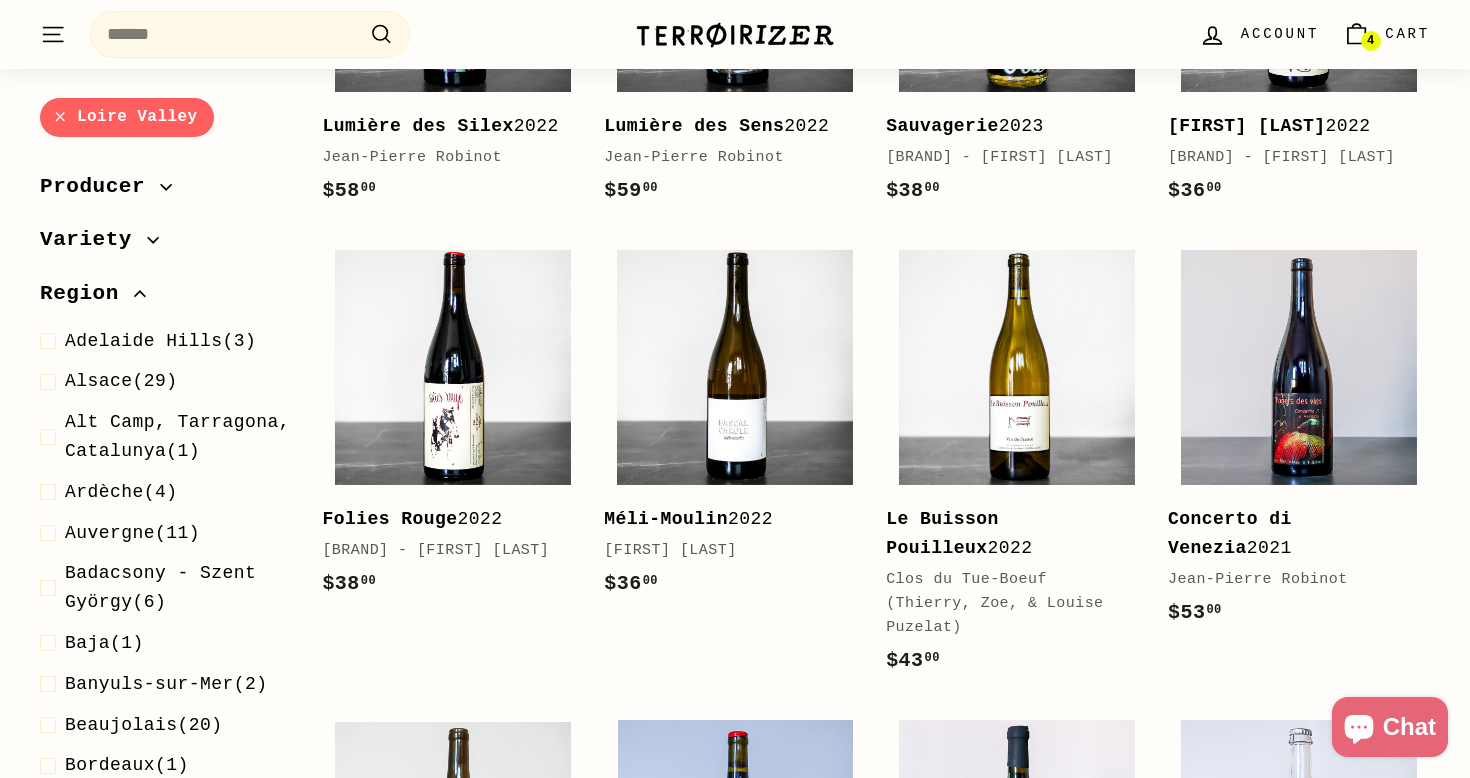 click 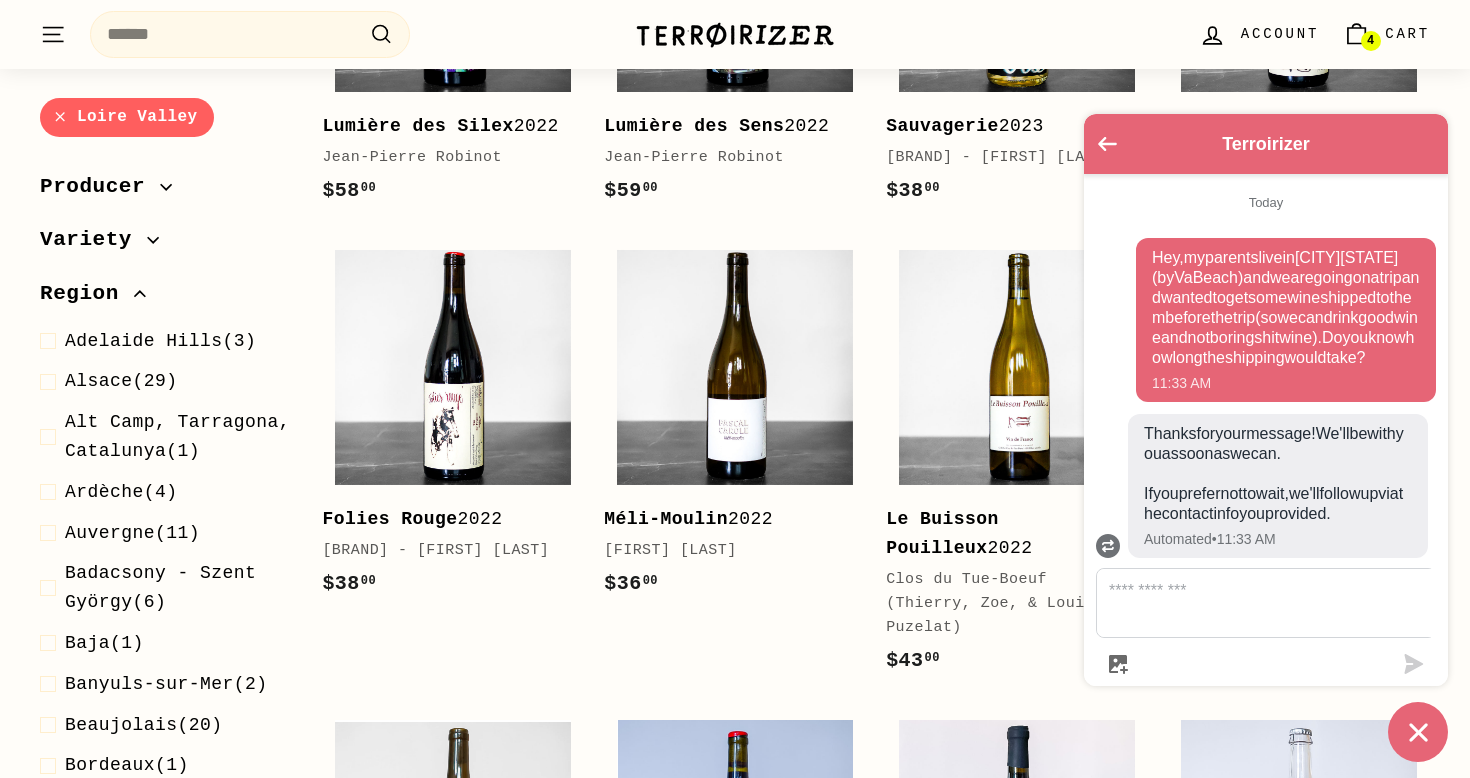 scroll, scrollTop: 1006, scrollLeft: 0, axis: vertical 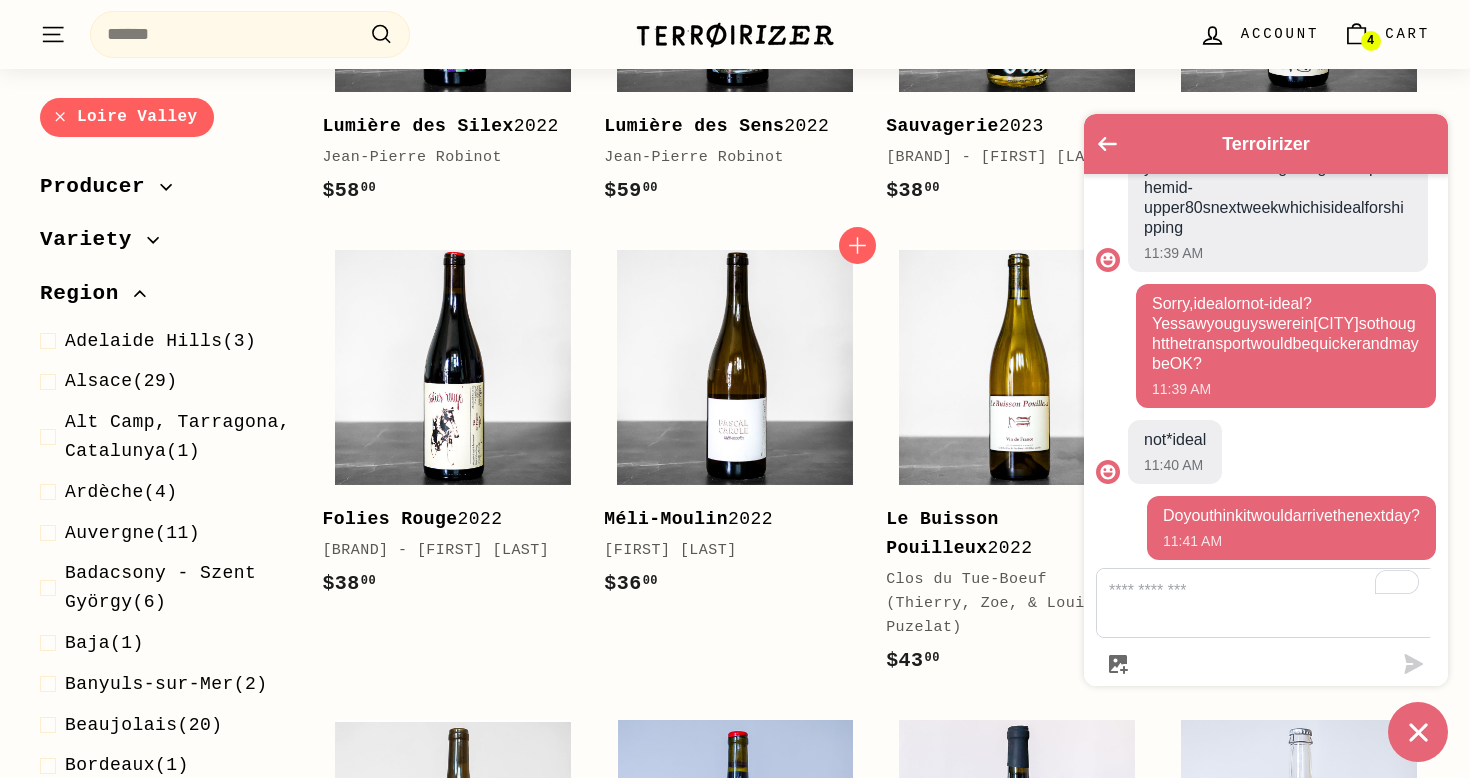 click on "Add to cart
Méli-Moulin  2022 Pascal Carole
$36 00
$36.00" at bounding box center (735, 467) 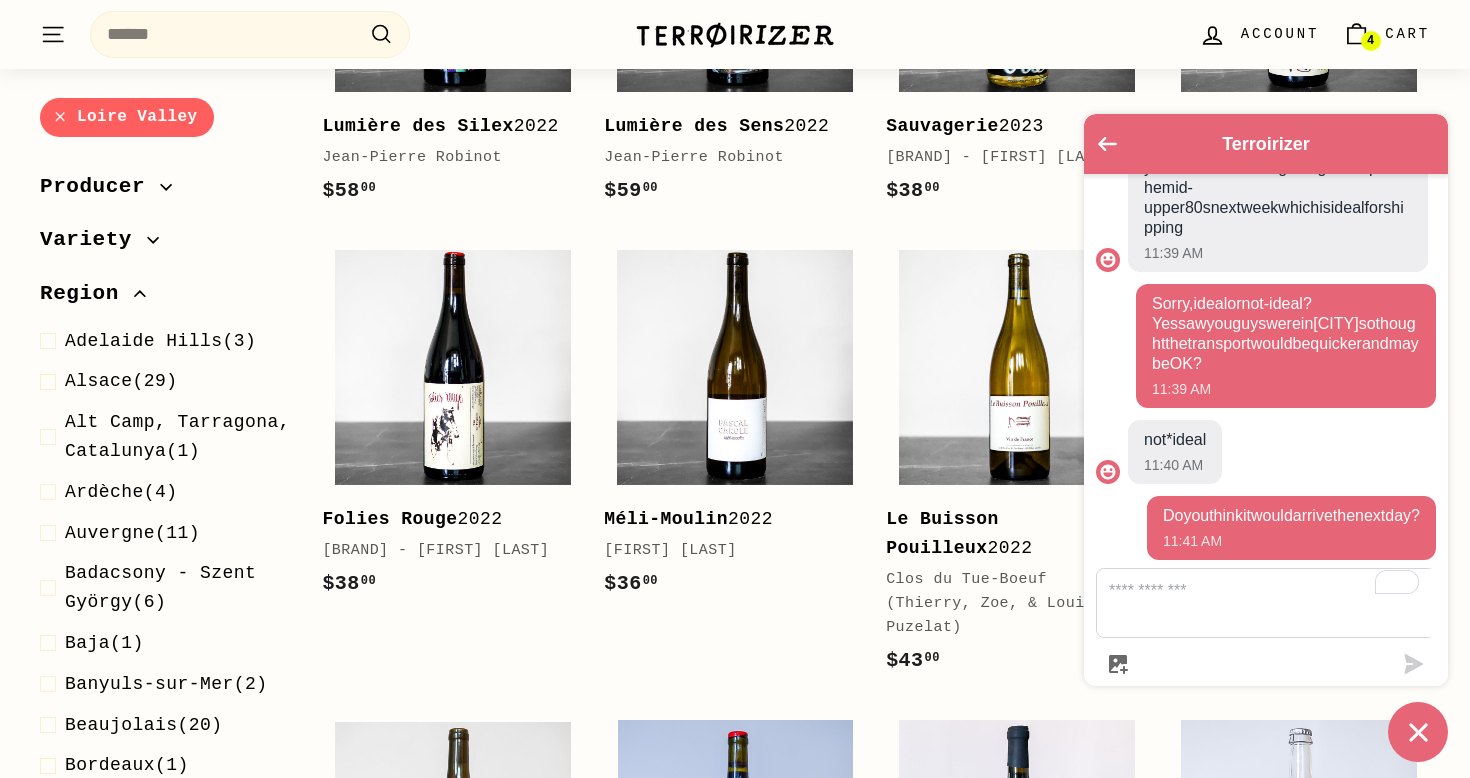 click on "Terroirizer" at bounding box center (1266, 144) 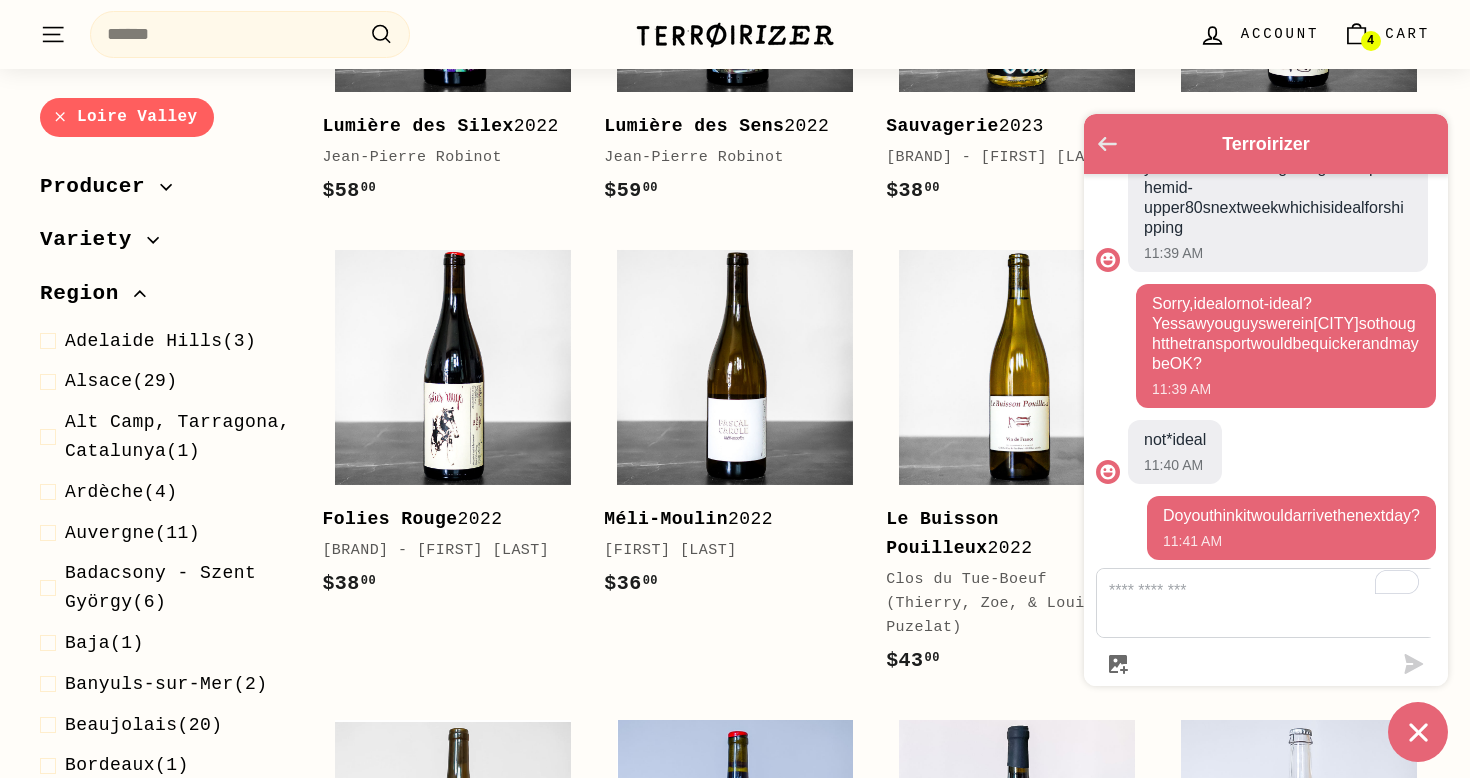 click 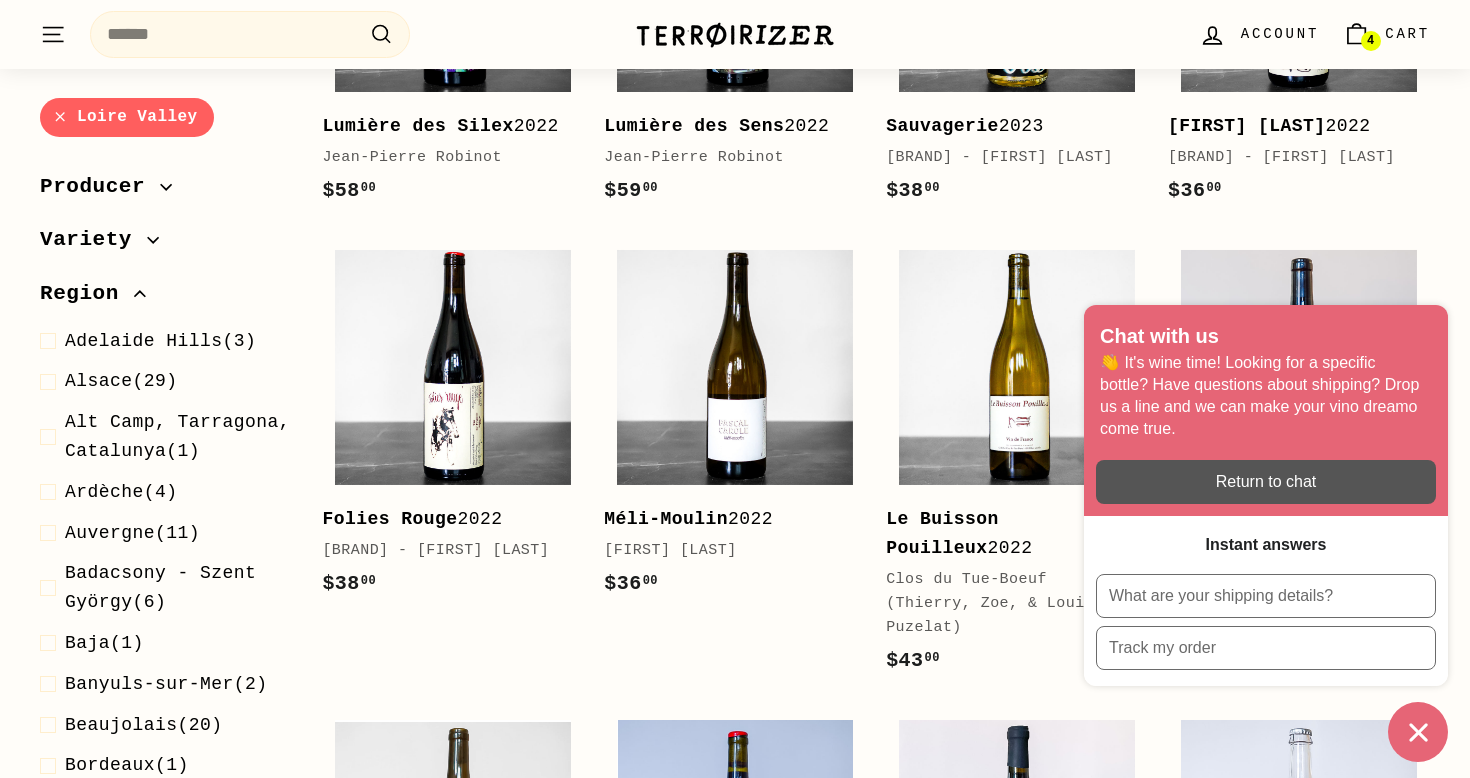 click on "Add to cart
Sauvagerie  2023 Clos des Folies - Romuald & Stephanie Sauvage
$38 00
$38.00" at bounding box center (1017, 35) 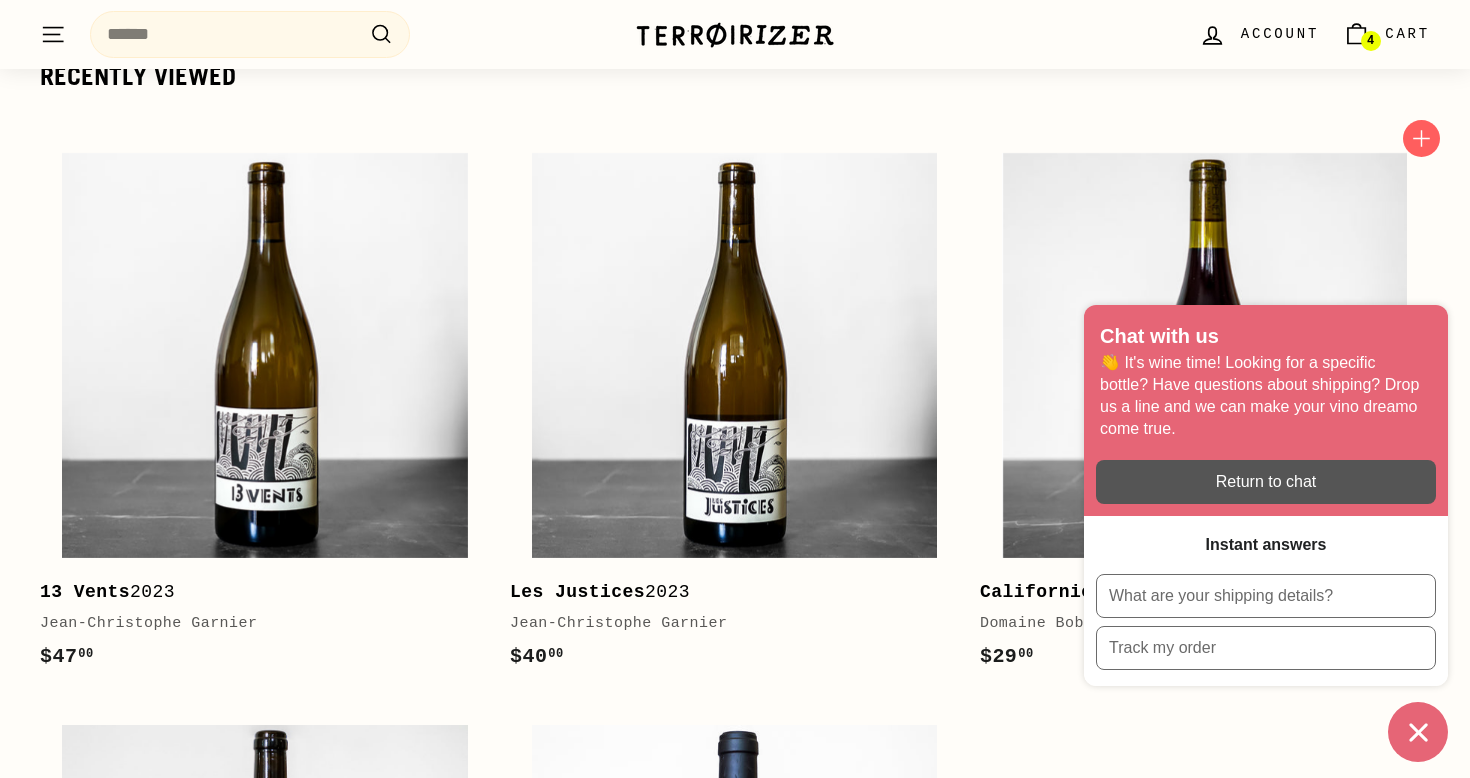 scroll, scrollTop: 4608, scrollLeft: 0, axis: vertical 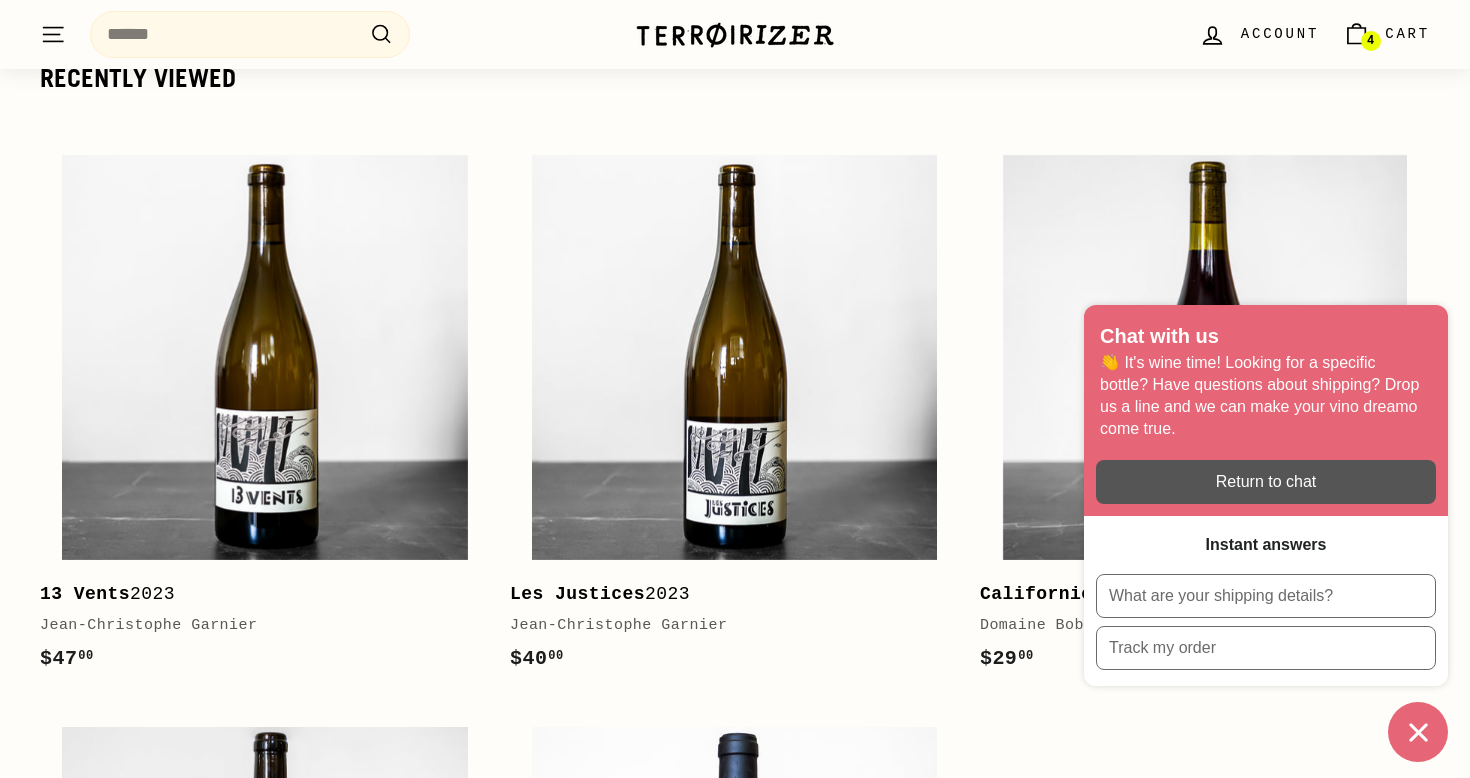 click 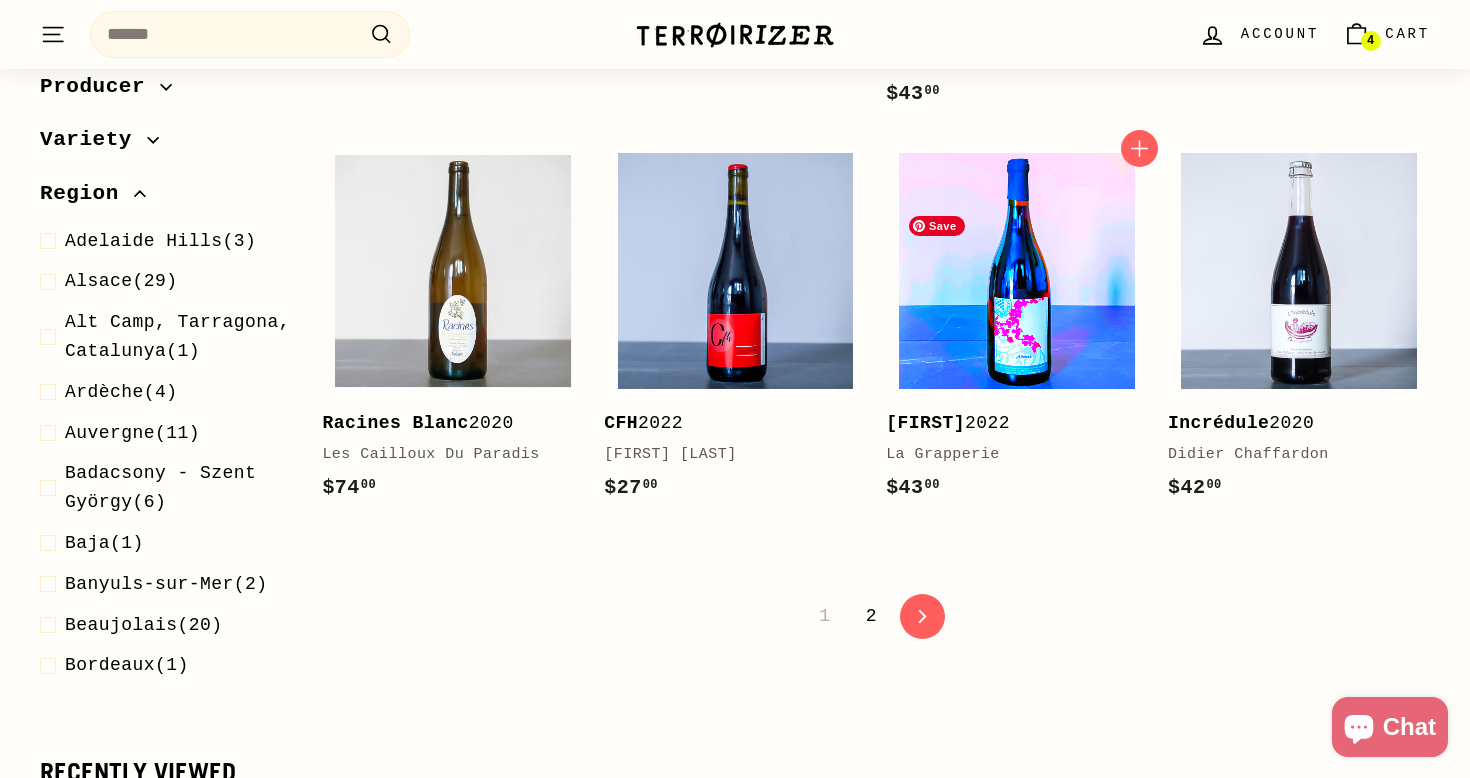 scroll, scrollTop: 3916, scrollLeft: 0, axis: vertical 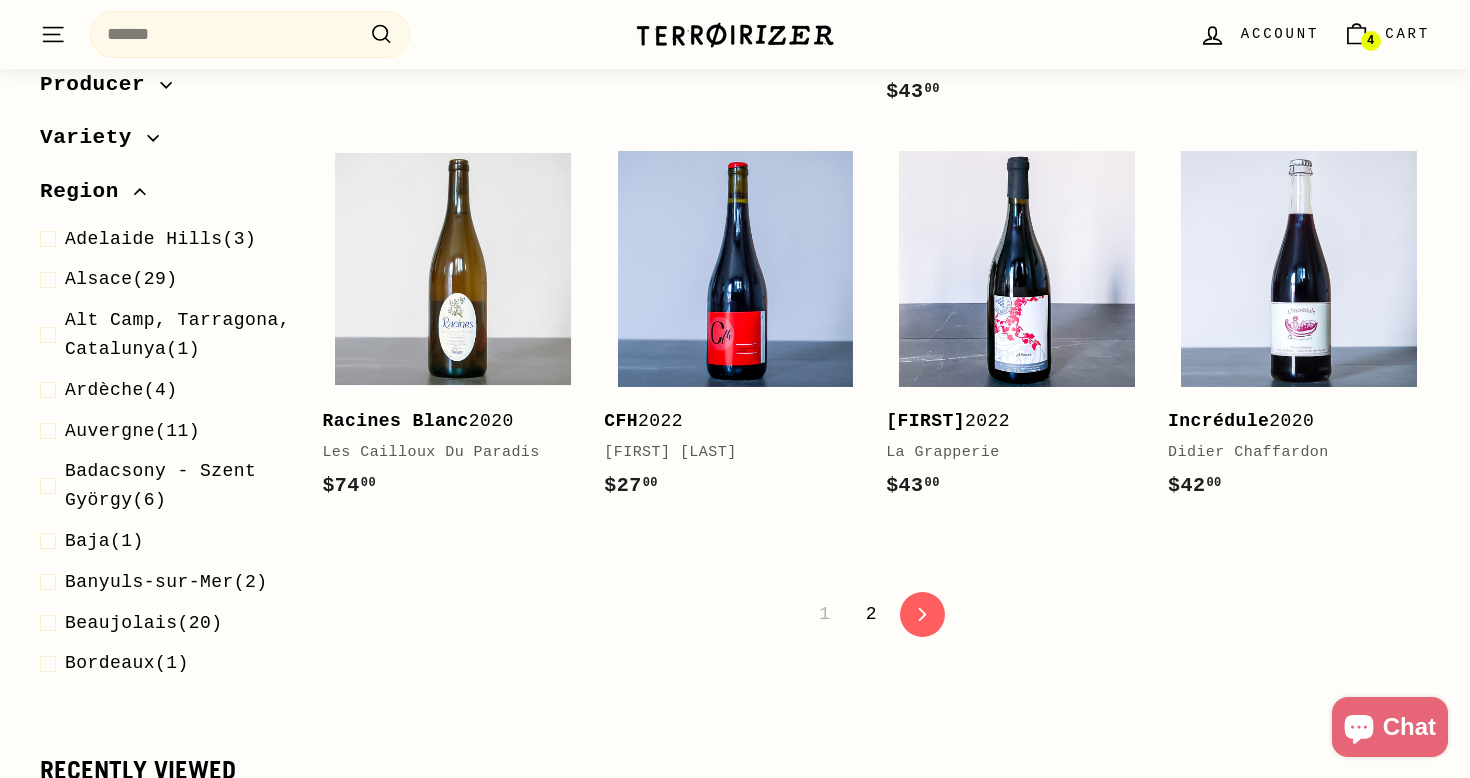 click on "2" at bounding box center (871, 614) 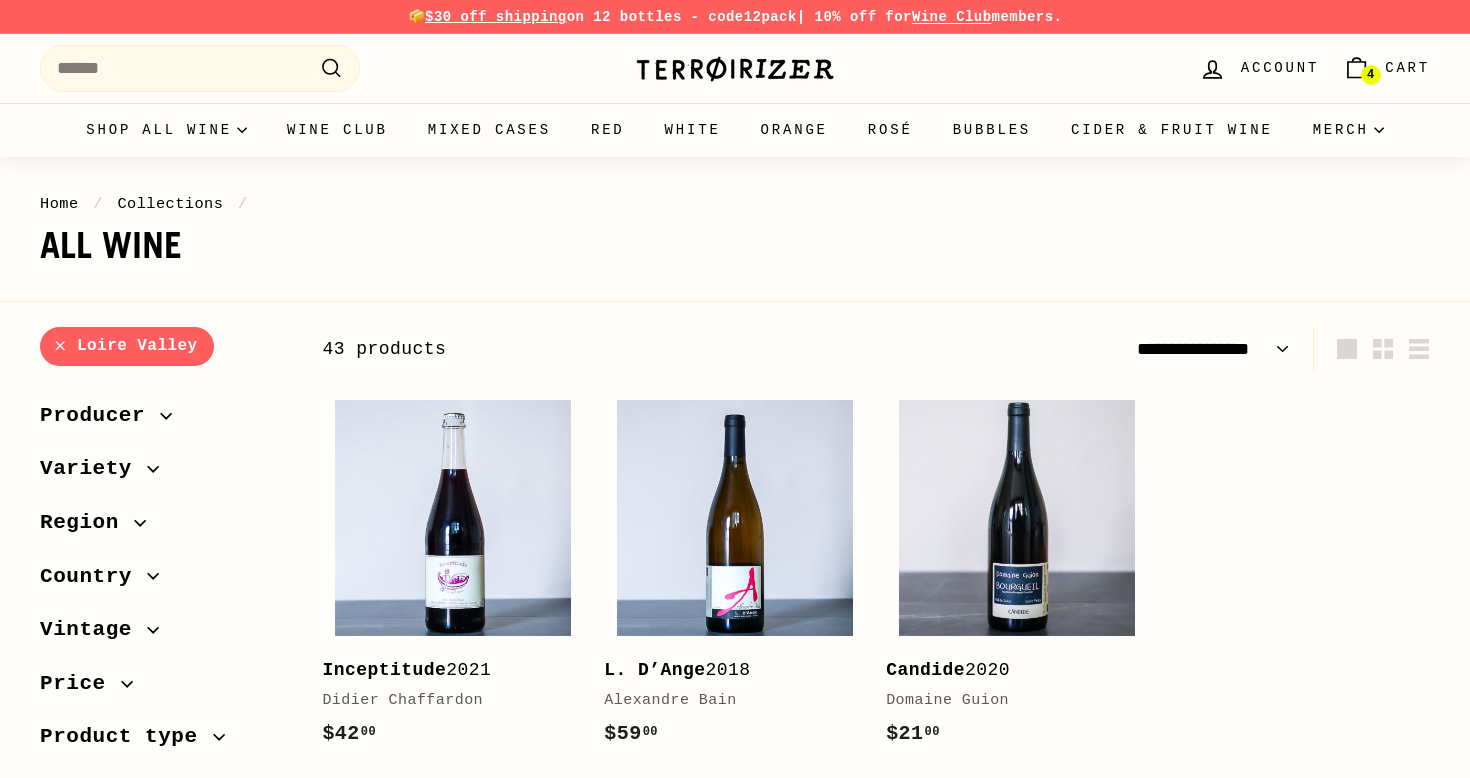 select on "**********" 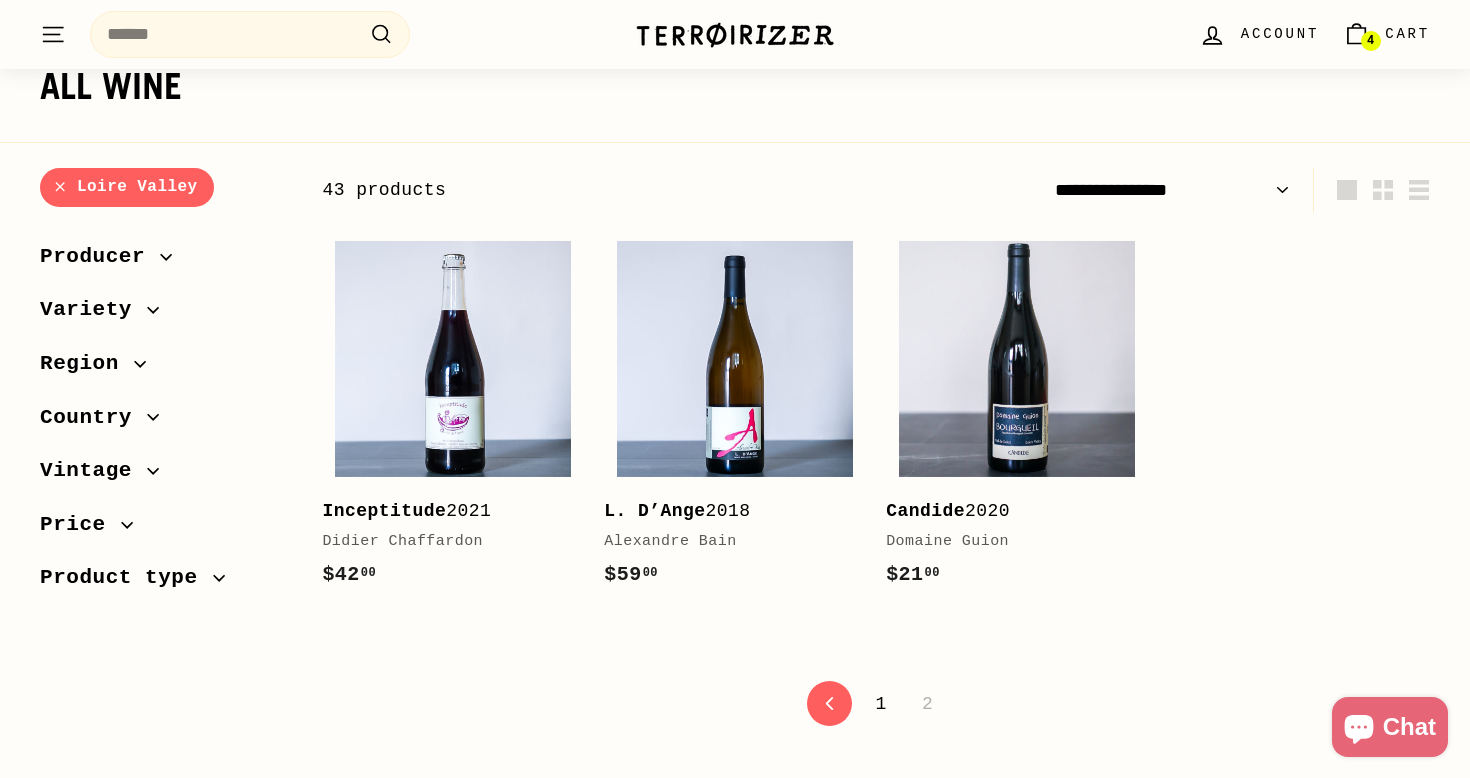 scroll, scrollTop: 161, scrollLeft: 0, axis: vertical 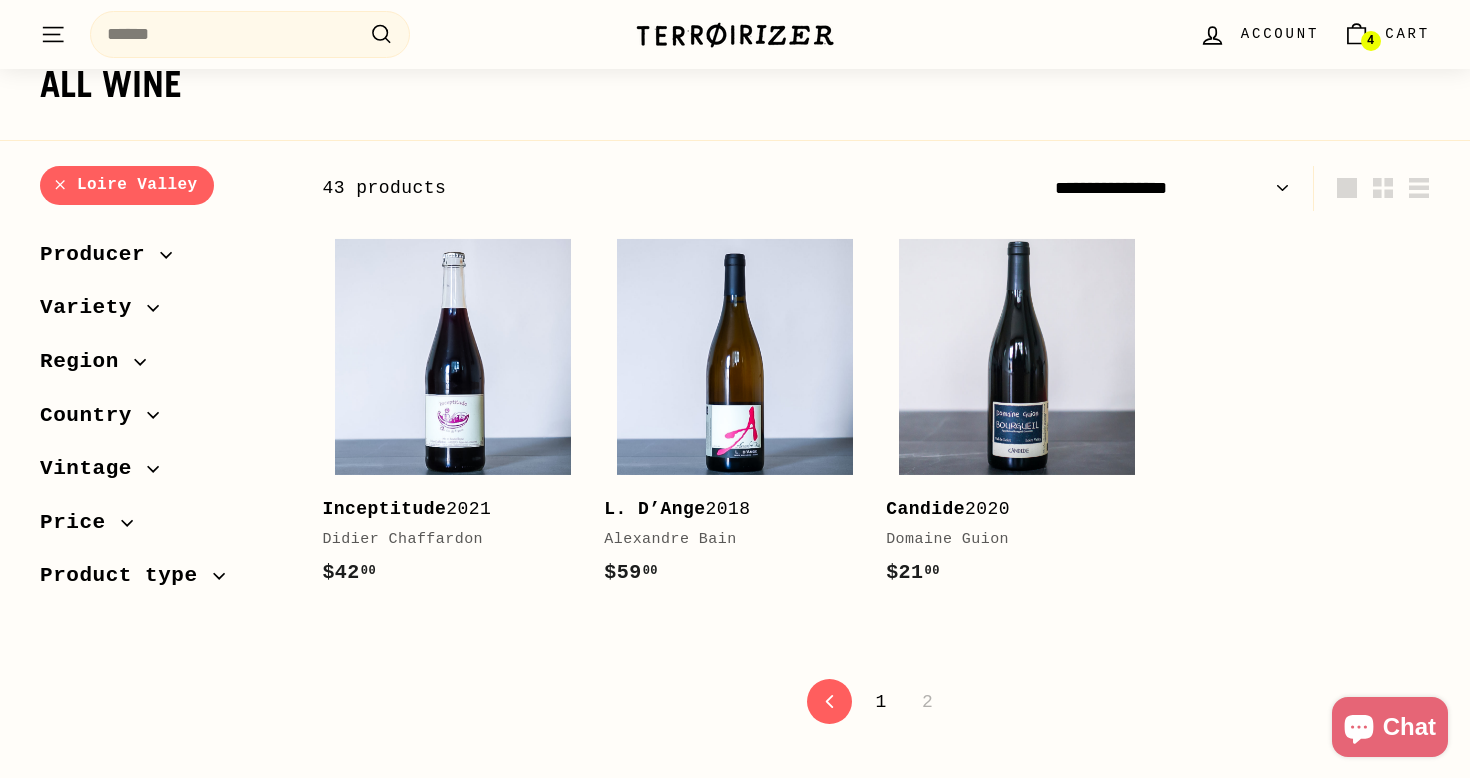 click on "1" at bounding box center [880, 702] 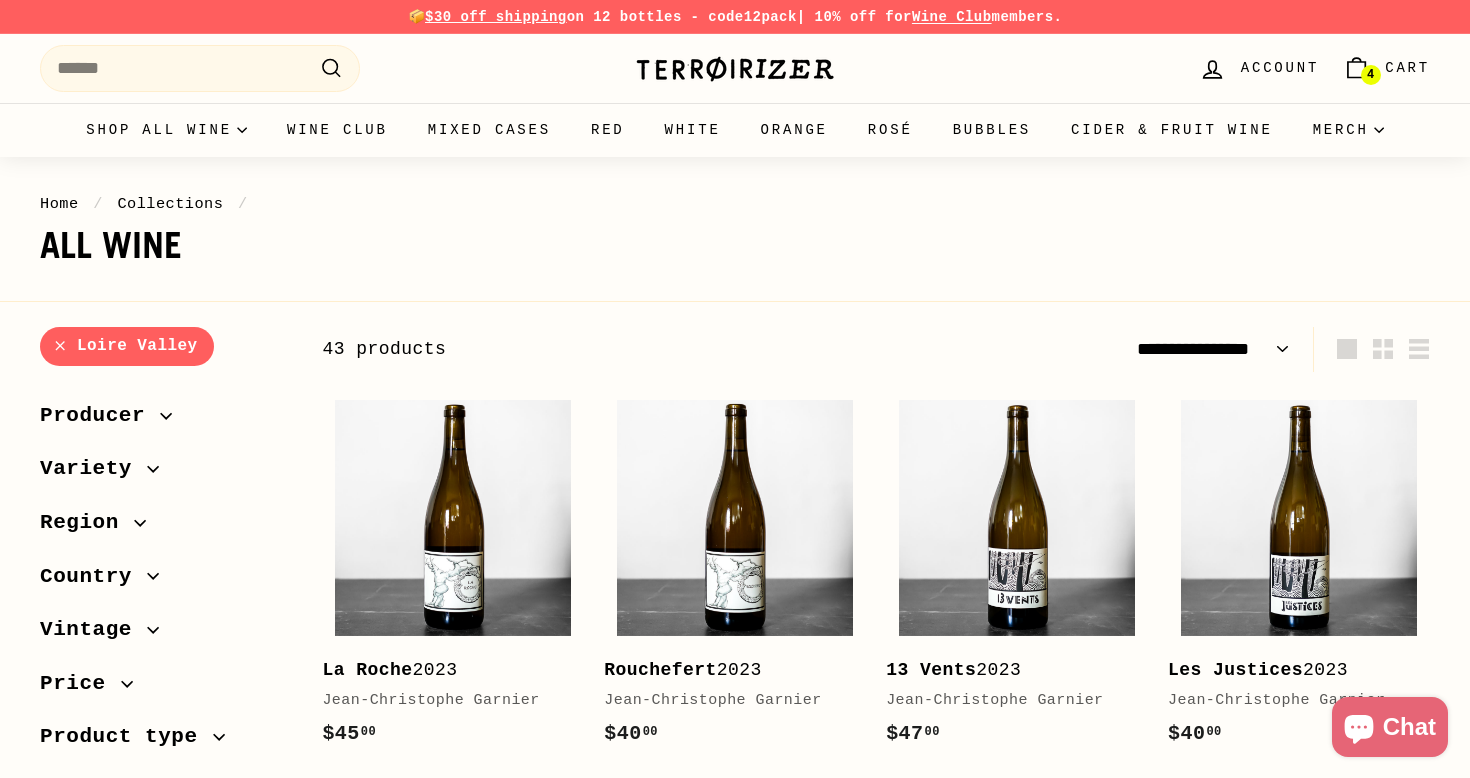 select on "**********" 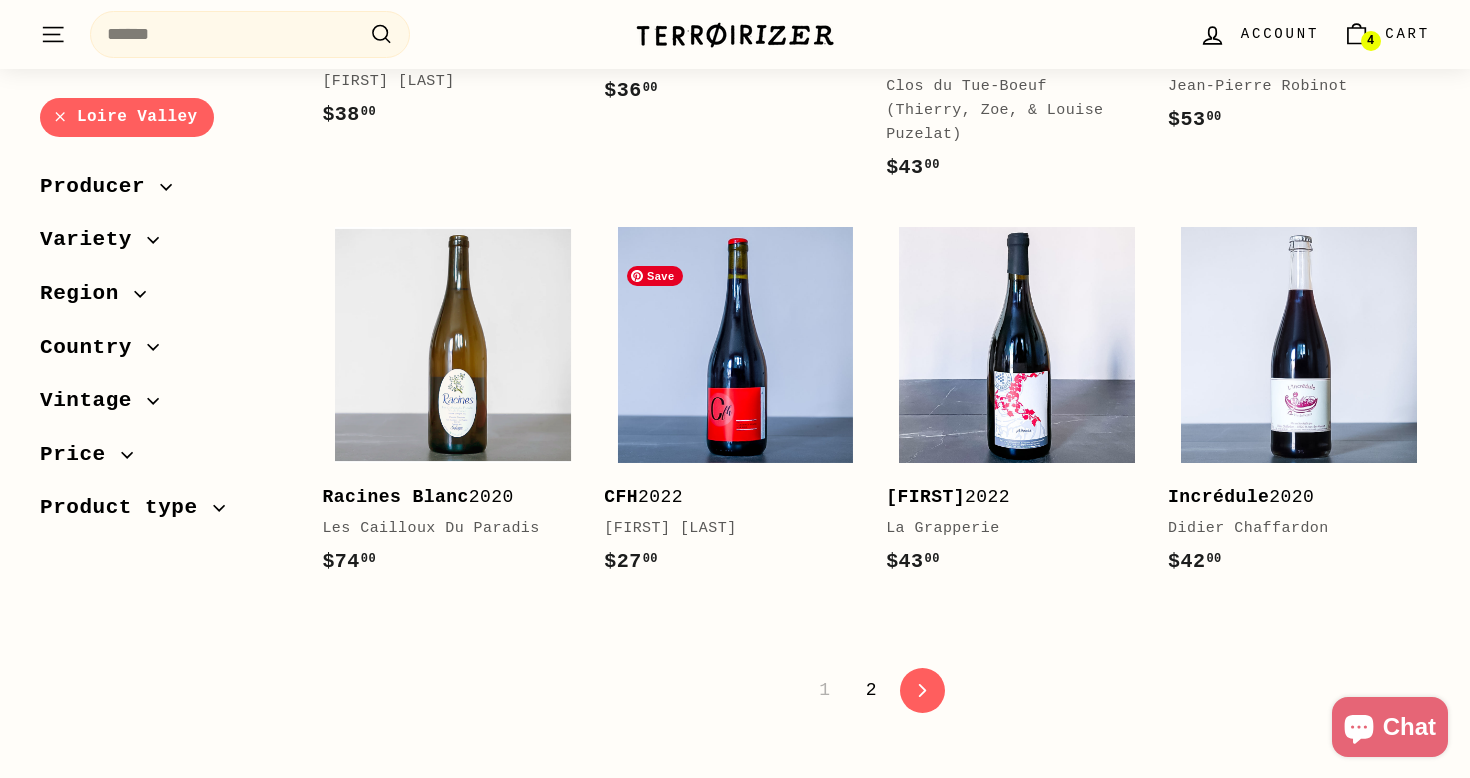 scroll, scrollTop: 4132, scrollLeft: 0, axis: vertical 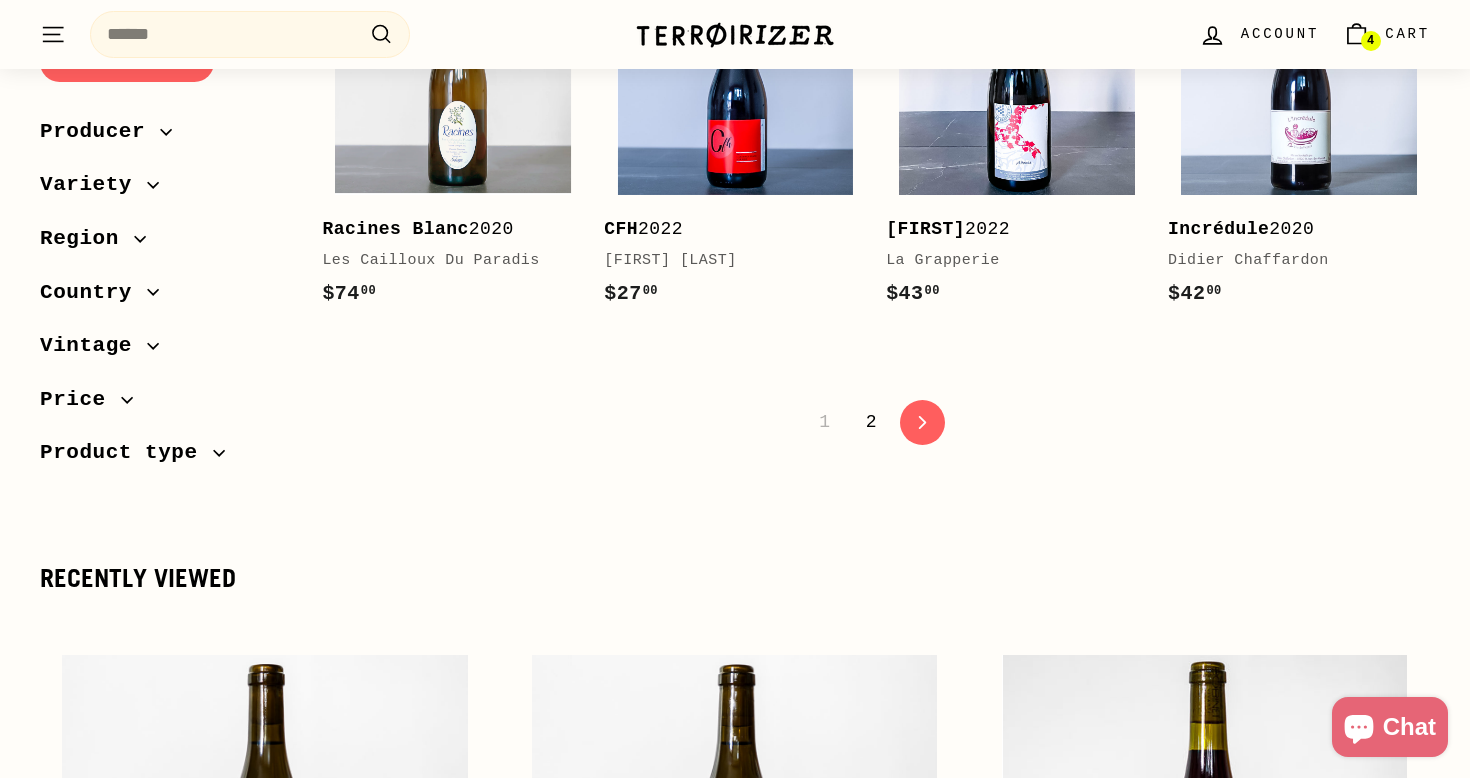 click on "2" at bounding box center (871, 422) 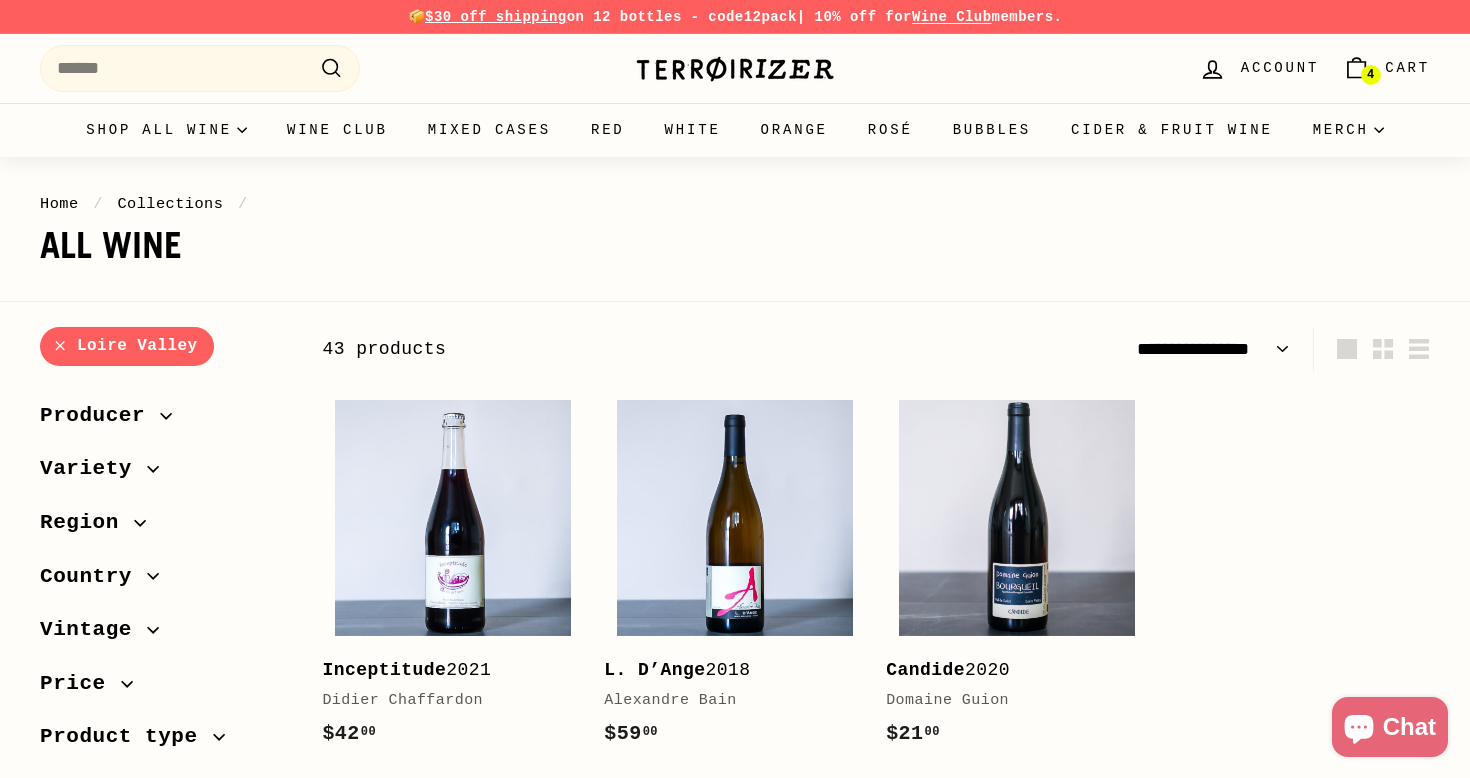 select on "**********" 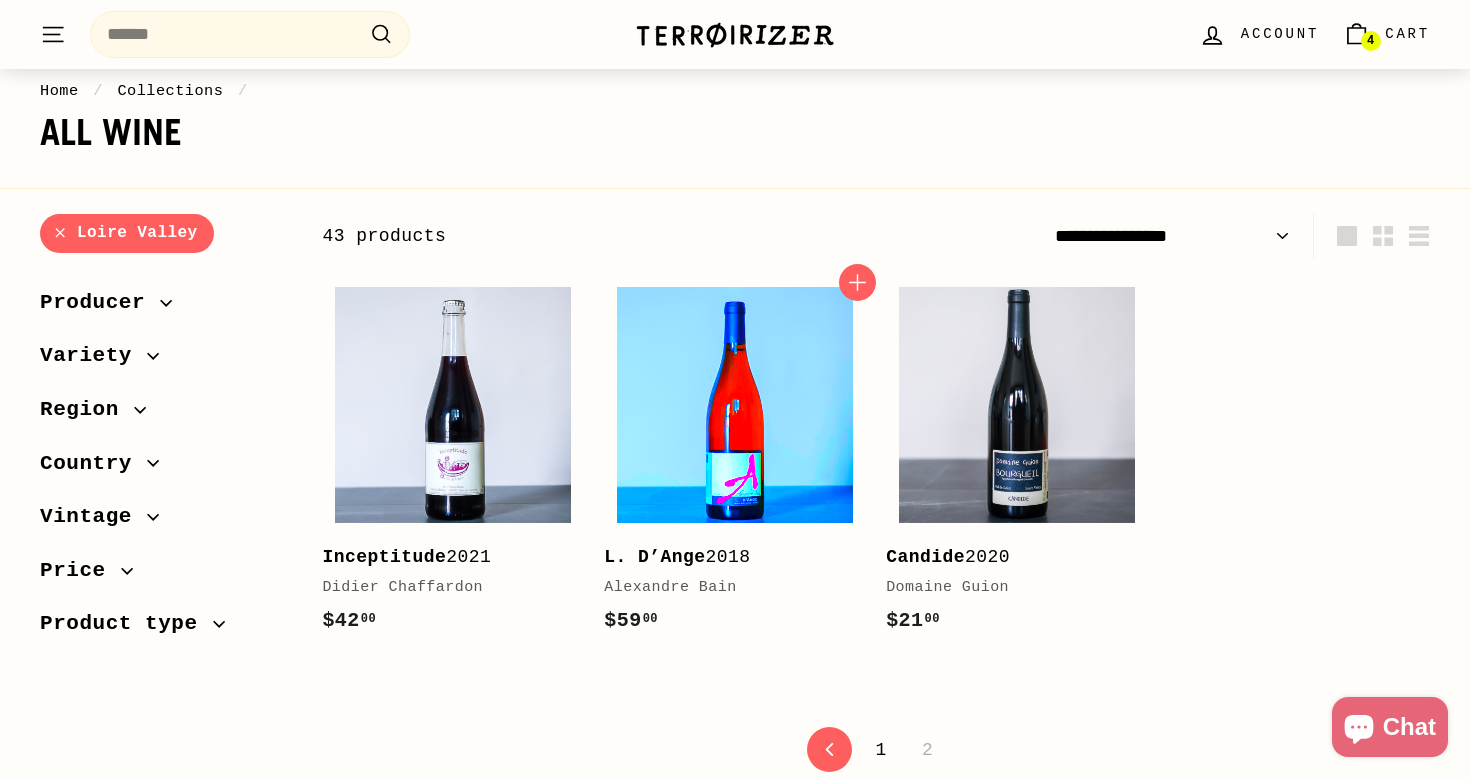 scroll, scrollTop: 316, scrollLeft: 0, axis: vertical 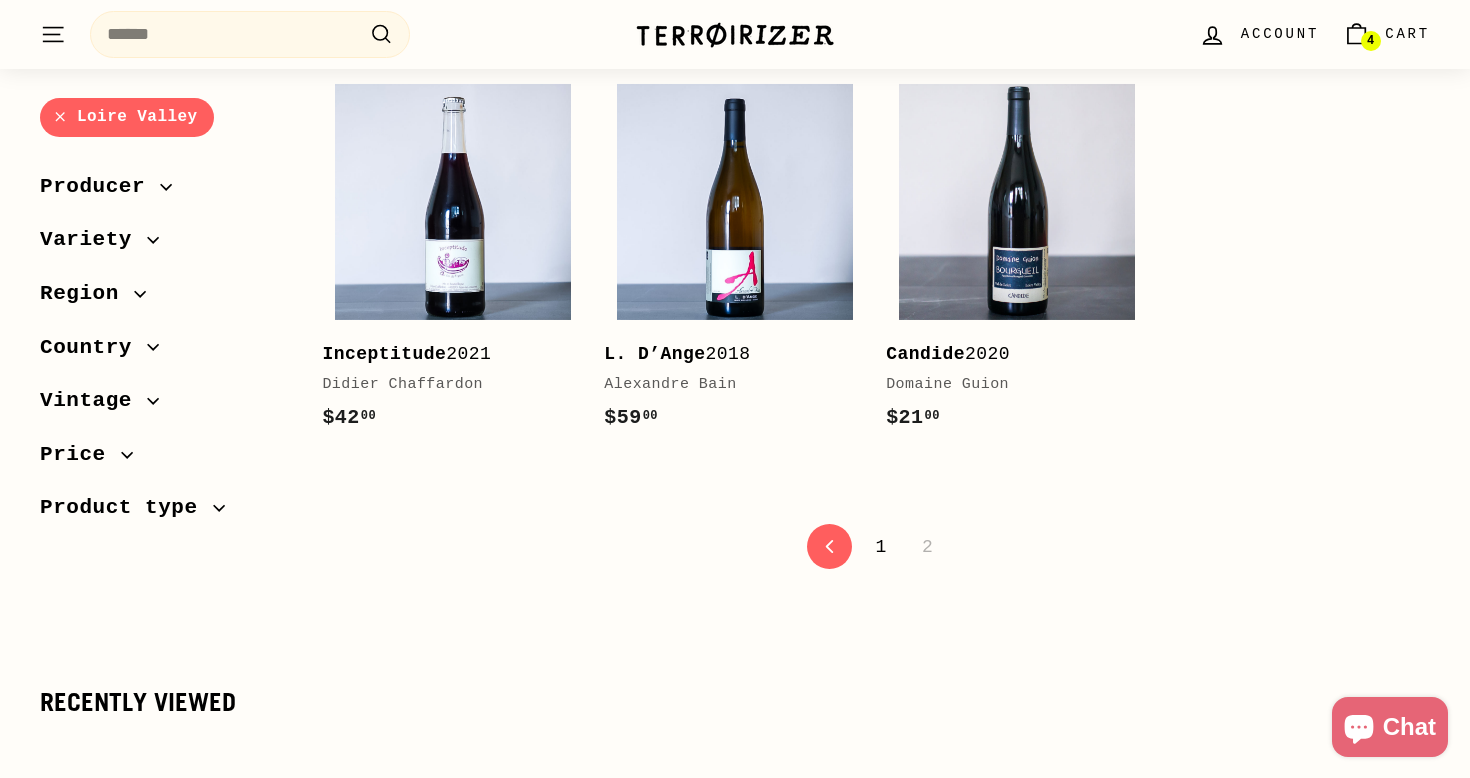 click on "Vintage" at bounding box center [93, 401] 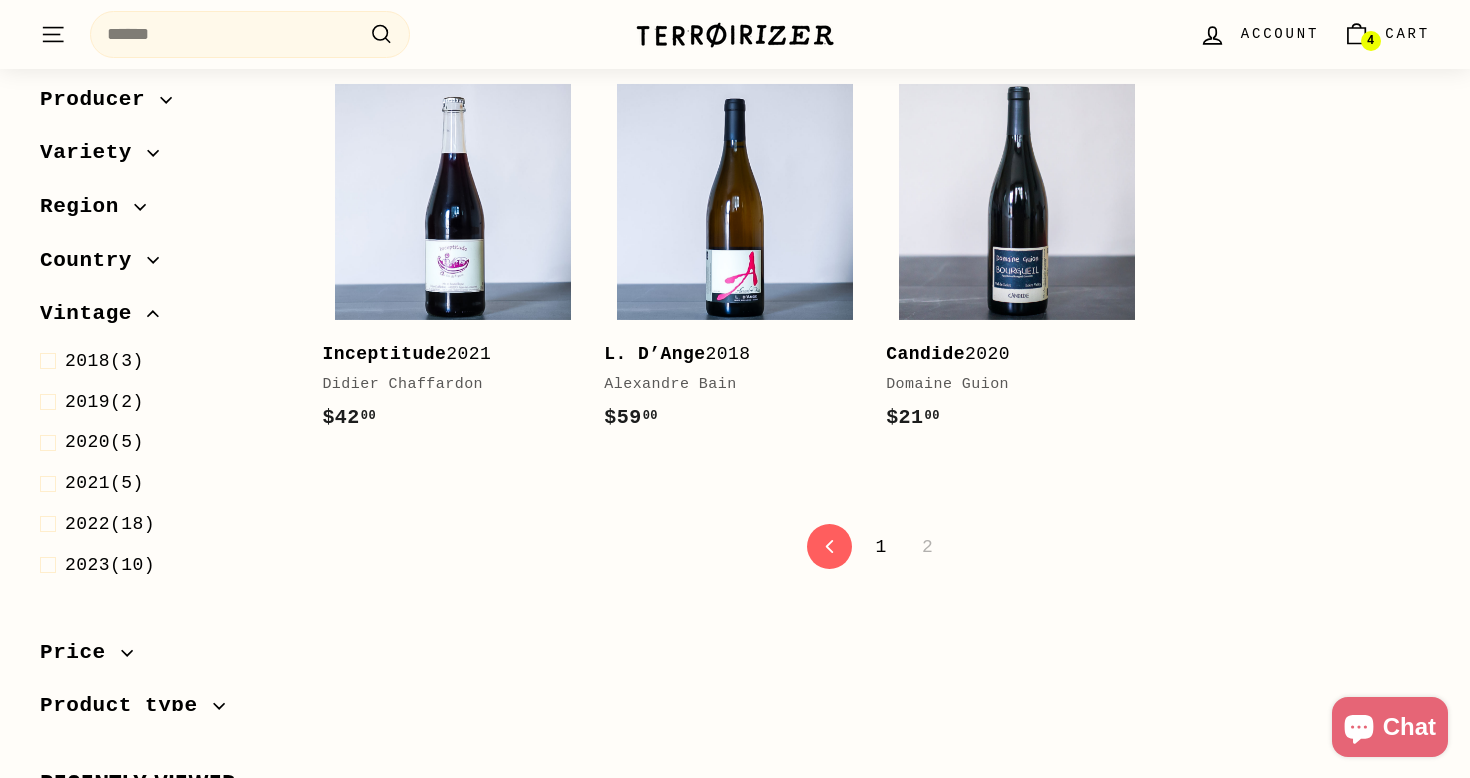 click on "Vintage" at bounding box center (93, 314) 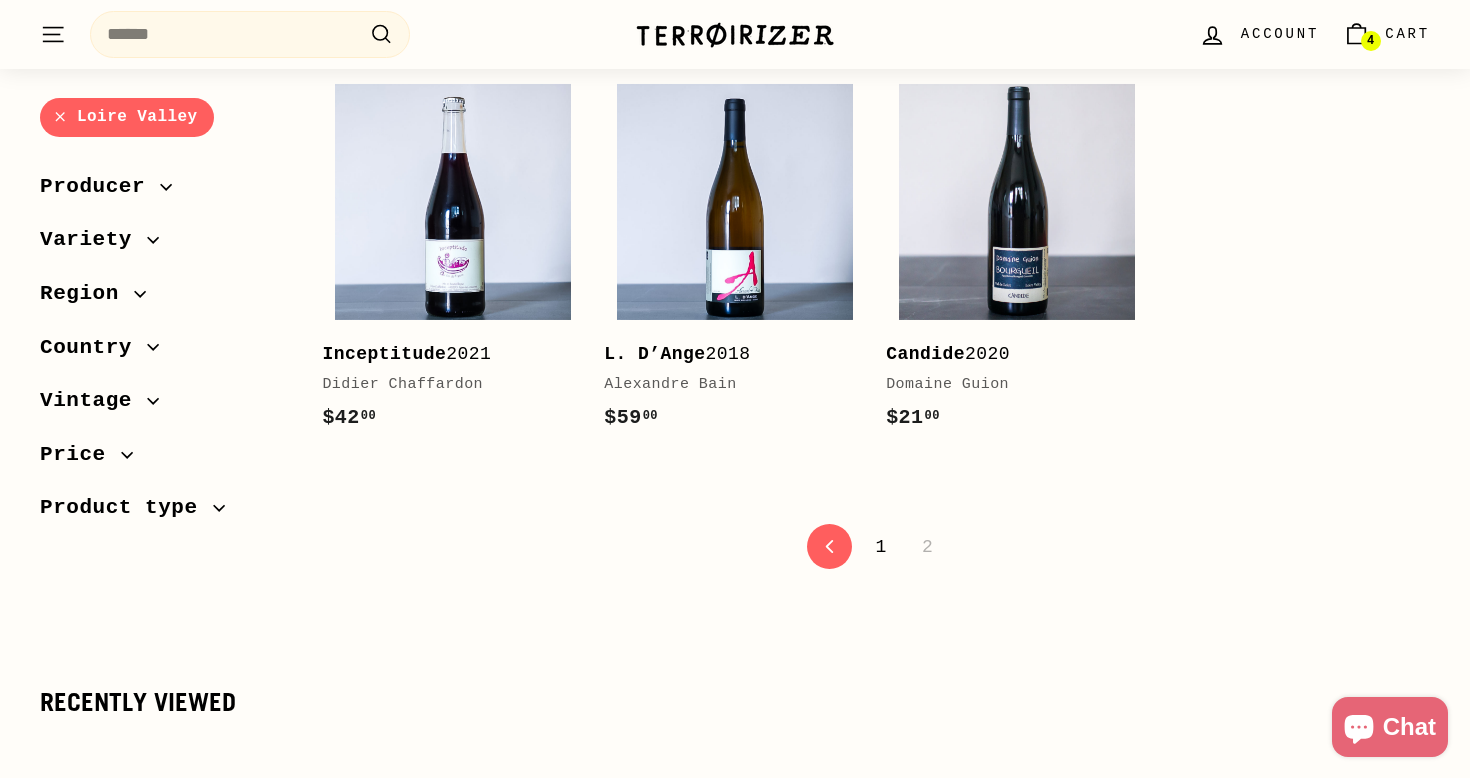 click on "Region" at bounding box center (87, 294) 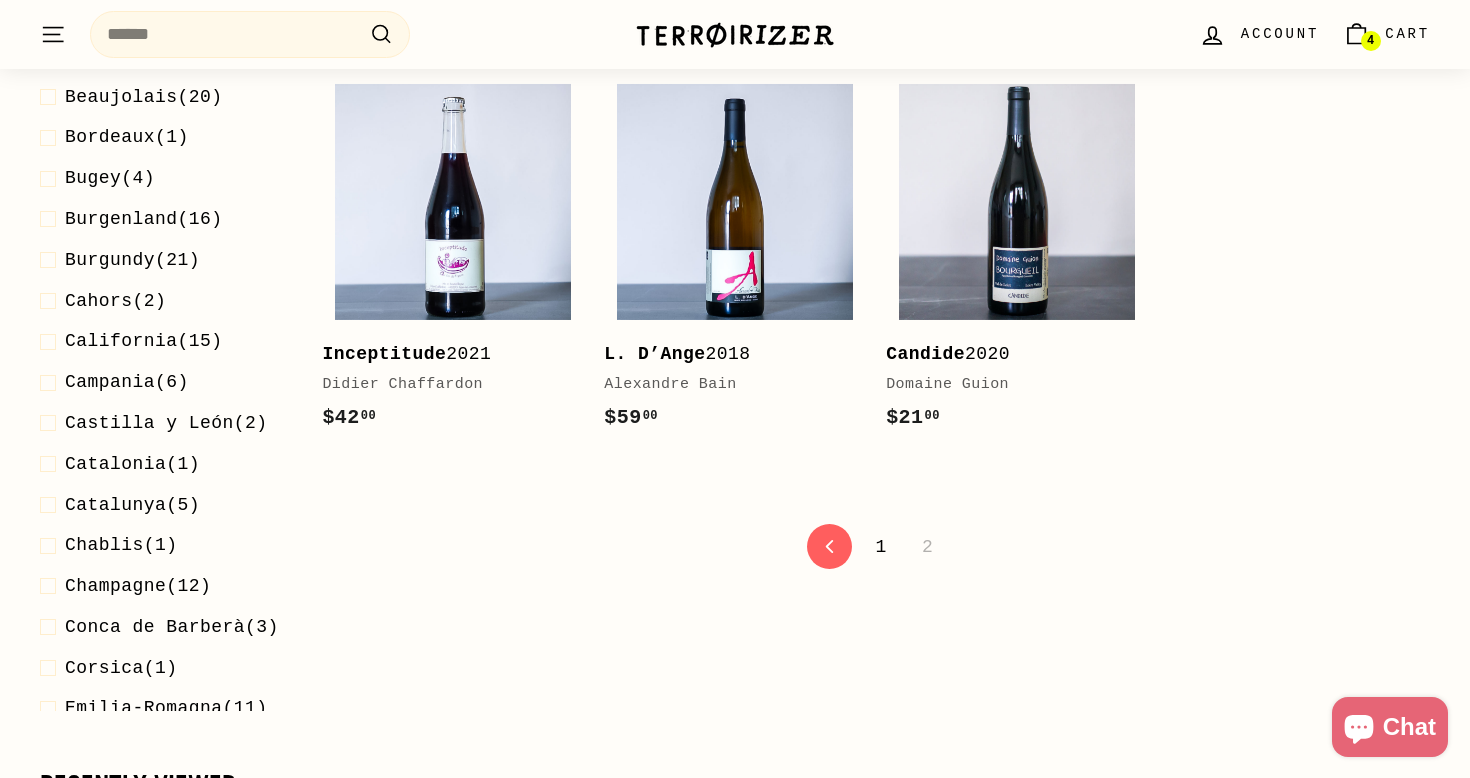 scroll, scrollTop: 555, scrollLeft: 0, axis: vertical 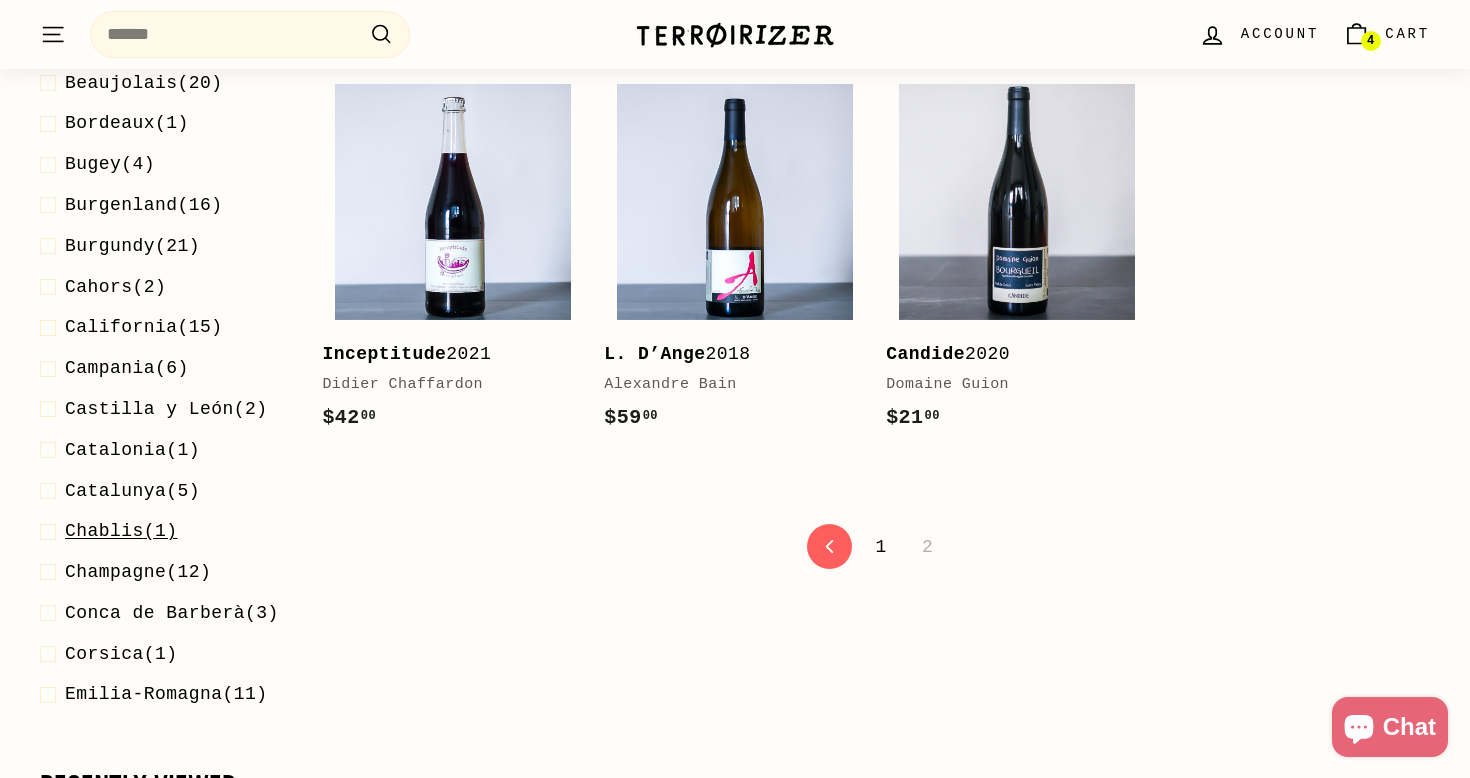 click on "Chablis  (1)" at bounding box center [121, 531] 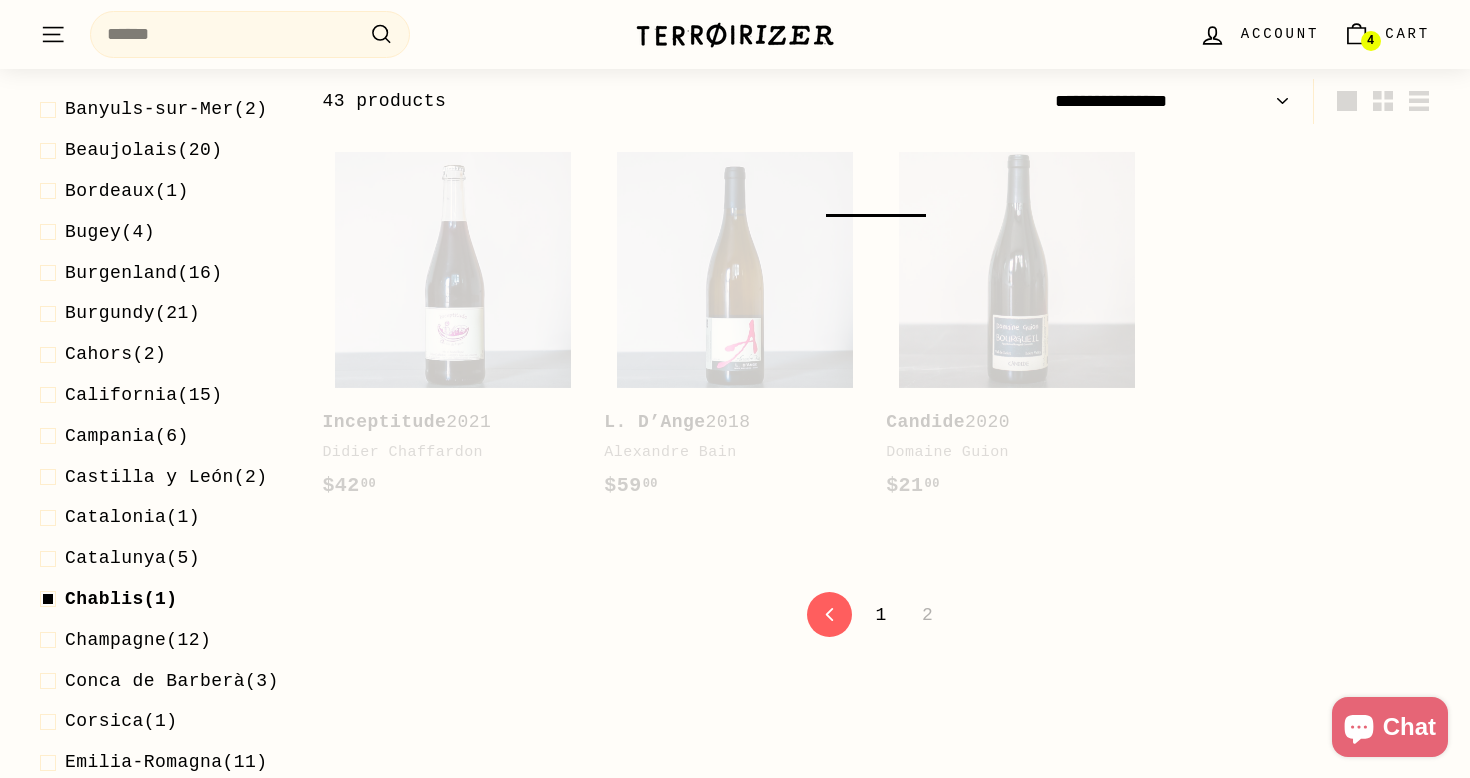 select on "**********" 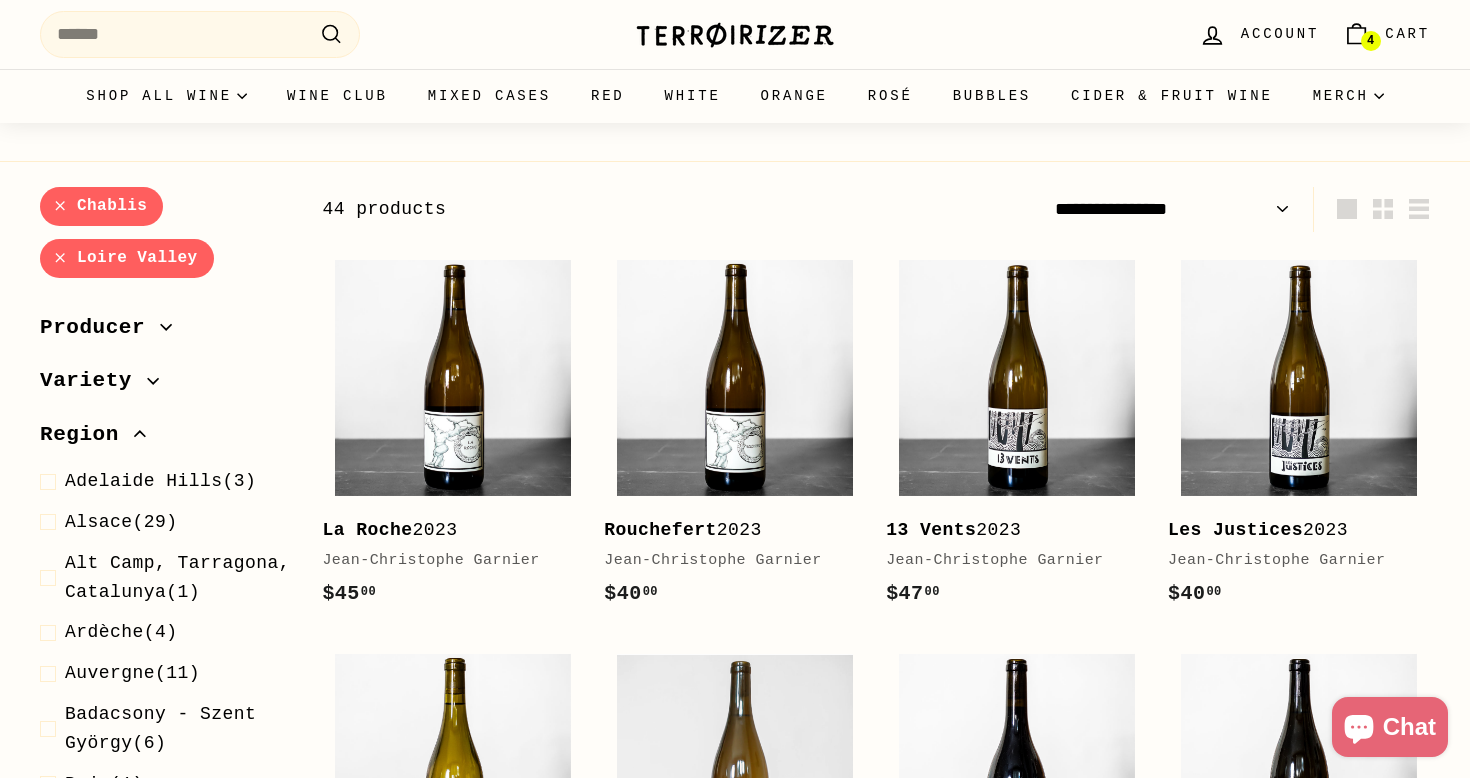 scroll, scrollTop: 0, scrollLeft: 0, axis: both 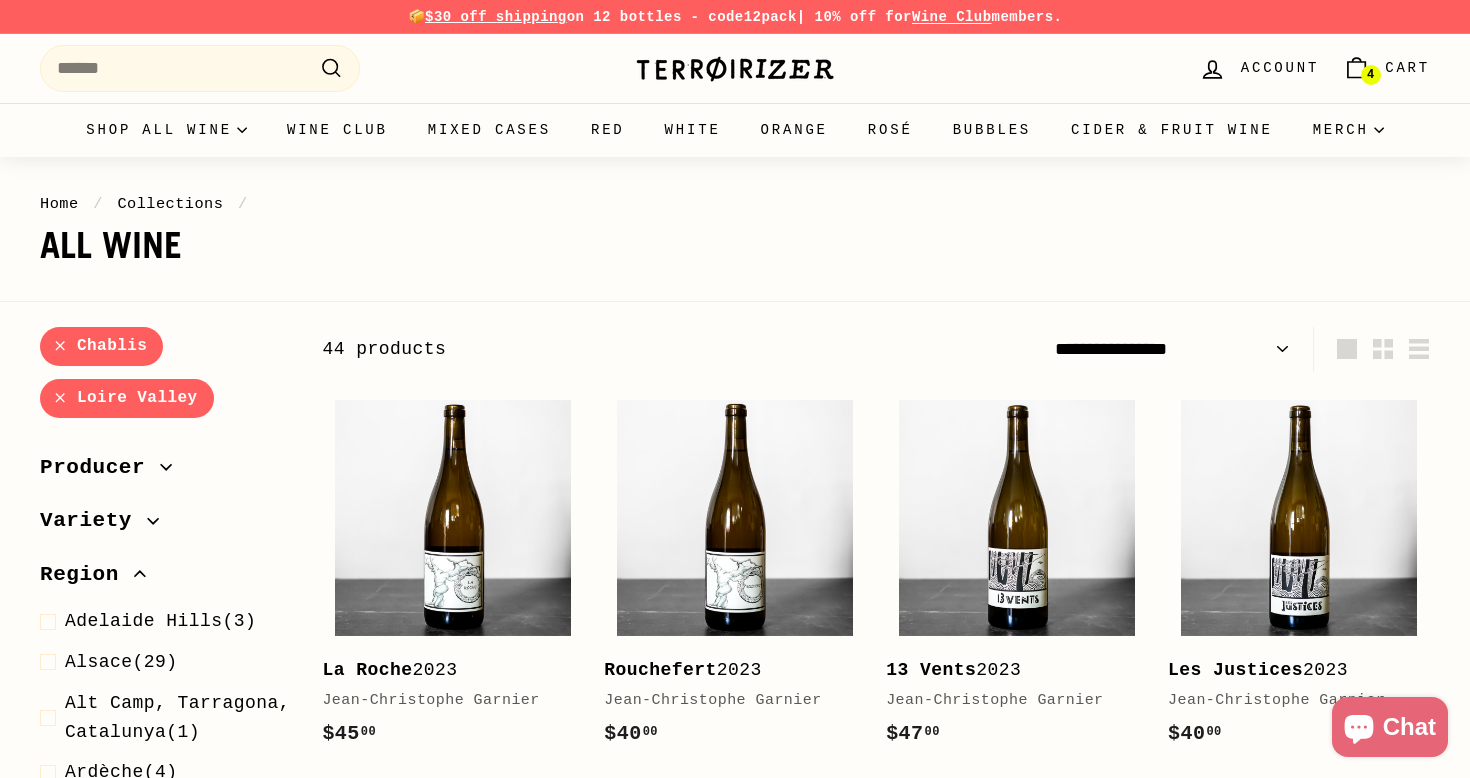 click on "Loire Valley" at bounding box center [127, 398] 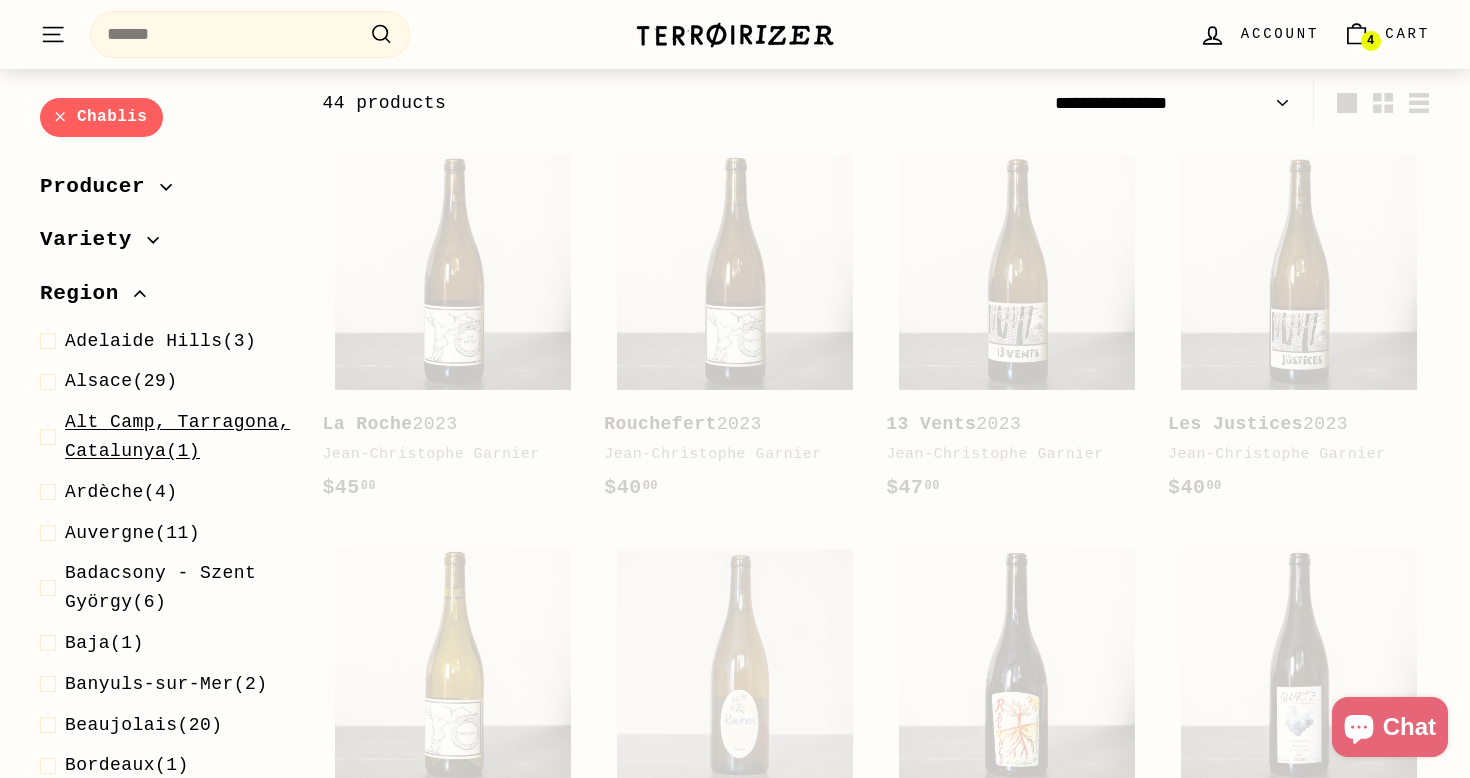 scroll, scrollTop: 248, scrollLeft: 0, axis: vertical 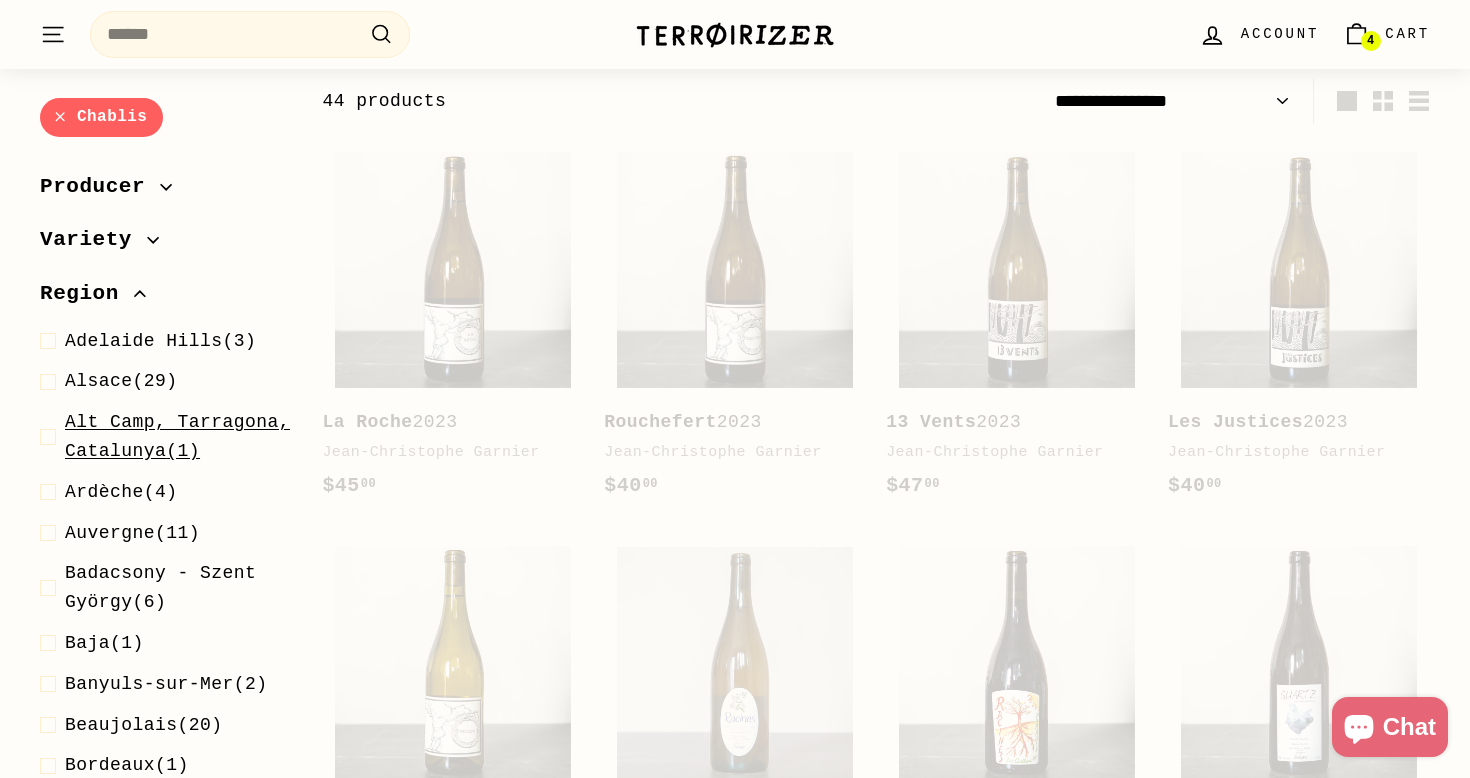 select on "**********" 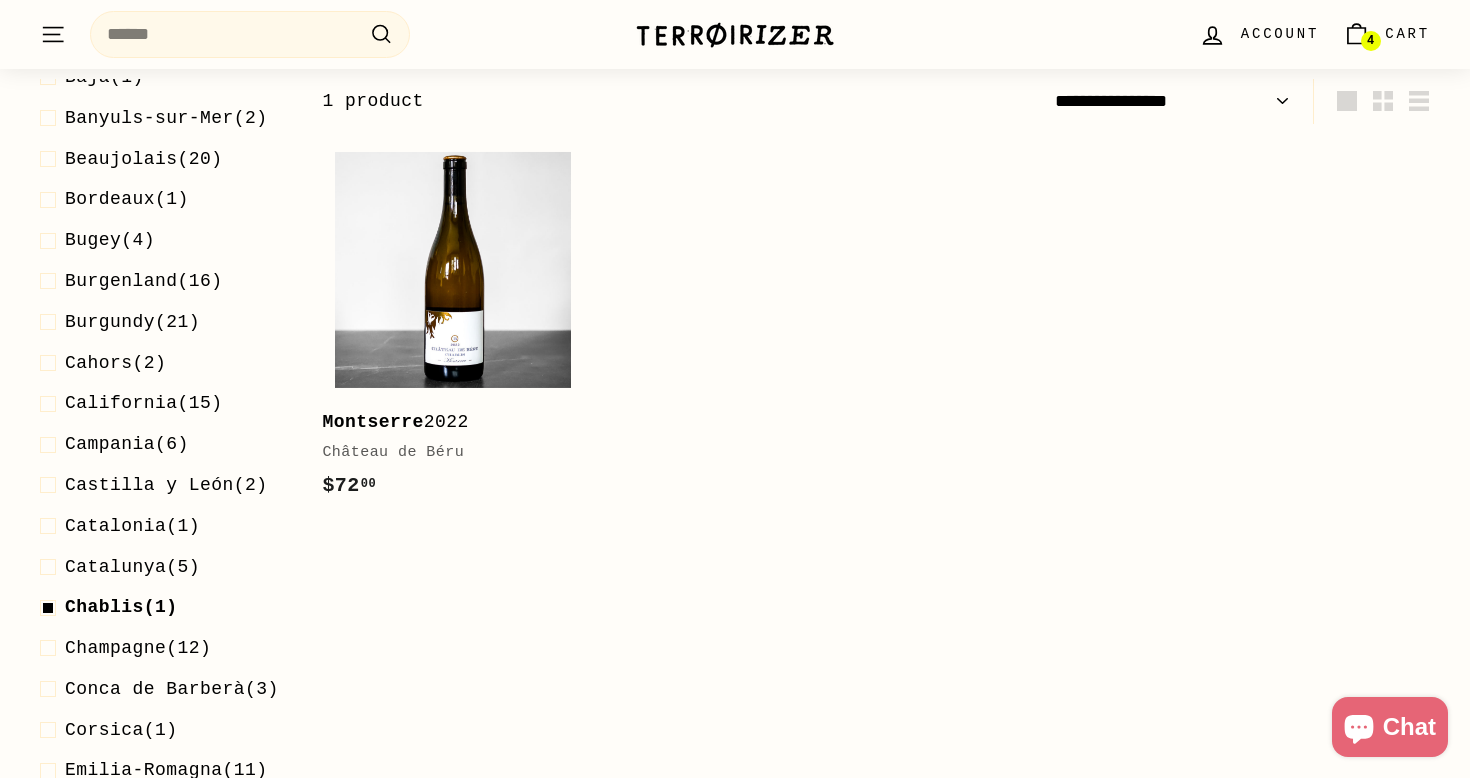 scroll, scrollTop: 632, scrollLeft: 0, axis: vertical 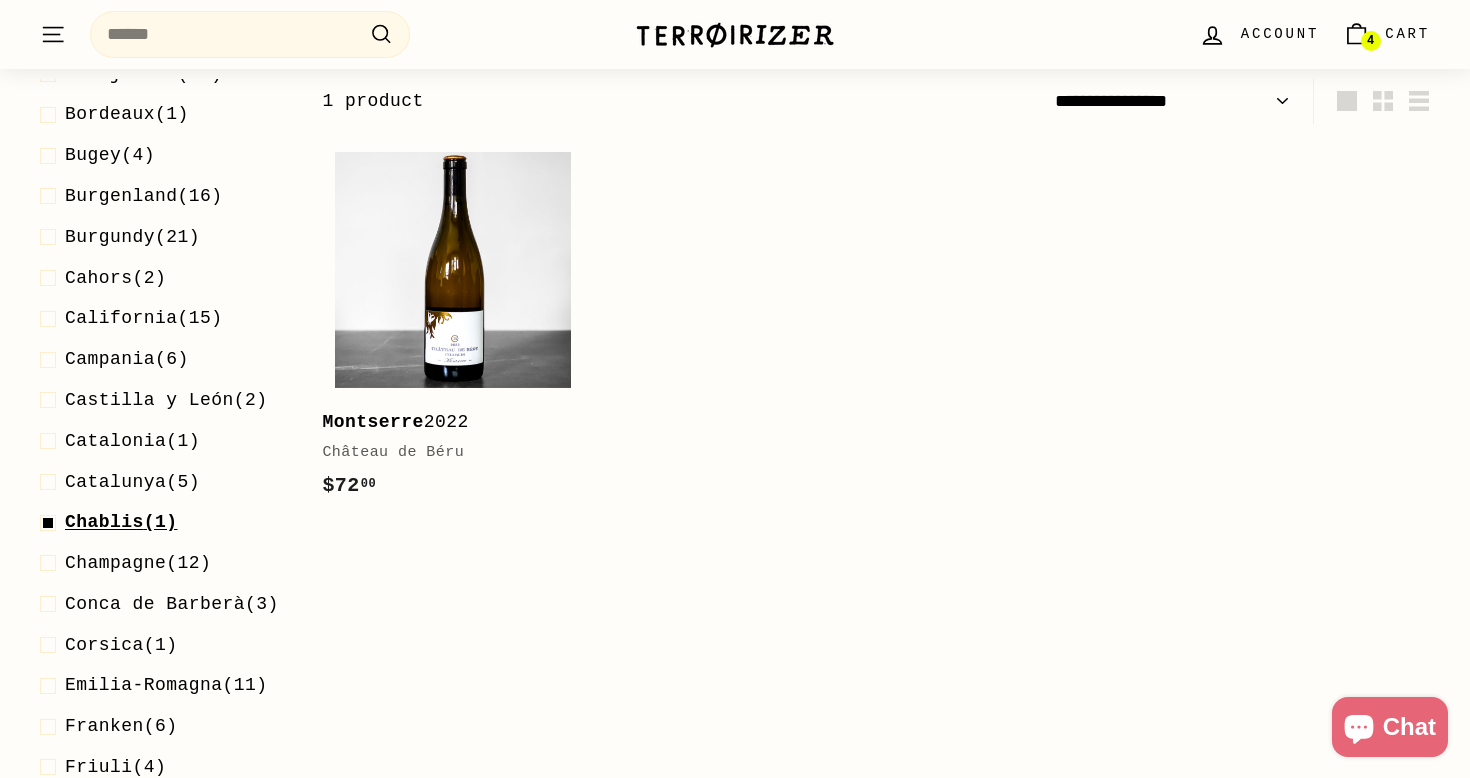 click at bounding box center (52, 522) 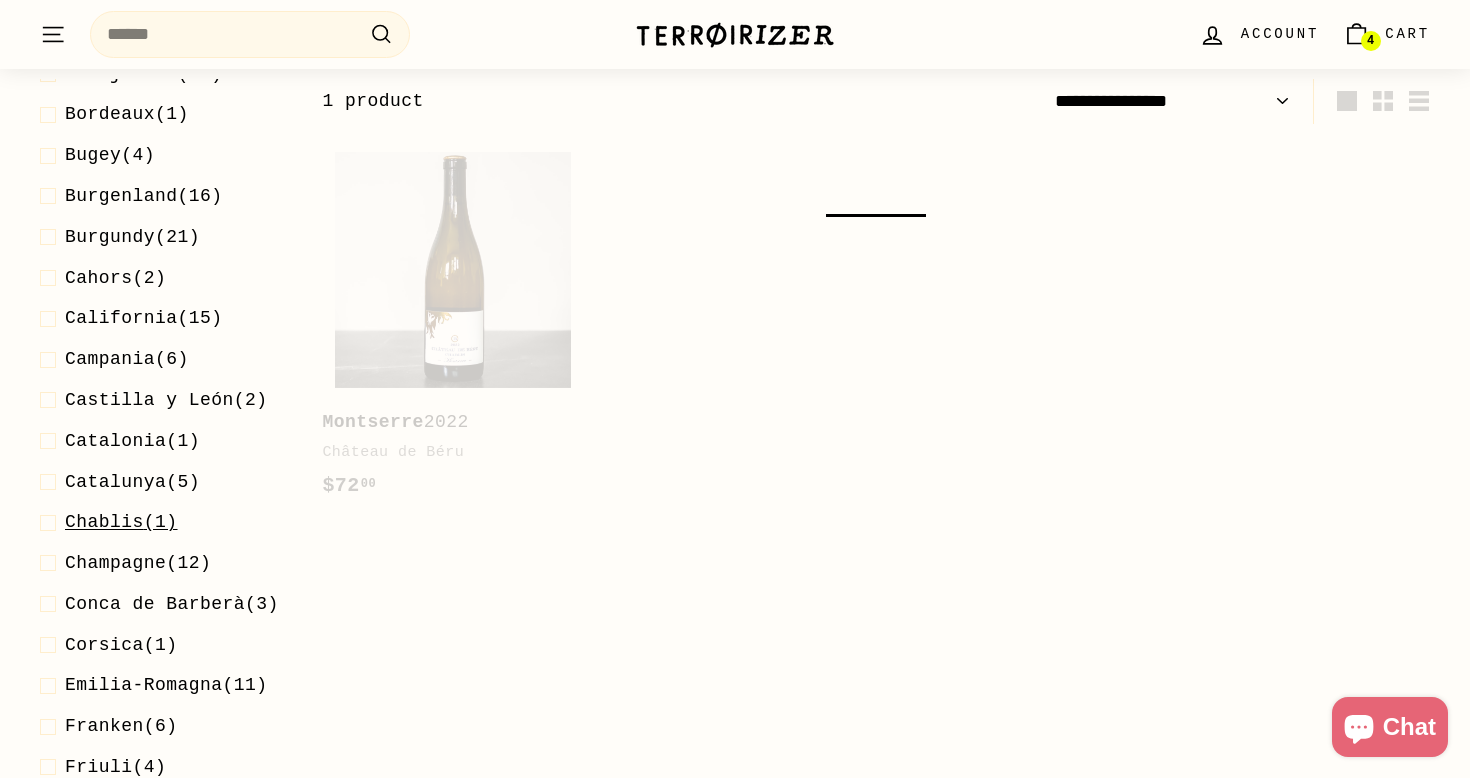 select on "**********" 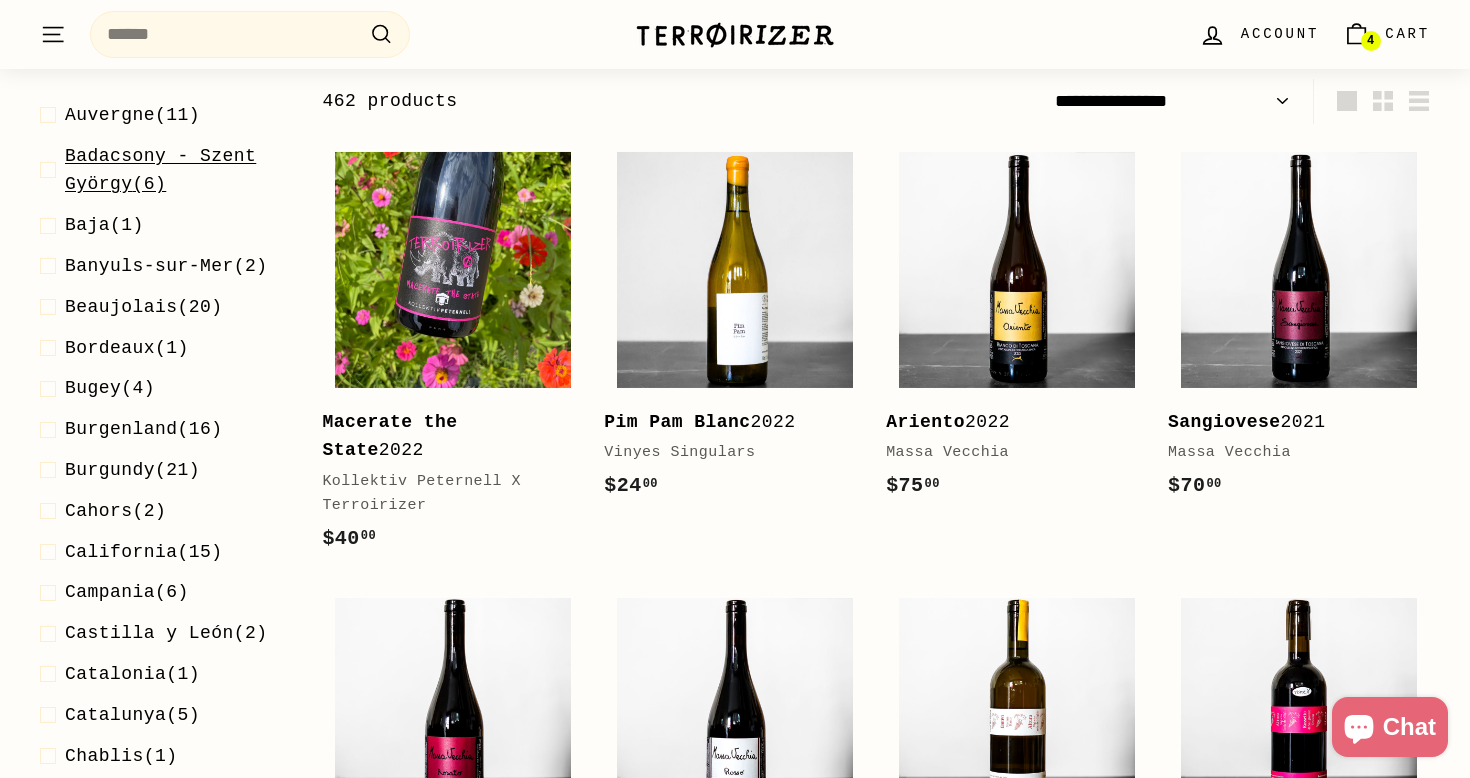 scroll, scrollTop: 0, scrollLeft: 0, axis: both 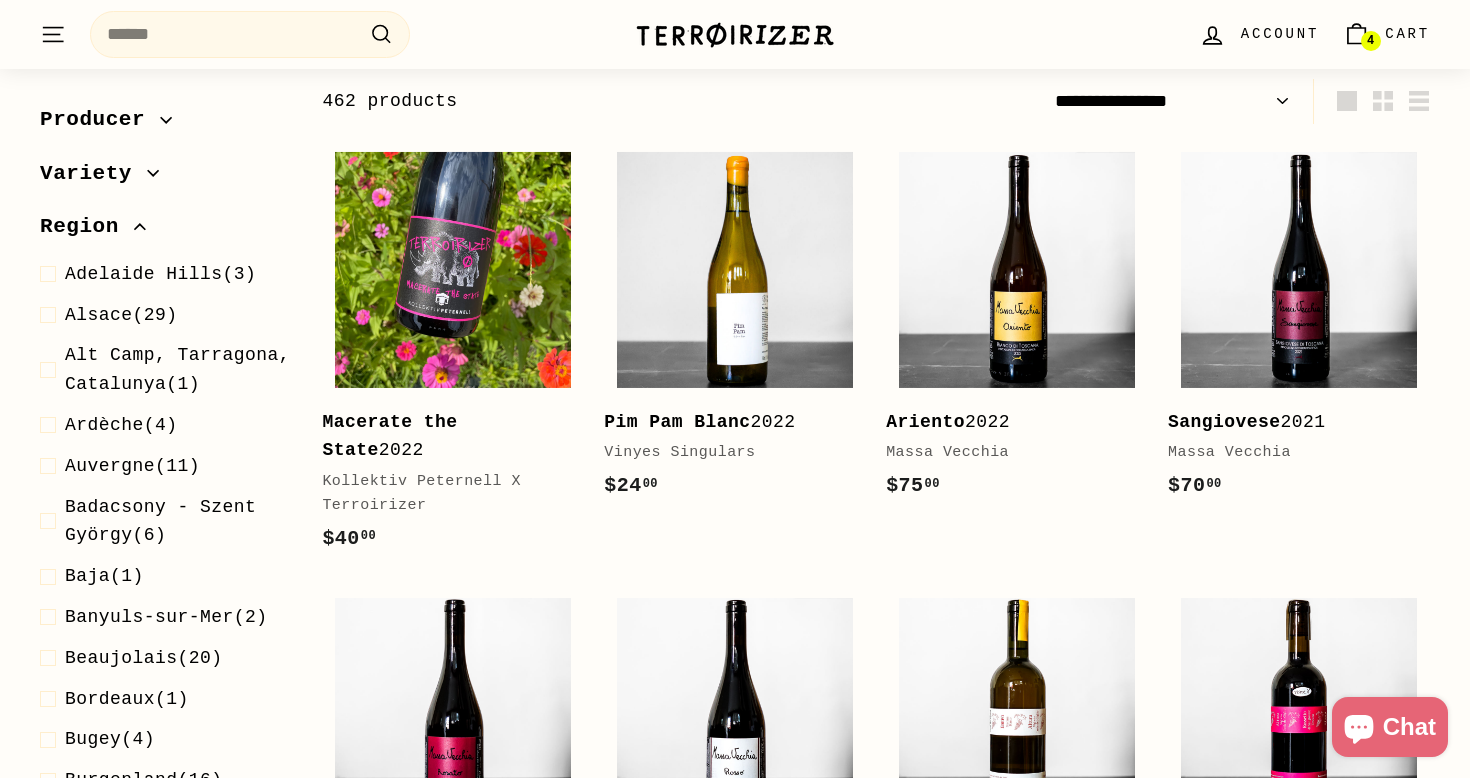 click on "Region" at bounding box center (87, 227) 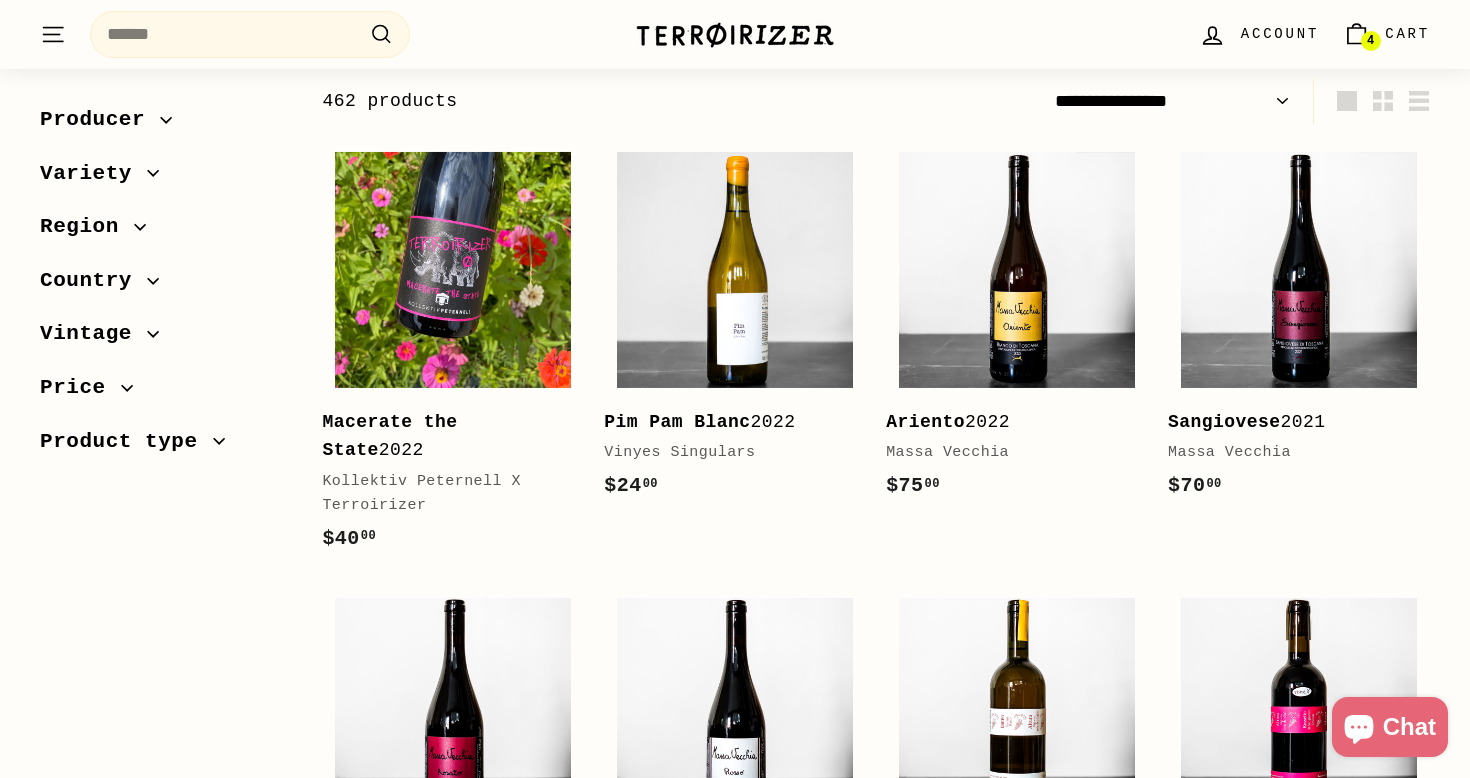 click on "Country" at bounding box center [93, 281] 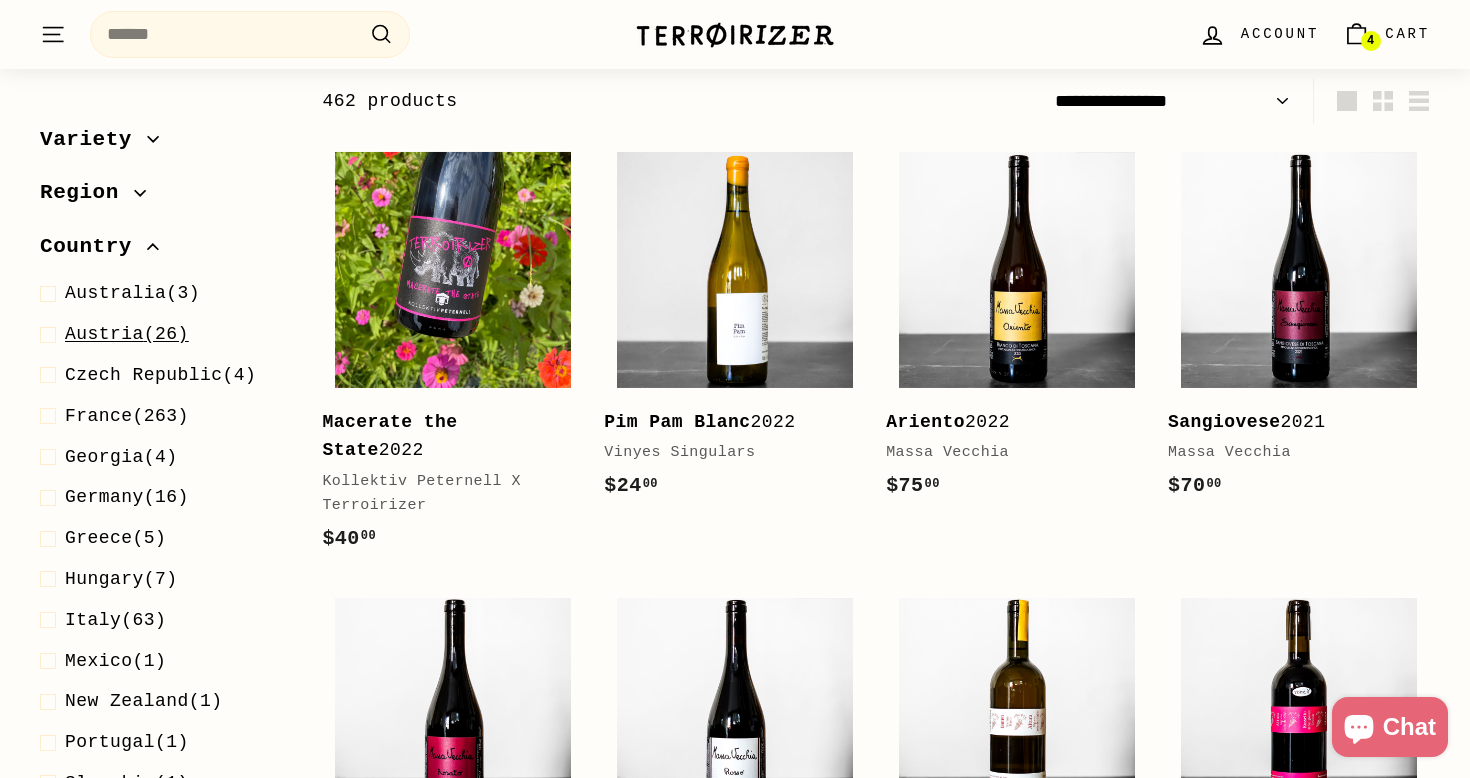 scroll, scrollTop: 49, scrollLeft: 0, axis: vertical 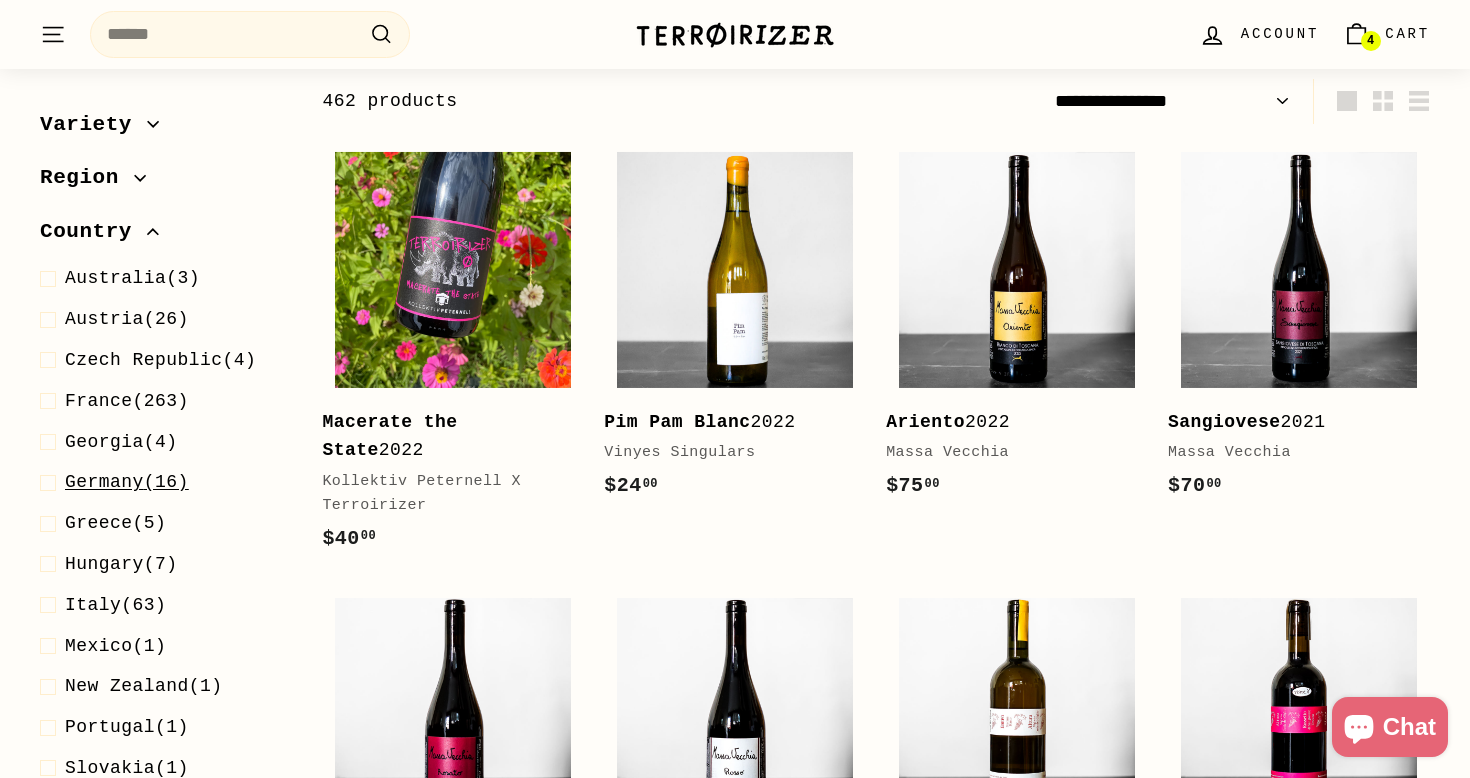 click on "Germany" at bounding box center [104, 482] 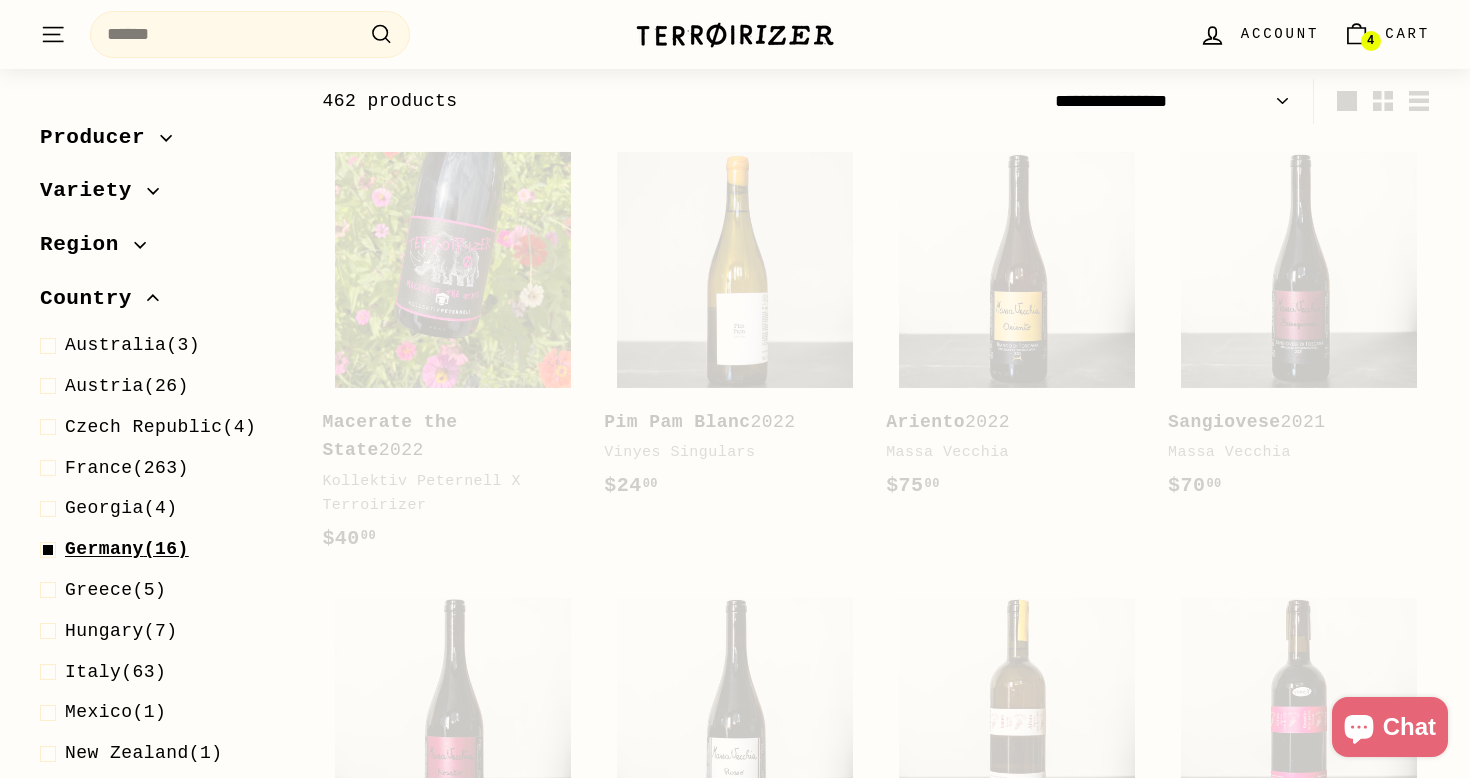 scroll, scrollTop: 115, scrollLeft: 0, axis: vertical 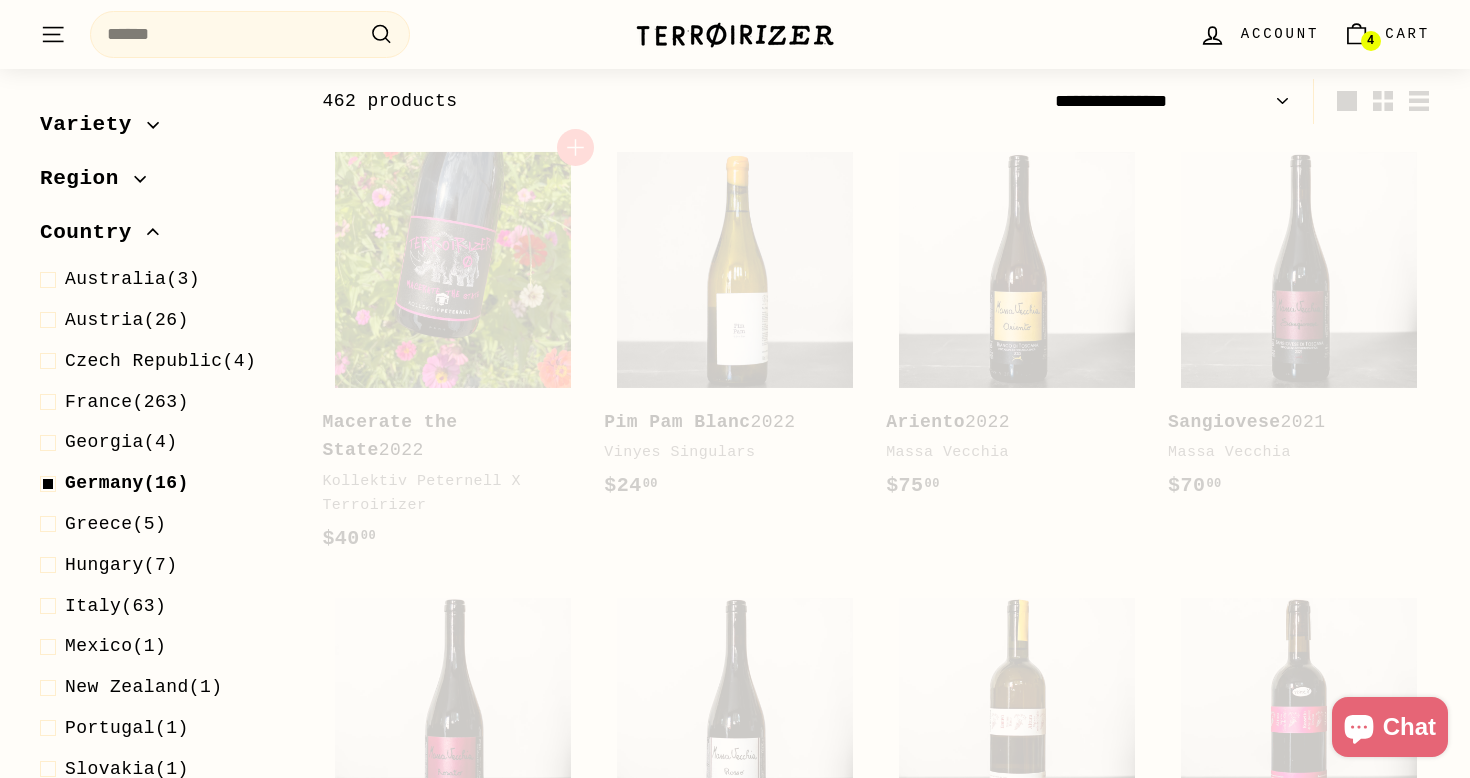 select on "**********" 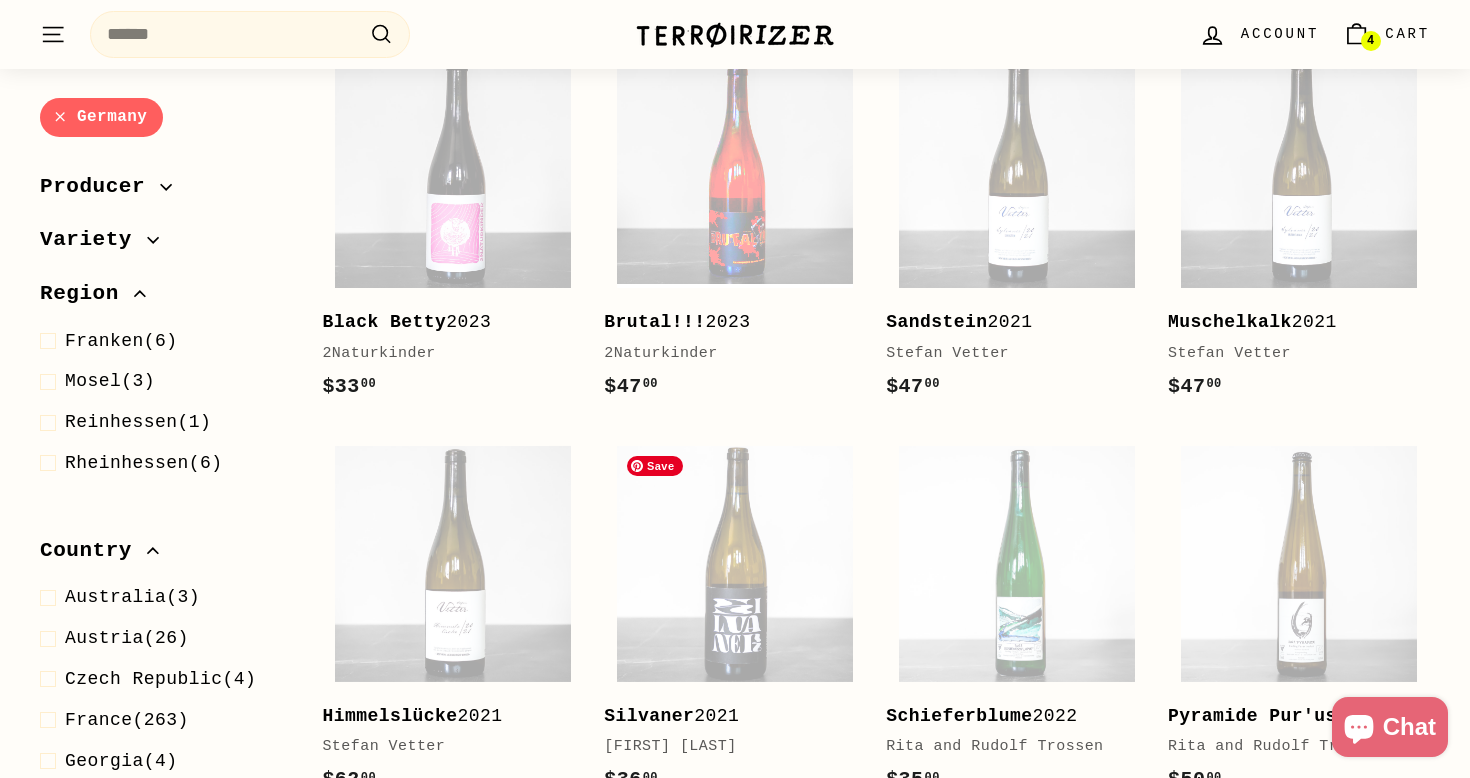 scroll, scrollTop: 764, scrollLeft: 0, axis: vertical 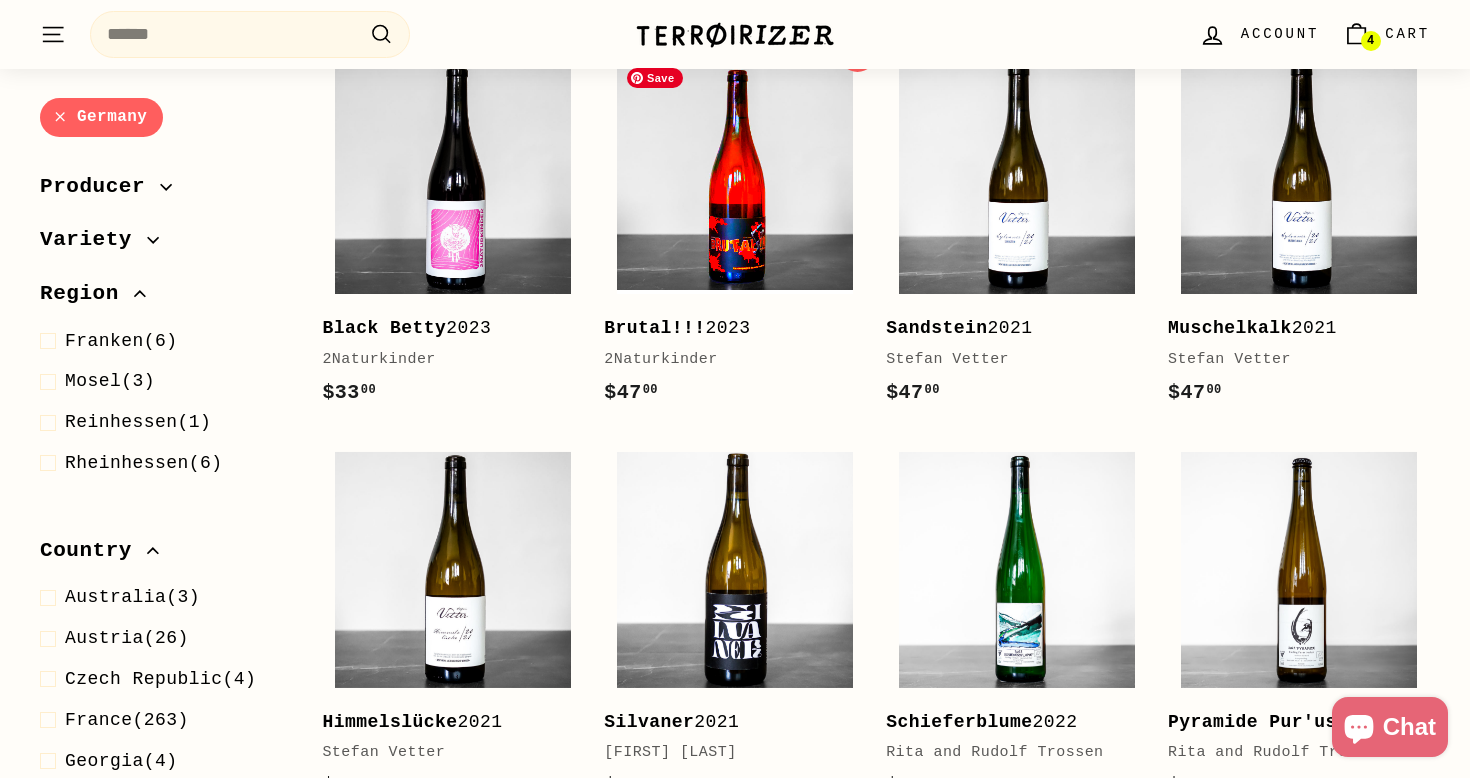 click at bounding box center (735, 176) 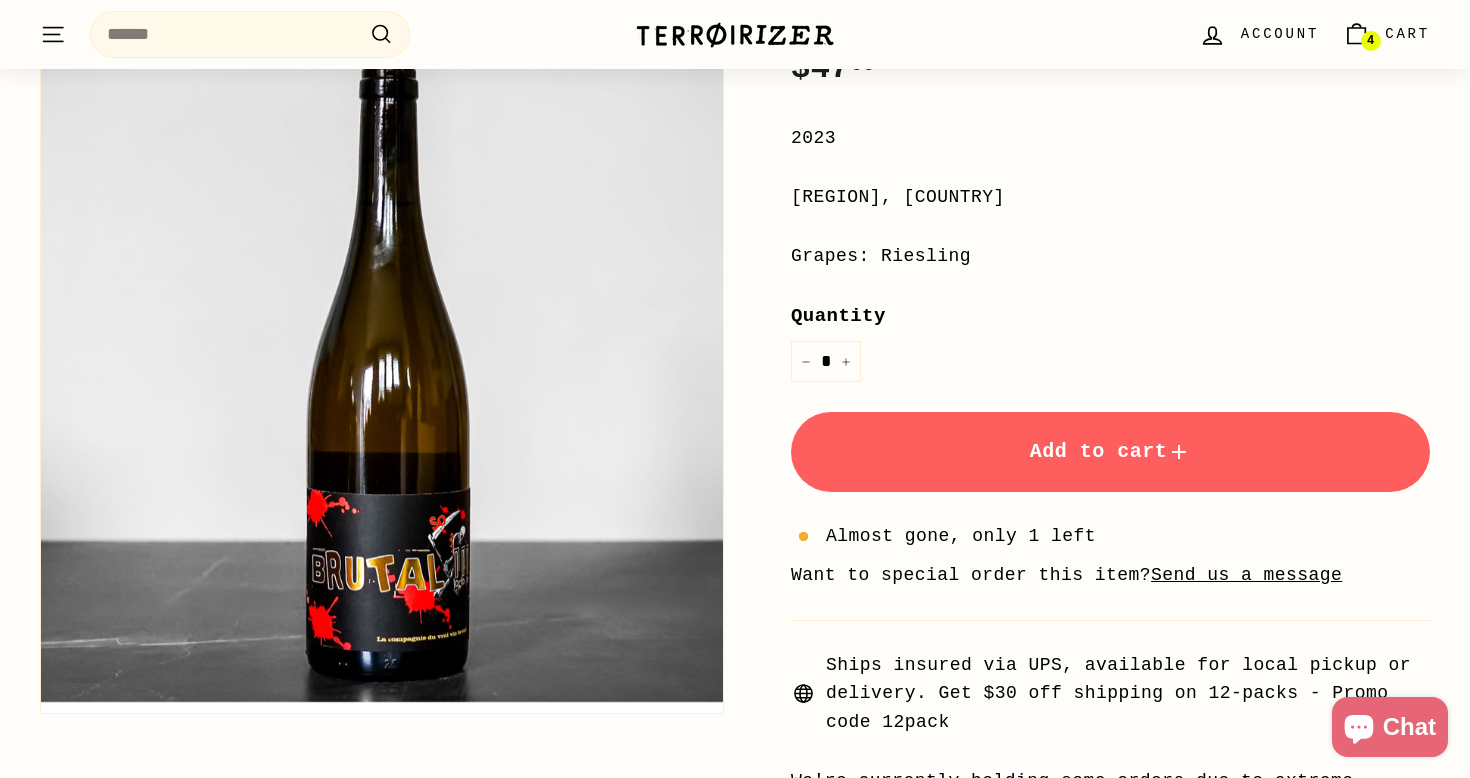 scroll, scrollTop: 377, scrollLeft: 0, axis: vertical 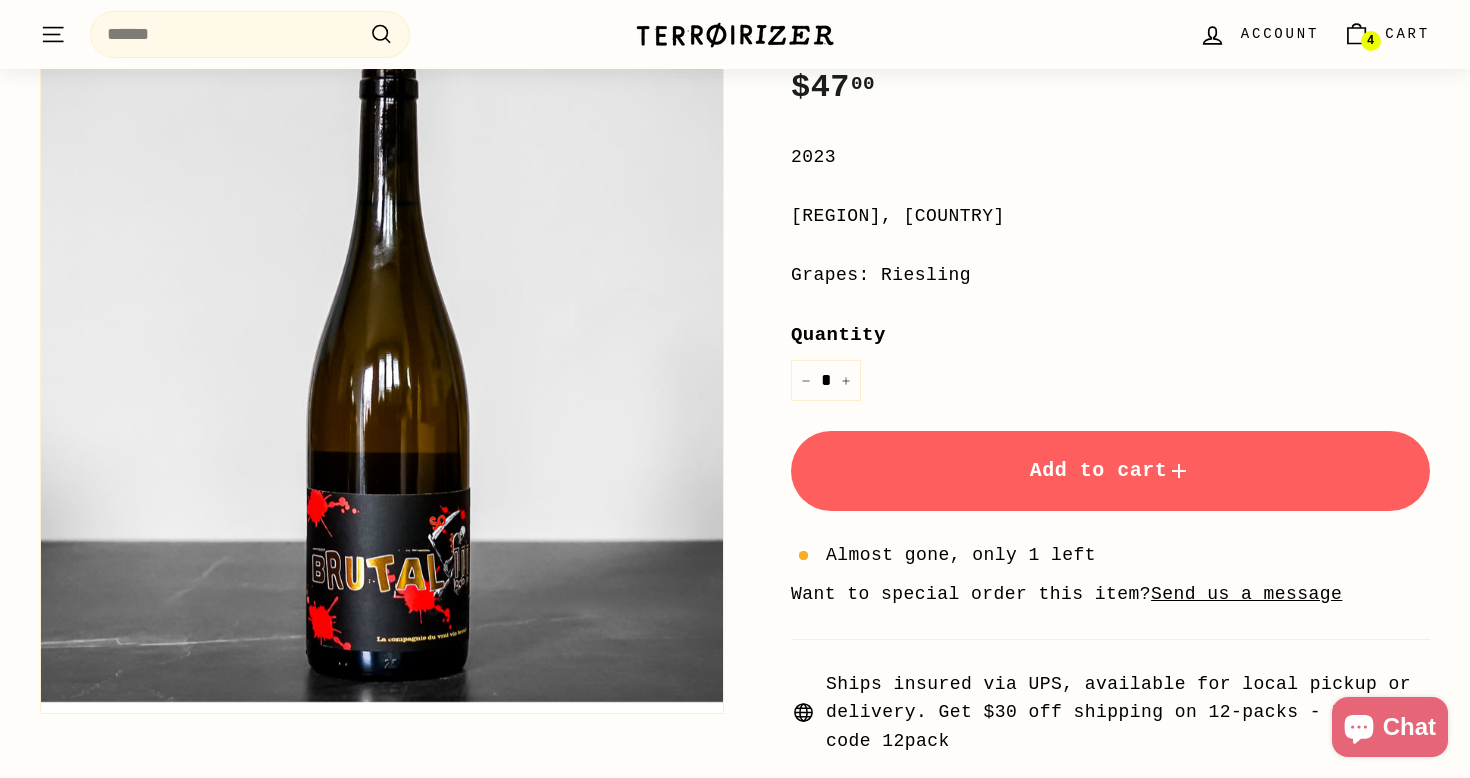 click on "Add to cart" at bounding box center [1110, 471] 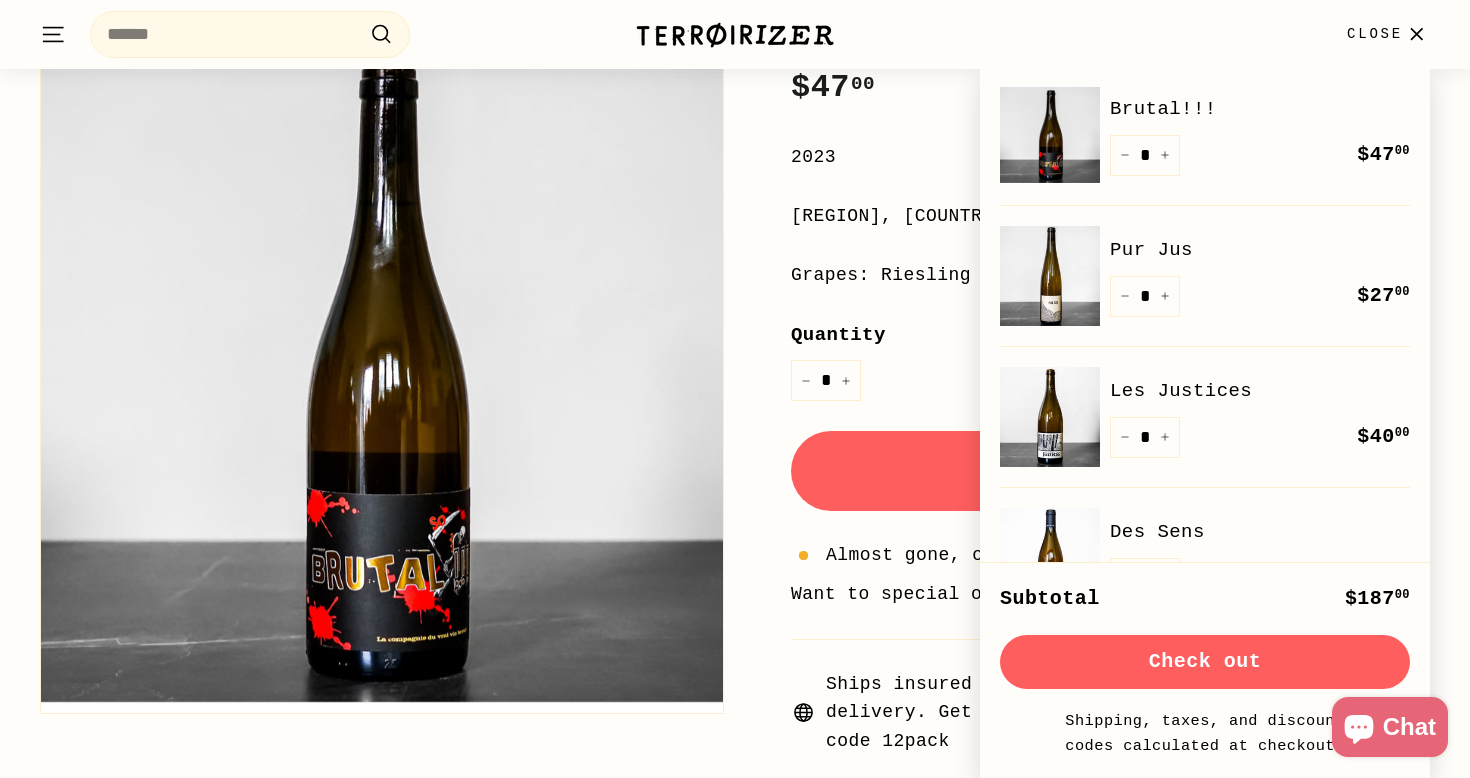 scroll, scrollTop: 0, scrollLeft: 0, axis: both 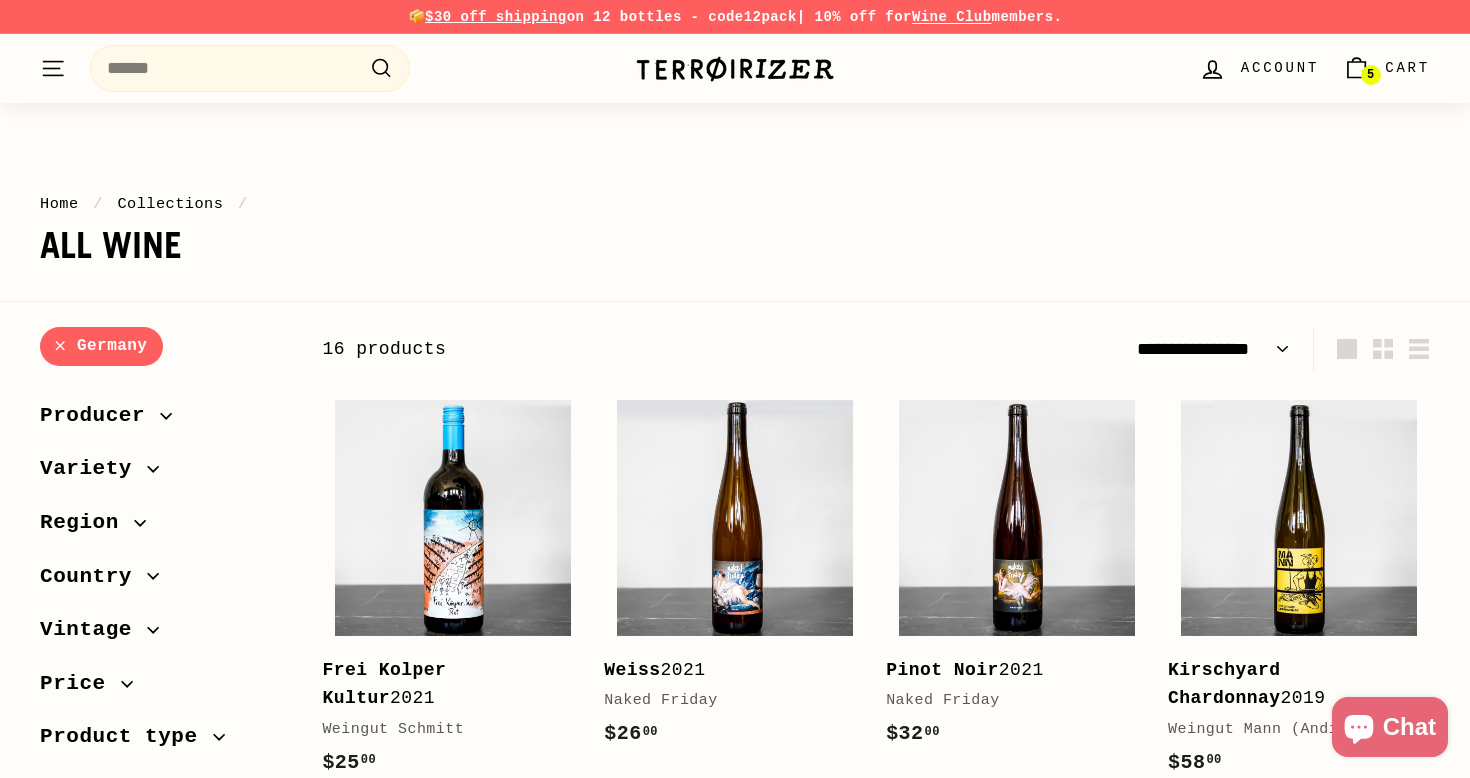 select on "**********" 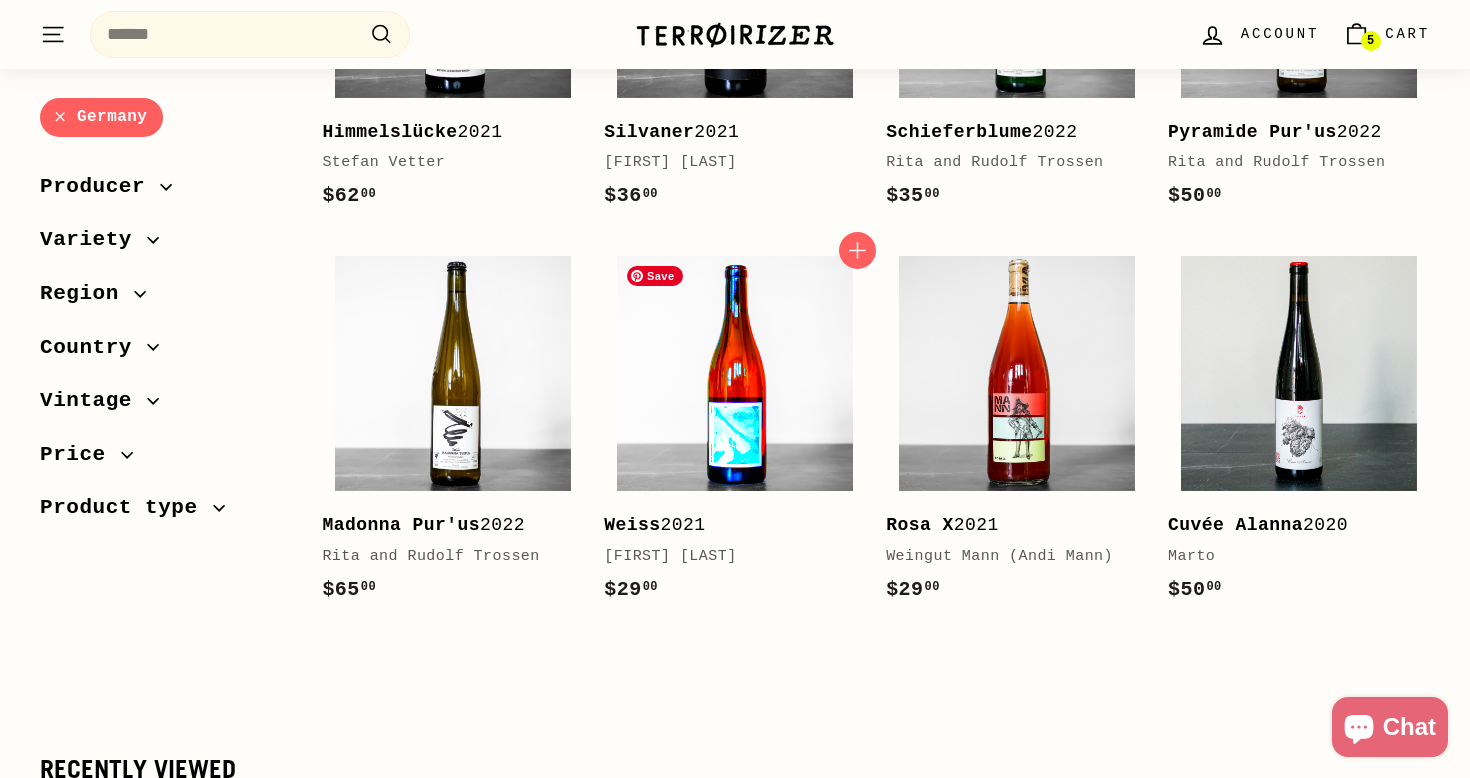 scroll, scrollTop: 1394, scrollLeft: 0, axis: vertical 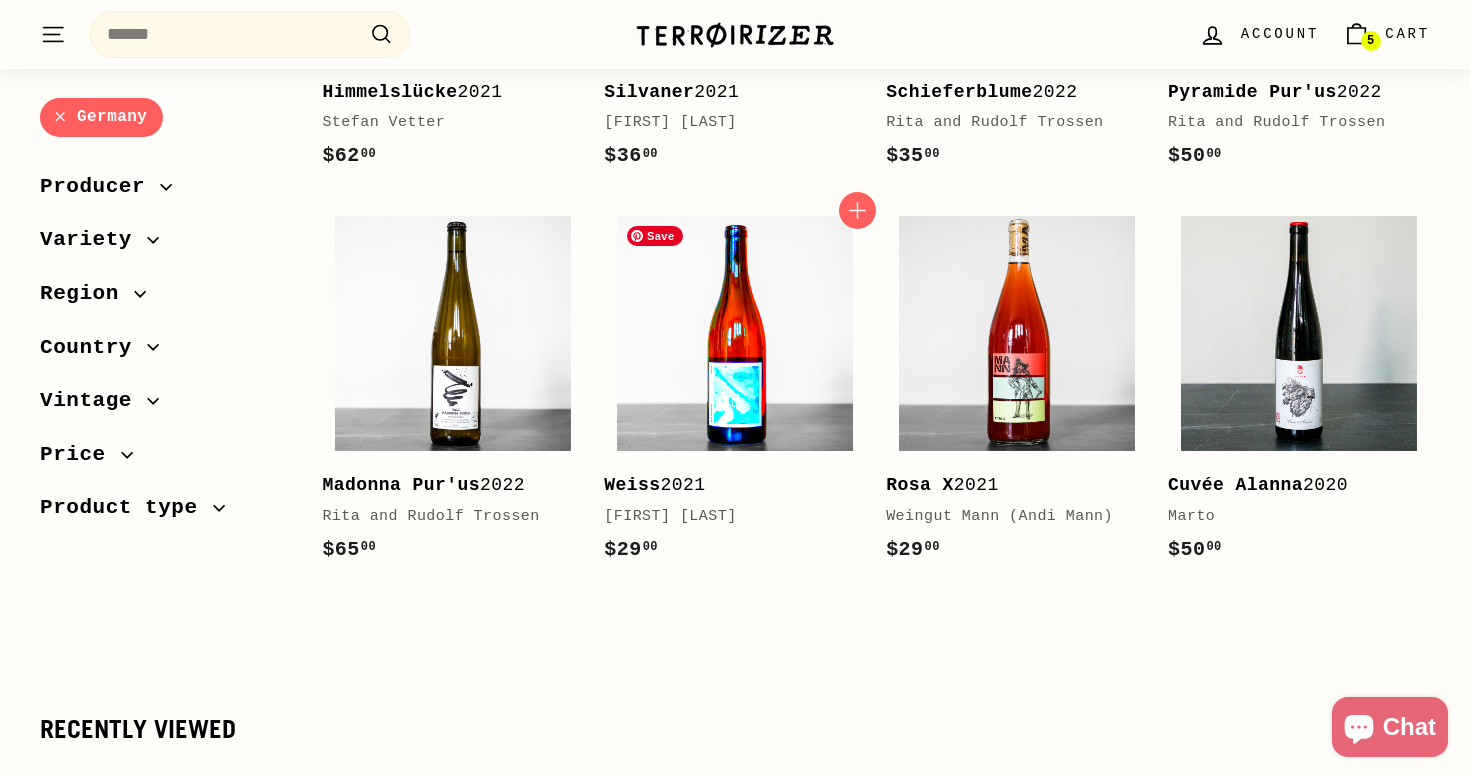 click at bounding box center [735, 334] 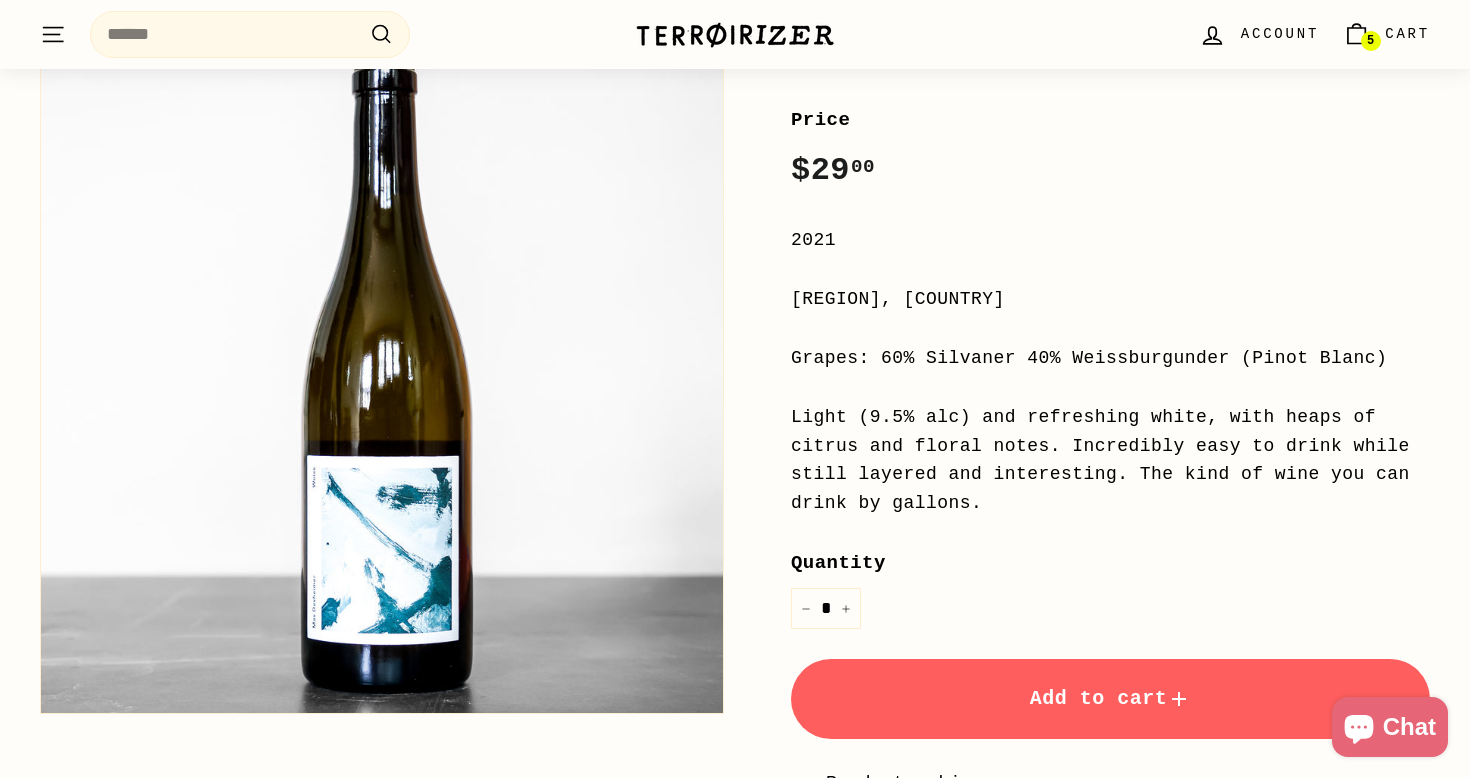 scroll, scrollTop: 293, scrollLeft: 0, axis: vertical 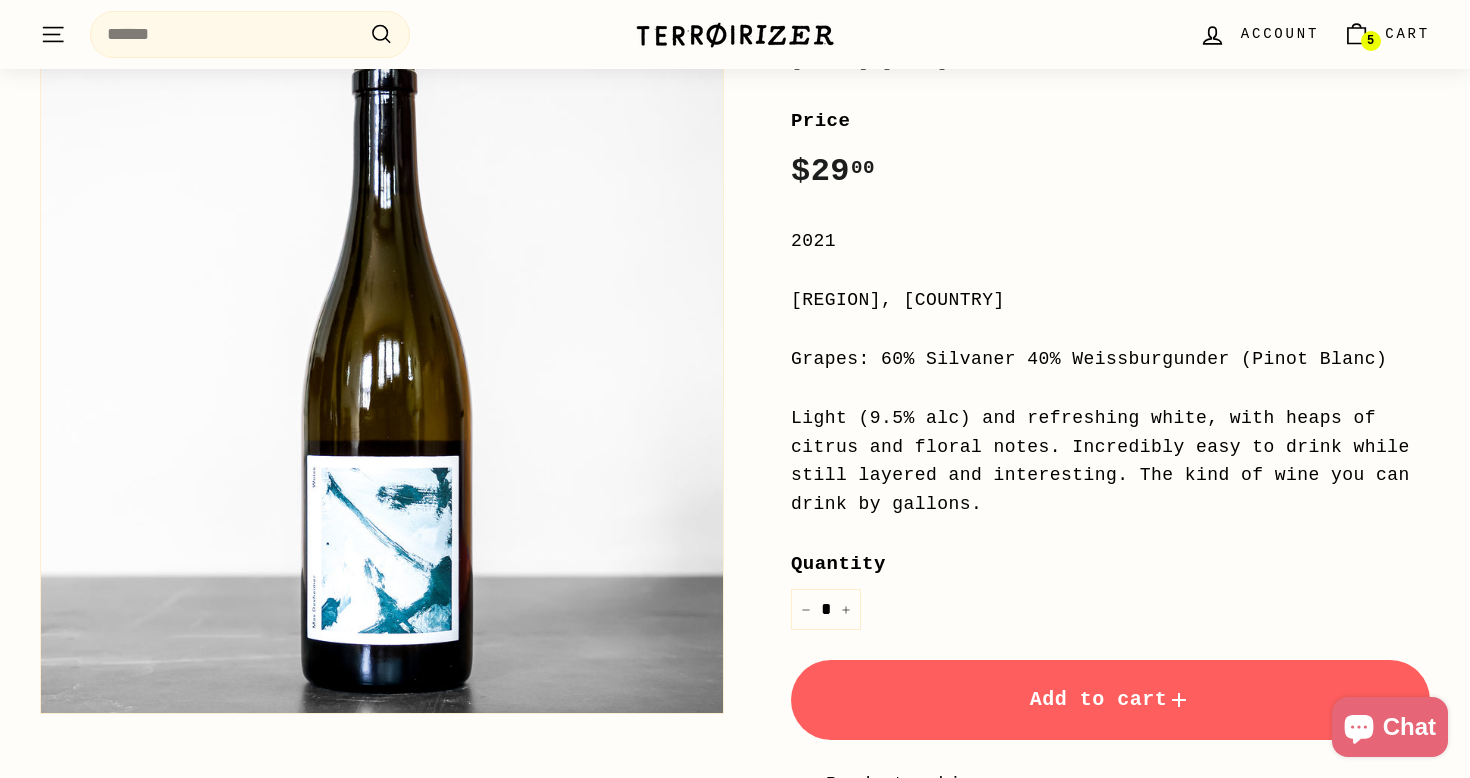 click on "Add to cart" at bounding box center (1110, 700) 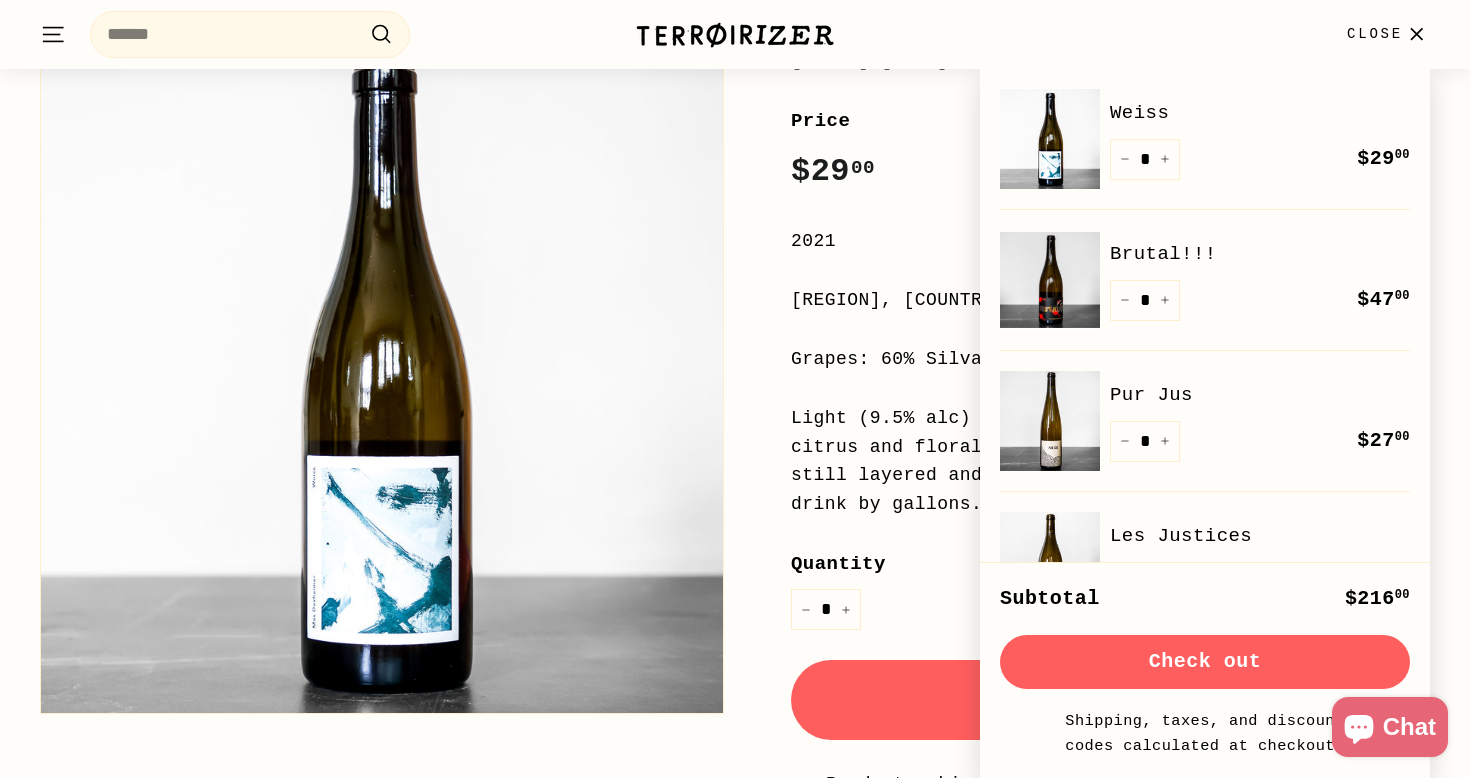 click on "[REGION], [COUNTRY]" at bounding box center [1110, 300] 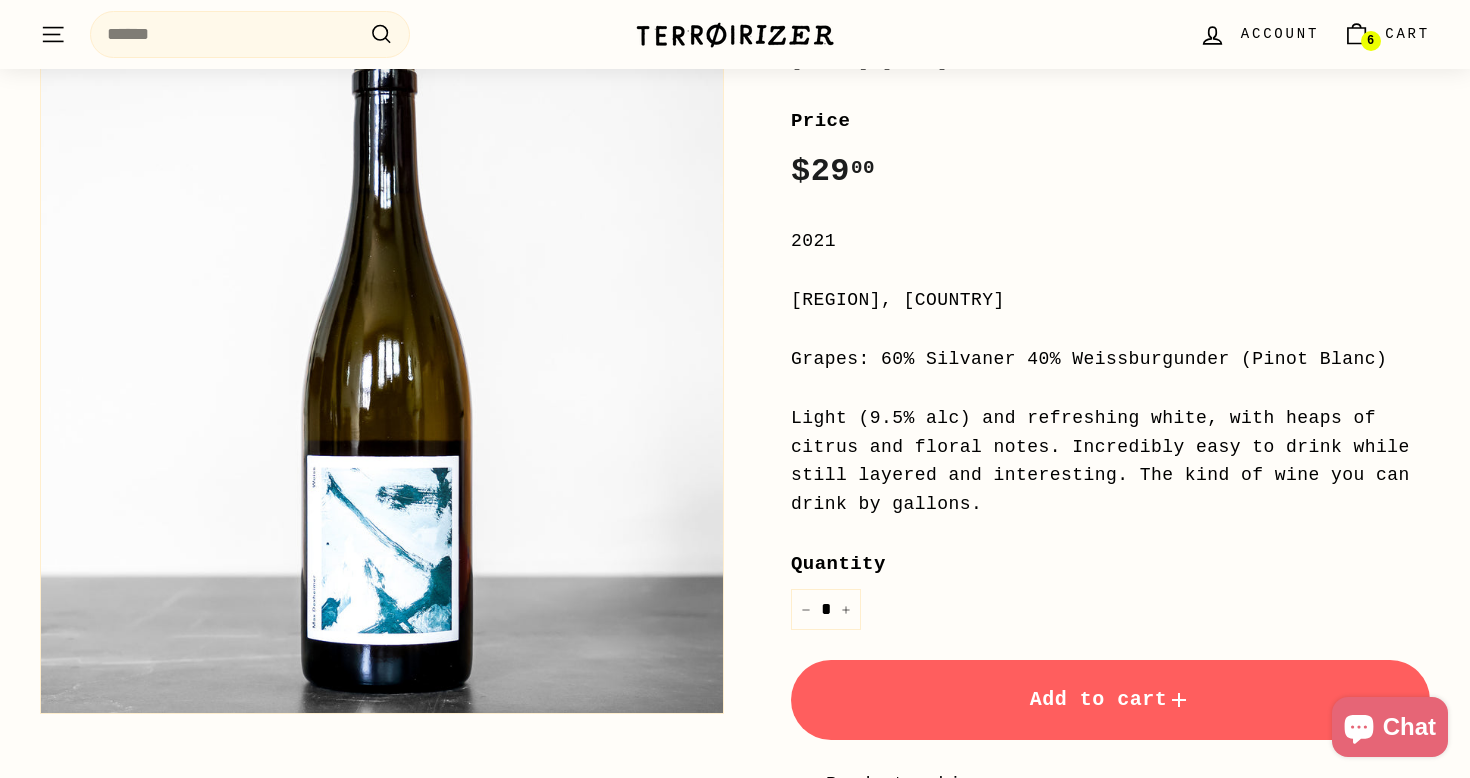 scroll, scrollTop: 0, scrollLeft: 0, axis: both 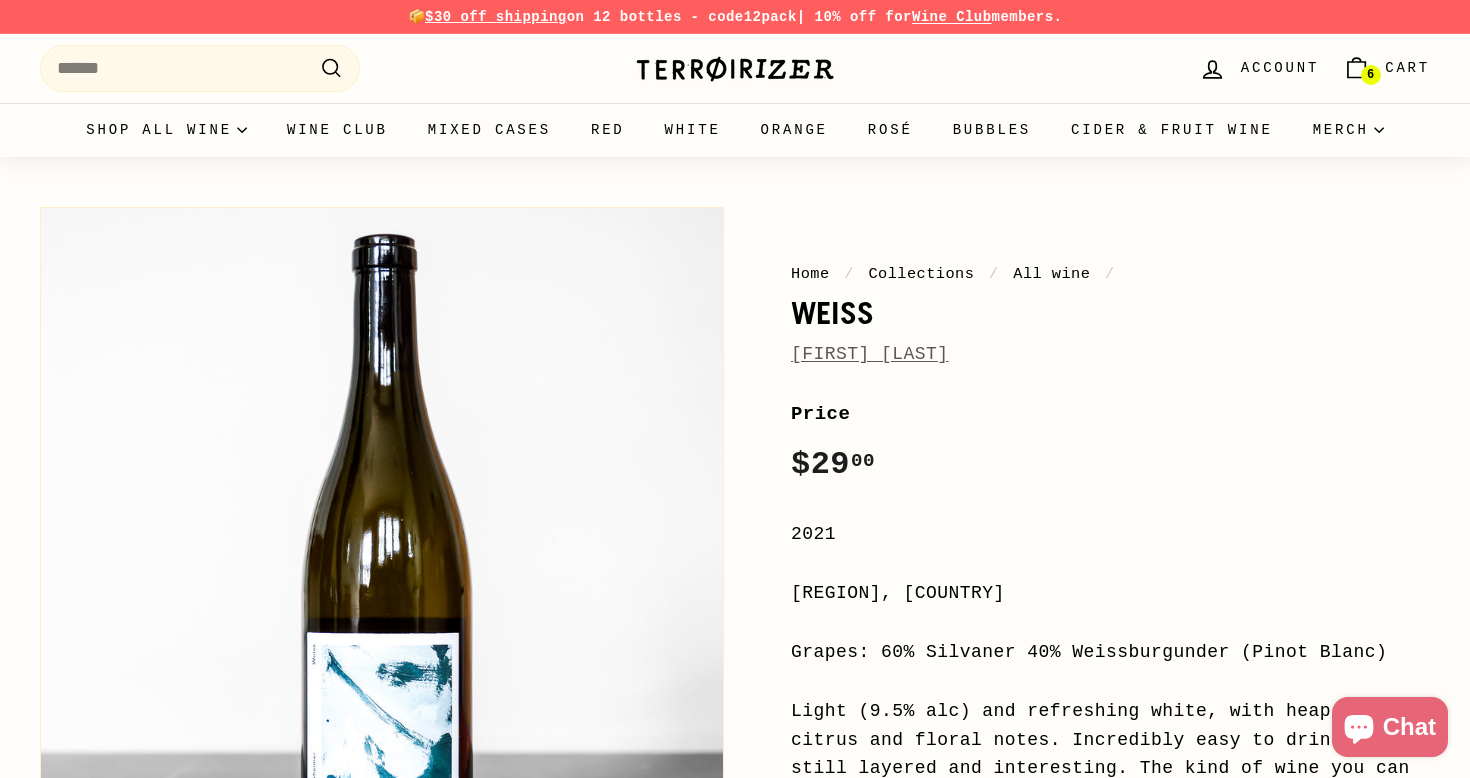 click on "Chat" at bounding box center (1390, 727) 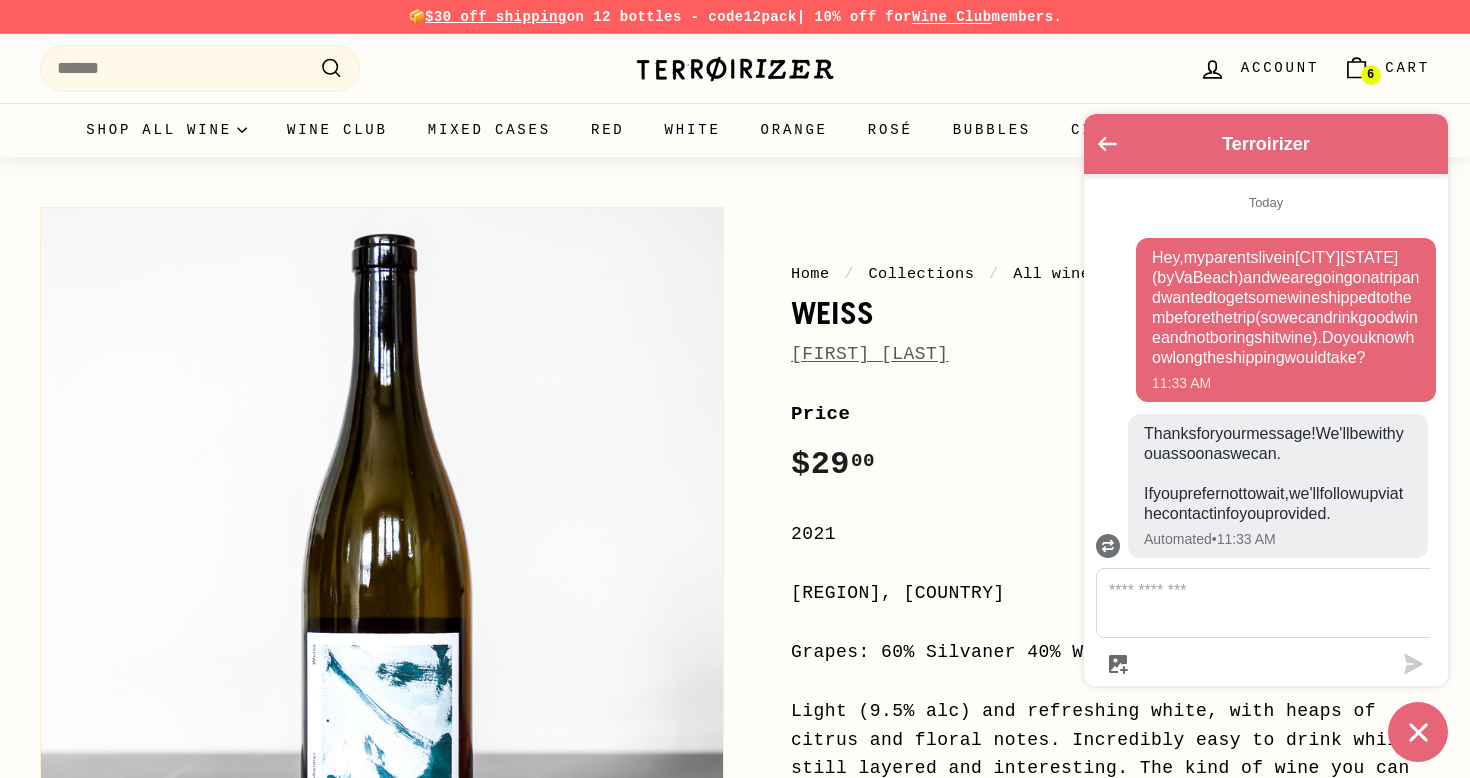 scroll, scrollTop: 1006, scrollLeft: 0, axis: vertical 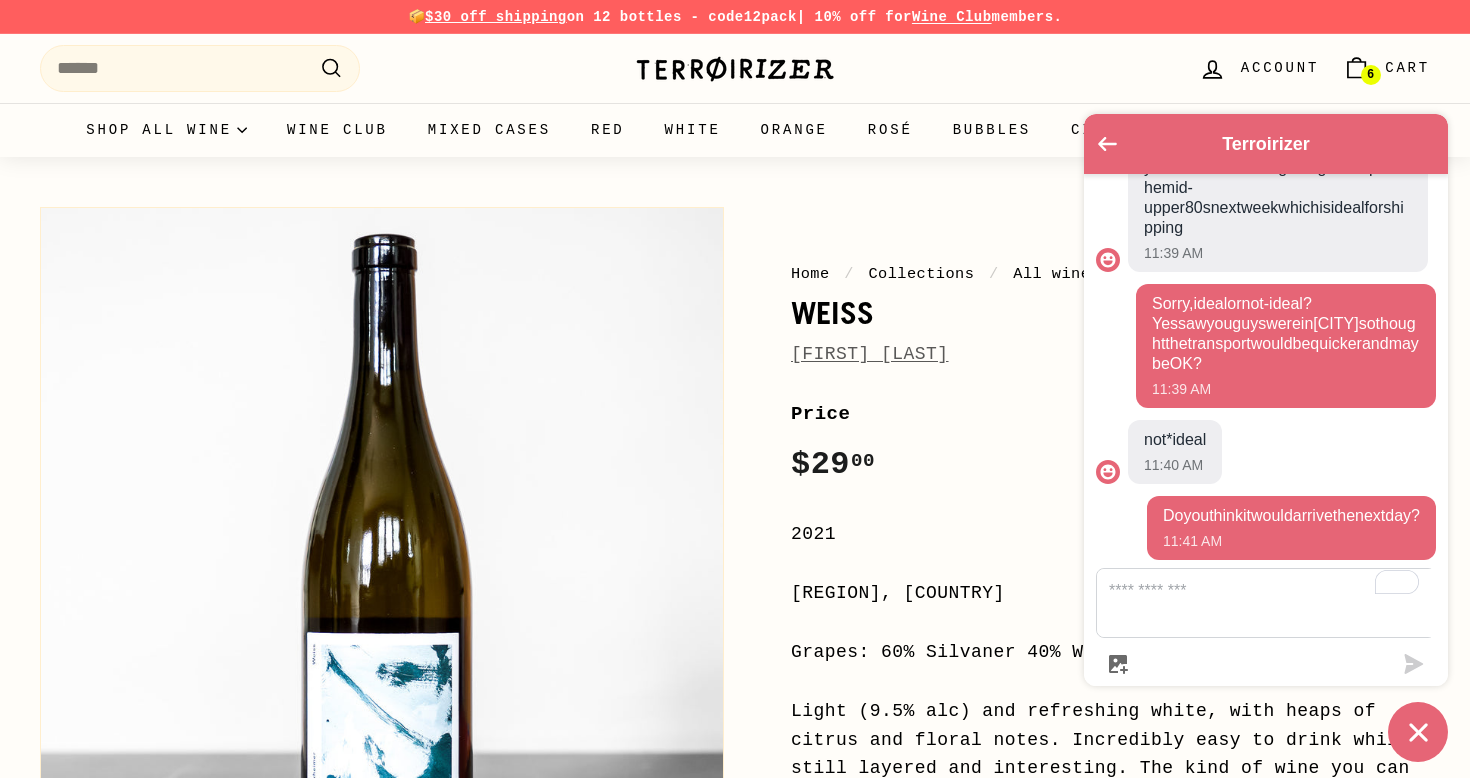 click on "Price
Regular price $29 00
$29.00
/" at bounding box center (1110, 445) 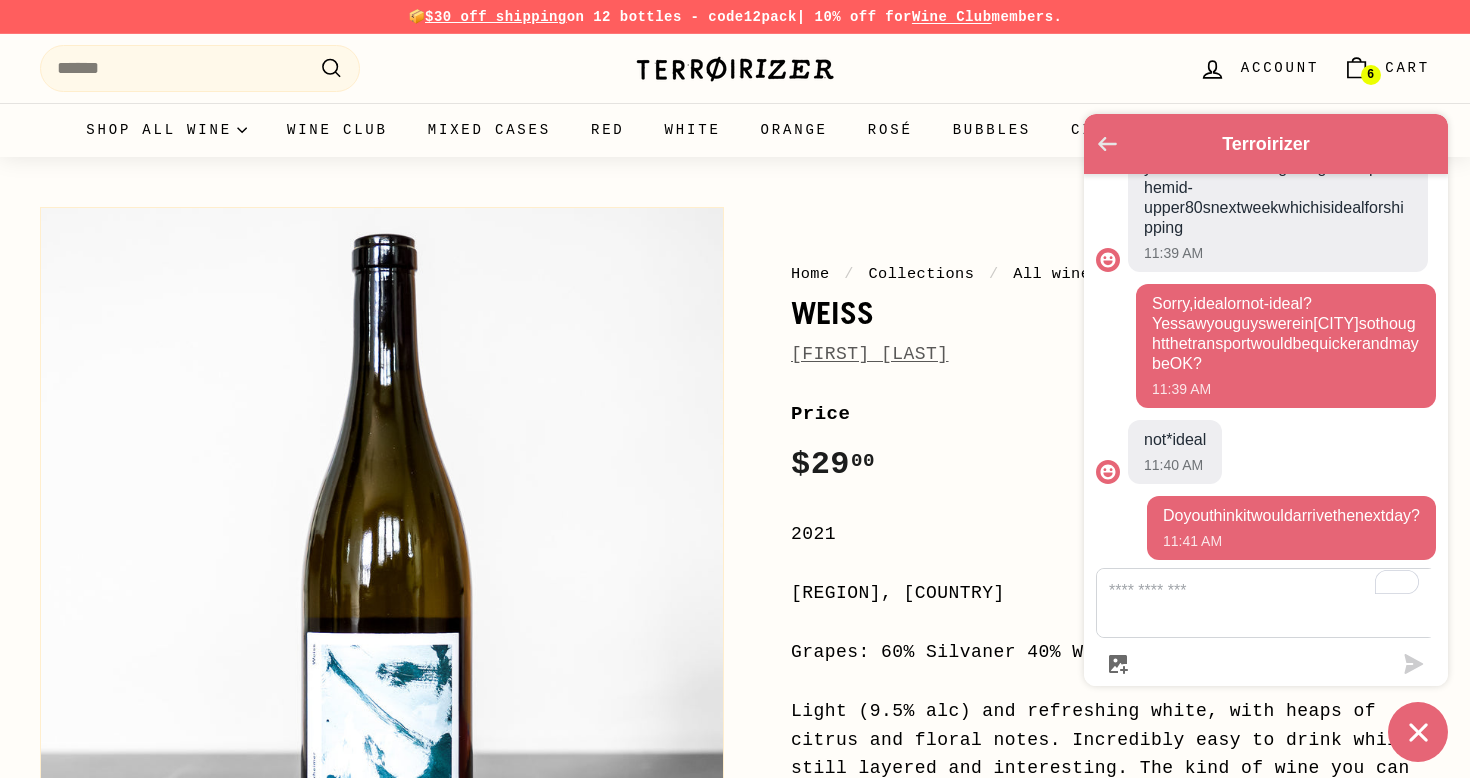 click at bounding box center (1107, 145) 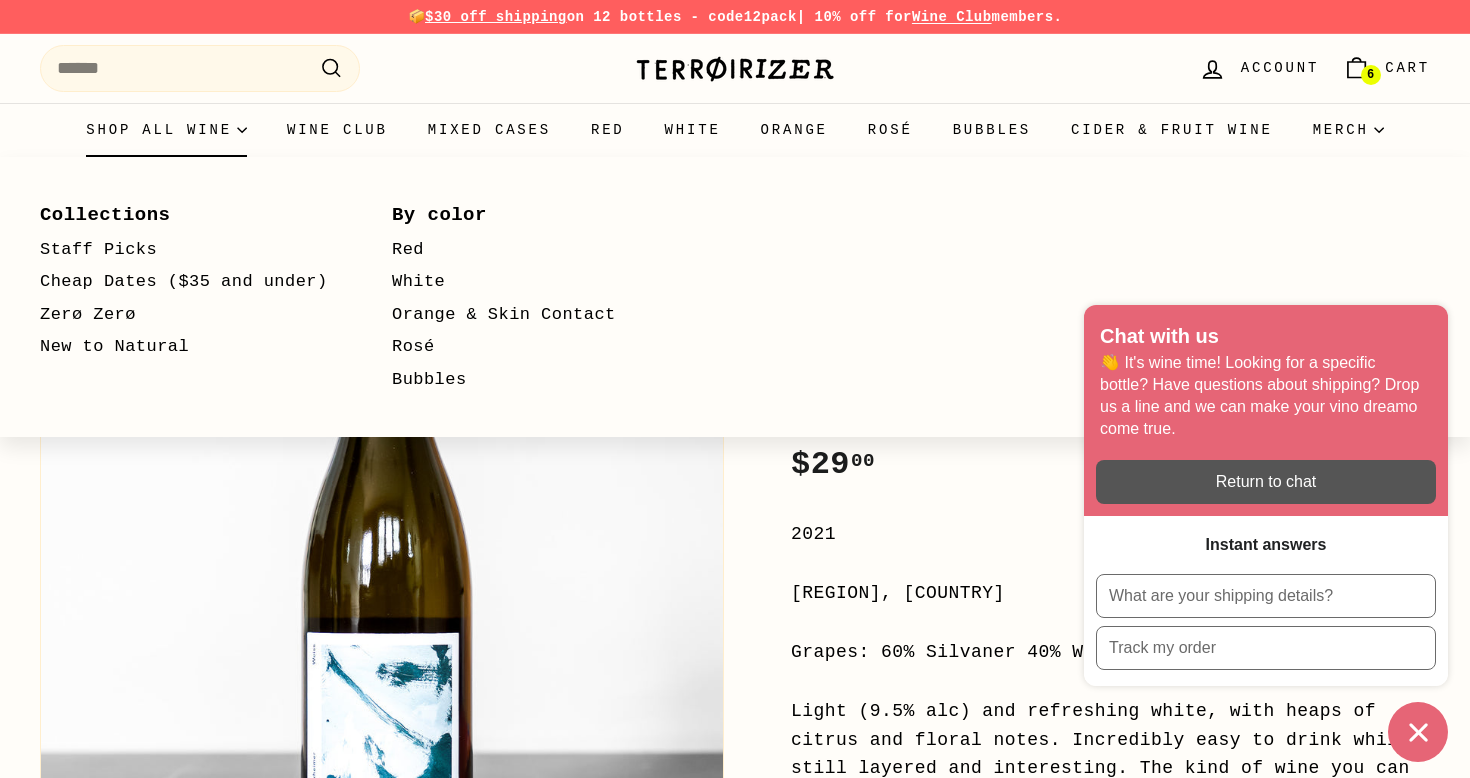 click on "Shop all wine" at bounding box center [166, 130] 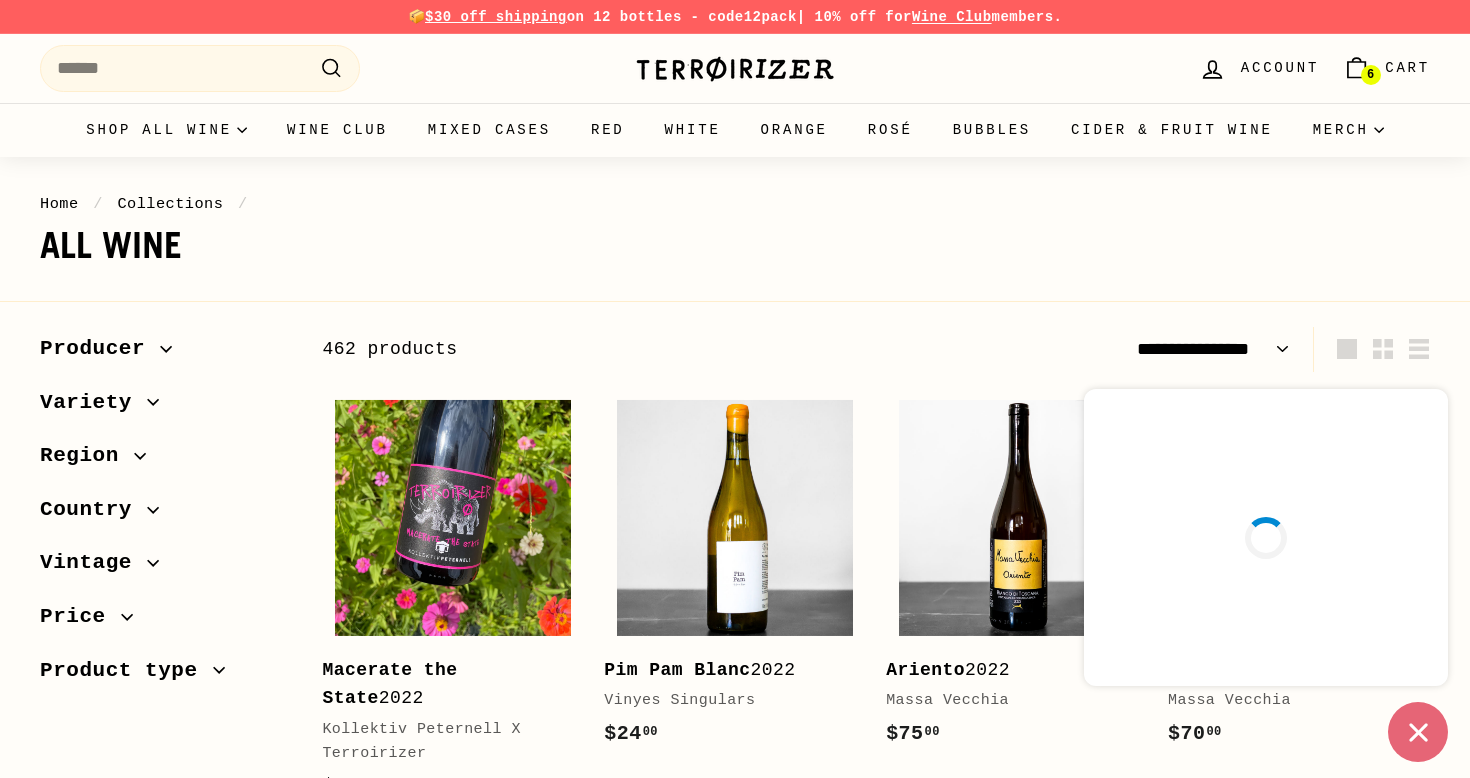 select on "**********" 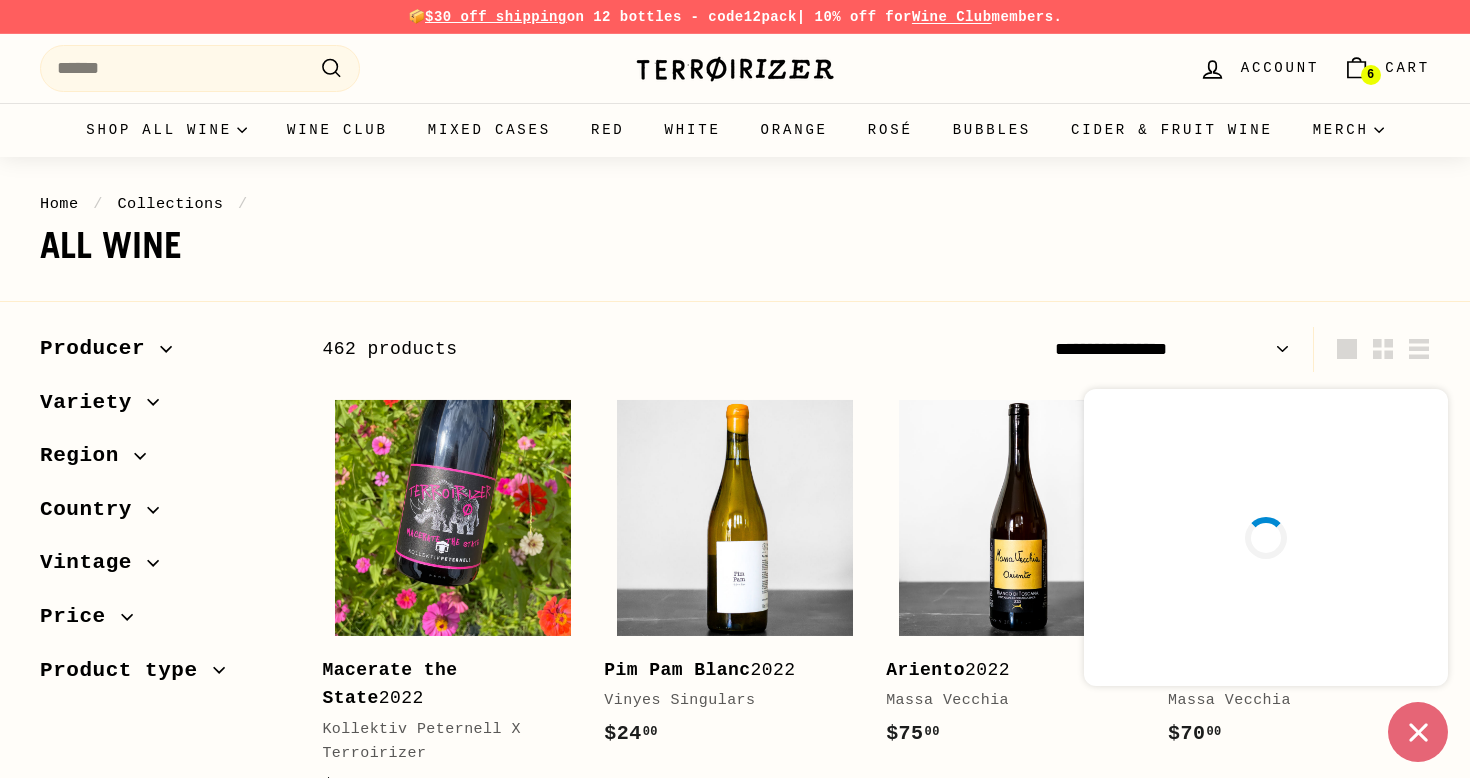 scroll, scrollTop: 0, scrollLeft: 0, axis: both 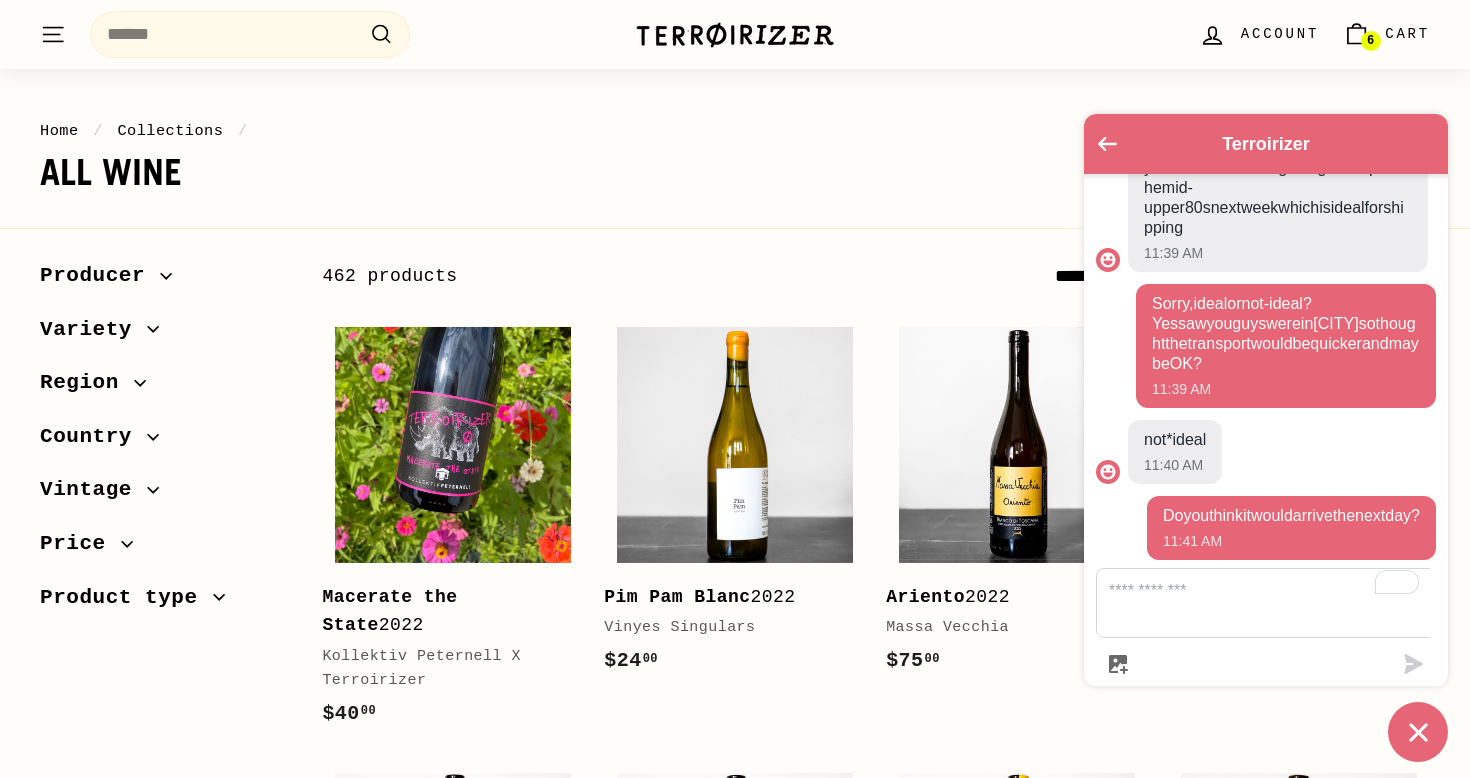 click on "Region" at bounding box center (87, 383) 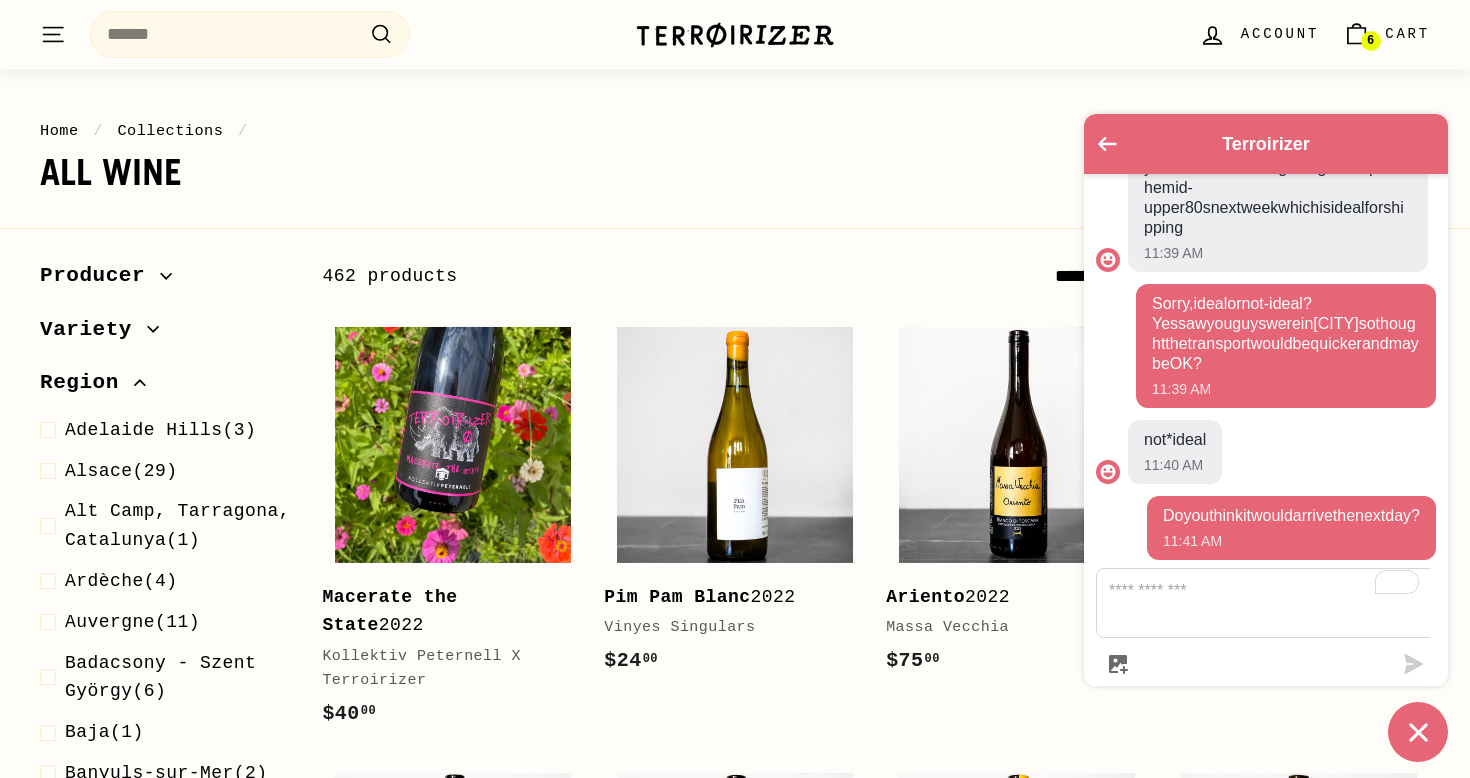 click on "Region" at bounding box center (87, 383) 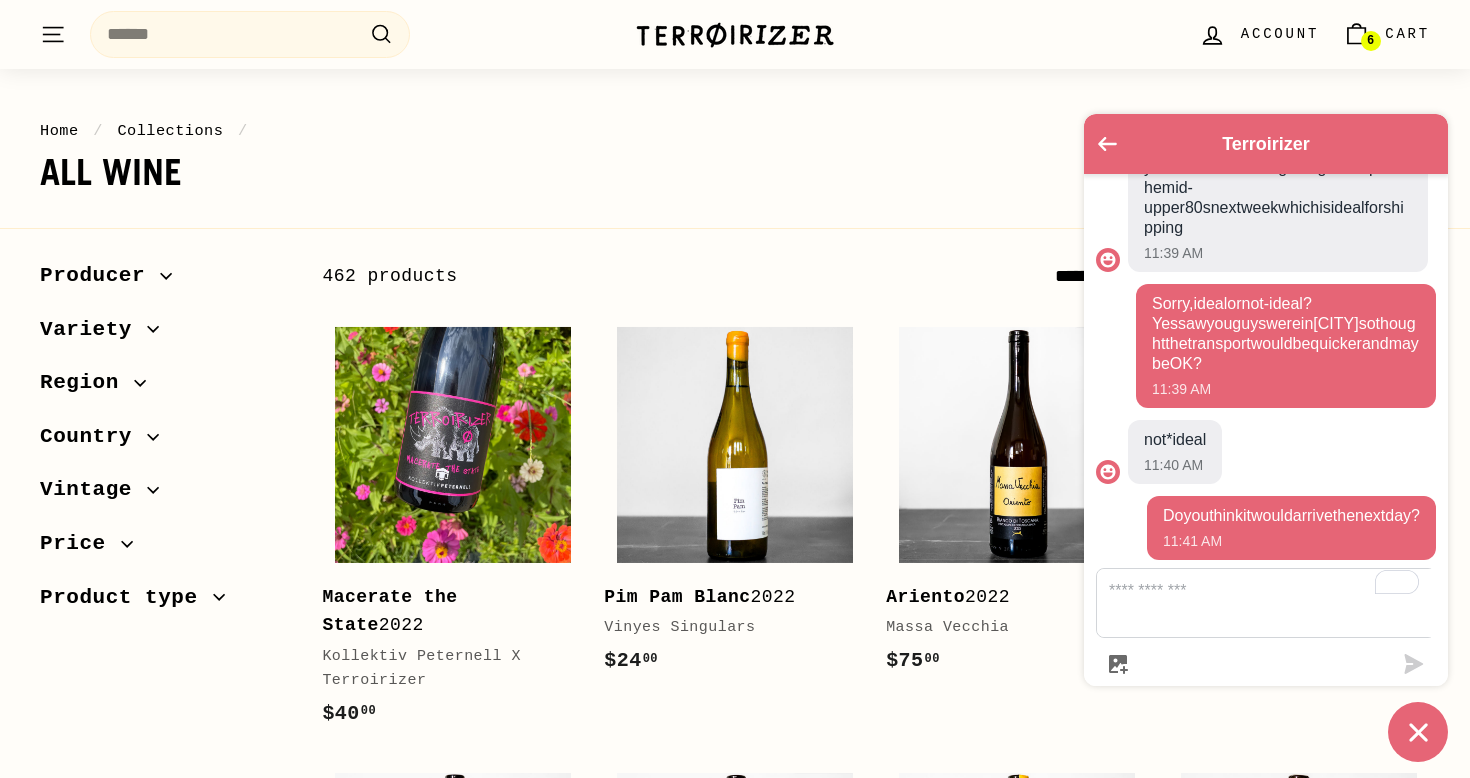 click on "Country" at bounding box center [93, 437] 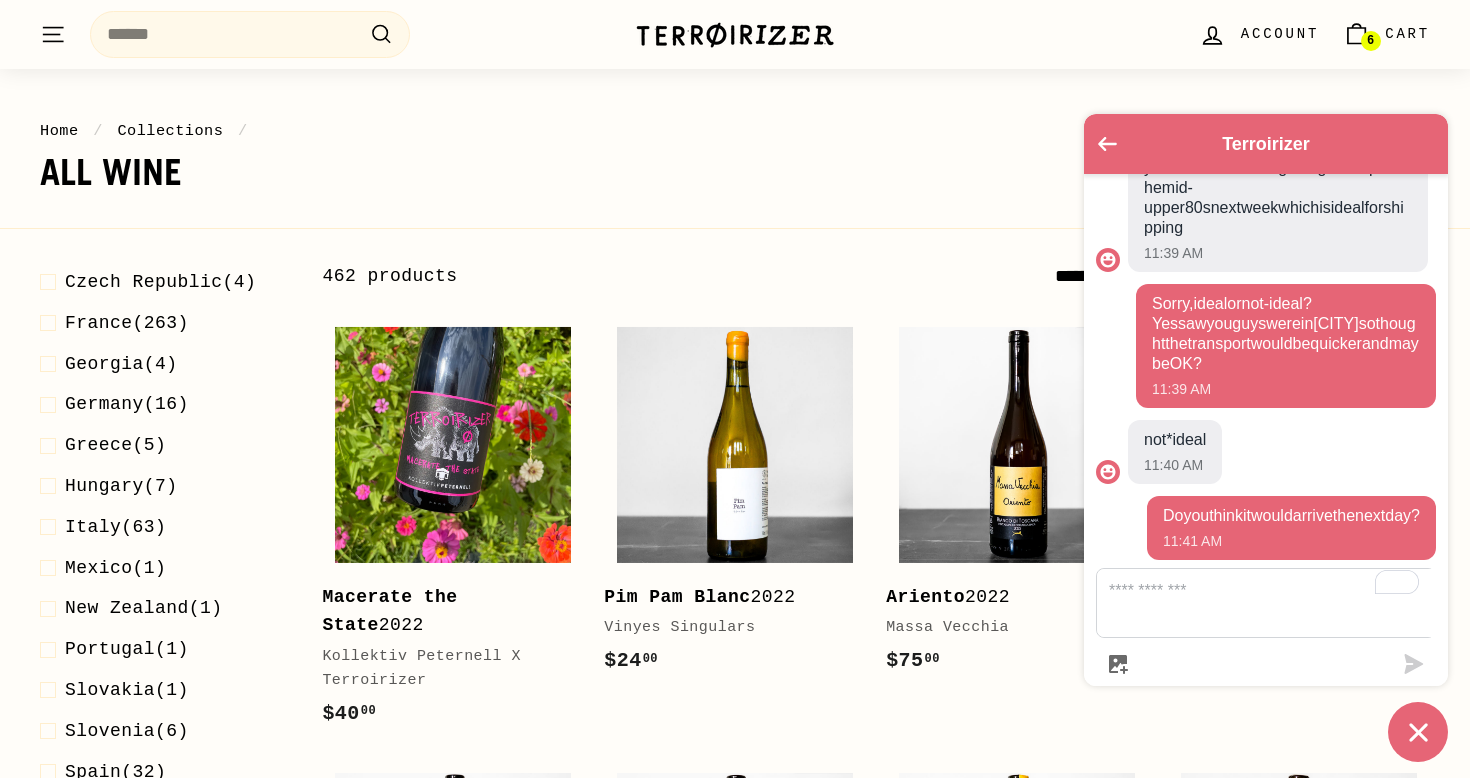 scroll, scrollTop: 428, scrollLeft: 0, axis: vertical 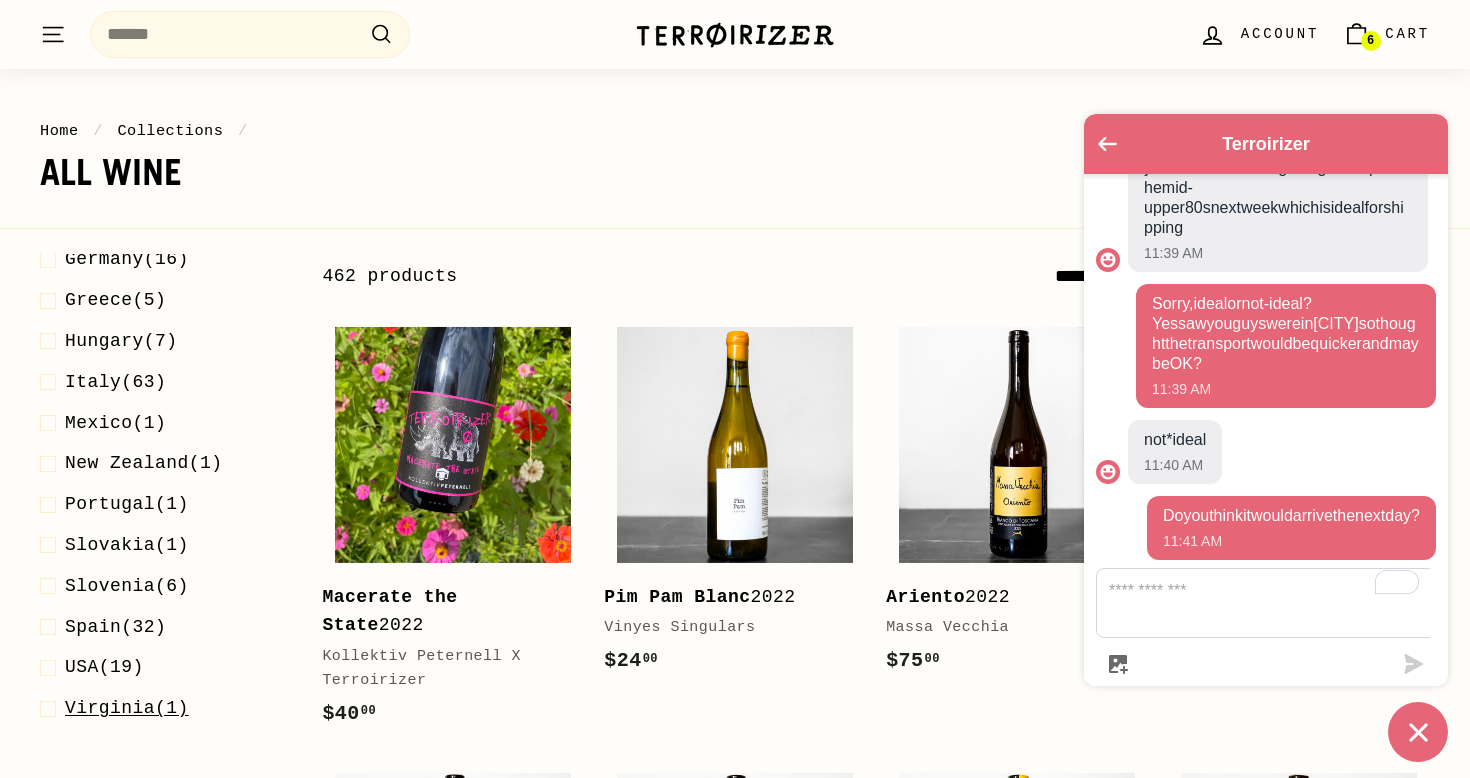 click on "Virginia" at bounding box center [110, 708] 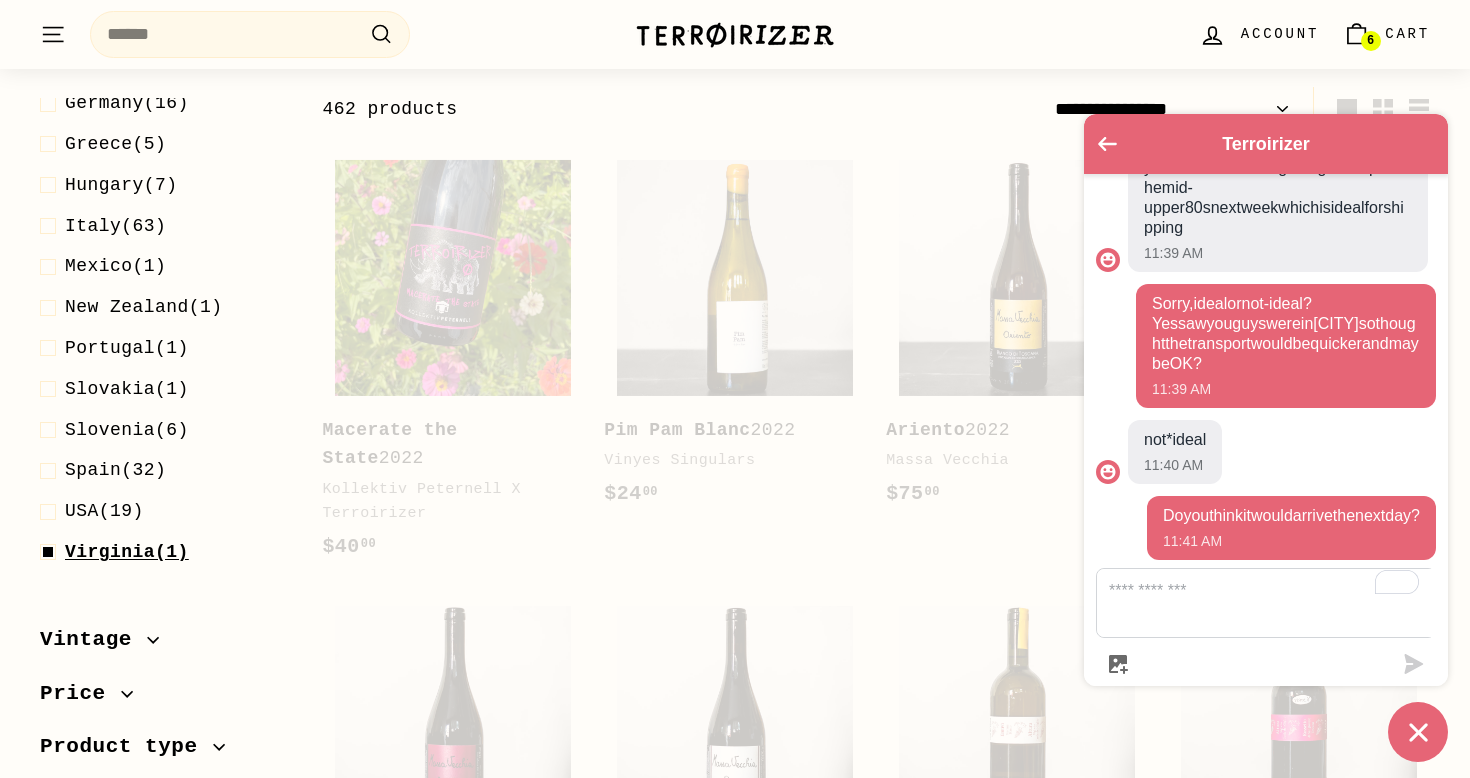 scroll, scrollTop: 248, scrollLeft: 0, axis: vertical 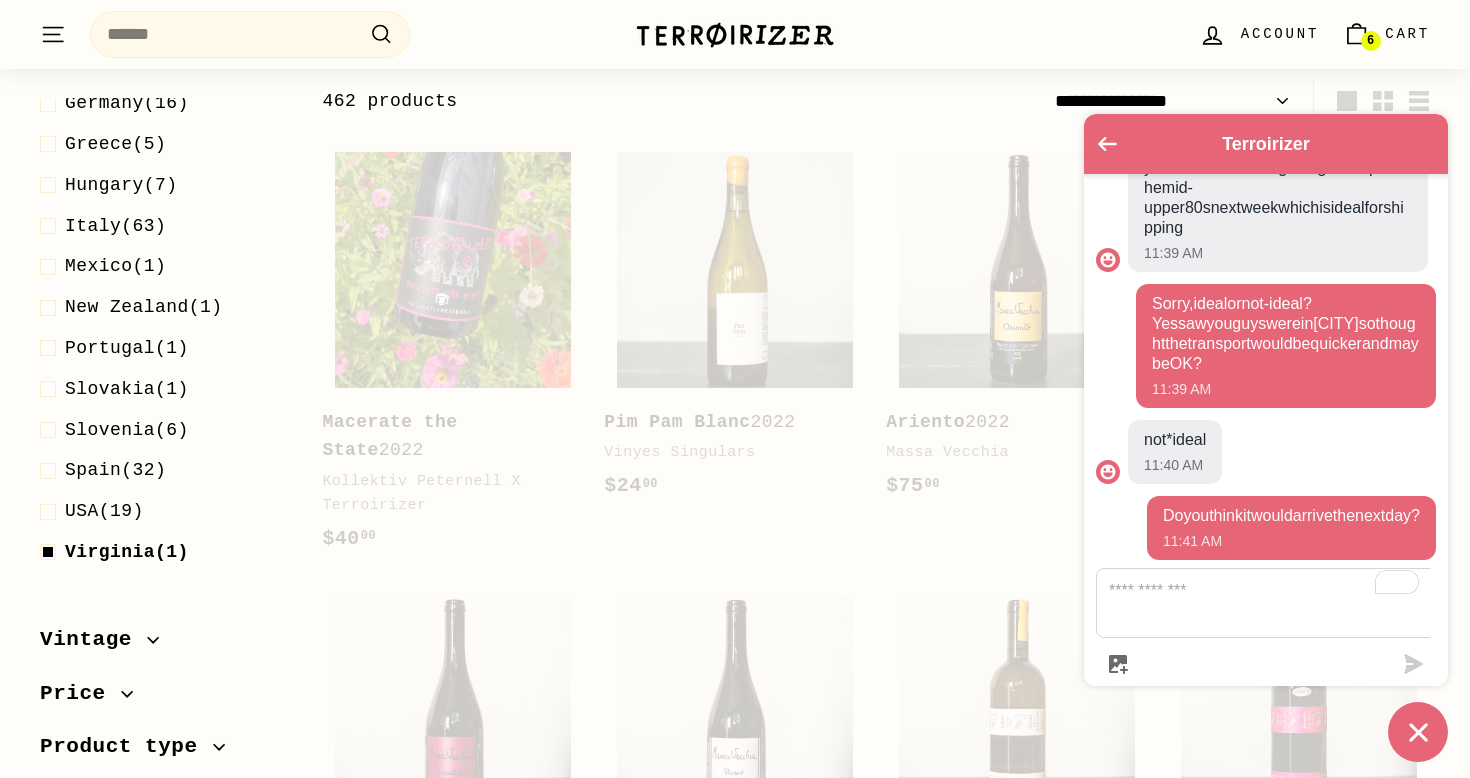 select on "**********" 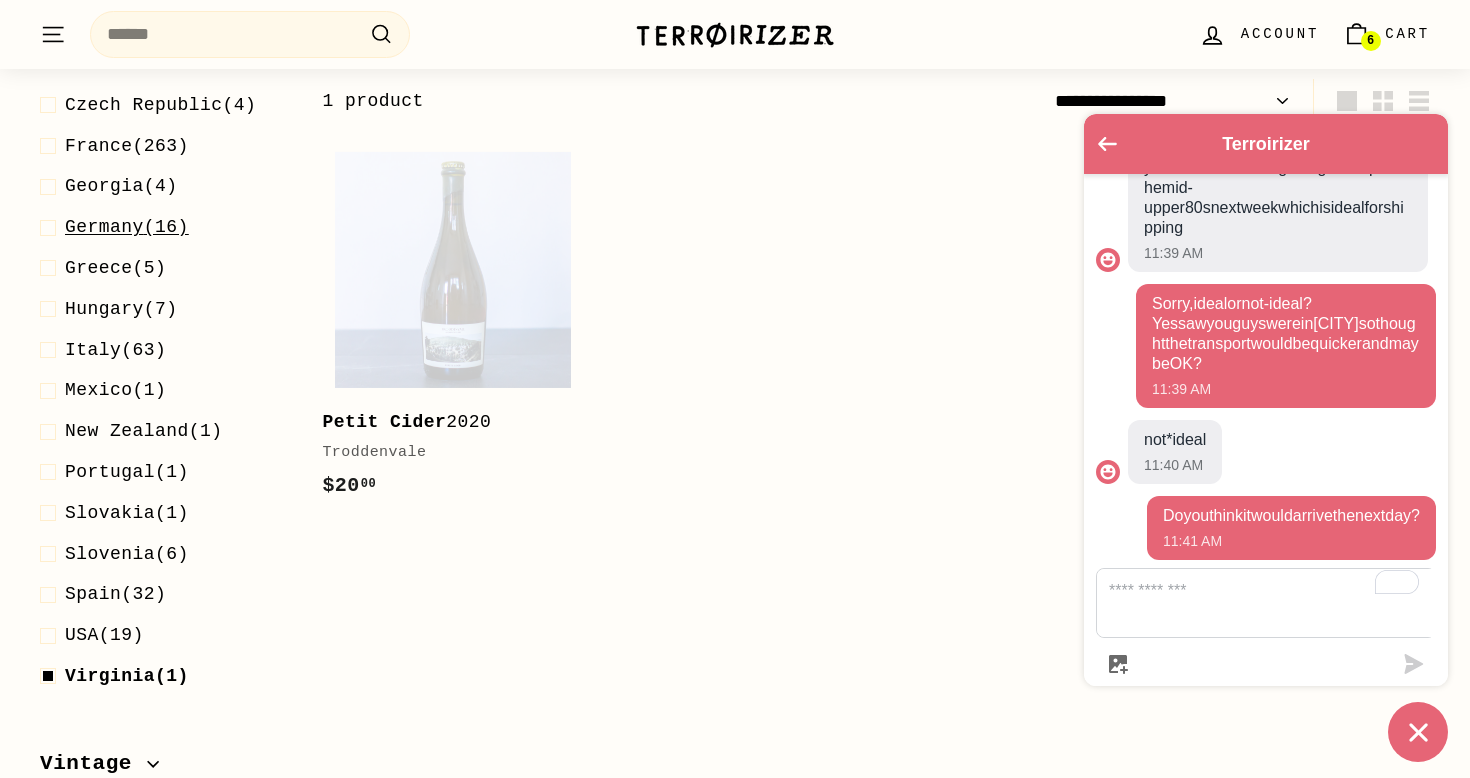 scroll, scrollTop: 495, scrollLeft: 0, axis: vertical 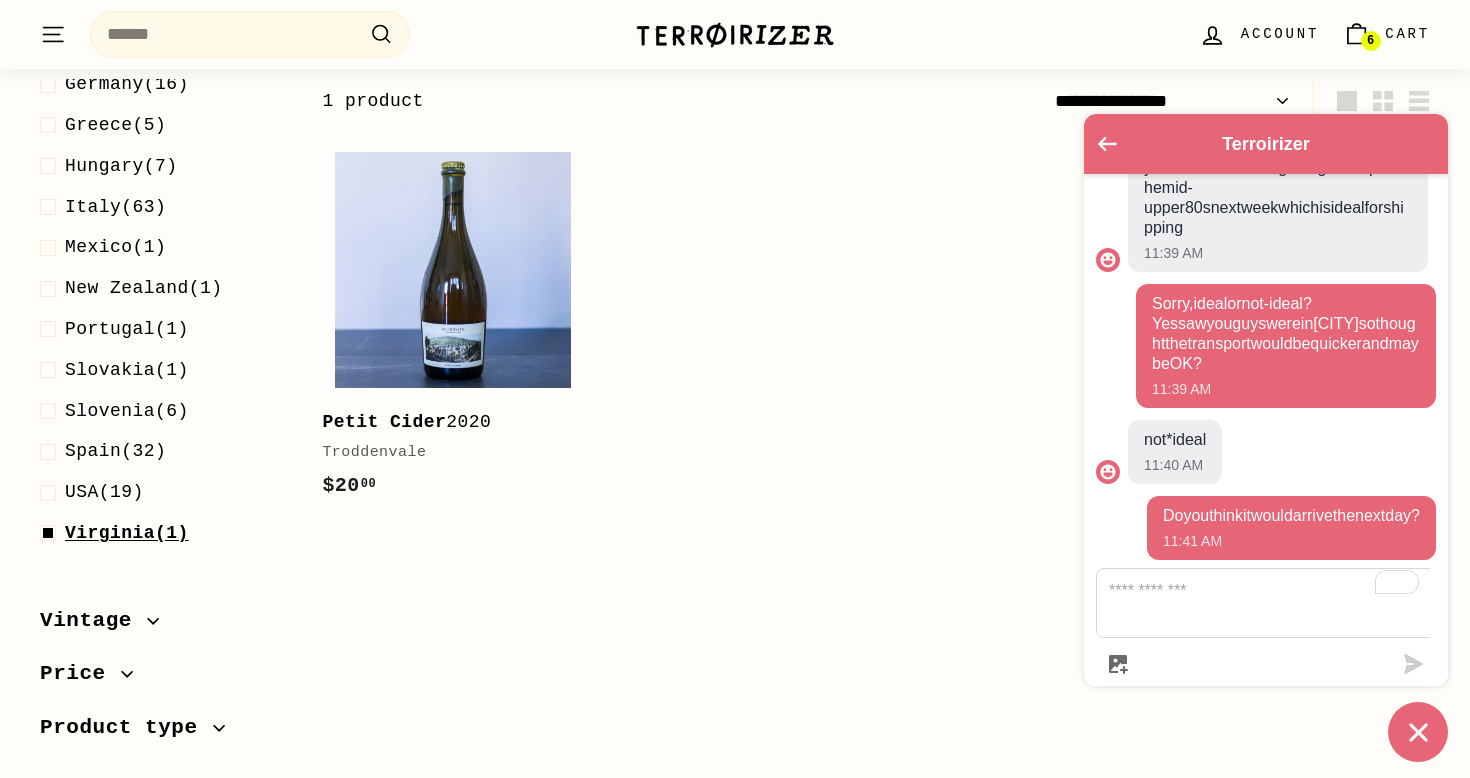 click on "Virginia" at bounding box center [110, 533] 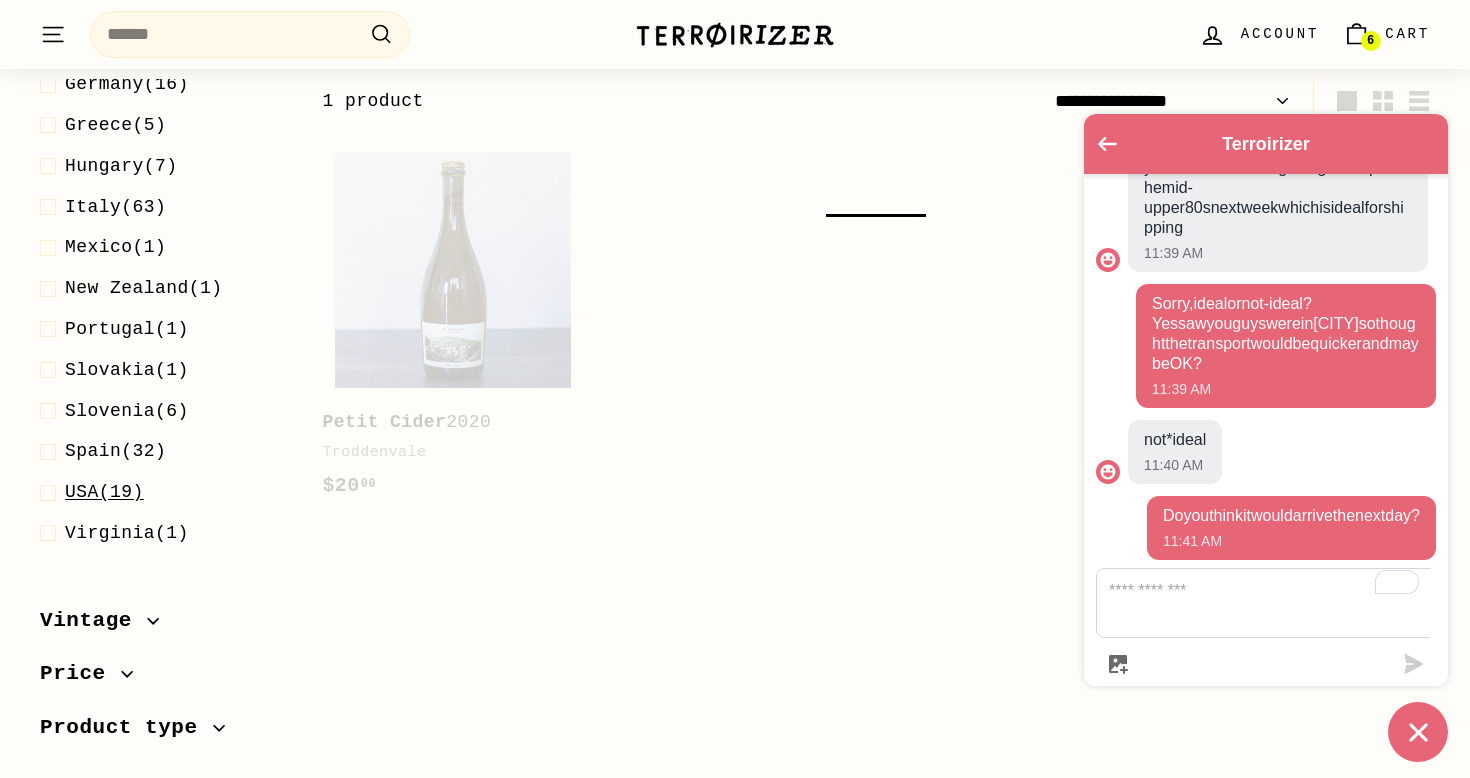 select on "**********" 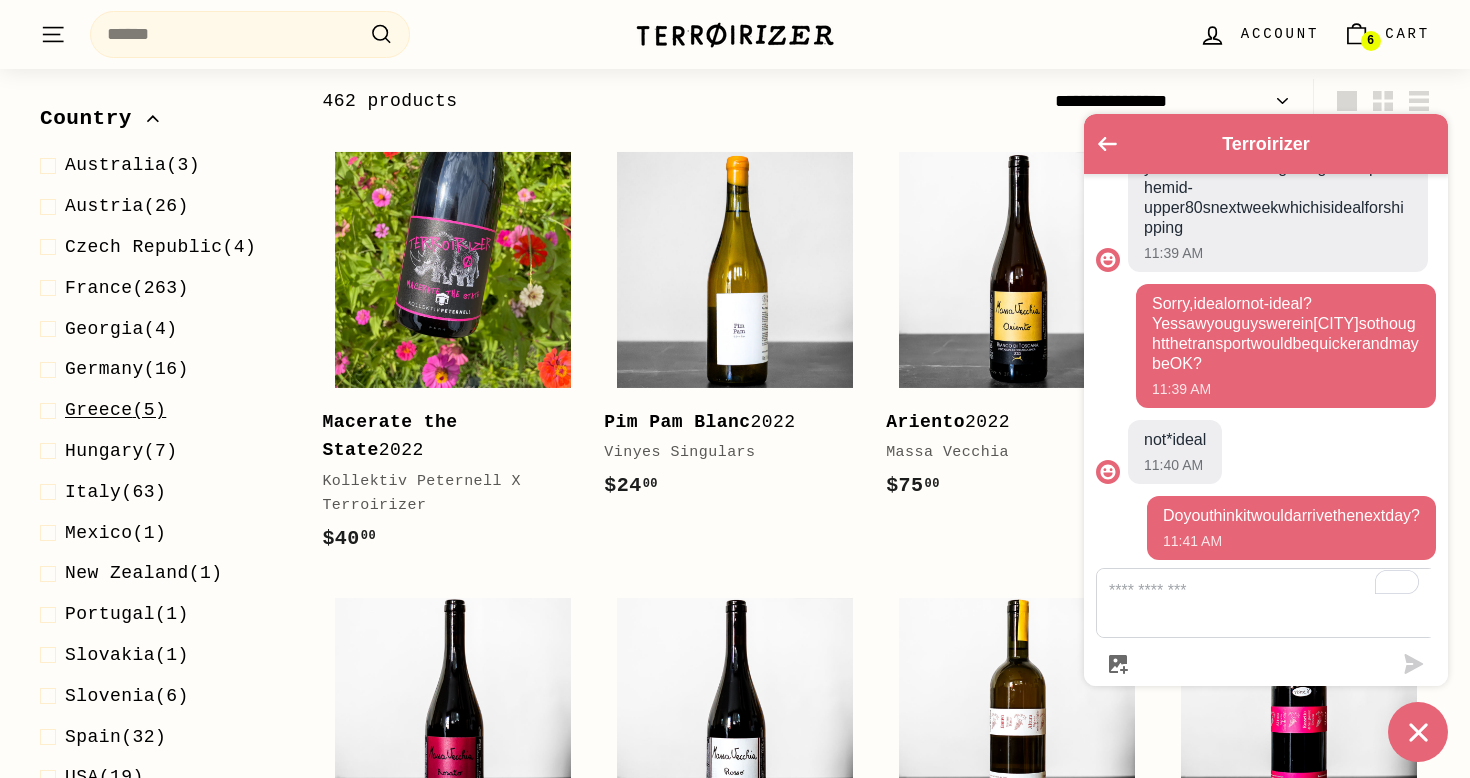 scroll, scrollTop: 428, scrollLeft: 0, axis: vertical 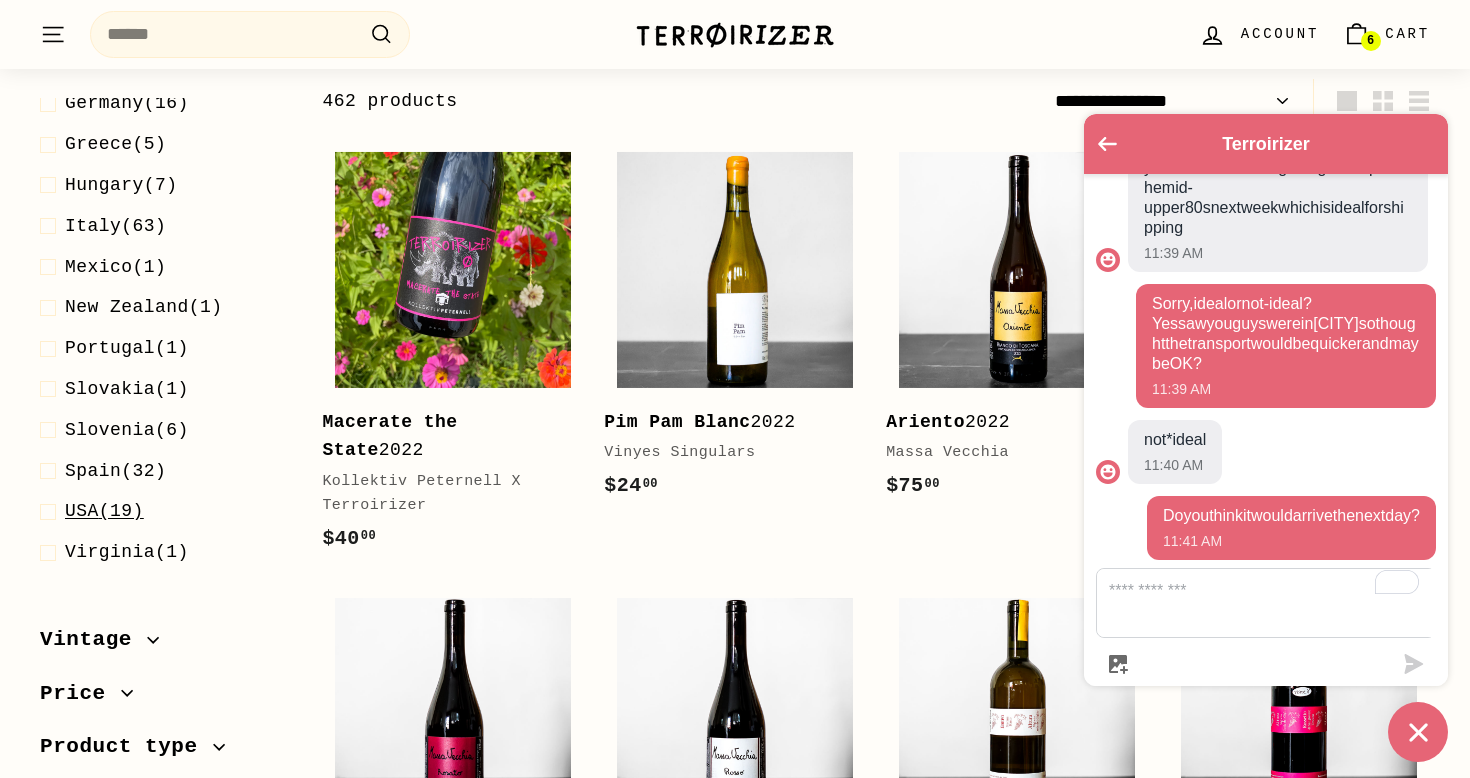 click on "USA  (19)" at bounding box center (104, 511) 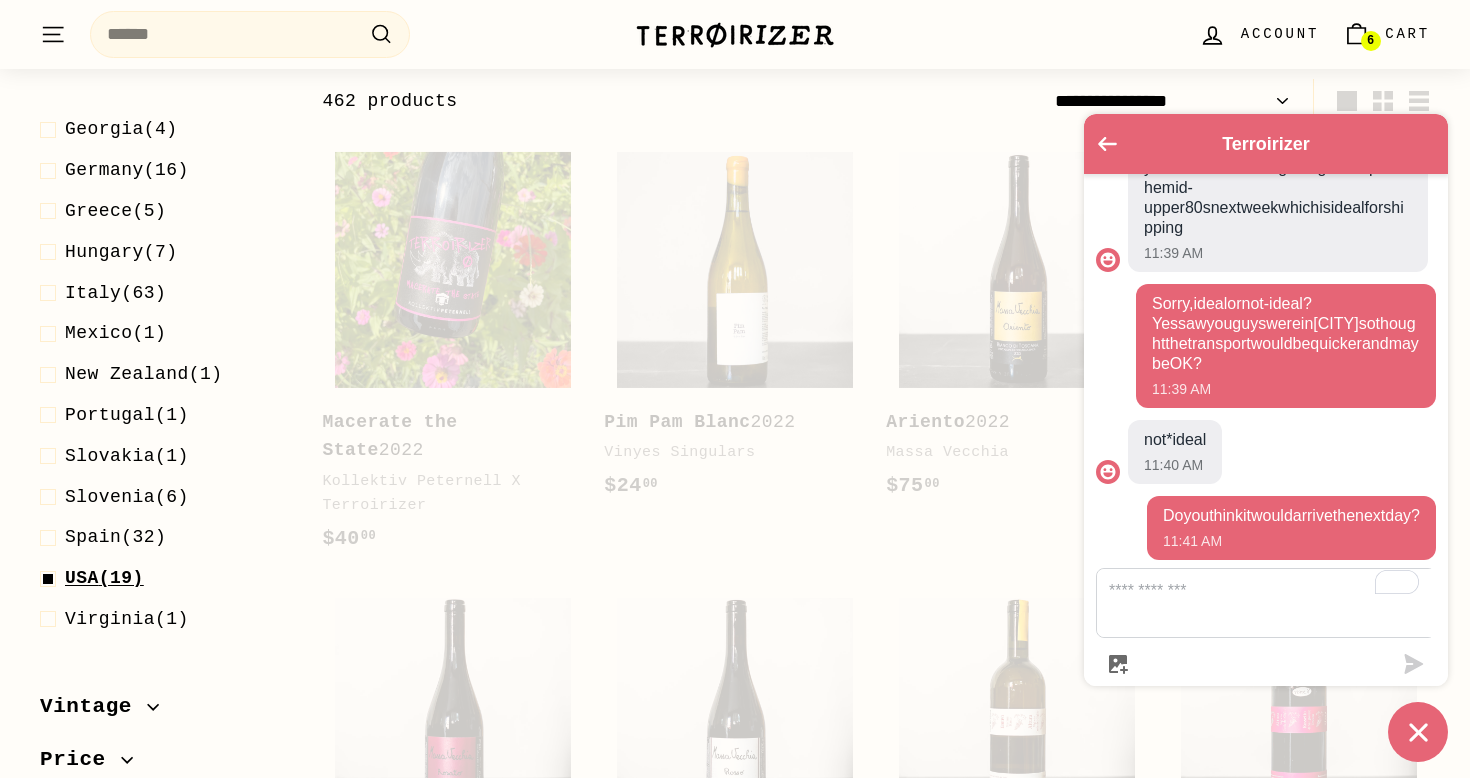 scroll, scrollTop: 495, scrollLeft: 0, axis: vertical 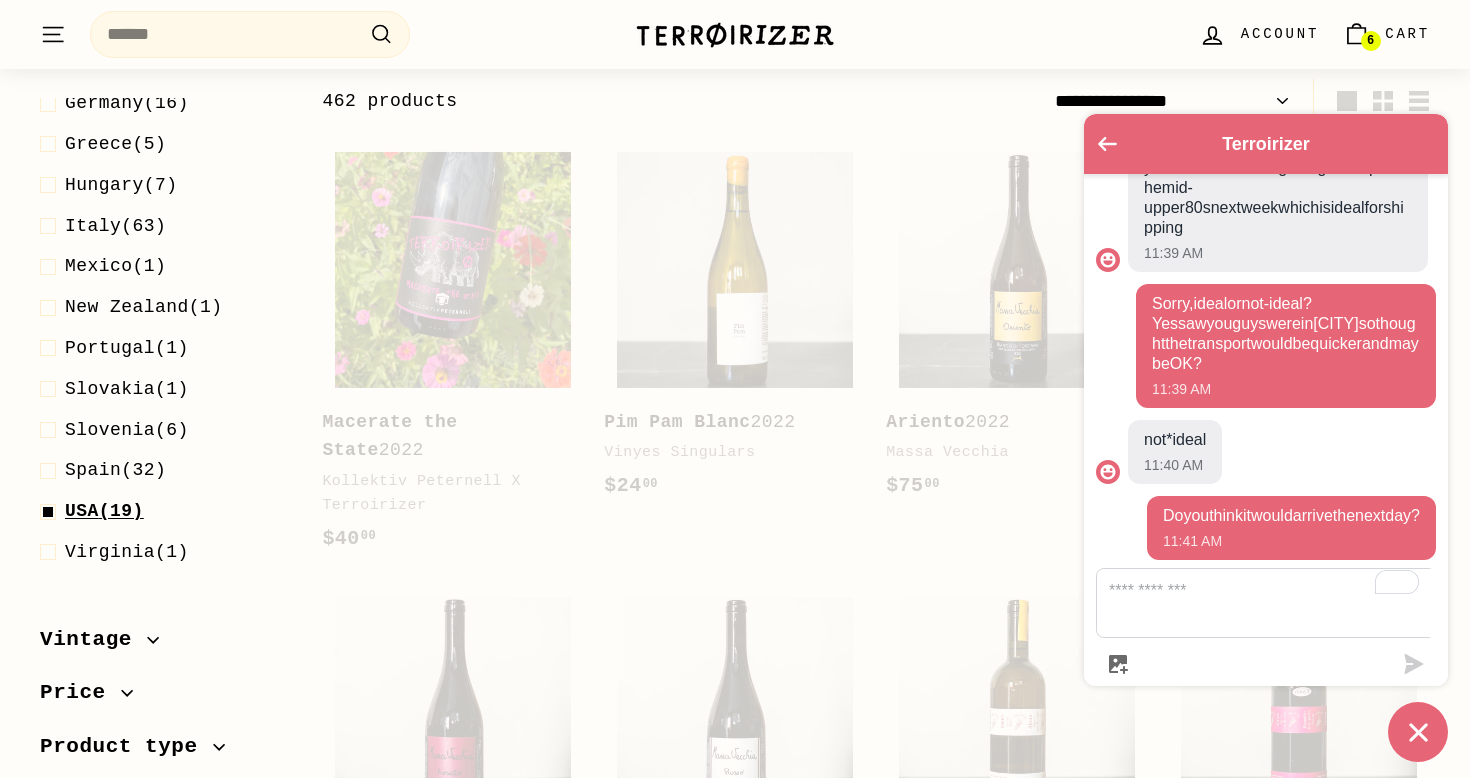 select on "**********" 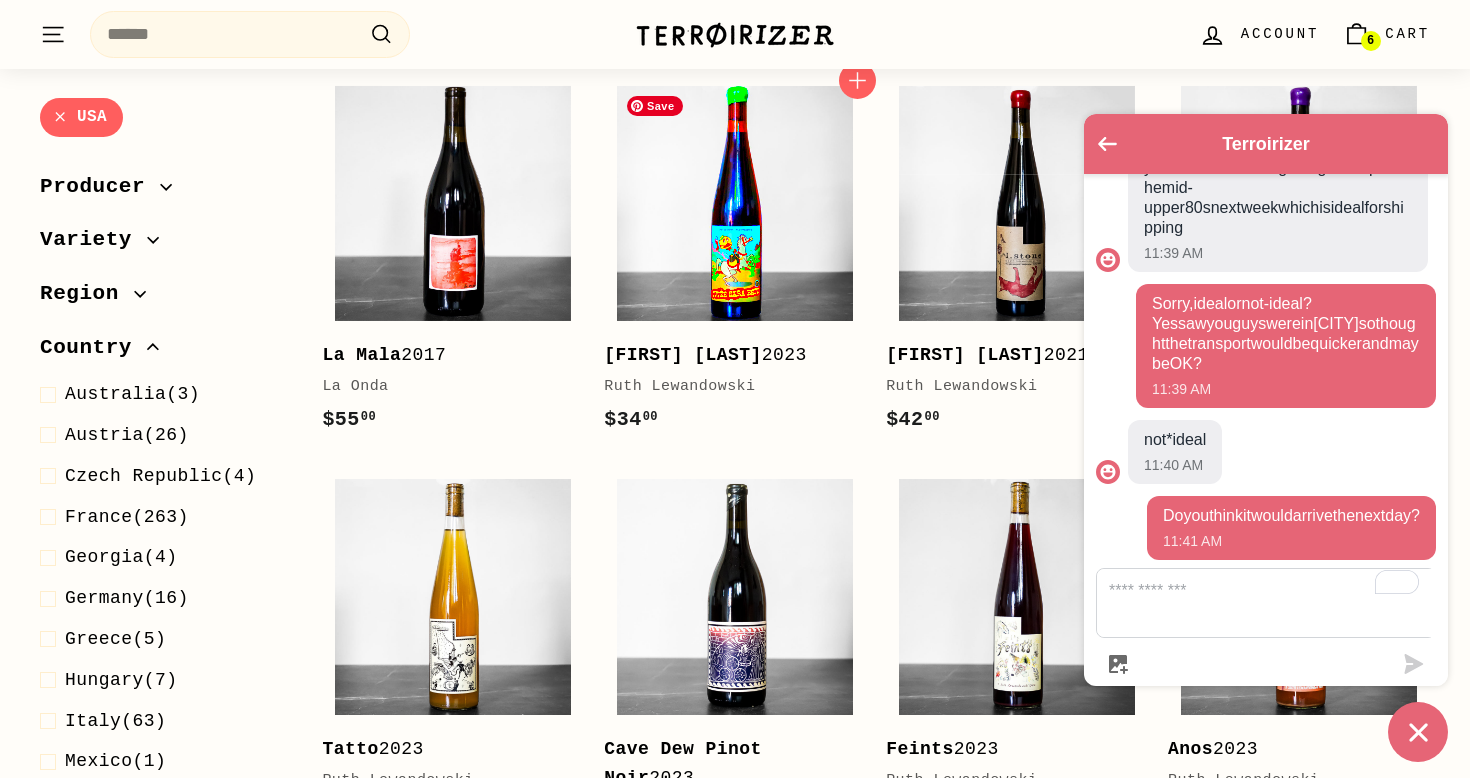 scroll, scrollTop: 537, scrollLeft: 0, axis: vertical 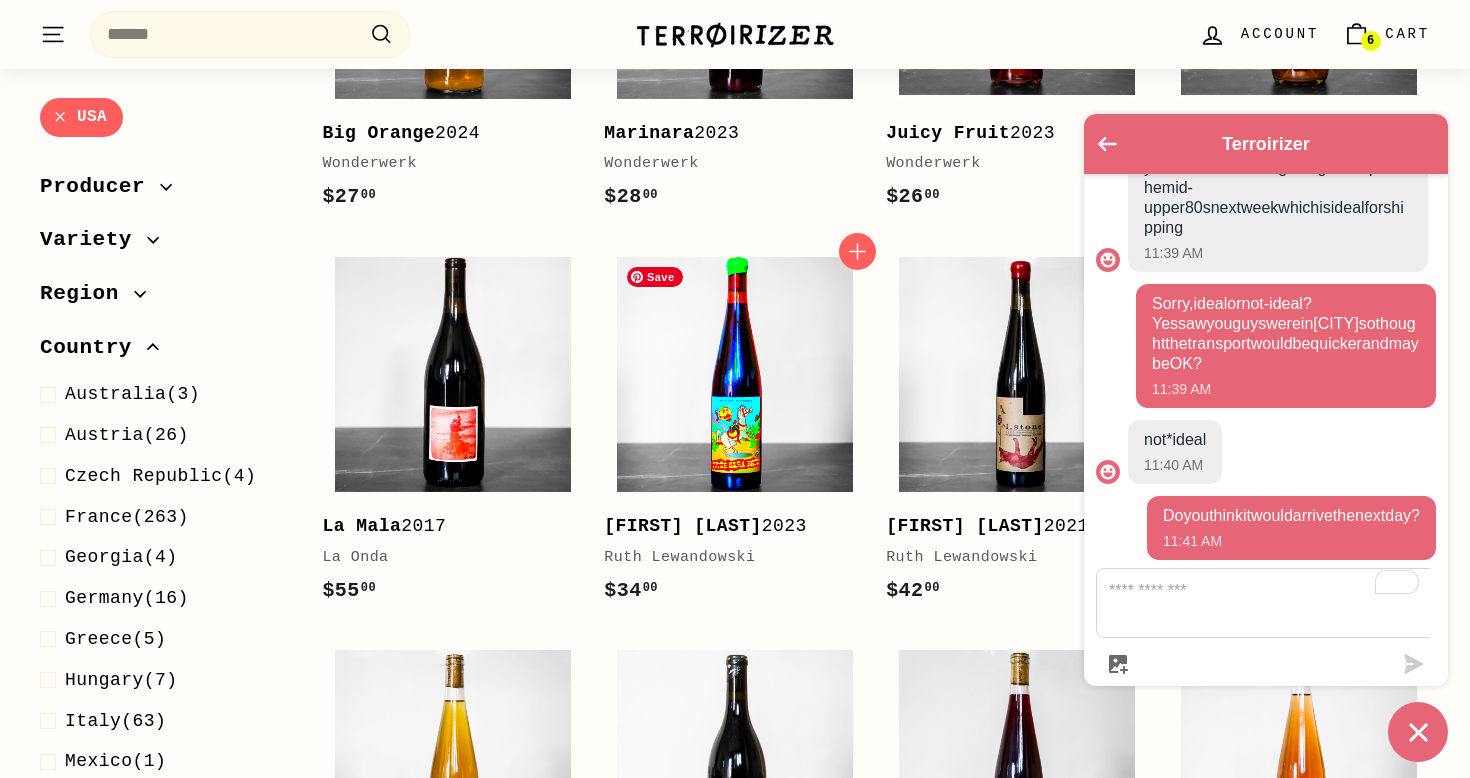 click at bounding box center (735, 375) 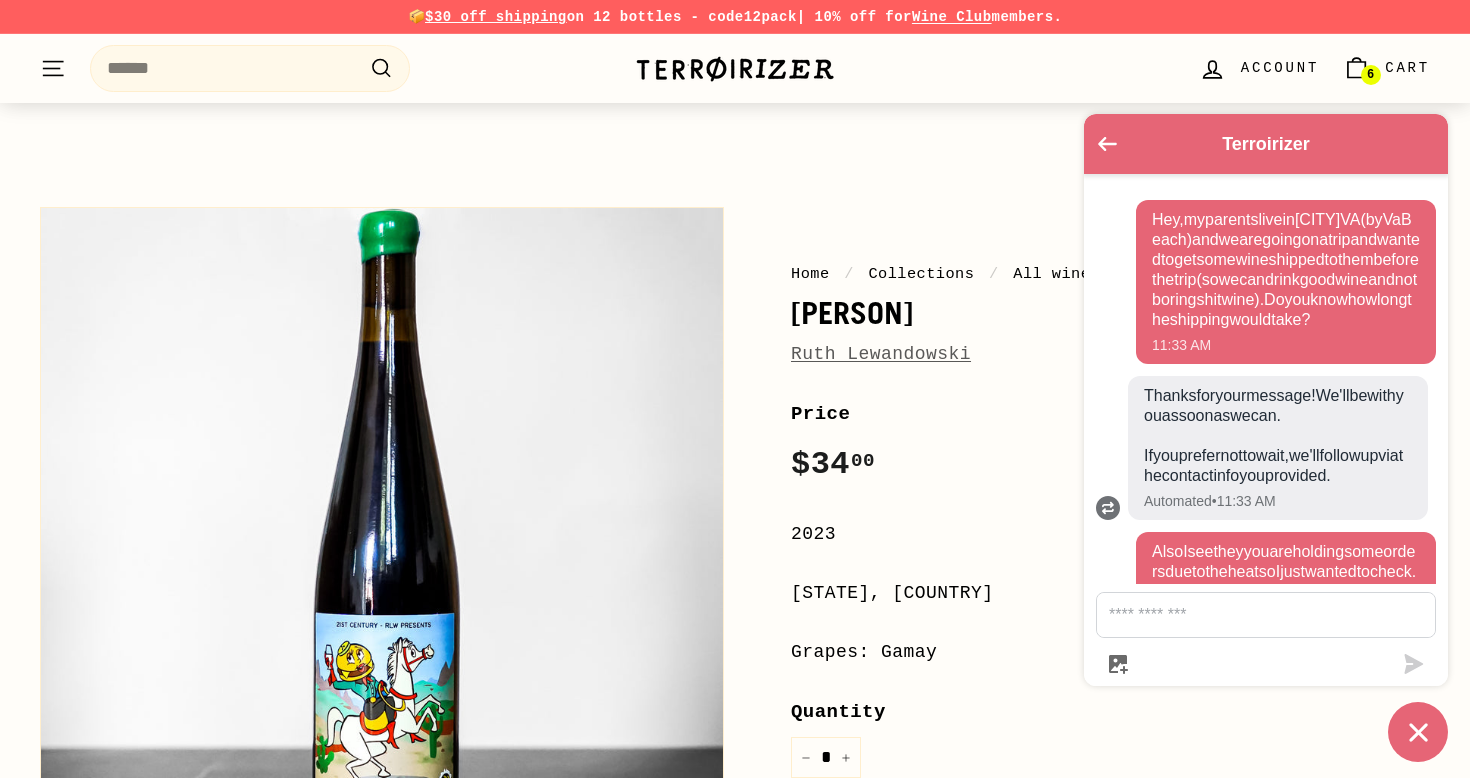 scroll, scrollTop: 85, scrollLeft: 0, axis: vertical 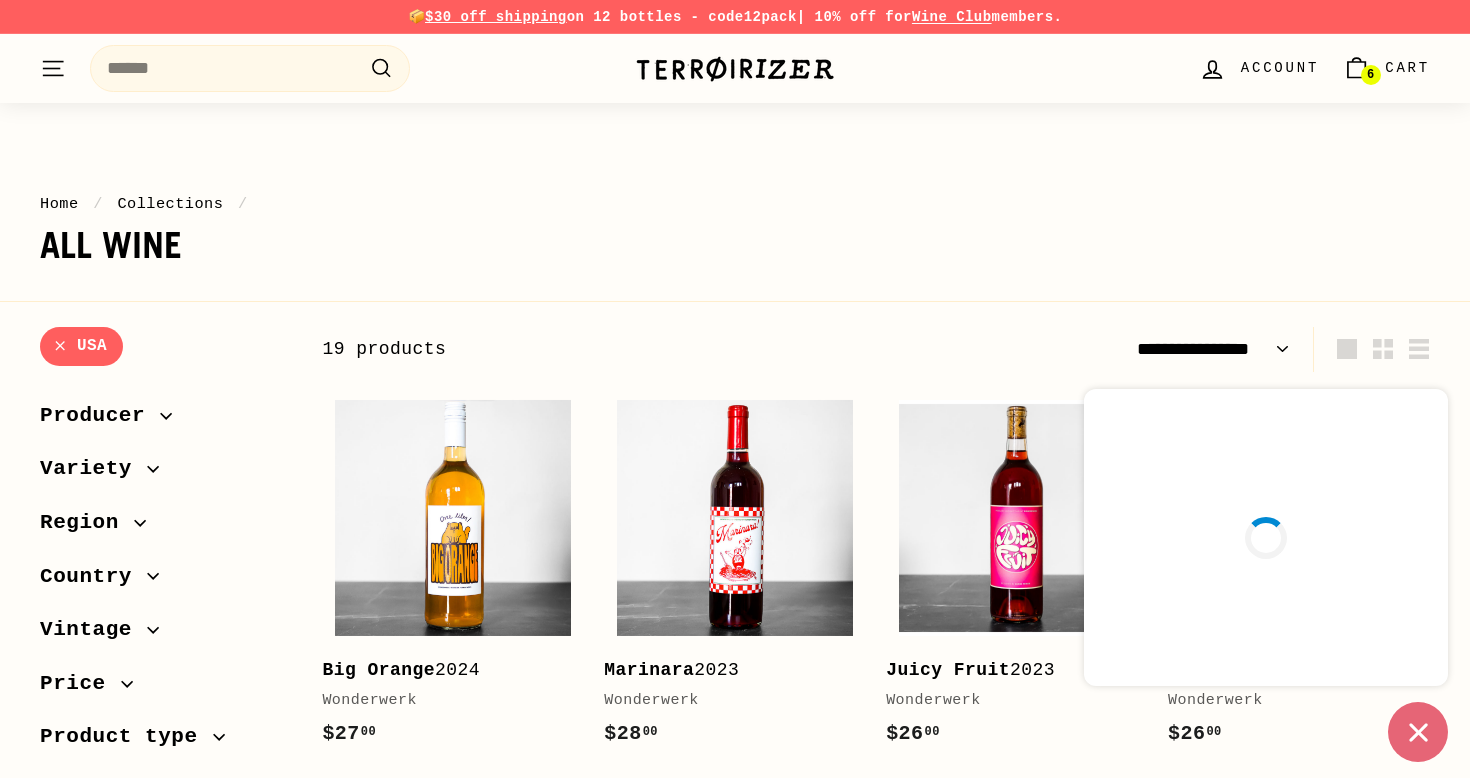 select on "**********" 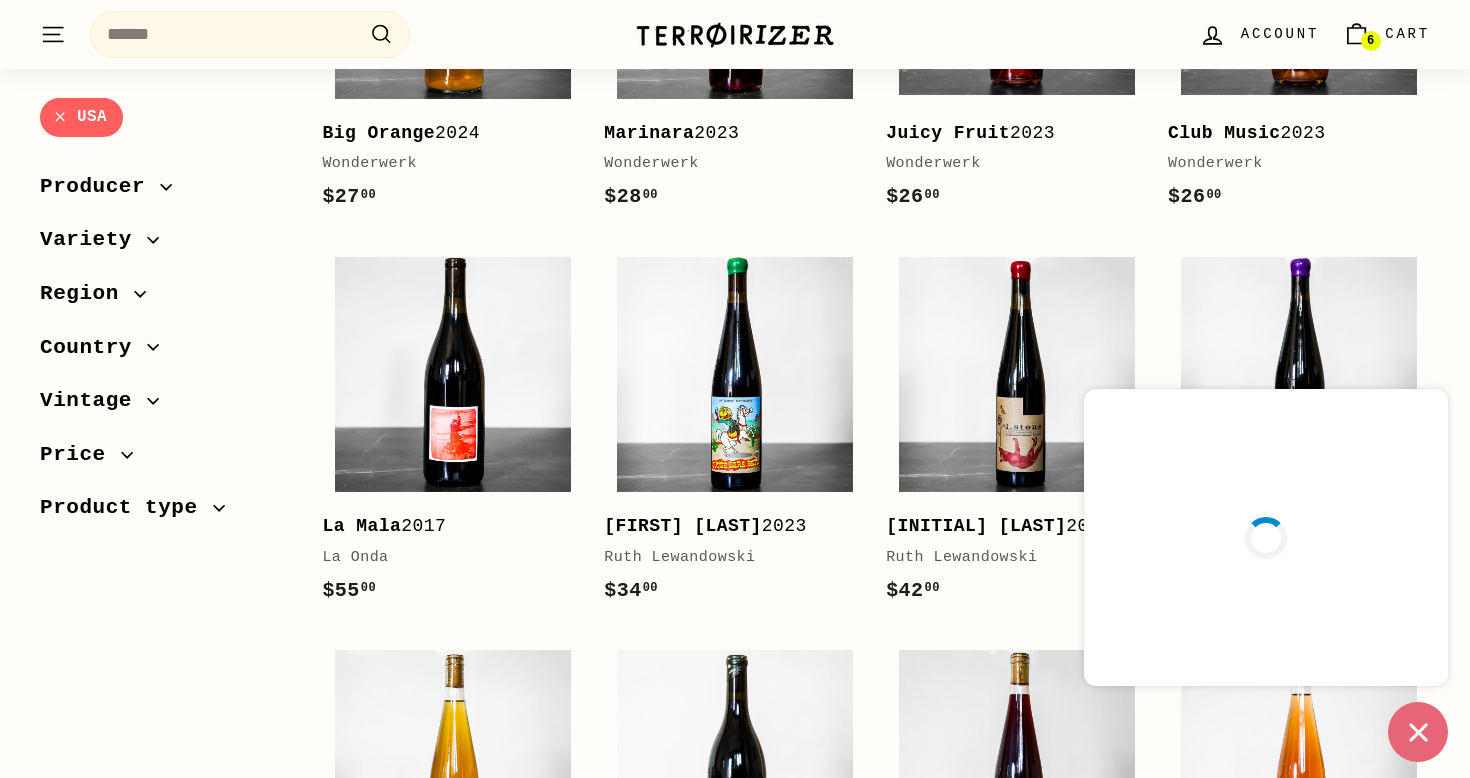 scroll, scrollTop: 537, scrollLeft: 0, axis: vertical 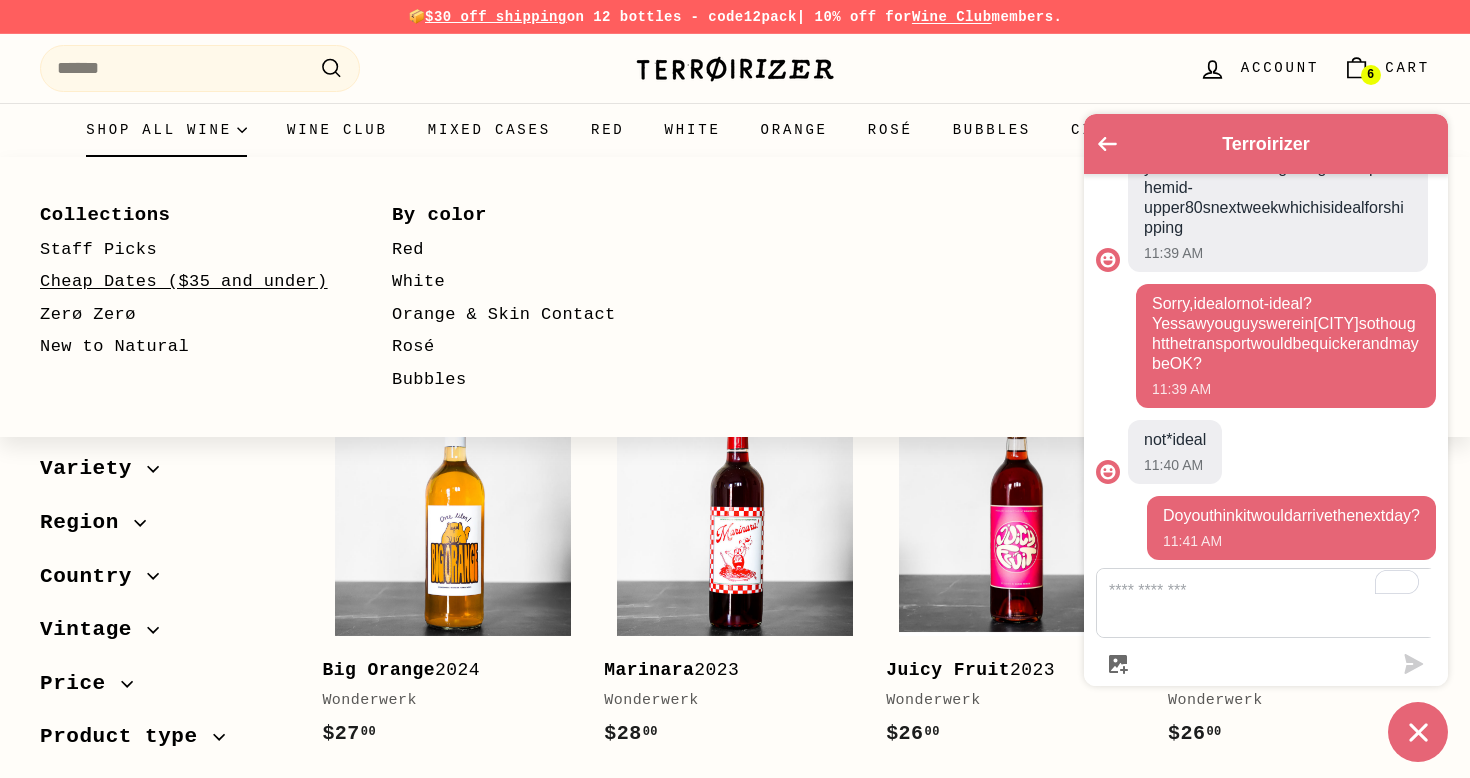 click on "Cheap Dates ($35 and under)" at bounding box center [187, 282] 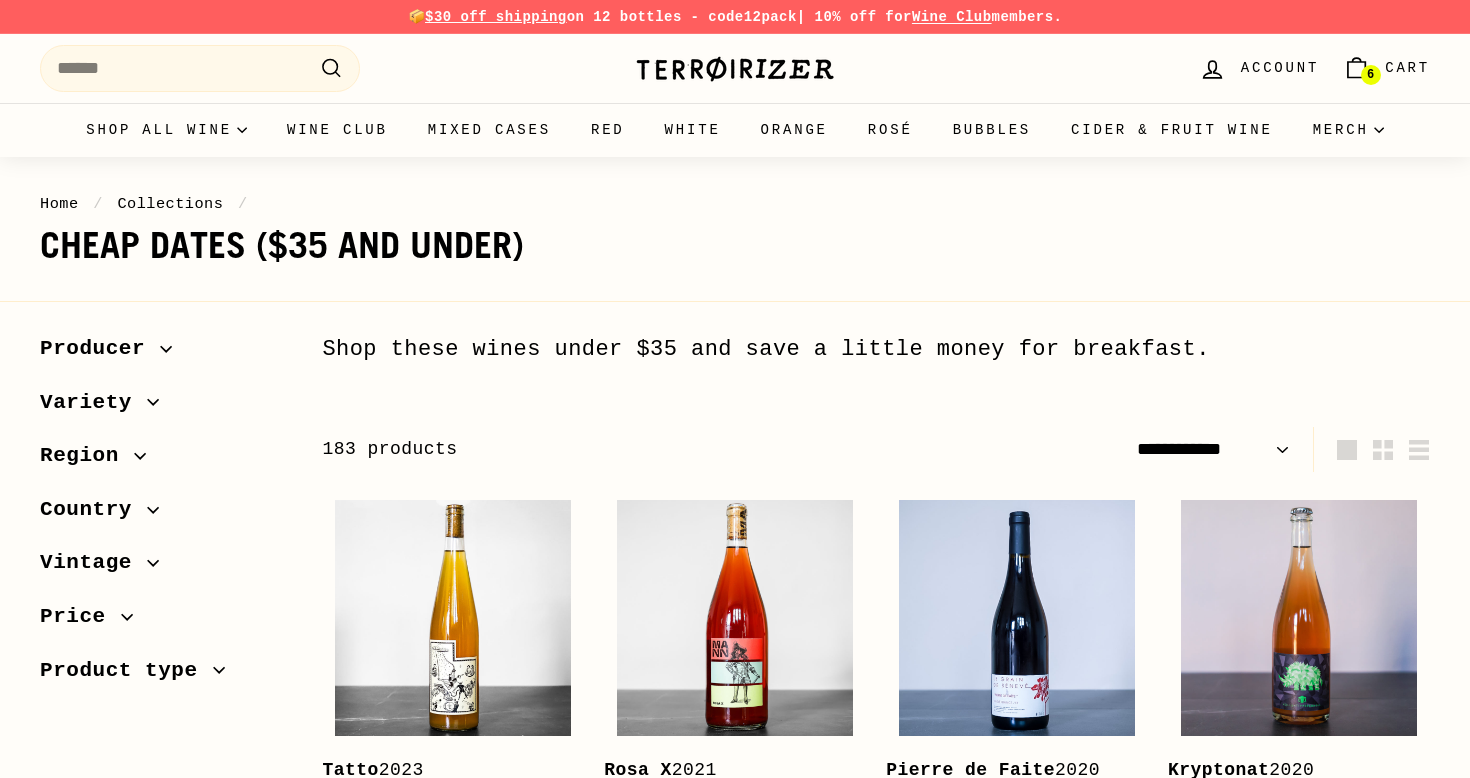 select on "**********" 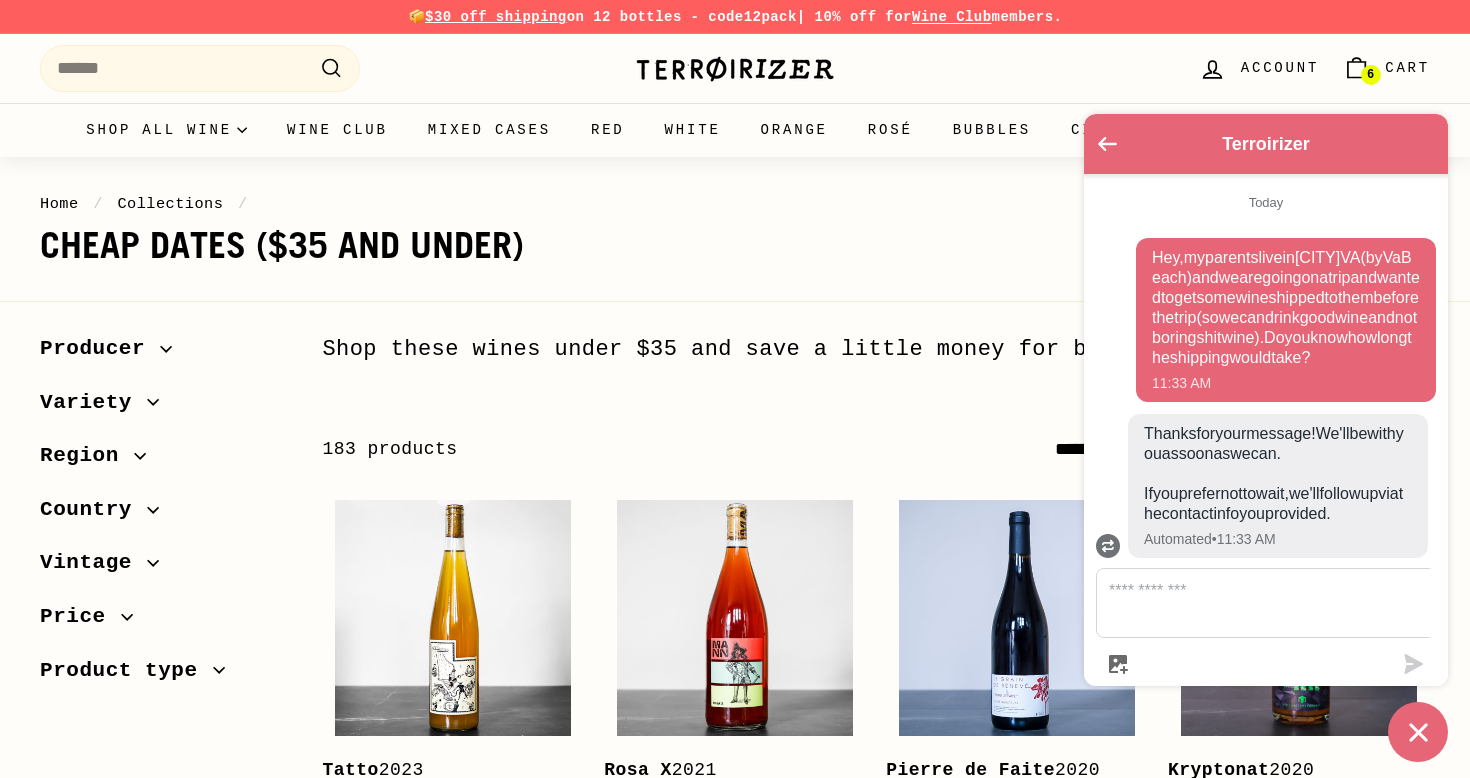 scroll, scrollTop: 1006, scrollLeft: 0, axis: vertical 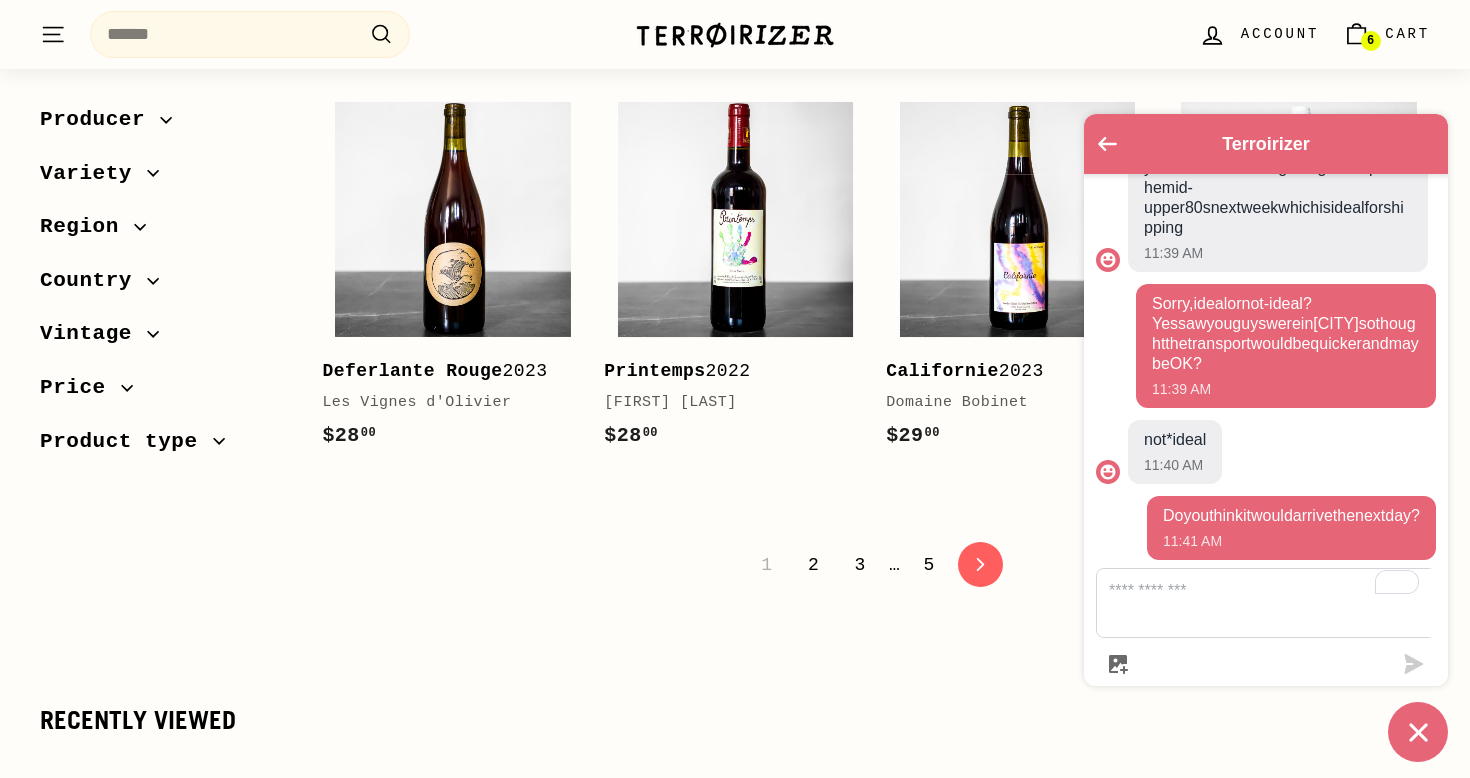click on "2" at bounding box center (813, 565) 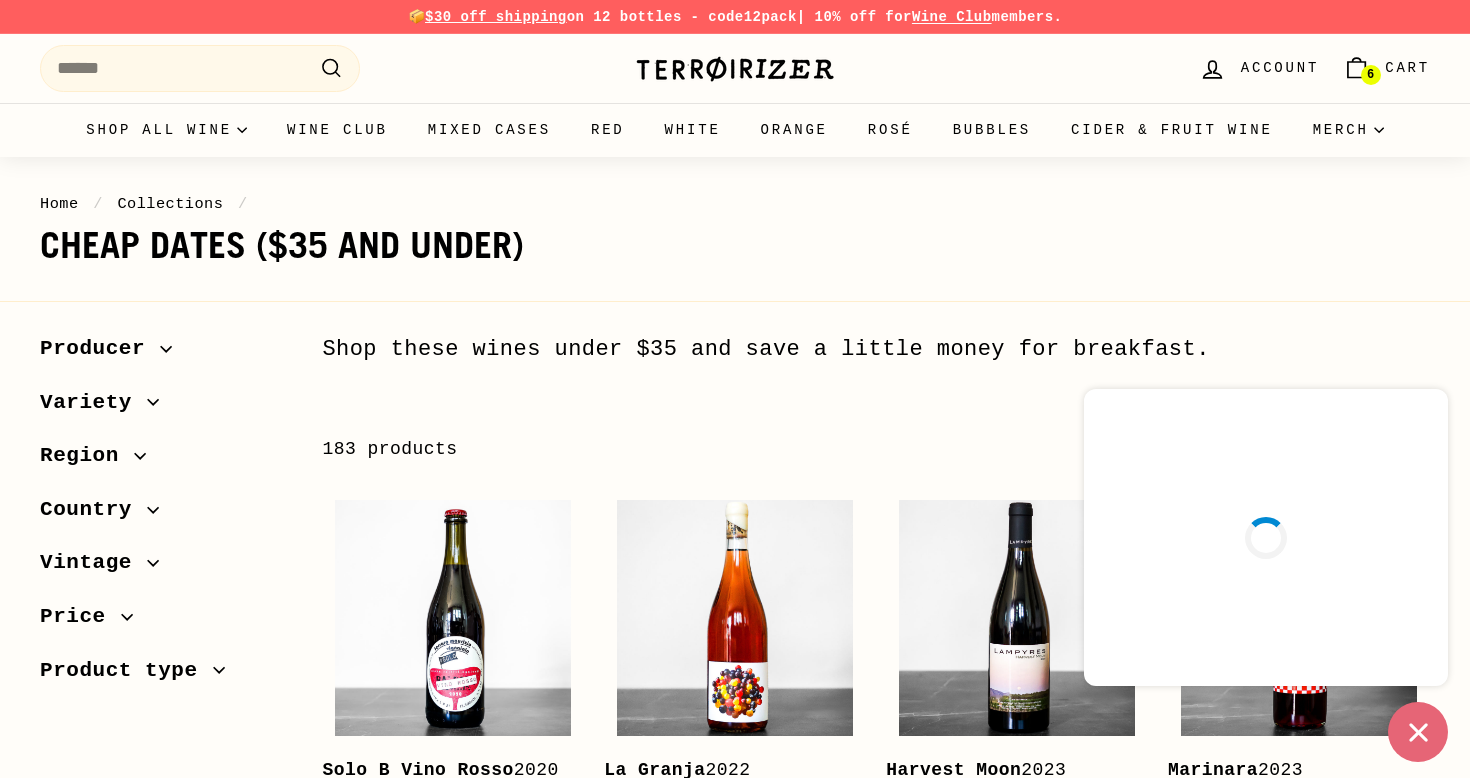 select on "**********" 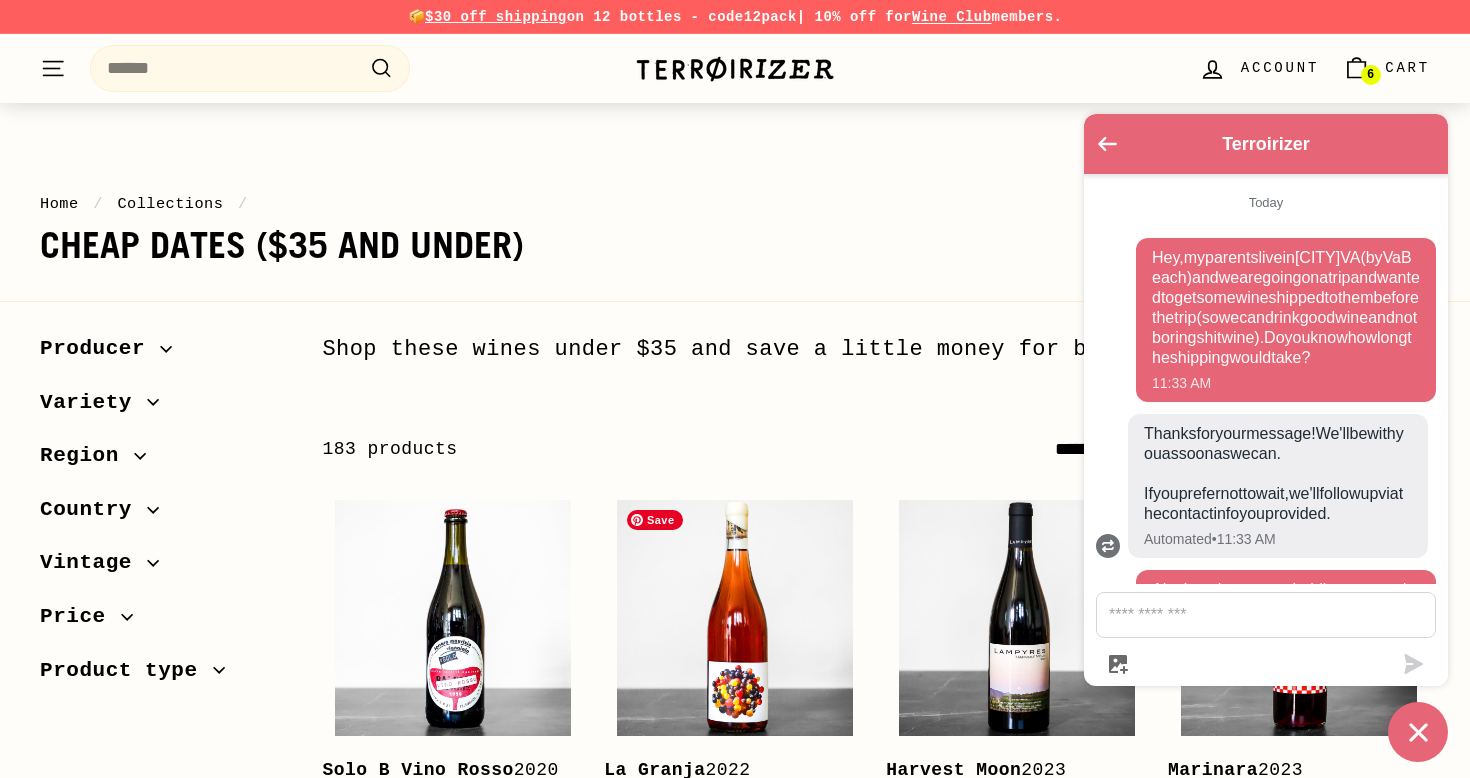 scroll, scrollTop: 167, scrollLeft: 0, axis: vertical 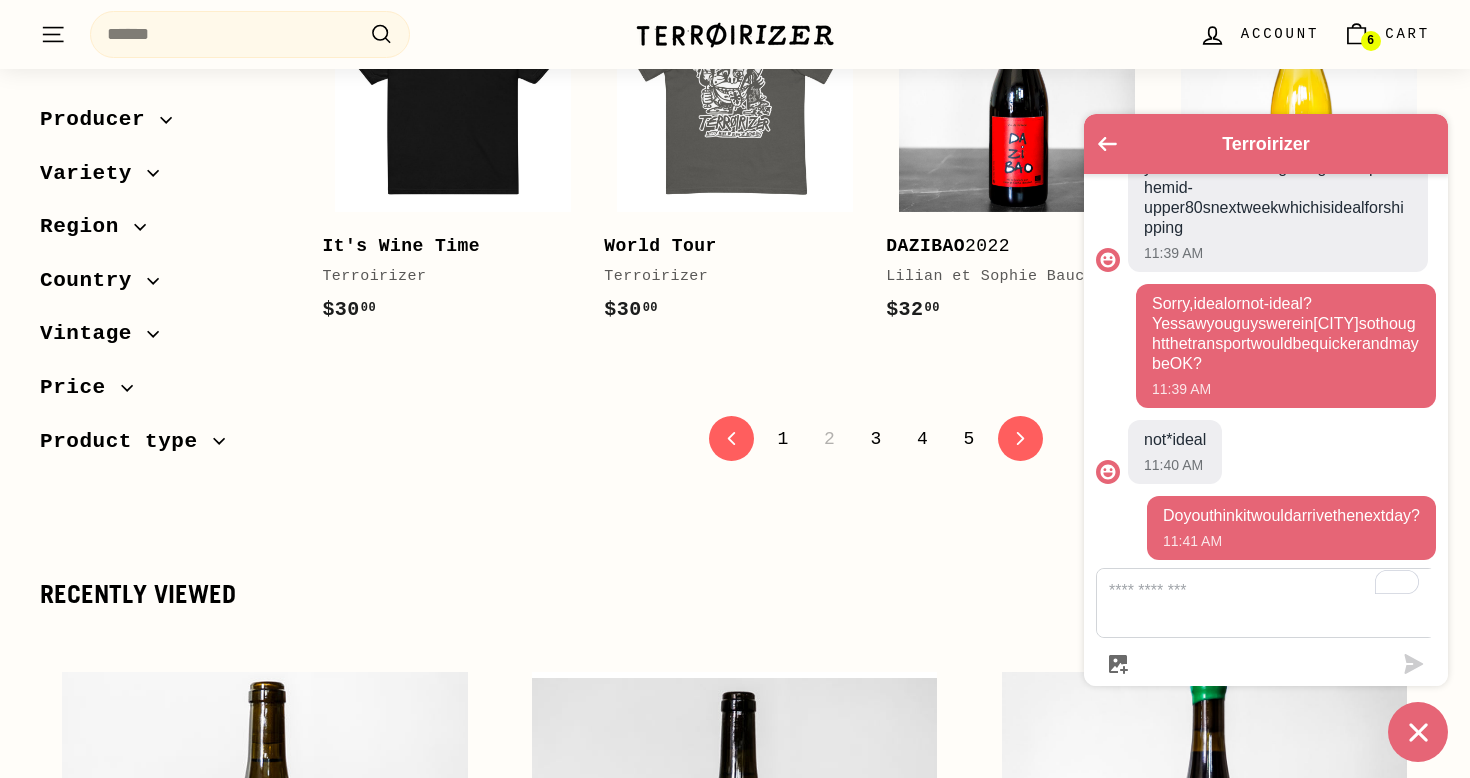 click on "3" at bounding box center (876, 439) 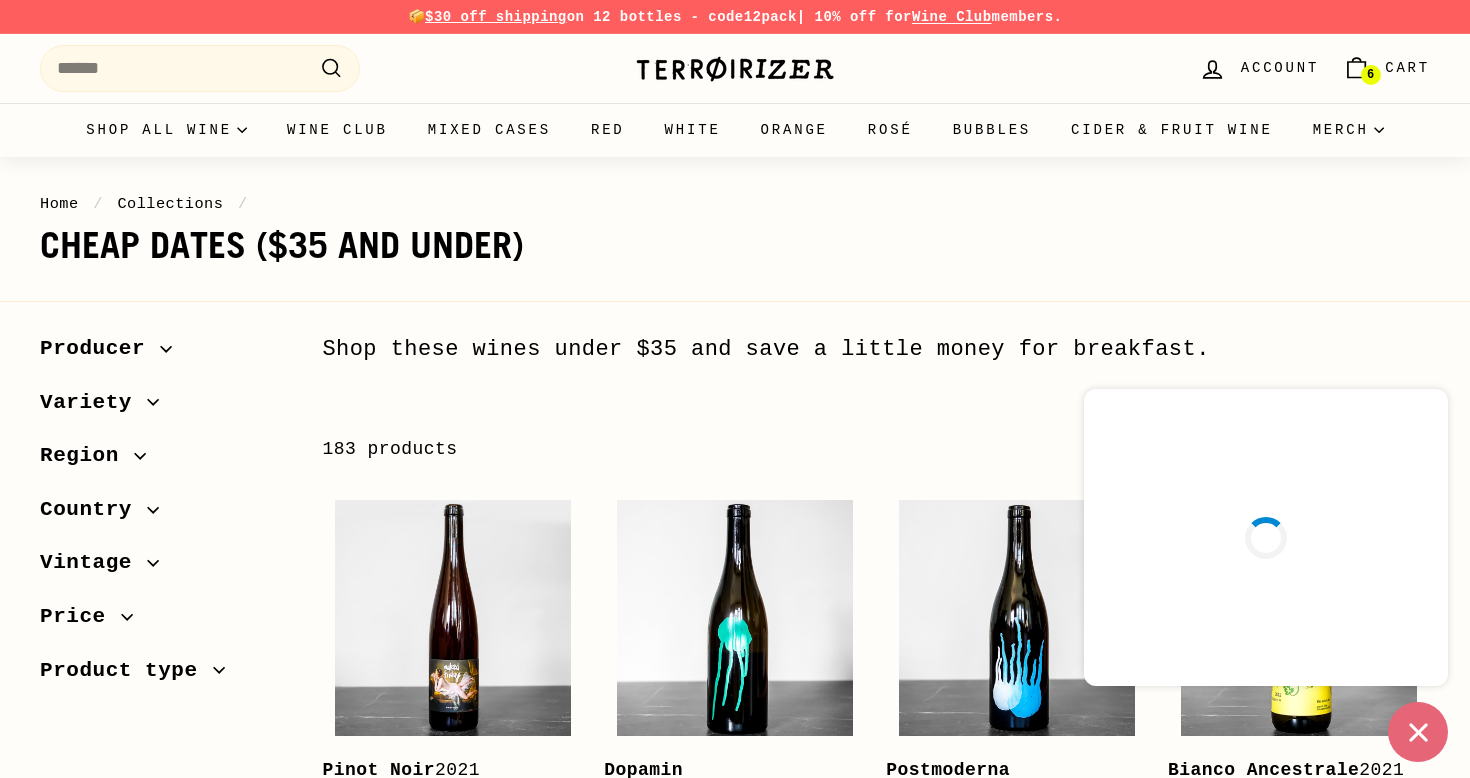 select on "**********" 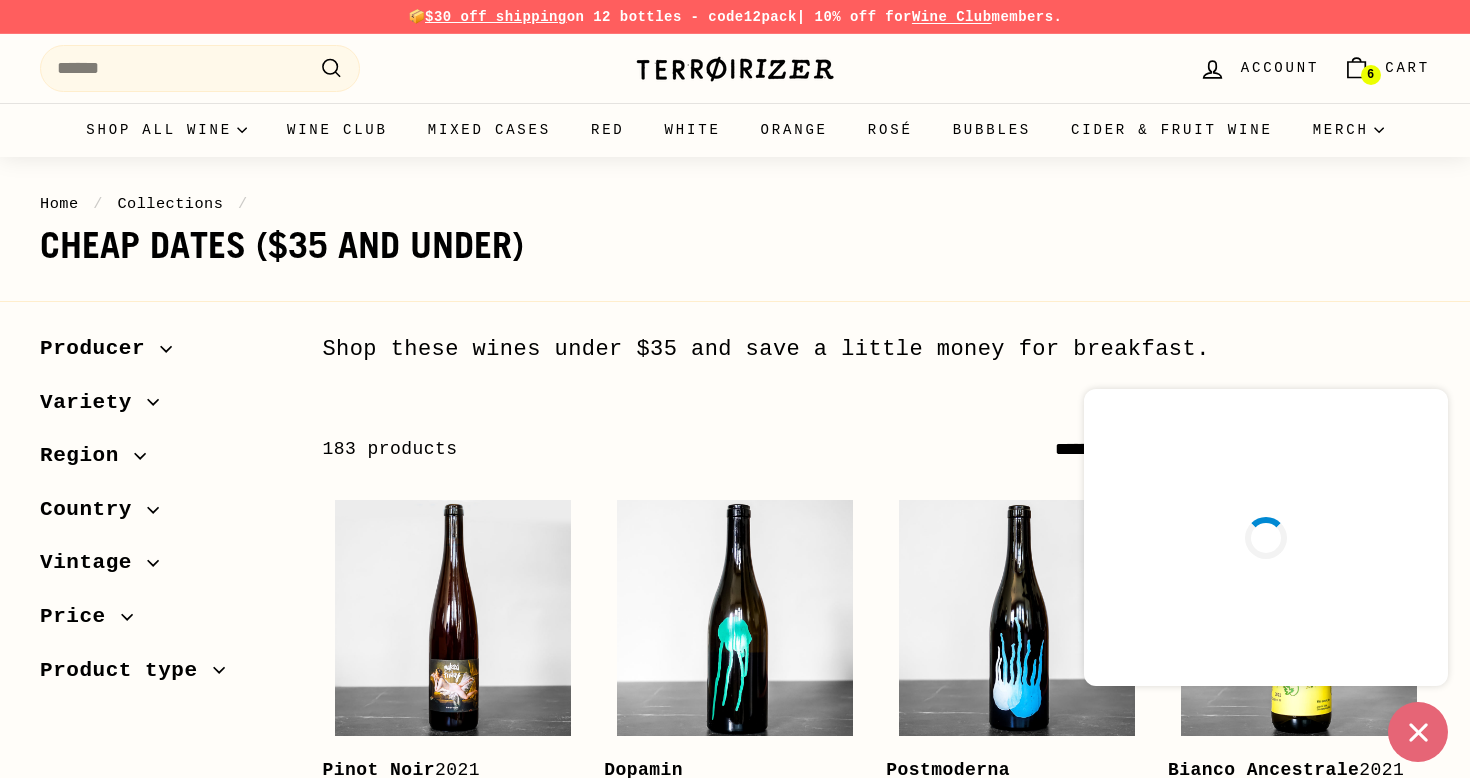 scroll, scrollTop: 0, scrollLeft: 0, axis: both 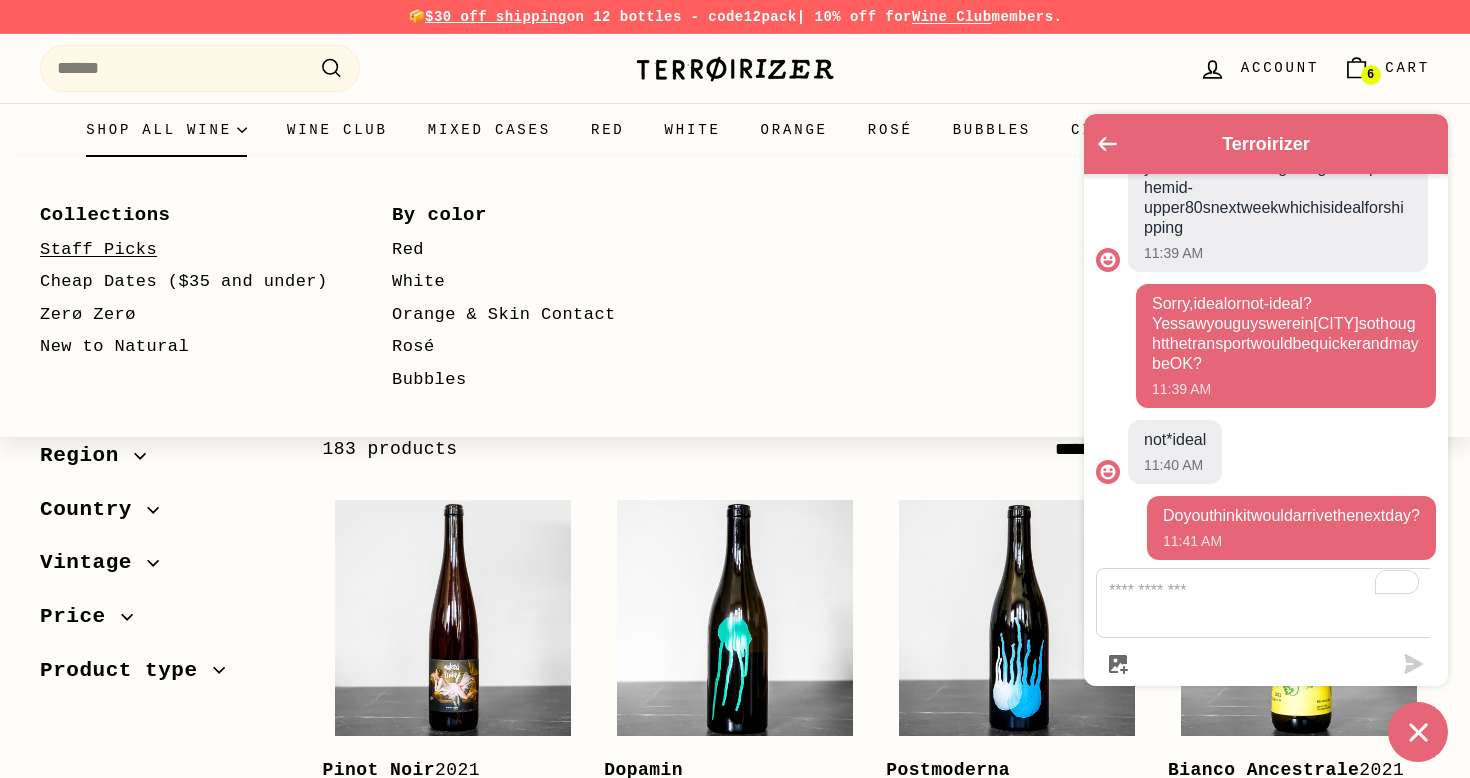 click on "Staff Picks" at bounding box center [187, 250] 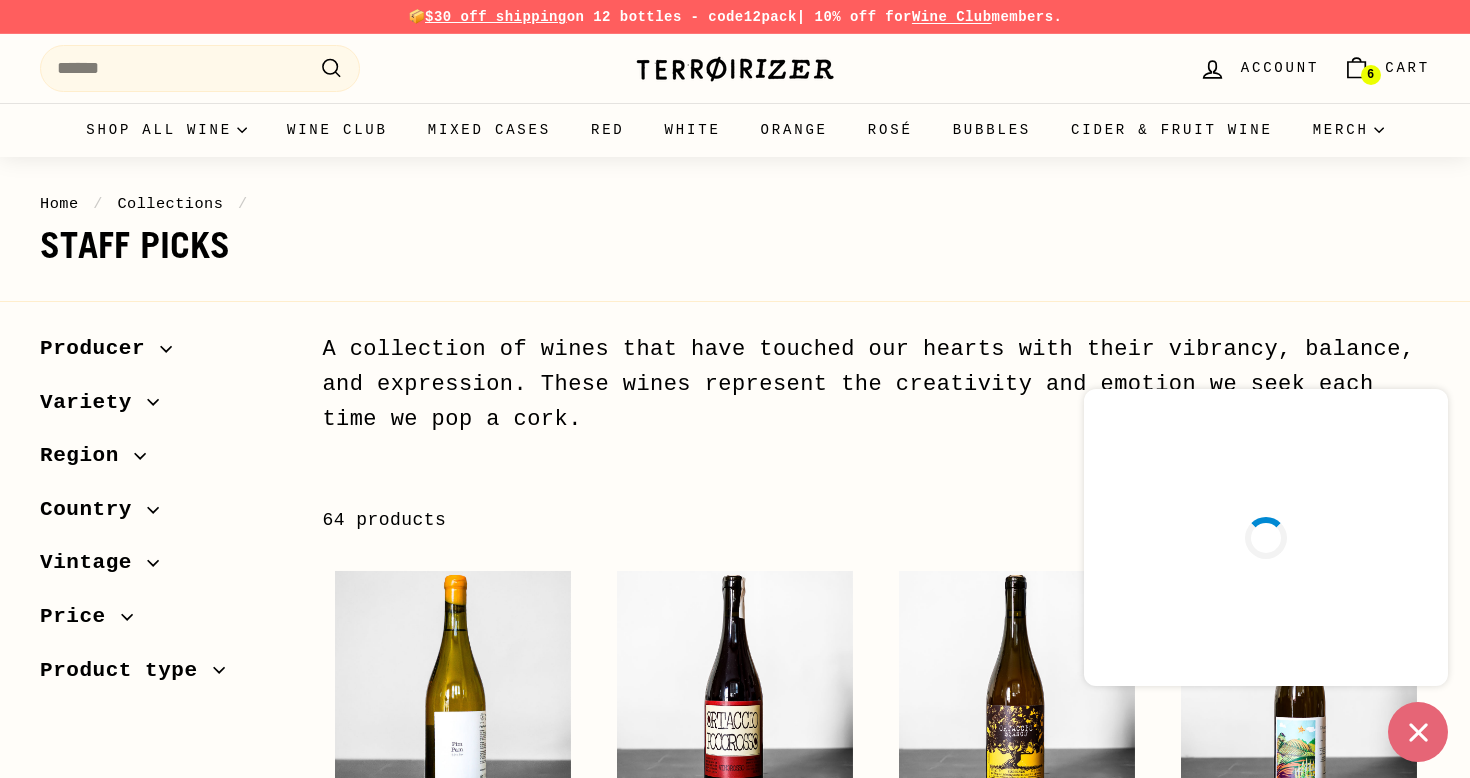 select on "**********" 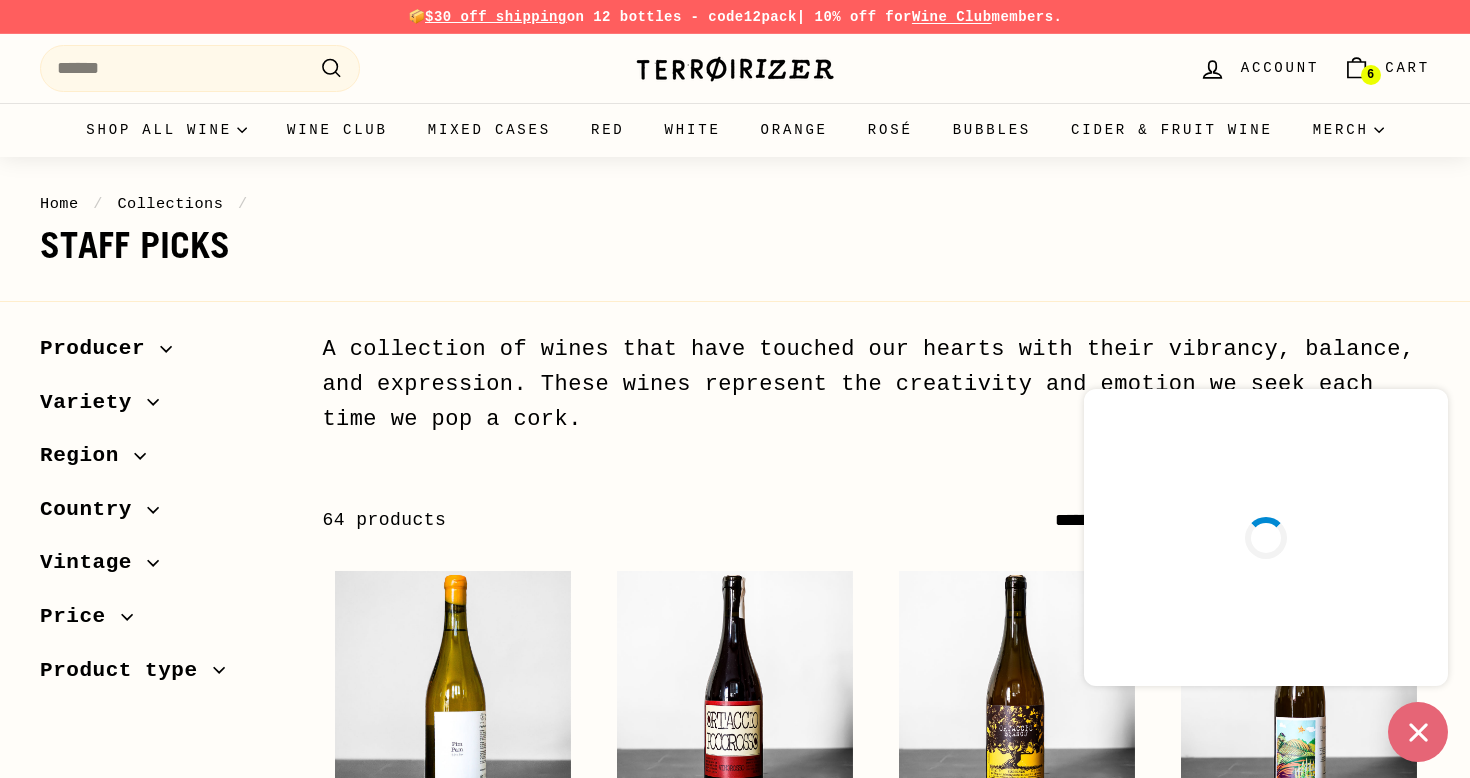 scroll, scrollTop: 0, scrollLeft: 0, axis: both 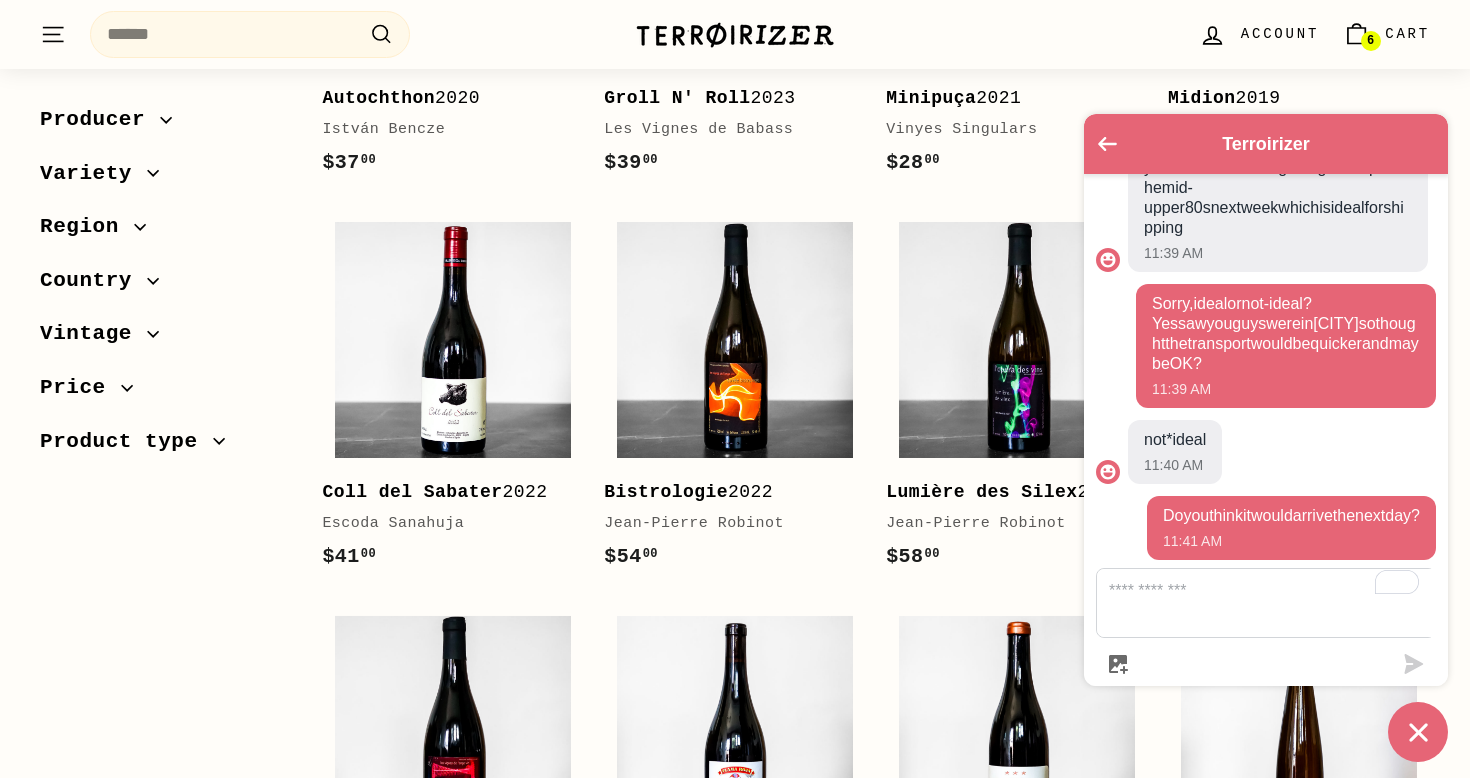 click 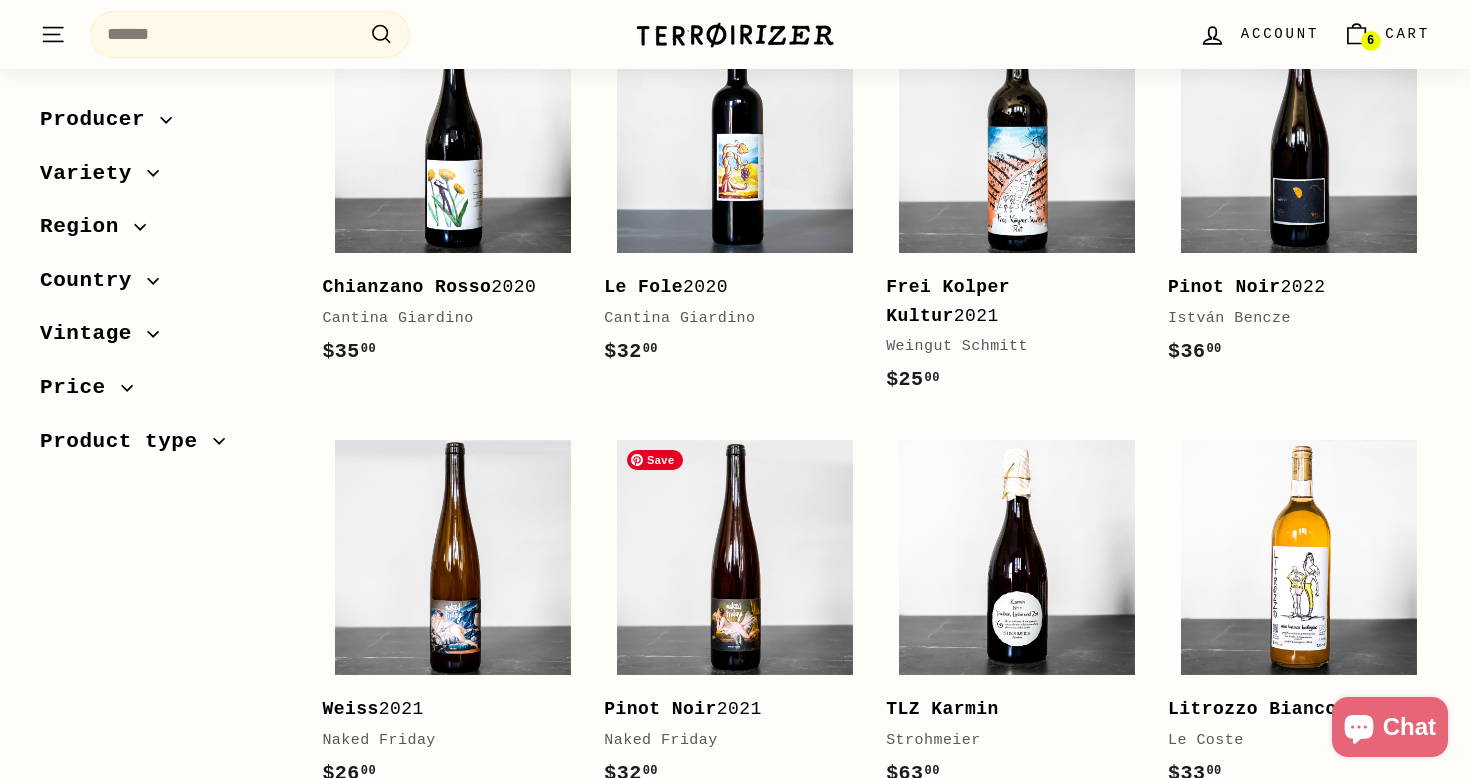 scroll, scrollTop: 801, scrollLeft: 0, axis: vertical 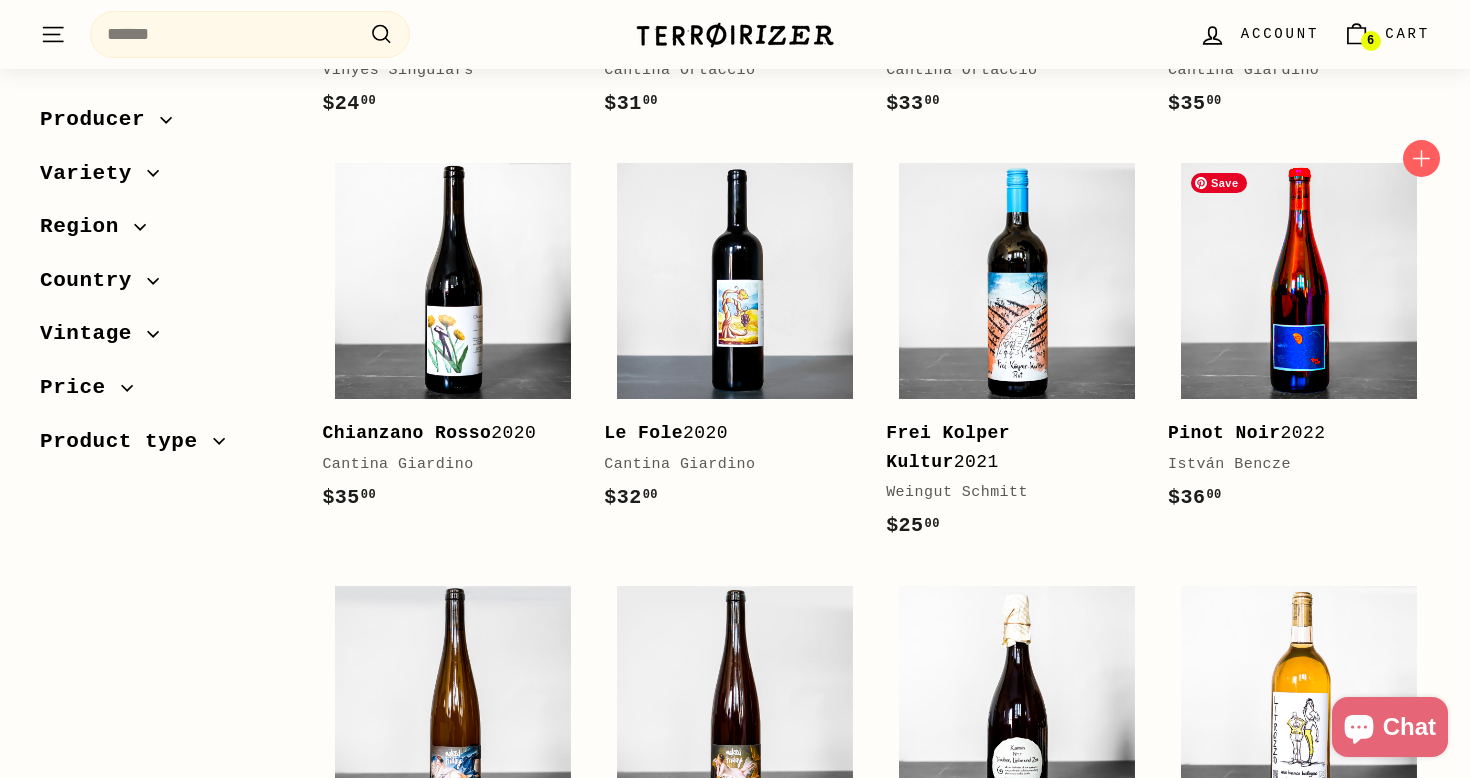 click at bounding box center [1299, 281] 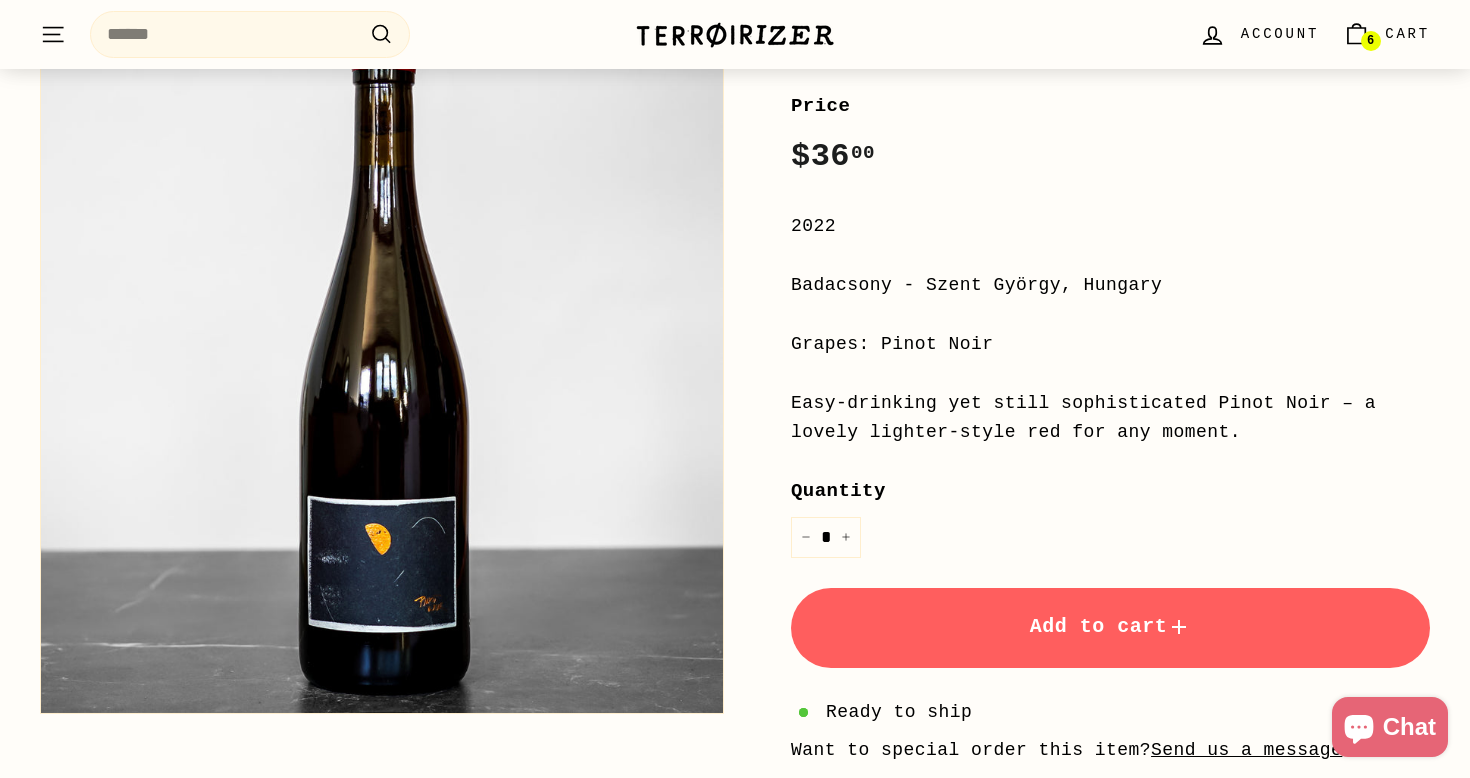 scroll, scrollTop: 354, scrollLeft: 0, axis: vertical 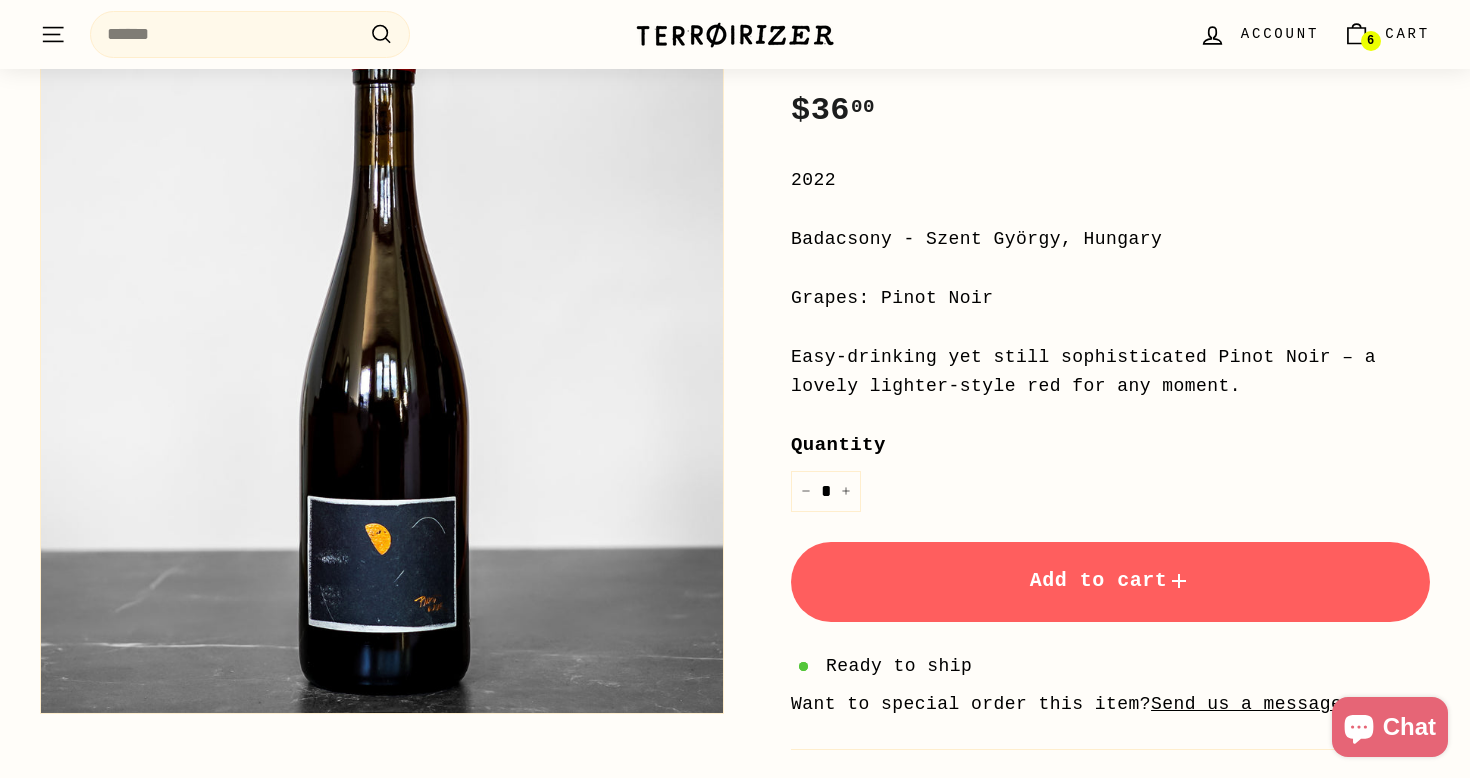 click on "Add to cart" at bounding box center [1111, 580] 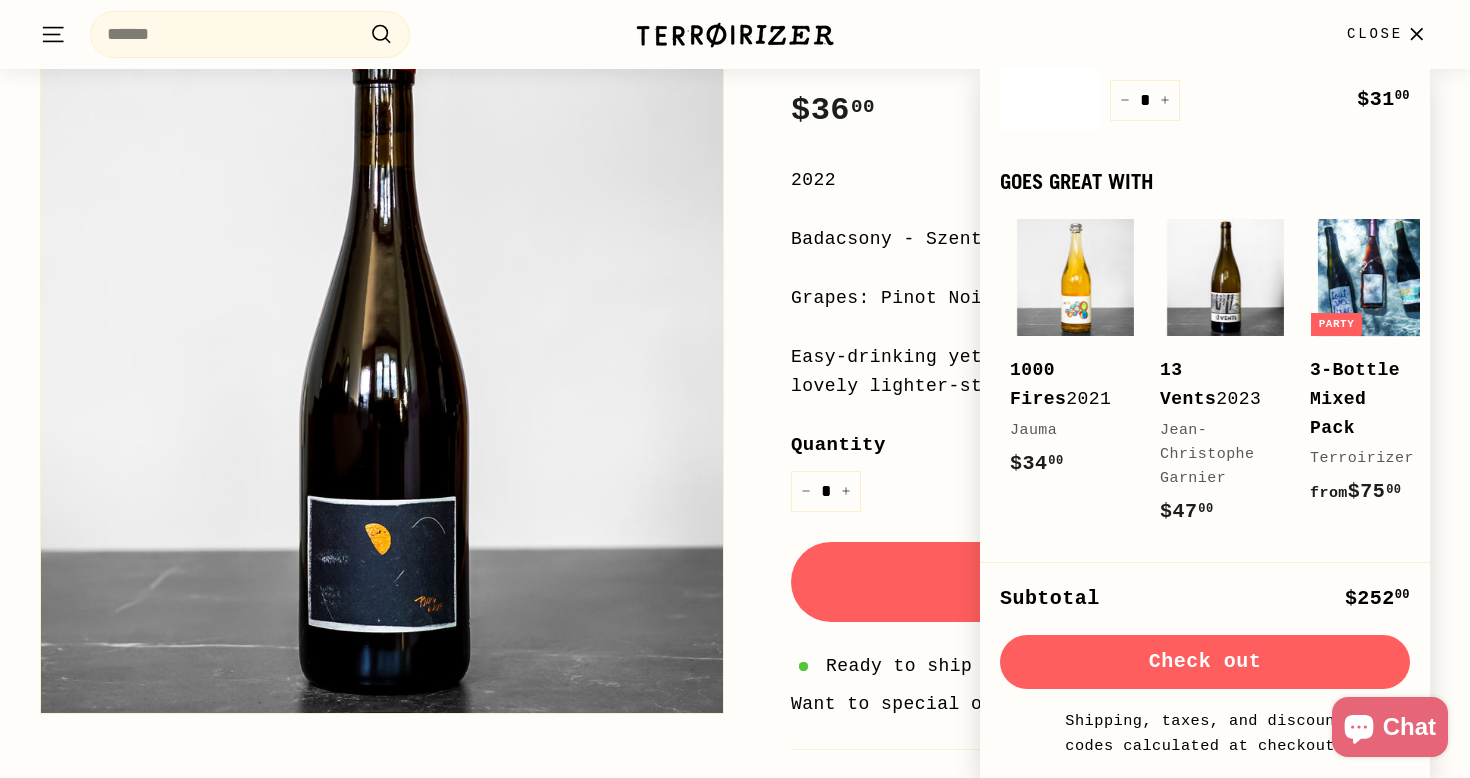 scroll, scrollTop: 906, scrollLeft: 0, axis: vertical 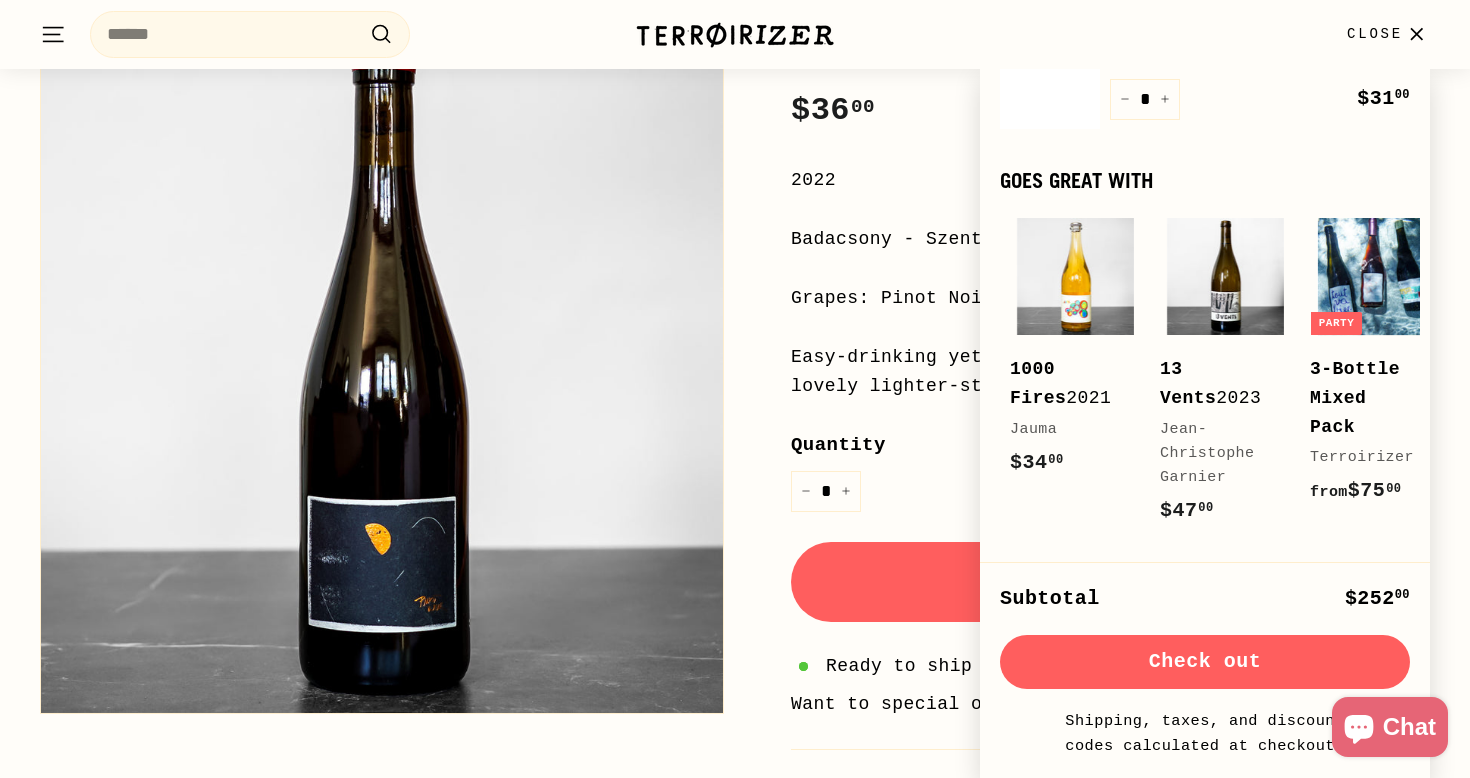 click on "Quantity
*
−
+" at bounding box center (1110, 470) 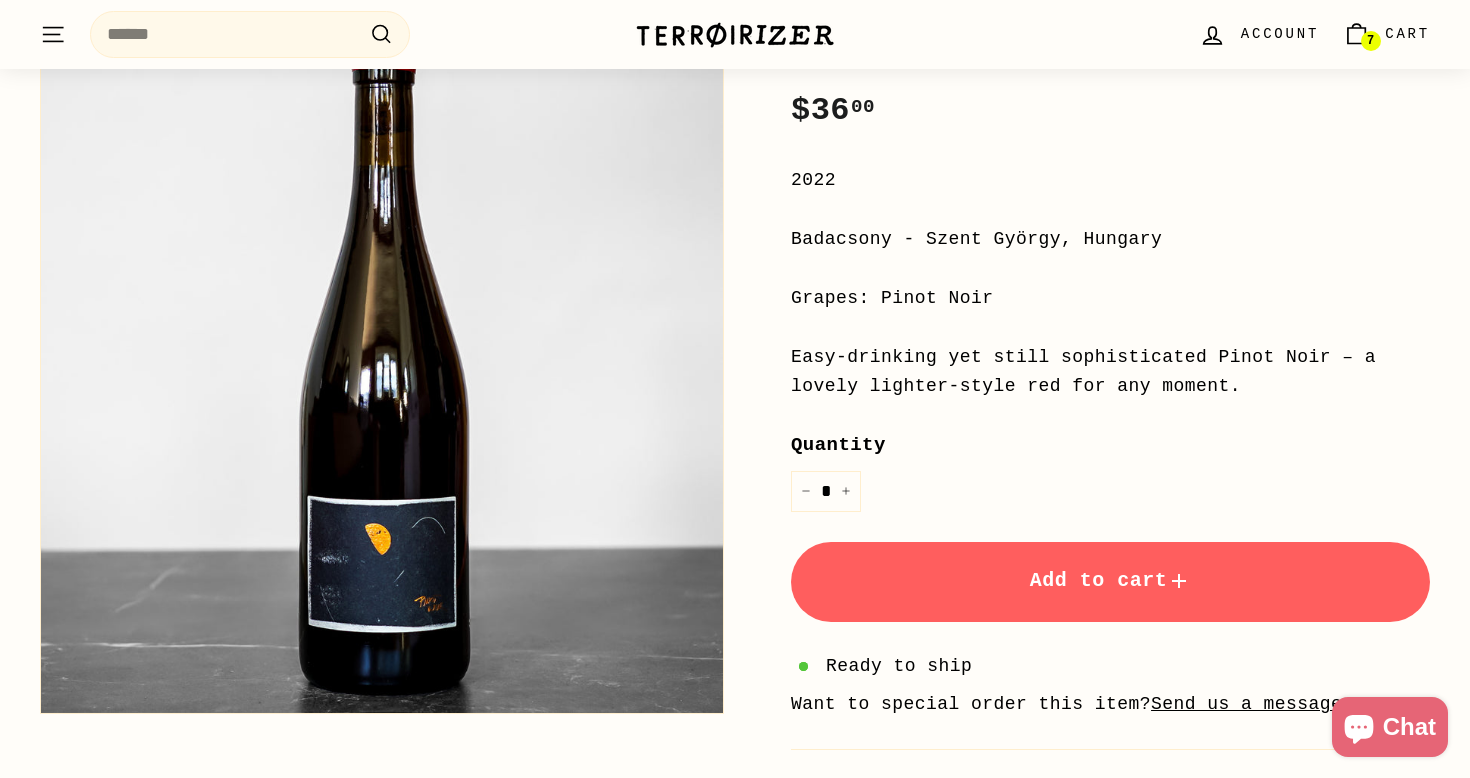 scroll, scrollTop: 0, scrollLeft: 0, axis: both 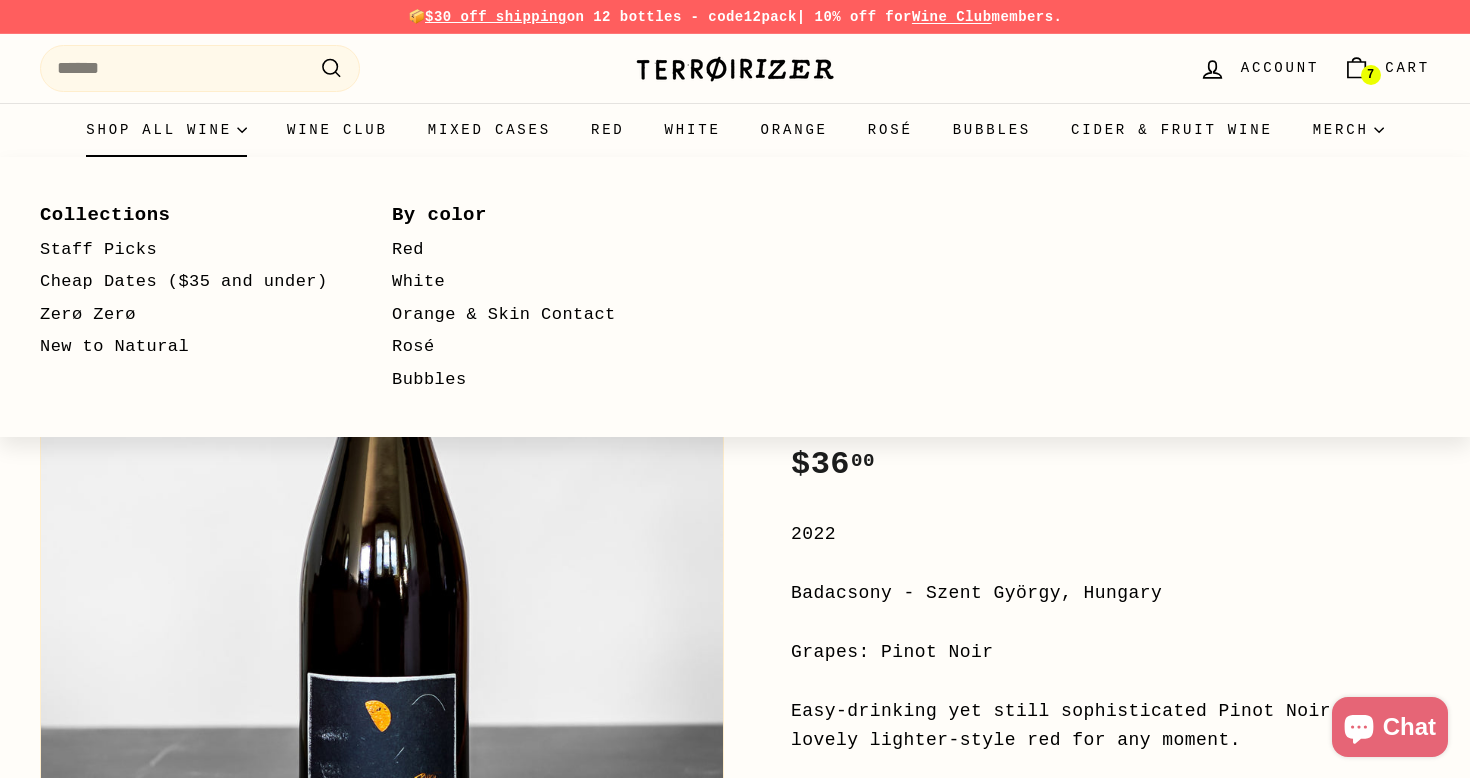 click on "Shop all wine" at bounding box center (166, 130) 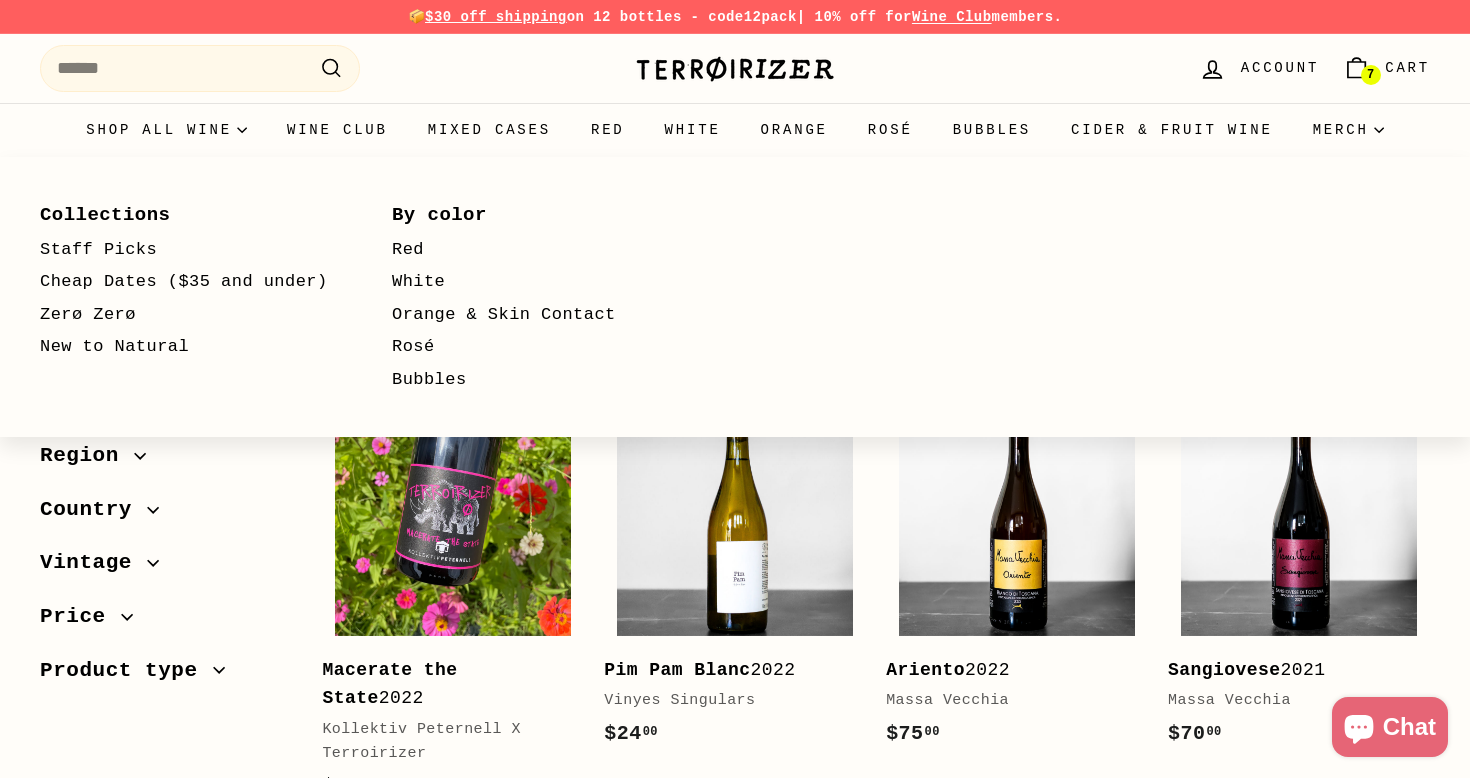 select on "**********" 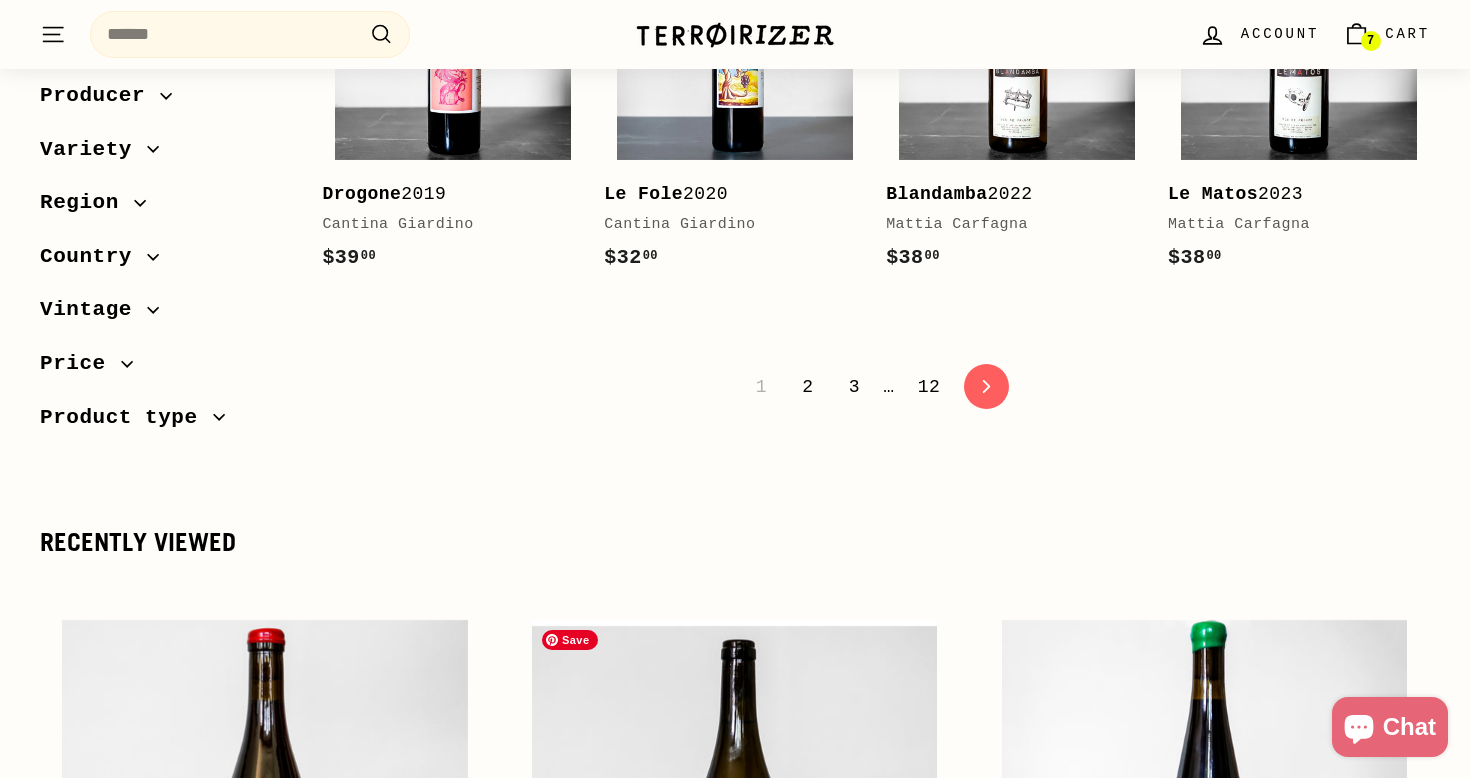 scroll, scrollTop: 4326, scrollLeft: 0, axis: vertical 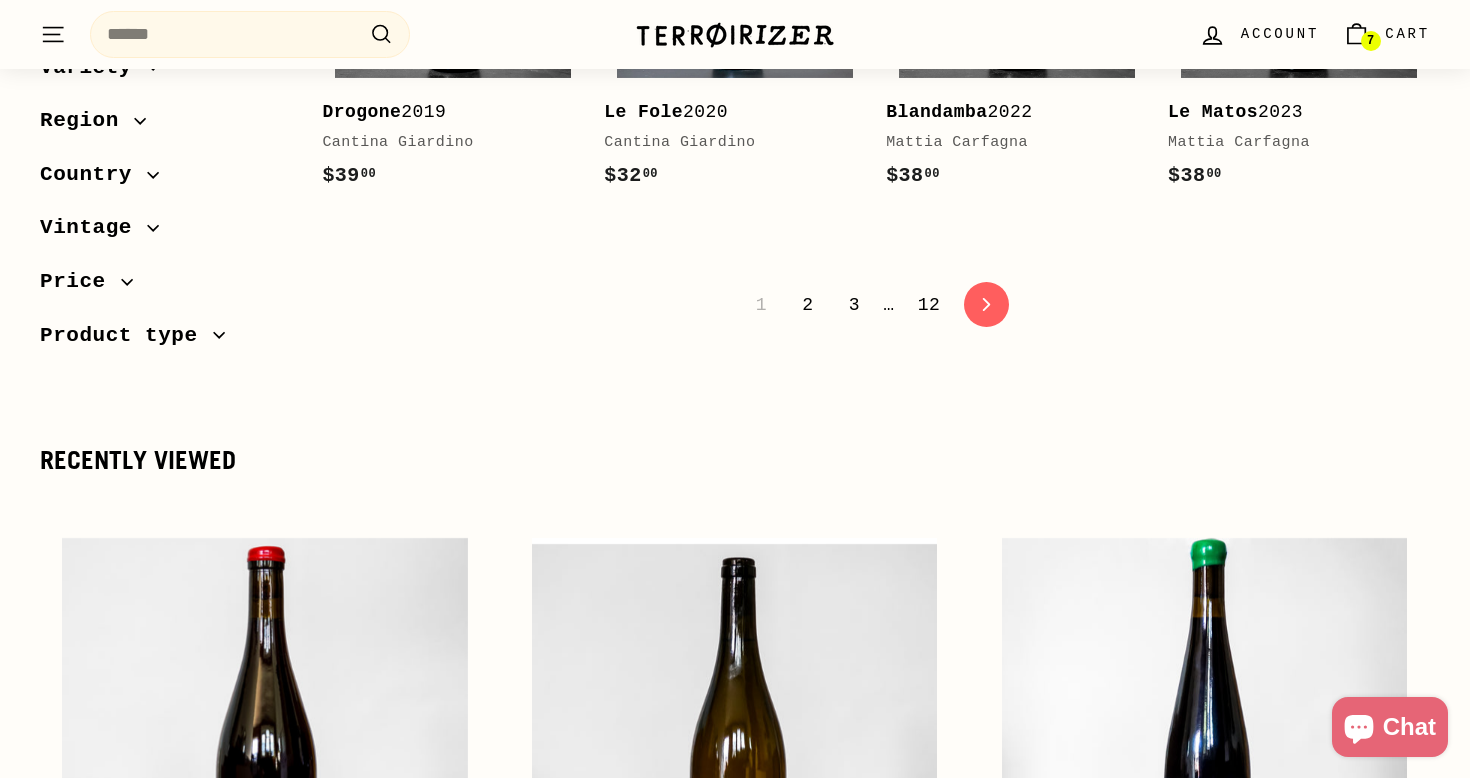 click on "2" at bounding box center [807, 305] 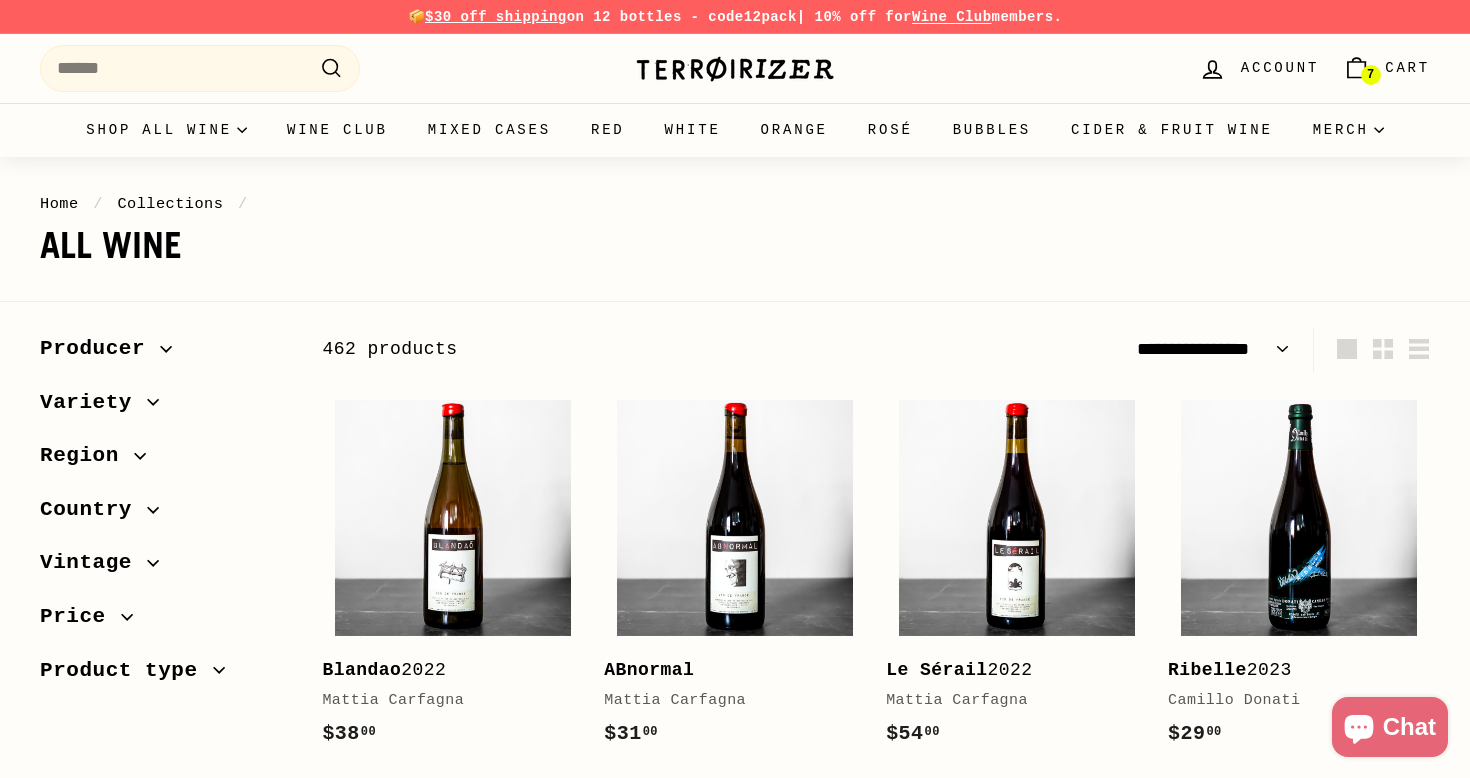 select on "**********" 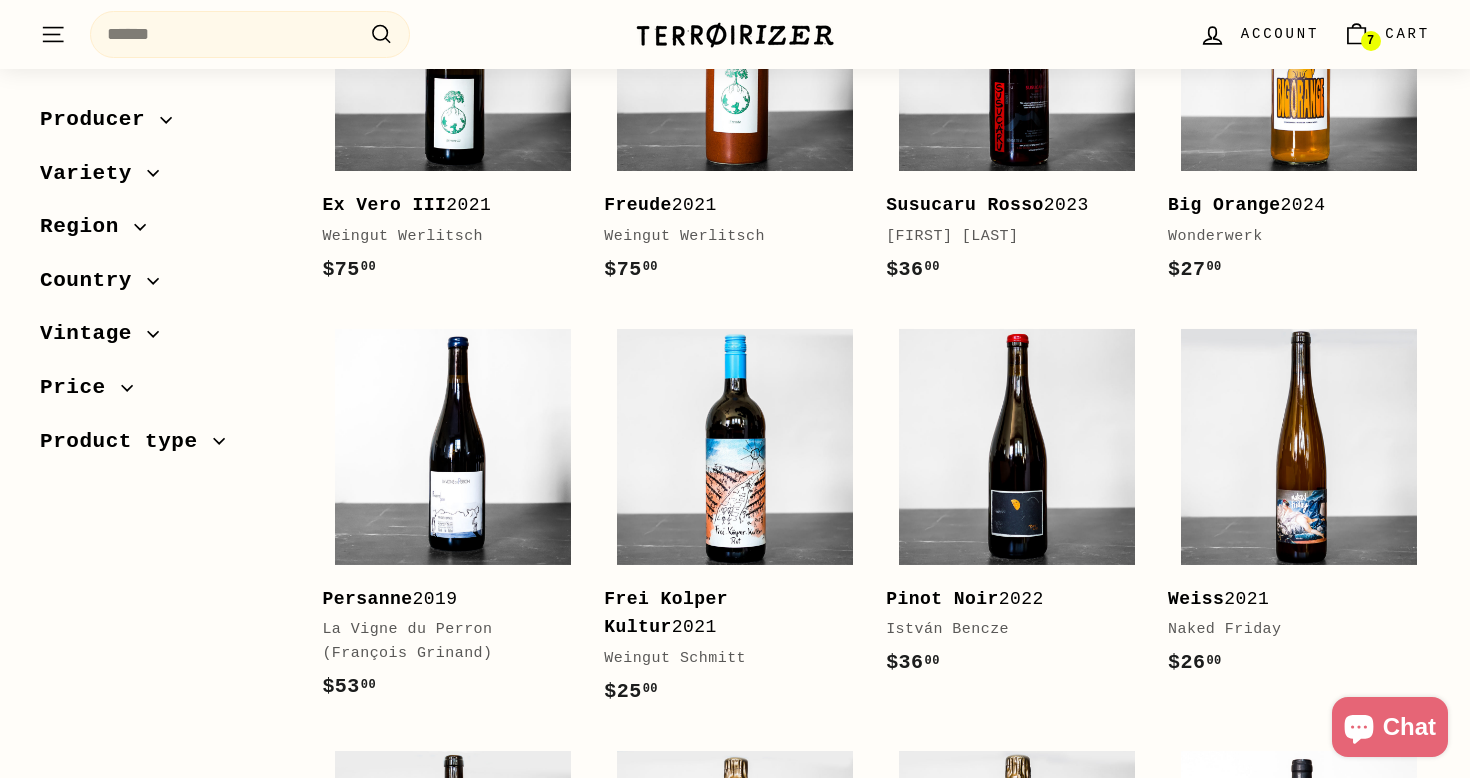 scroll, scrollTop: 1411, scrollLeft: 0, axis: vertical 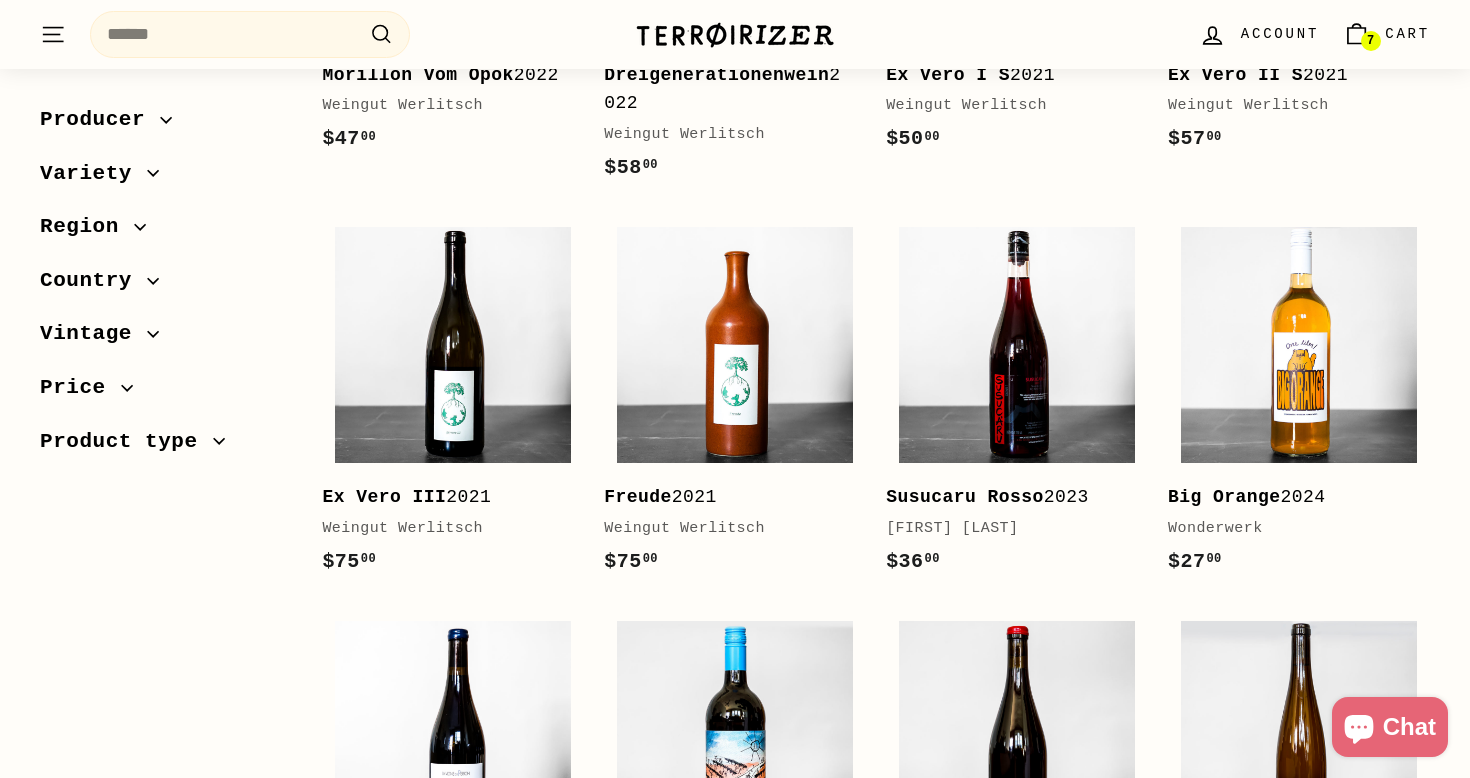 click on "Country" at bounding box center [93, 281] 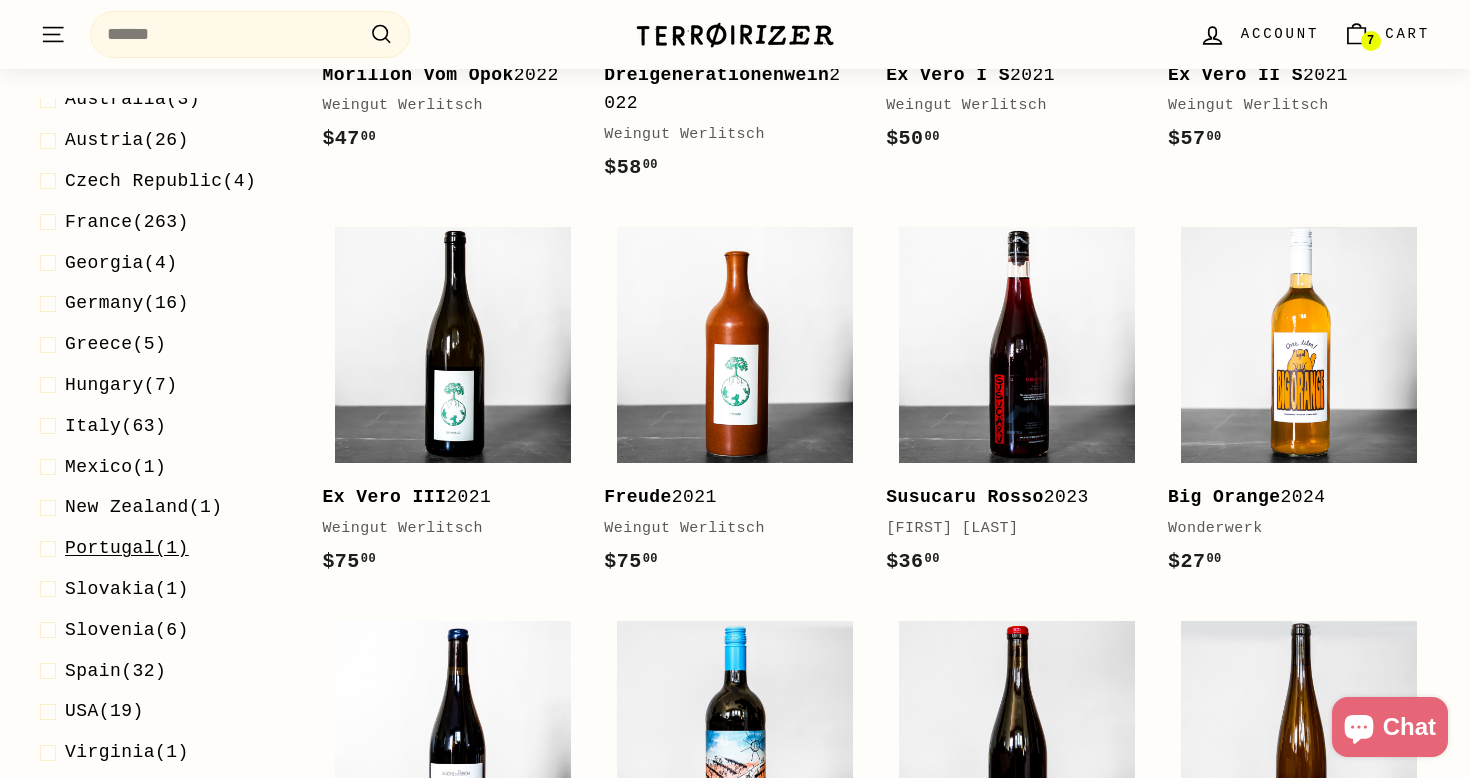 click on "Portugal" at bounding box center [110, 548] 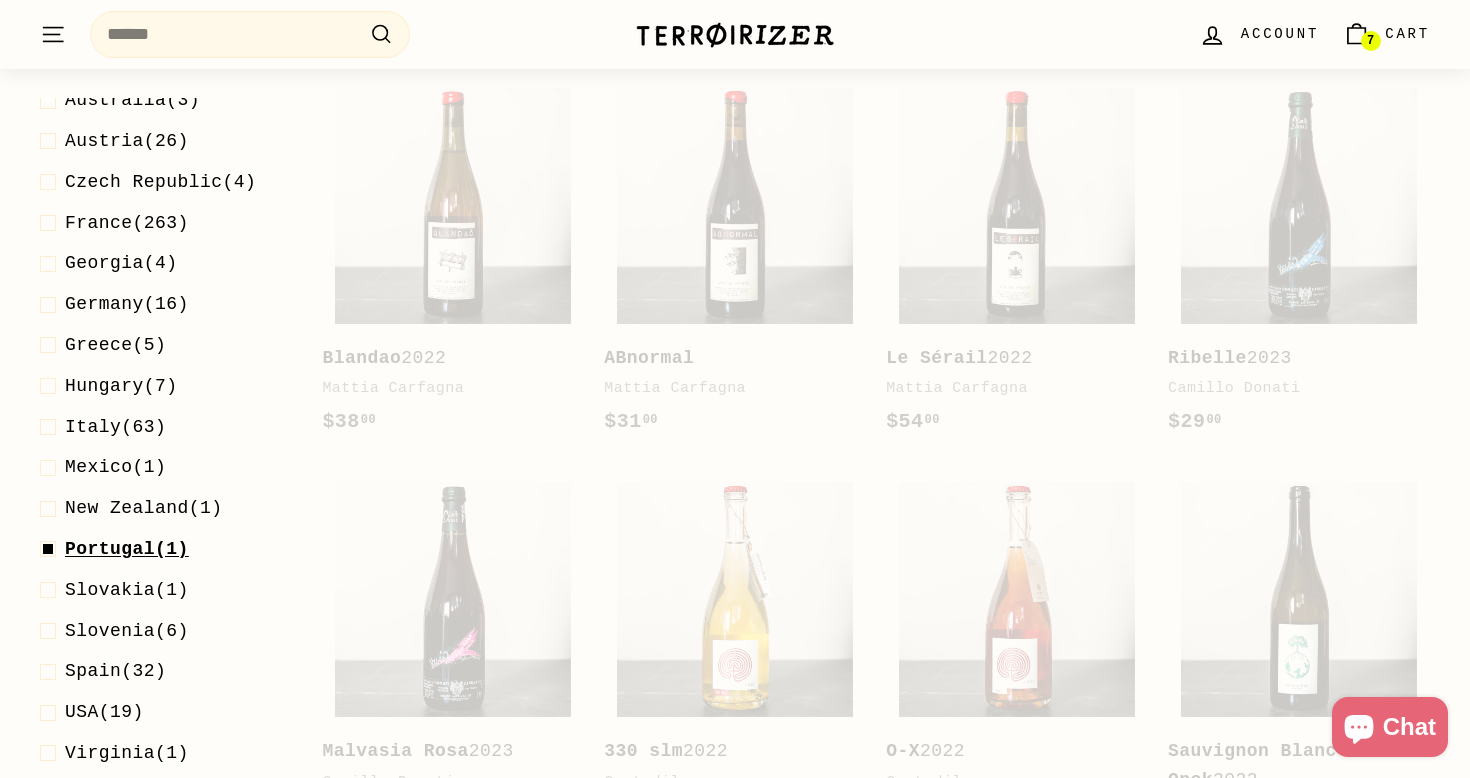 scroll, scrollTop: 248, scrollLeft: 0, axis: vertical 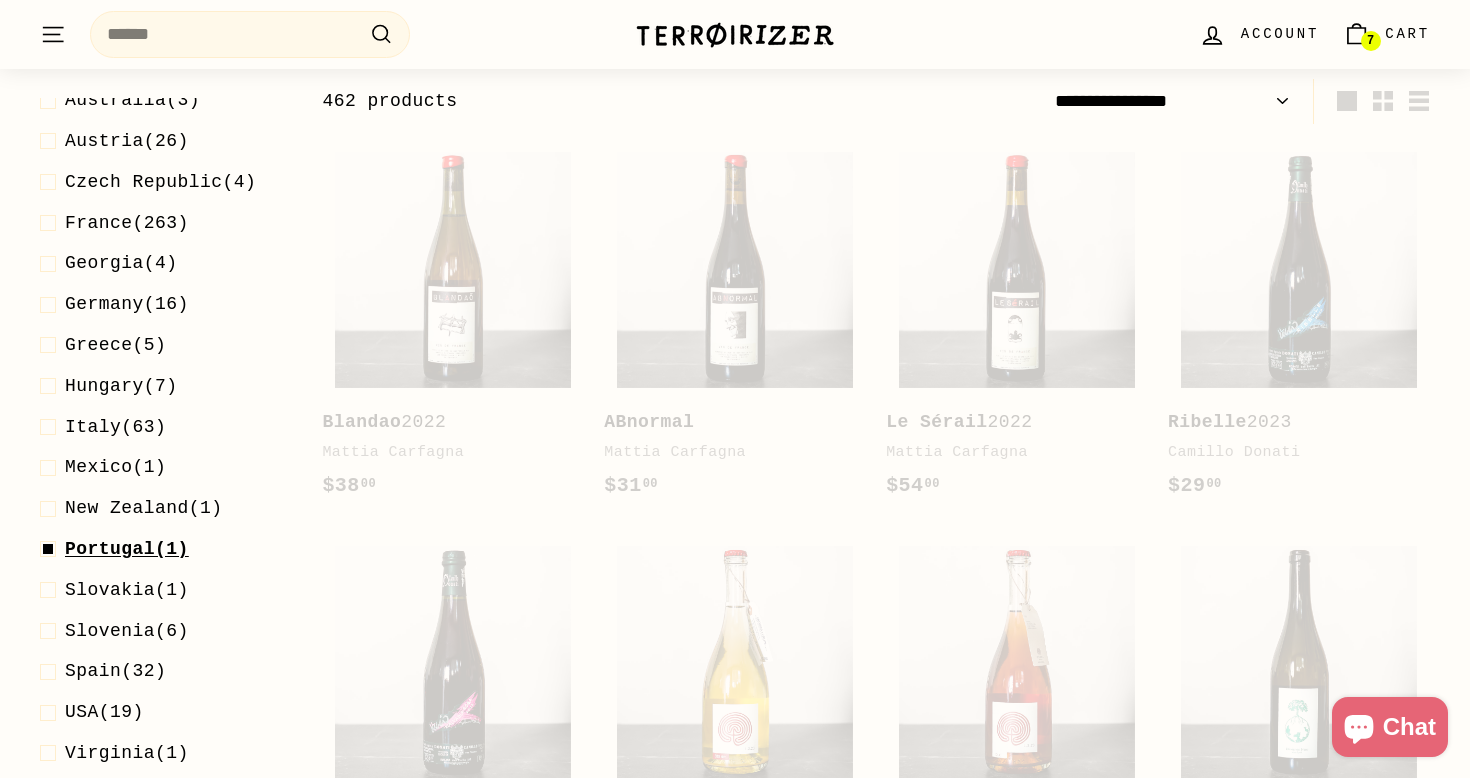 select on "**********" 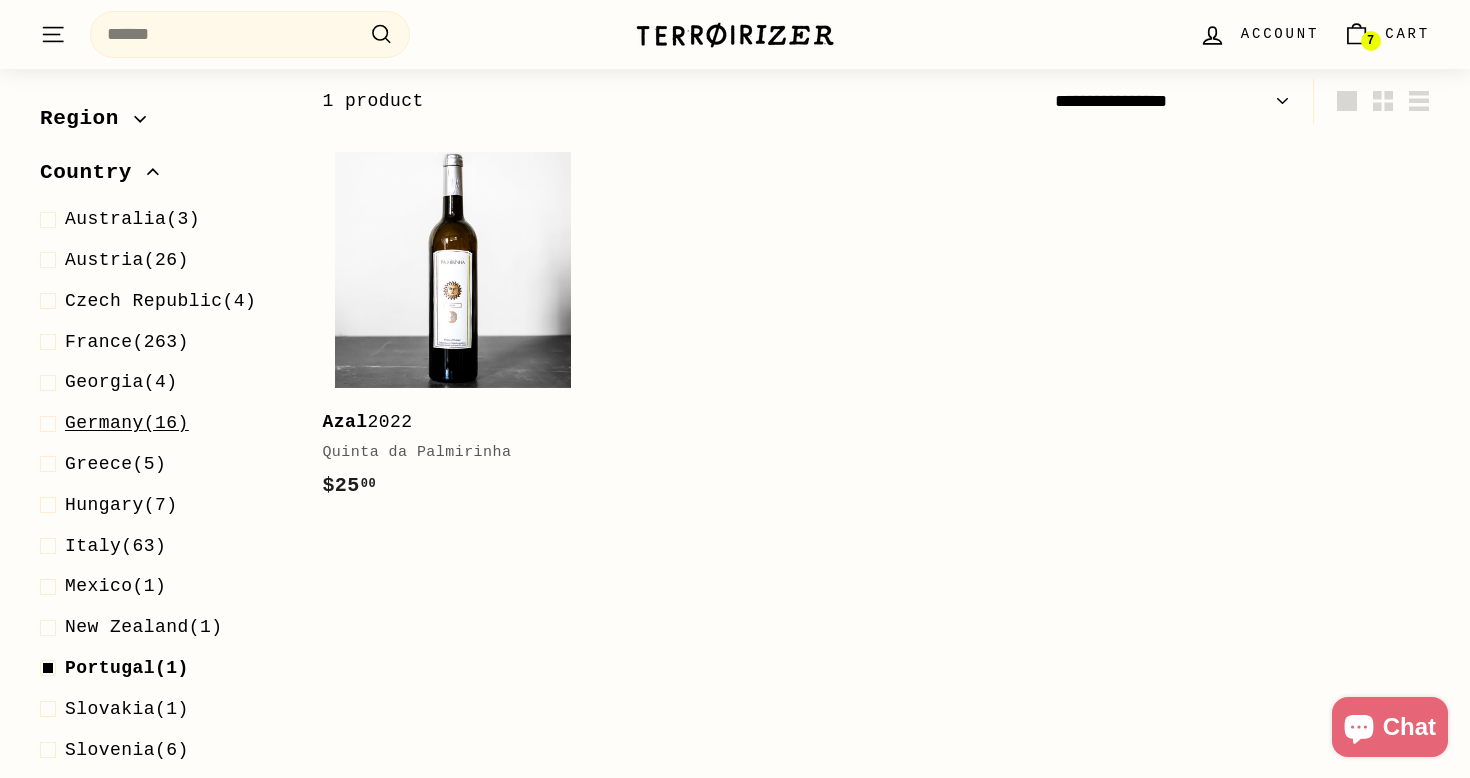 scroll, scrollTop: 157, scrollLeft: 0, axis: vertical 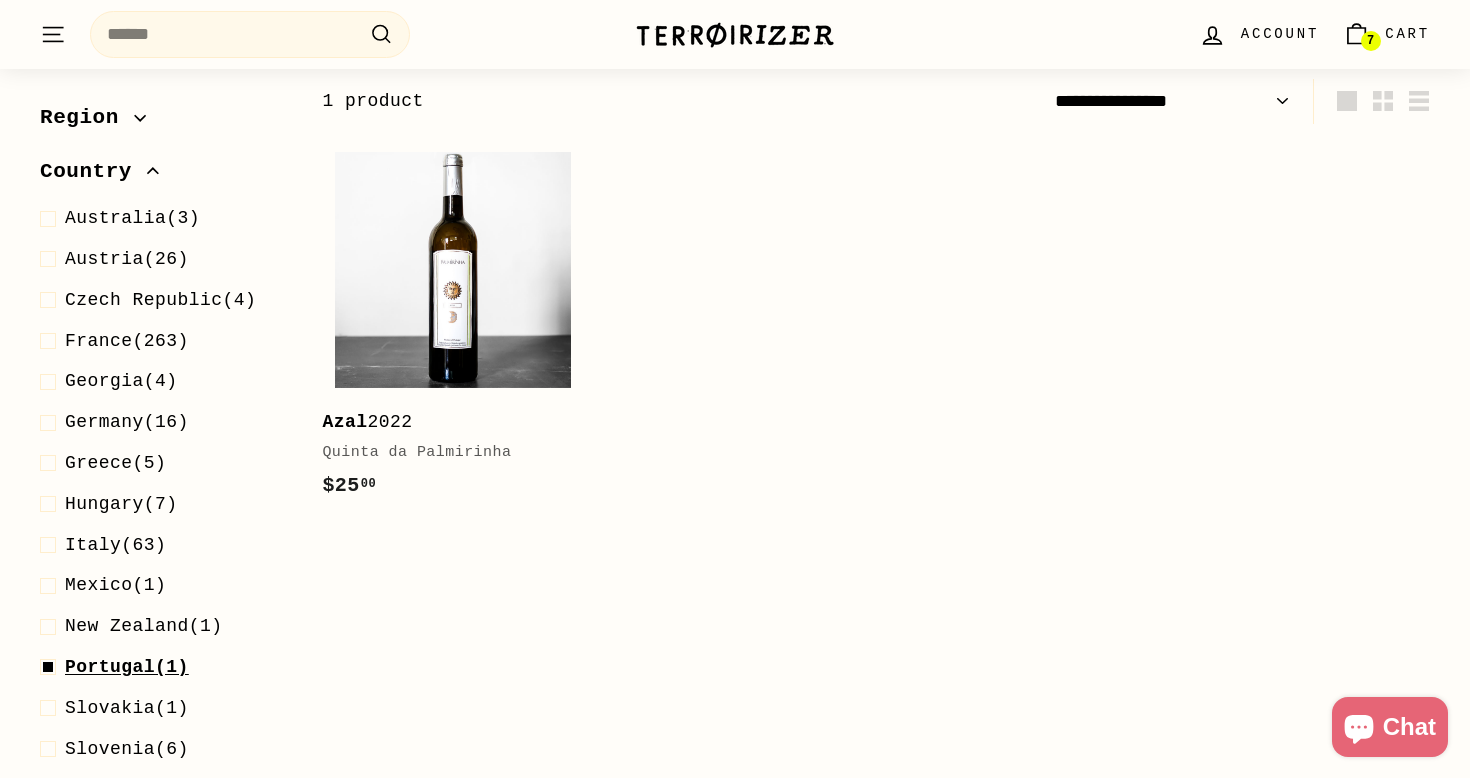 click on "Portugal" at bounding box center (110, 667) 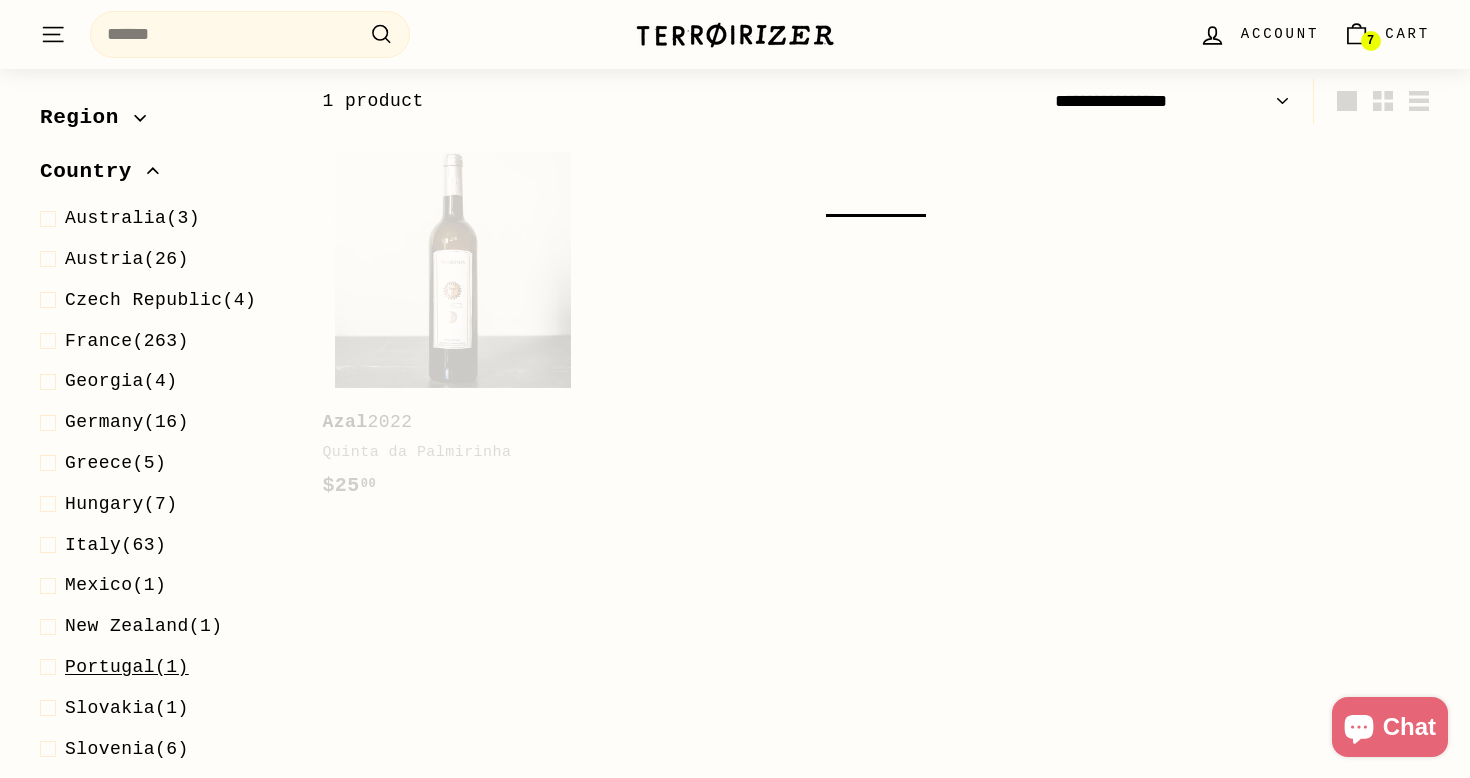 select on "**********" 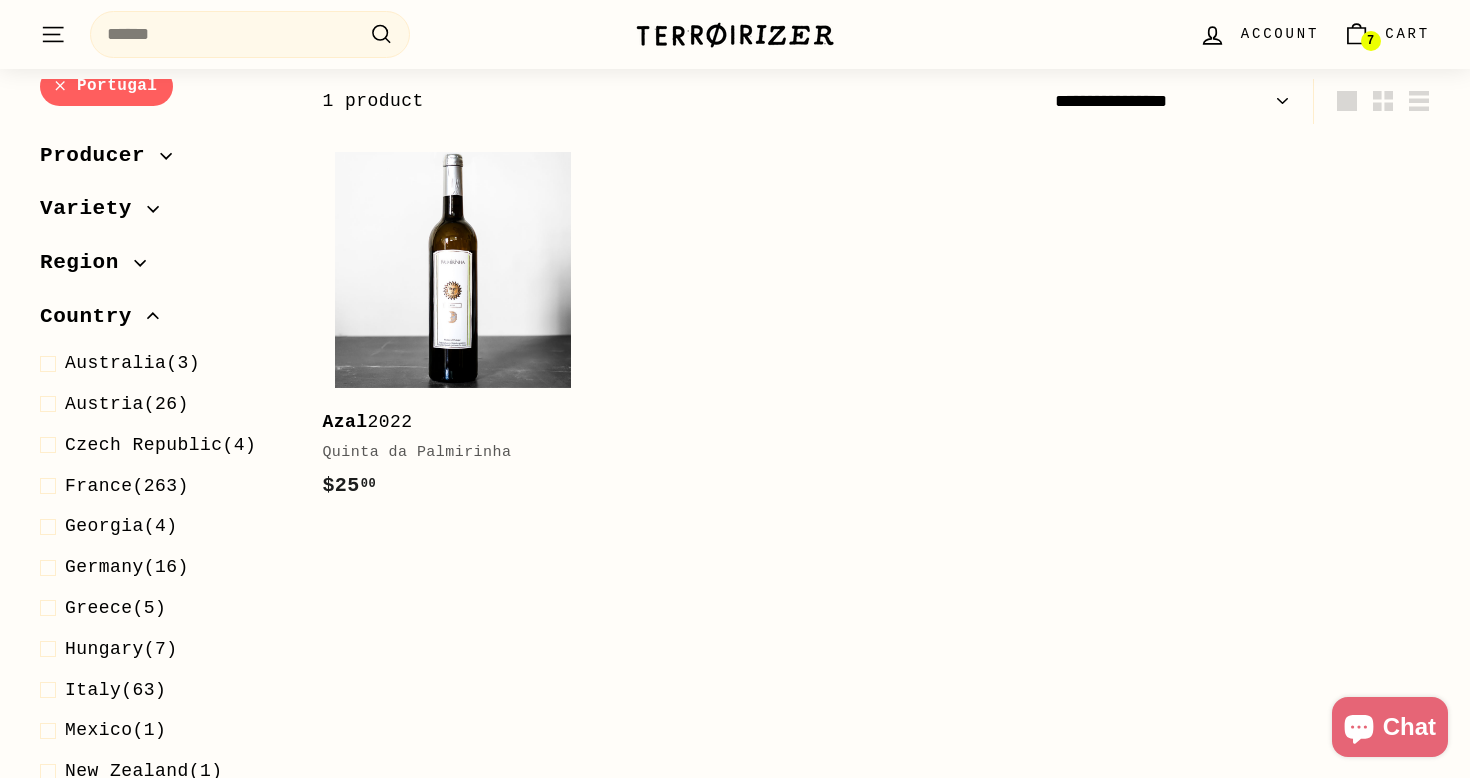 scroll, scrollTop: 0, scrollLeft: 0, axis: both 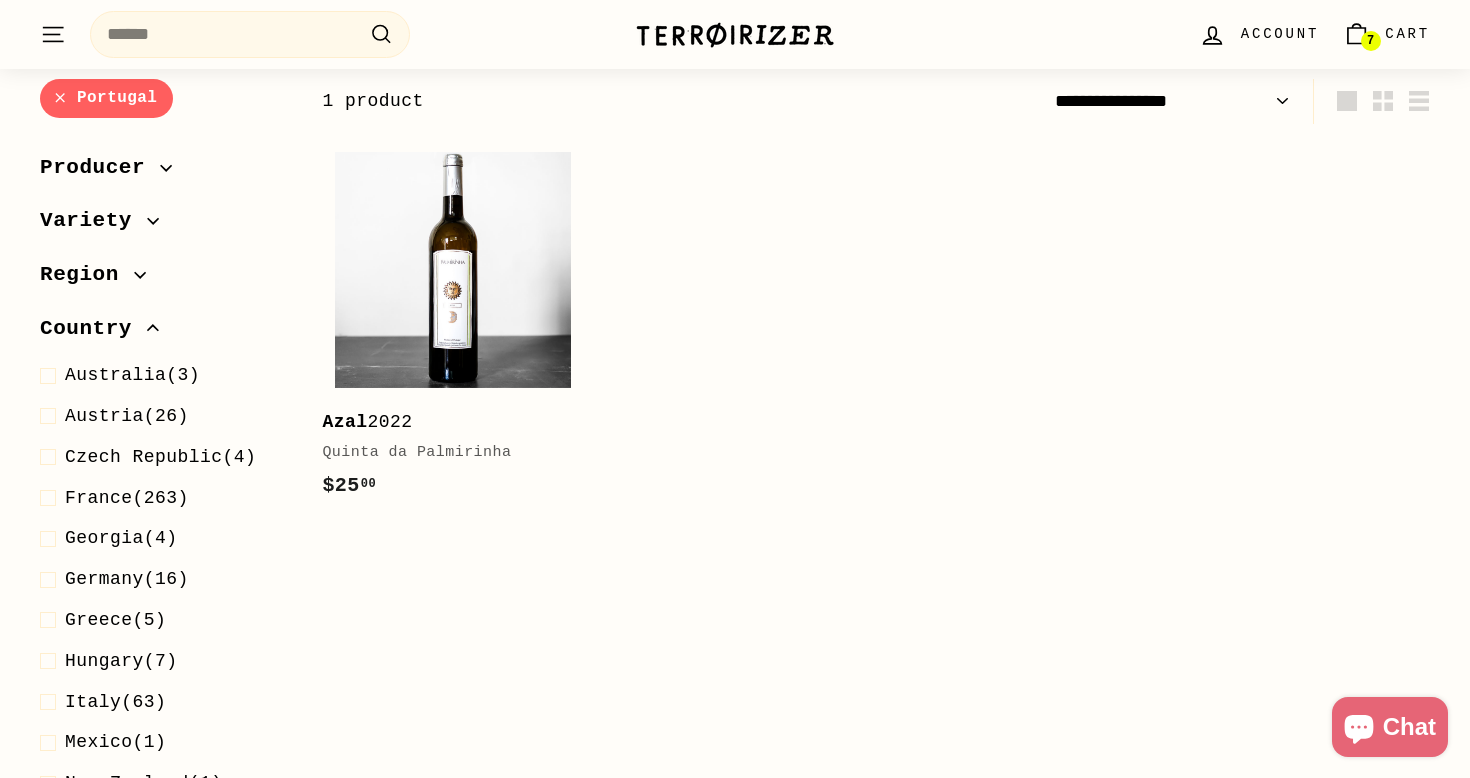 click on "Portugal" at bounding box center [106, 98] 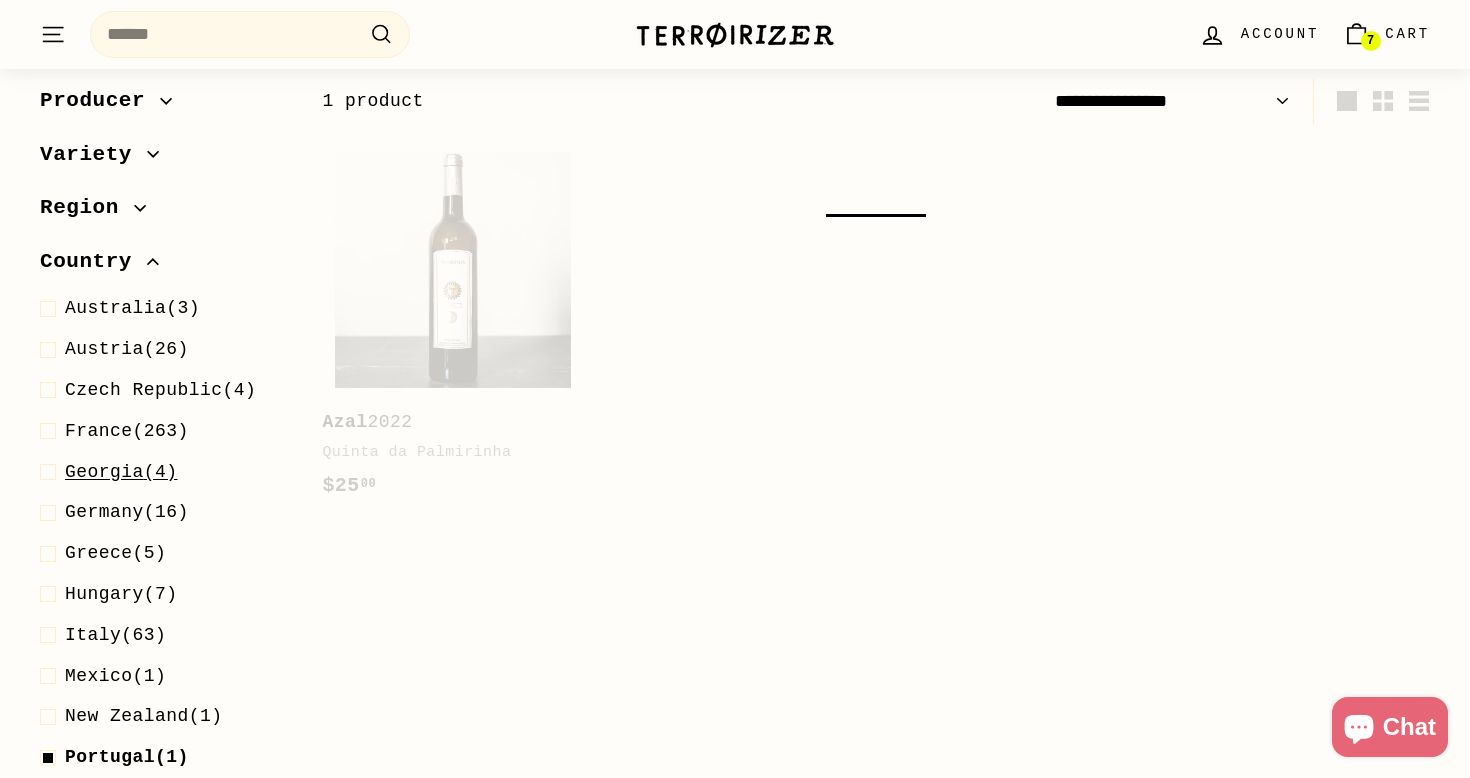 scroll, scrollTop: 103, scrollLeft: 0, axis: vertical 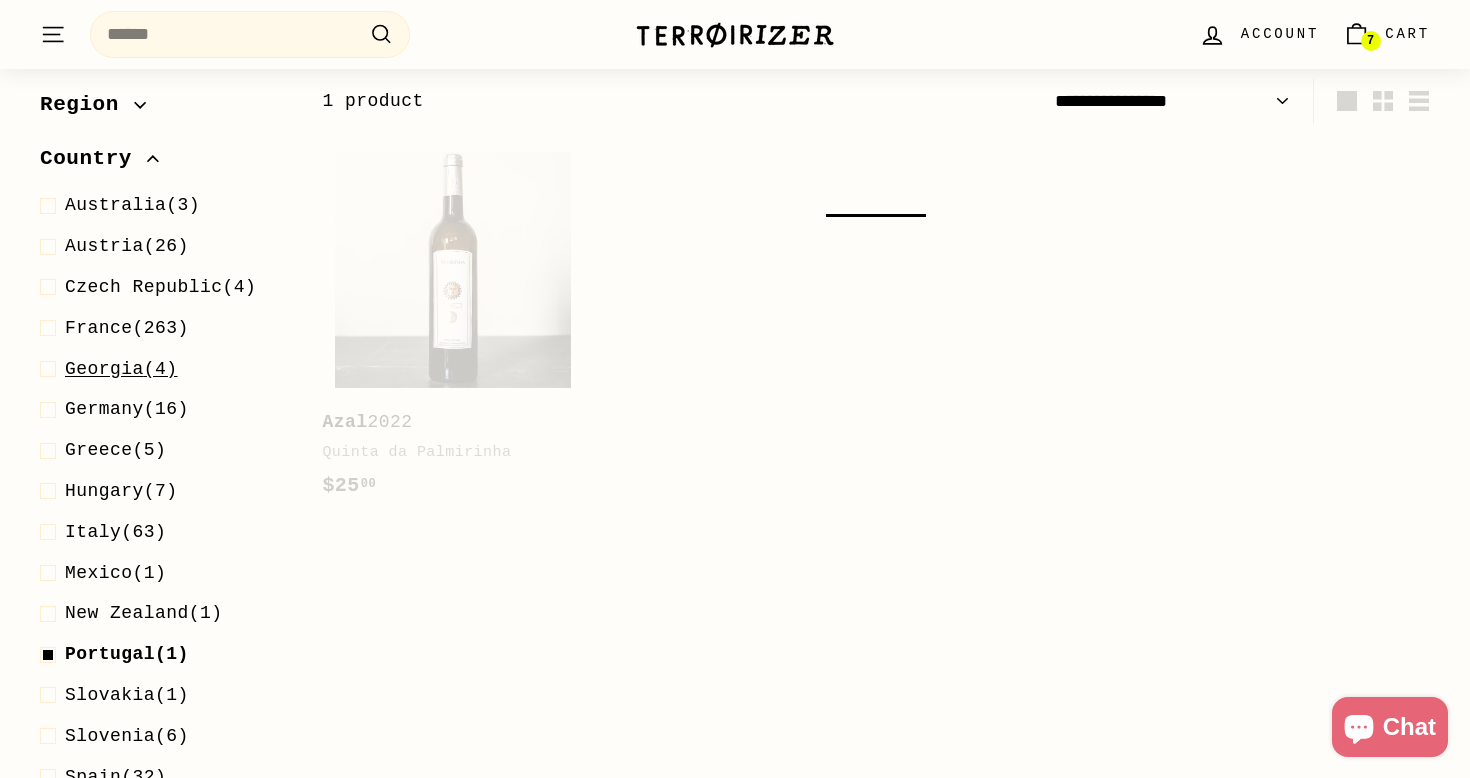 select on "**********" 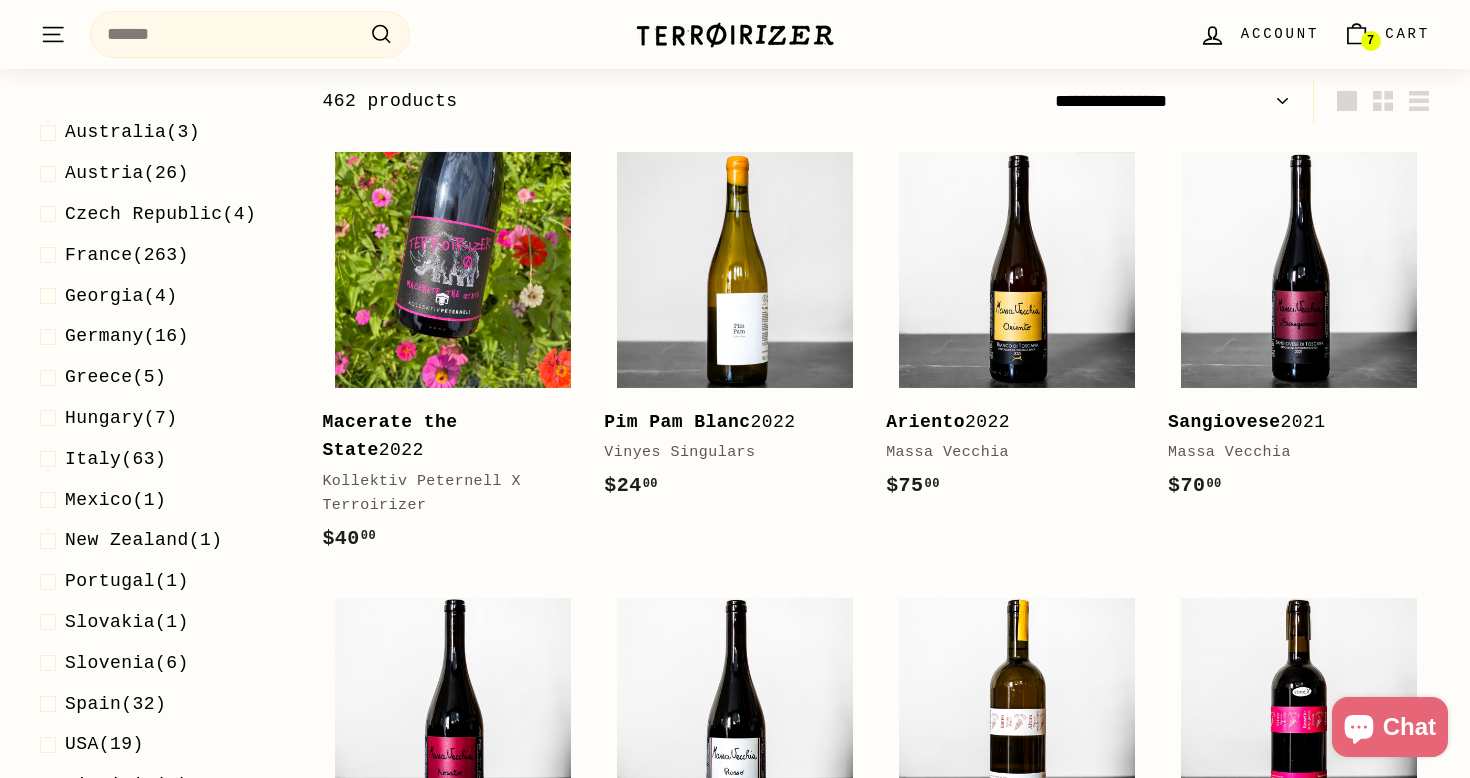 scroll, scrollTop: 197, scrollLeft: 0, axis: vertical 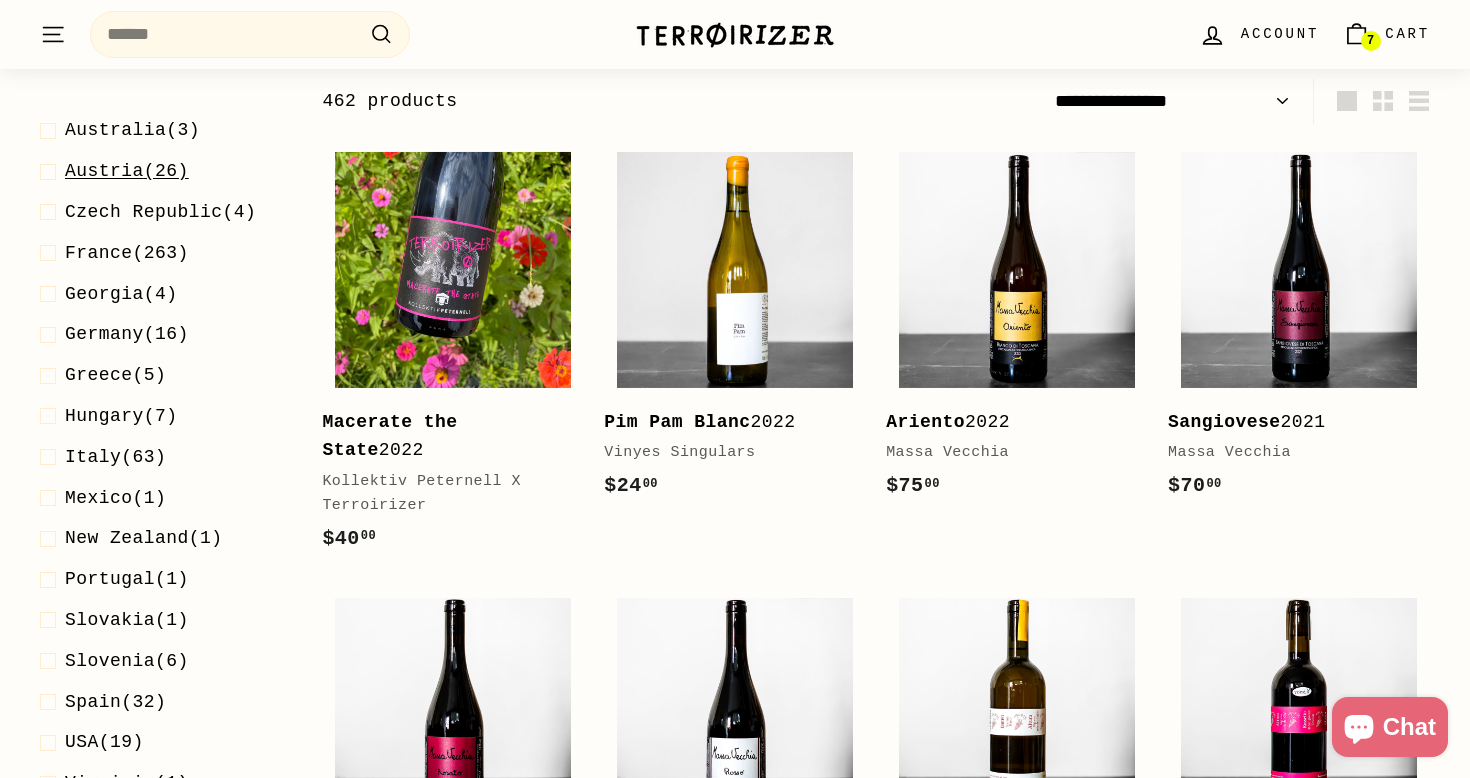 click on "Austria" at bounding box center [104, 171] 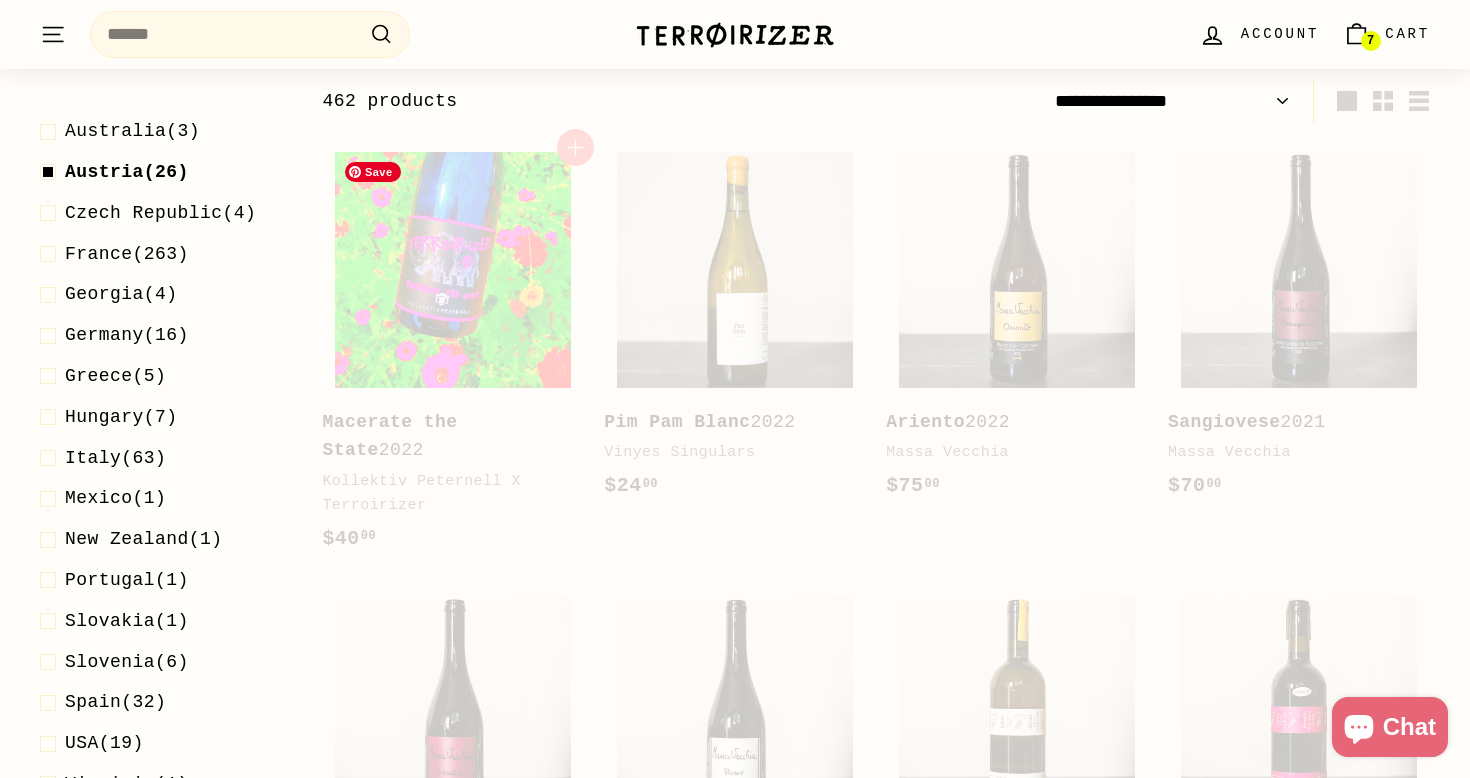 select on "**********" 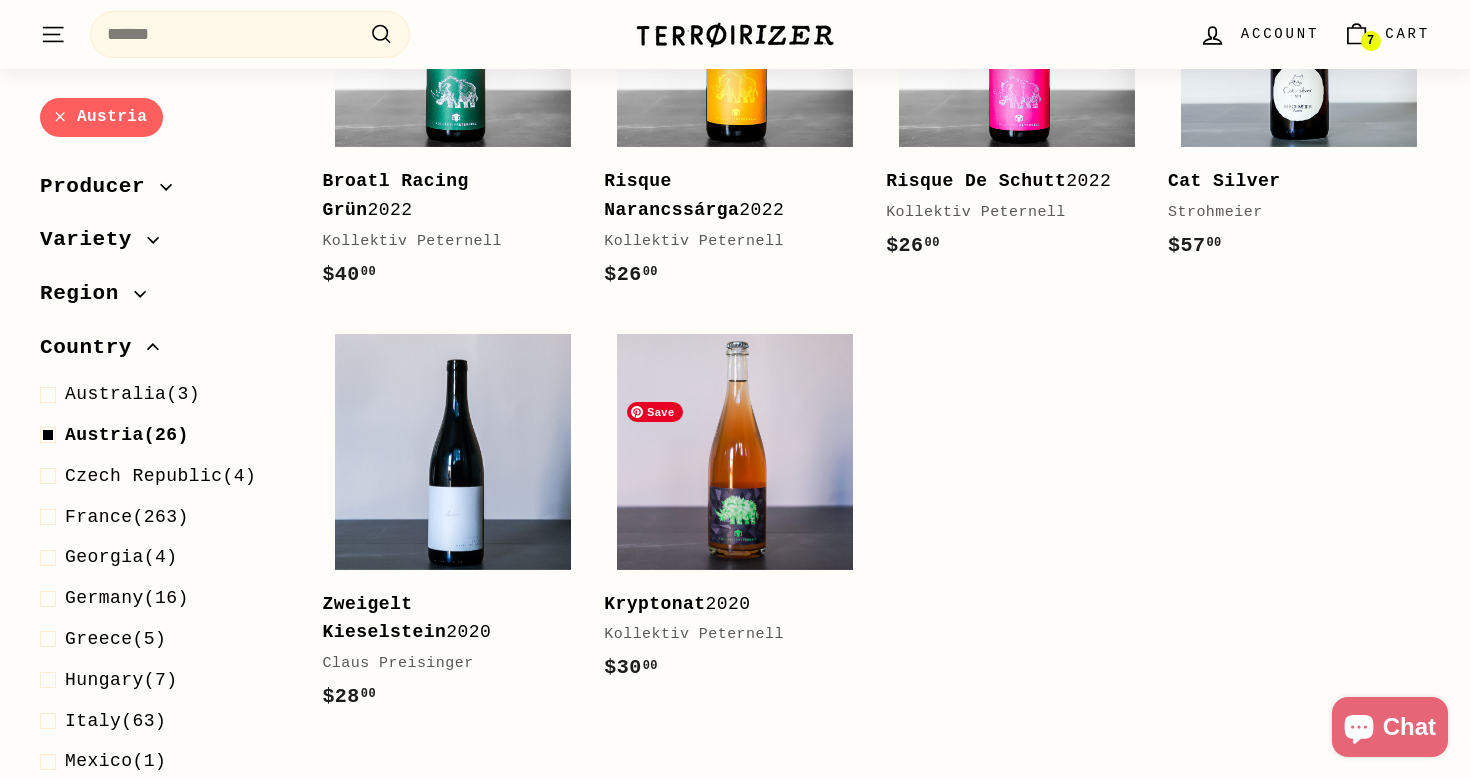 scroll, scrollTop: 2598, scrollLeft: 0, axis: vertical 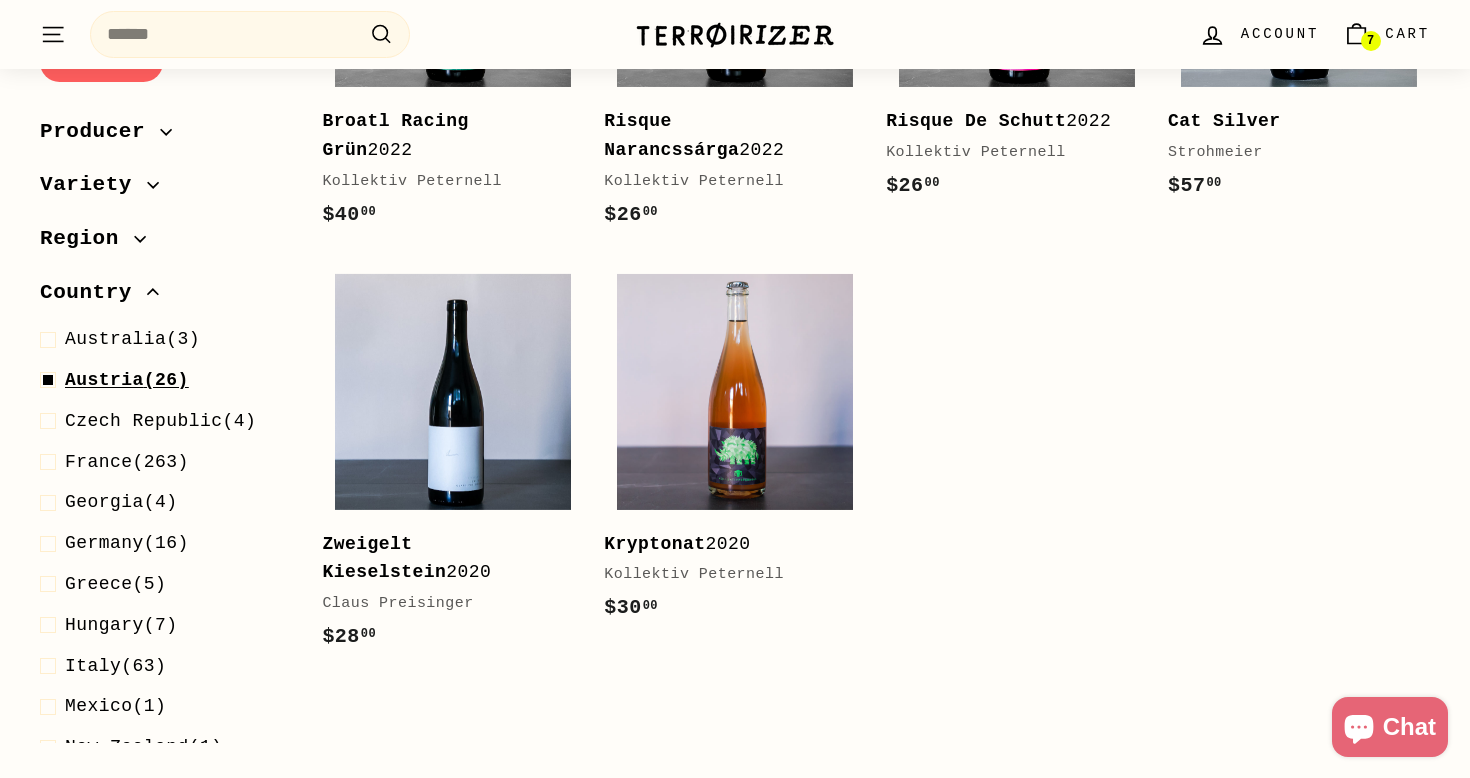 click on "Austria" at bounding box center [104, 380] 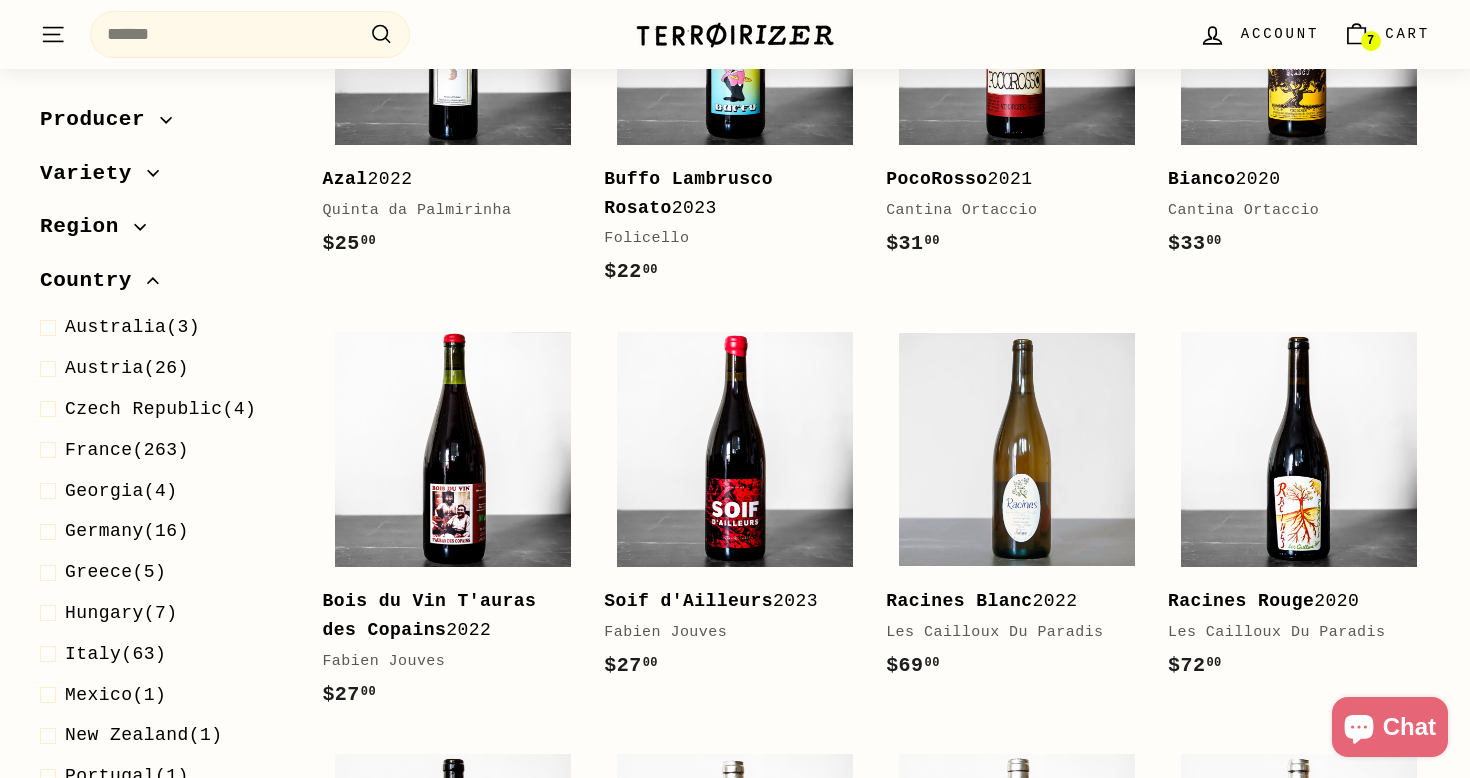 scroll, scrollTop: 248, scrollLeft: 0, axis: vertical 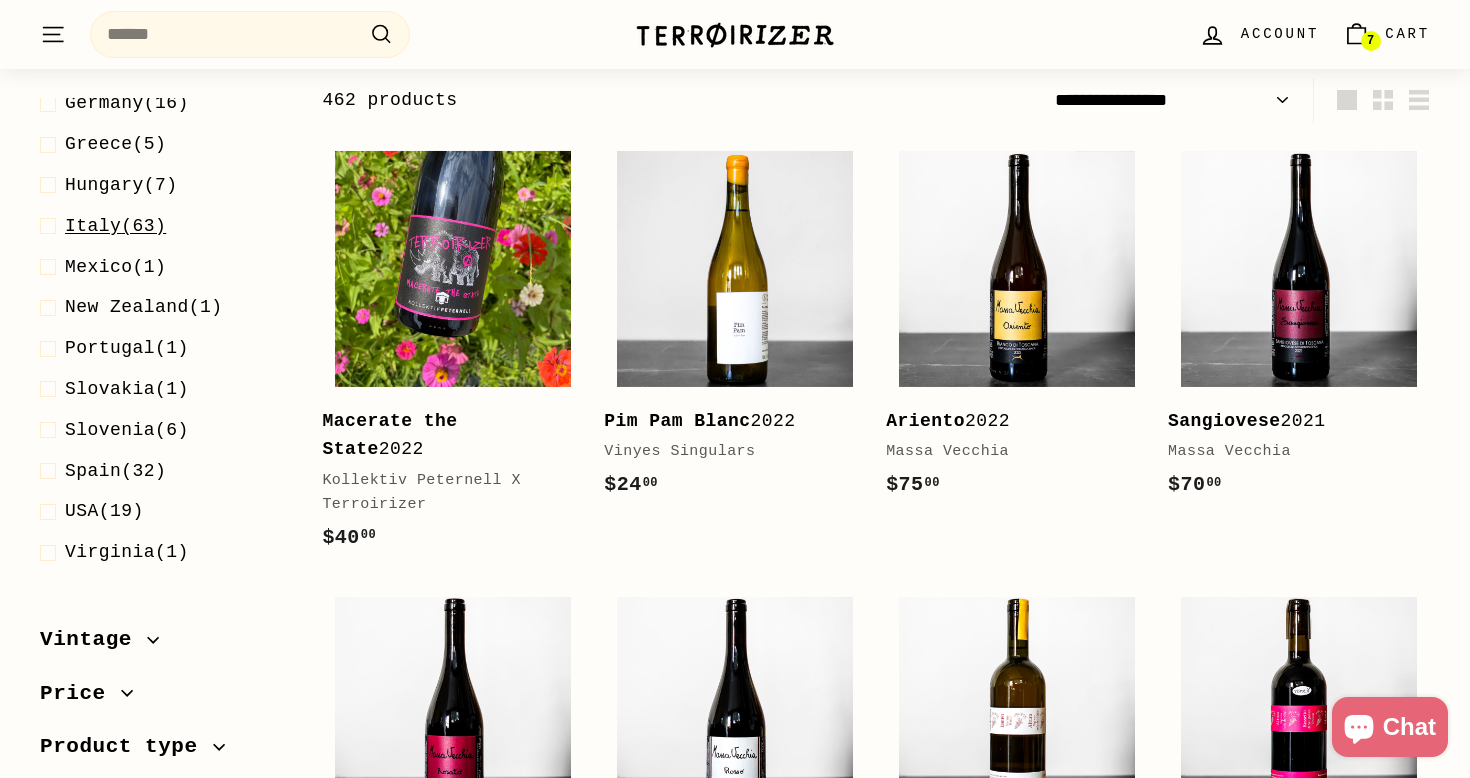 click on "Italy  (63)" at bounding box center (115, 226) 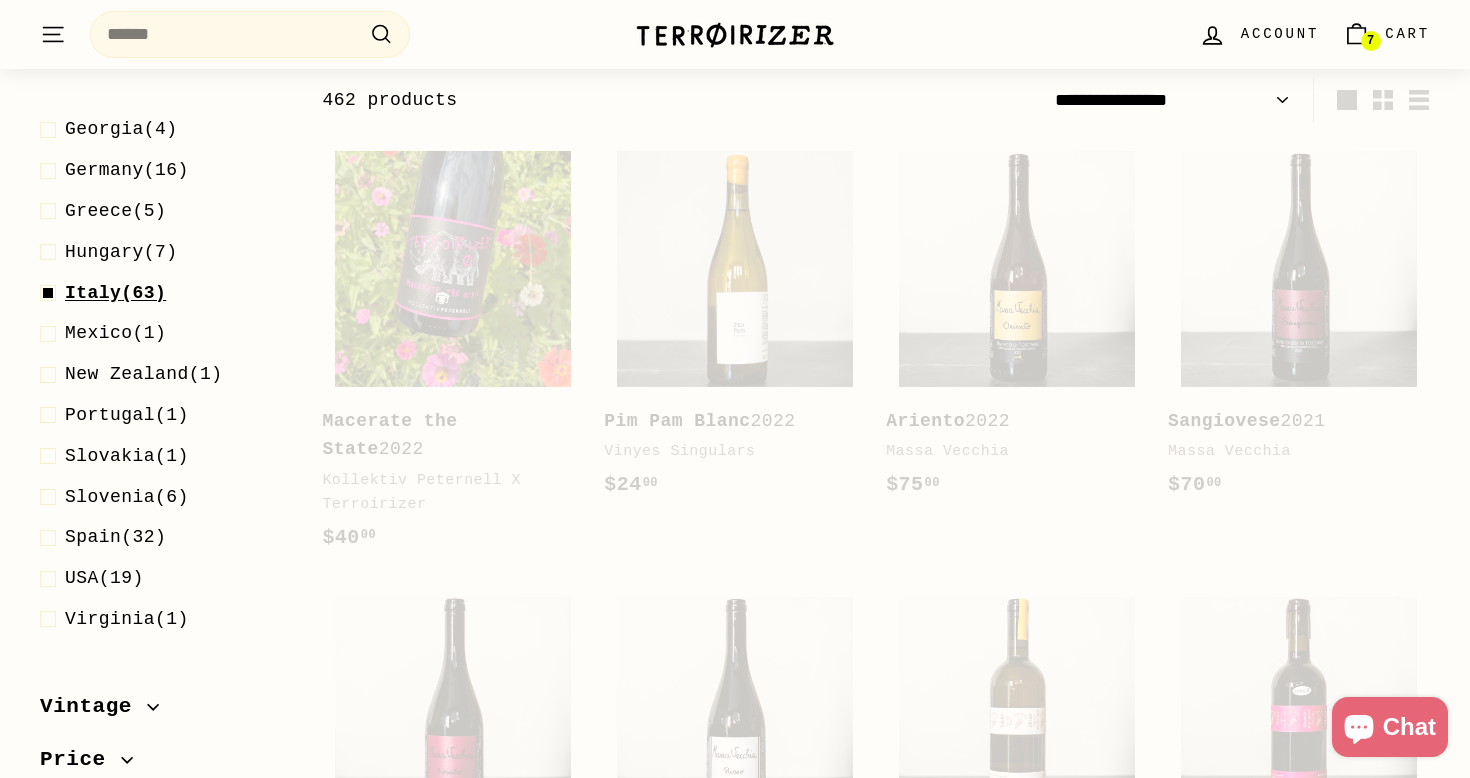 scroll, scrollTop: 495, scrollLeft: 0, axis: vertical 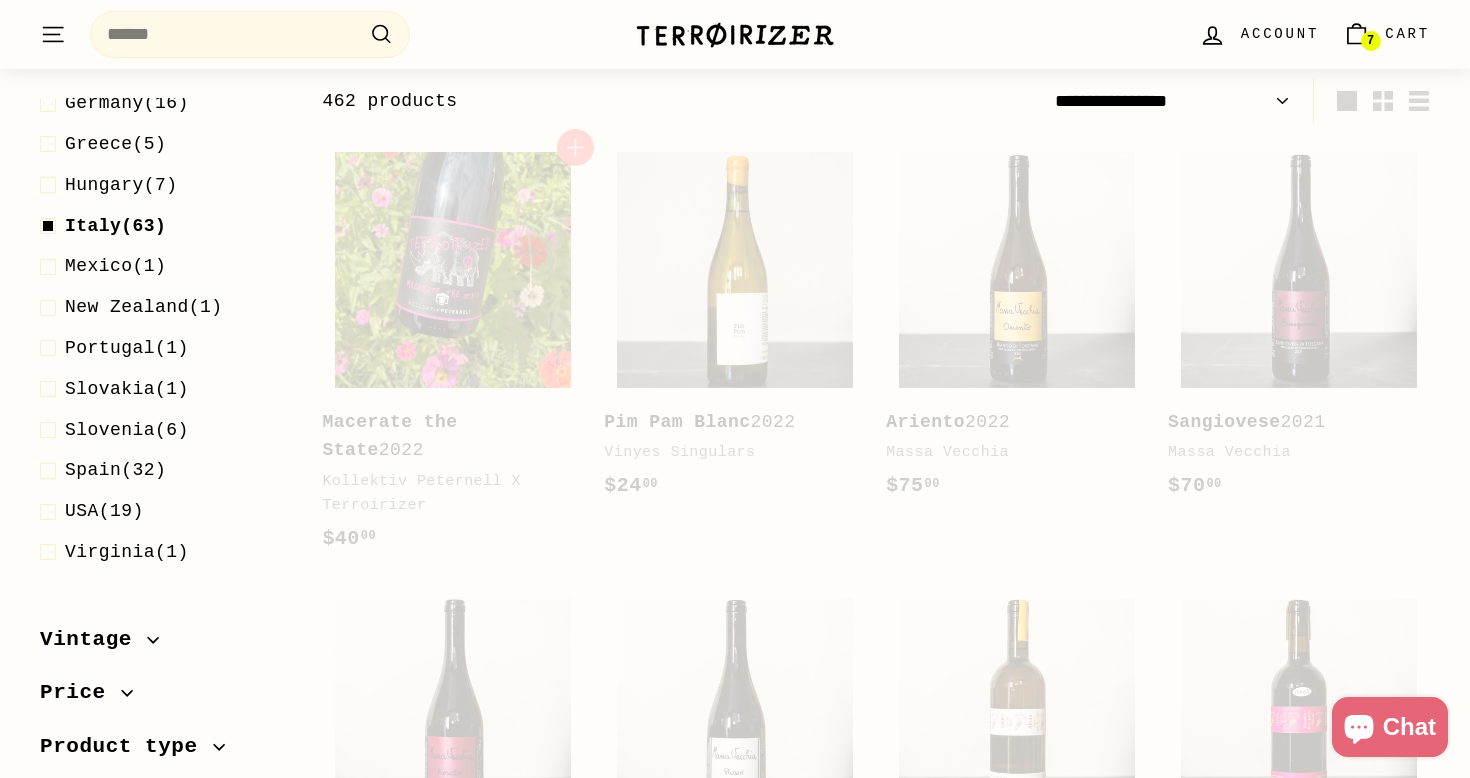 select on "**********" 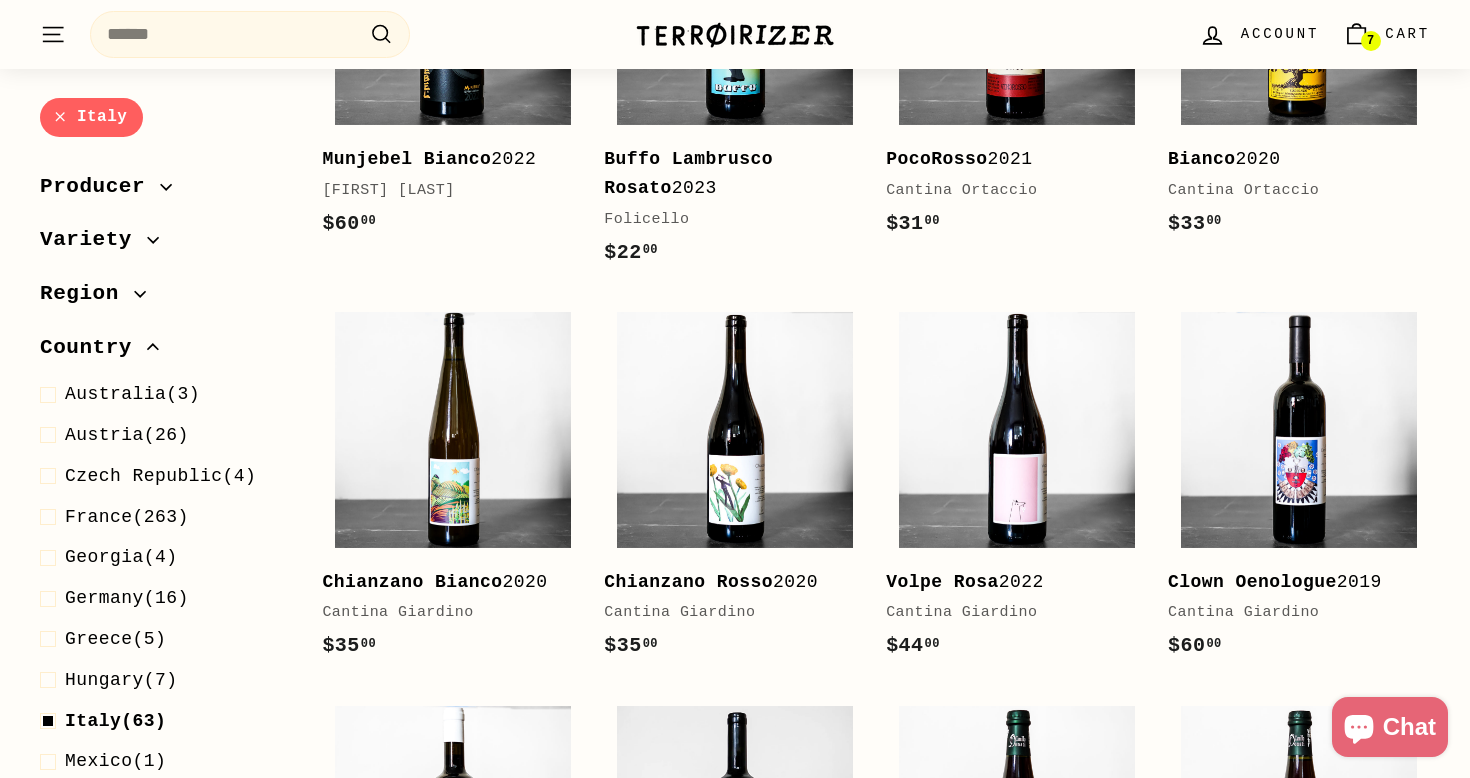 scroll, scrollTop: 897, scrollLeft: 0, axis: vertical 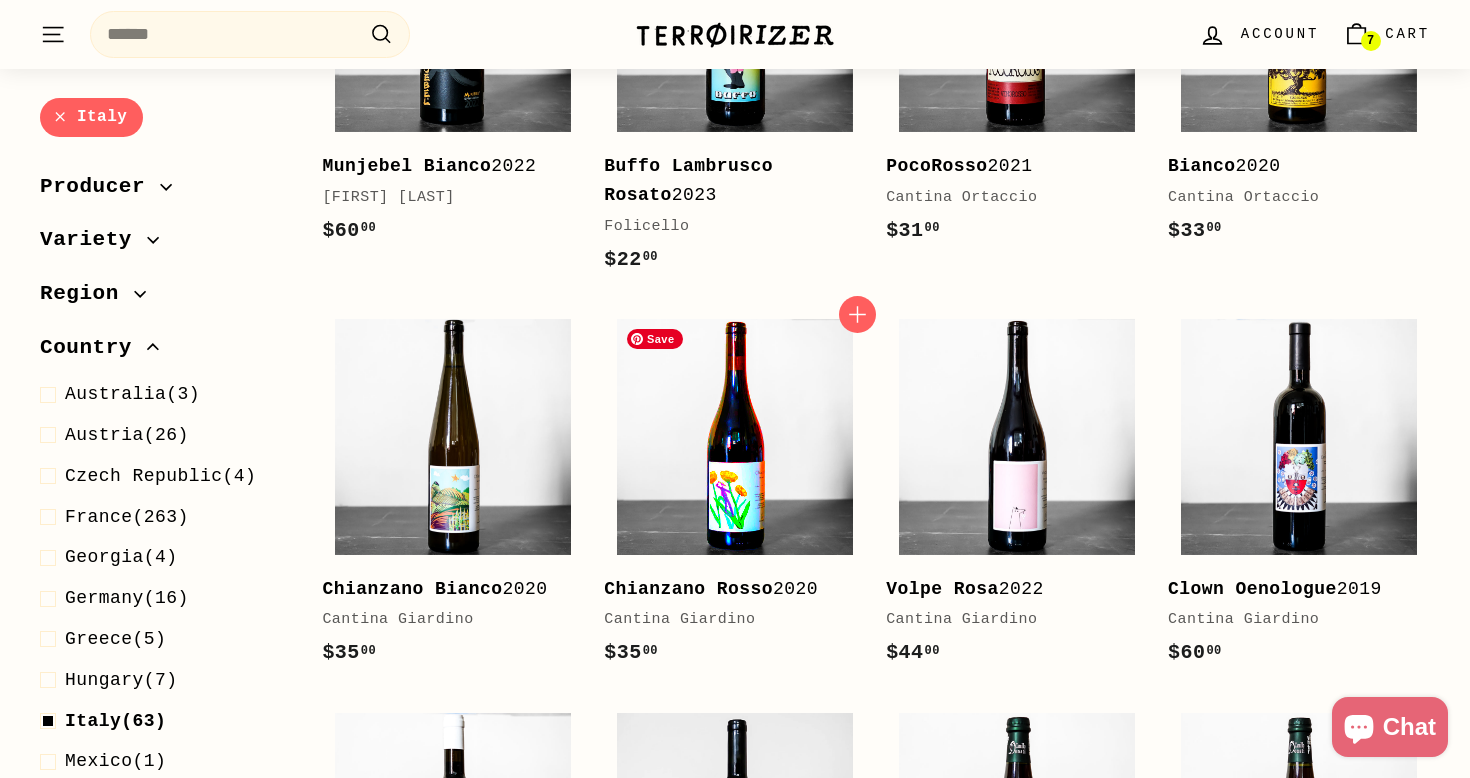 click at bounding box center [735, 437] 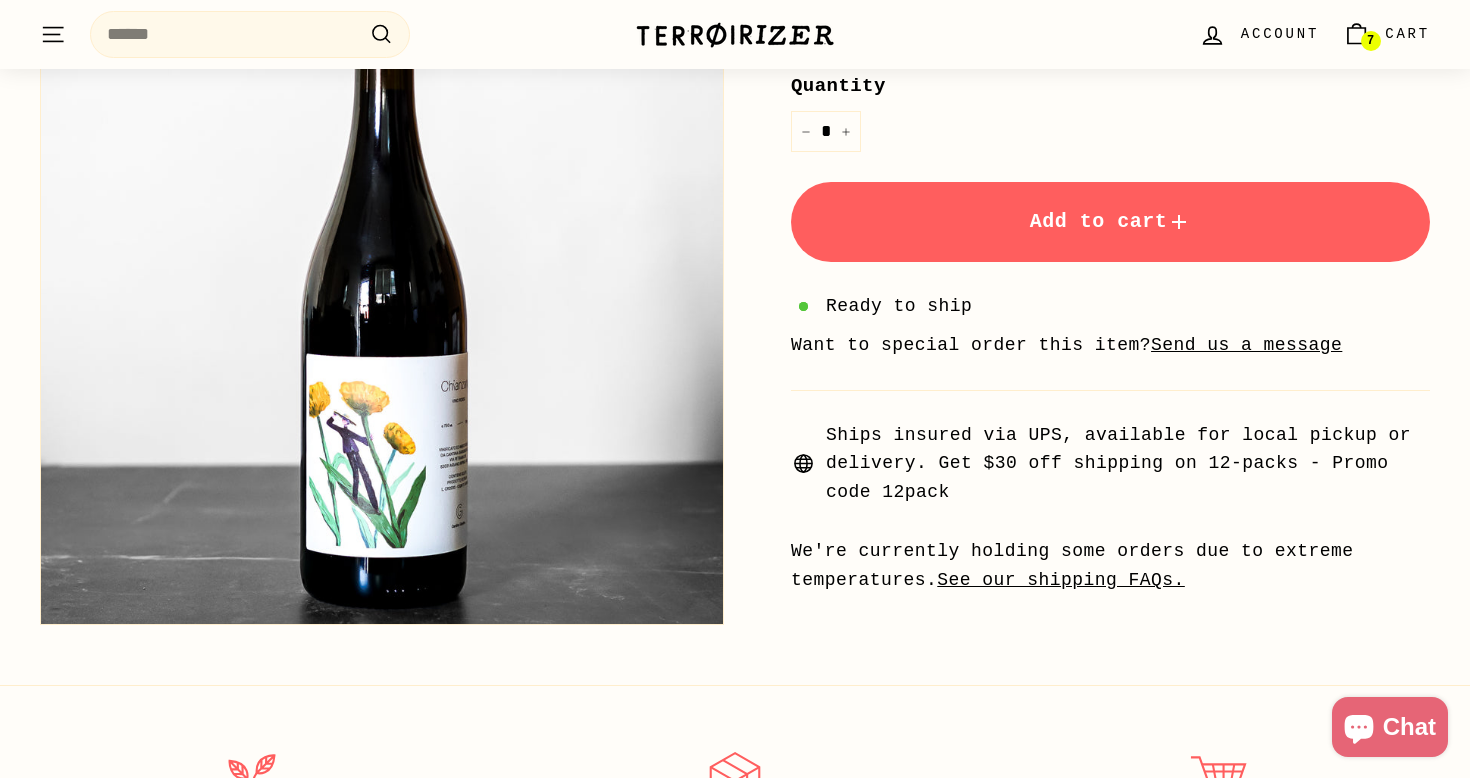 scroll, scrollTop: 461, scrollLeft: 0, axis: vertical 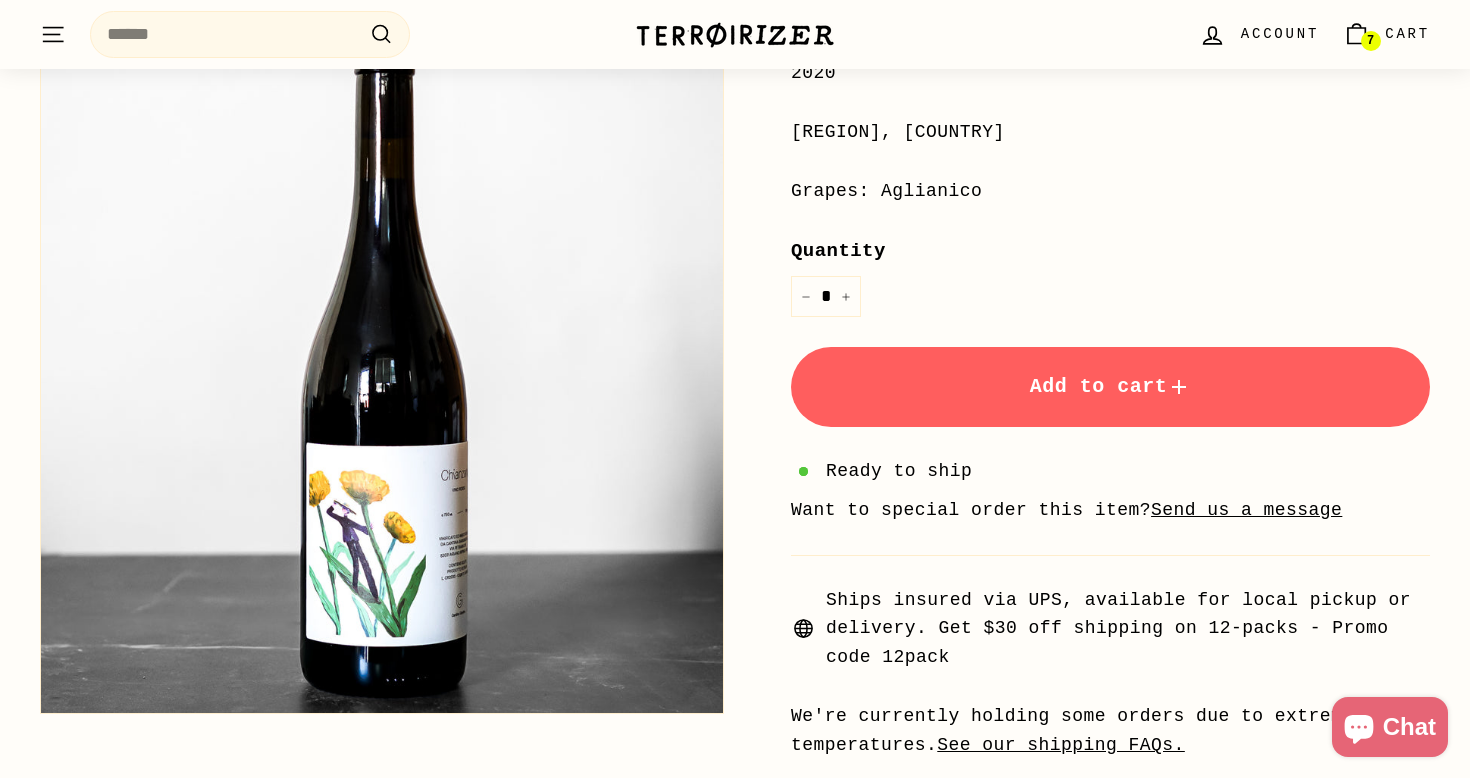 click on "Add to cart" at bounding box center [1110, 387] 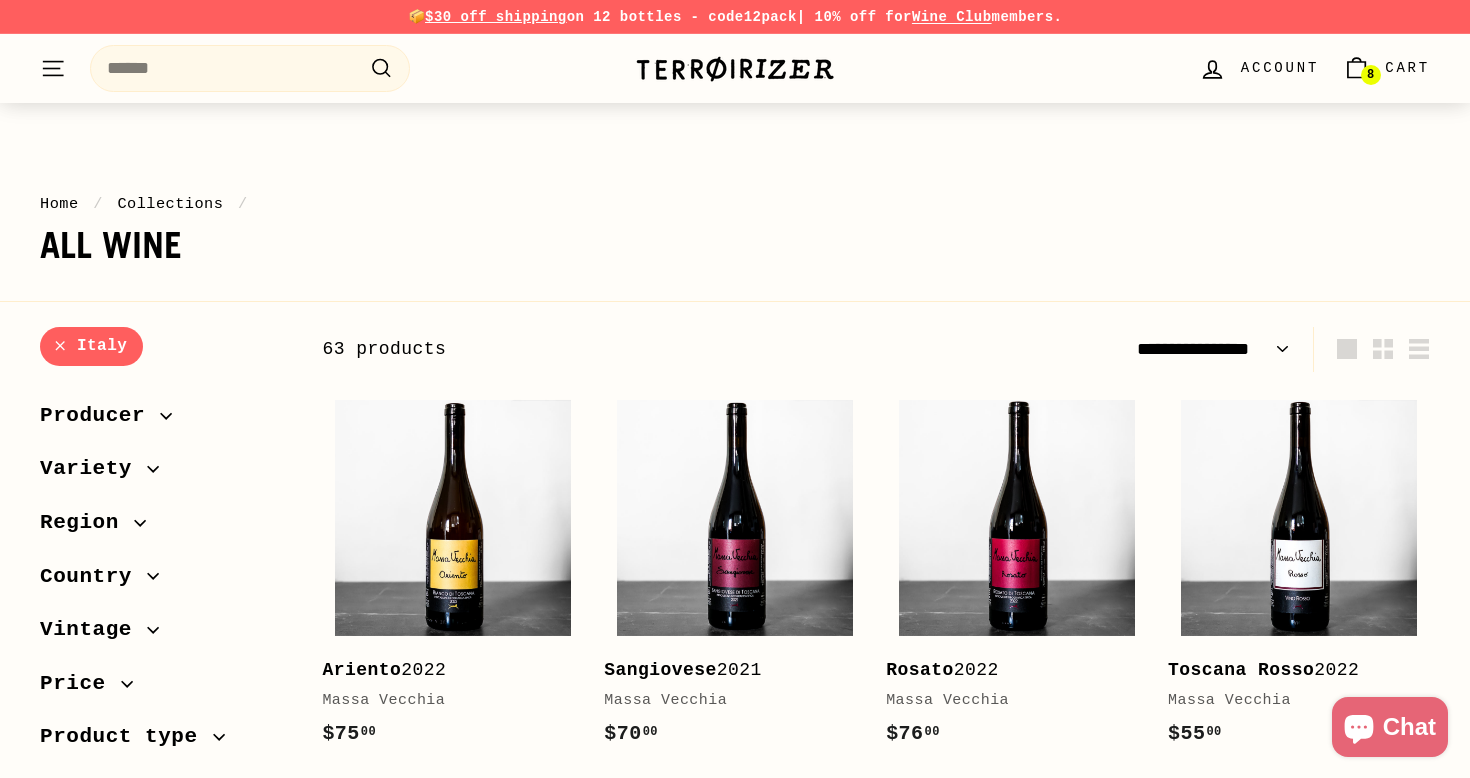 select on "**********" 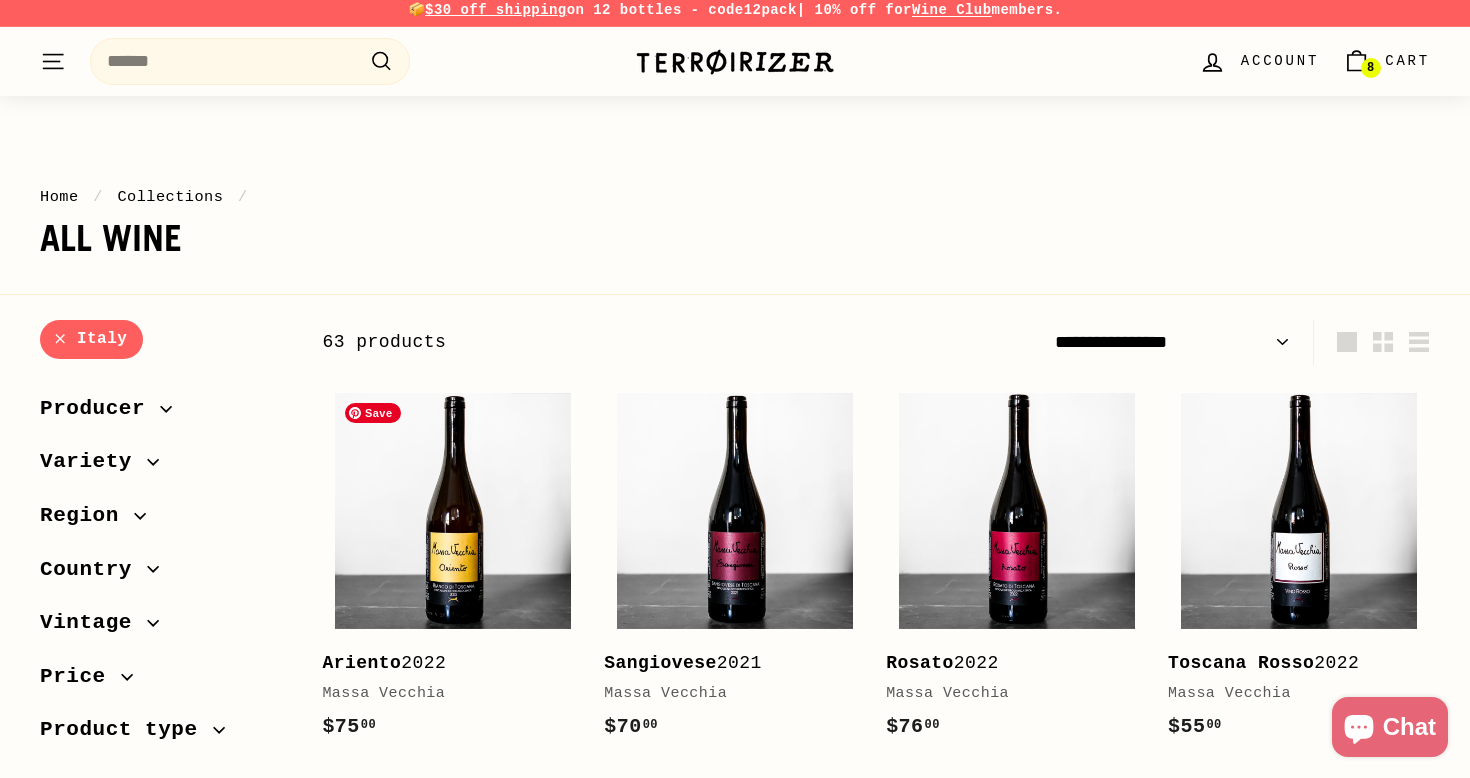 scroll, scrollTop: 0, scrollLeft: 0, axis: both 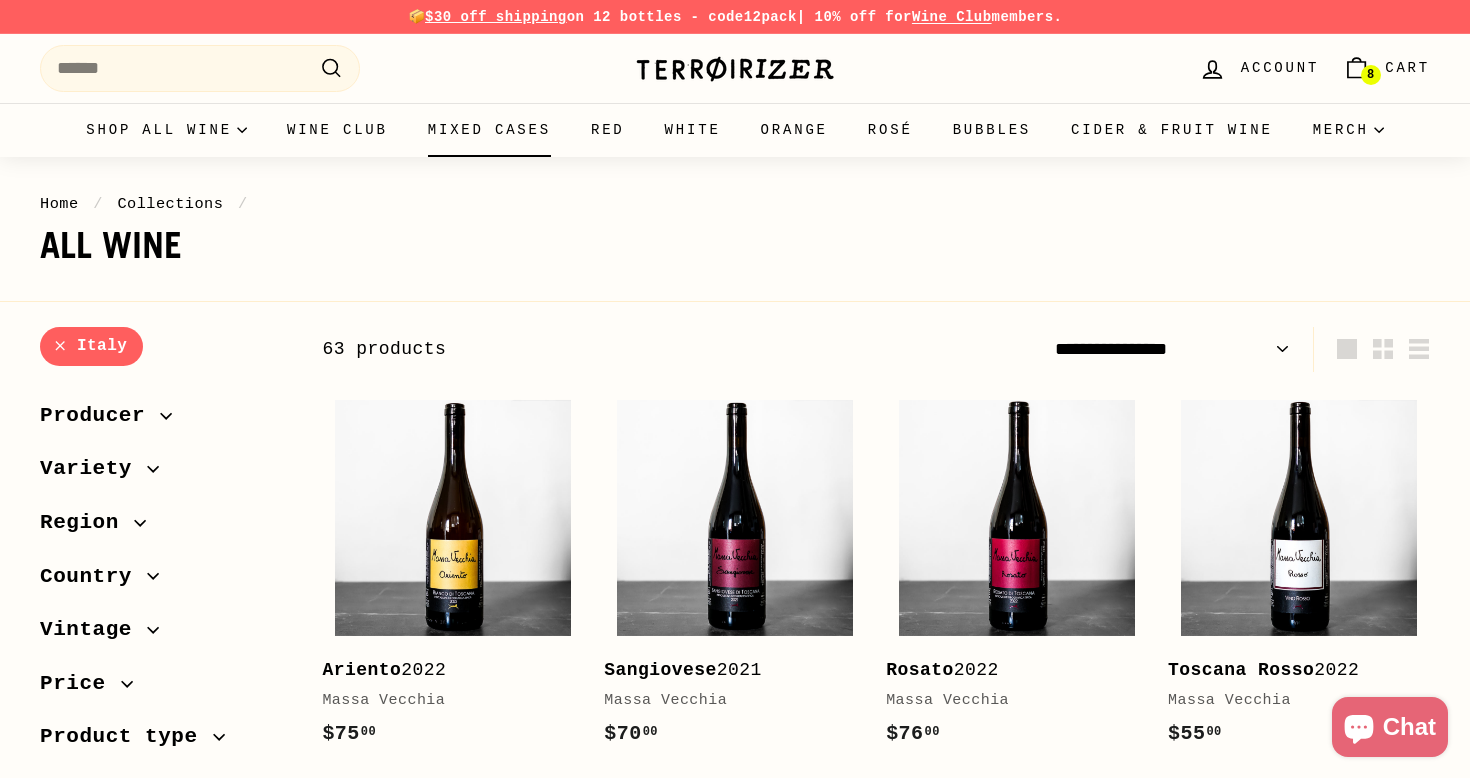 click on "Mixed Cases" at bounding box center [489, 130] 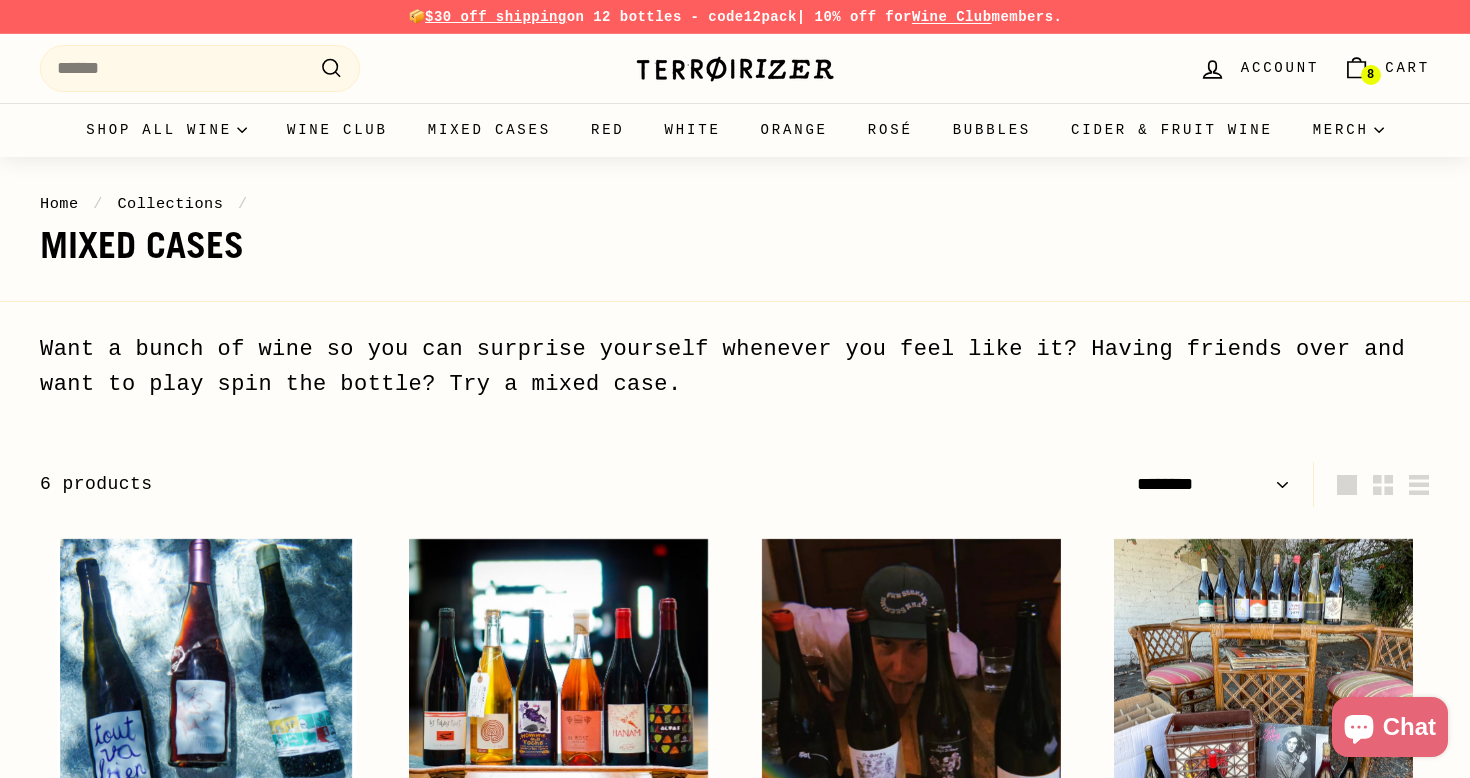 select on "******" 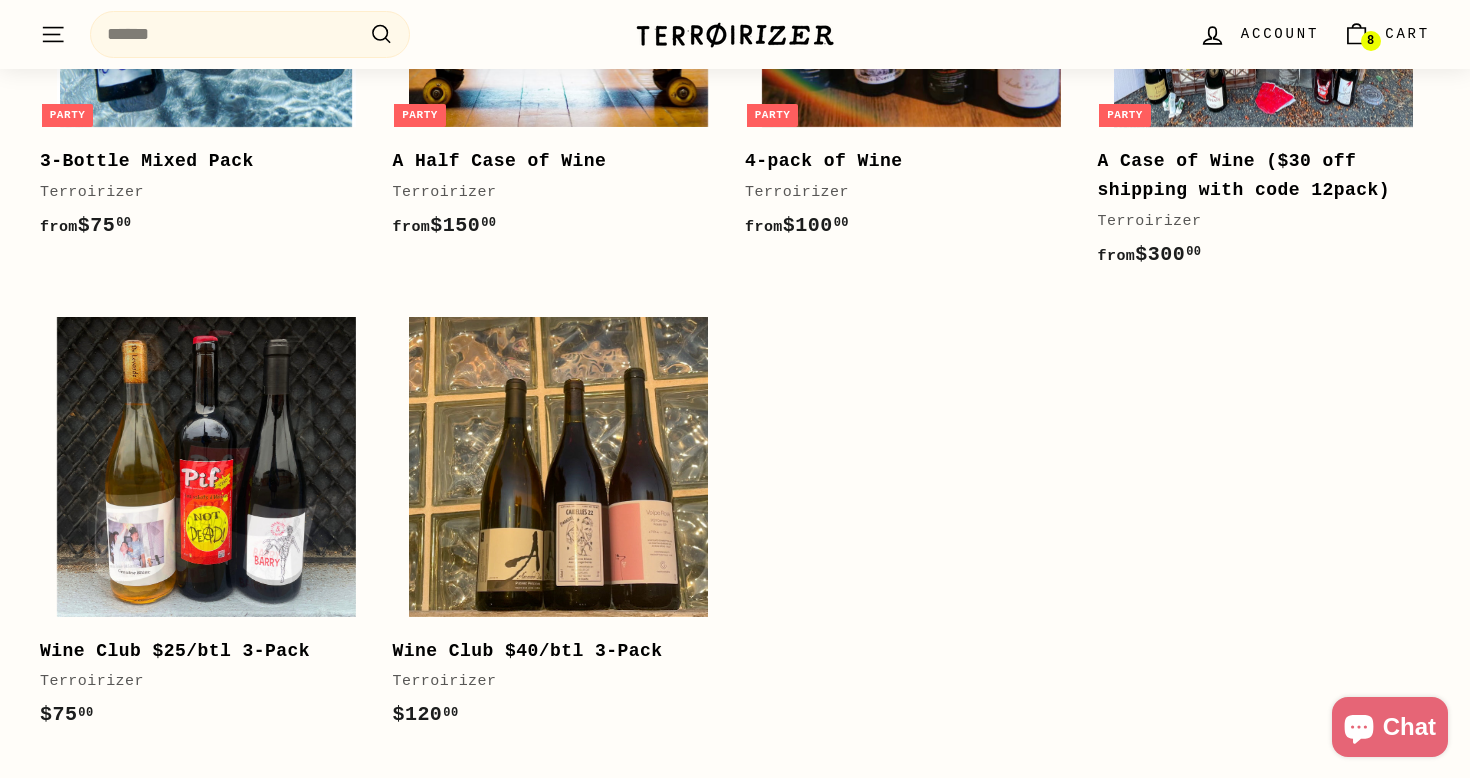 scroll, scrollTop: 0, scrollLeft: 0, axis: both 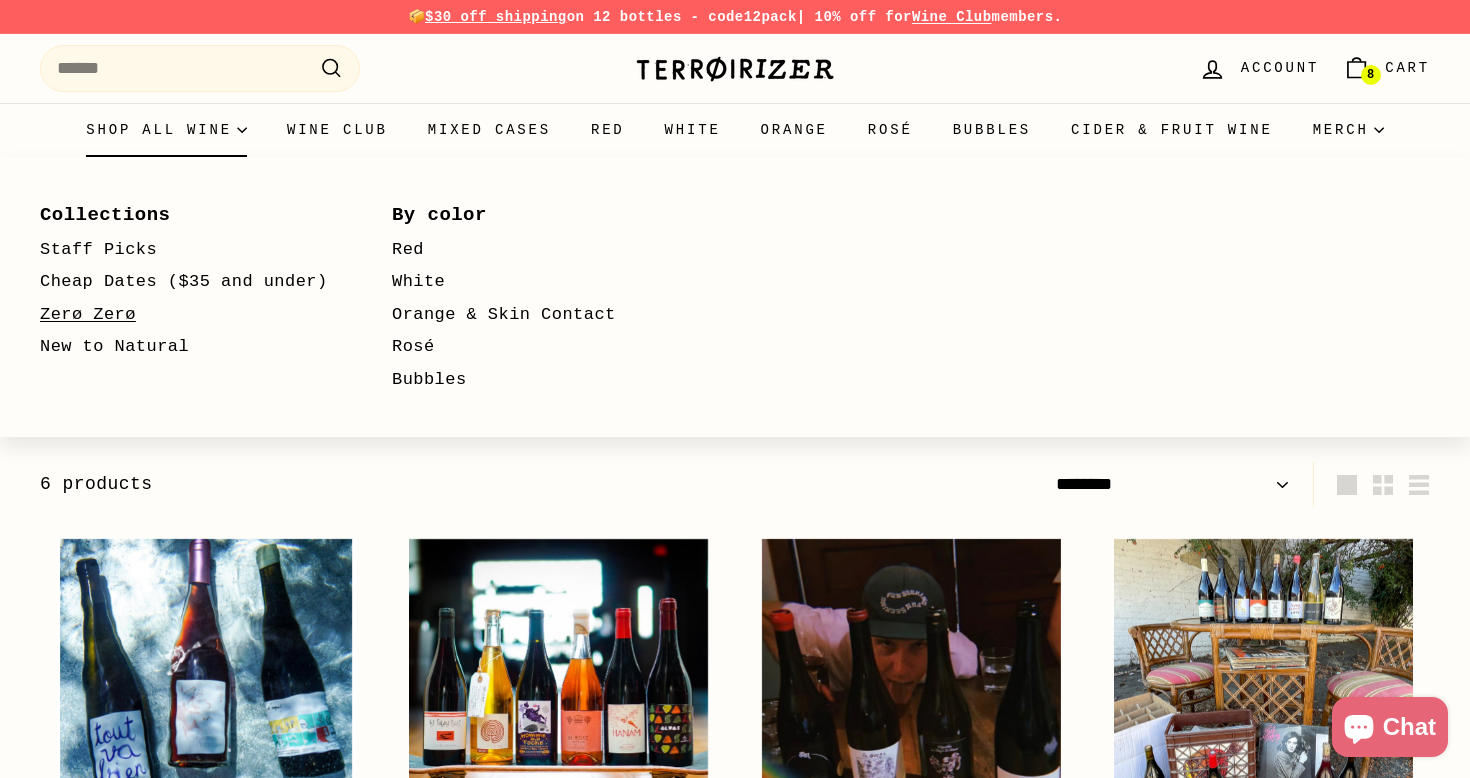 click on "Zerø Zerø" at bounding box center (187, 315) 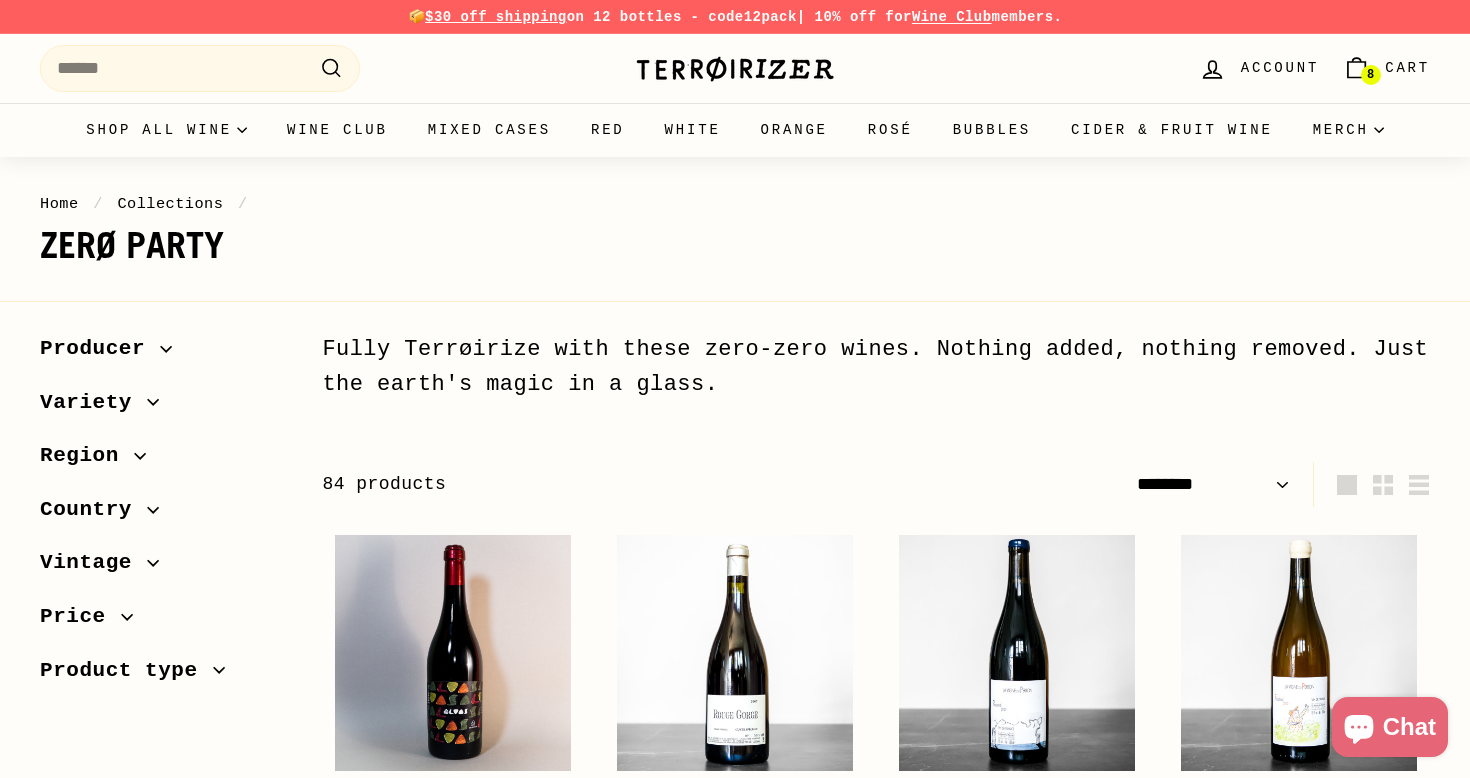 select on "******" 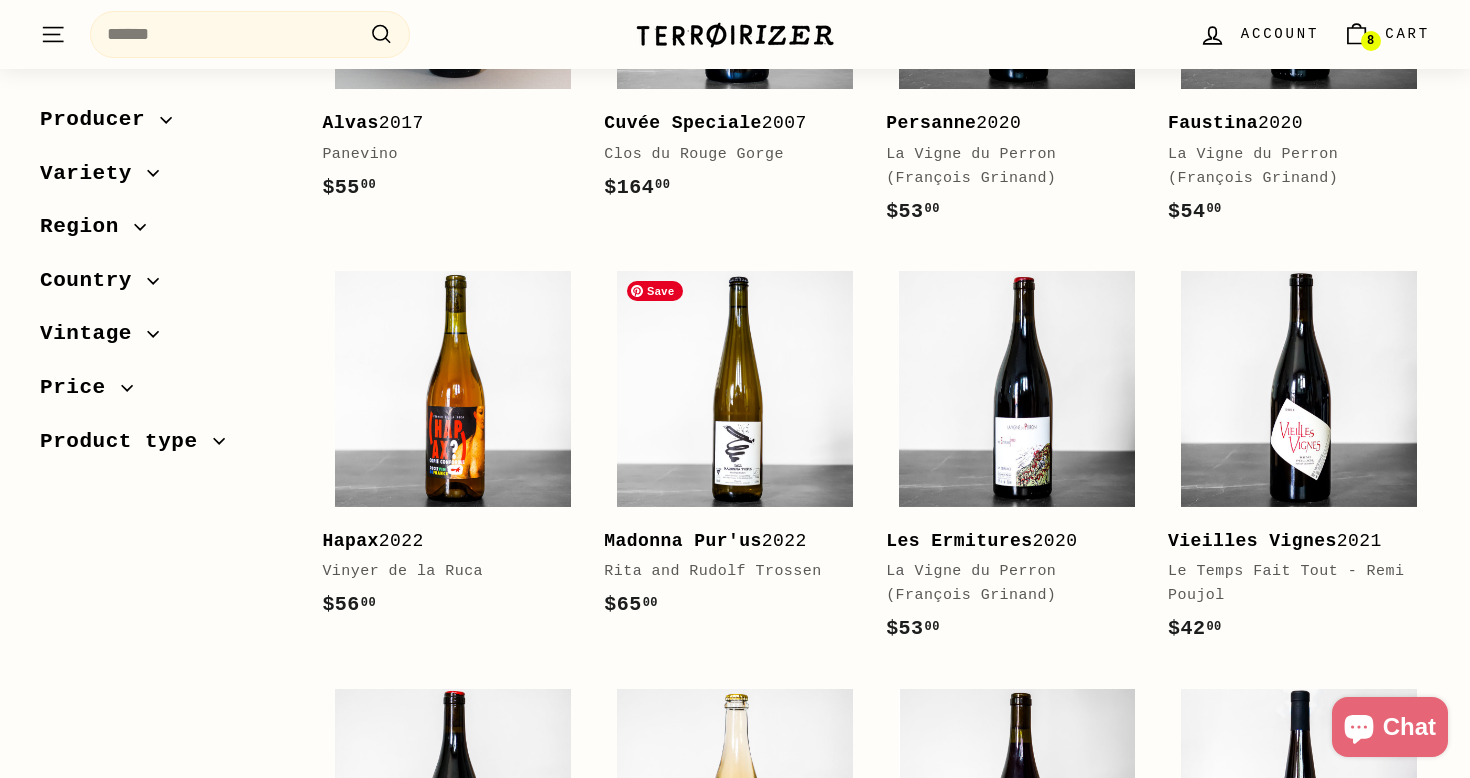 scroll, scrollTop: 683, scrollLeft: 0, axis: vertical 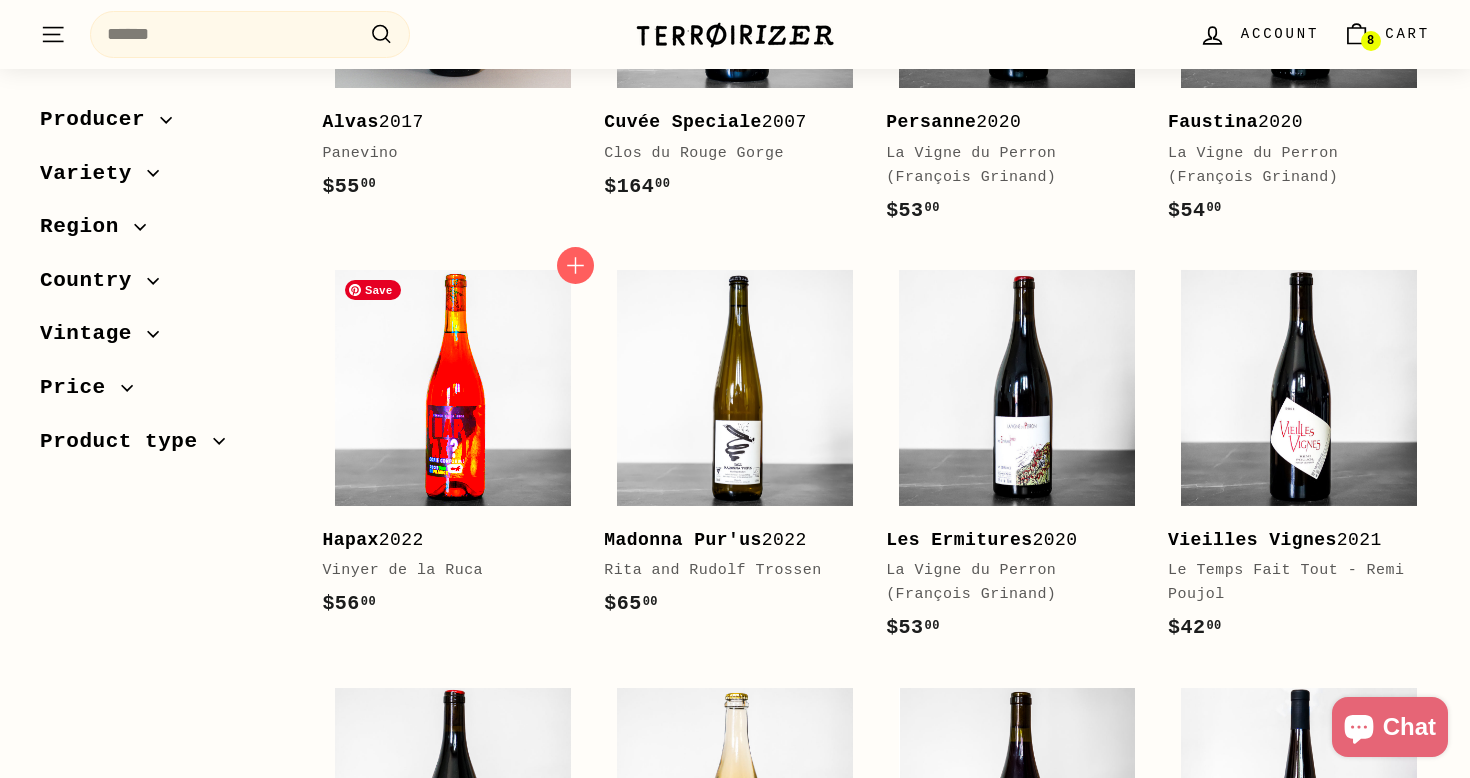 click at bounding box center (453, 388) 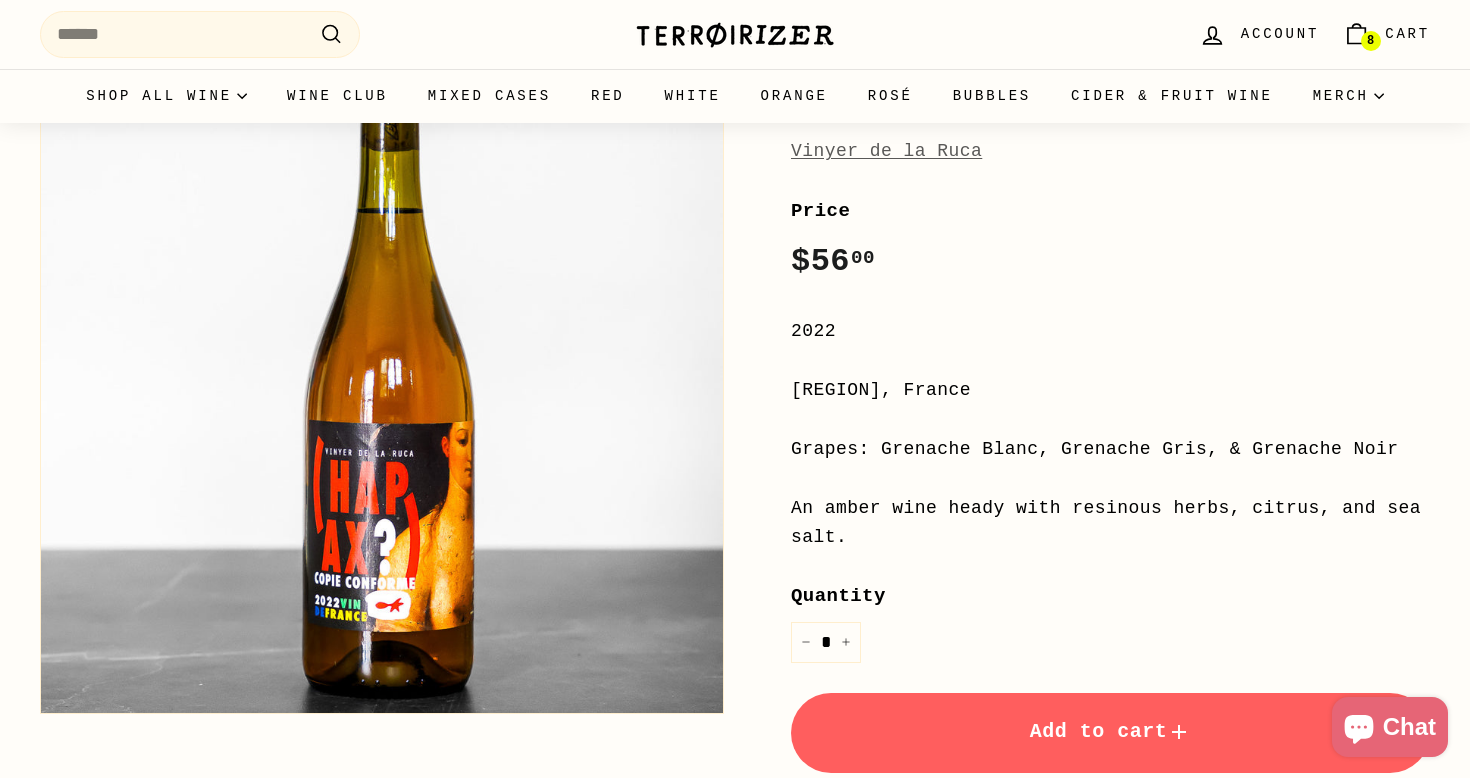 scroll, scrollTop: 6, scrollLeft: 0, axis: vertical 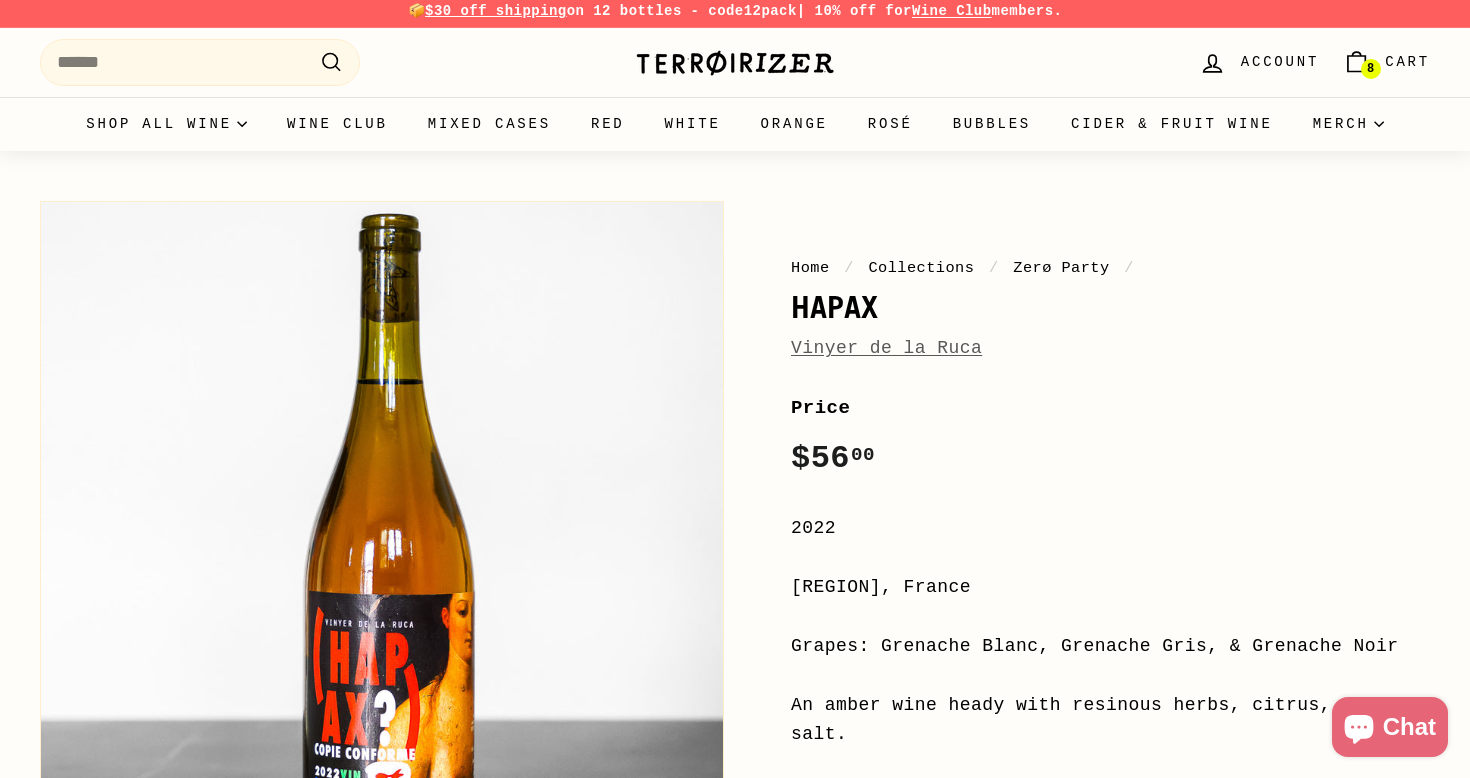 click on "Vinyer de la Ruca" at bounding box center (886, 348) 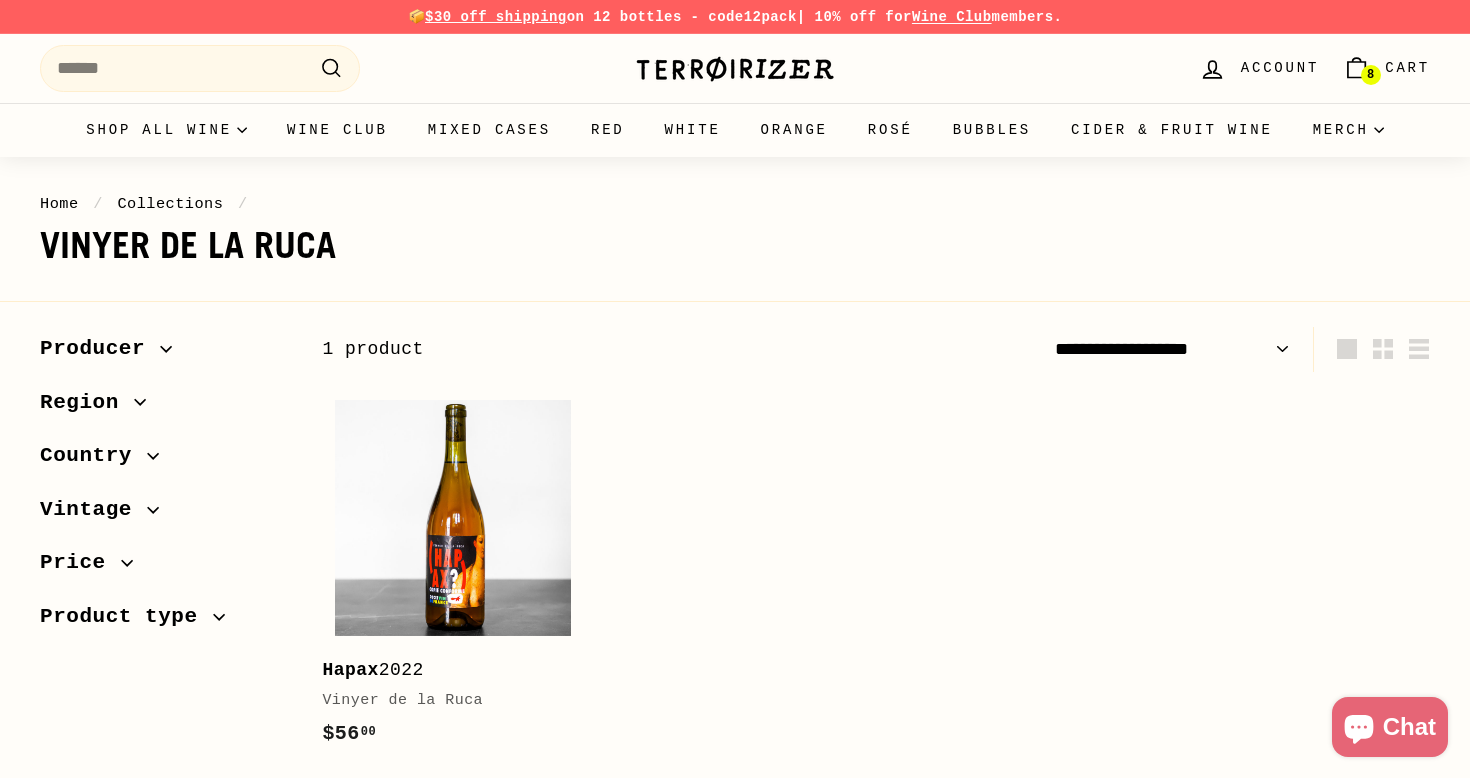 scroll, scrollTop: 1, scrollLeft: 0, axis: vertical 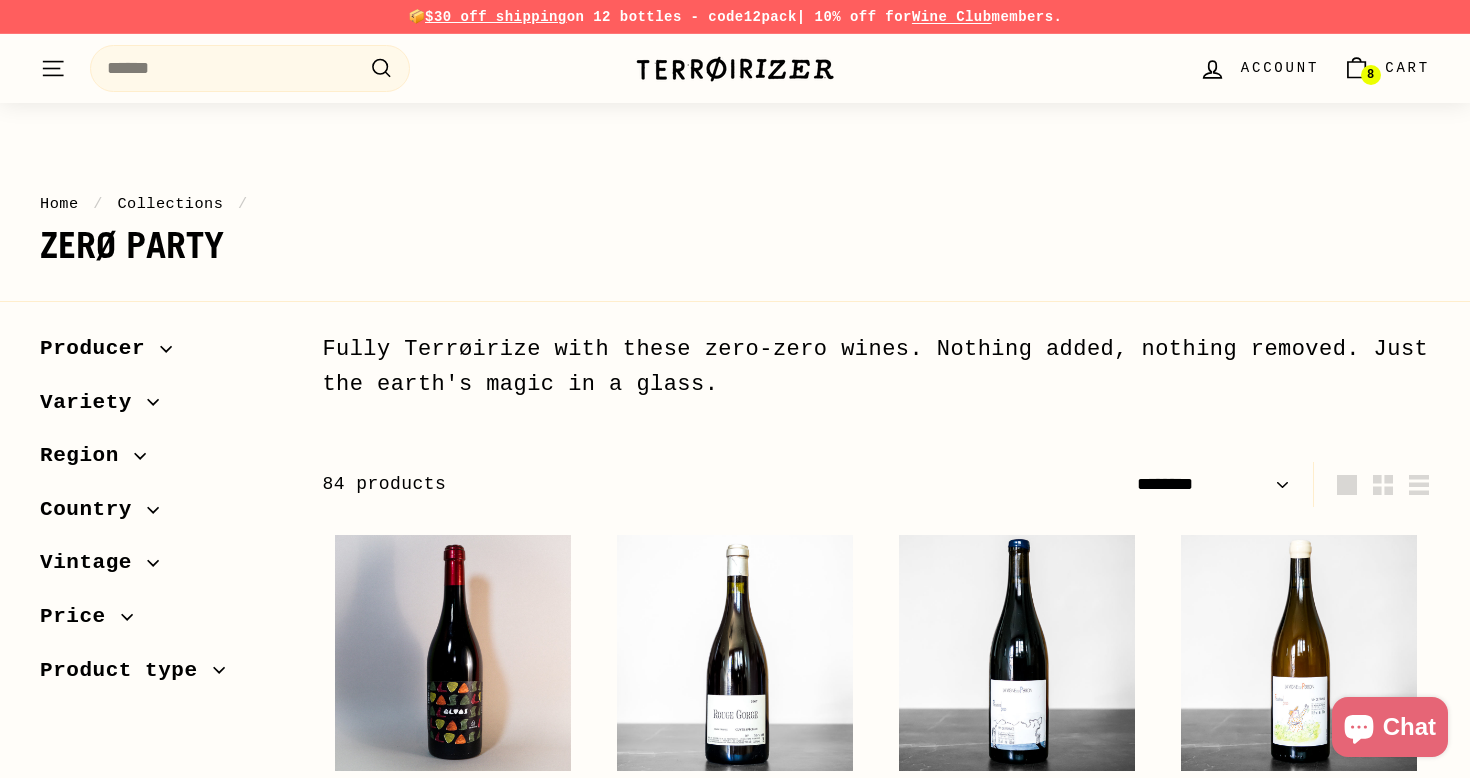 select on "******" 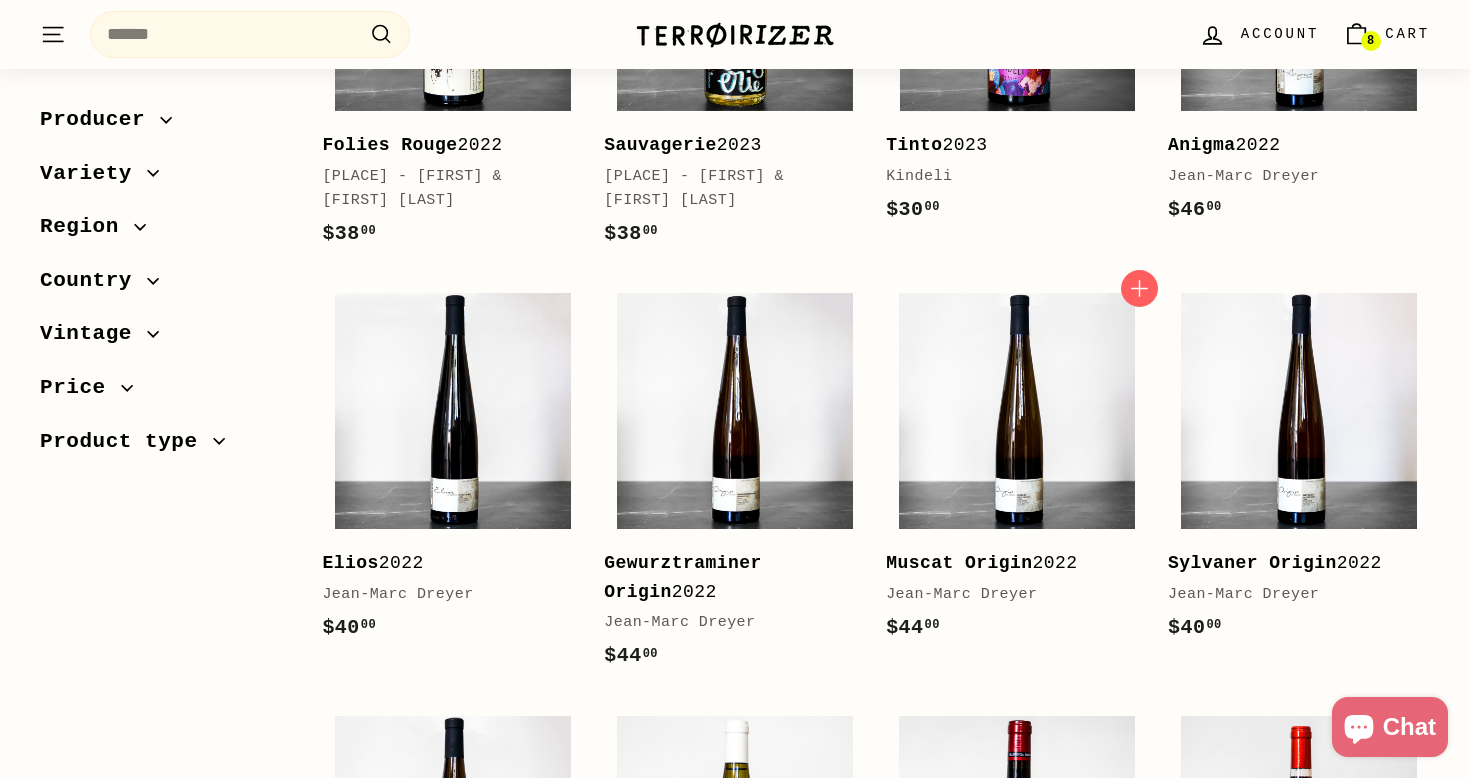 scroll, scrollTop: 1276, scrollLeft: 0, axis: vertical 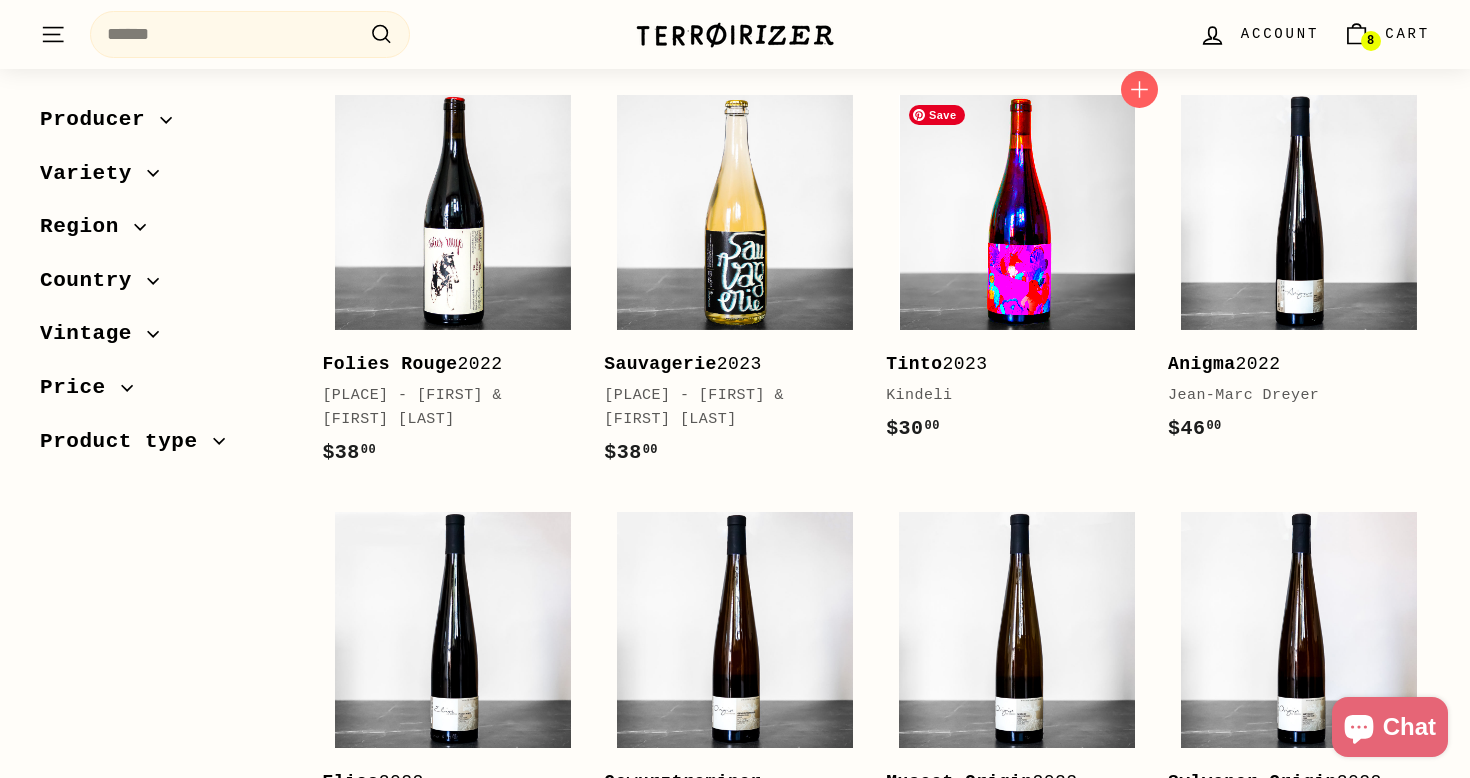 click at bounding box center (1017, 213) 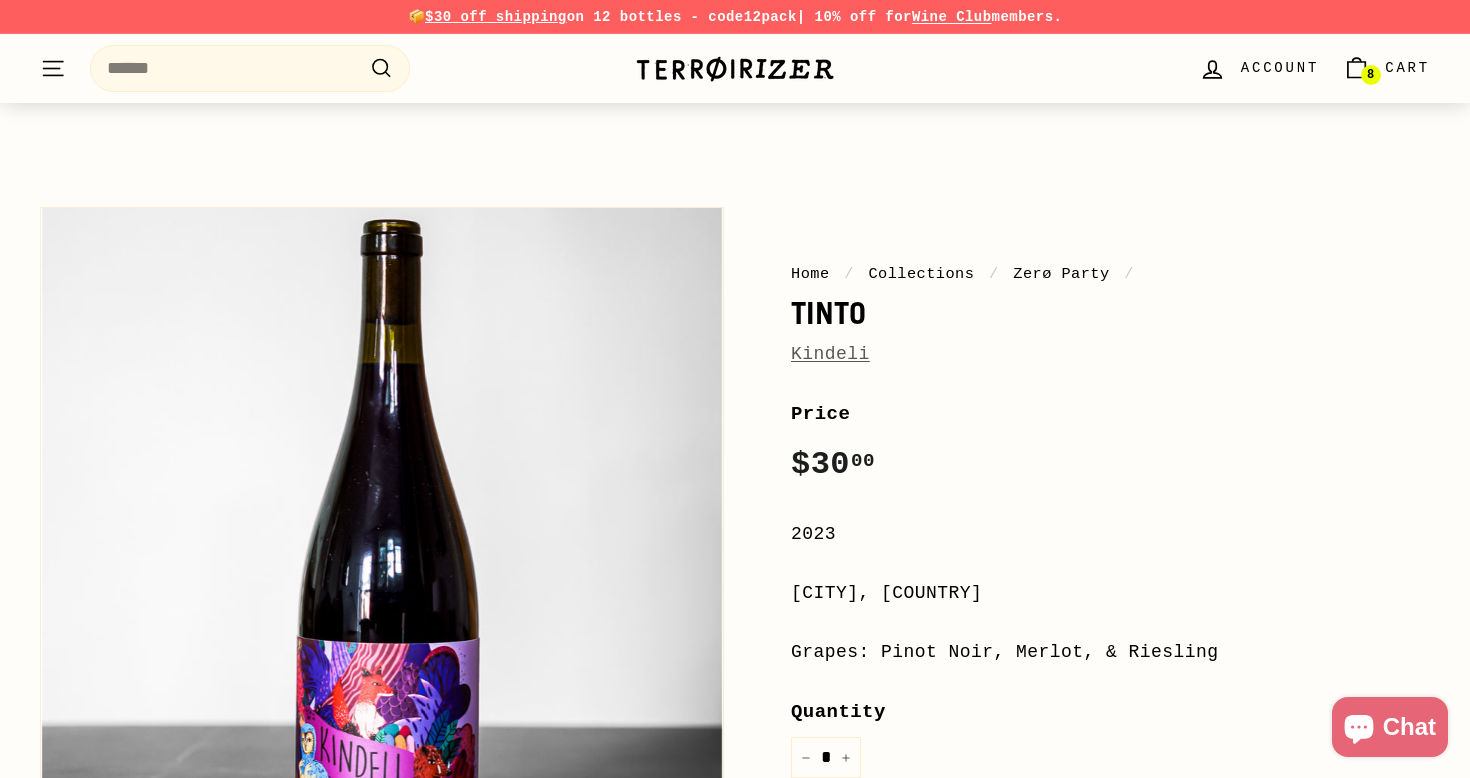 scroll, scrollTop: 402, scrollLeft: 0, axis: vertical 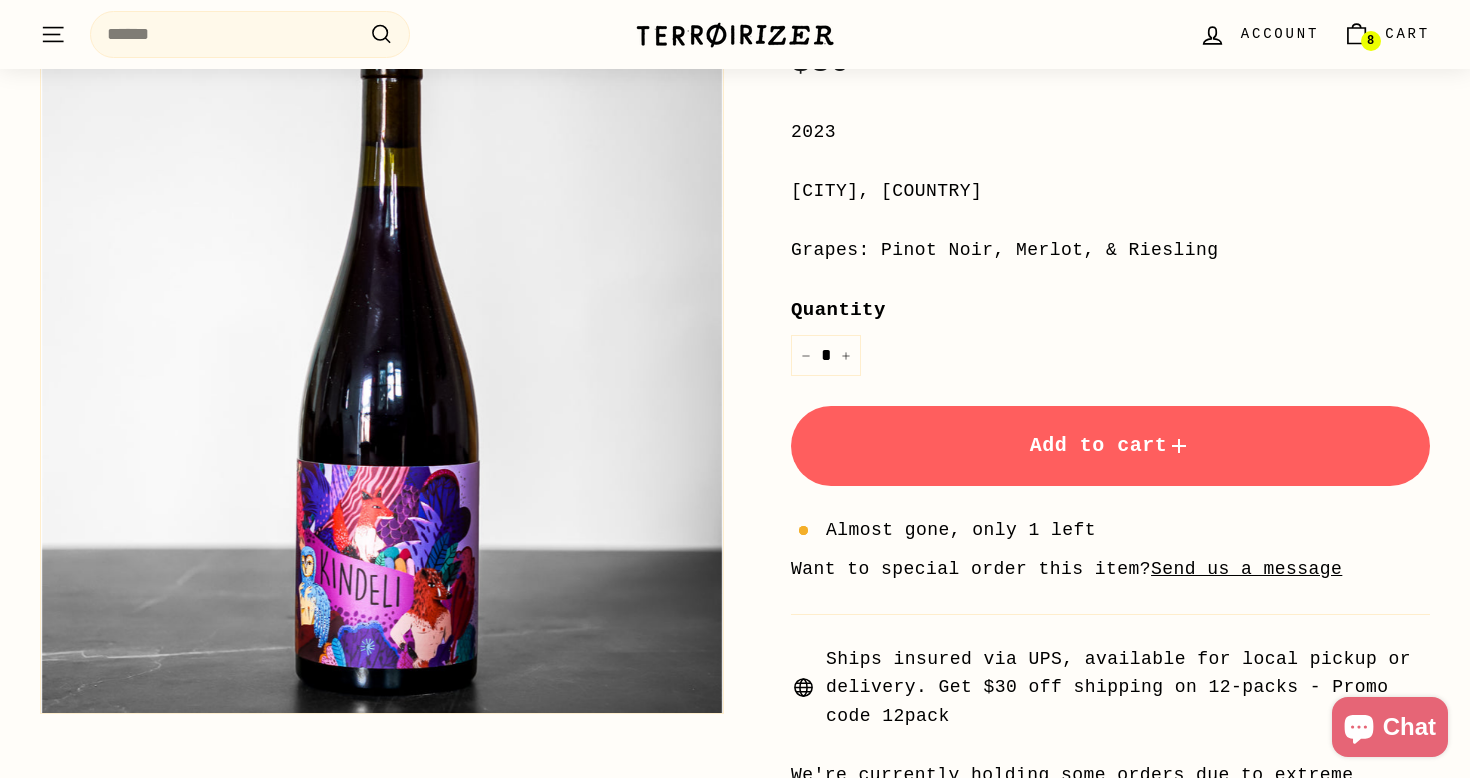 click on "Add to cart" at bounding box center [1110, 446] 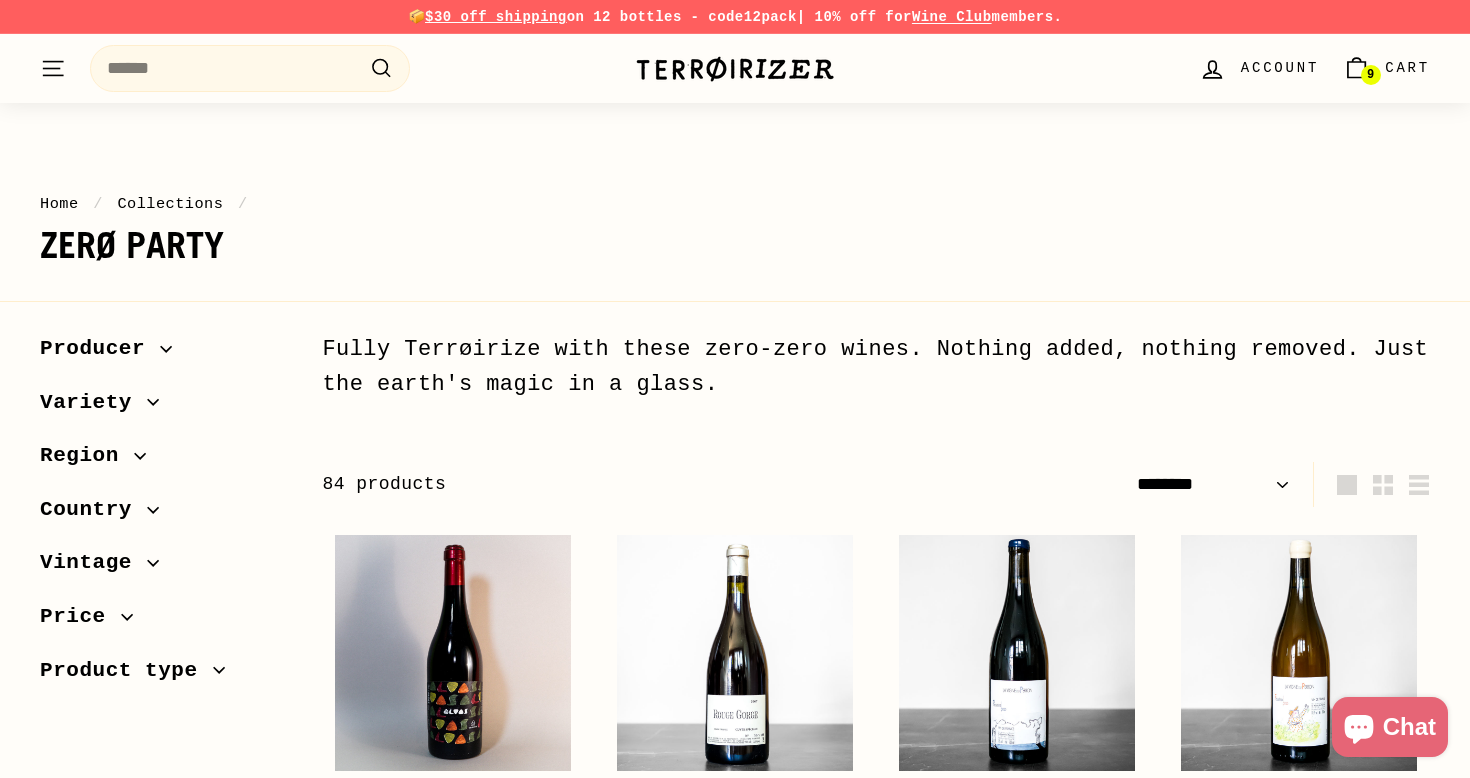select on "******" 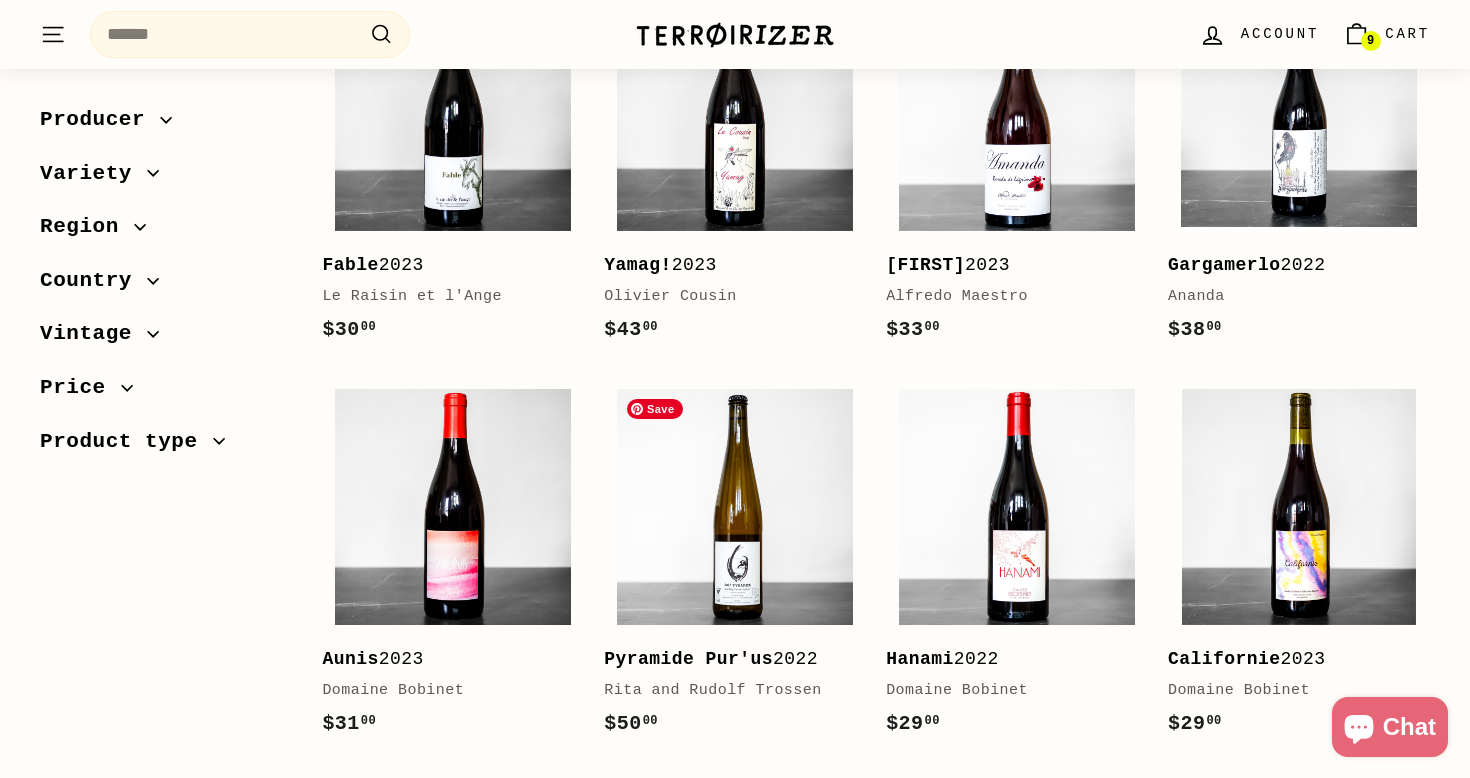 scroll, scrollTop: 3945, scrollLeft: 0, axis: vertical 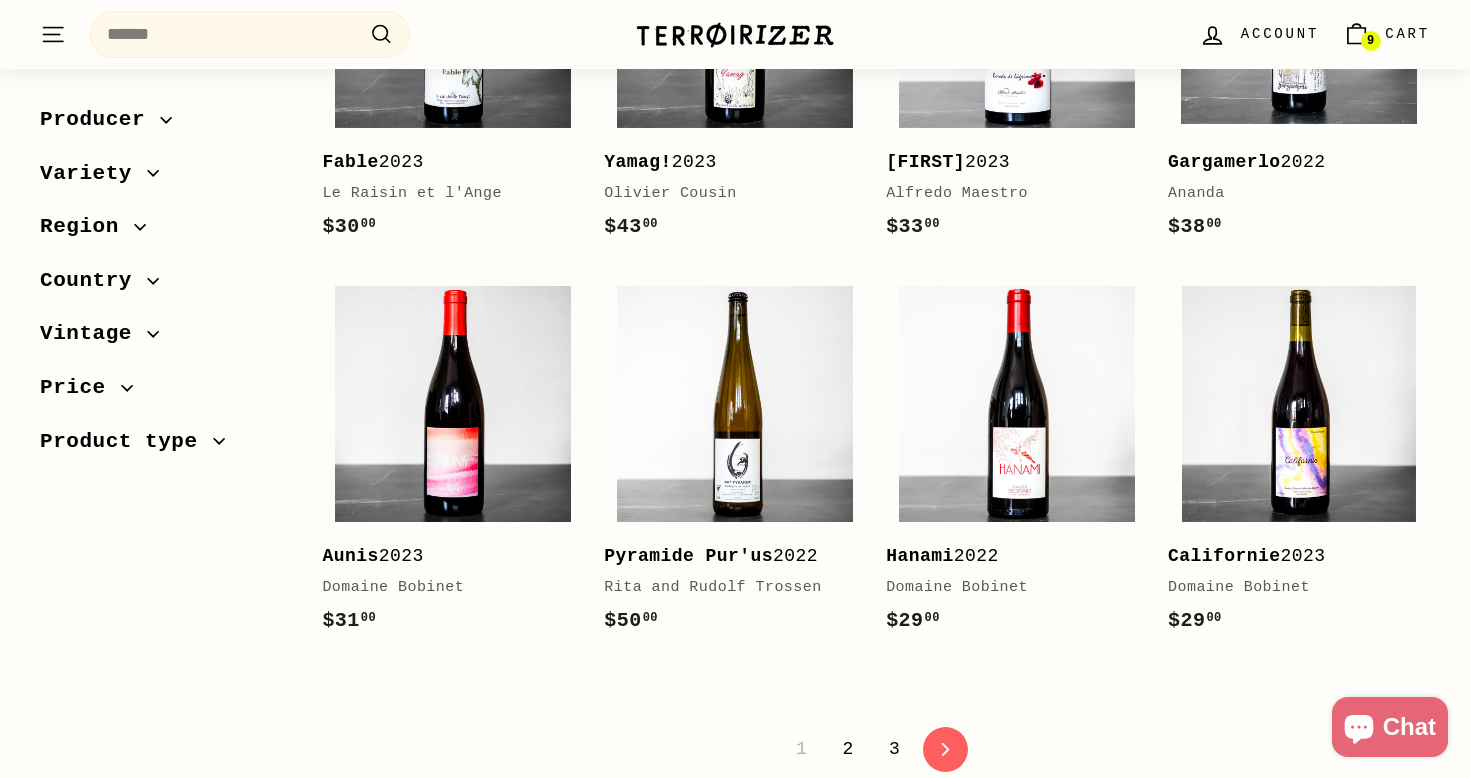 click on "2" at bounding box center (847, 749) 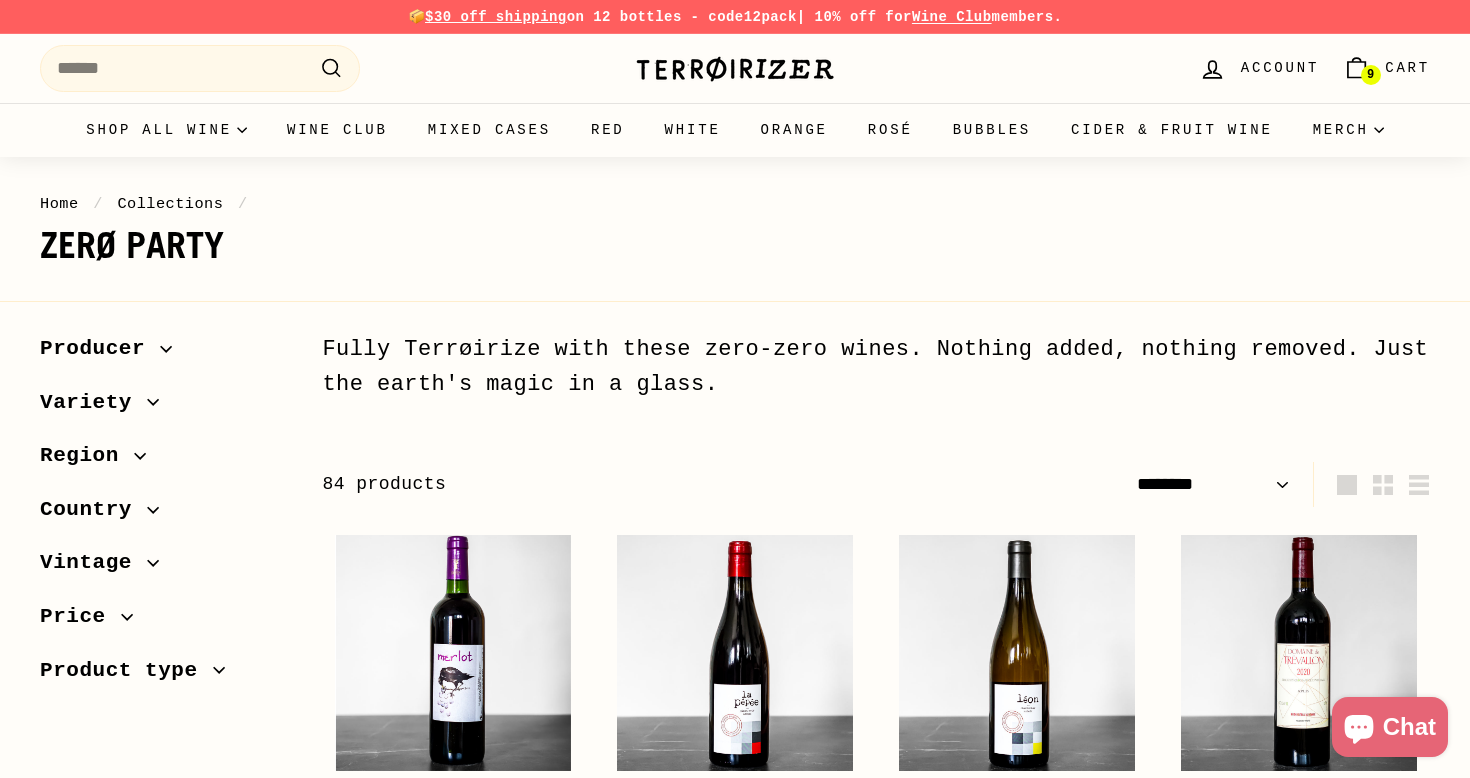 select on "******" 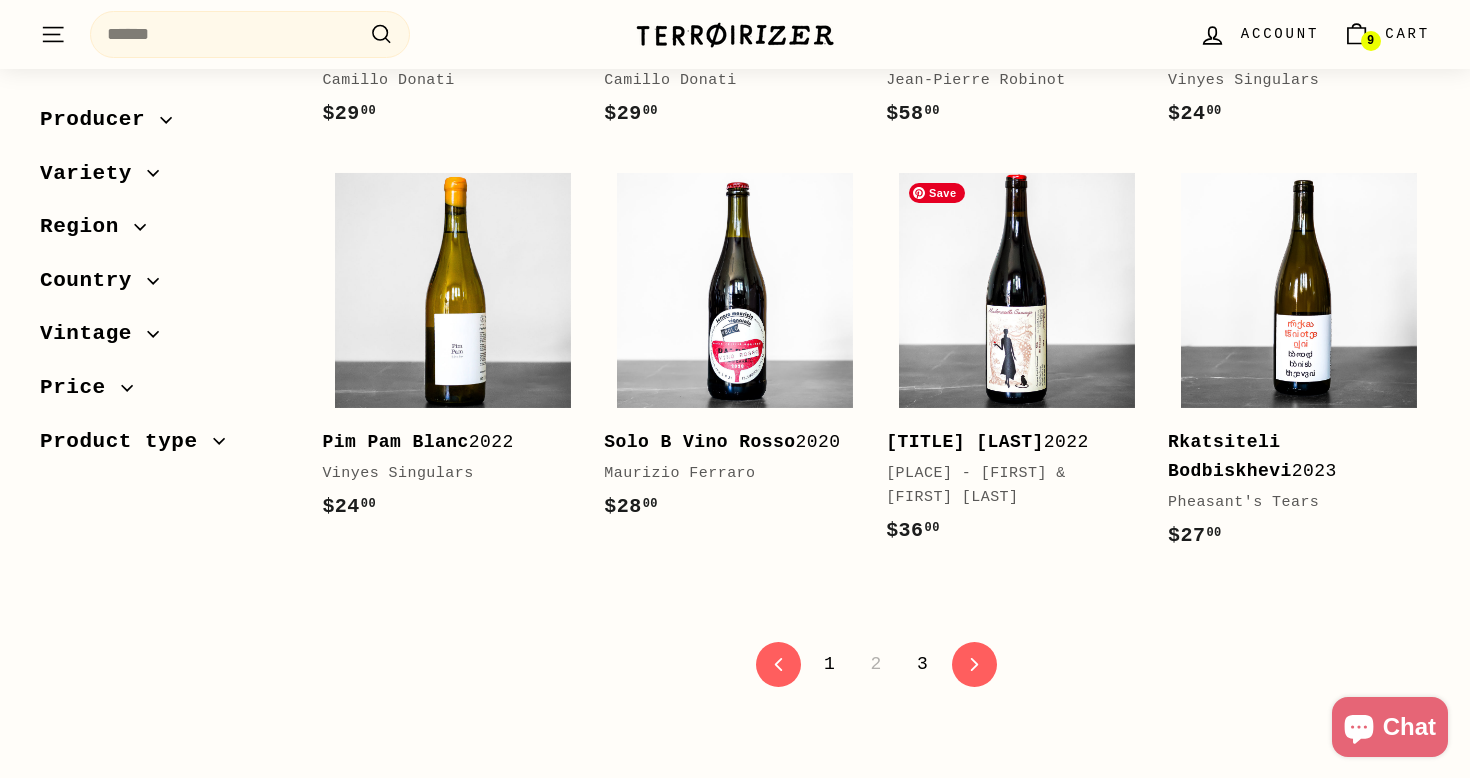 scroll, scrollTop: 4163, scrollLeft: 0, axis: vertical 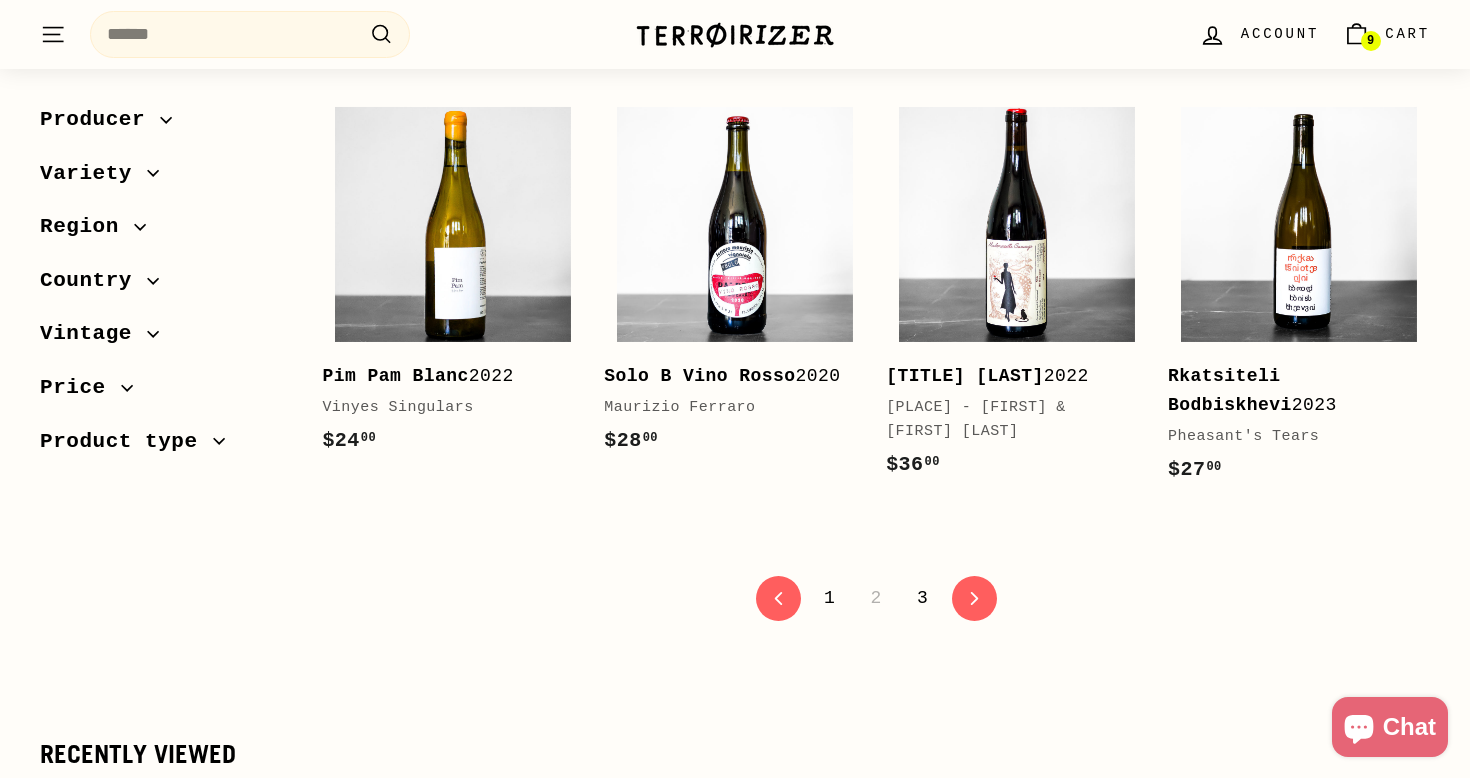 click on "3" at bounding box center (922, 598) 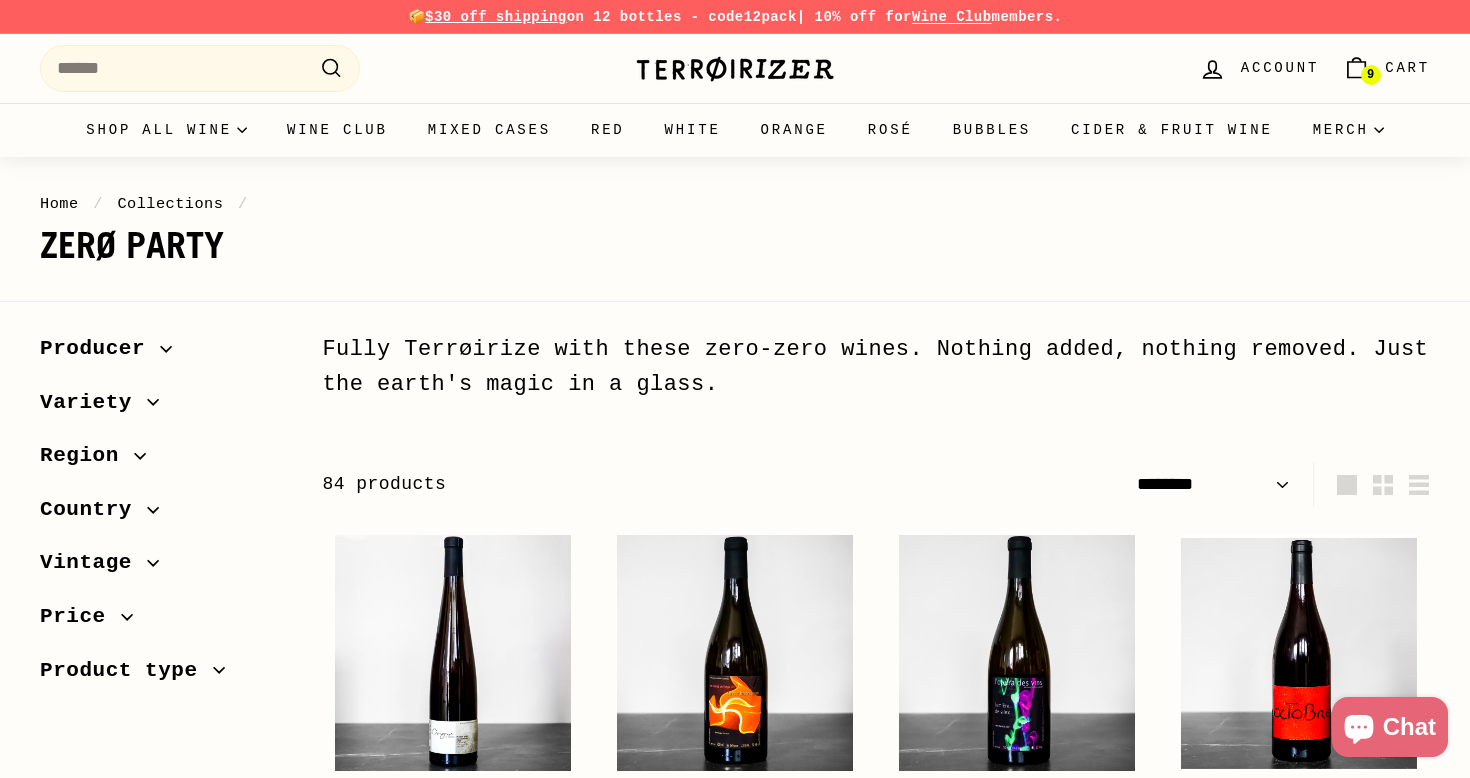 select on "******" 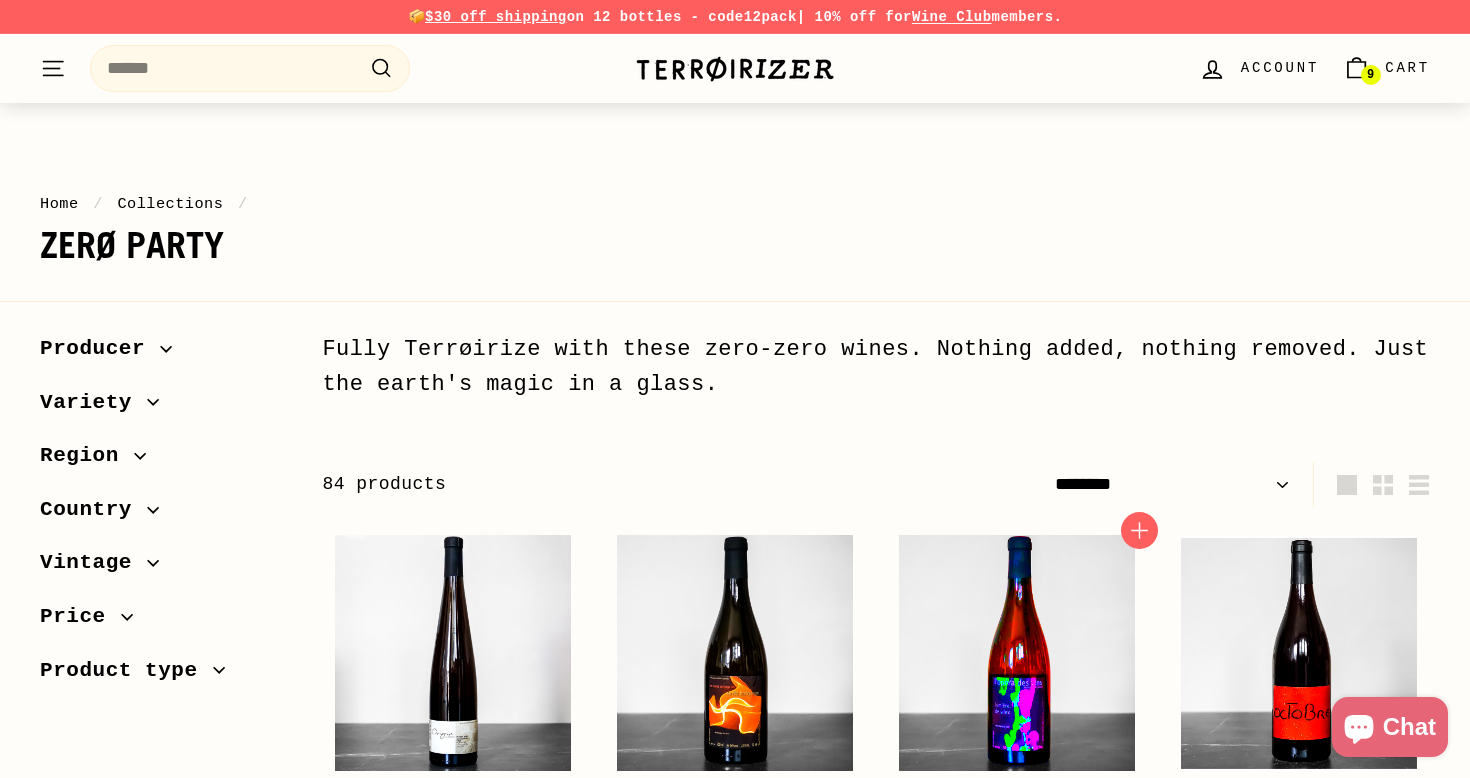 scroll, scrollTop: 319, scrollLeft: 0, axis: vertical 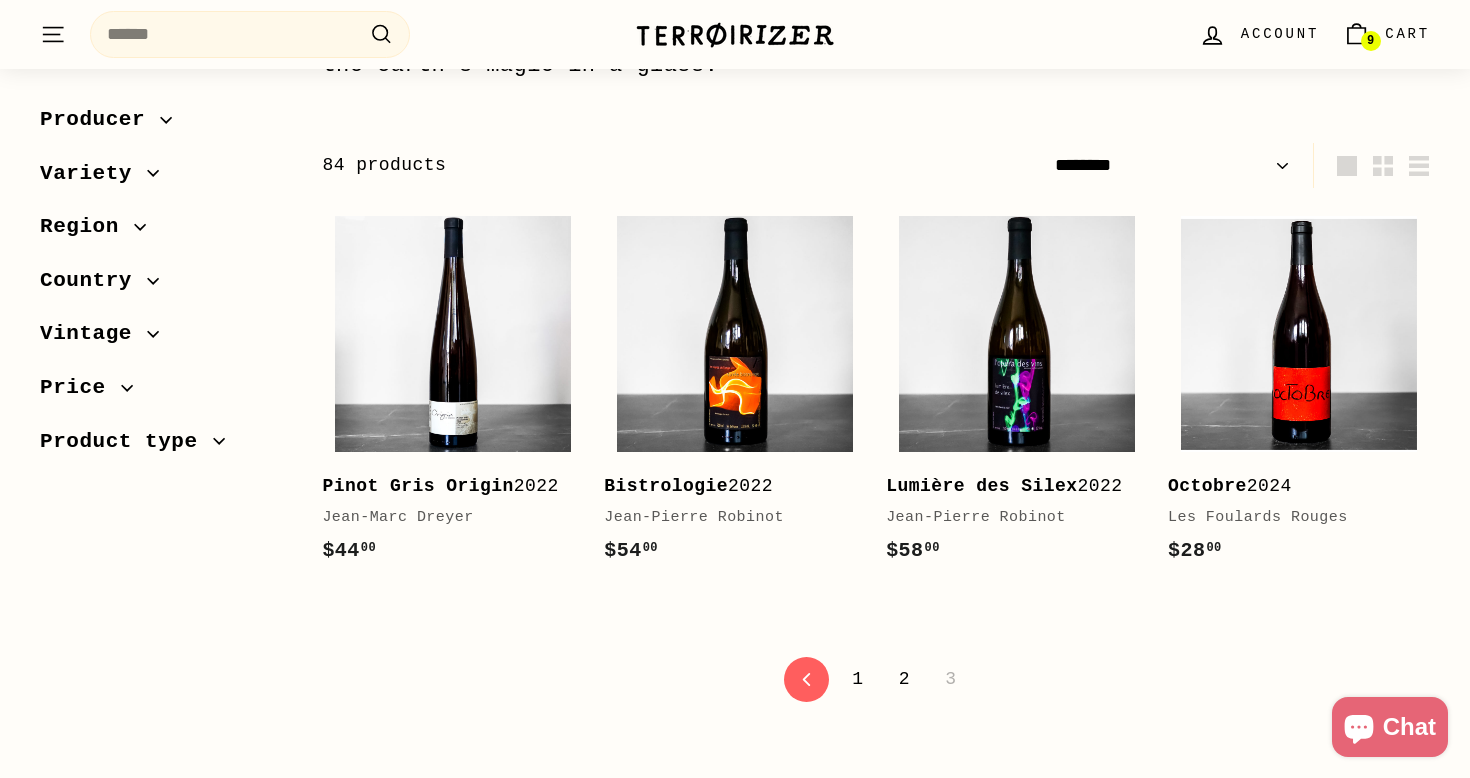 click on "9
Cart" at bounding box center (1386, 34) 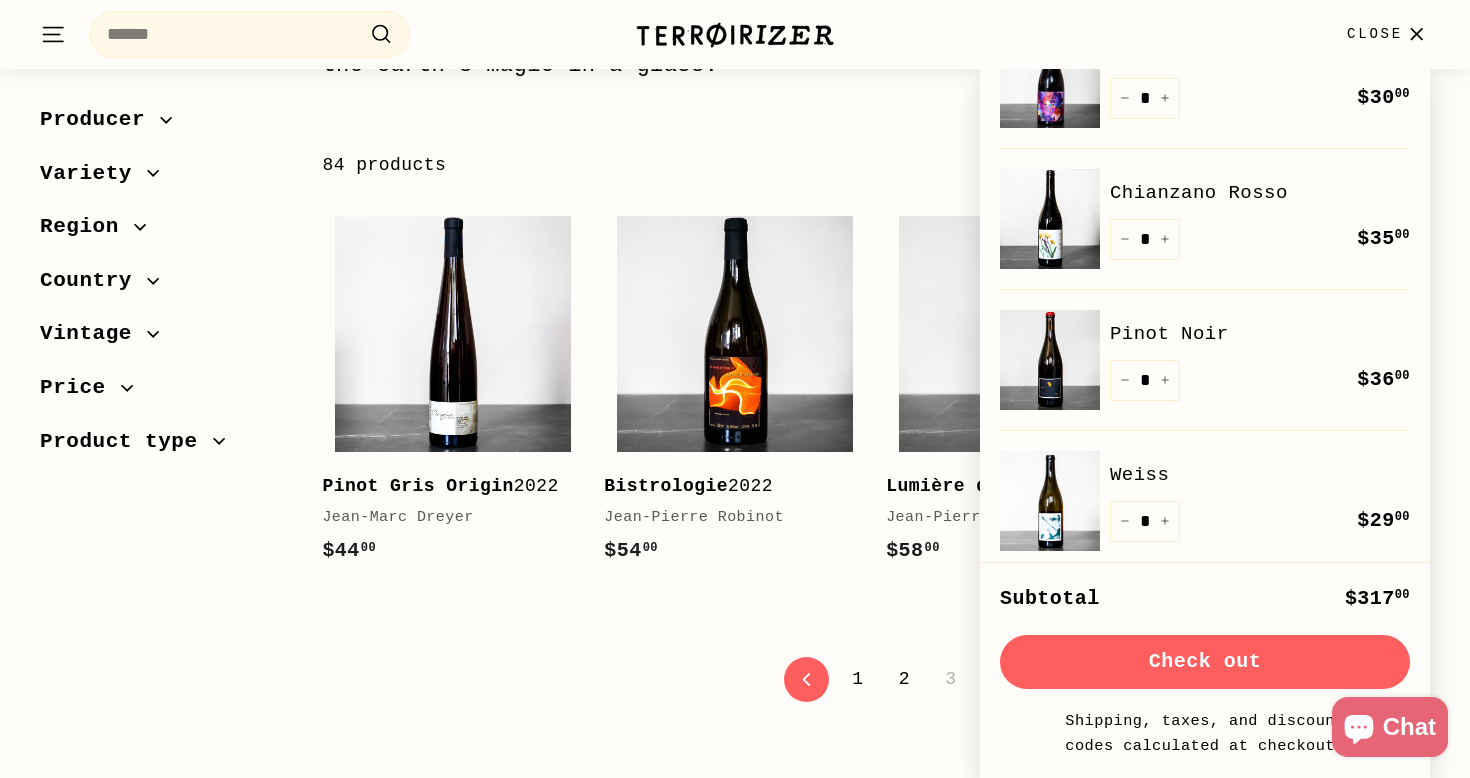 scroll, scrollTop: 0, scrollLeft: 0, axis: both 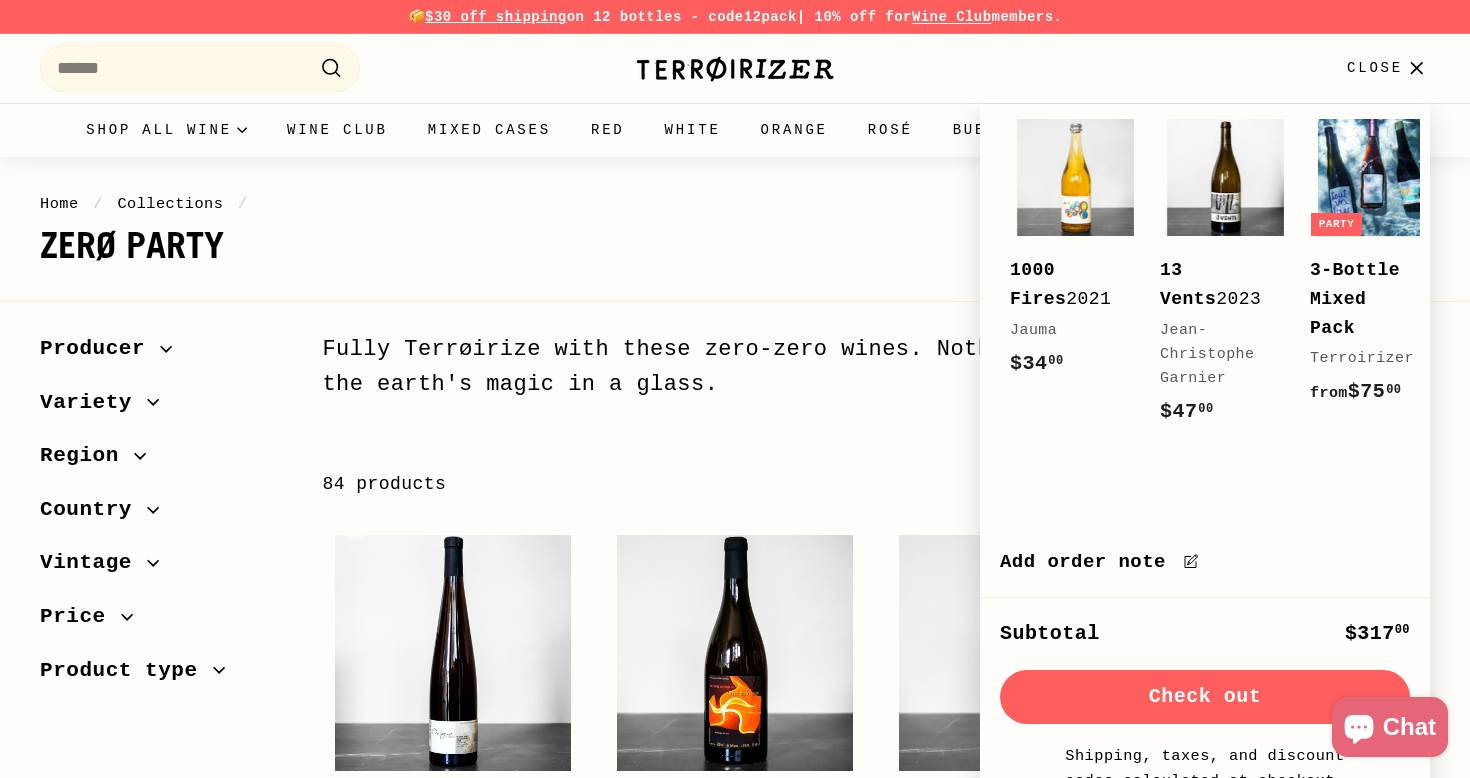 click on "Zerø Party" at bounding box center (735, 246) 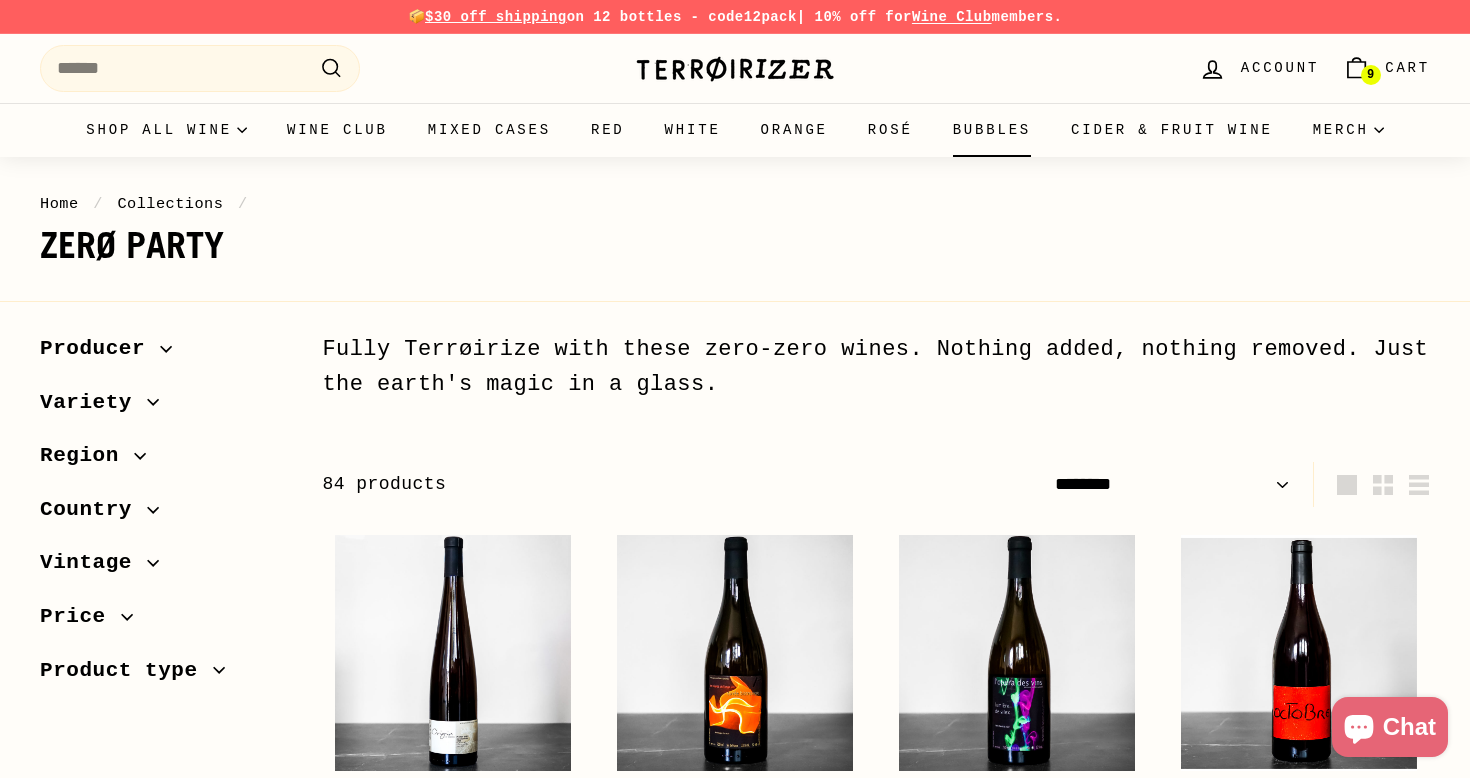 click on "Bubbles" at bounding box center [992, 130] 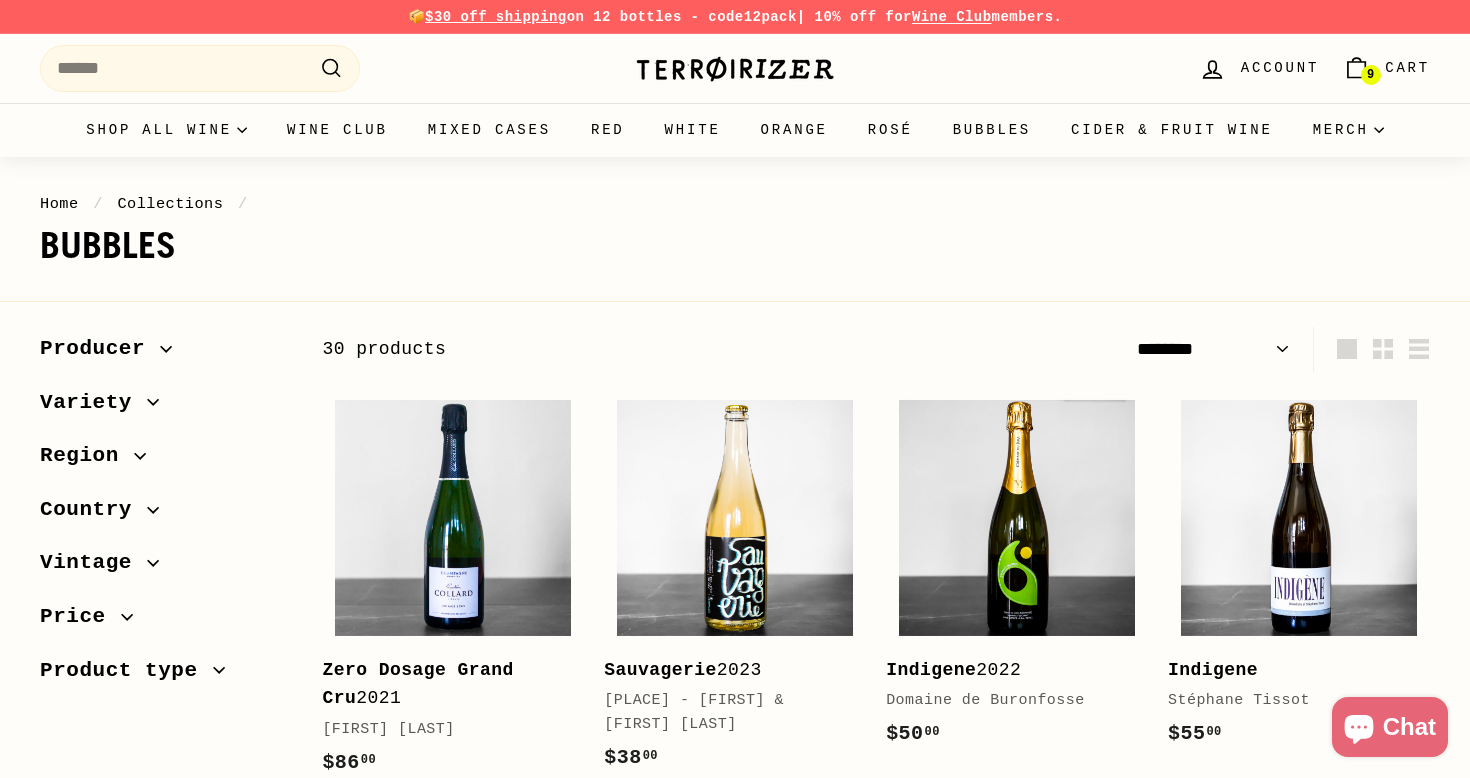 select on "******" 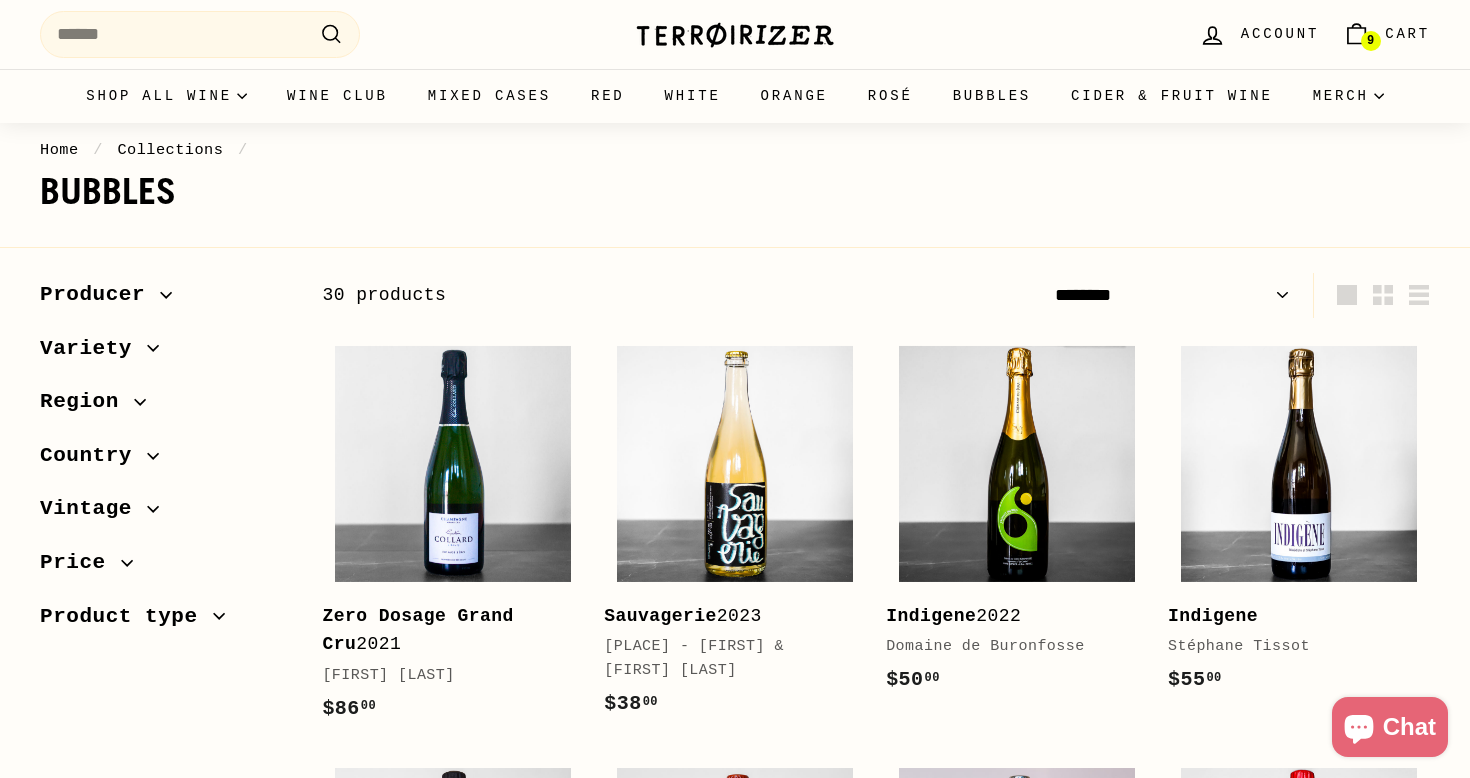 scroll, scrollTop: 0, scrollLeft: 0, axis: both 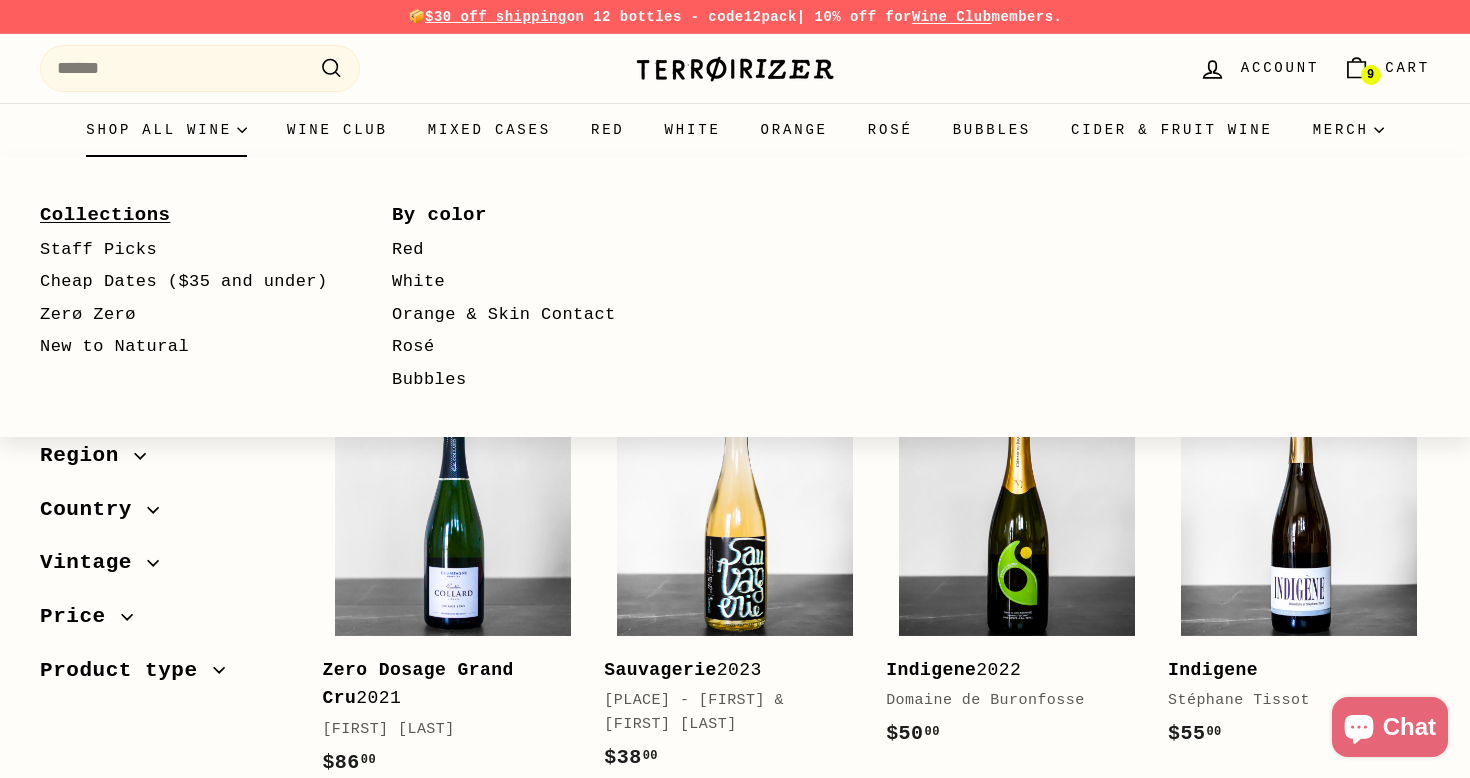 click on "Collections" at bounding box center [187, 215] 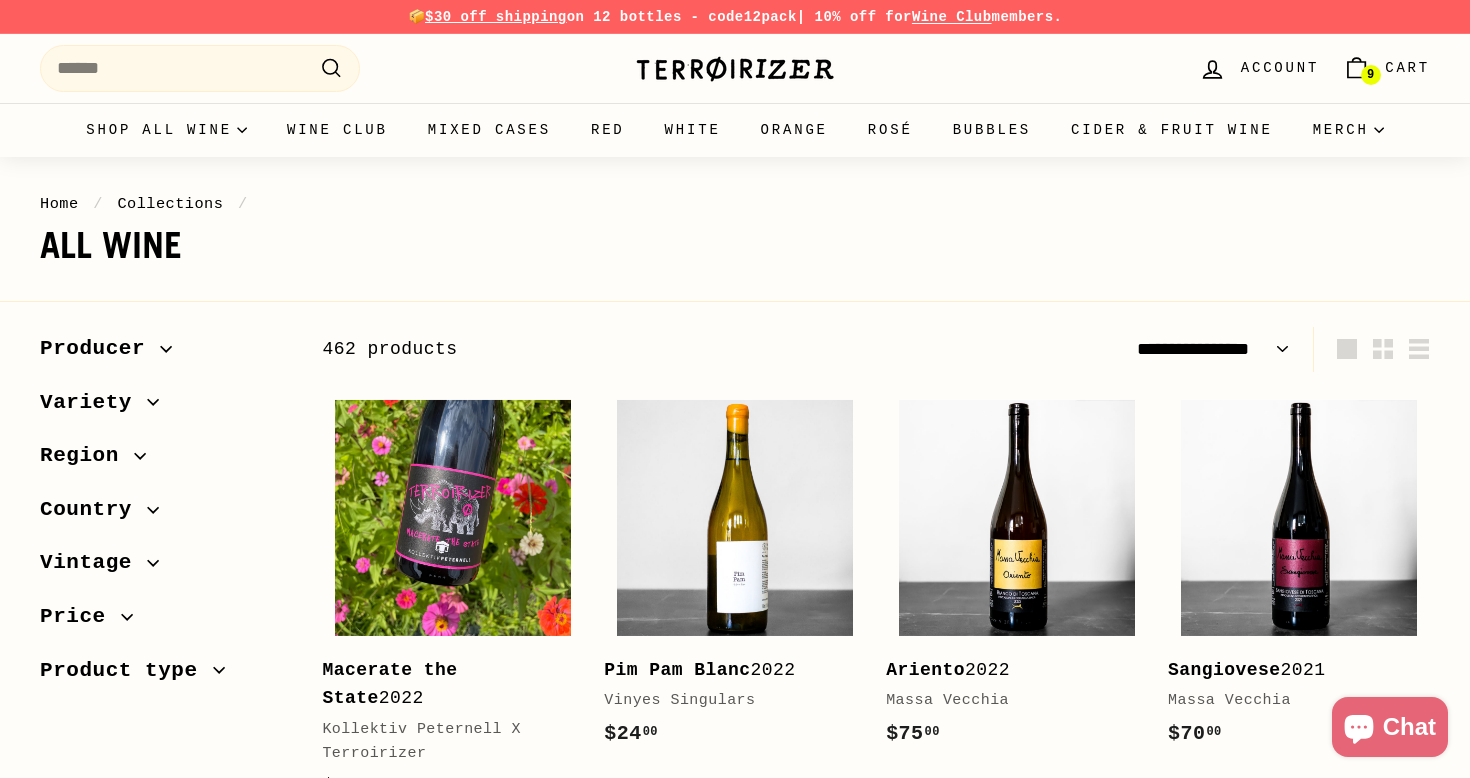 select on "**********" 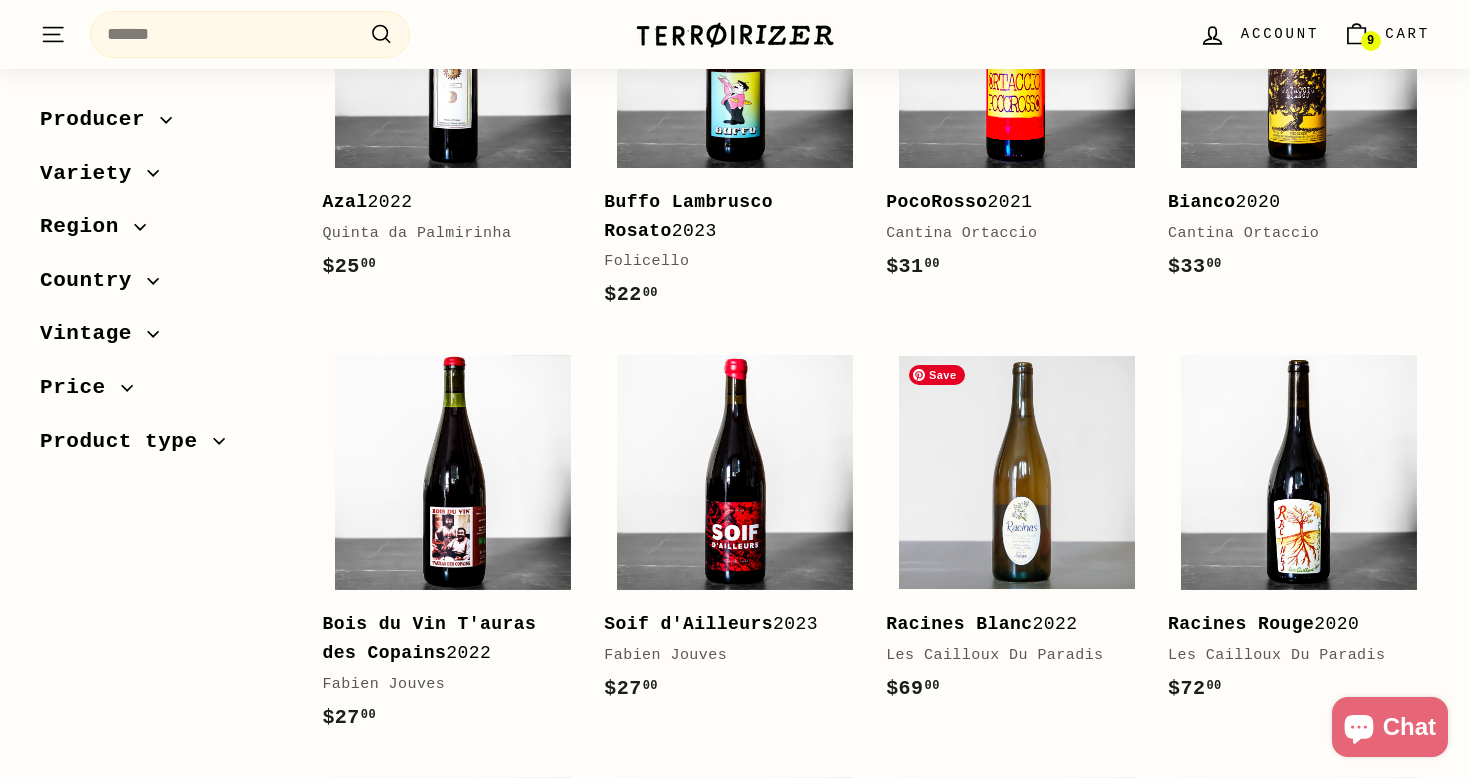 scroll, scrollTop: 2764, scrollLeft: 0, axis: vertical 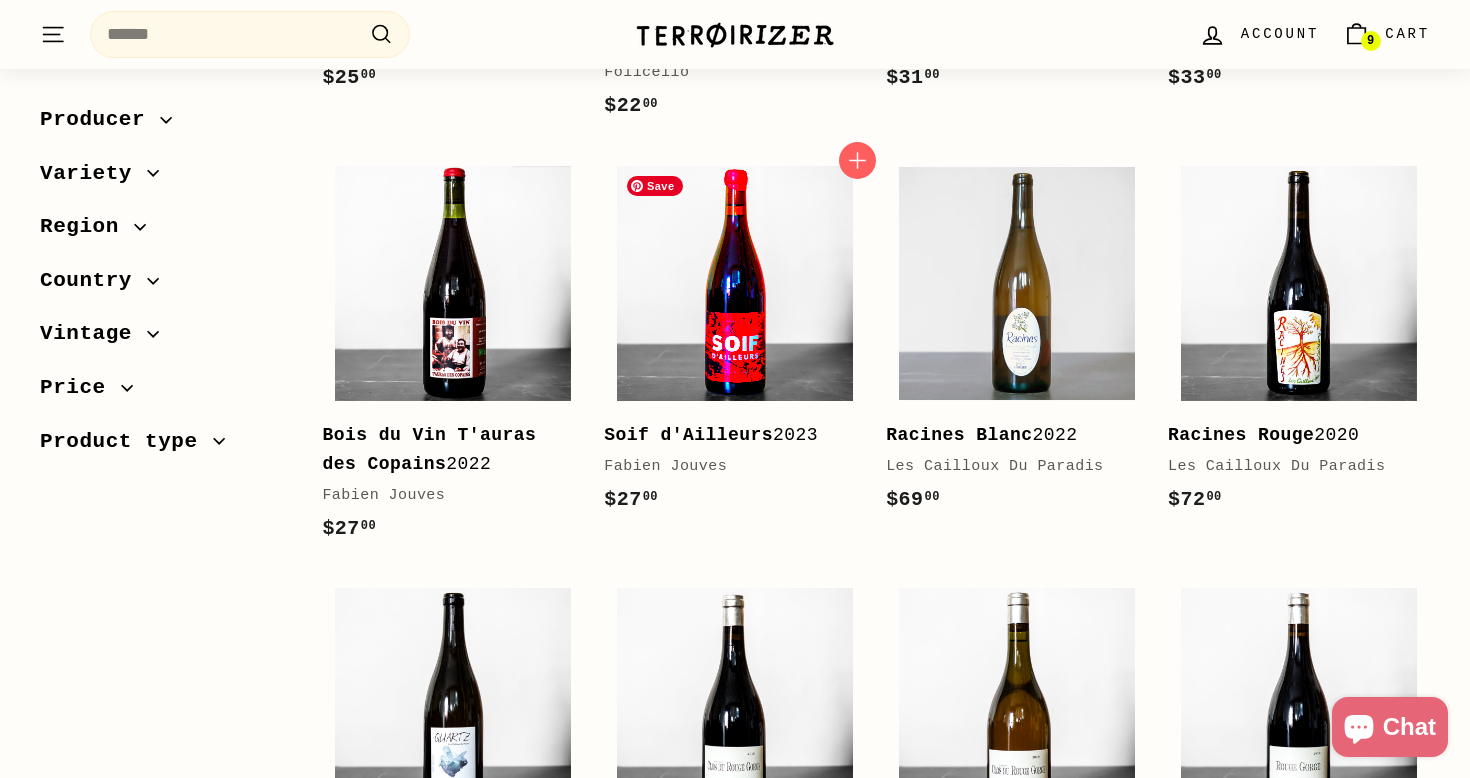 click at bounding box center [735, 284] 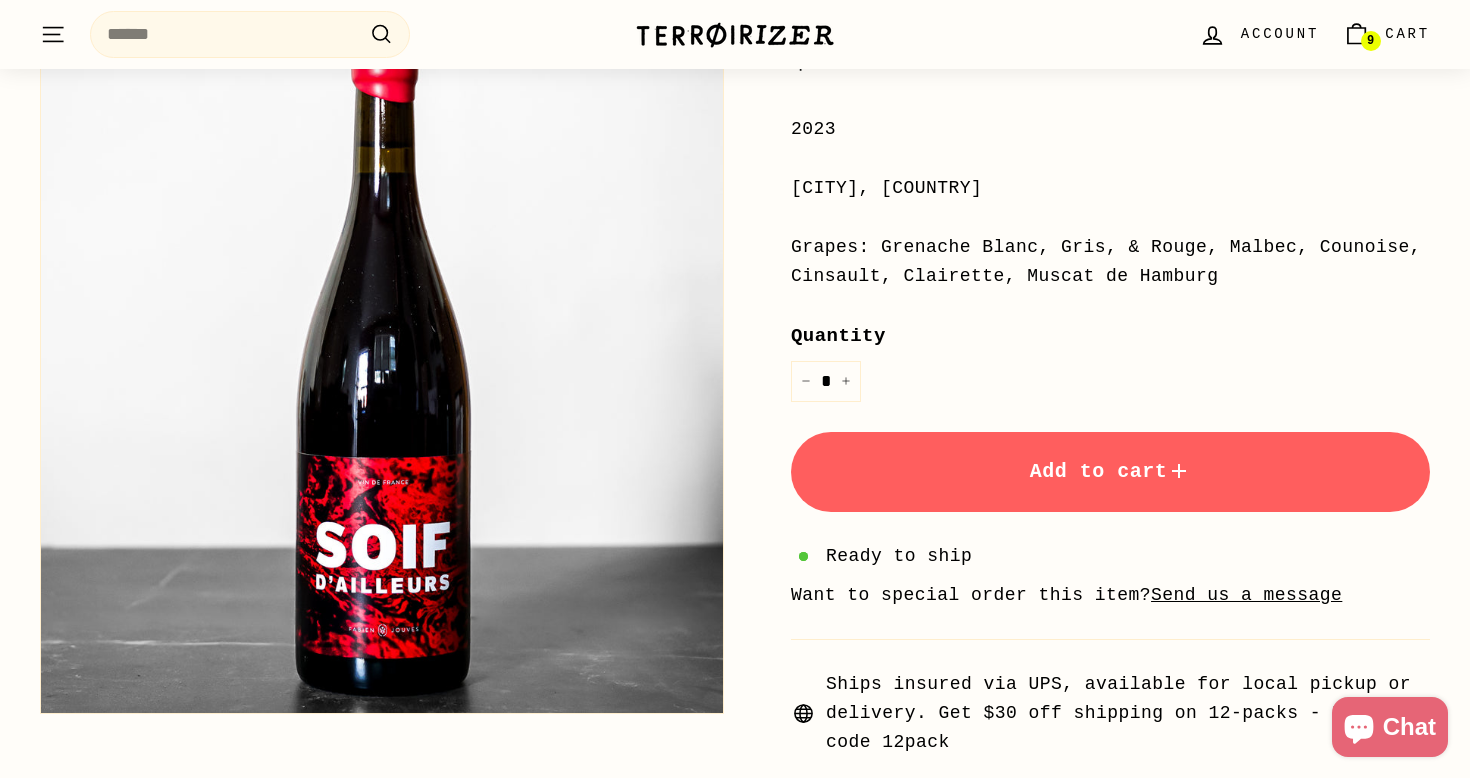 scroll, scrollTop: 348, scrollLeft: 0, axis: vertical 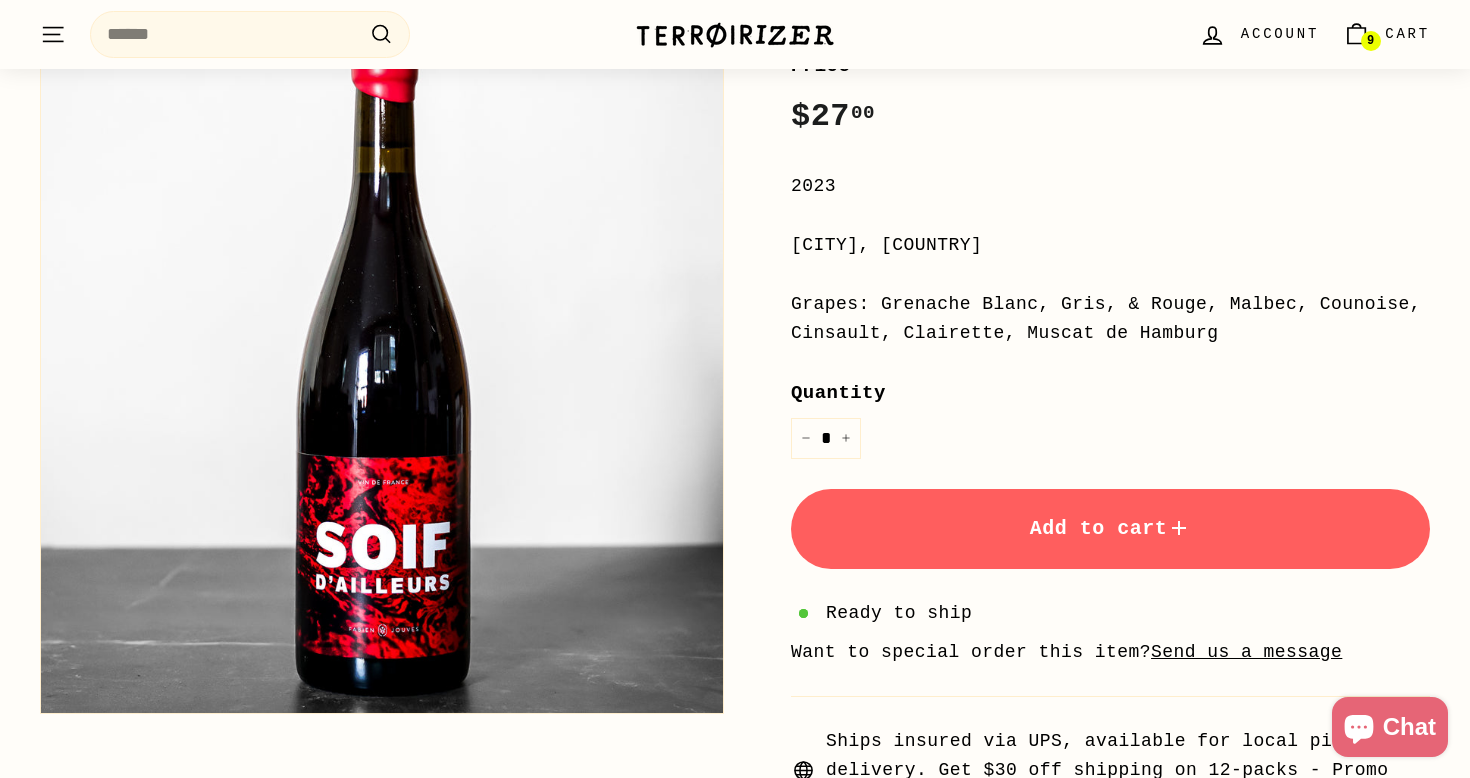 click on "Add to cart" at bounding box center [1110, 529] 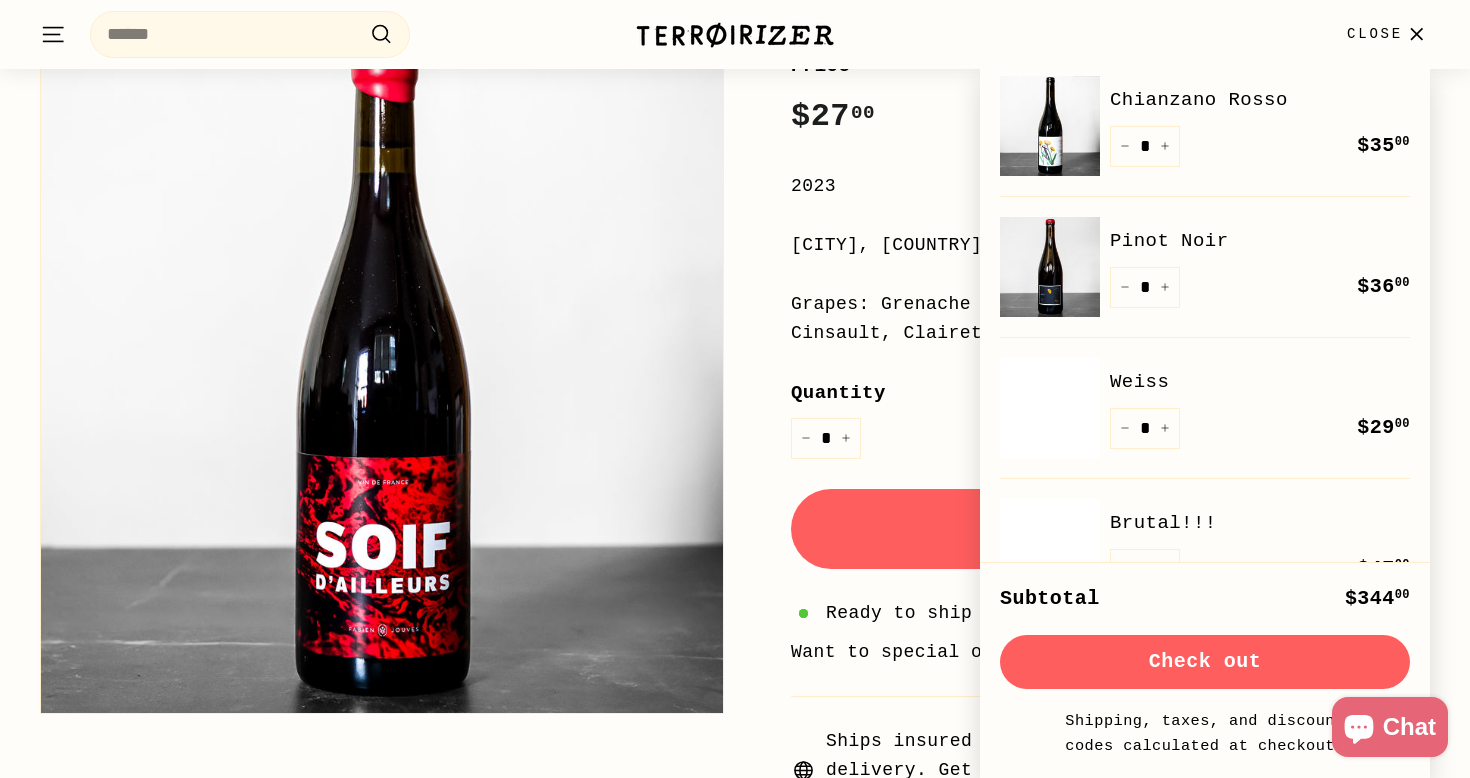 scroll, scrollTop: 0, scrollLeft: 0, axis: both 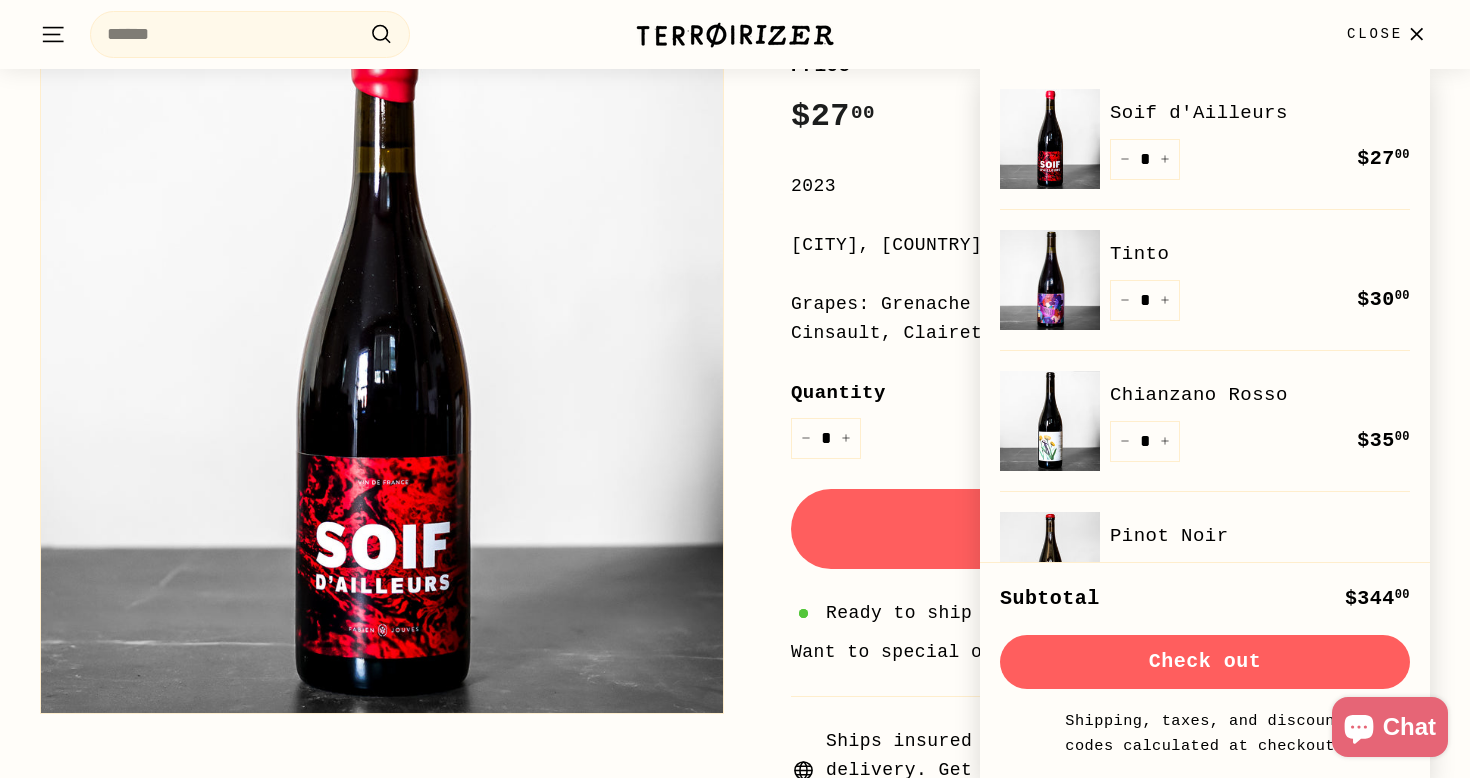 click on "Quantity" at bounding box center (1110, 393) 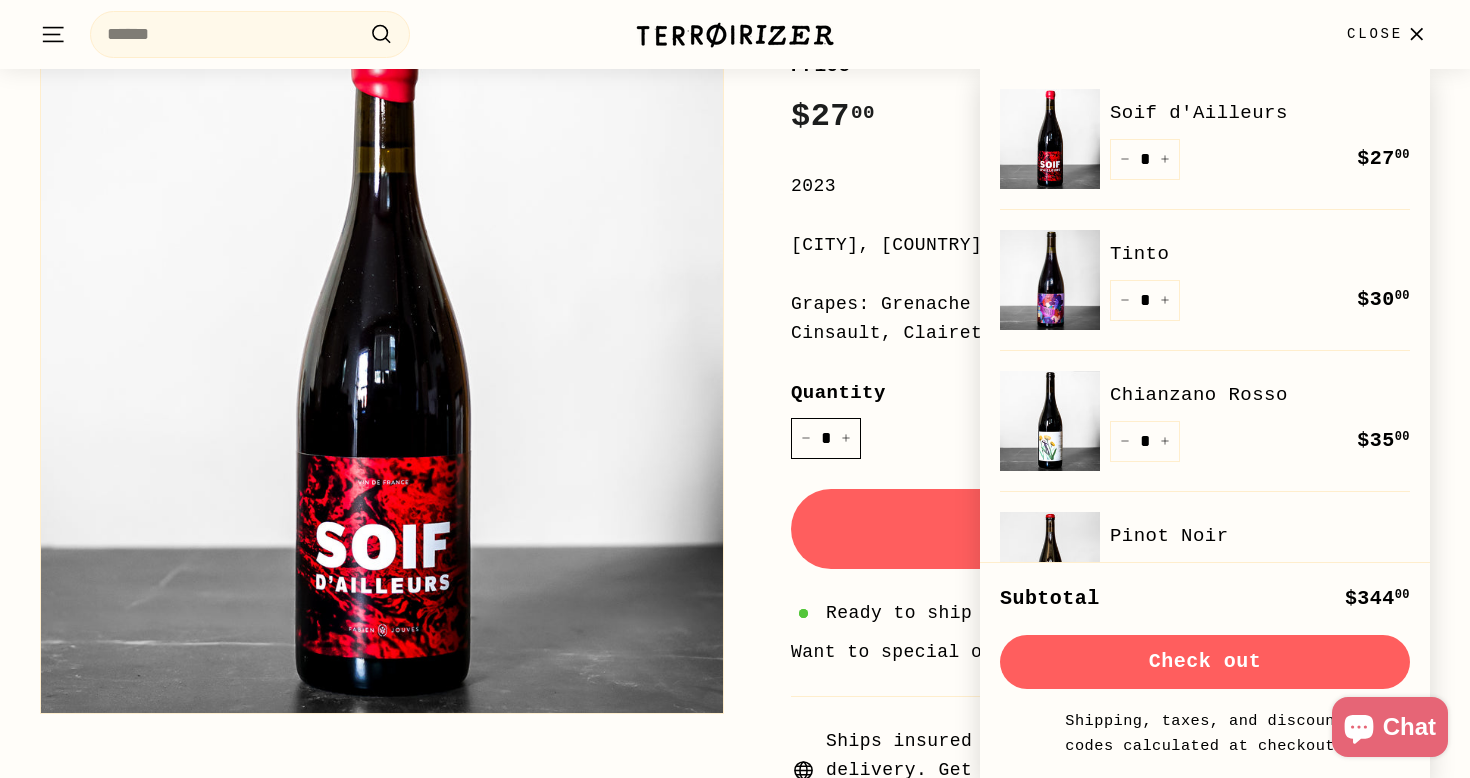 click on "*" at bounding box center (826, 438) 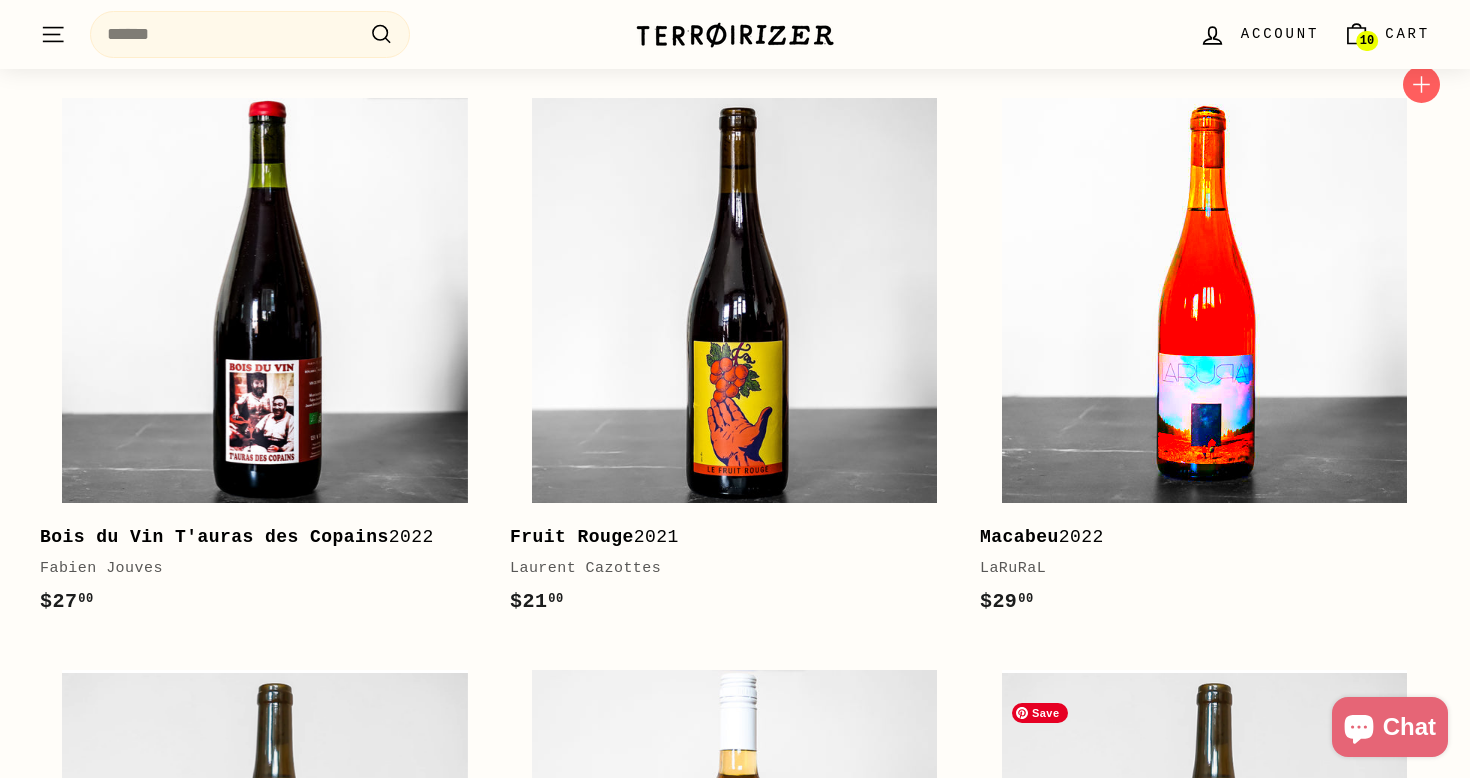 scroll, scrollTop: 2342, scrollLeft: 0, axis: vertical 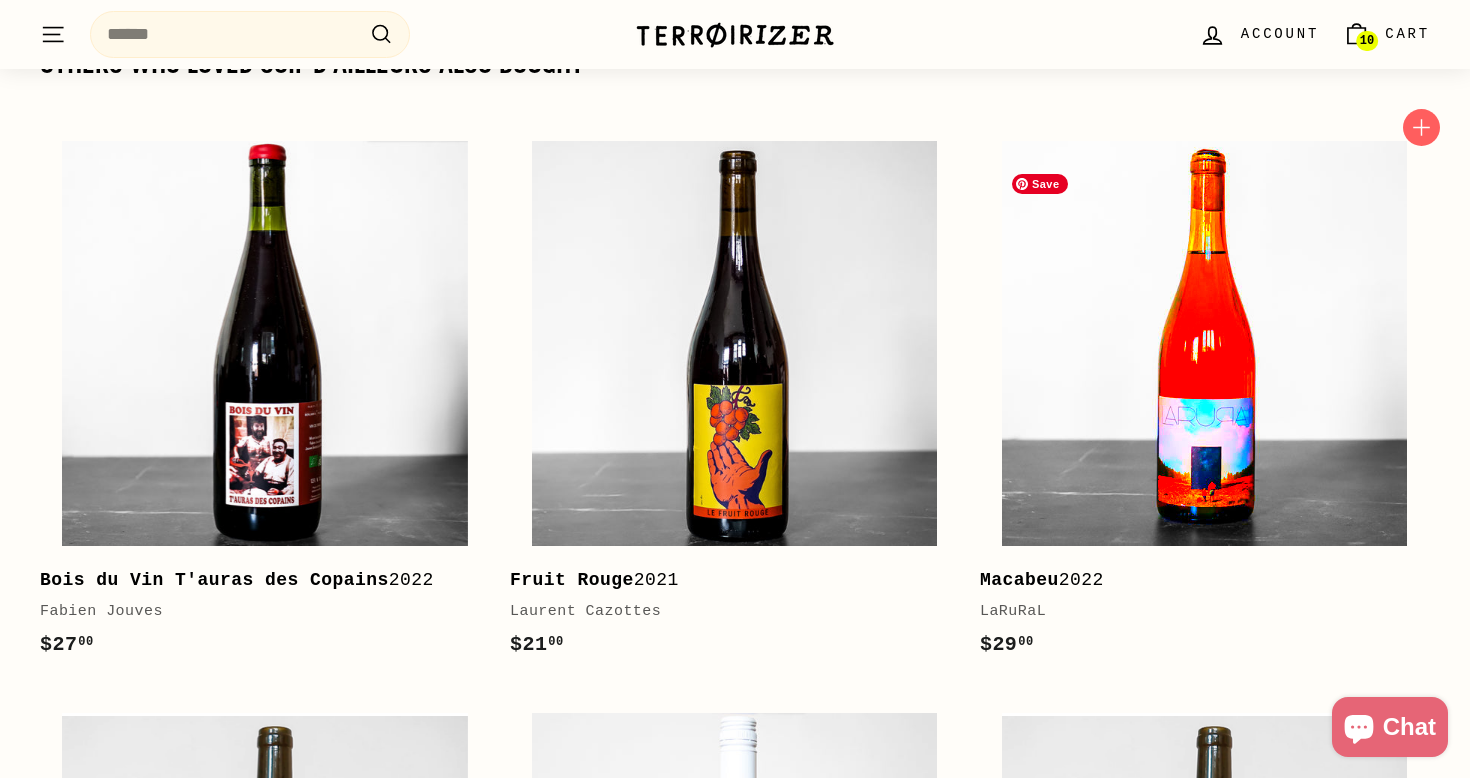 click at bounding box center [1204, 343] 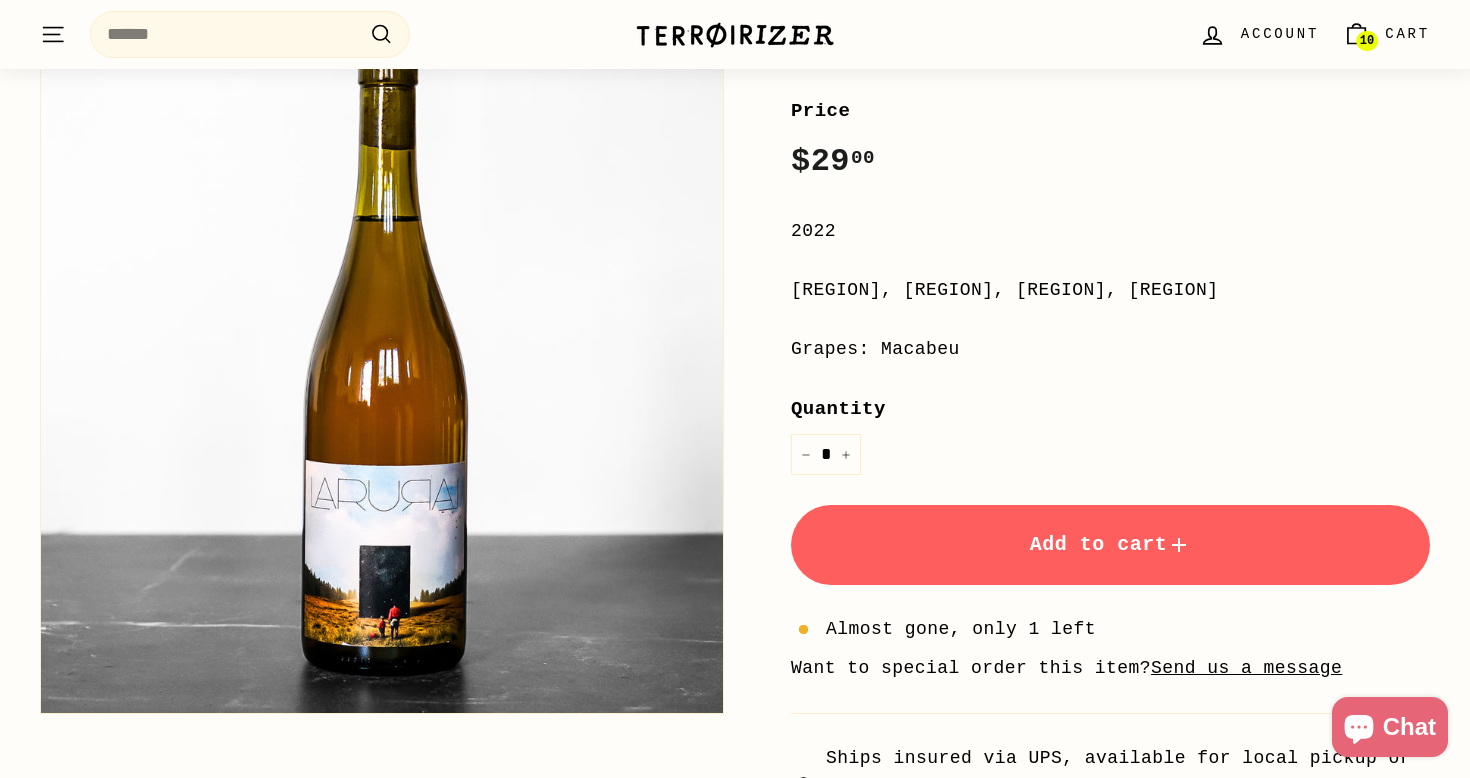 scroll, scrollTop: 312, scrollLeft: 0, axis: vertical 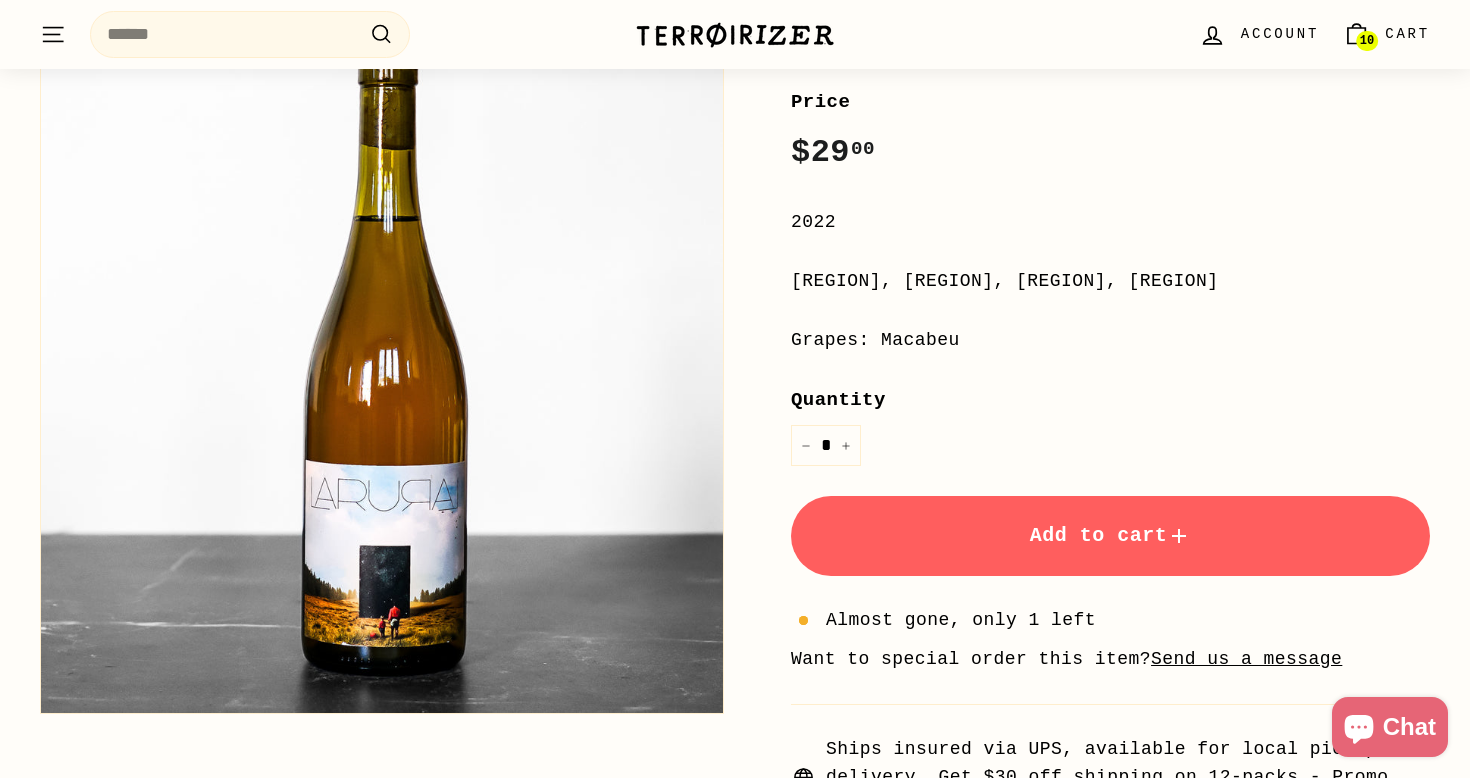 click on "Add to cart" at bounding box center [1110, 536] 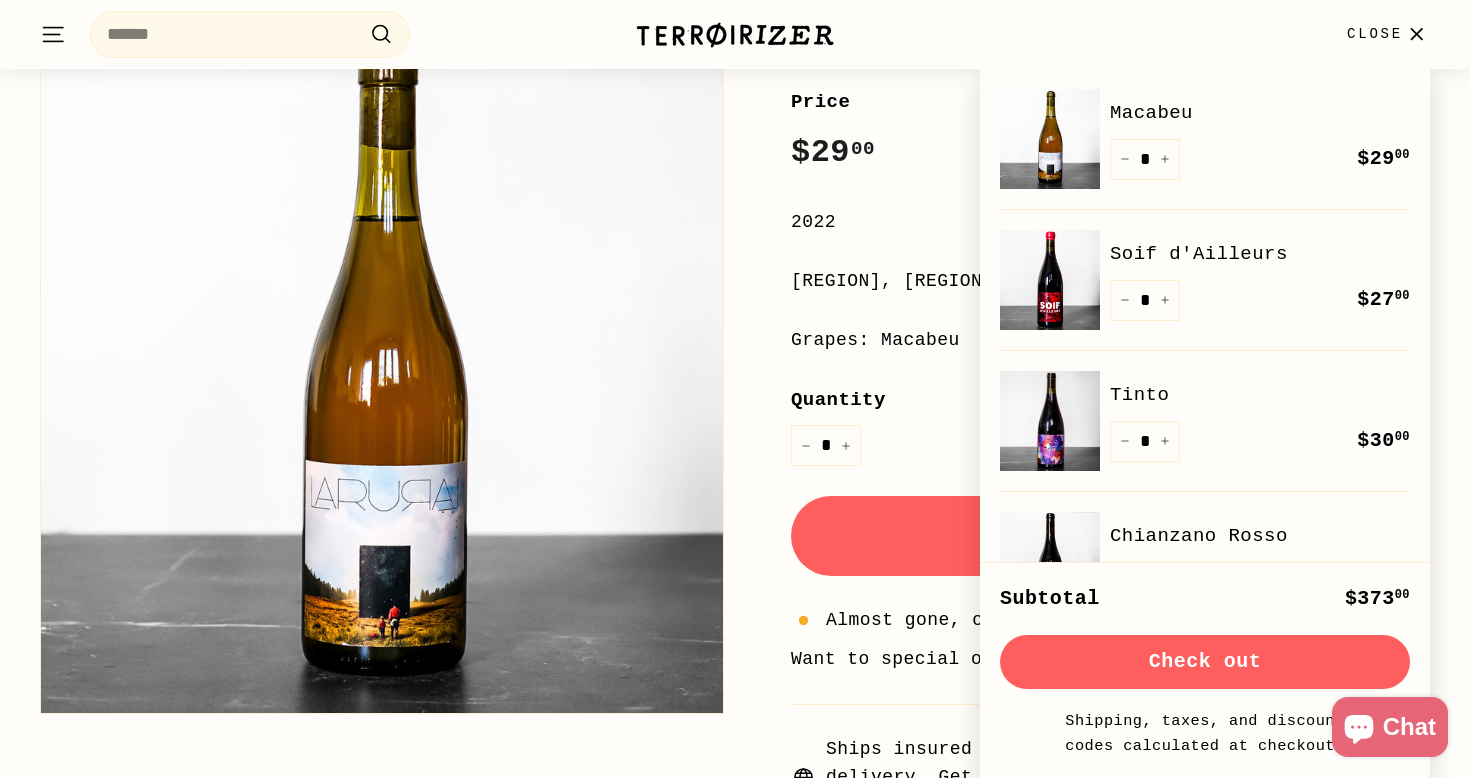 click on "**********" at bounding box center [1110, 498] 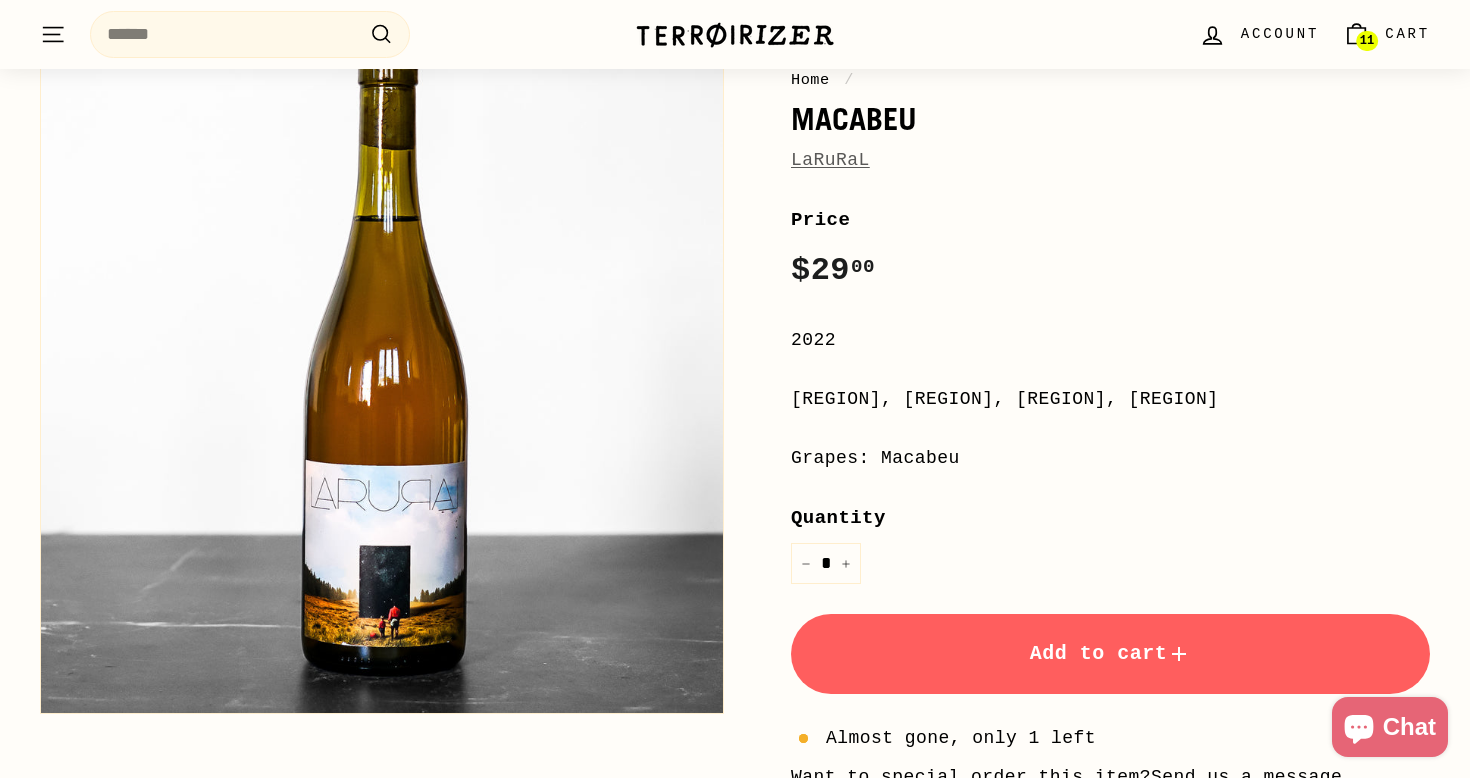 scroll, scrollTop: 0, scrollLeft: 0, axis: both 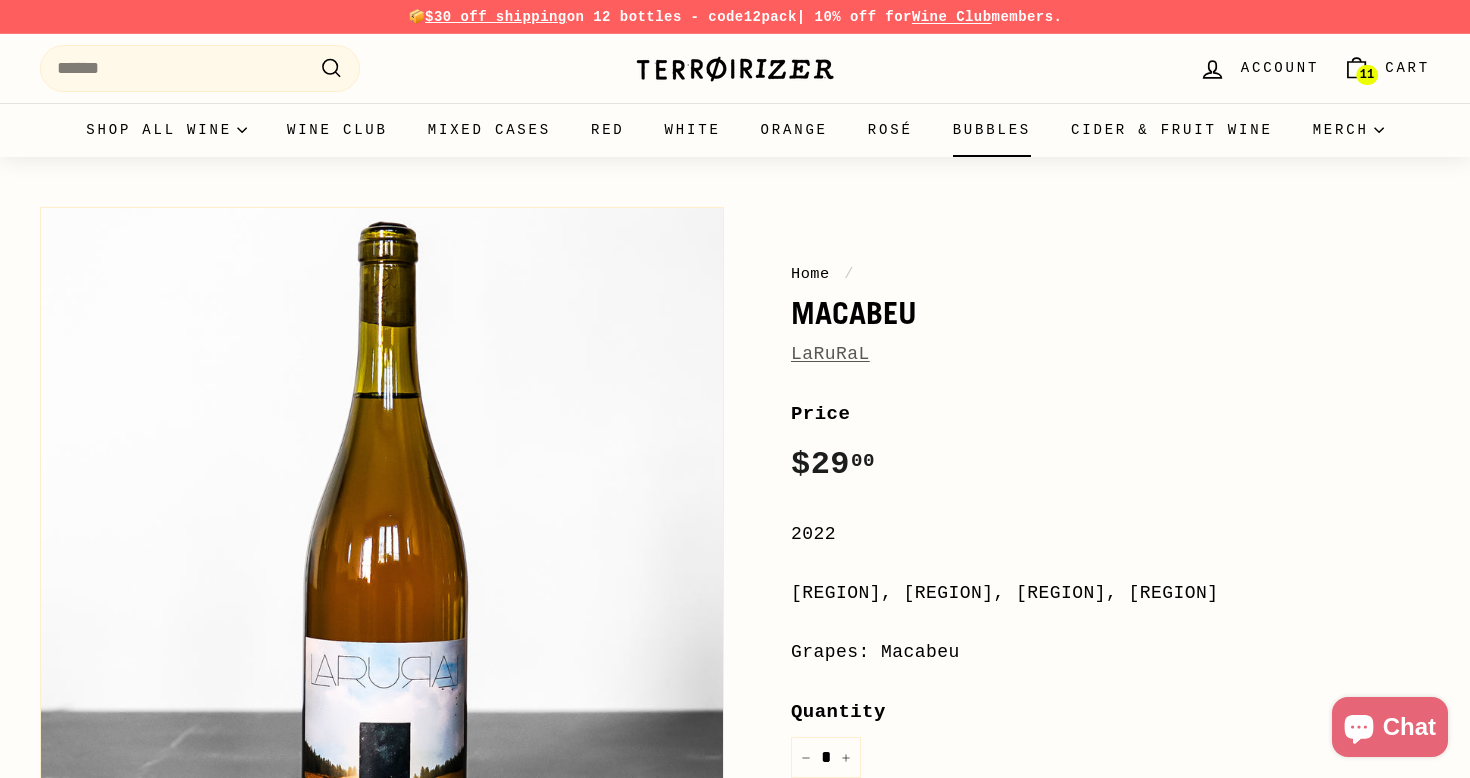 click on "Bubbles" at bounding box center (992, 130) 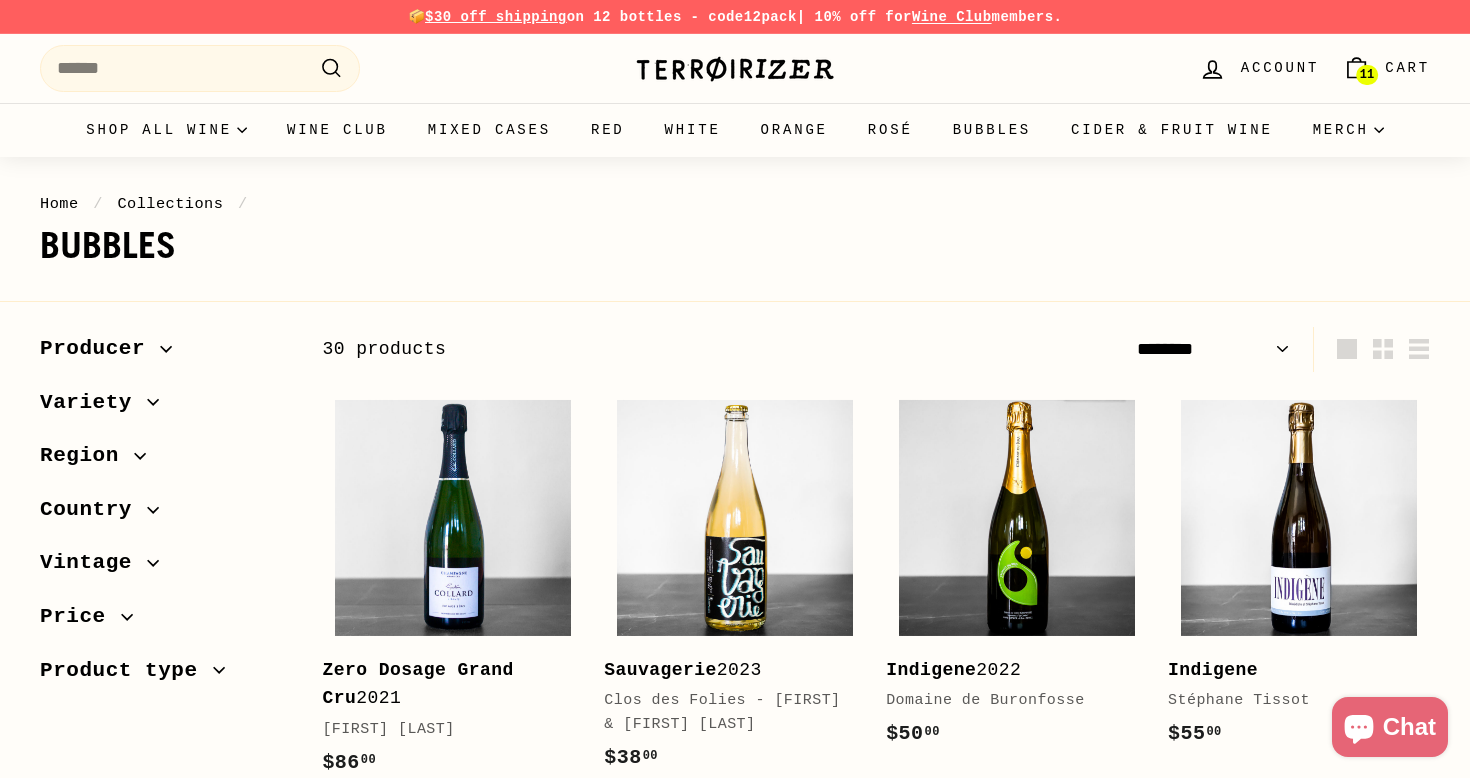 select on "******" 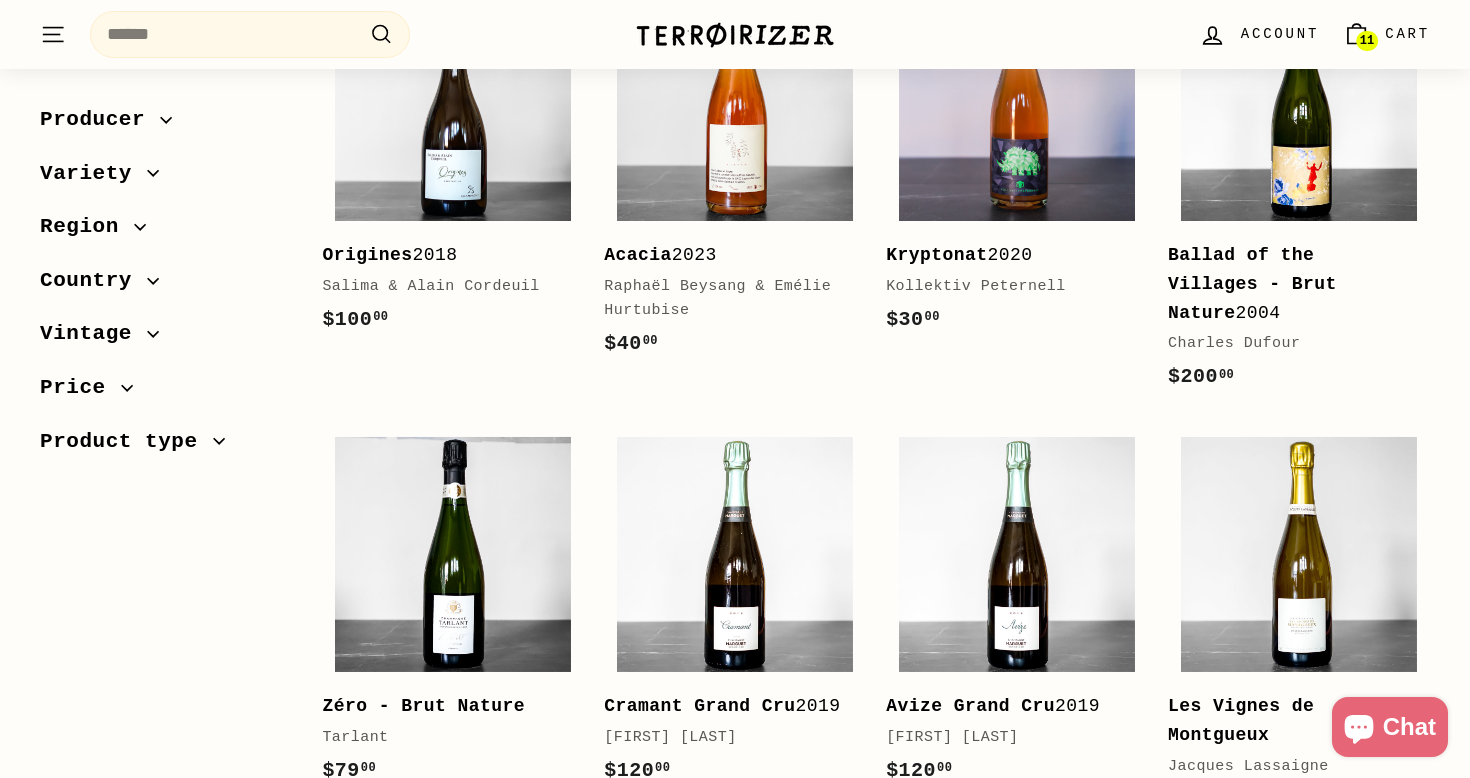 scroll, scrollTop: 0, scrollLeft: 0, axis: both 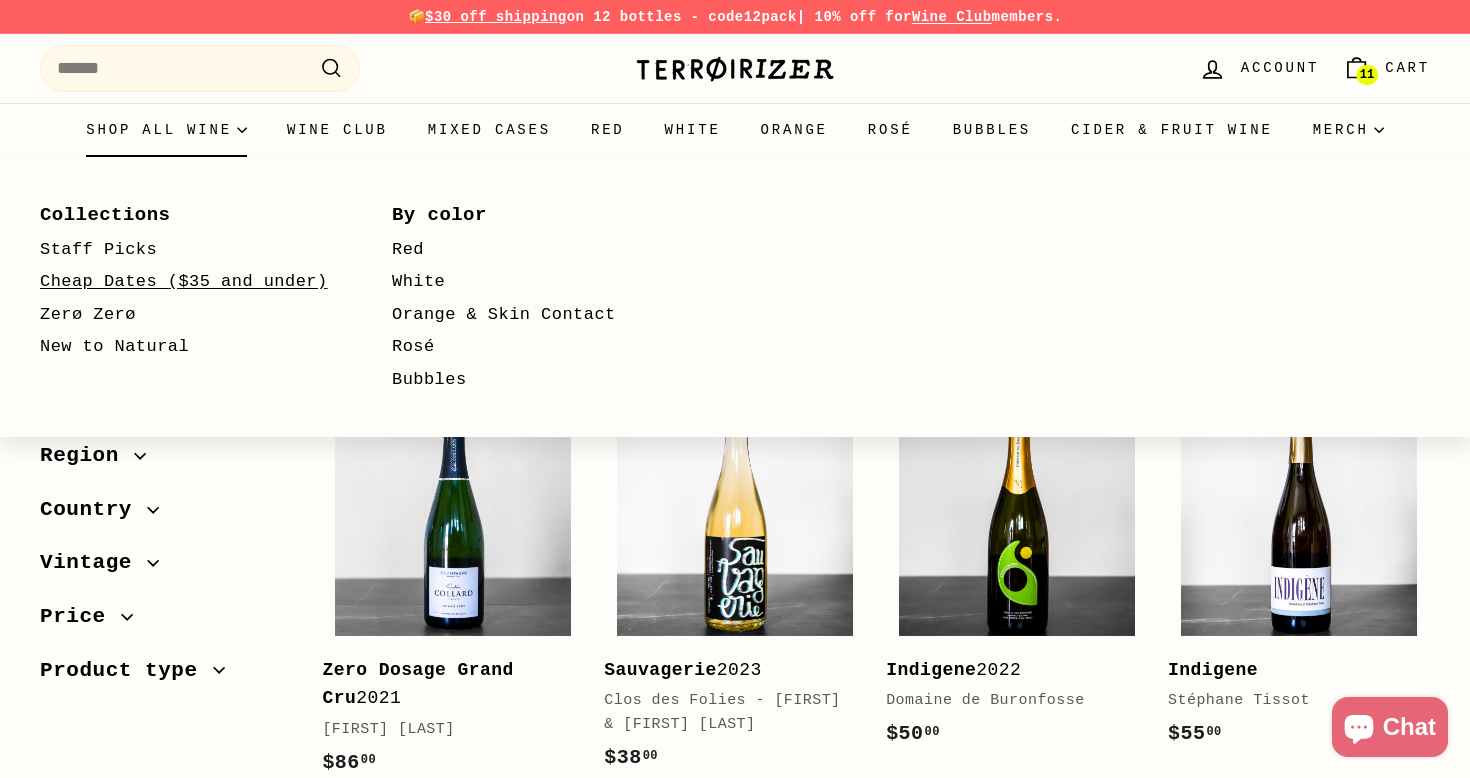 click on "Cheap Dates ($35 and under)" at bounding box center (187, 282) 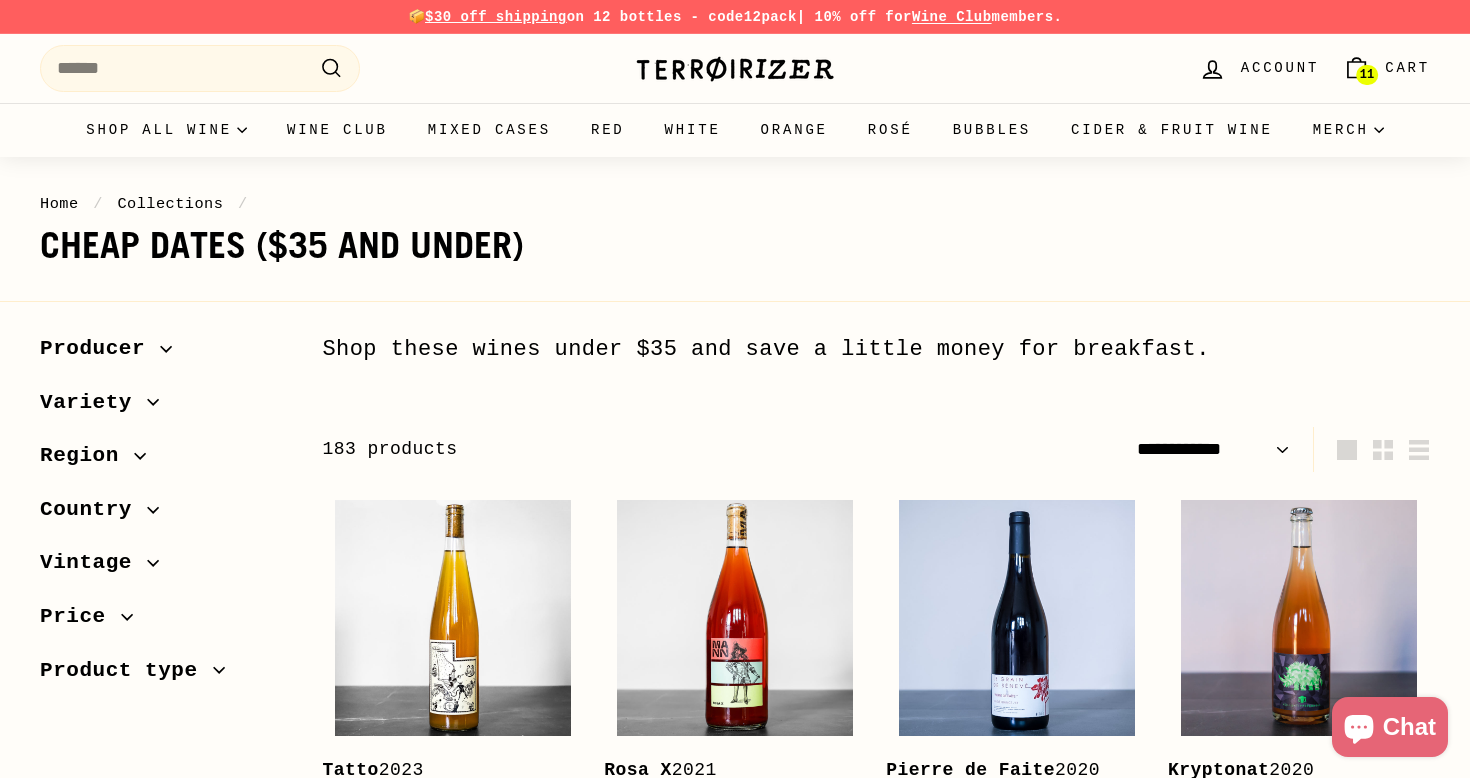 select on "**********" 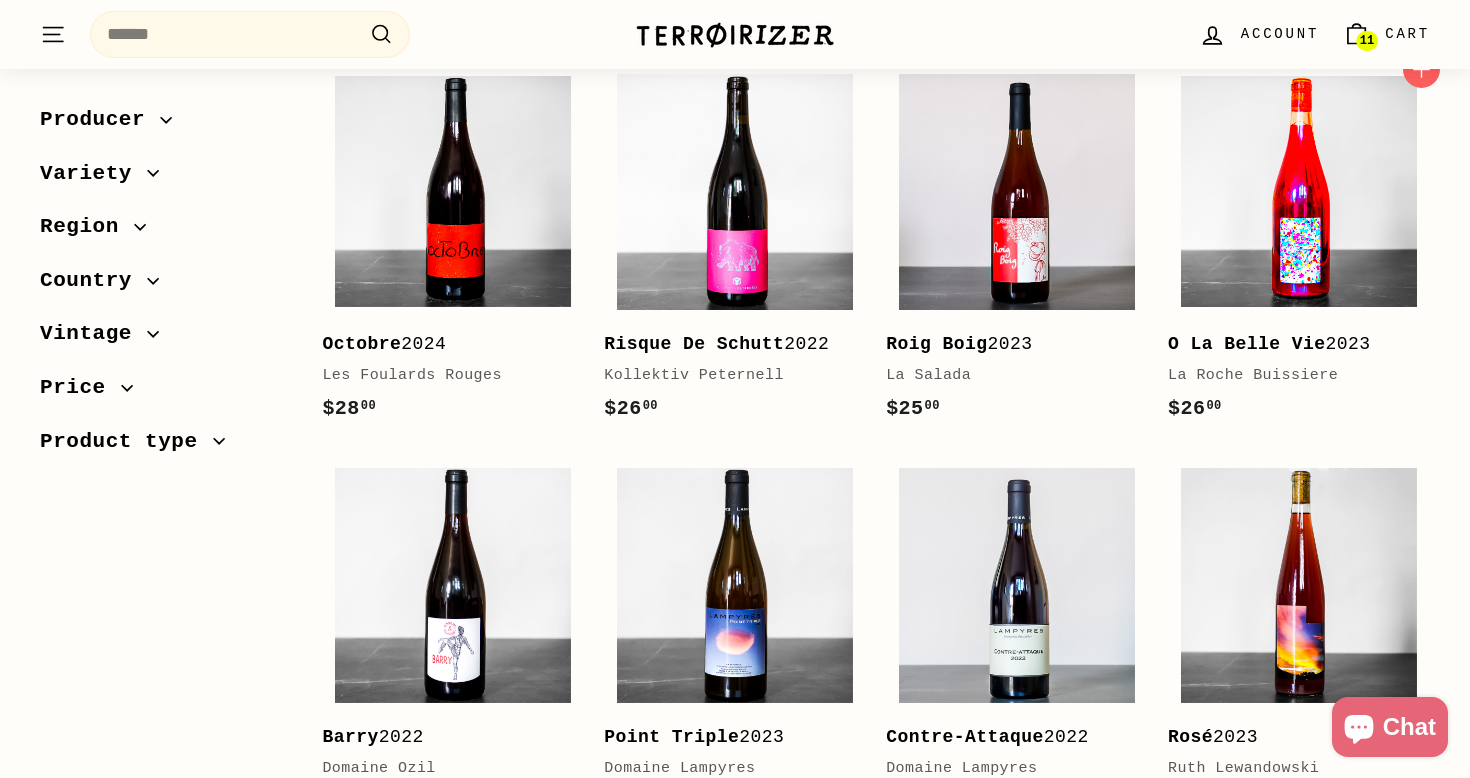 scroll, scrollTop: 1265, scrollLeft: 0, axis: vertical 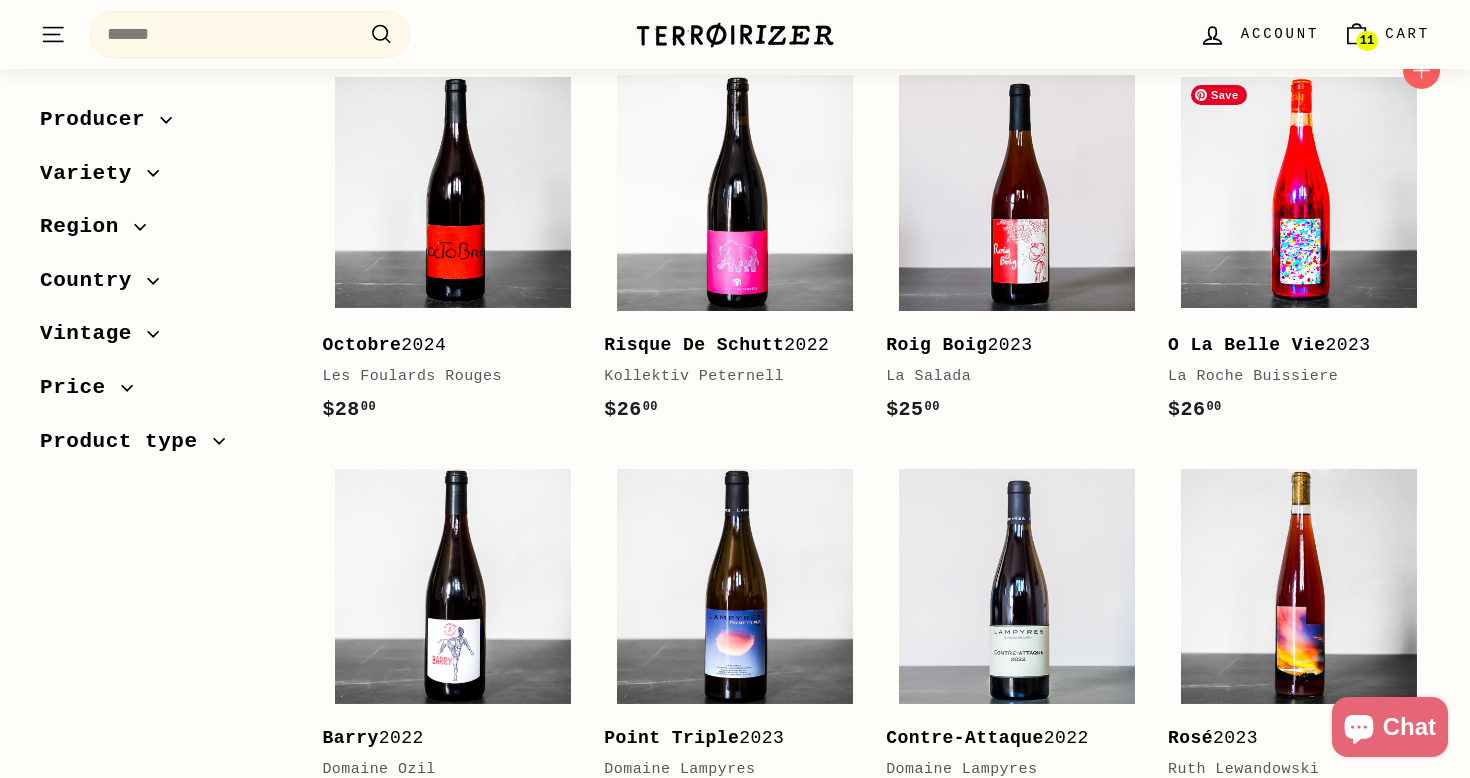 click at bounding box center (1299, 193) 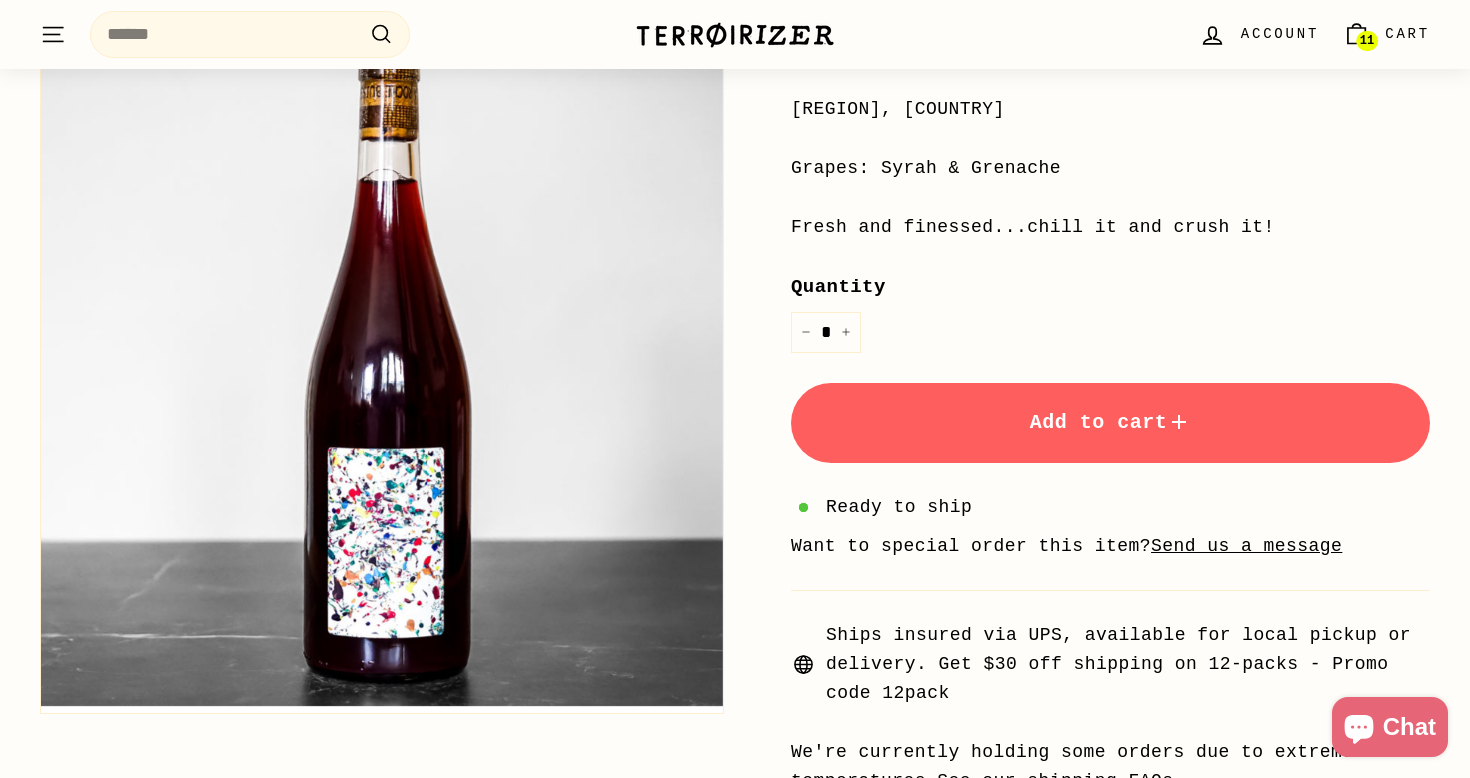 scroll, scrollTop: 609, scrollLeft: 0, axis: vertical 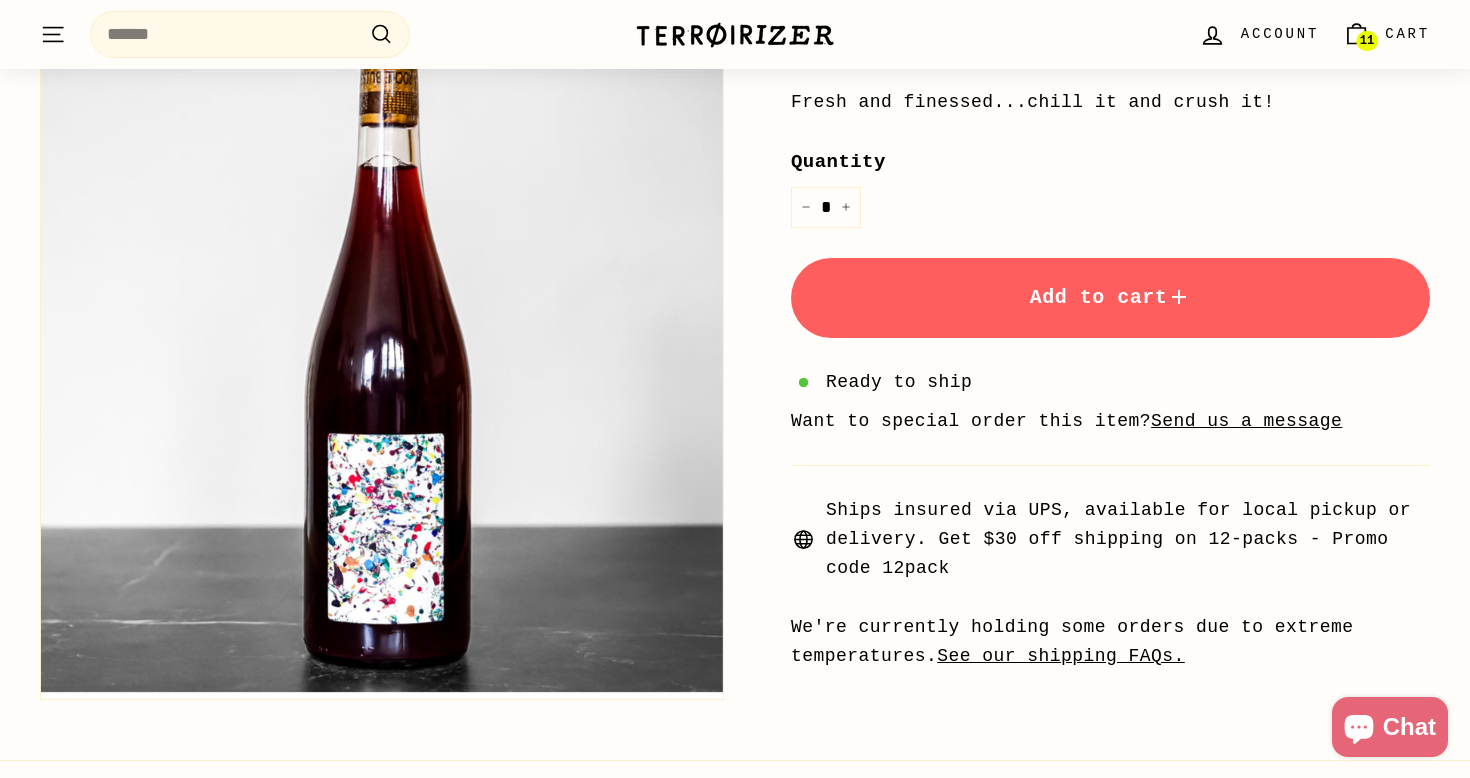 click on "Add to cart" at bounding box center (1111, 297) 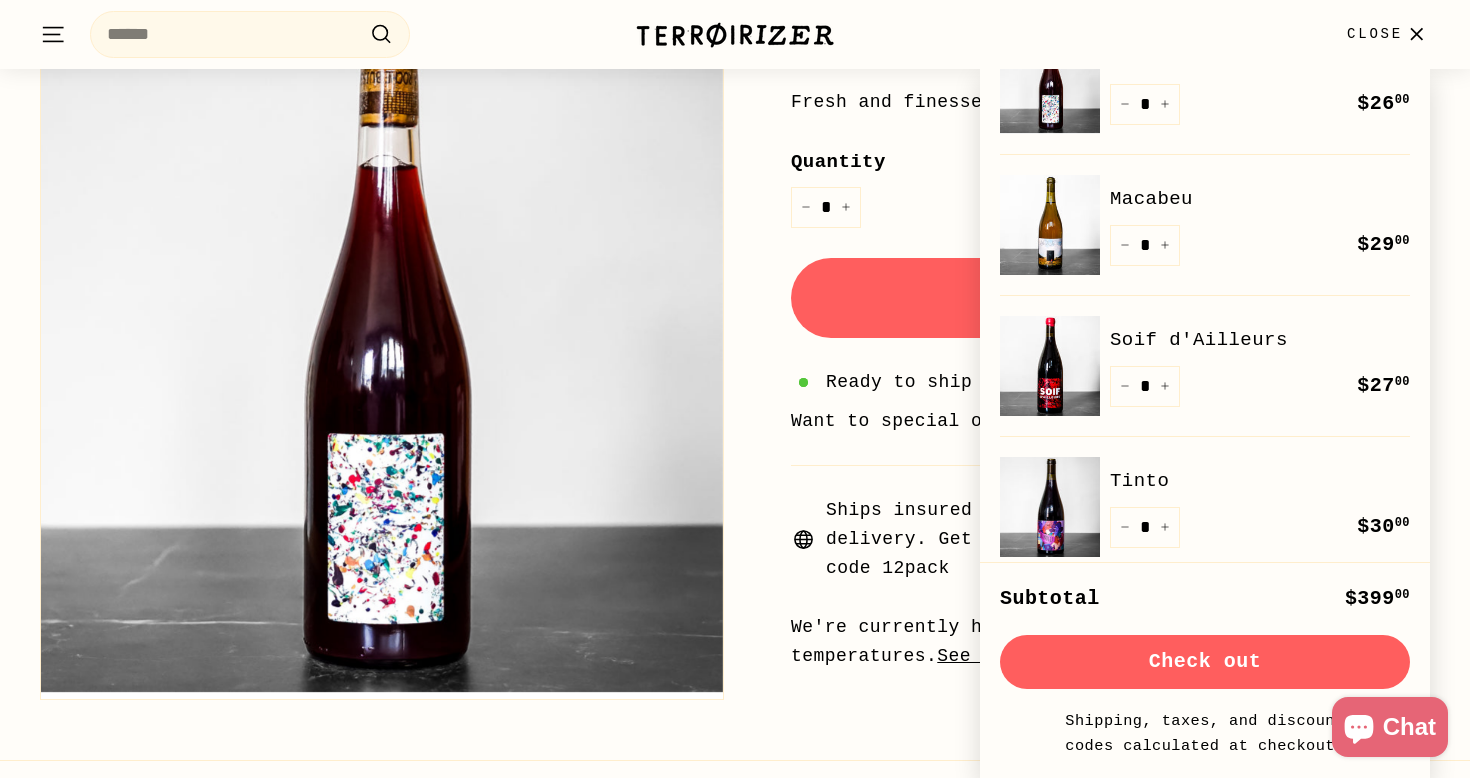 scroll, scrollTop: 52, scrollLeft: 0, axis: vertical 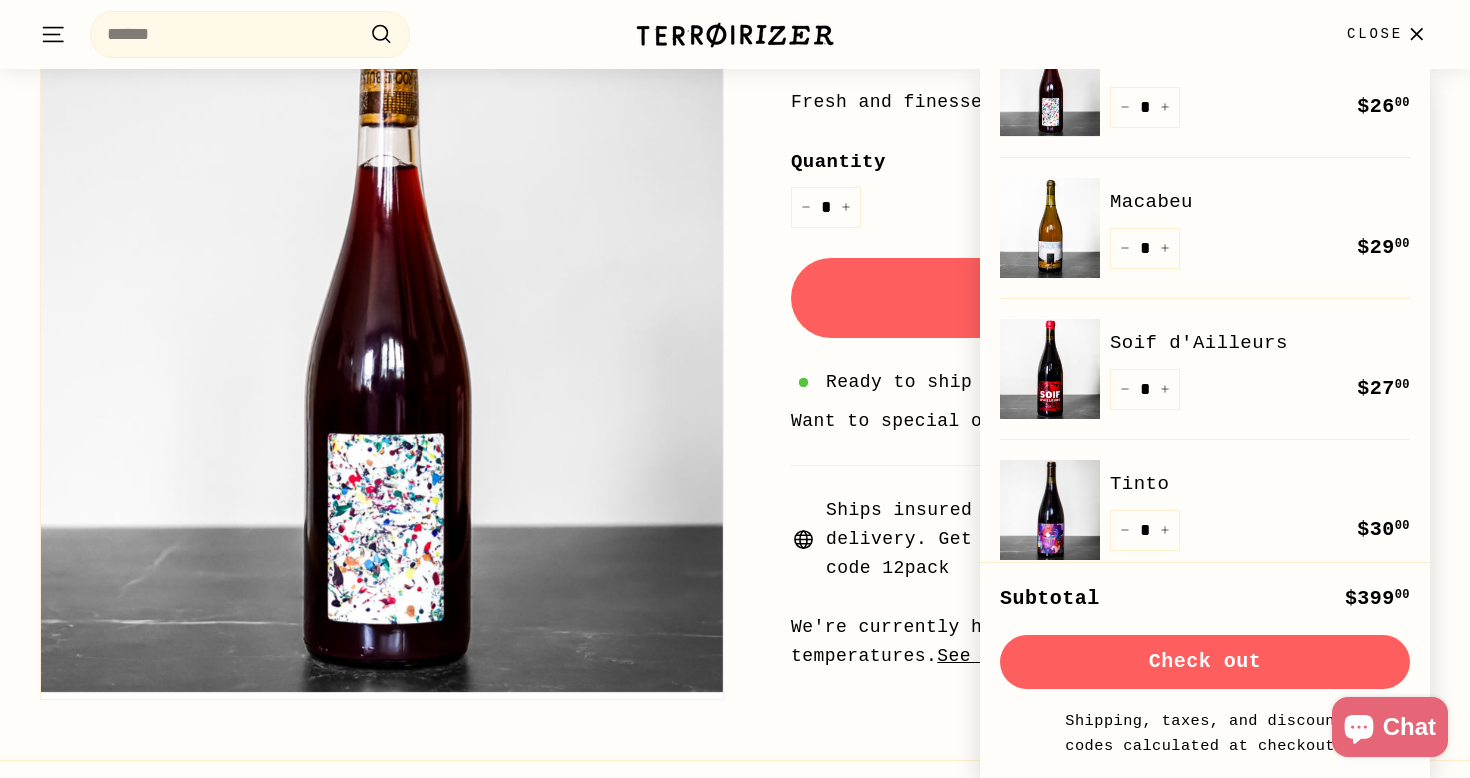 click on "Home
/
Collections
/
Cheap Dates ($35 and under)
/
O La Belle Vie
La Roche Buissiere
Price
Regular price $26 00
$26.00
/
2023
[REGION], [COUNTRY]
Grapes: Syrah & Grenache
Fresh and finessed...chill it and crush it!
Quantity
*
−
+ Taxes & shipping" at bounding box center [1077, 144] 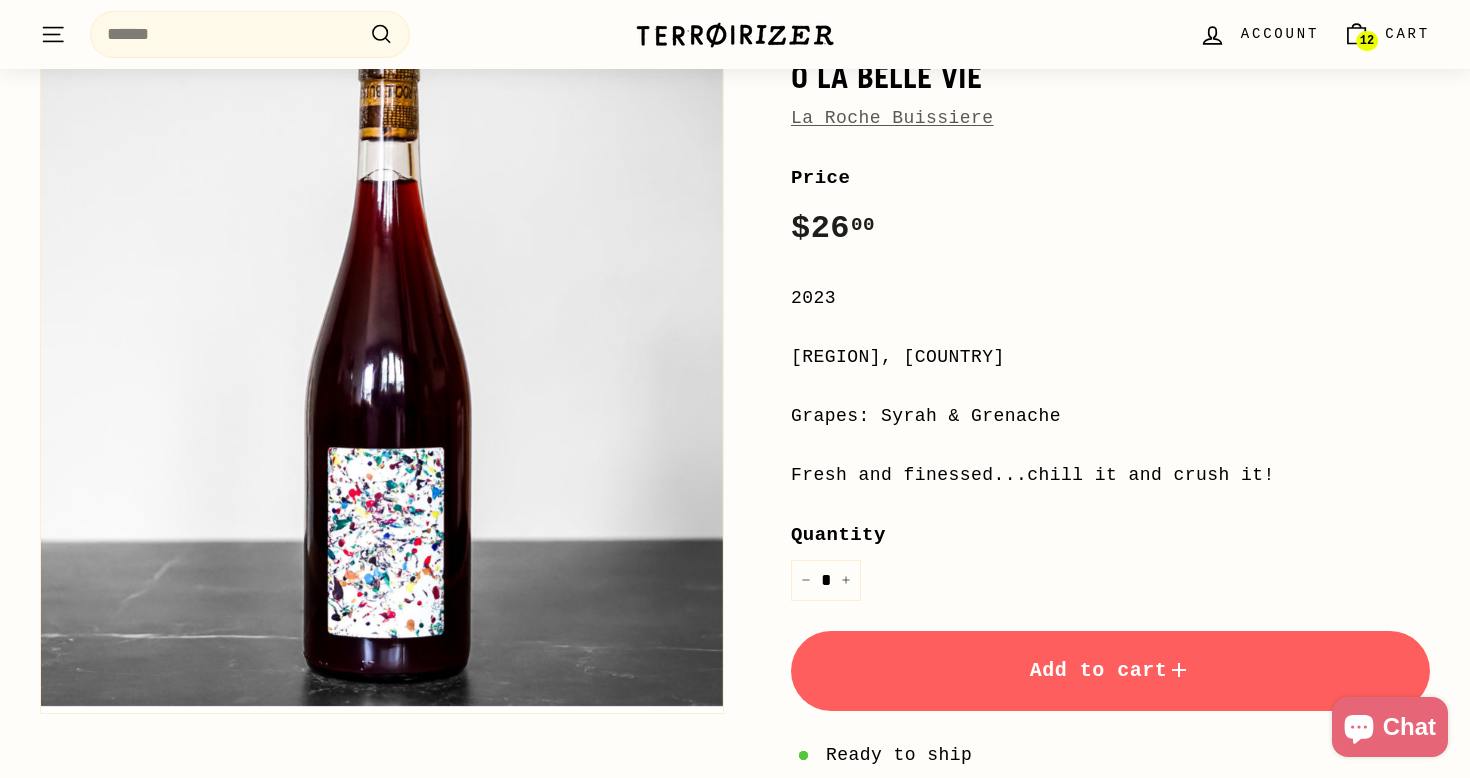 scroll, scrollTop: 0, scrollLeft: 0, axis: both 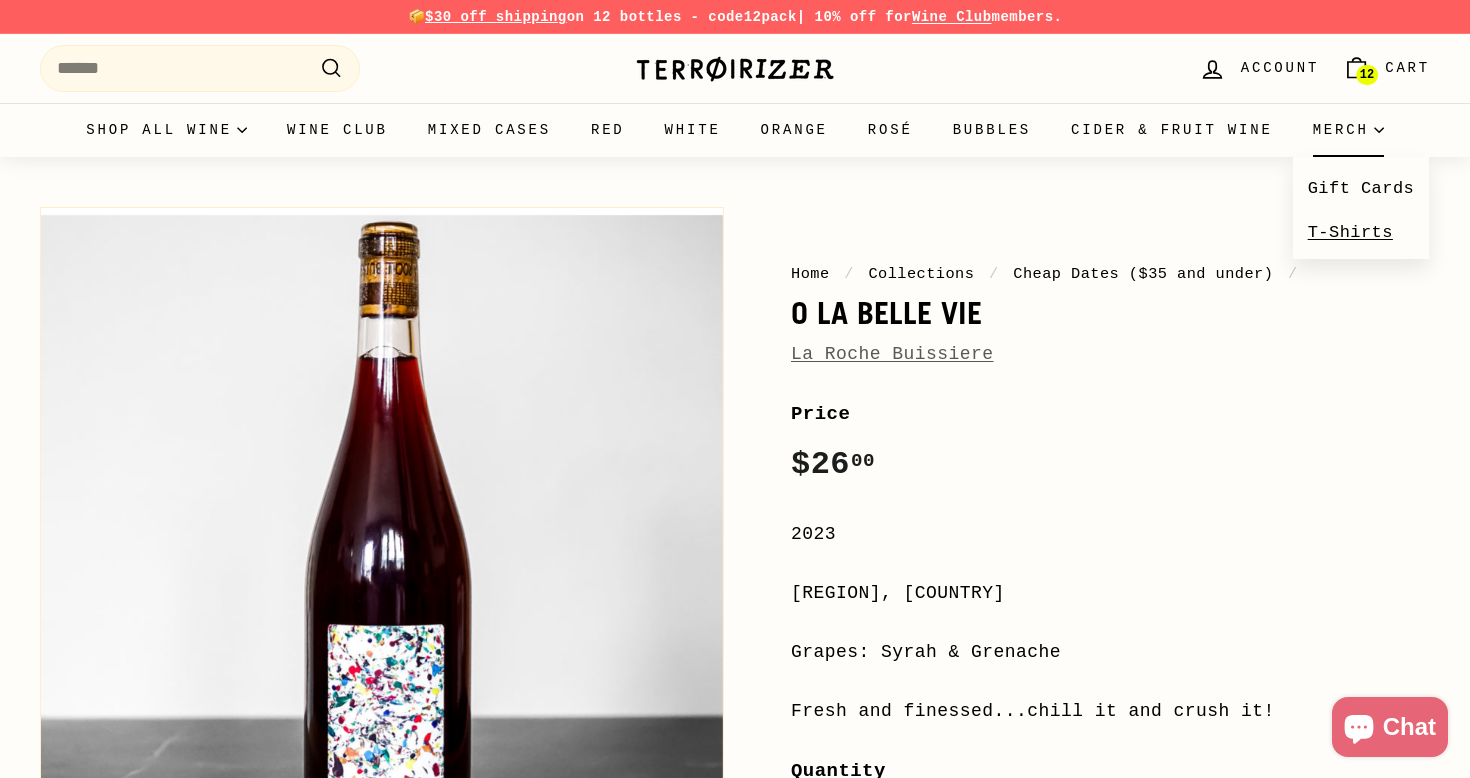 click on "T-Shirts" at bounding box center (1361, 232) 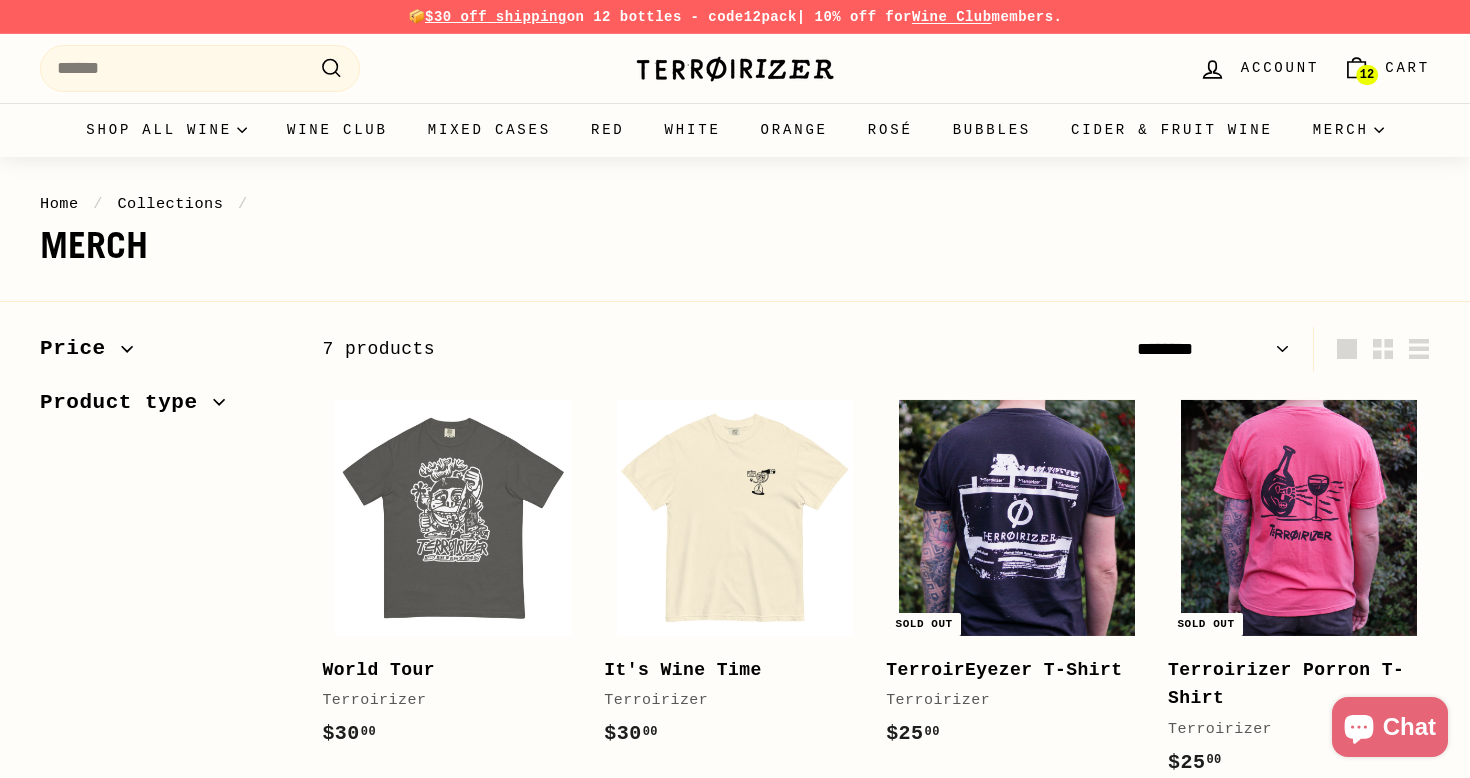select on "******" 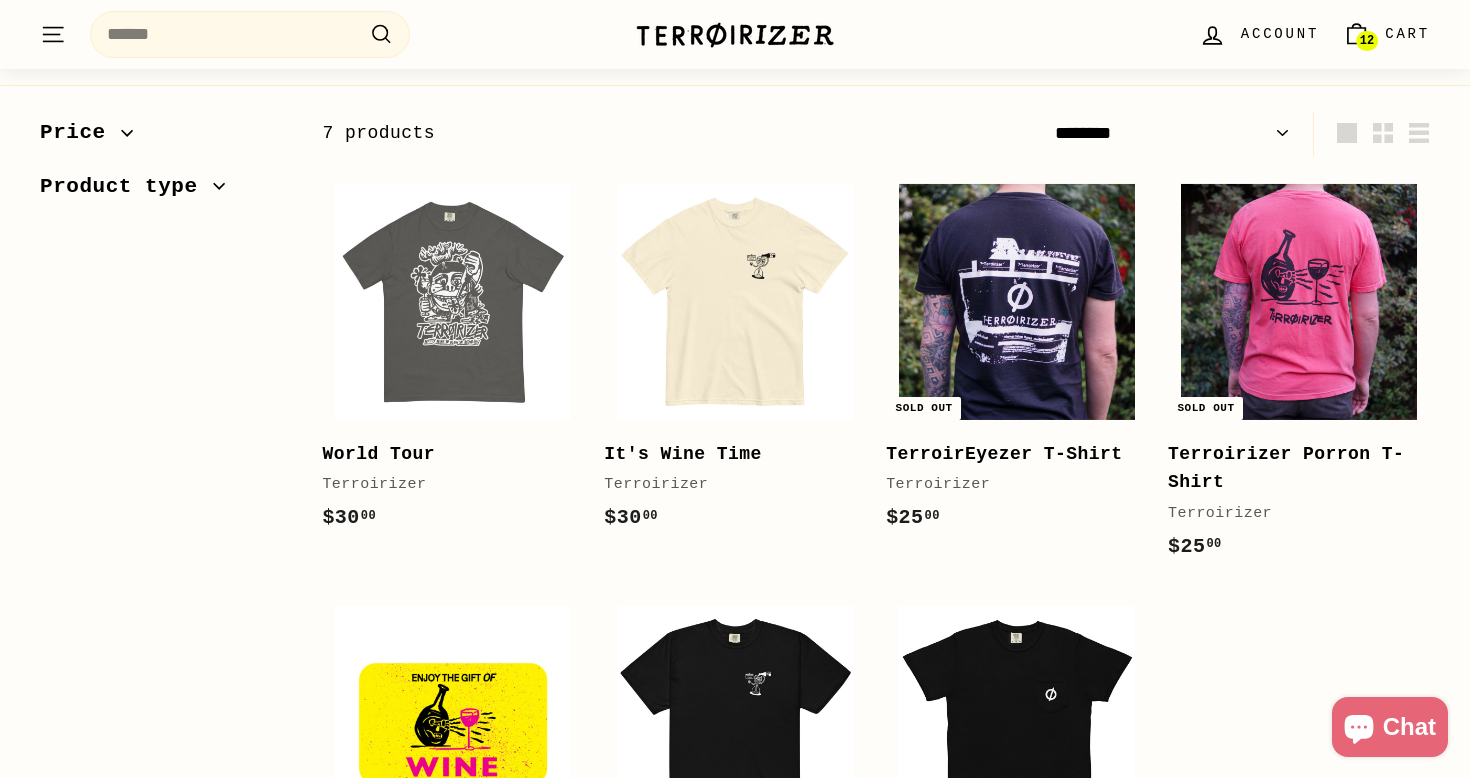 scroll, scrollTop: 120, scrollLeft: 0, axis: vertical 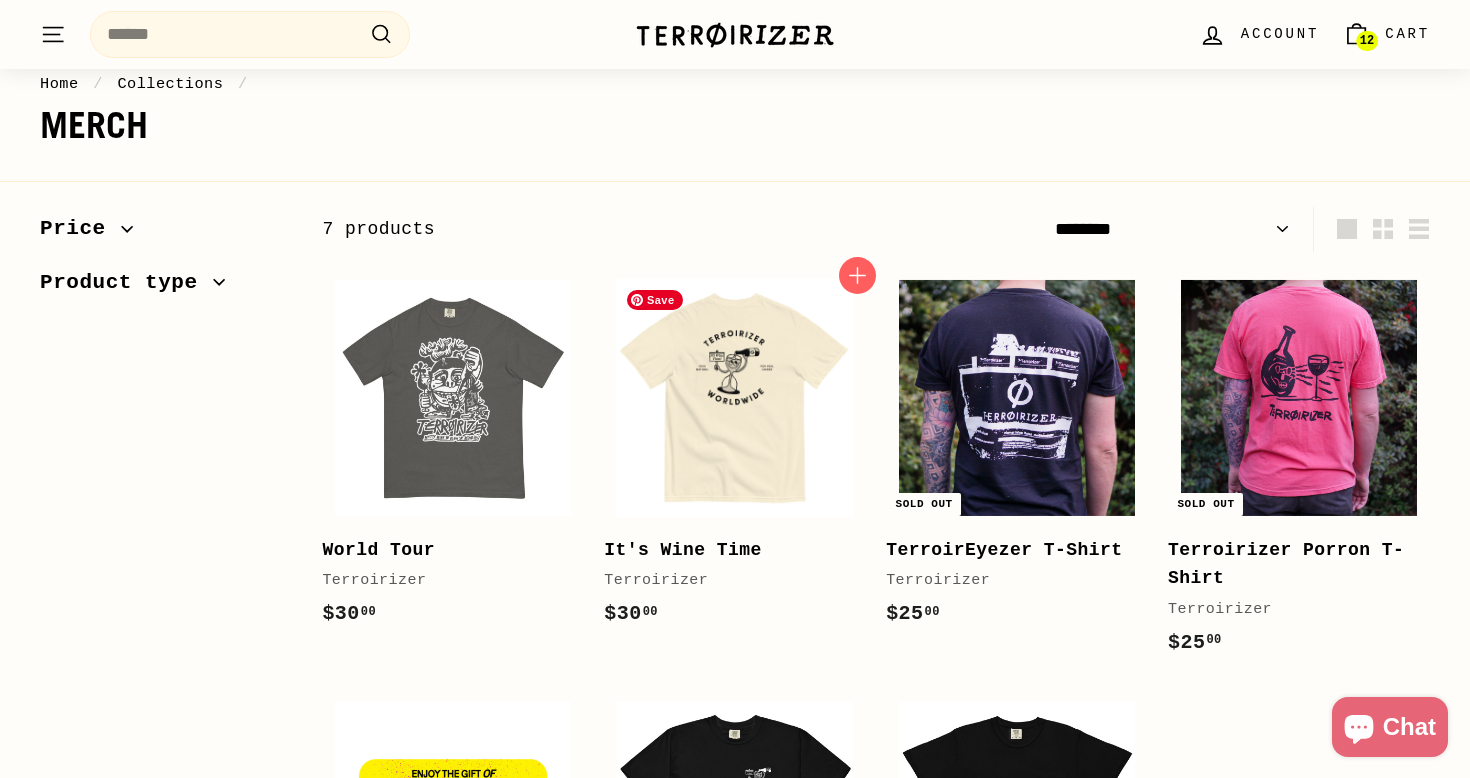 click at bounding box center [735, 398] 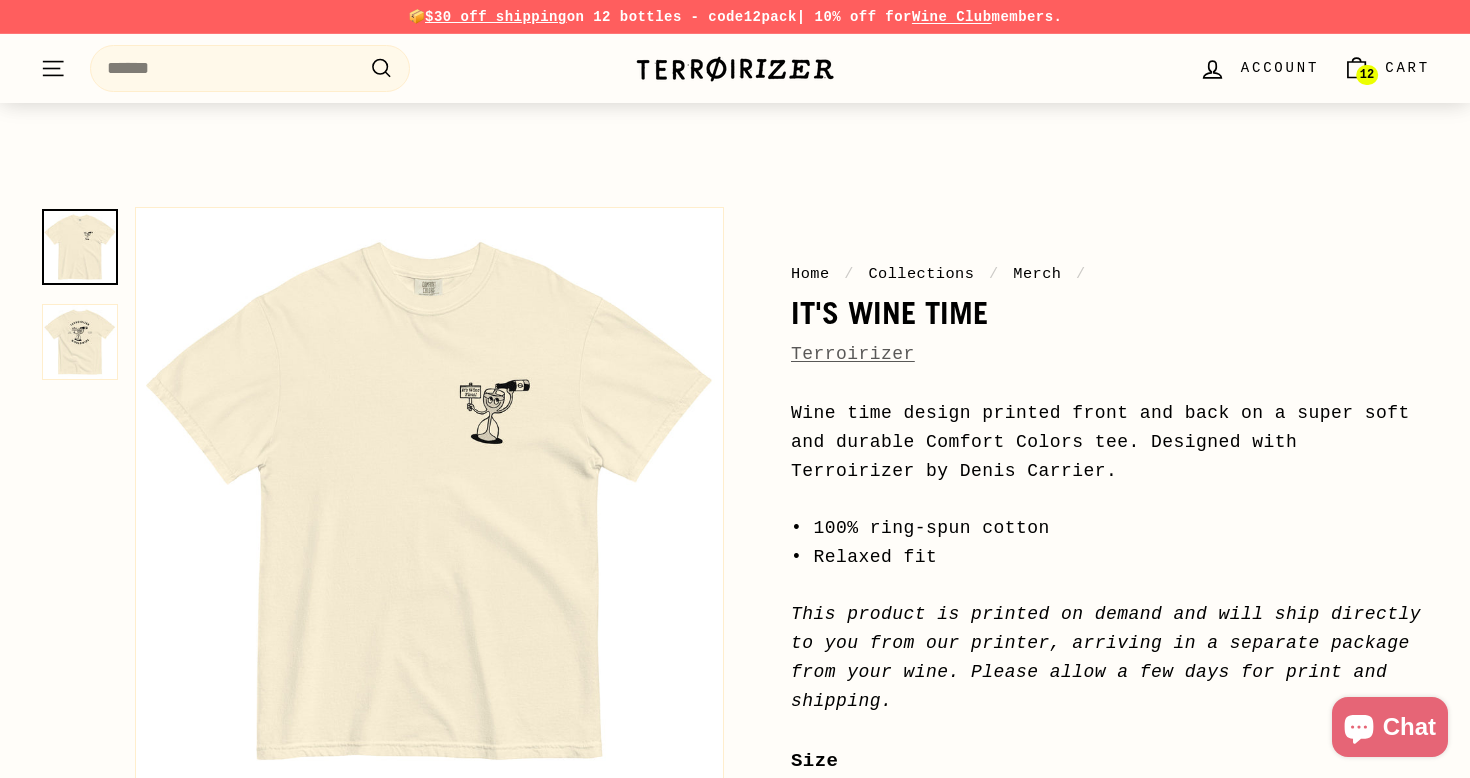 scroll, scrollTop: 369, scrollLeft: 0, axis: vertical 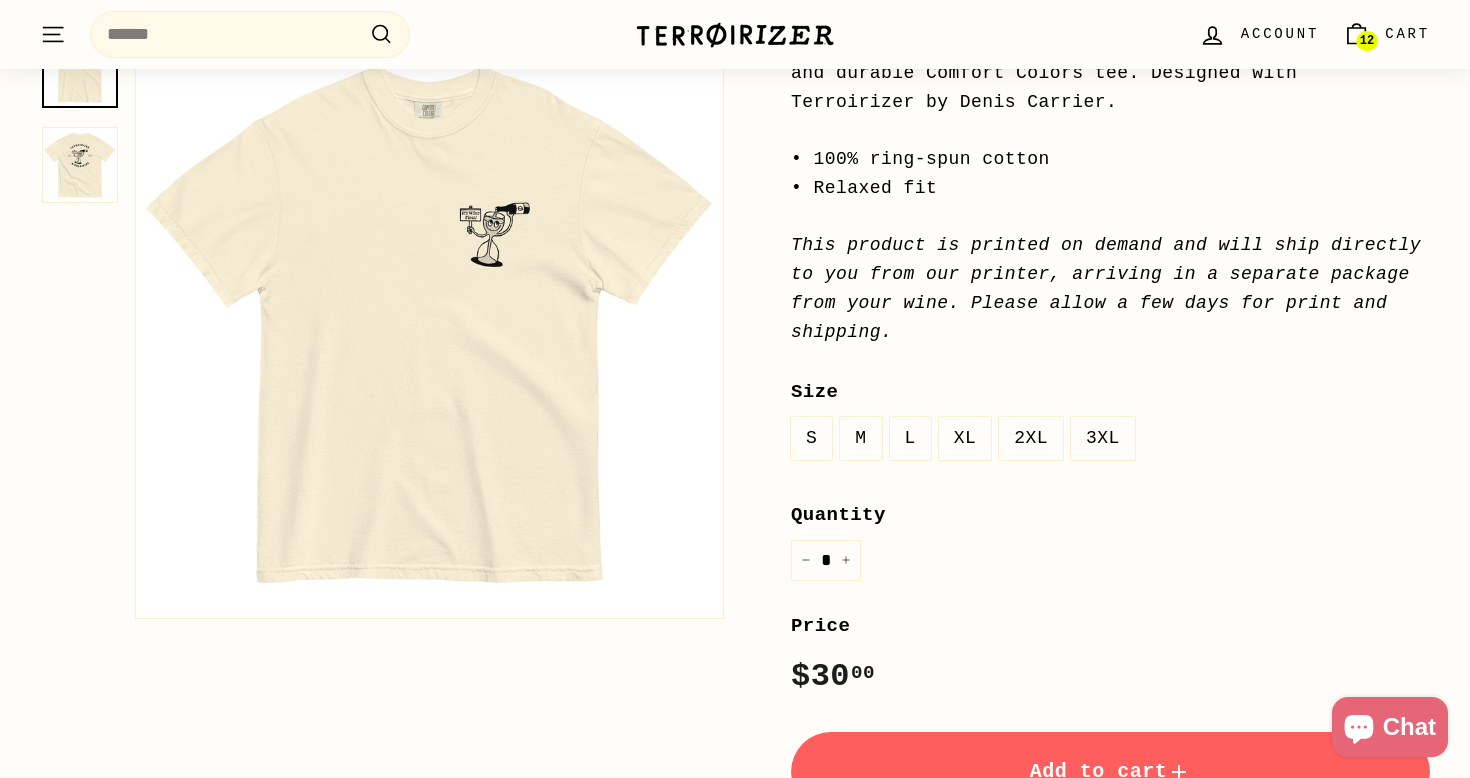 click on "L" at bounding box center [910, 438] 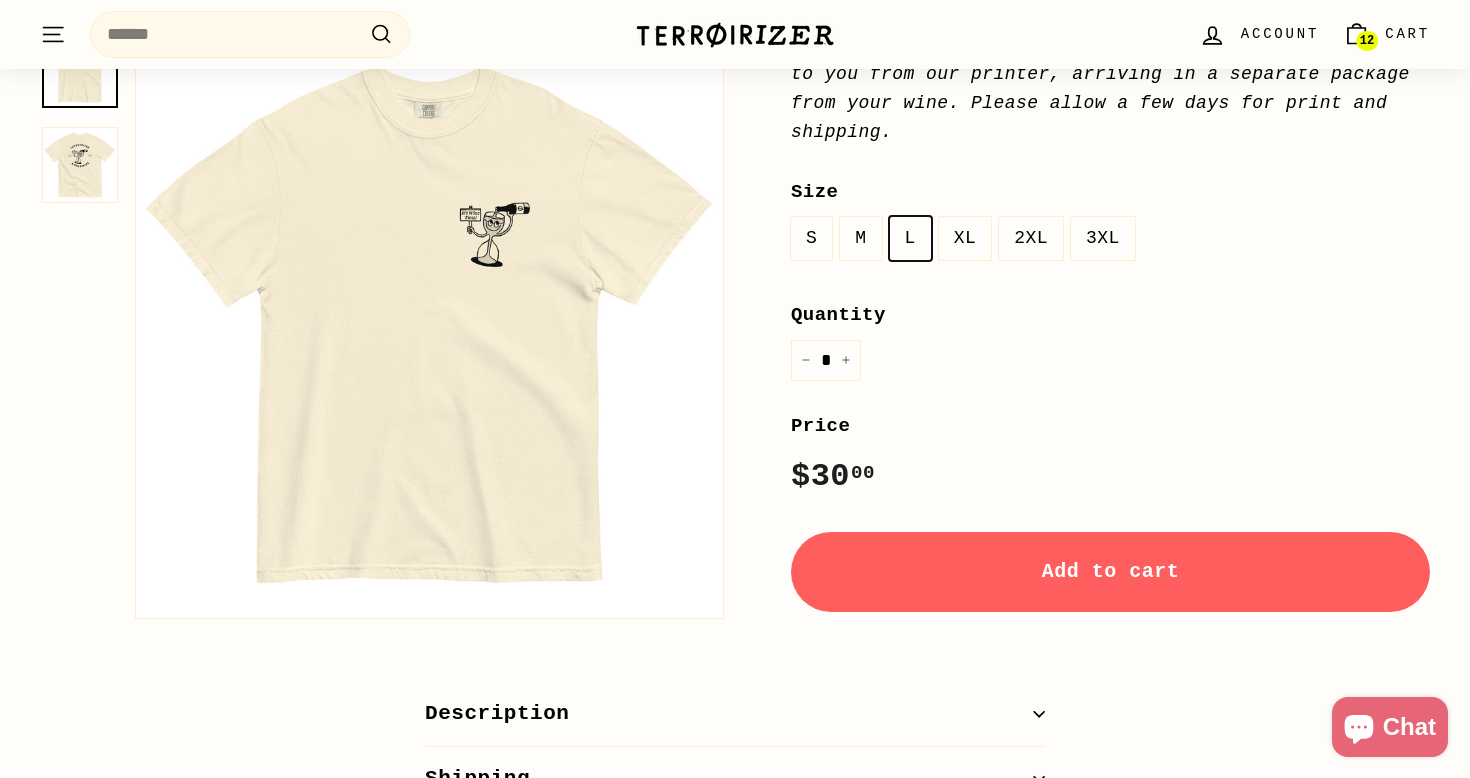 scroll, scrollTop: 609, scrollLeft: 0, axis: vertical 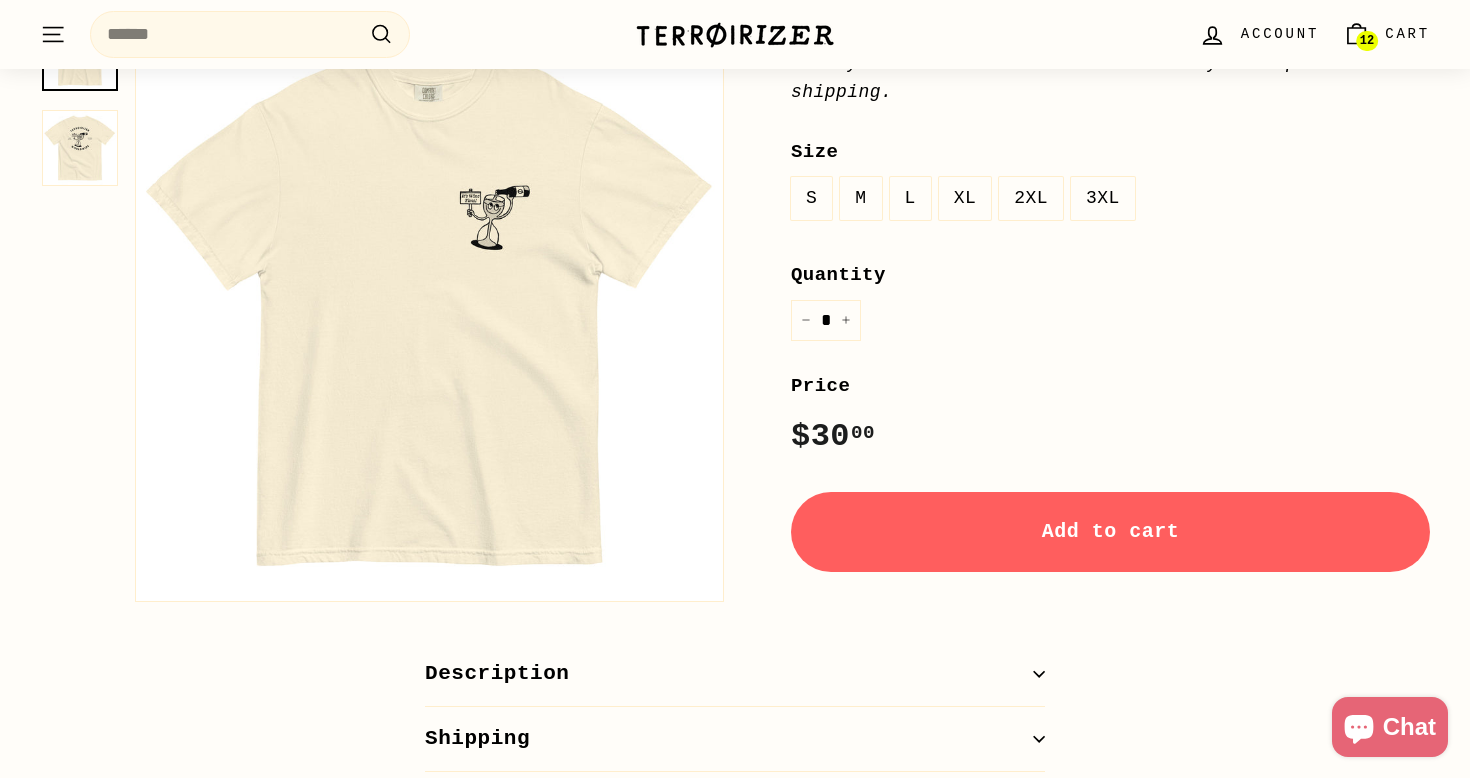 click on "Add to cart" at bounding box center [1110, 532] 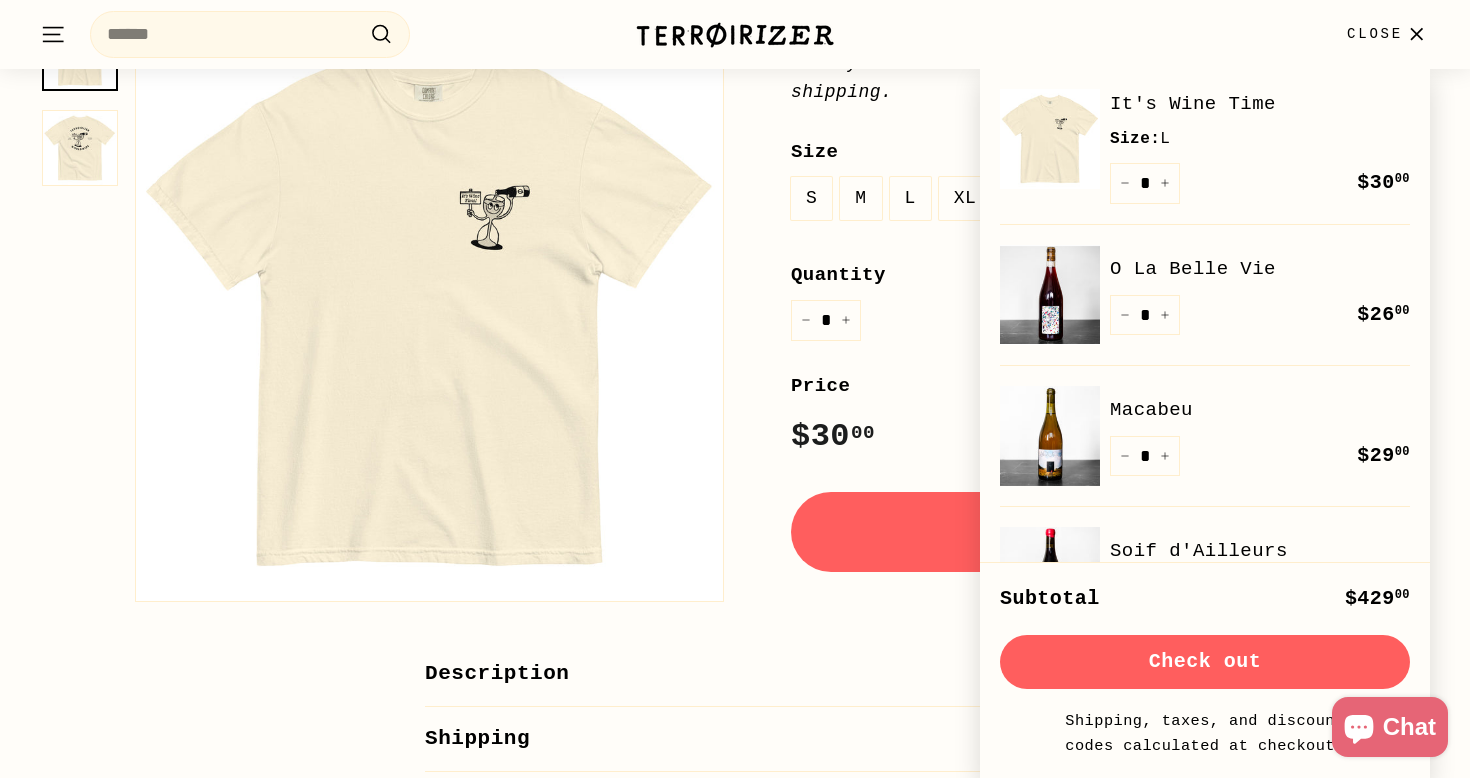 click on "Check out" at bounding box center (1205, 662) 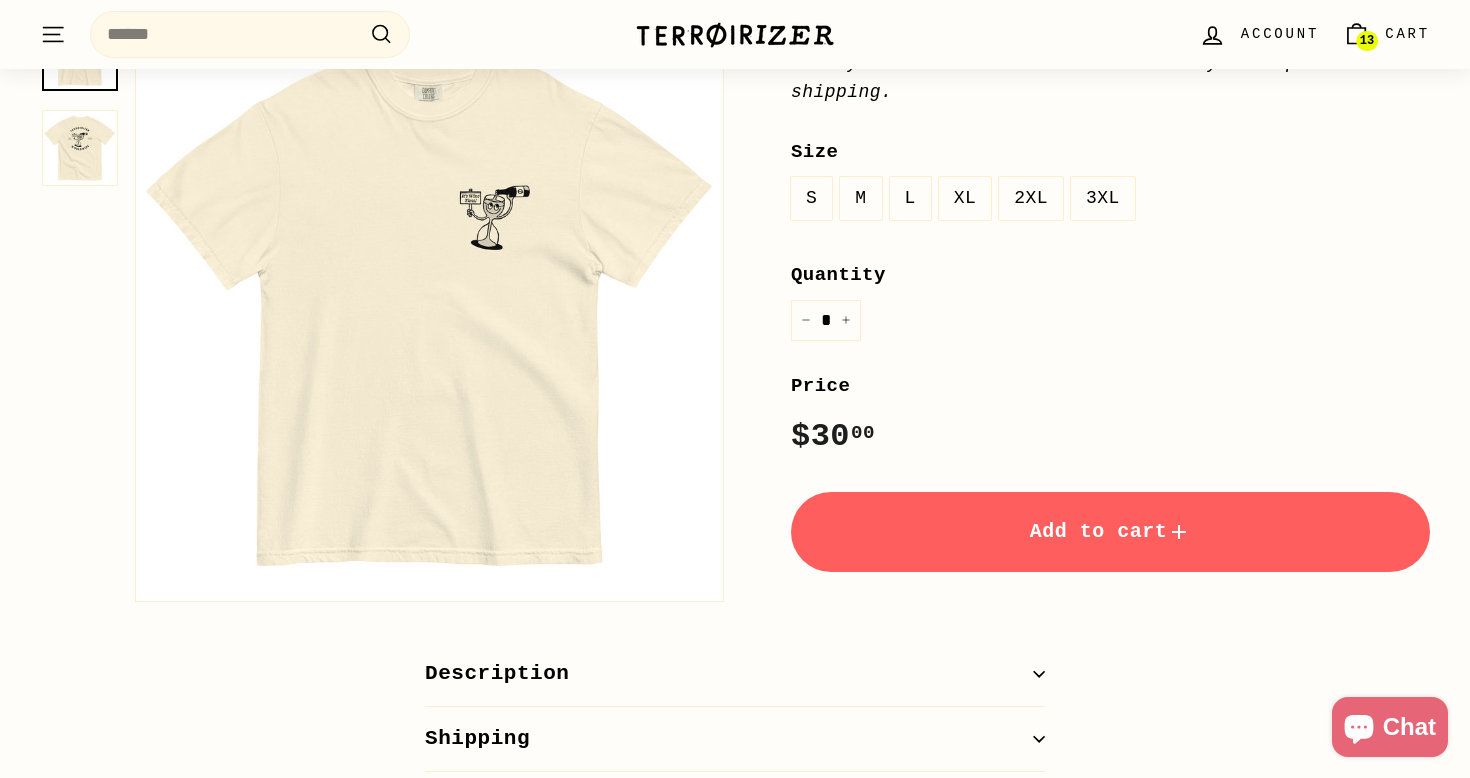 scroll, scrollTop: 517, scrollLeft: 0, axis: vertical 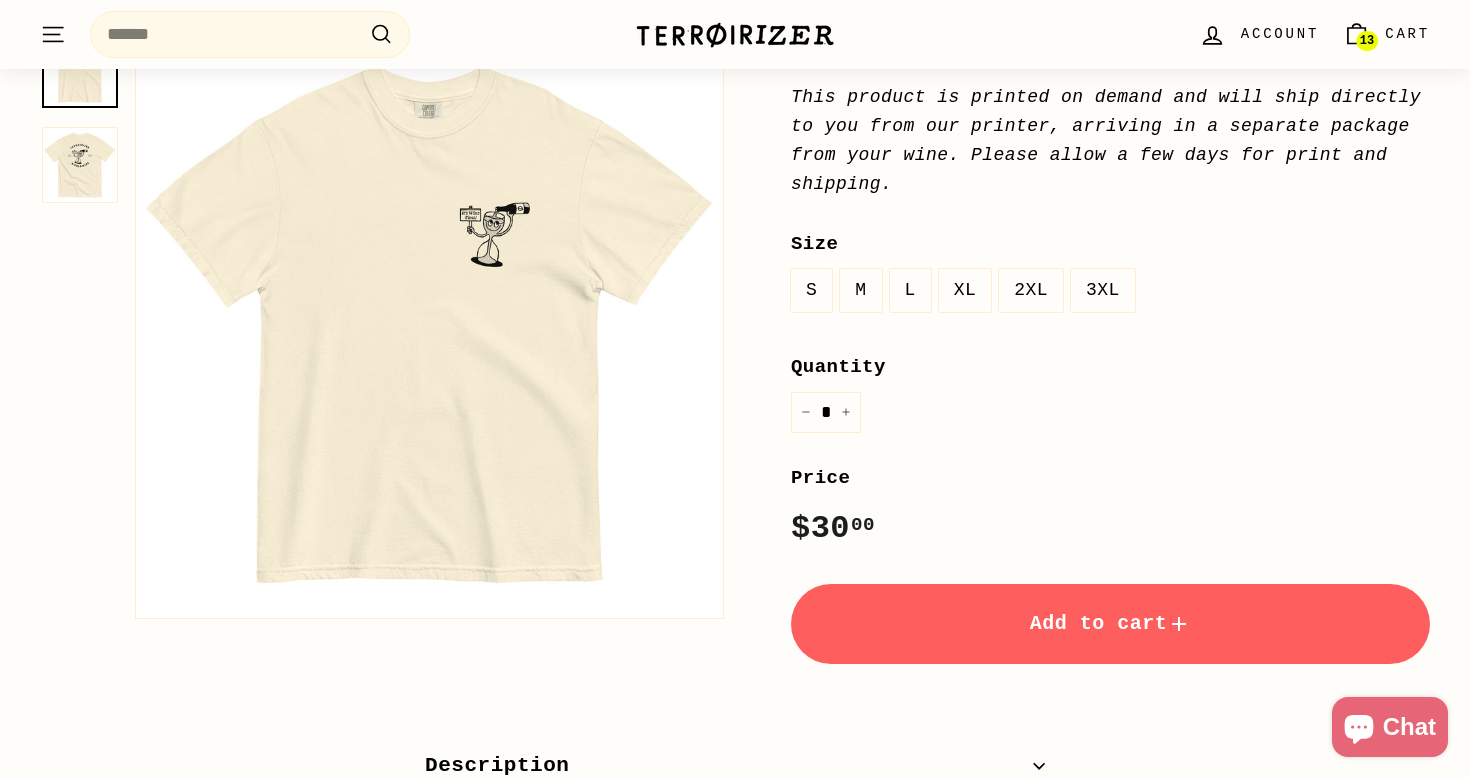 click at bounding box center [80, 165] 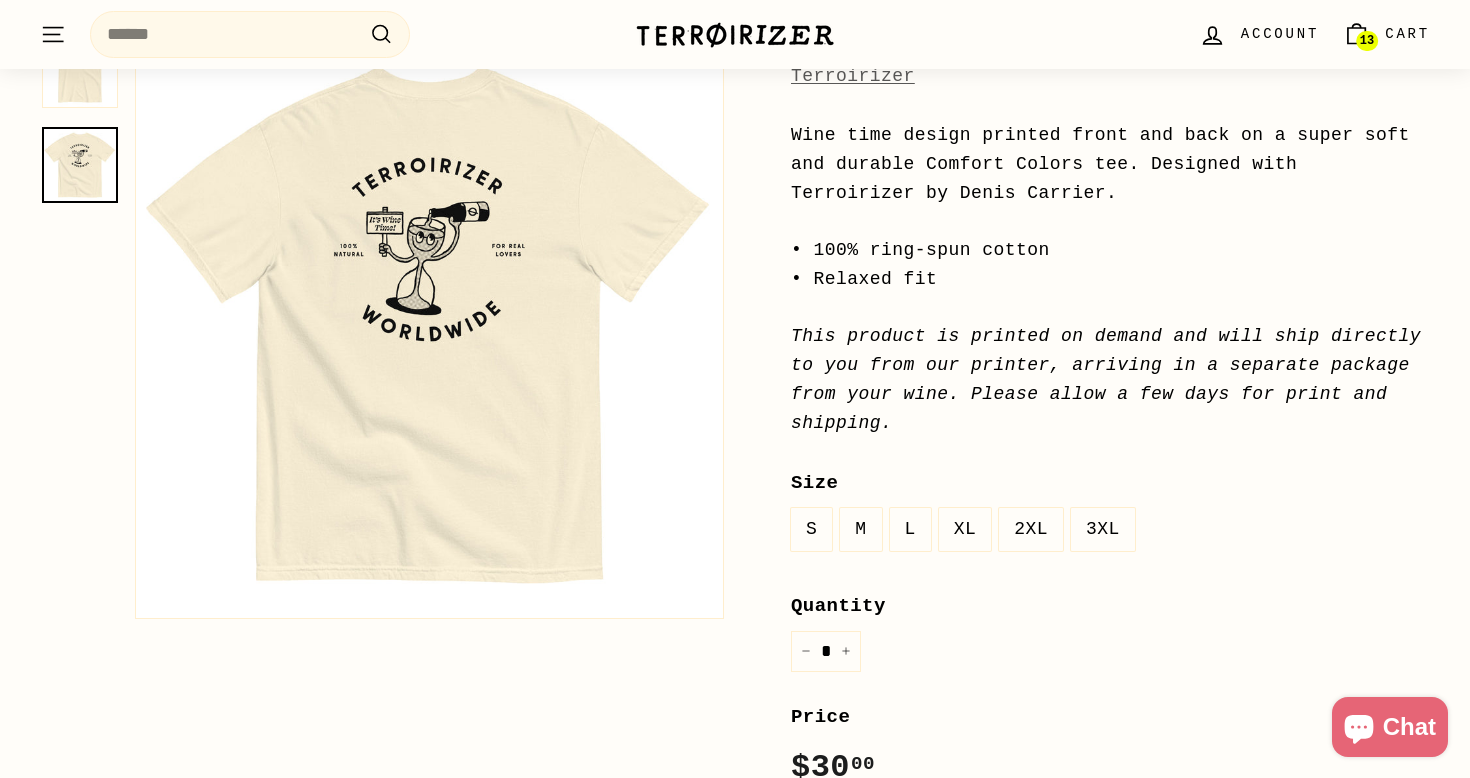 scroll, scrollTop: 0, scrollLeft: 0, axis: both 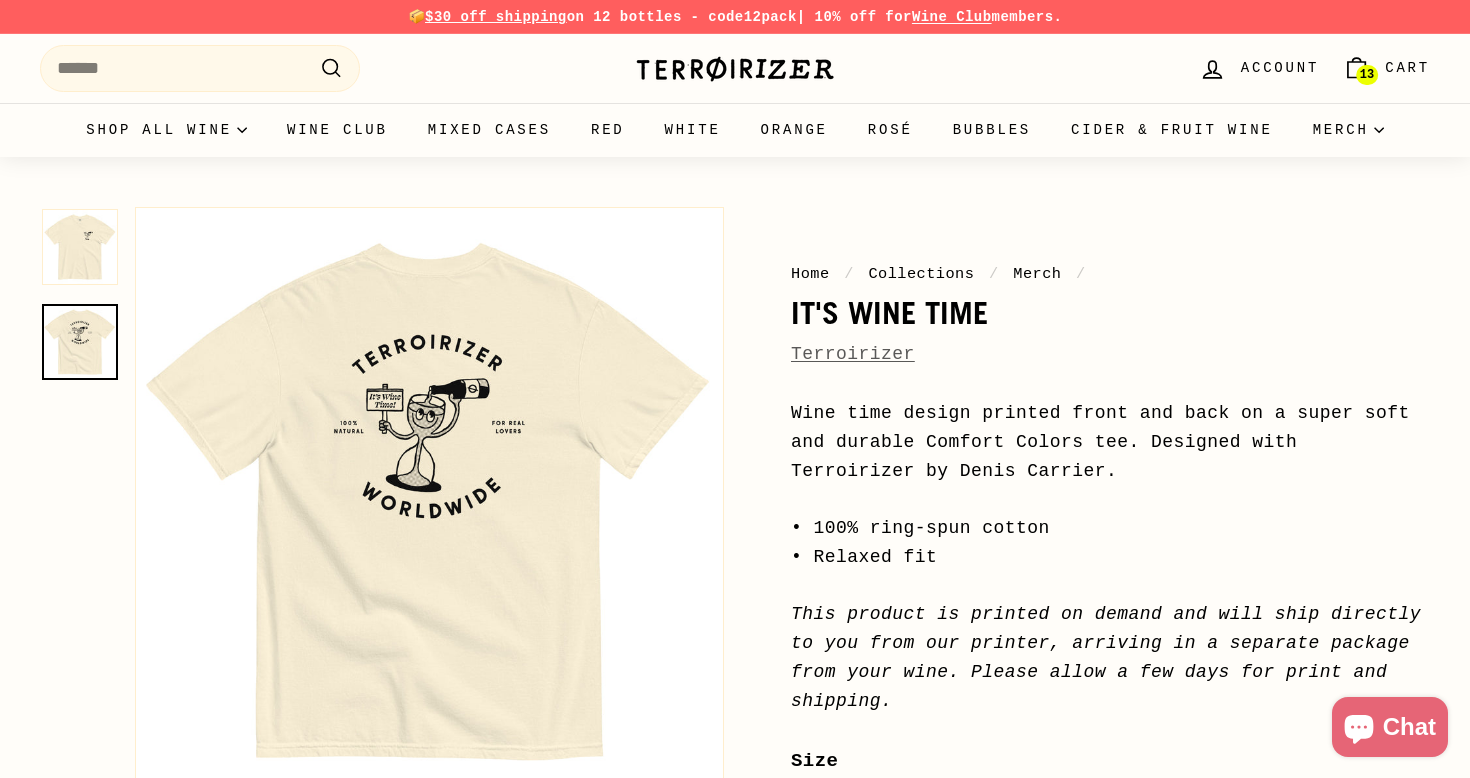 click on "13" at bounding box center (1367, 75) 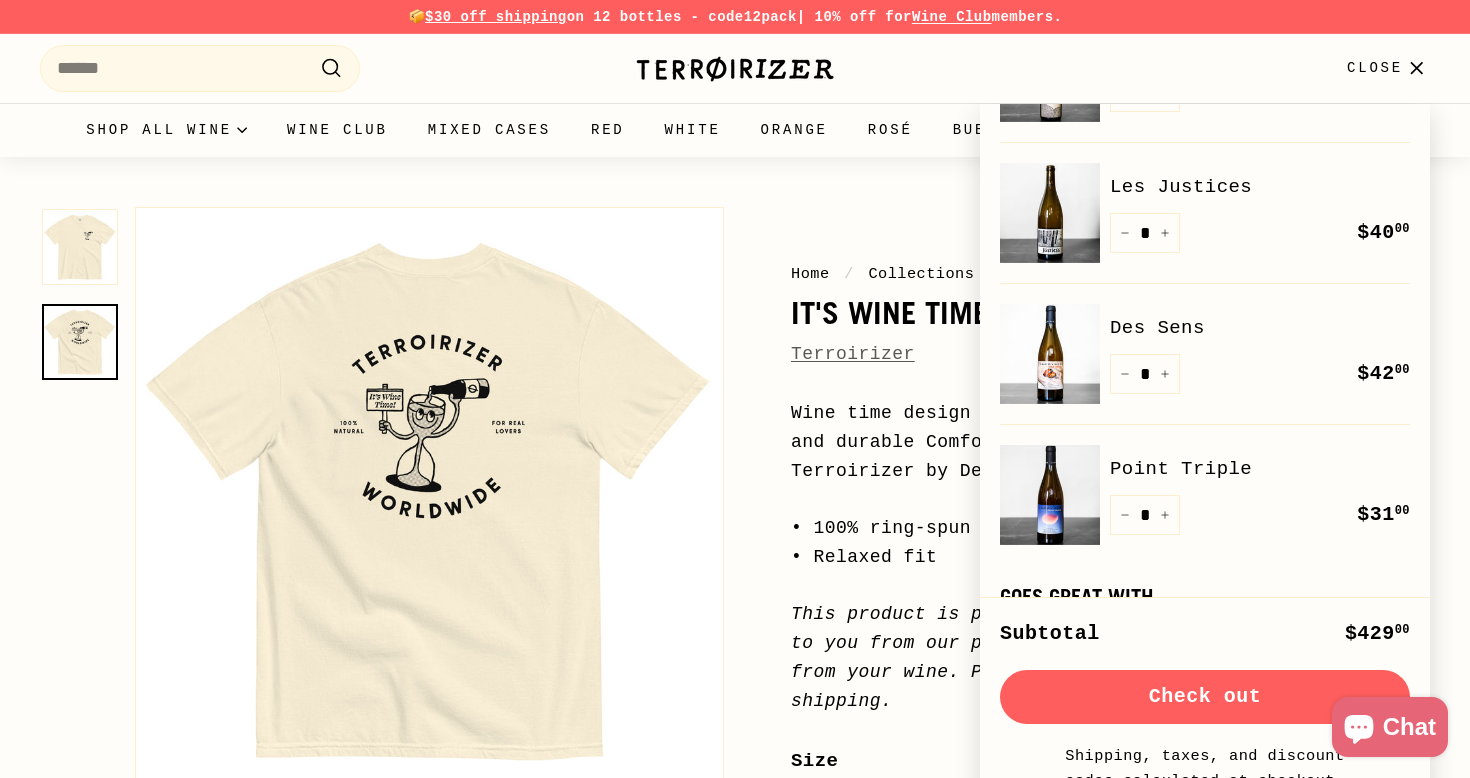 scroll, scrollTop: 1375, scrollLeft: 0, axis: vertical 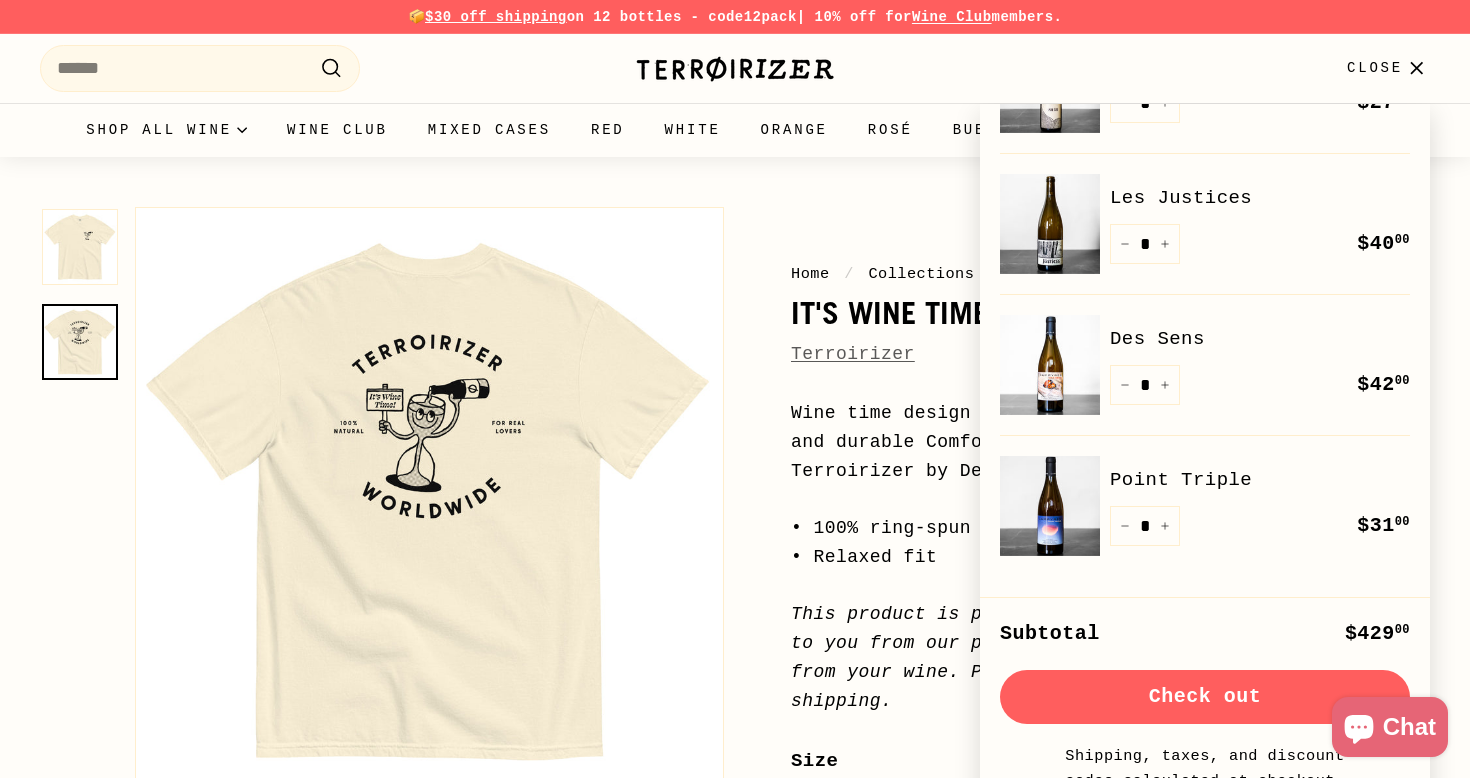 click on "Les Justices" at bounding box center (1260, 198) 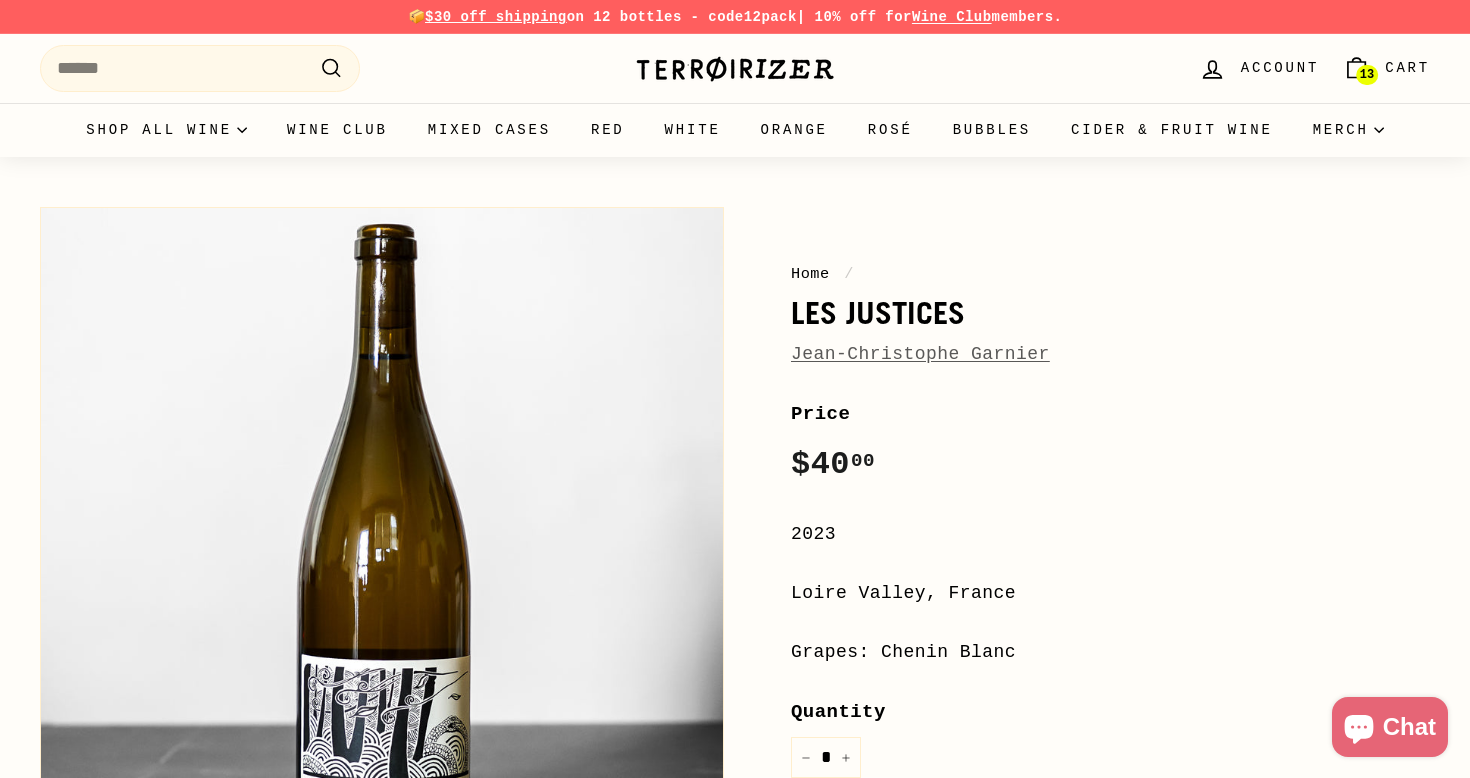 scroll, scrollTop: 0, scrollLeft: 0, axis: both 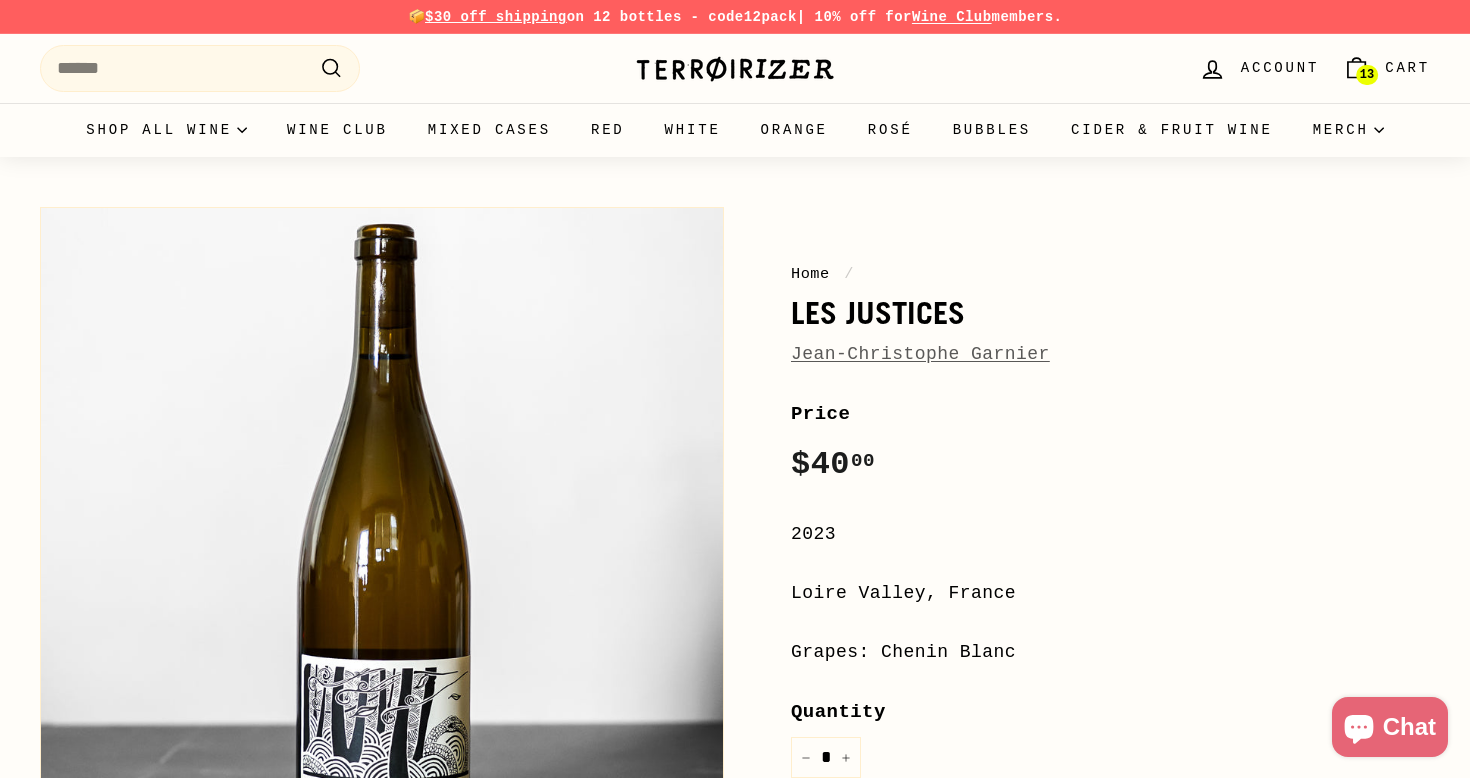 click on "Jean-Christophe Garnier" at bounding box center (920, 354) 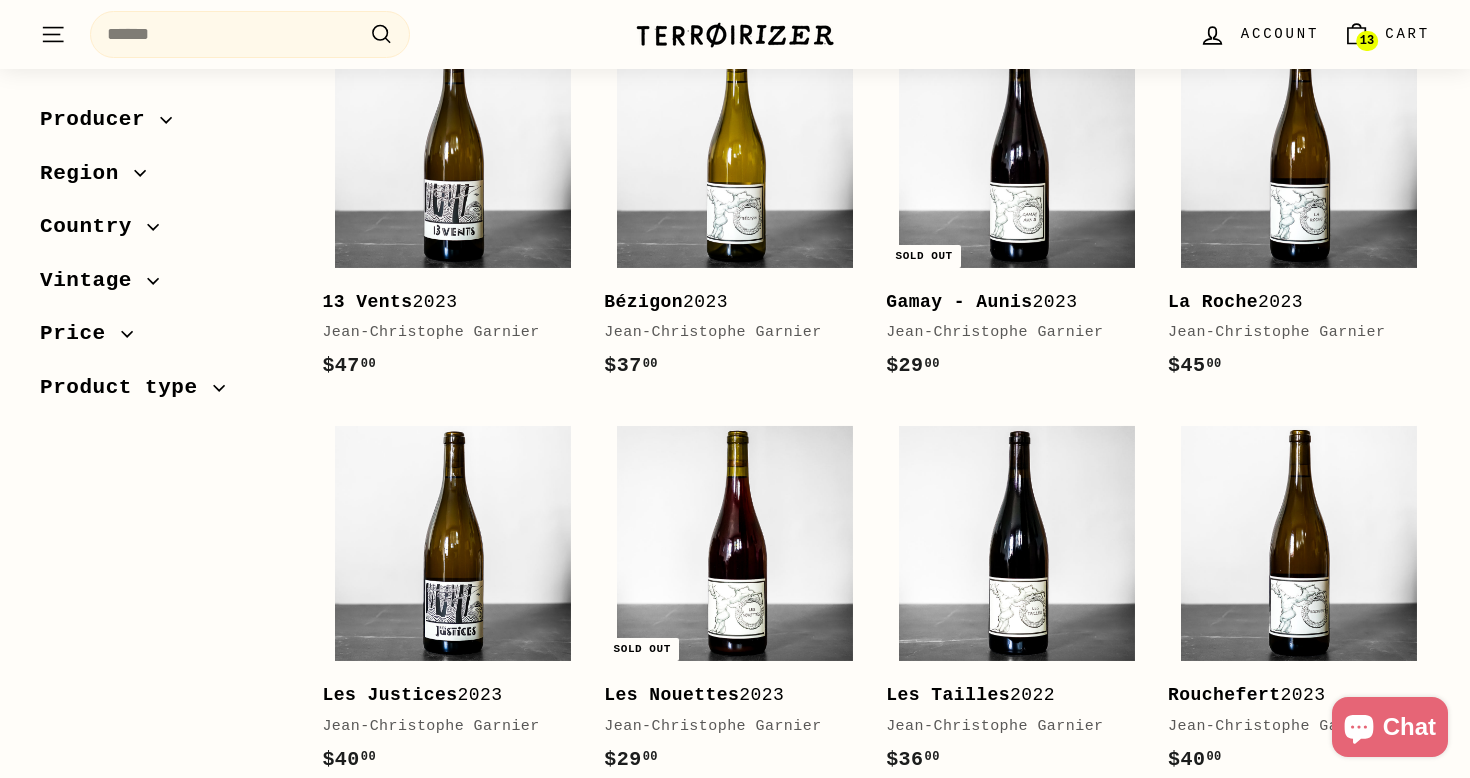 scroll, scrollTop: 213, scrollLeft: 0, axis: vertical 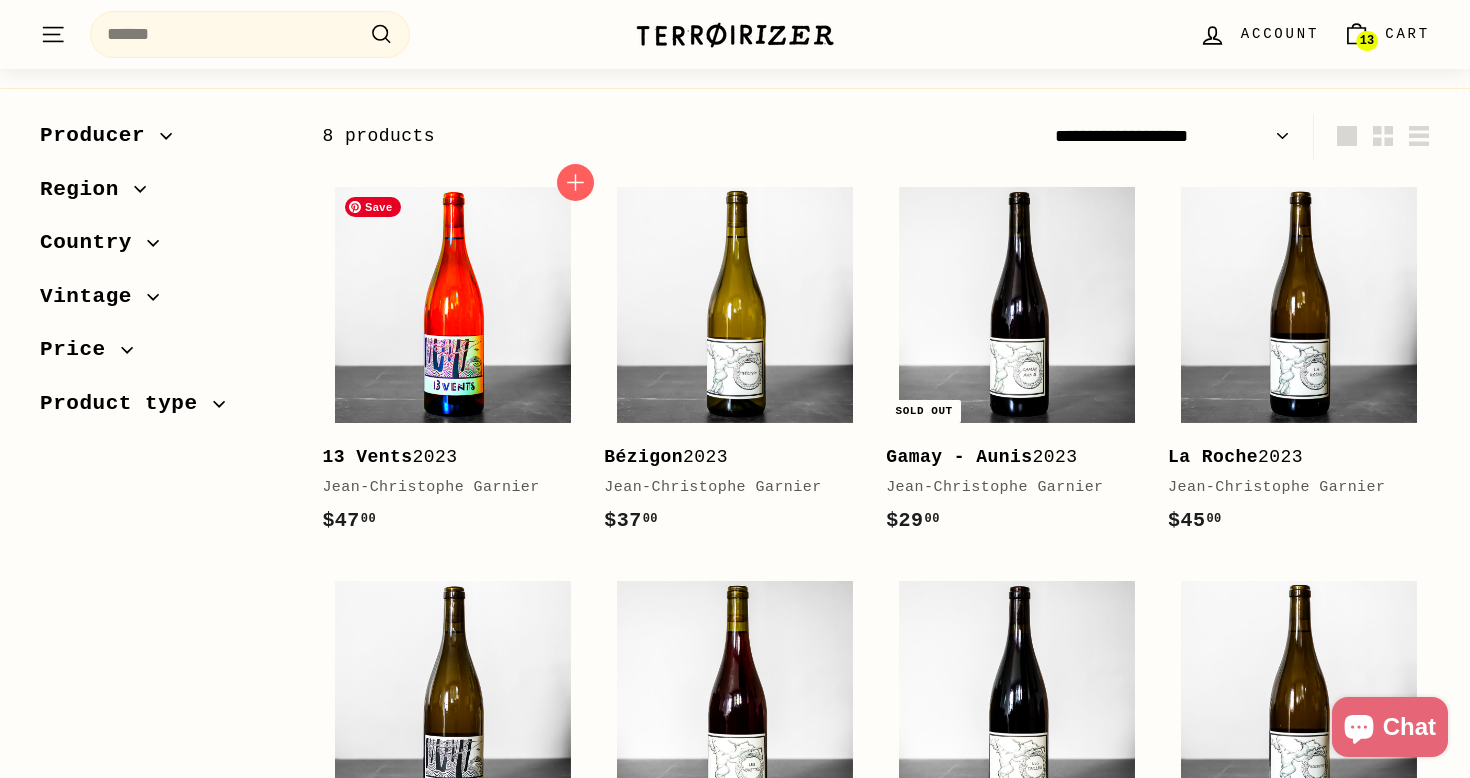 click at bounding box center [453, 305] 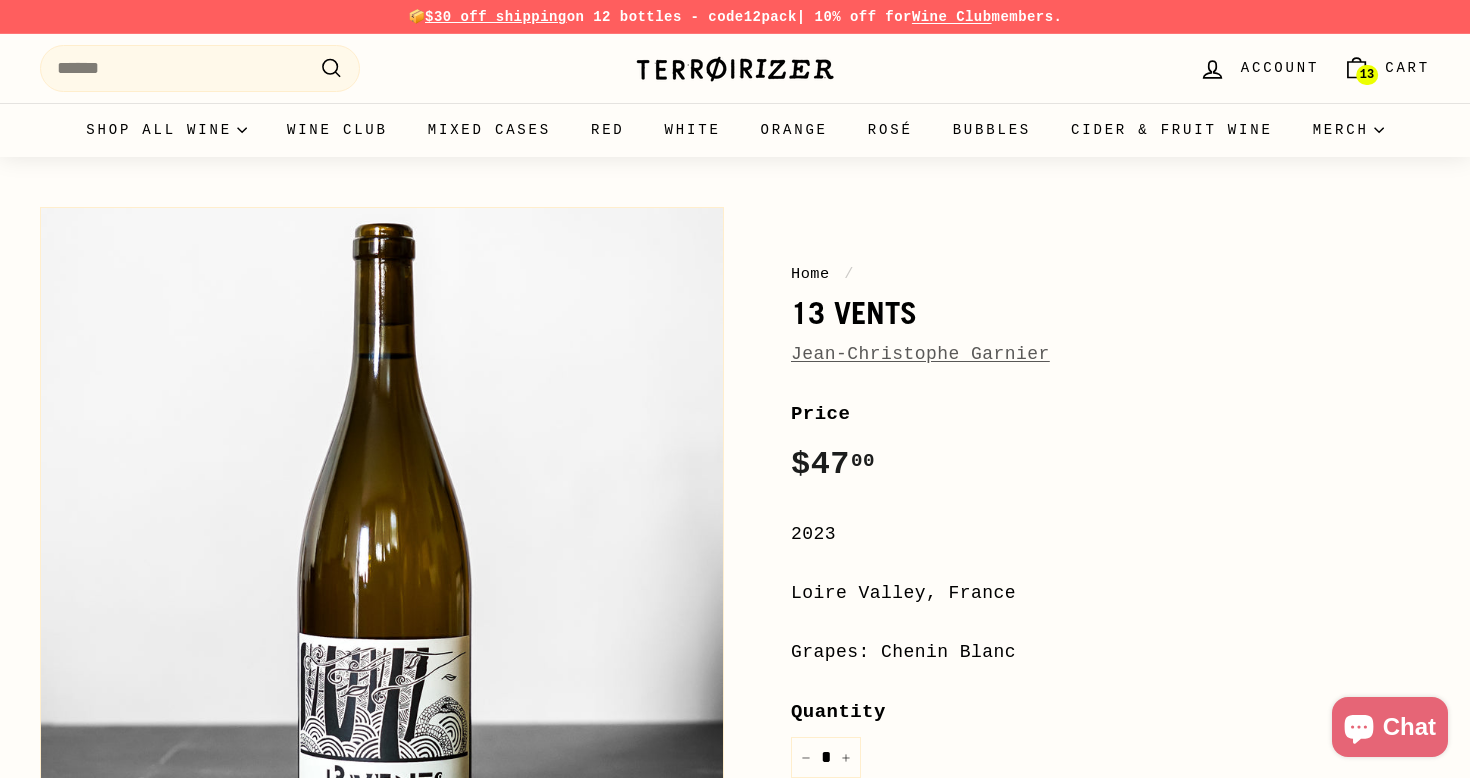 scroll, scrollTop: 45, scrollLeft: 0, axis: vertical 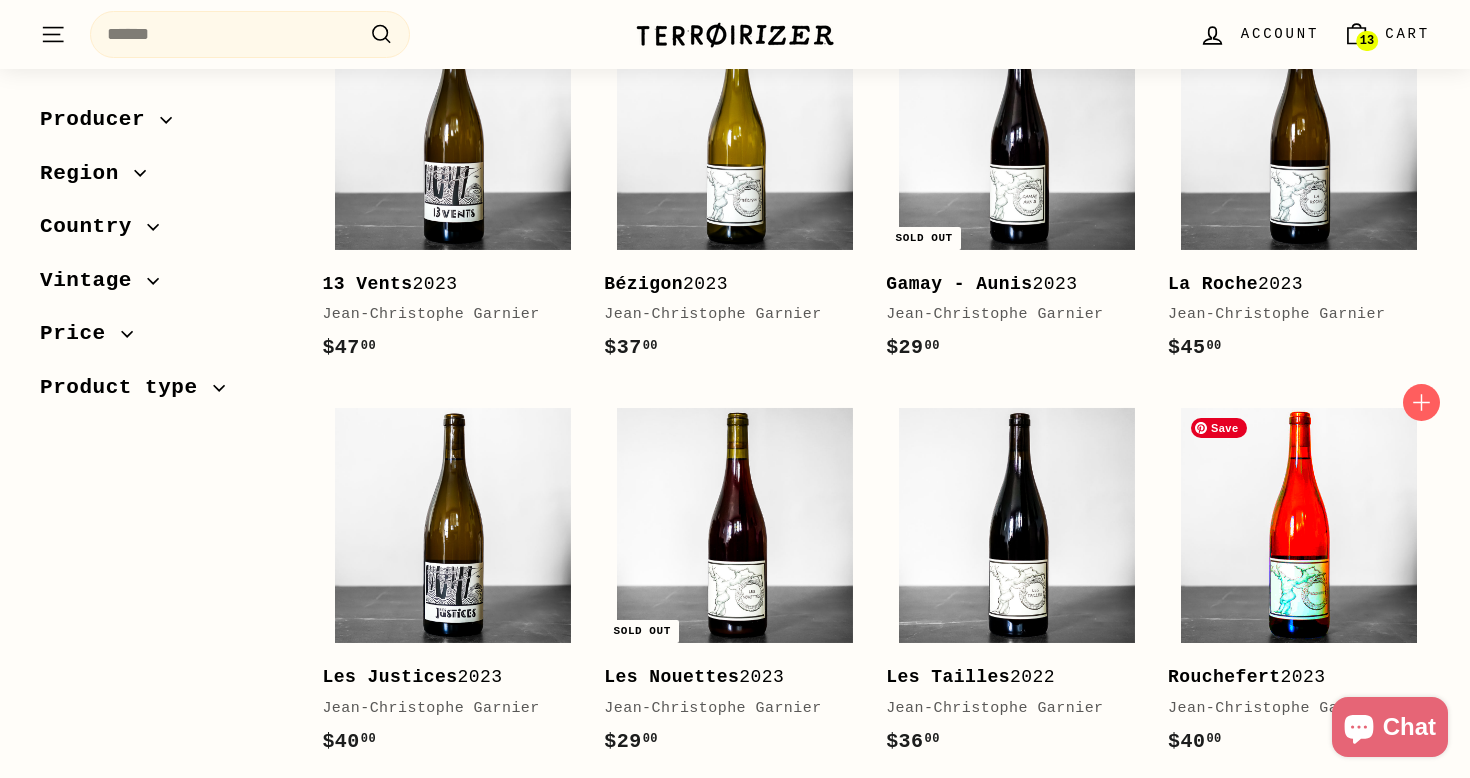 click at bounding box center (1299, 526) 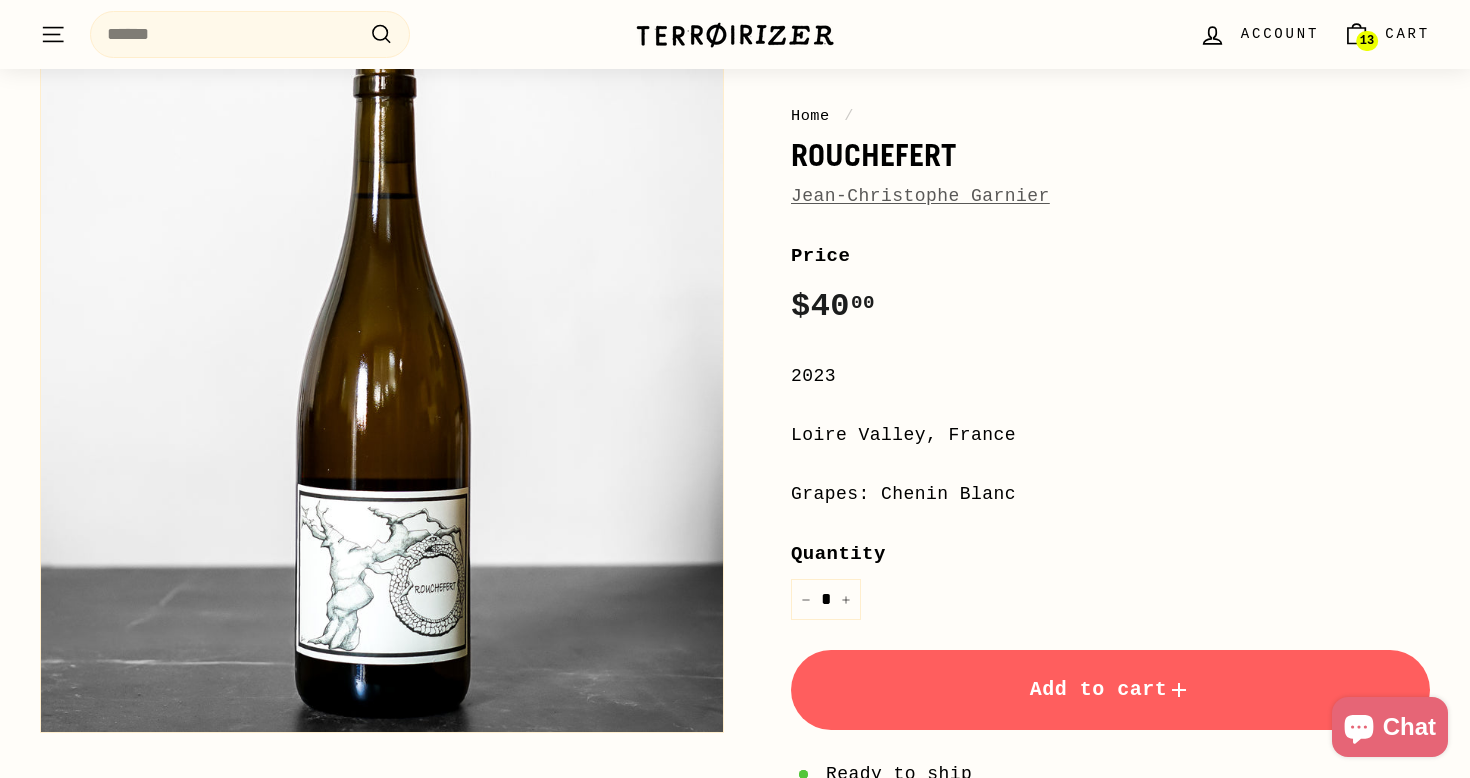 scroll, scrollTop: 157, scrollLeft: 0, axis: vertical 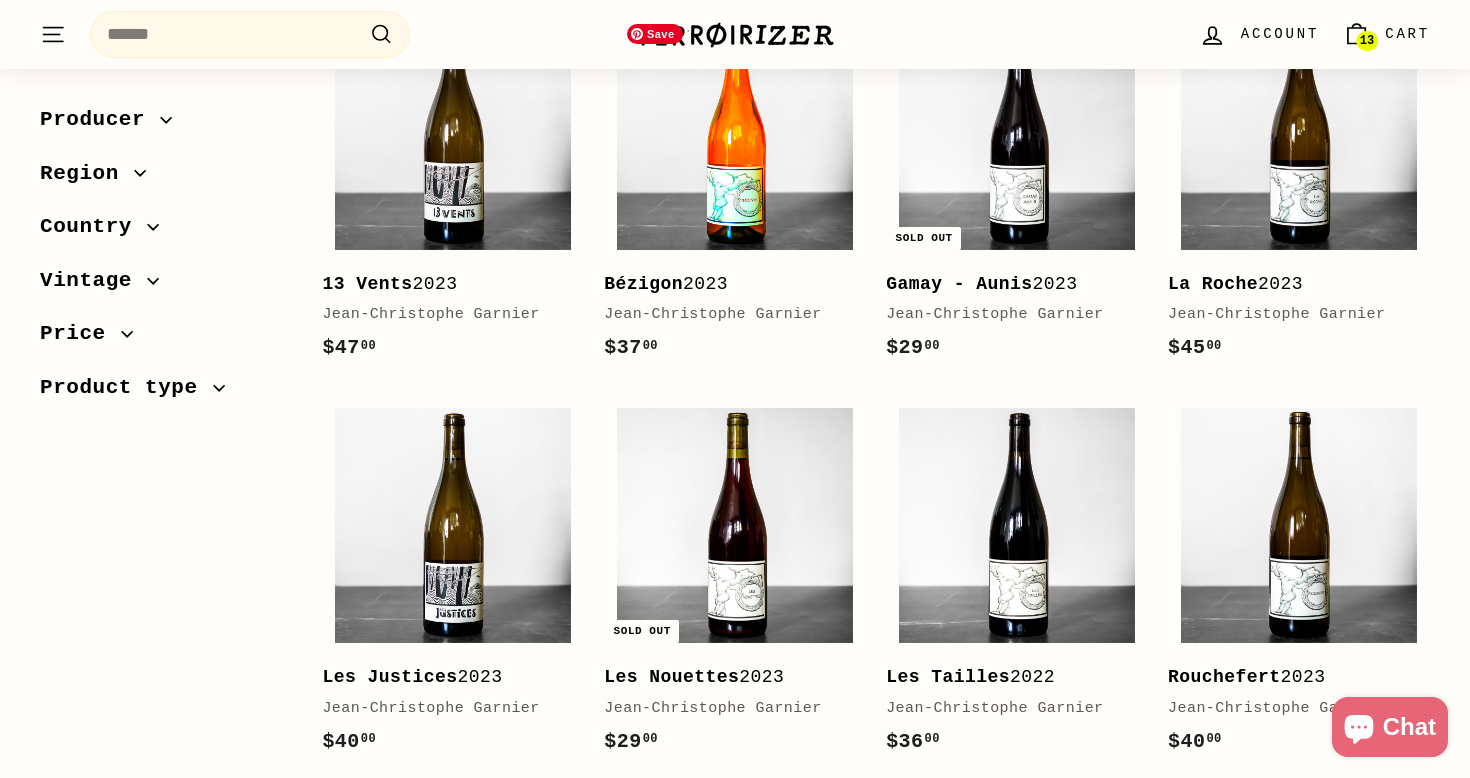 click at bounding box center (735, 132) 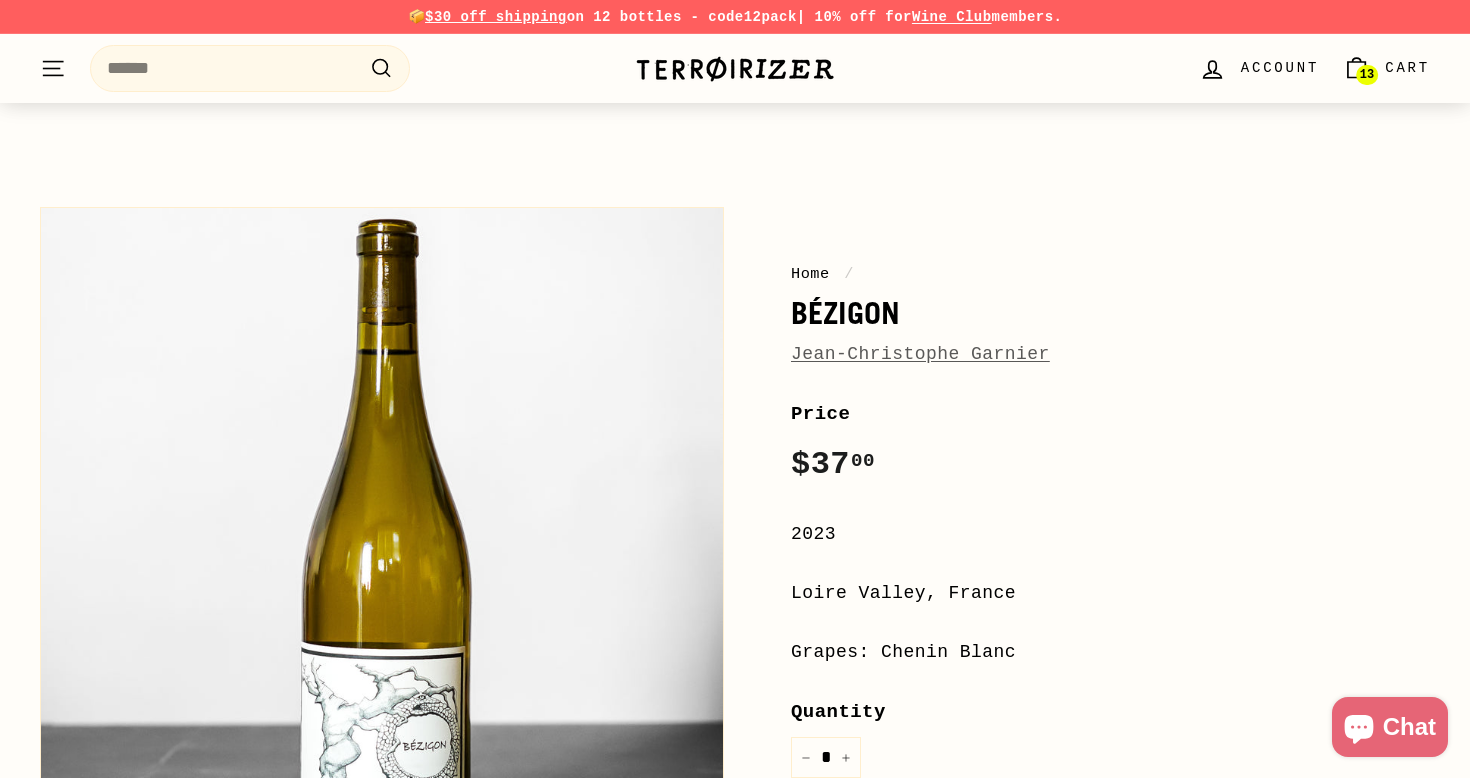 scroll, scrollTop: 254, scrollLeft: 0, axis: vertical 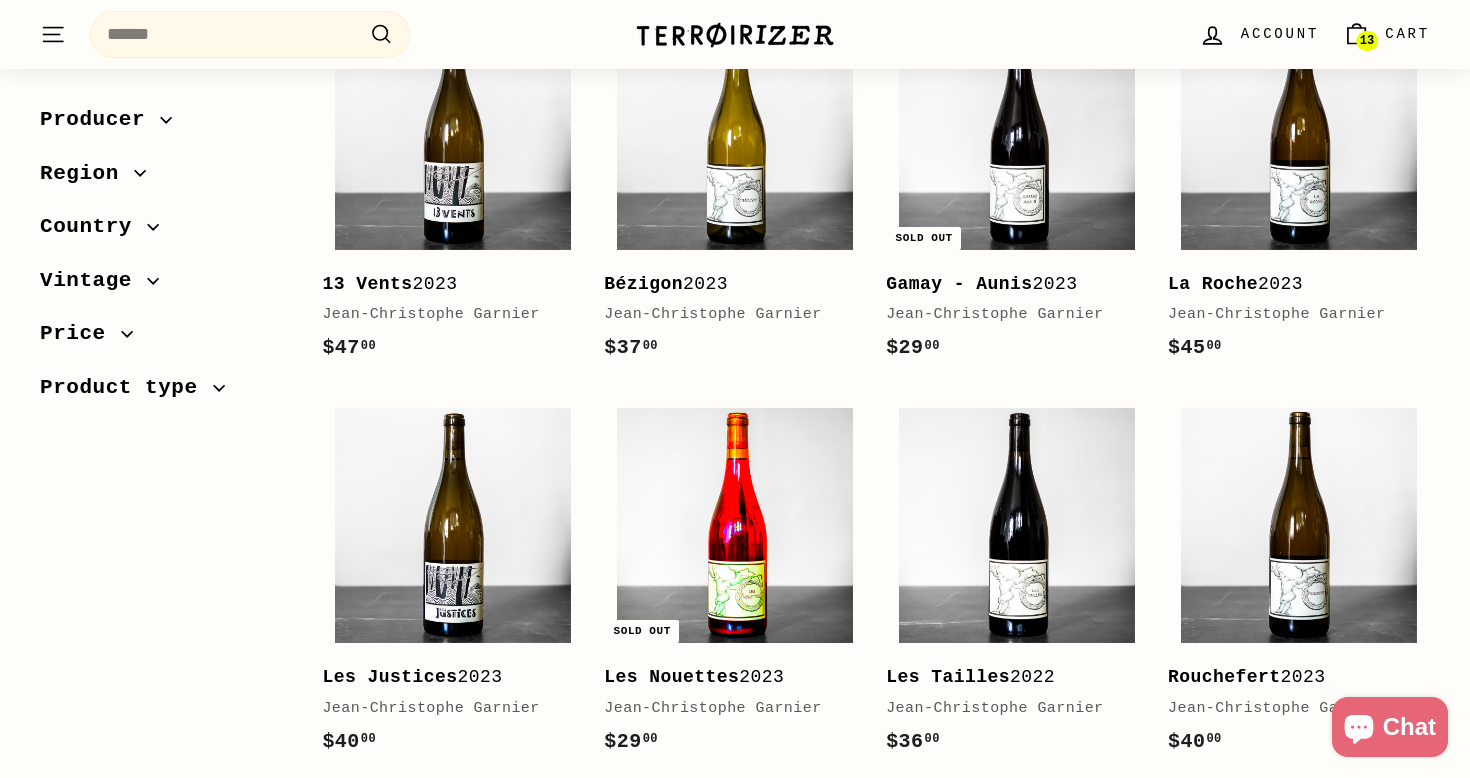 click at bounding box center [735, 526] 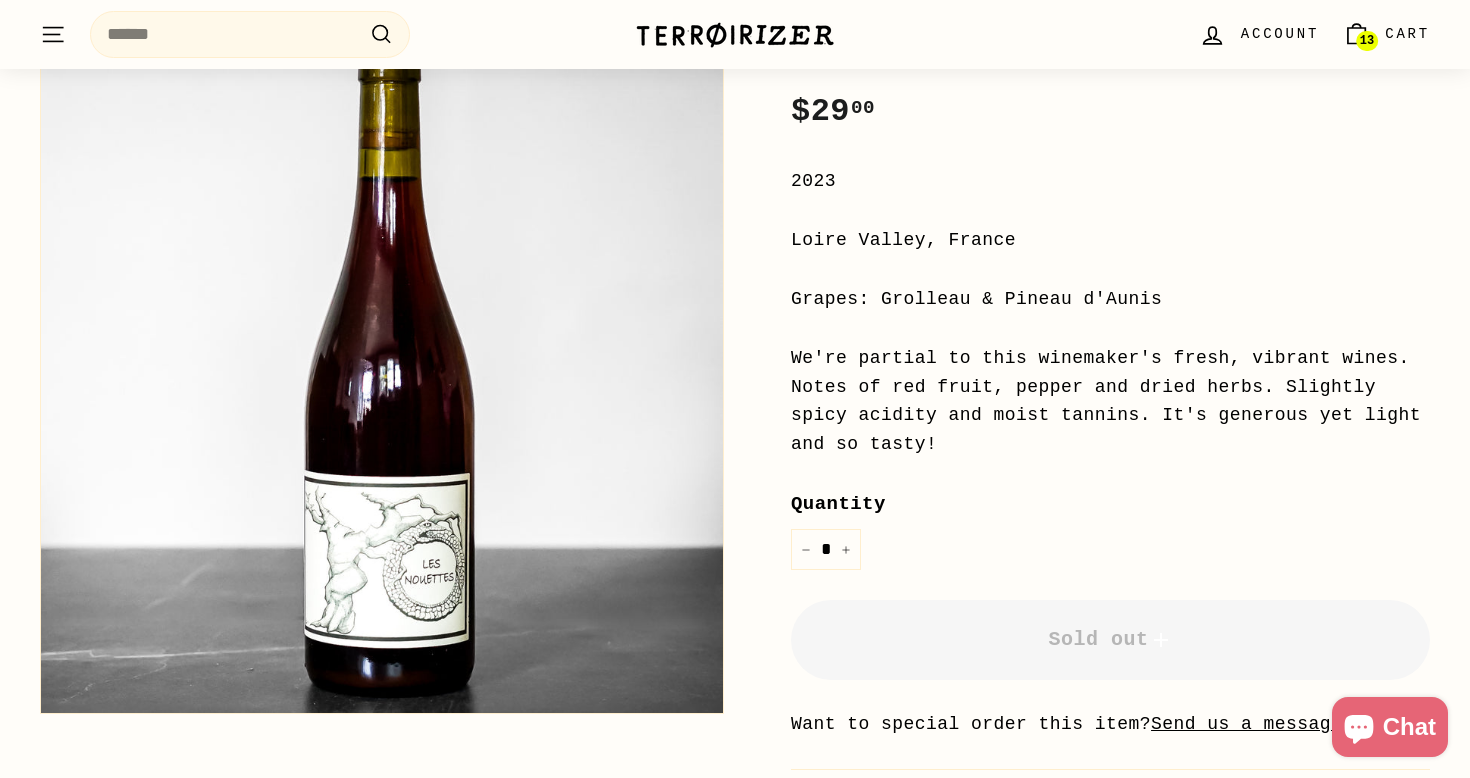 scroll, scrollTop: 350, scrollLeft: 0, axis: vertical 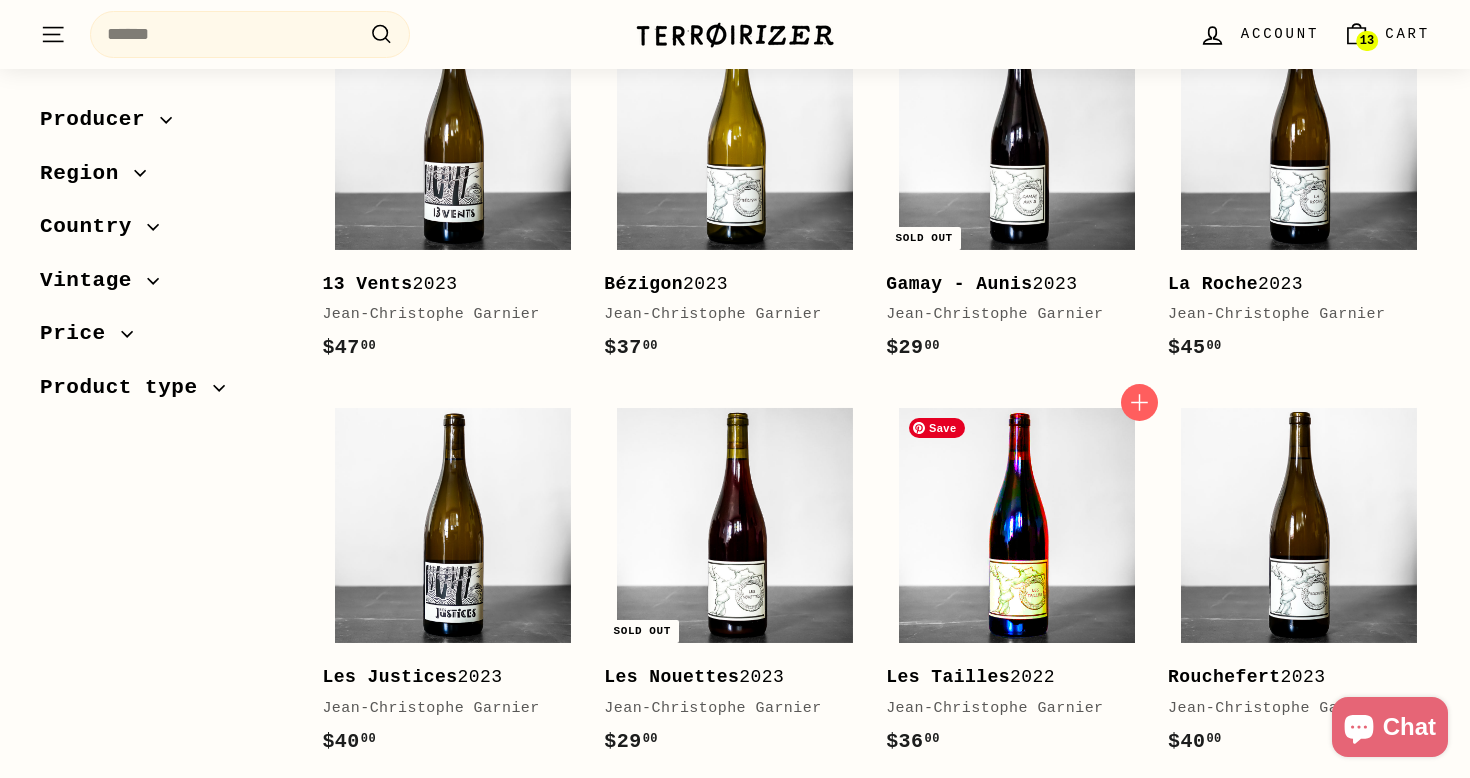 click at bounding box center [1017, 526] 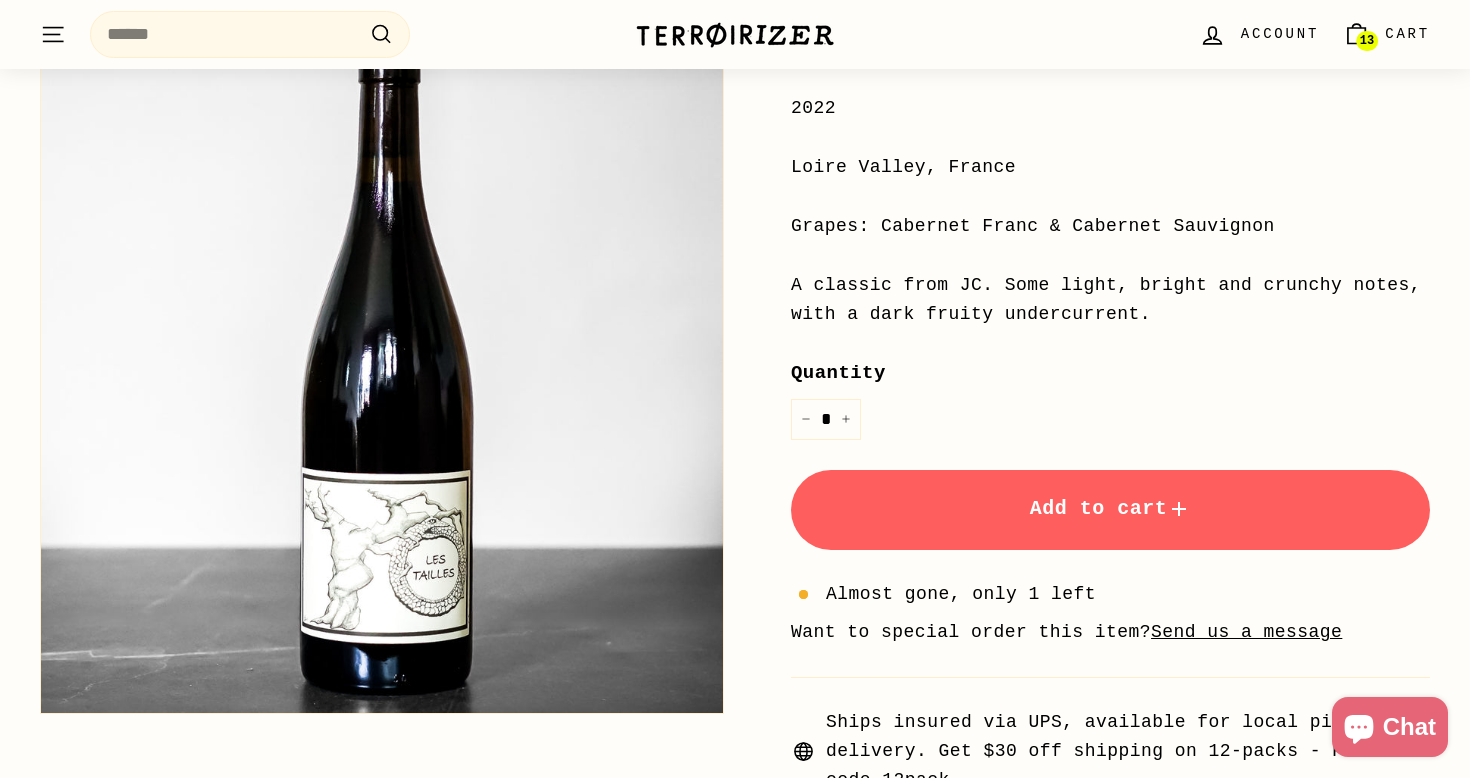 scroll, scrollTop: 424, scrollLeft: 0, axis: vertical 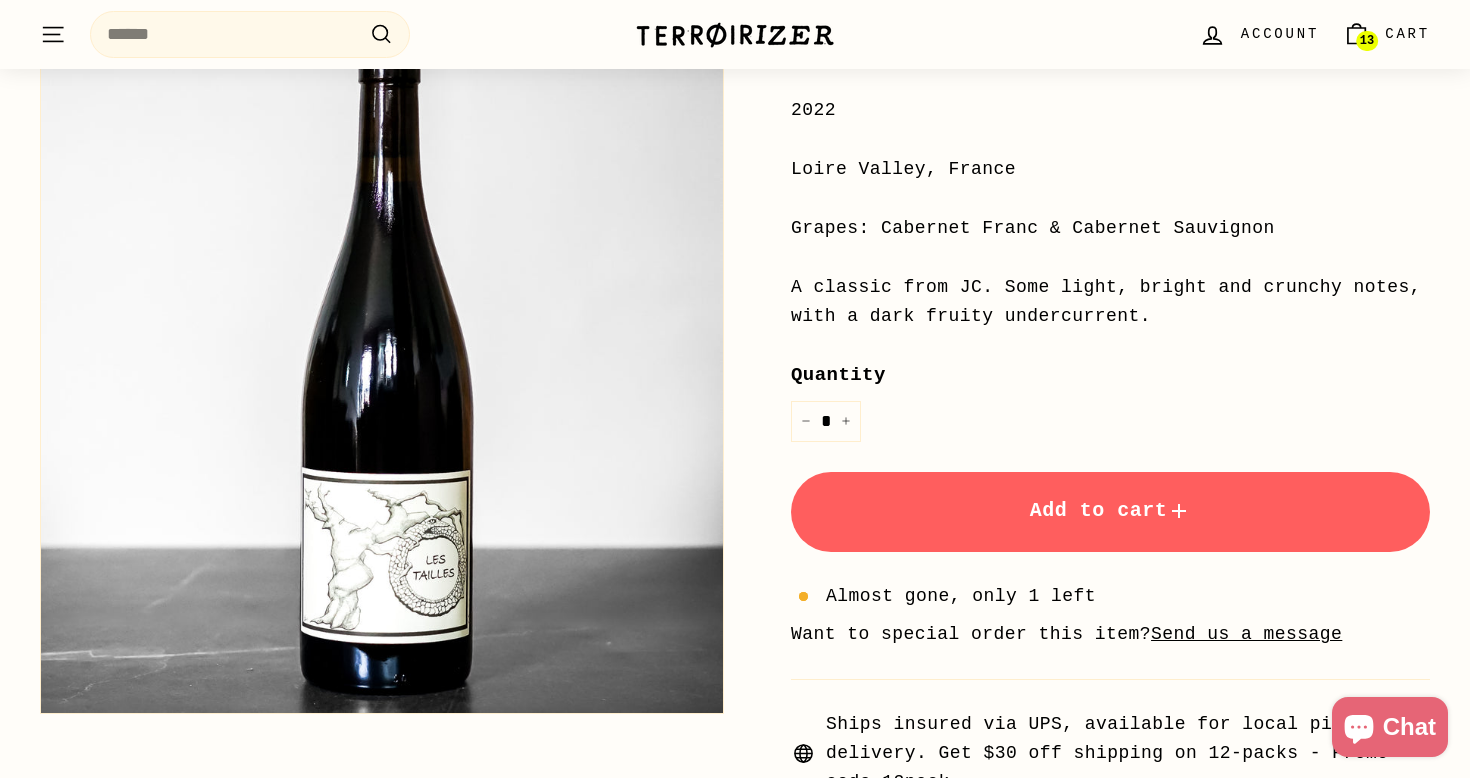 click on "Add to cart" at bounding box center [1110, 512] 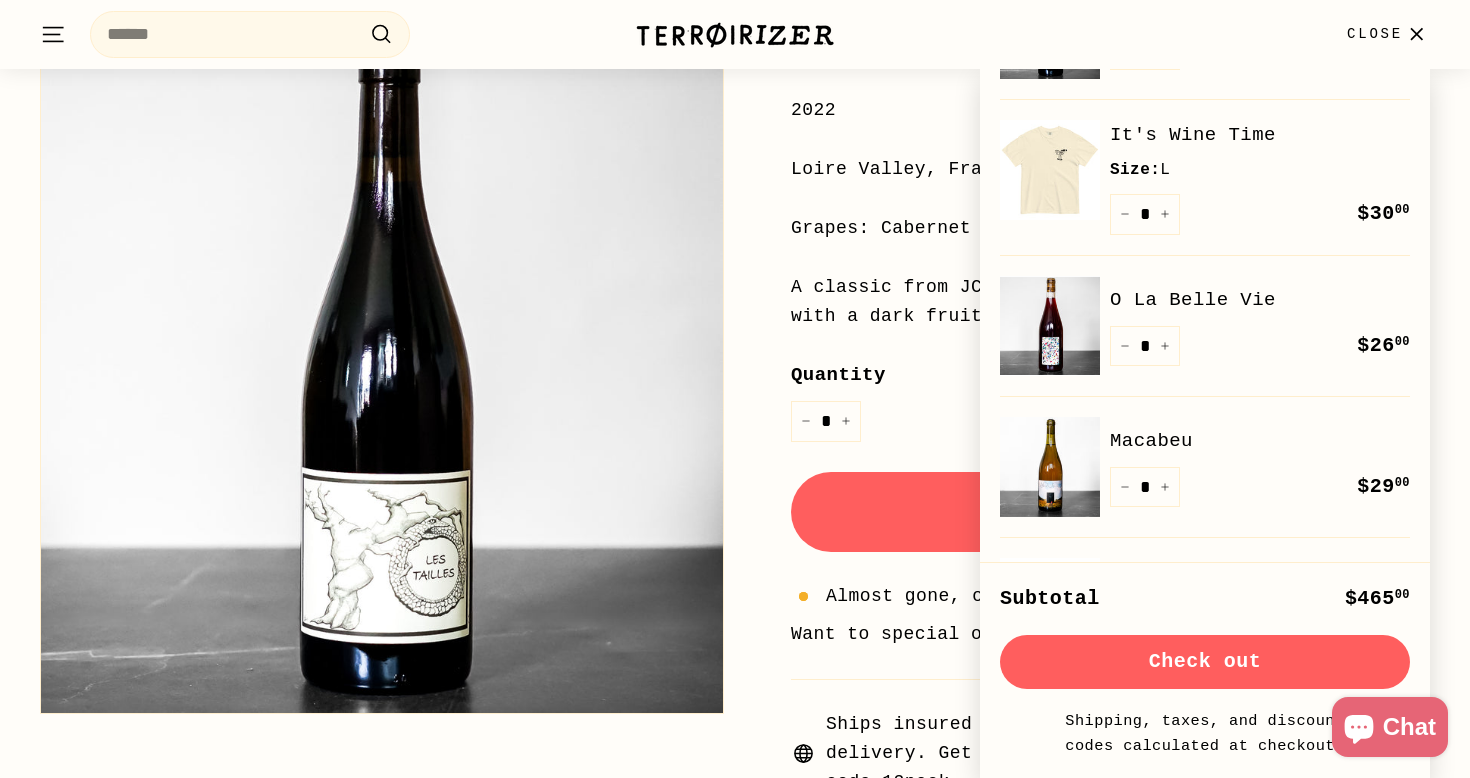 scroll, scrollTop: 174, scrollLeft: 0, axis: vertical 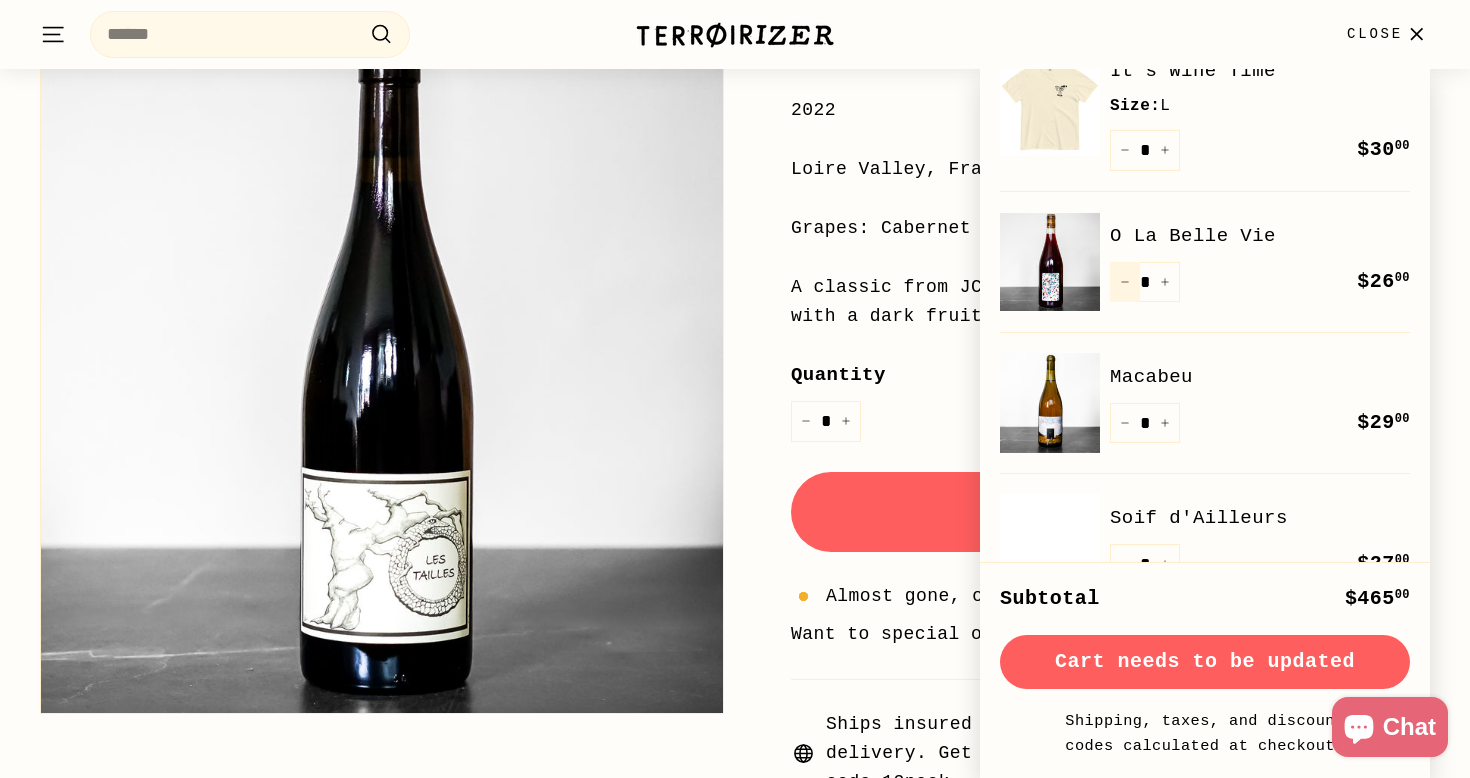 click on "−" at bounding box center [1125, 282] 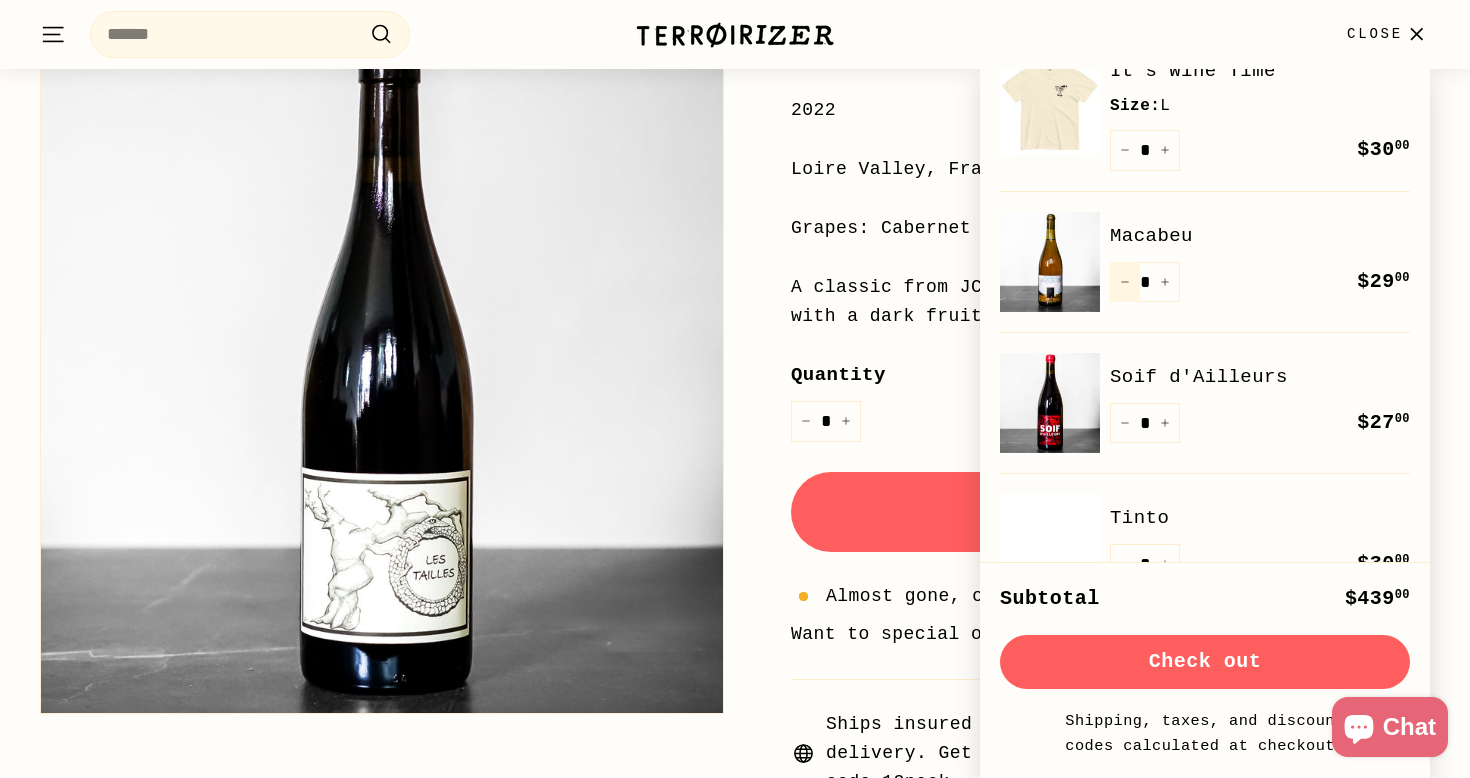 click on "−" at bounding box center (1125, 282) 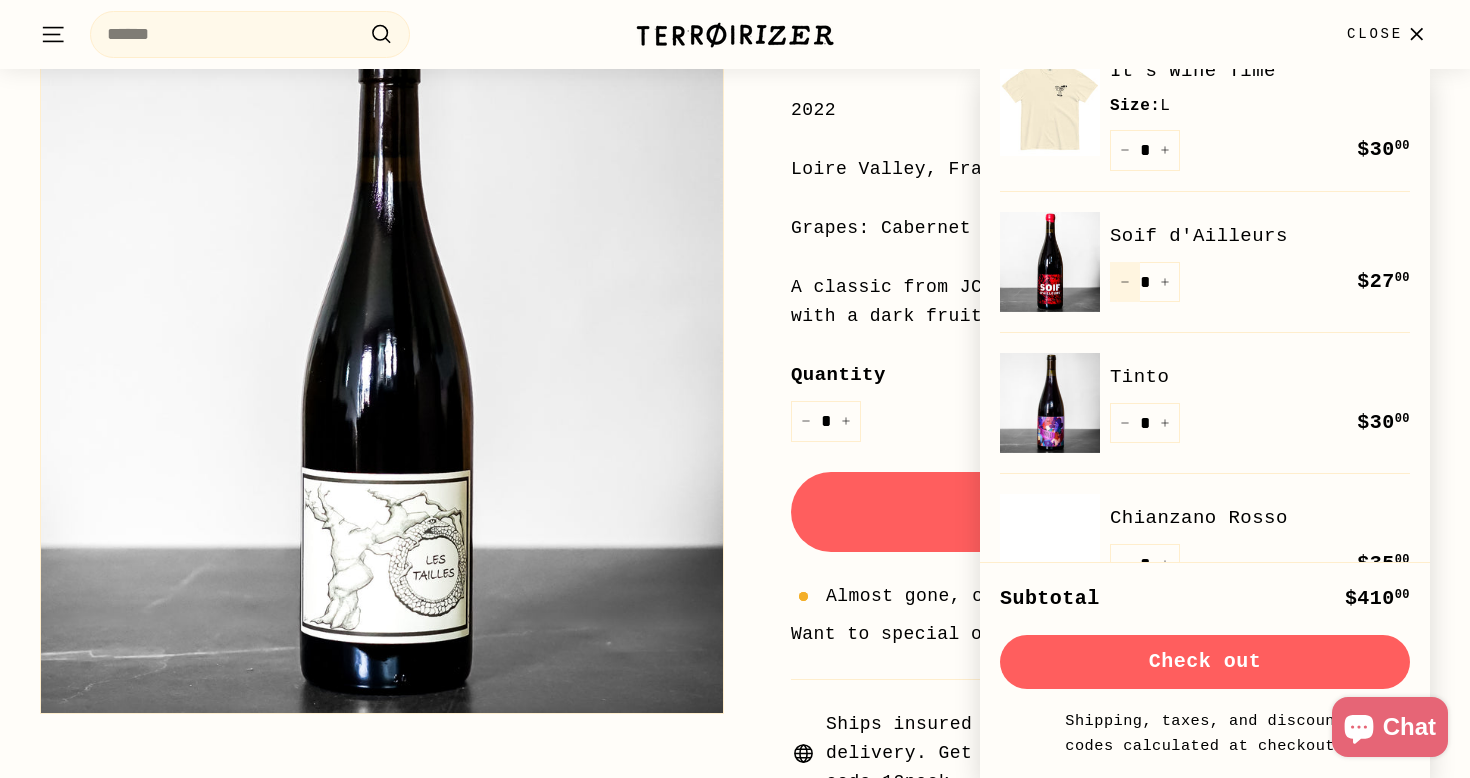 click 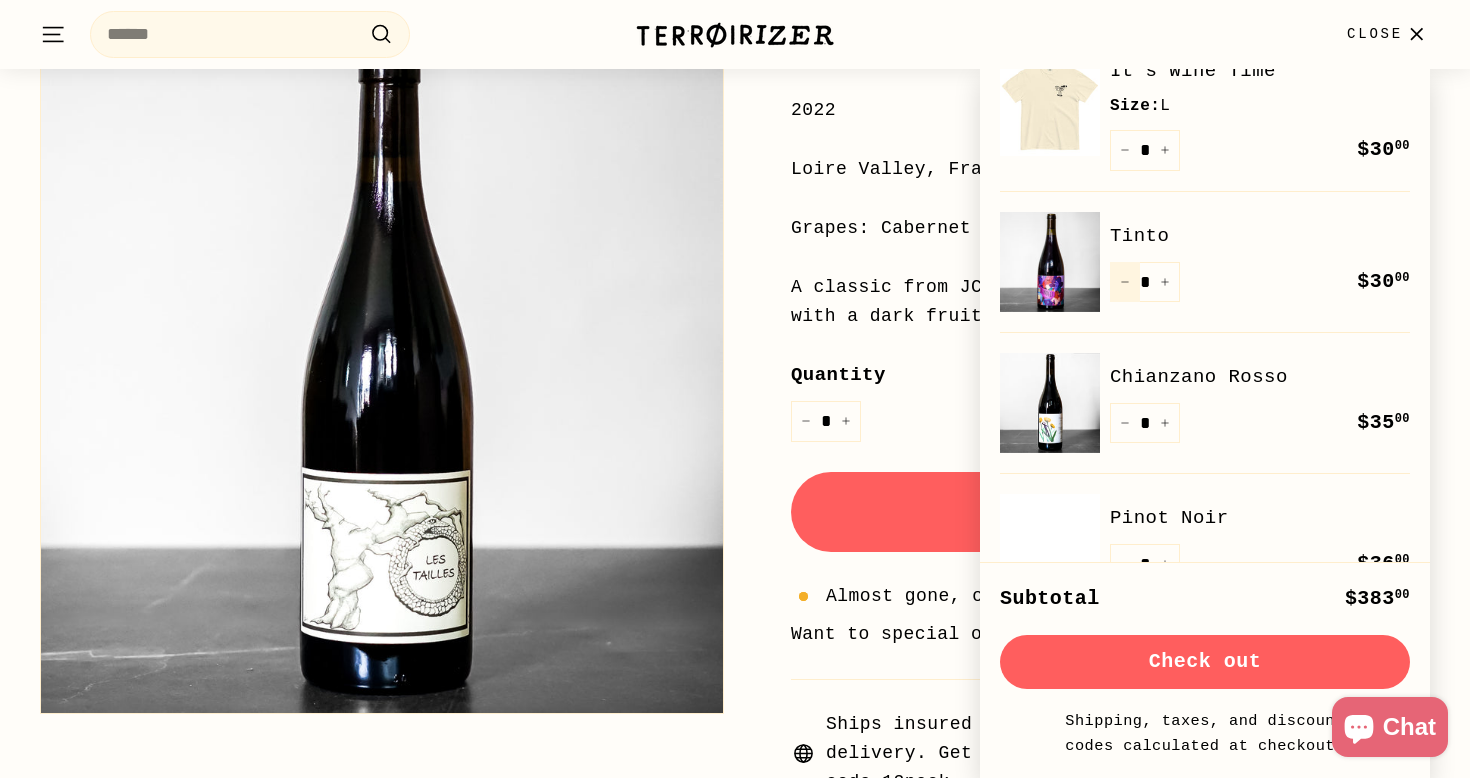 click 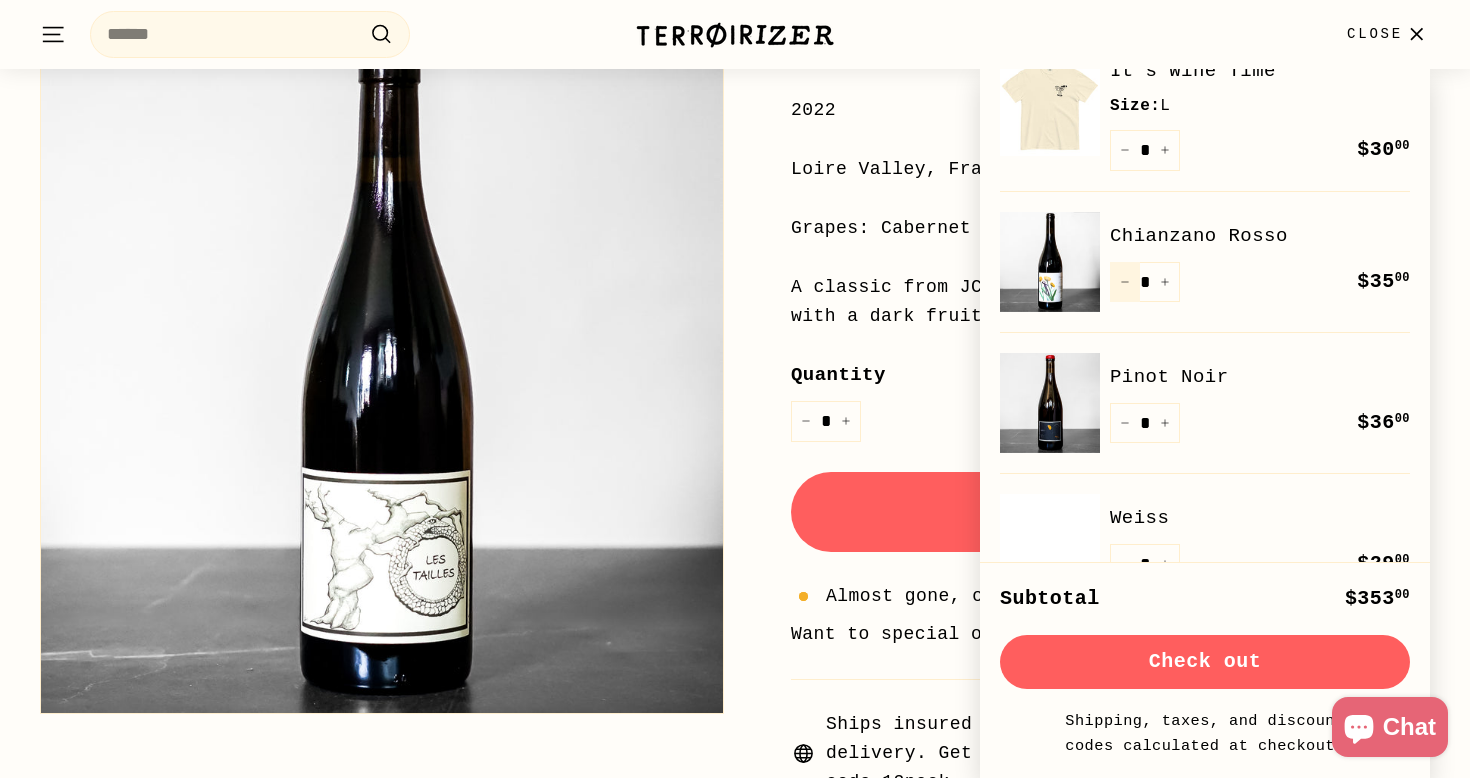 click 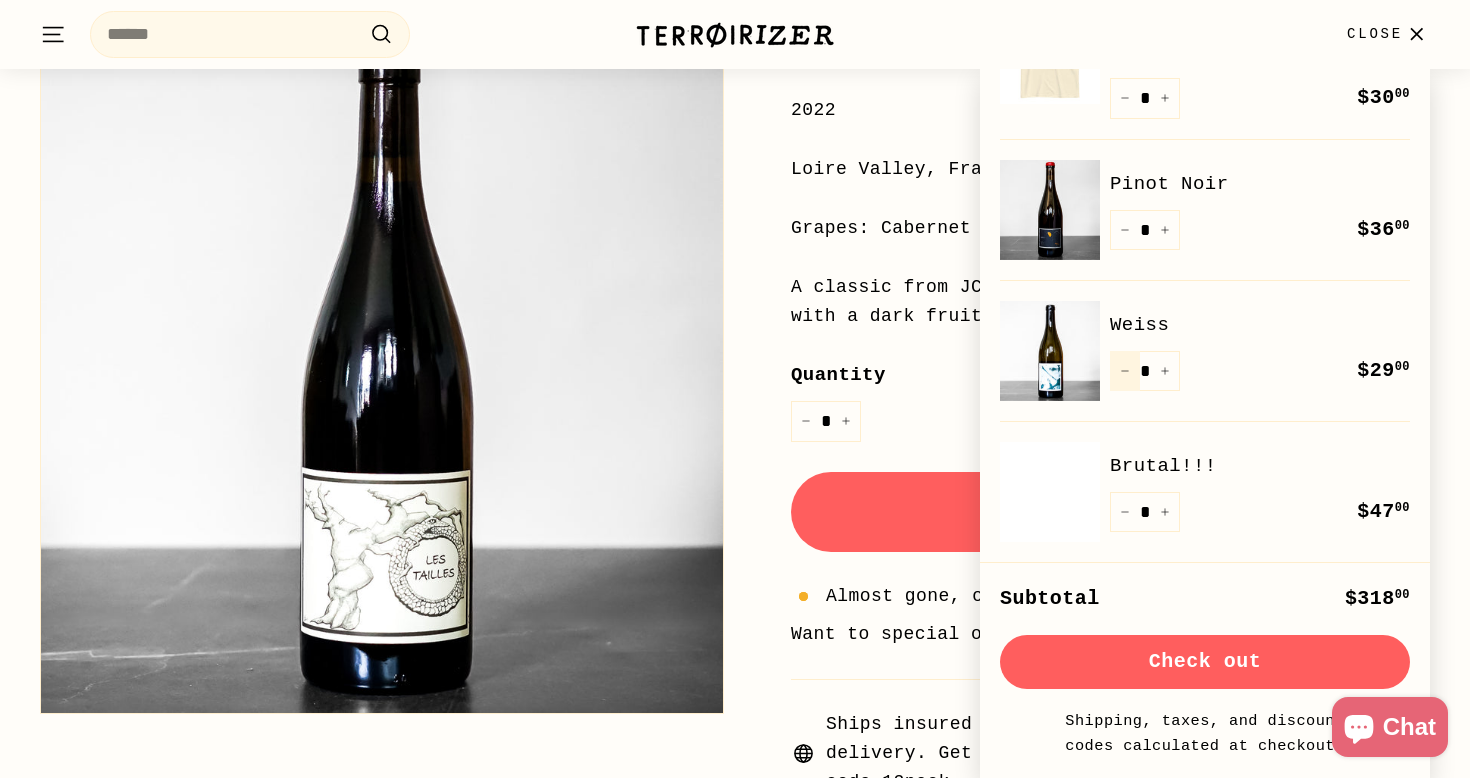 scroll, scrollTop: 227, scrollLeft: 0, axis: vertical 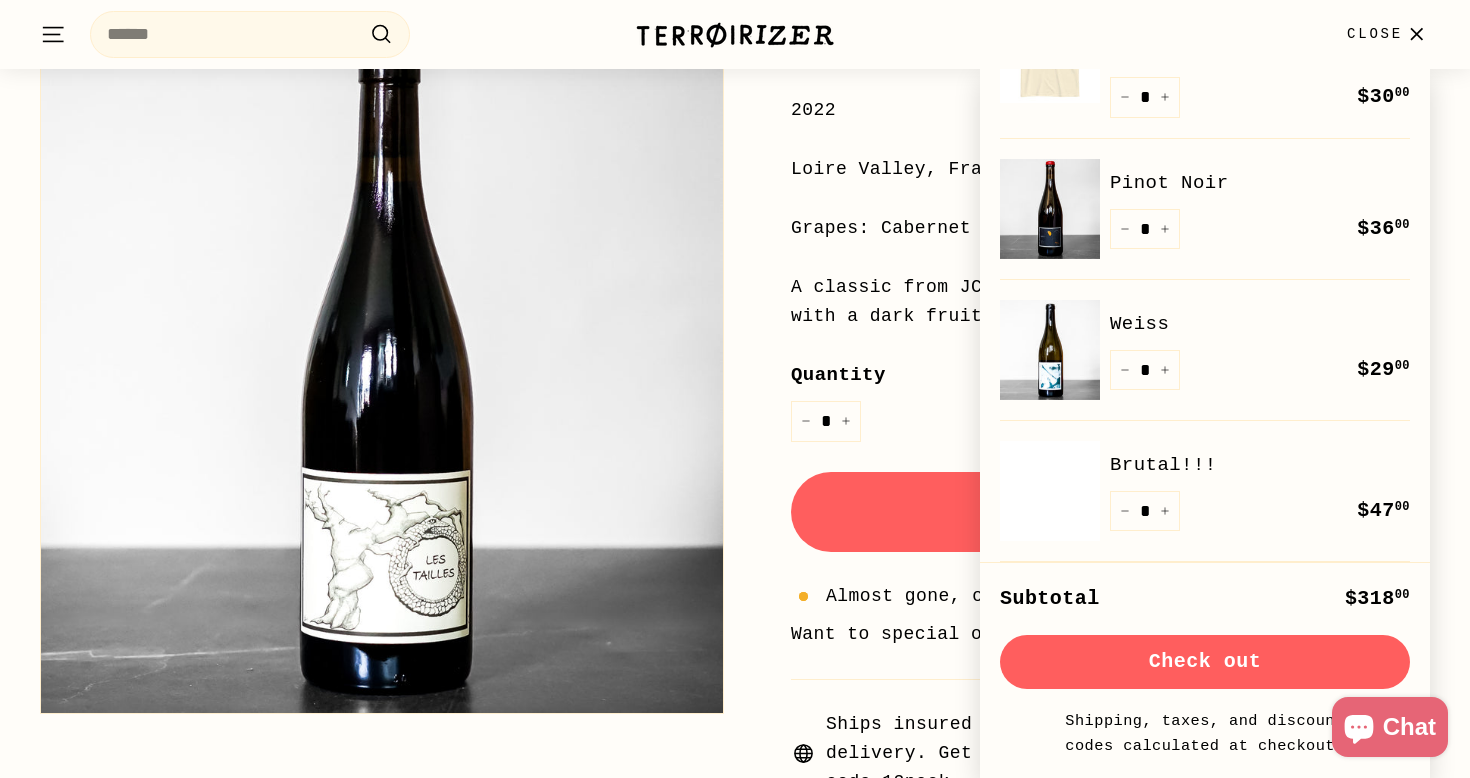 click on "Weiss" at bounding box center (1260, 324) 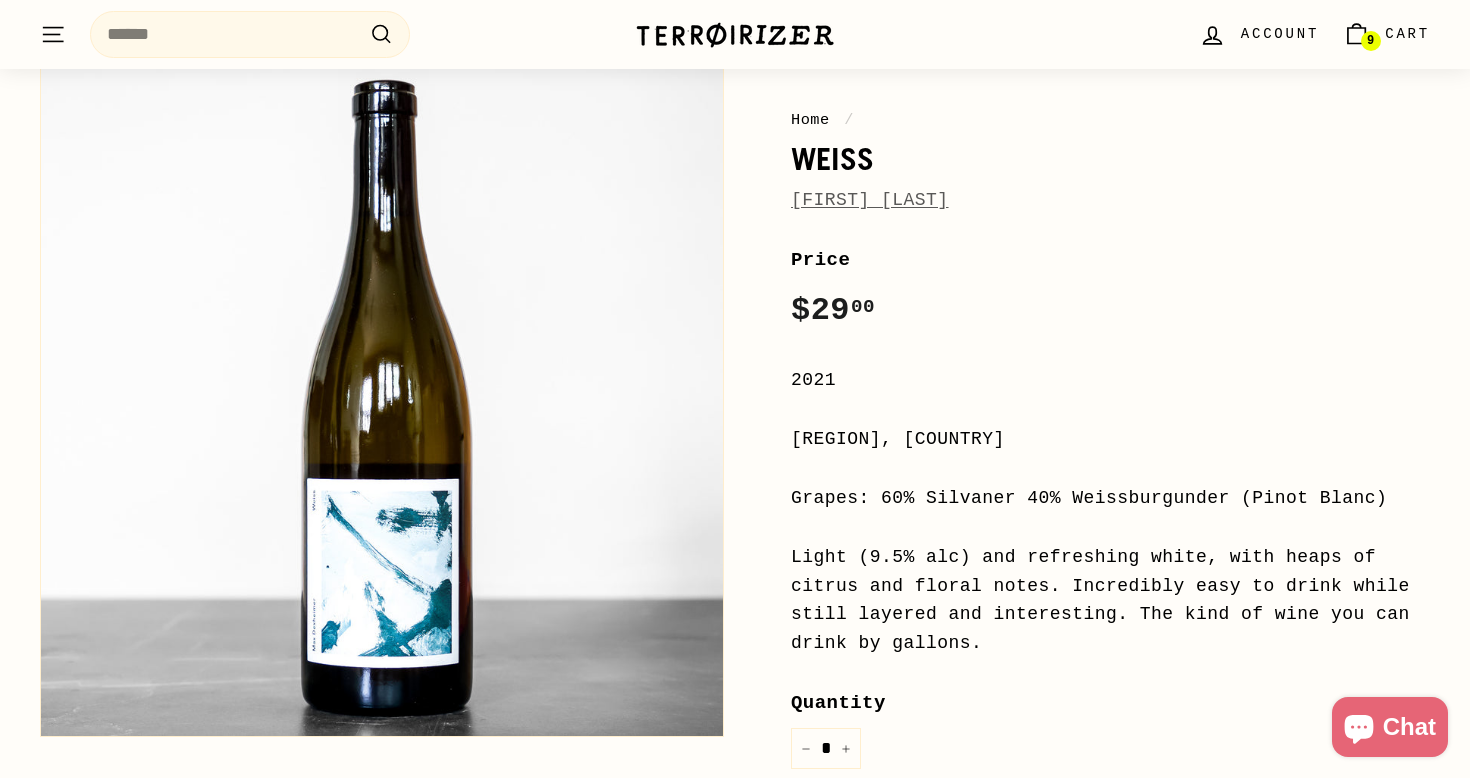 scroll, scrollTop: 156, scrollLeft: 0, axis: vertical 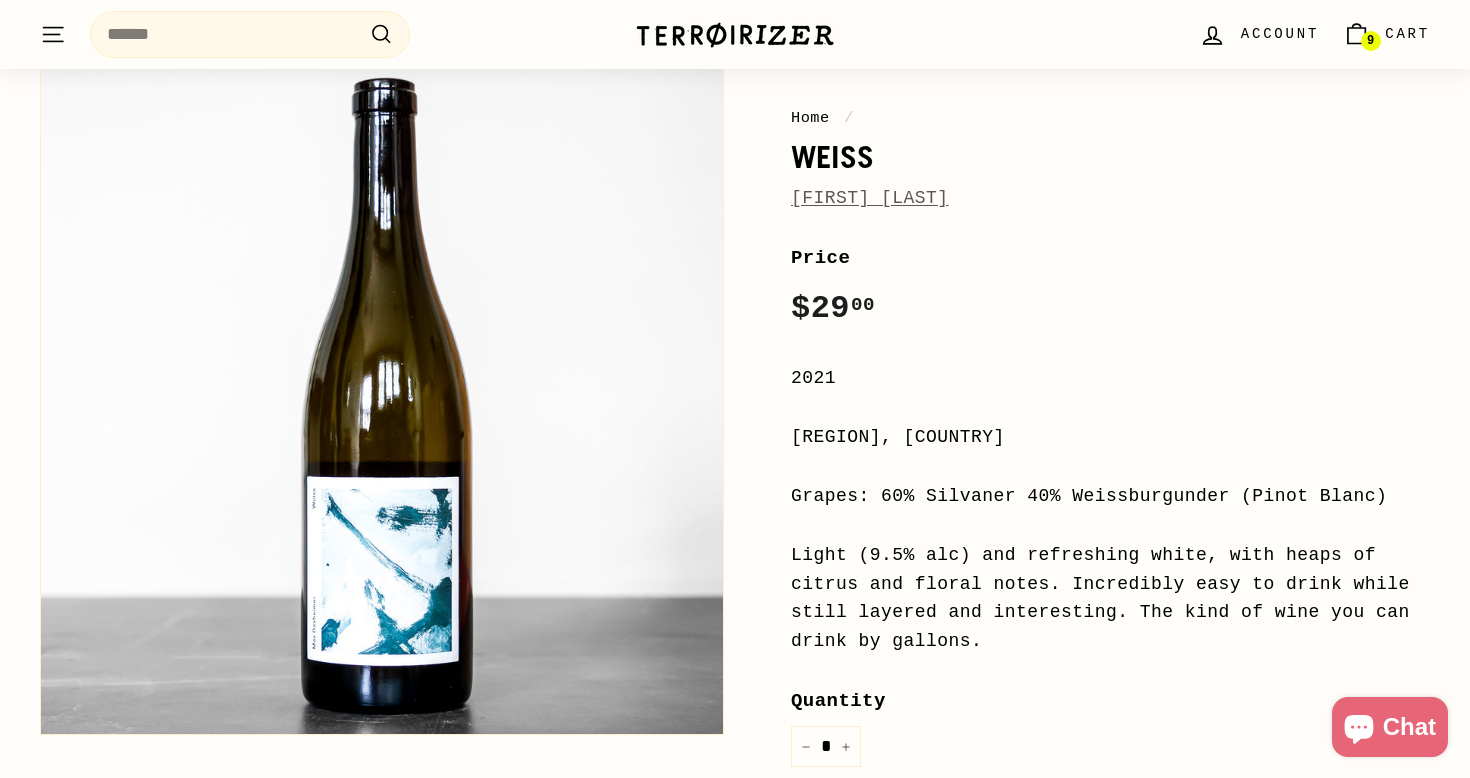click on "[FIRST] [LAST]" at bounding box center (870, 198) 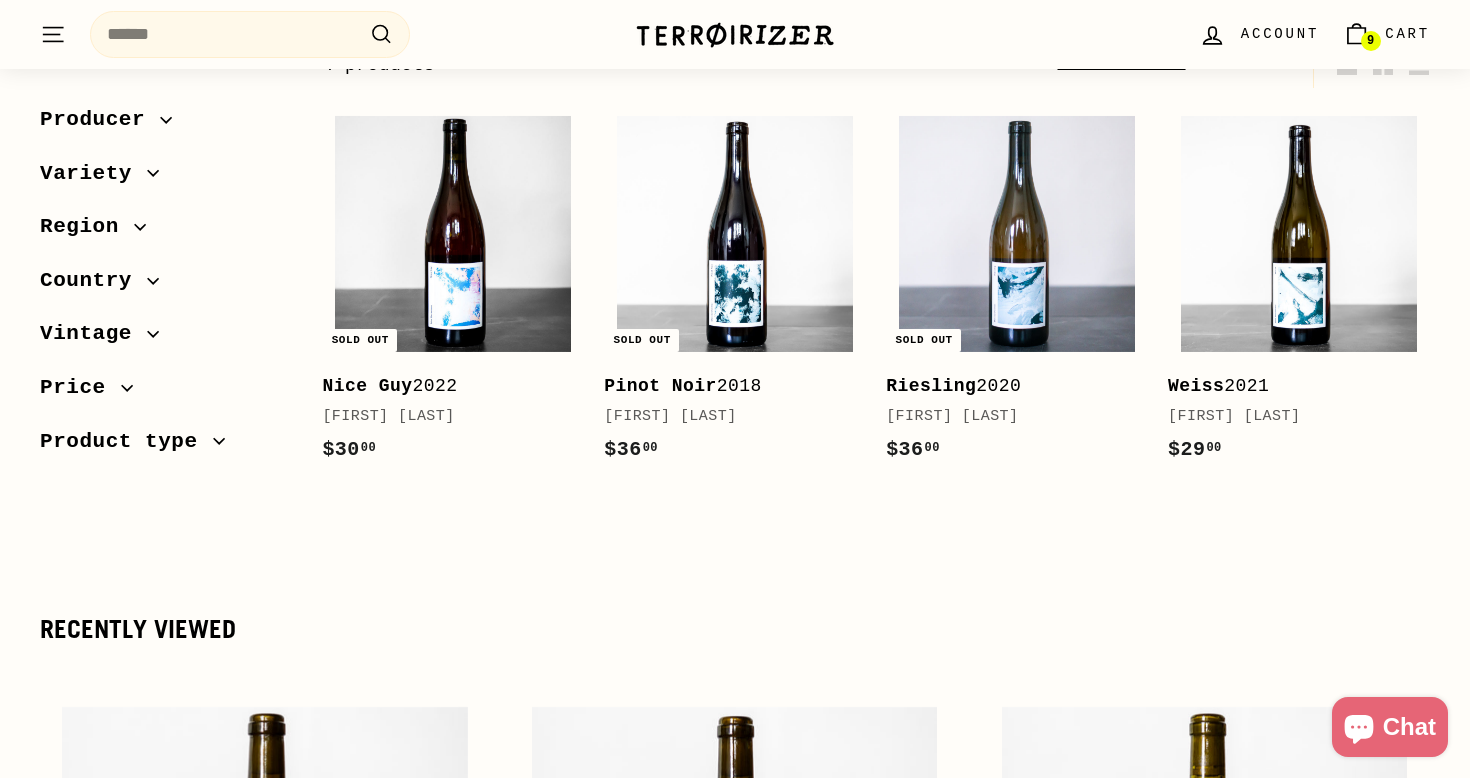 scroll, scrollTop: 275, scrollLeft: 0, axis: vertical 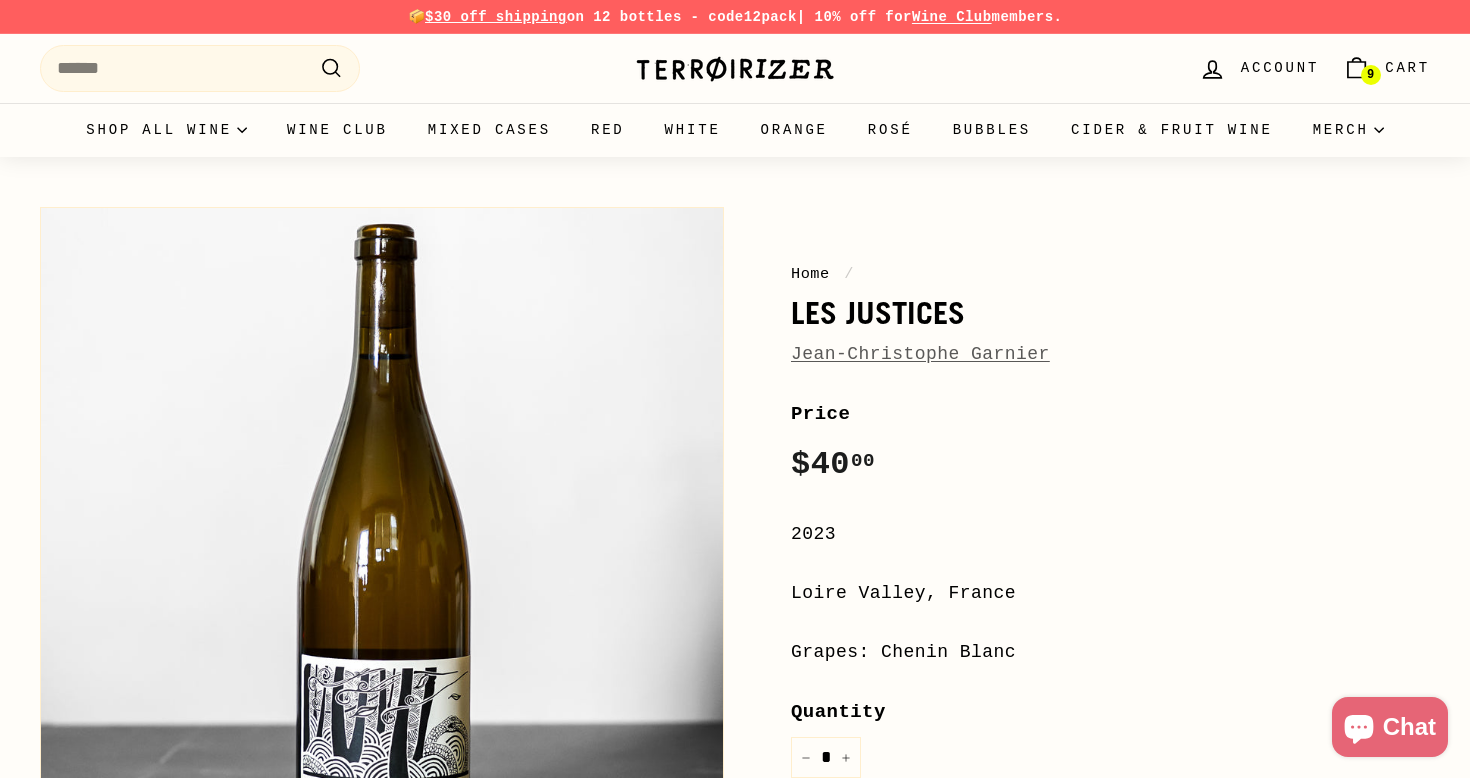 click on "Cart" at bounding box center [1407, 68] 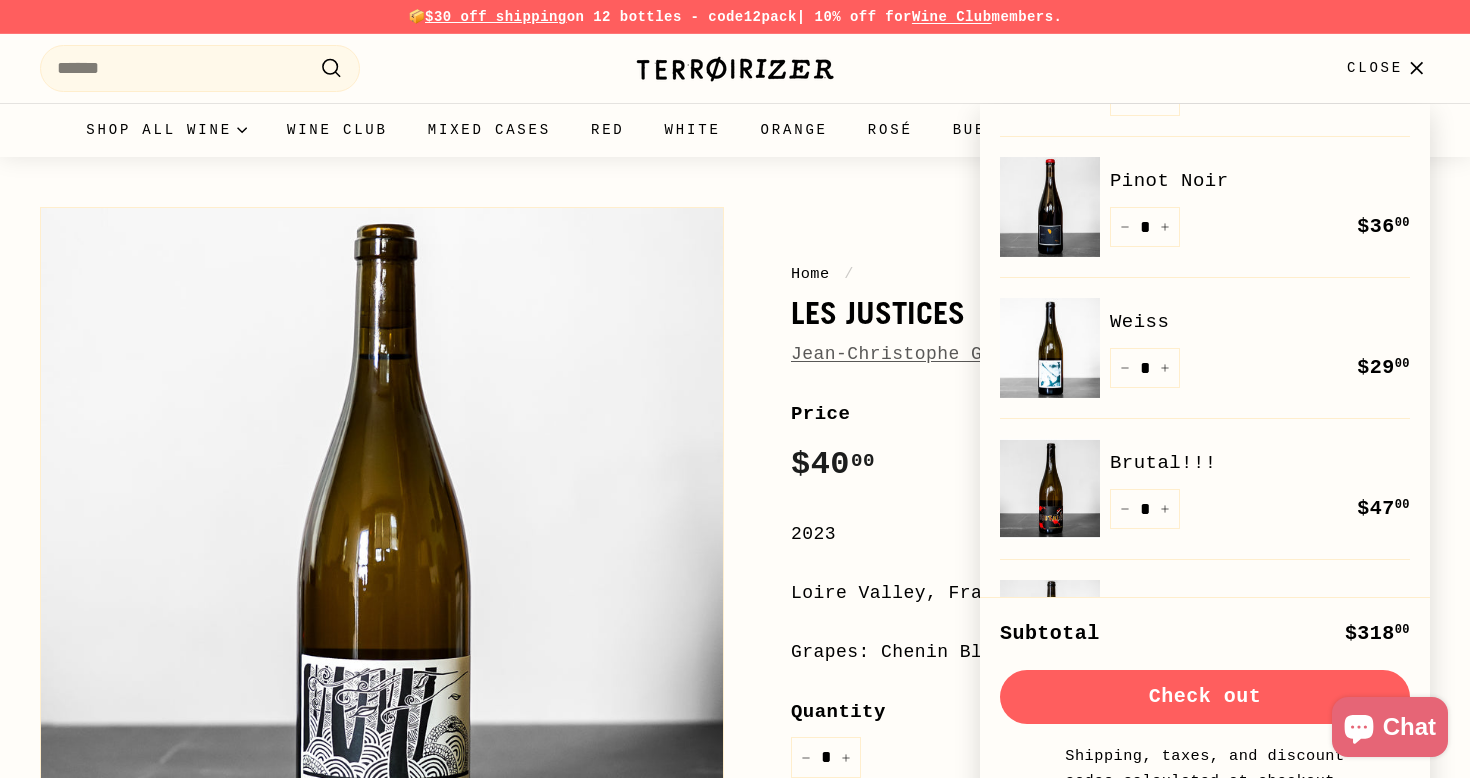 scroll, scrollTop: 345, scrollLeft: 0, axis: vertical 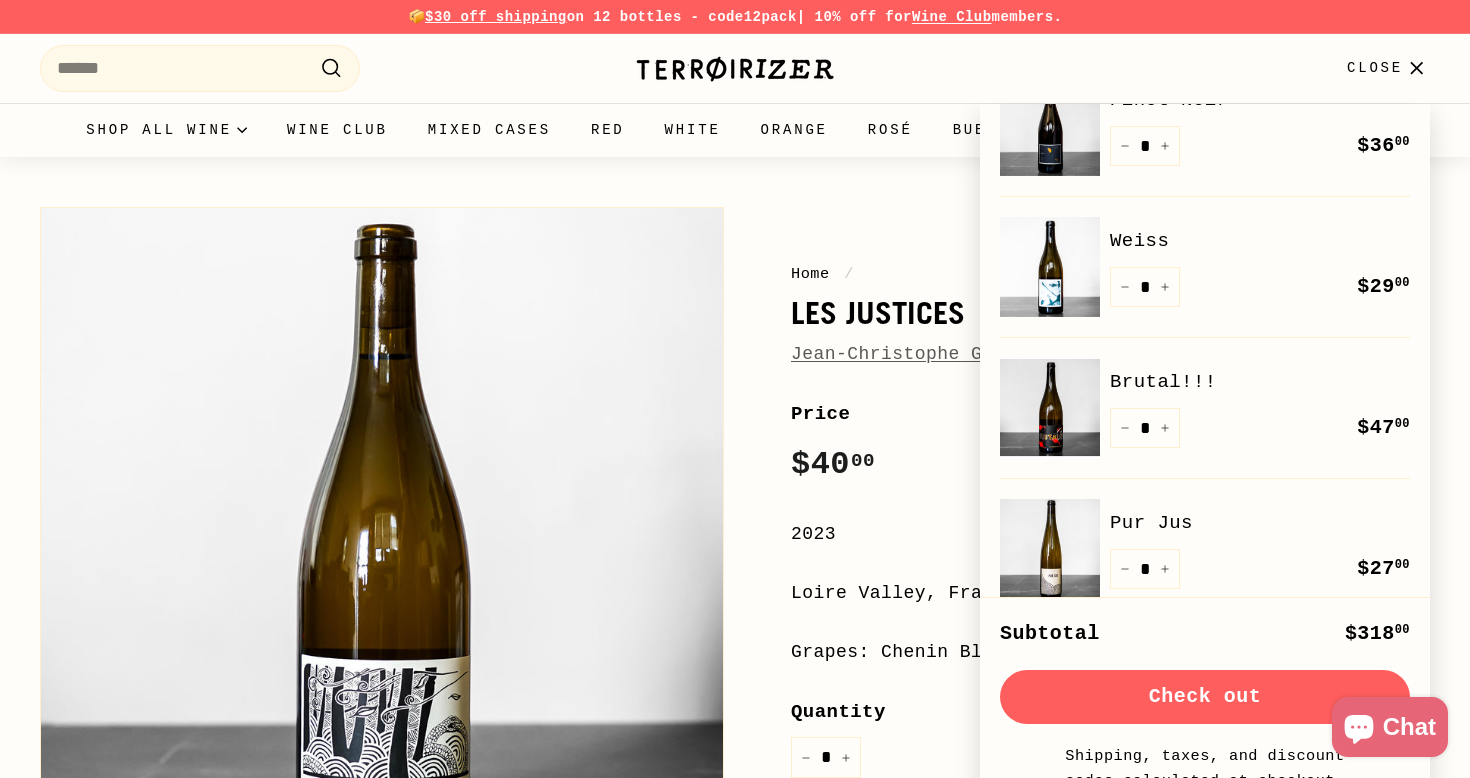click on "Brutal!!!" at bounding box center (1260, 382) 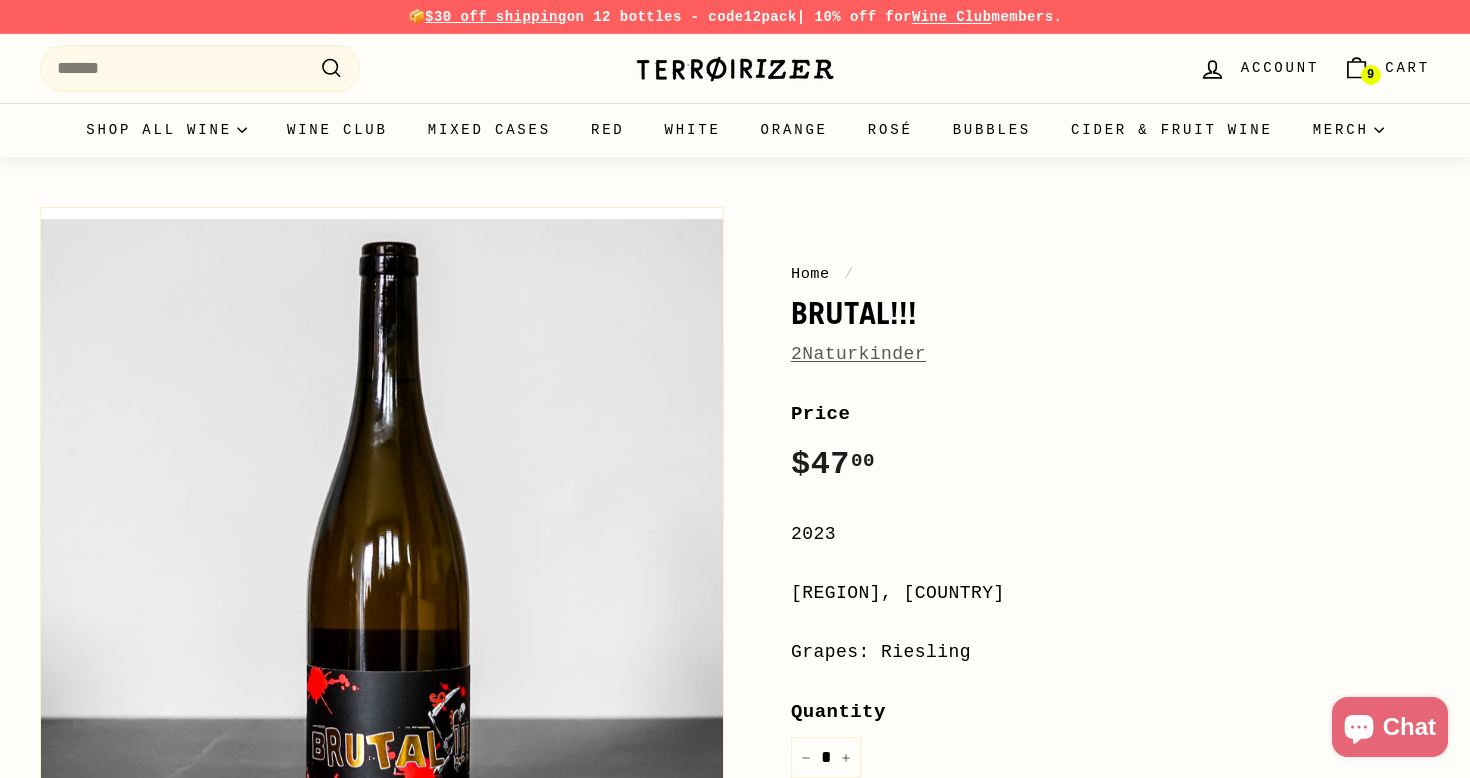 scroll, scrollTop: 0, scrollLeft: 0, axis: both 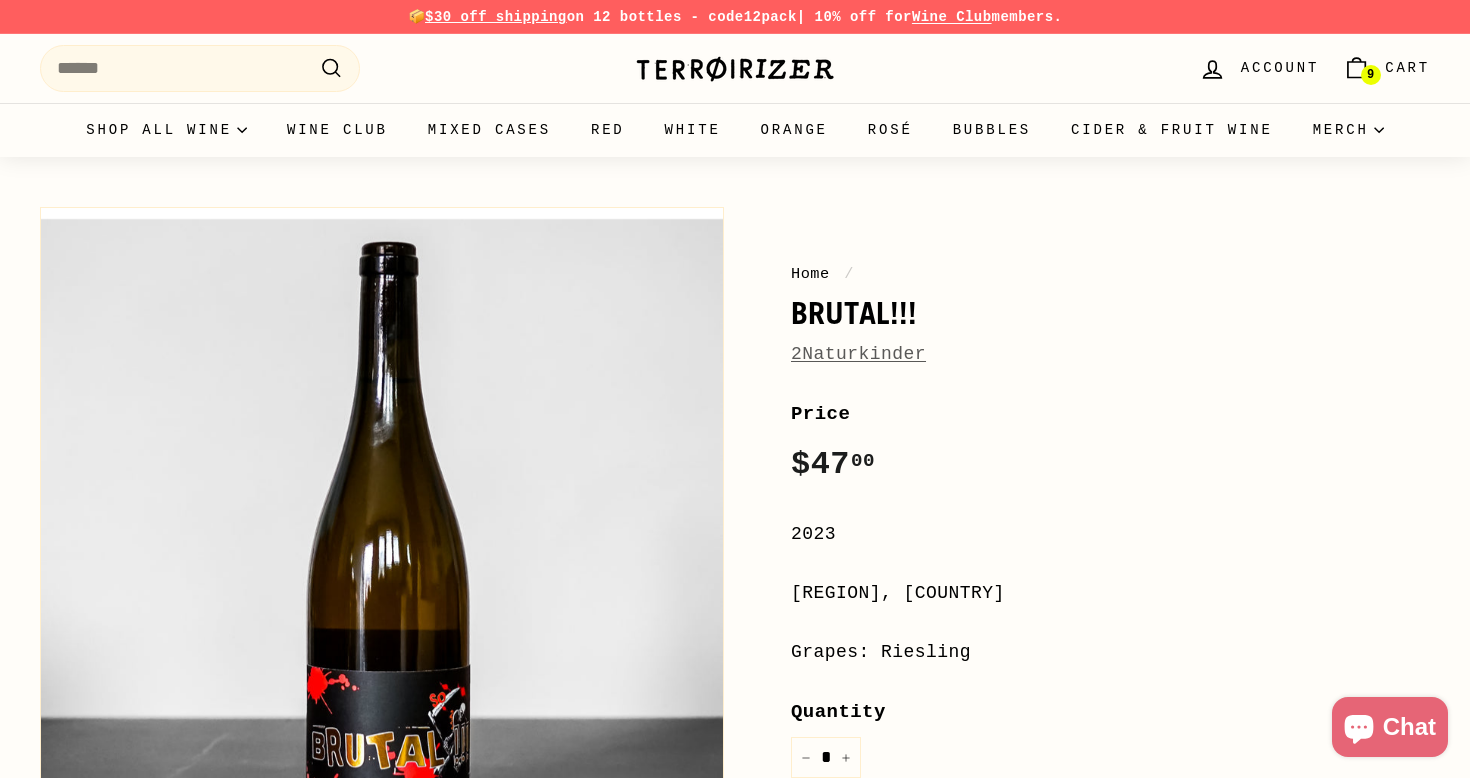 click on "2Naturkinder" at bounding box center [858, 354] 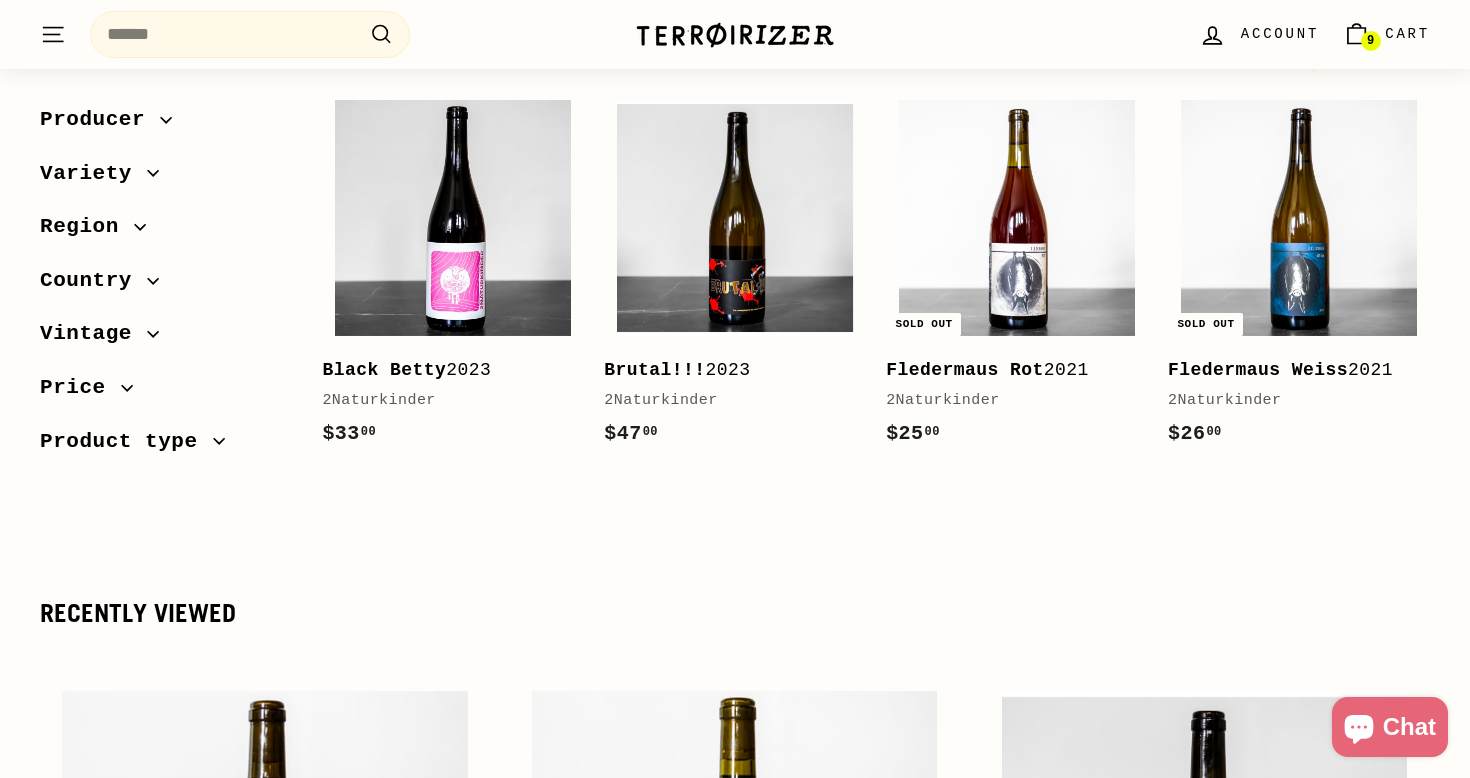 scroll, scrollTop: 290, scrollLeft: 0, axis: vertical 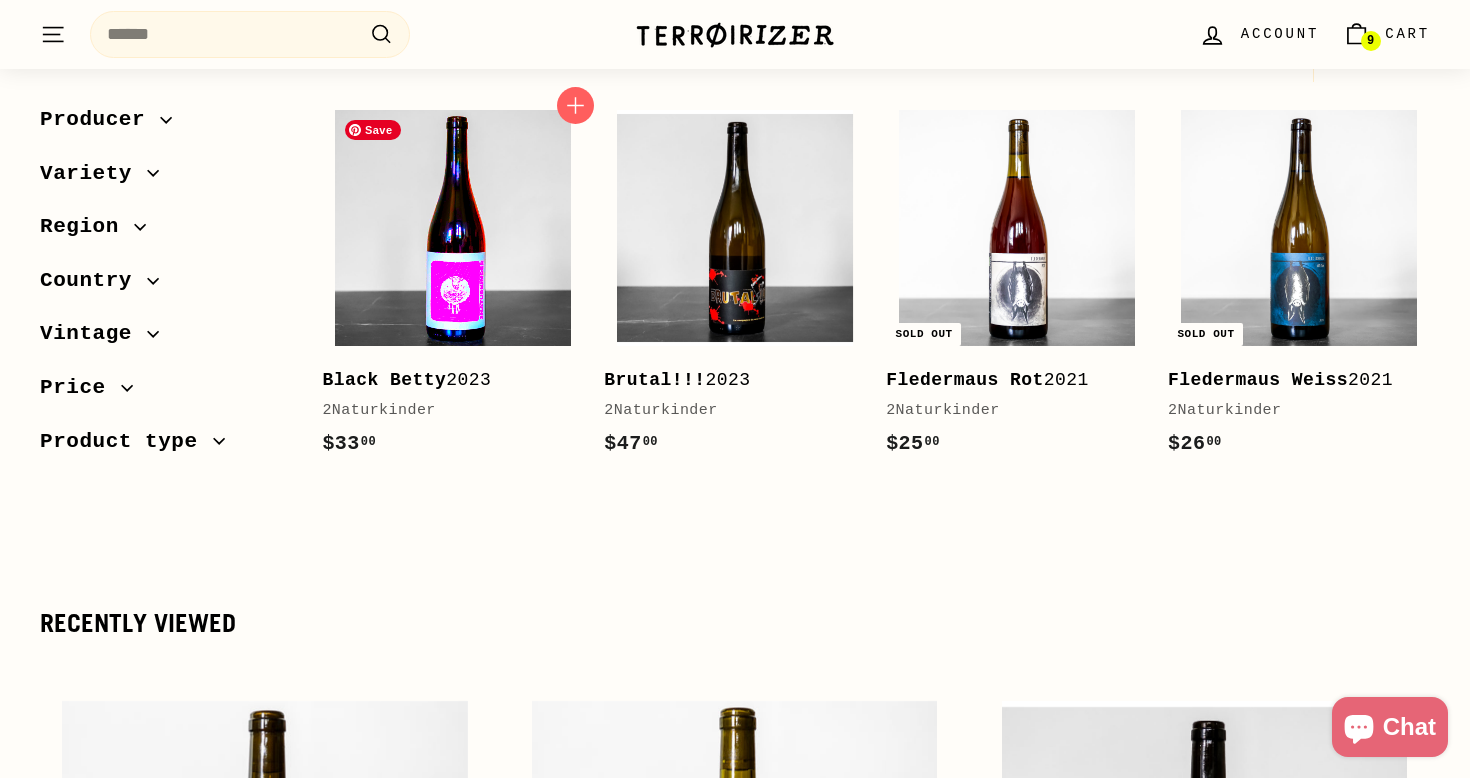 click at bounding box center [453, 228] 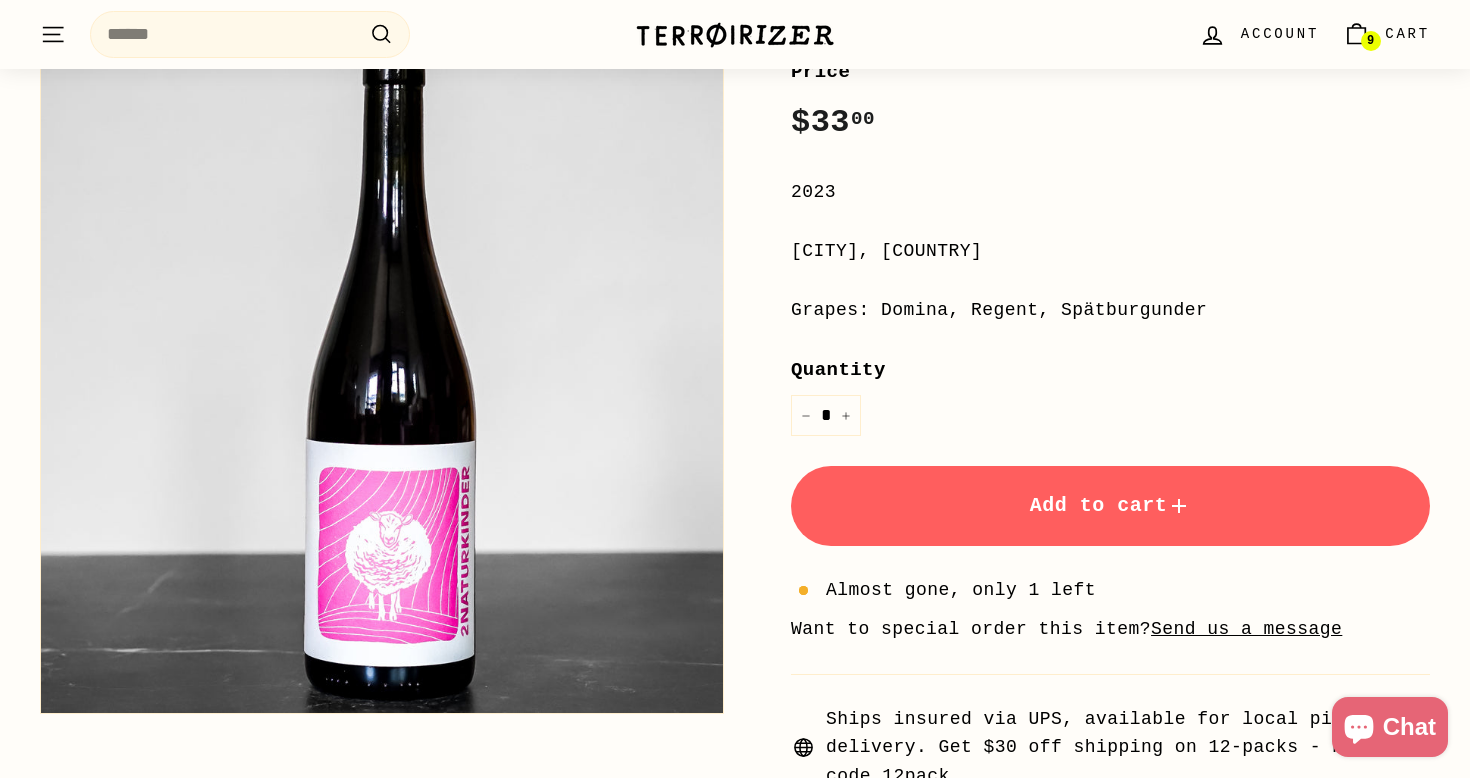 scroll, scrollTop: 344, scrollLeft: 0, axis: vertical 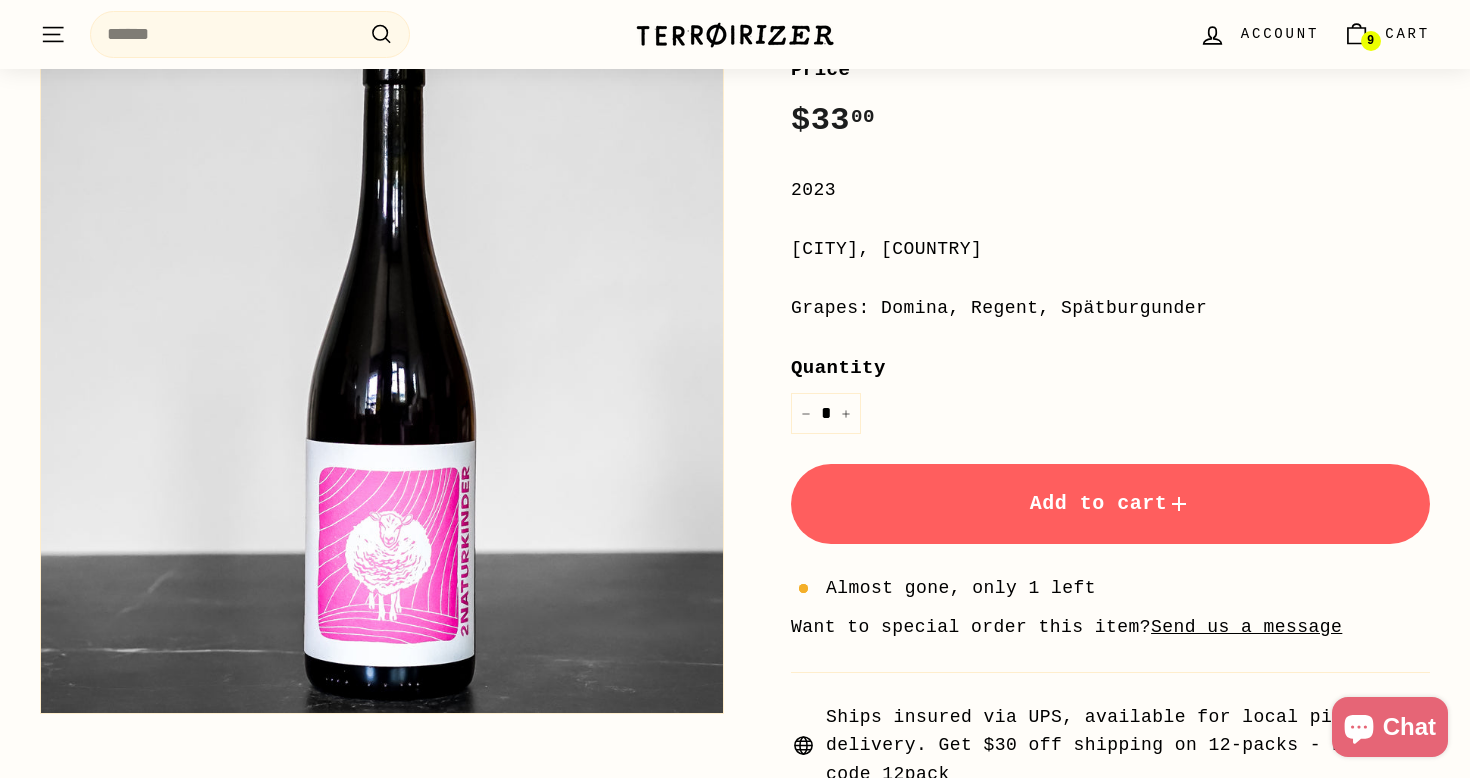 click on "Add to cart" at bounding box center (1110, 504) 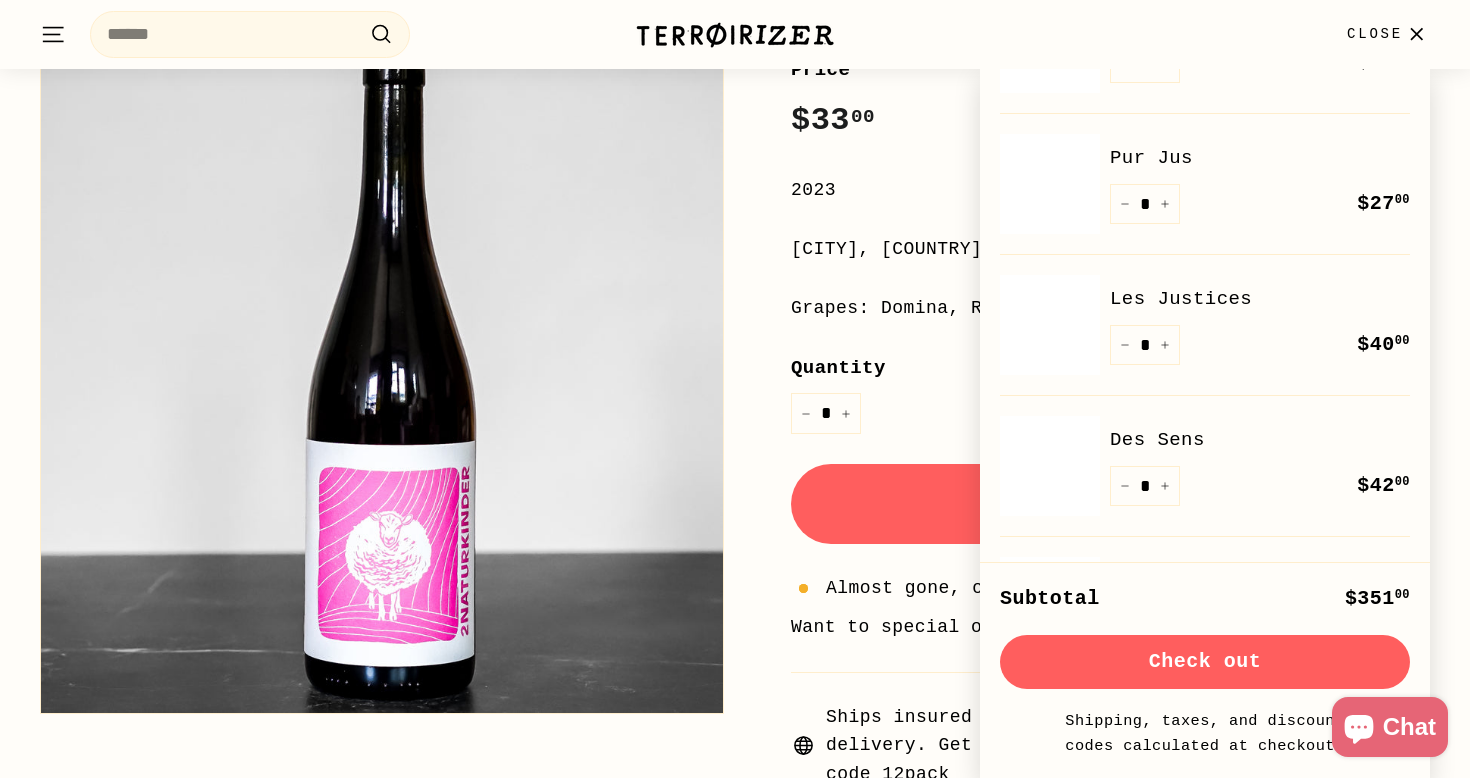 scroll, scrollTop: 803, scrollLeft: 0, axis: vertical 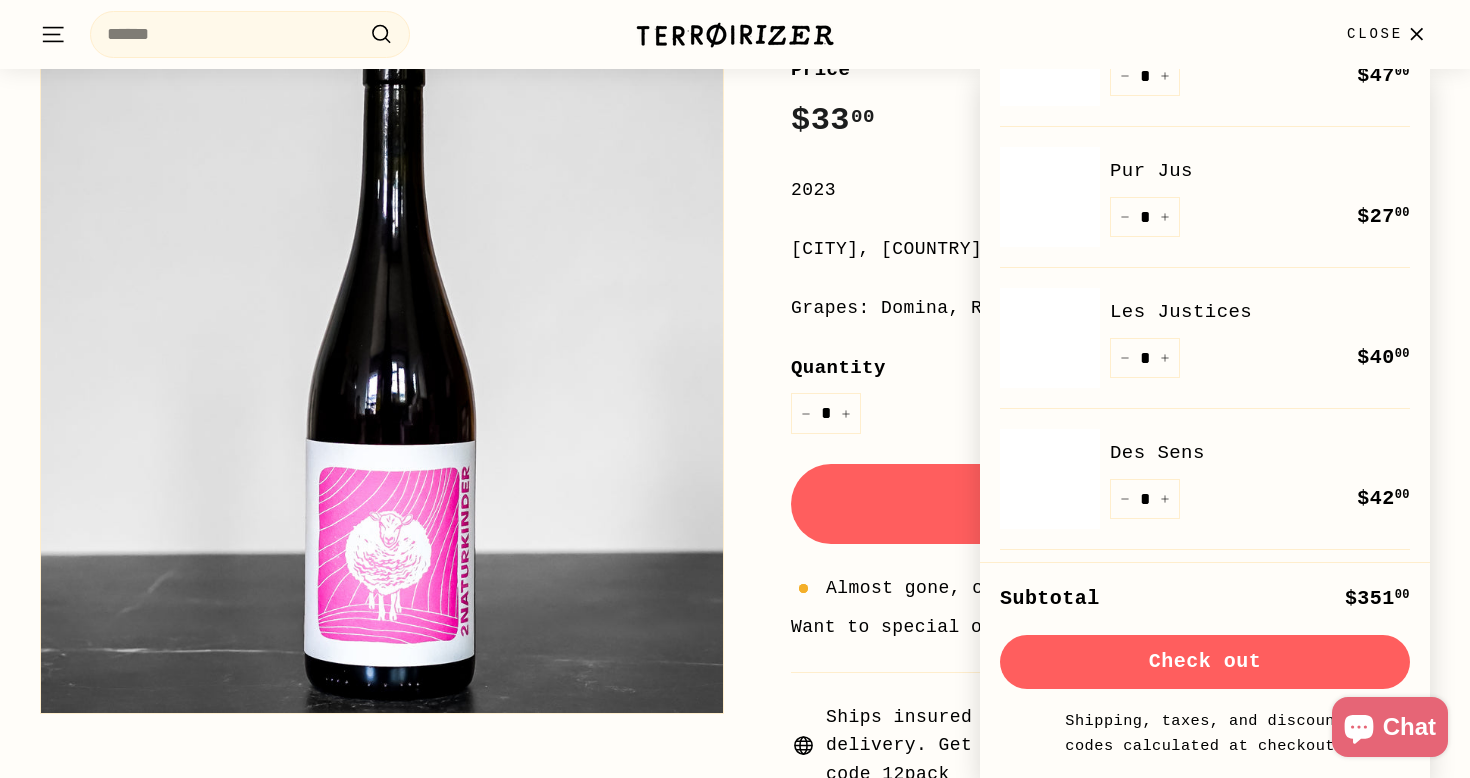 click on "Pur Jus" at bounding box center [1260, 171] 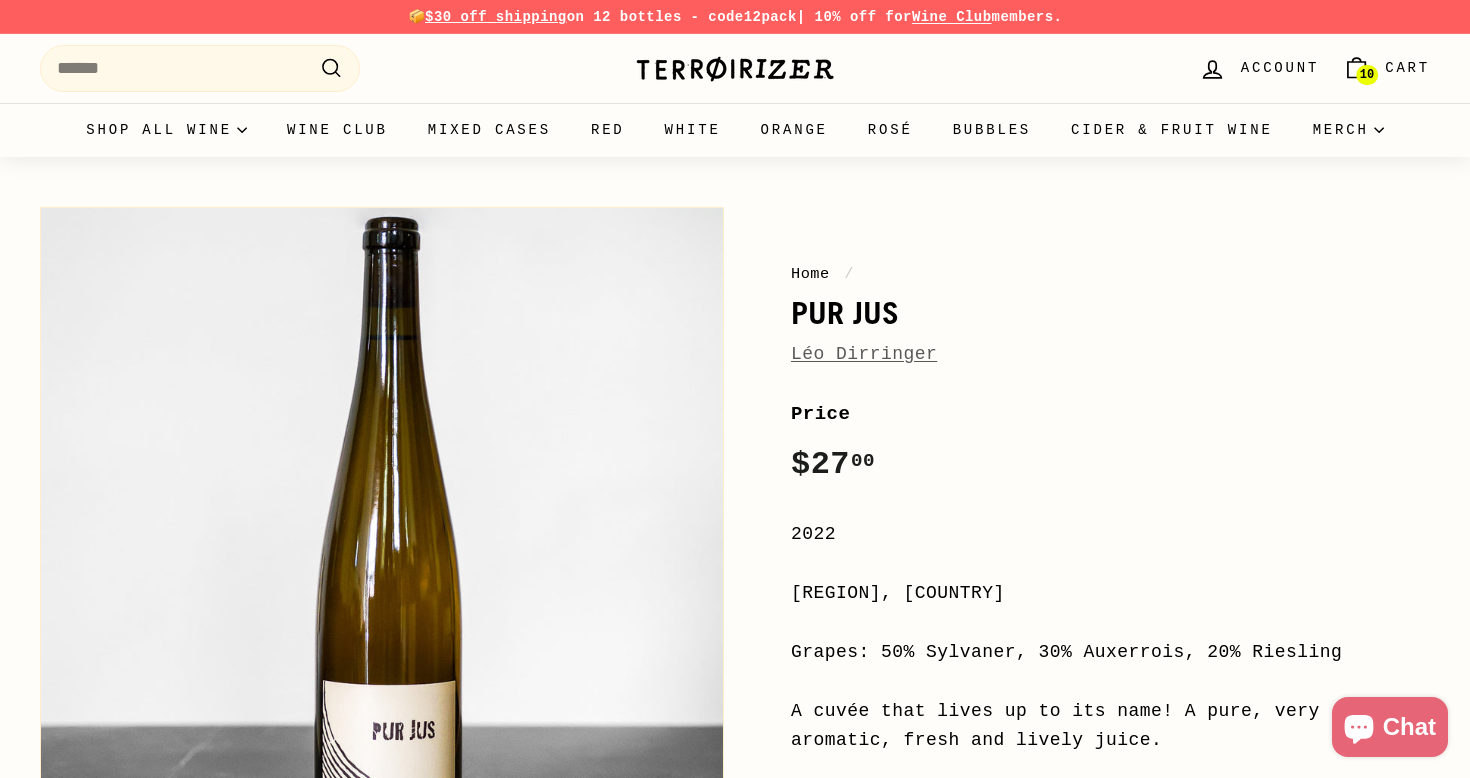 scroll, scrollTop: 0, scrollLeft: 0, axis: both 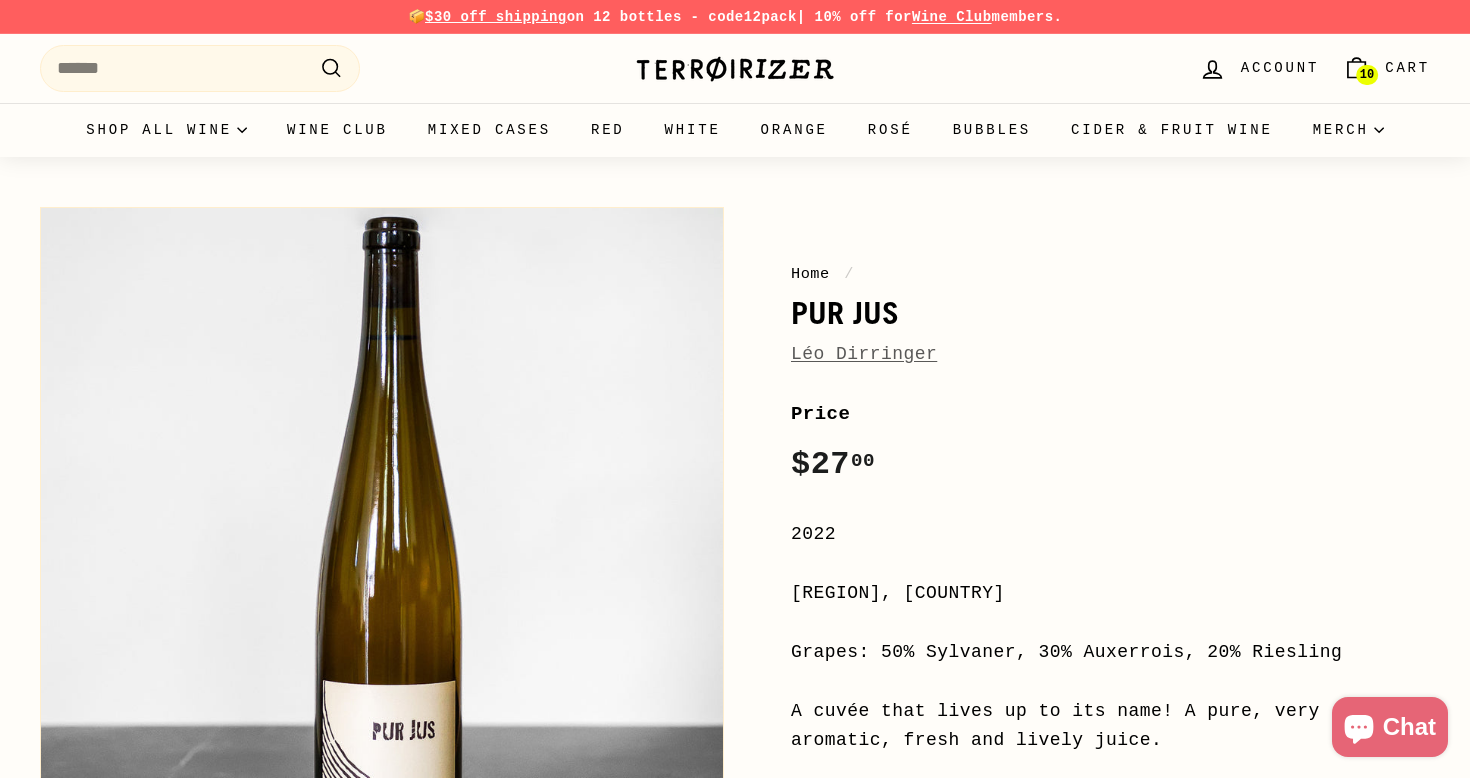 click on "Léo Dirringer" at bounding box center (864, 354) 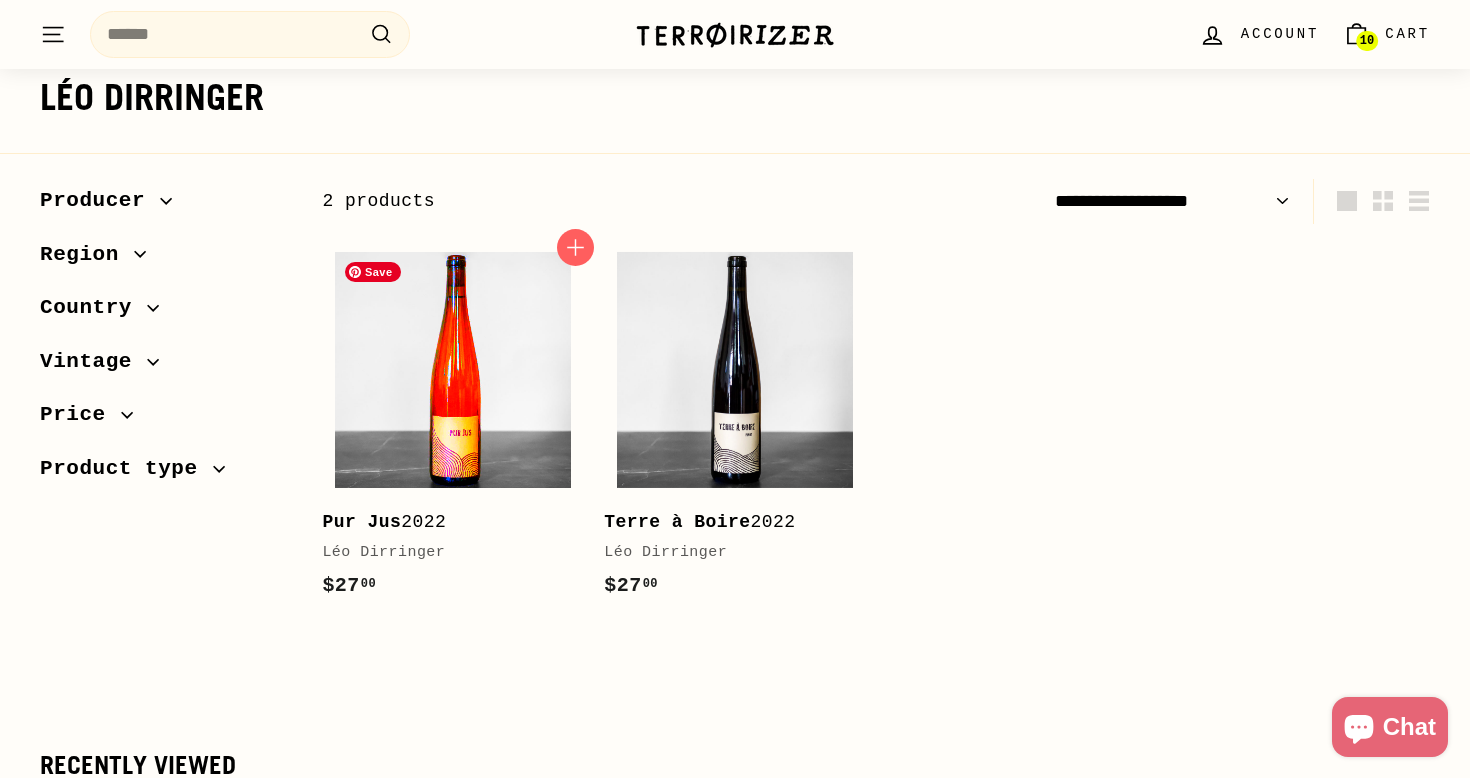 scroll, scrollTop: 0, scrollLeft: 0, axis: both 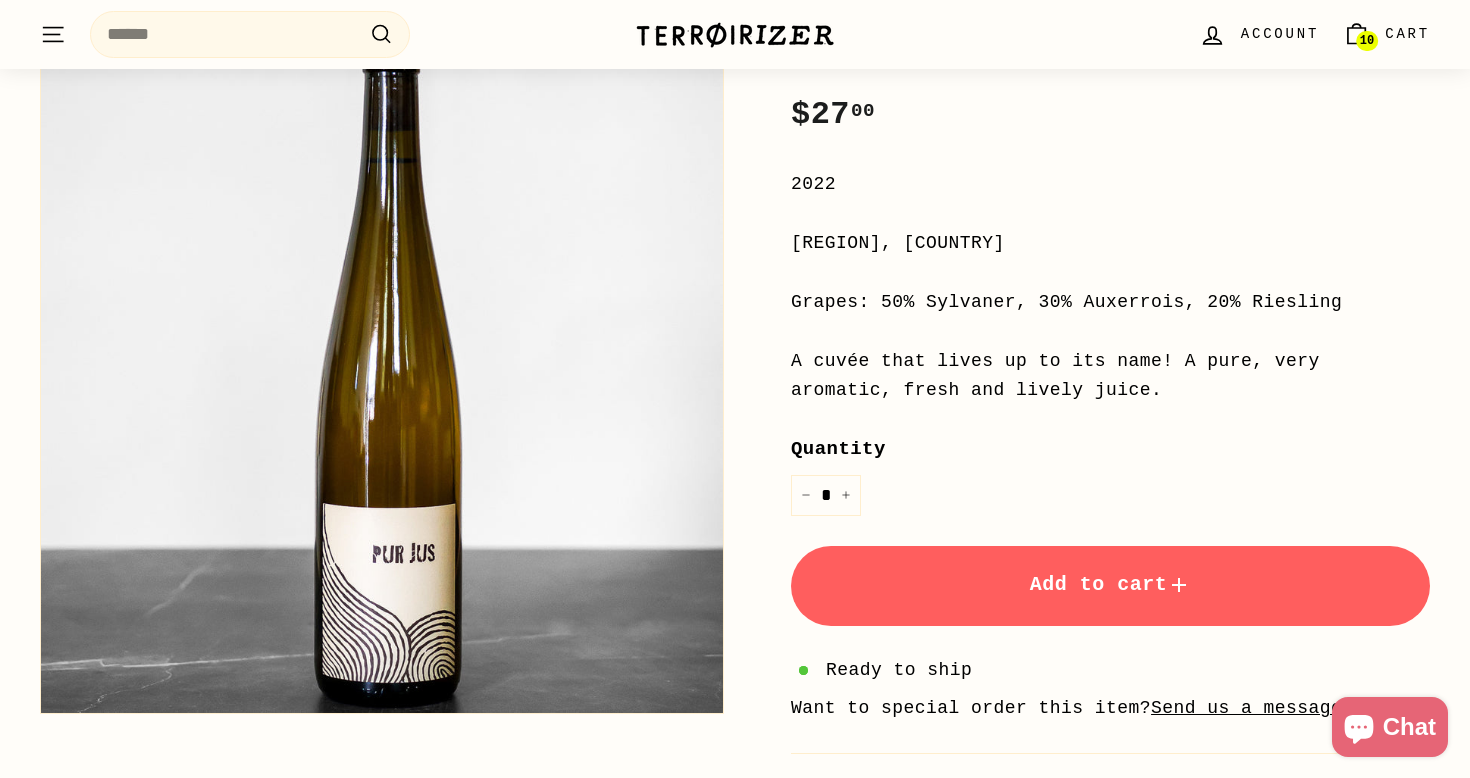 click on "Cart" at bounding box center (1407, 34) 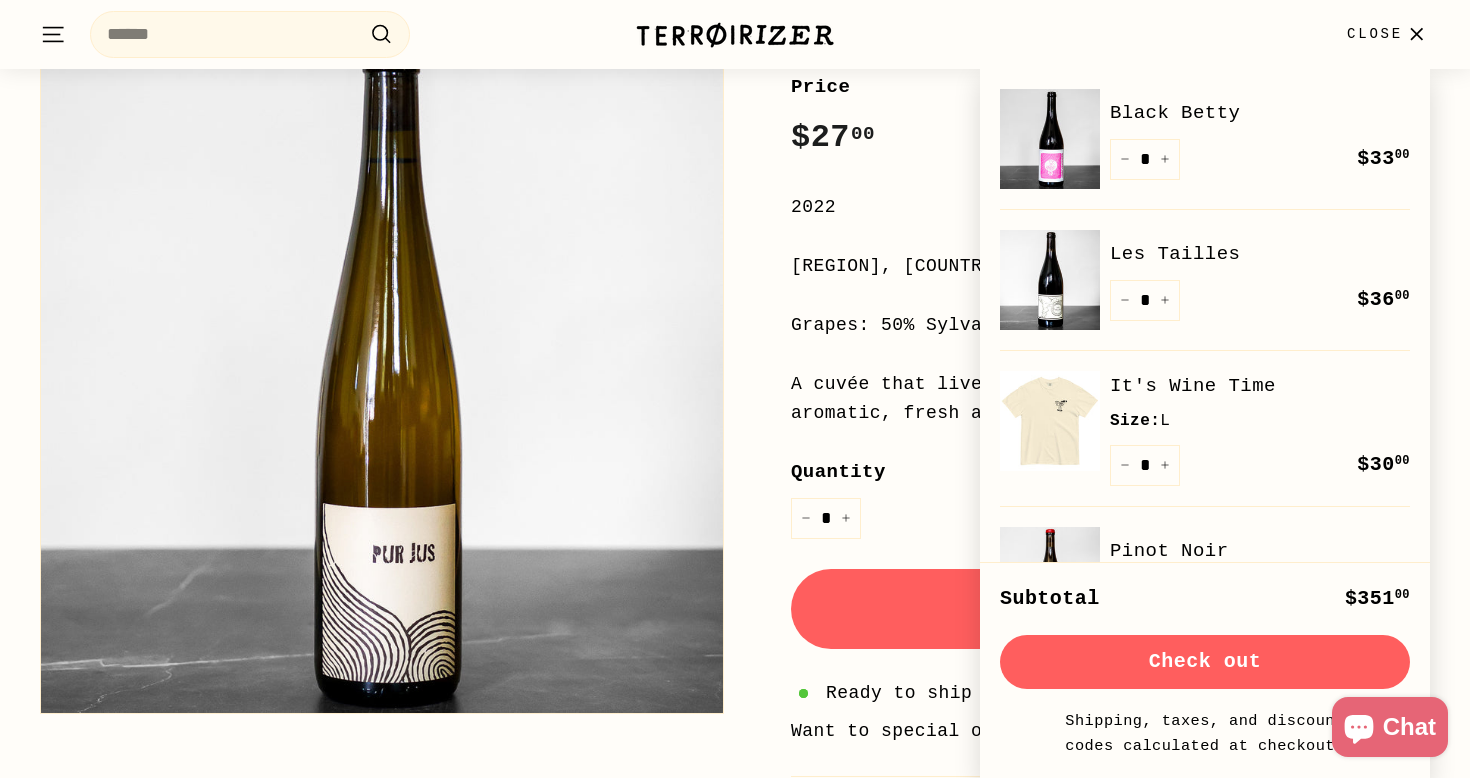 scroll, scrollTop: 310, scrollLeft: 0, axis: vertical 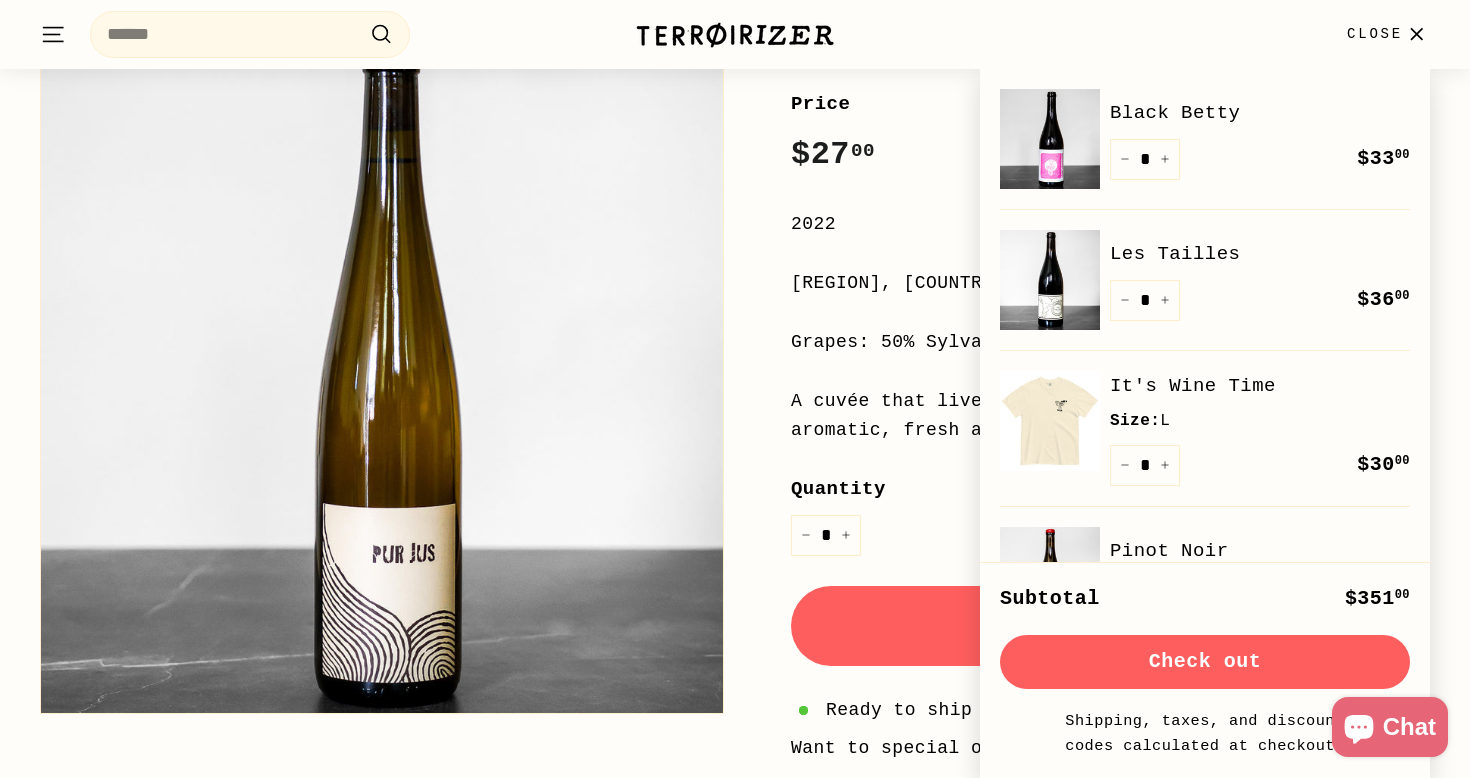 click on "Black Betty" at bounding box center (1260, 113) 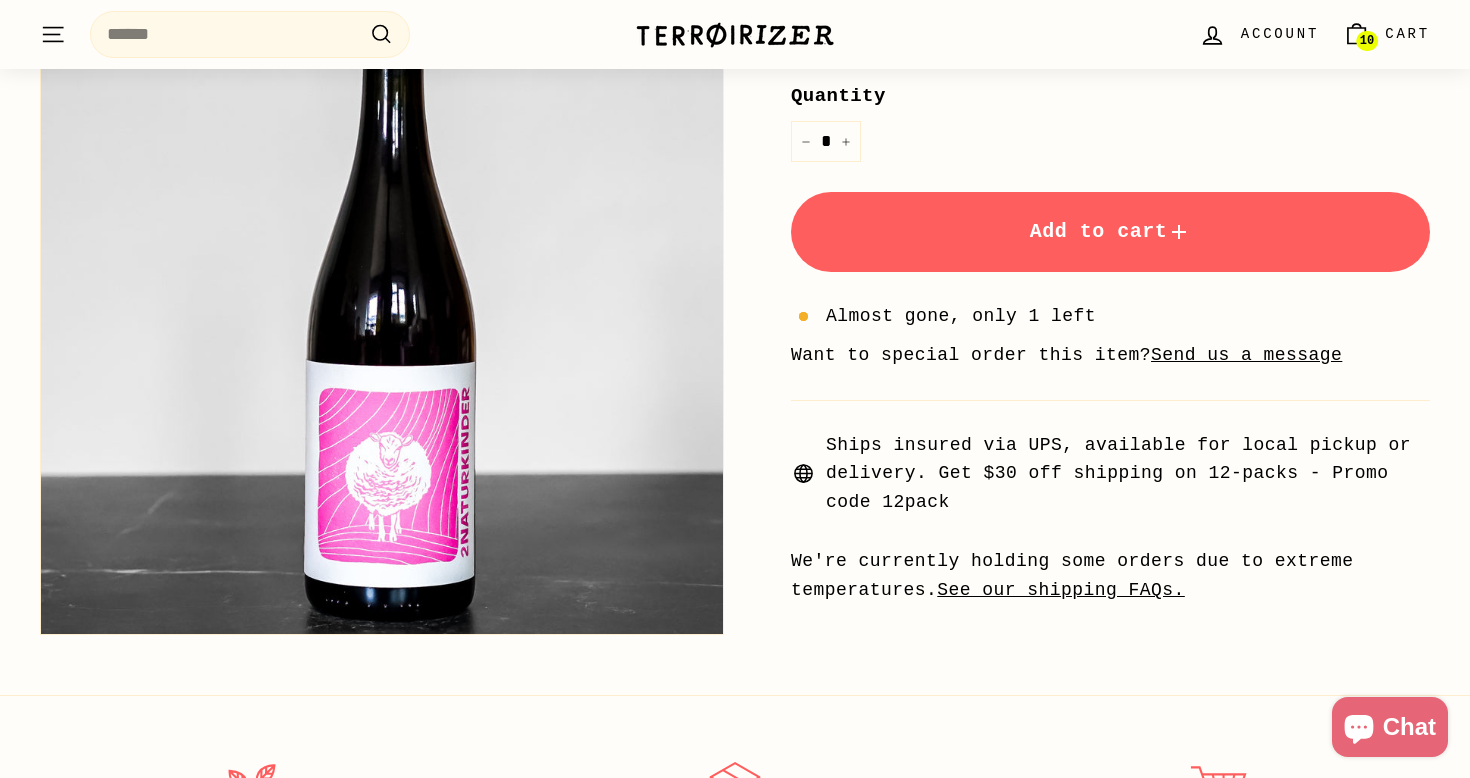 scroll, scrollTop: 379, scrollLeft: 0, axis: vertical 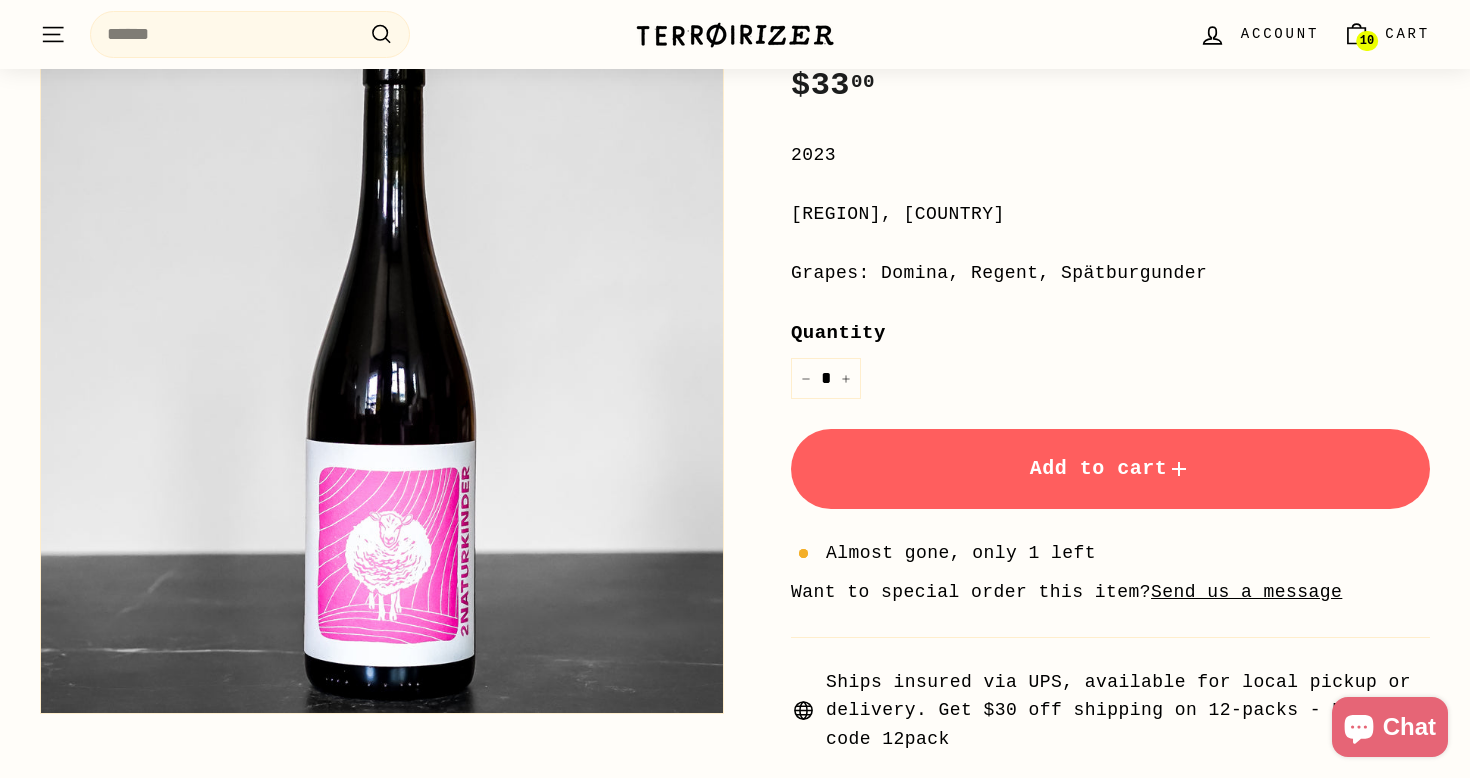click on "Cart" at bounding box center (1407, 34) 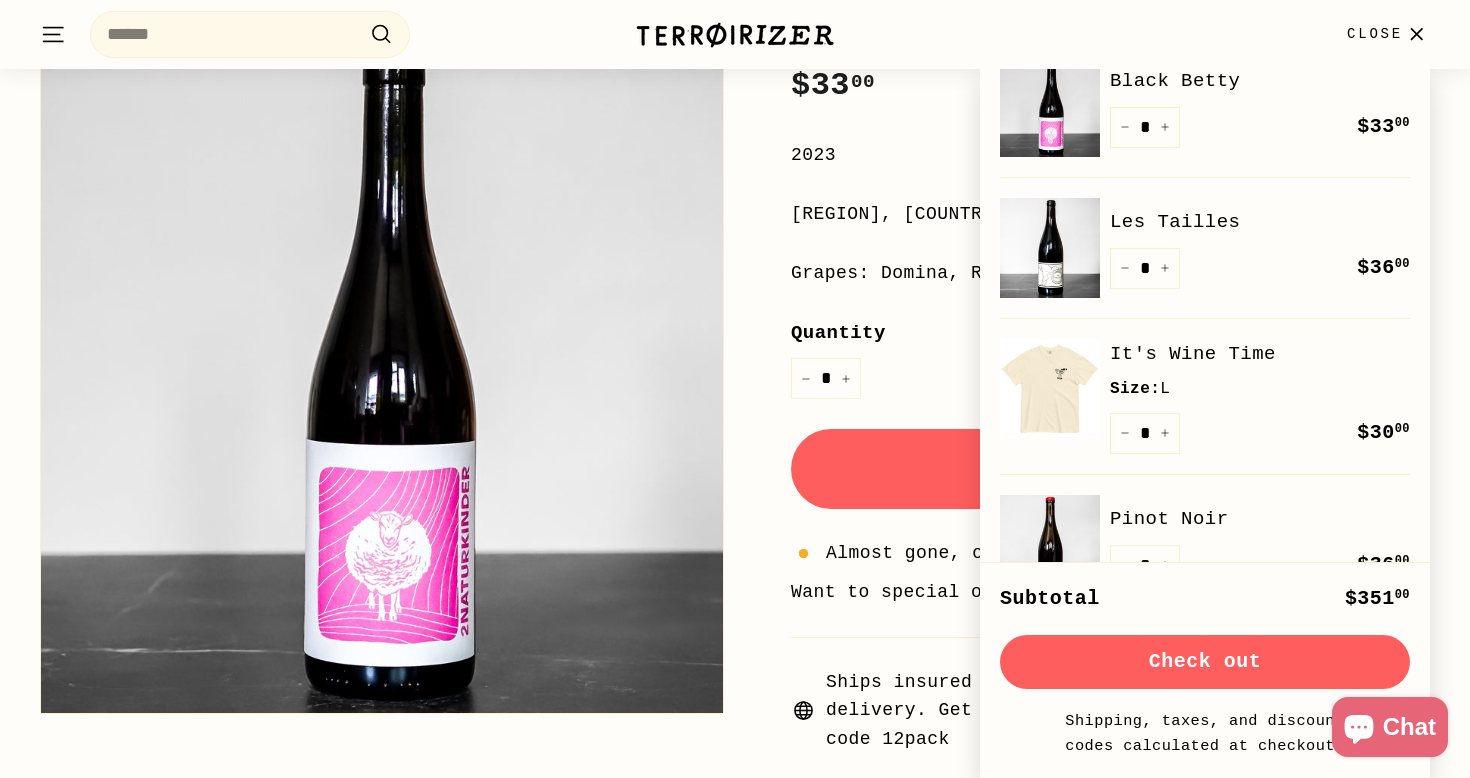 scroll, scrollTop: 235, scrollLeft: 0, axis: vertical 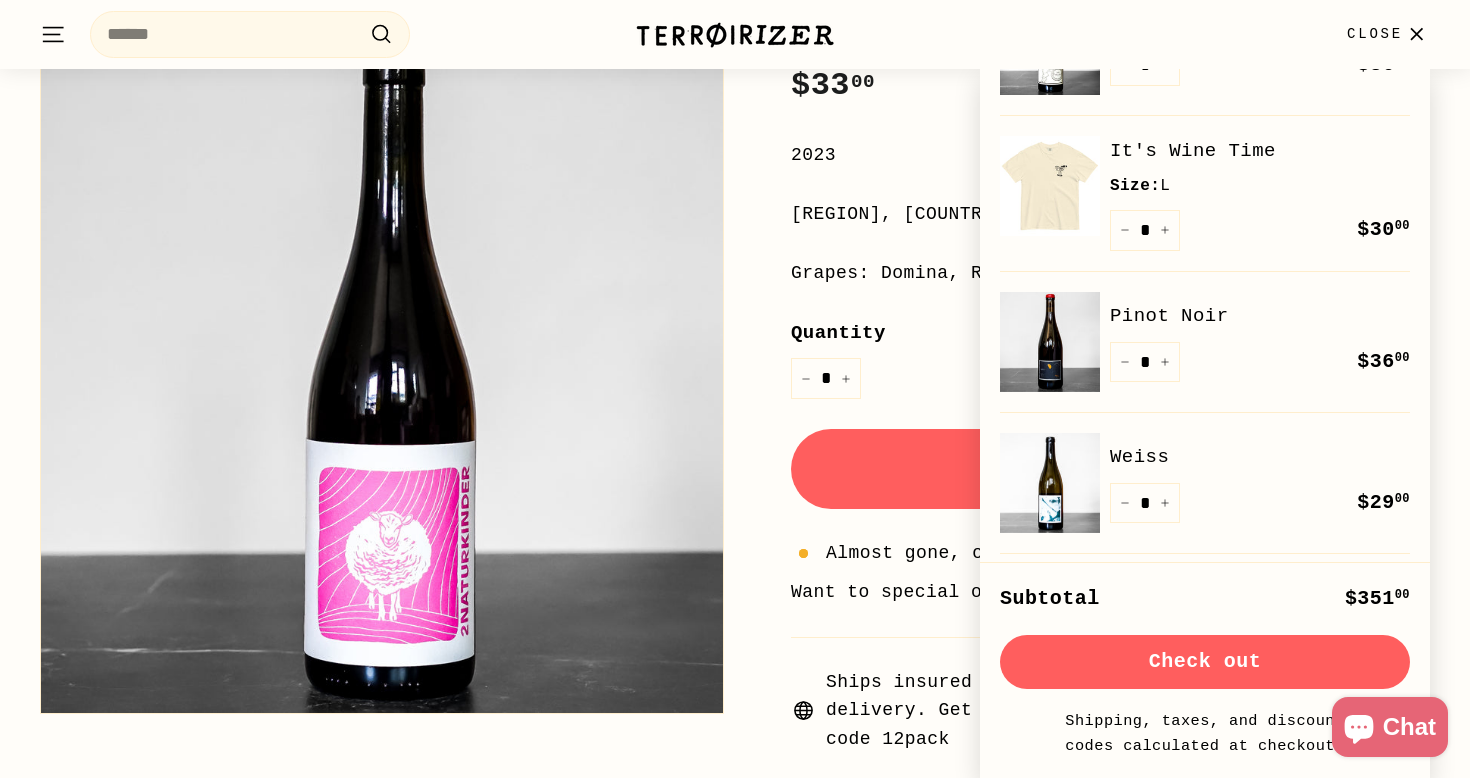 click at bounding box center [1050, 342] 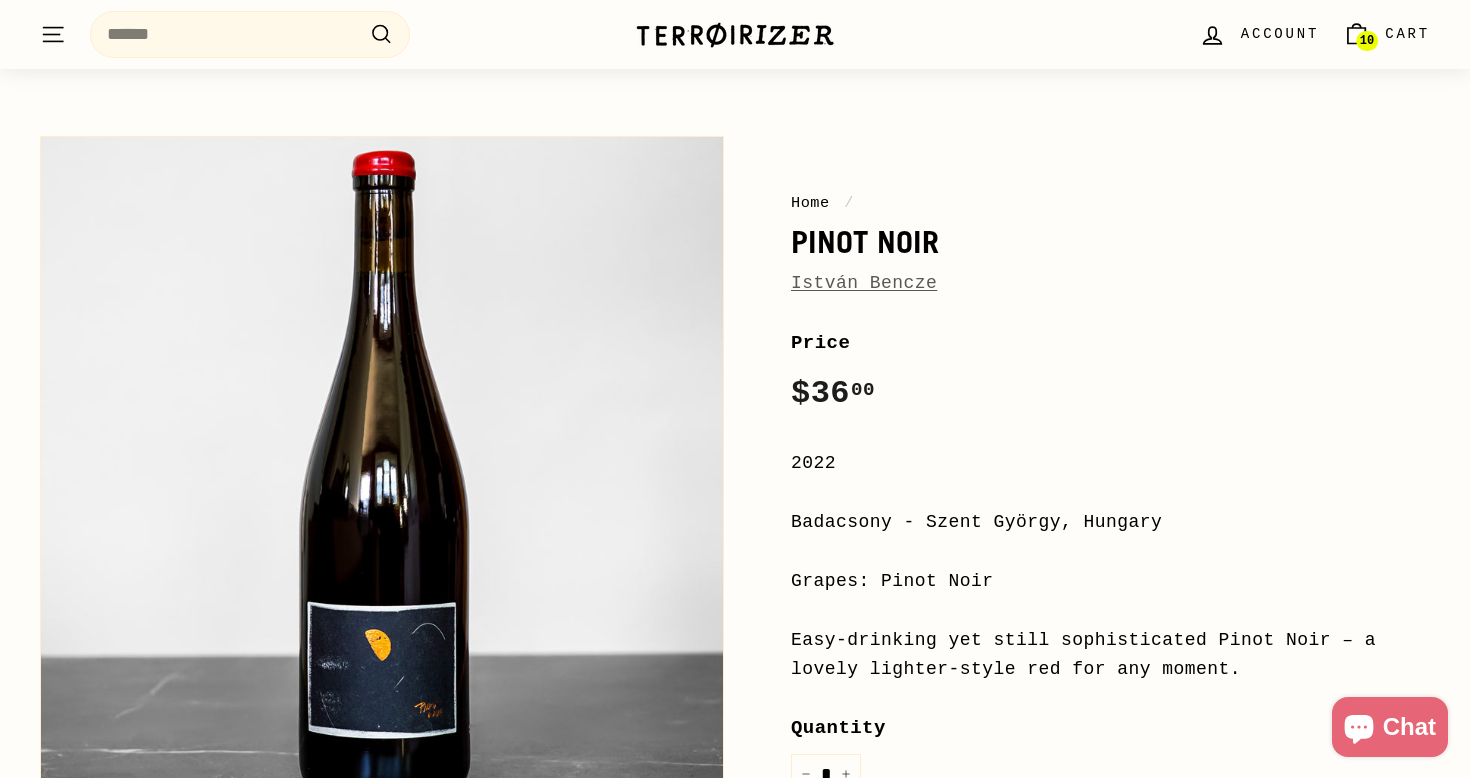 scroll, scrollTop: 87, scrollLeft: 0, axis: vertical 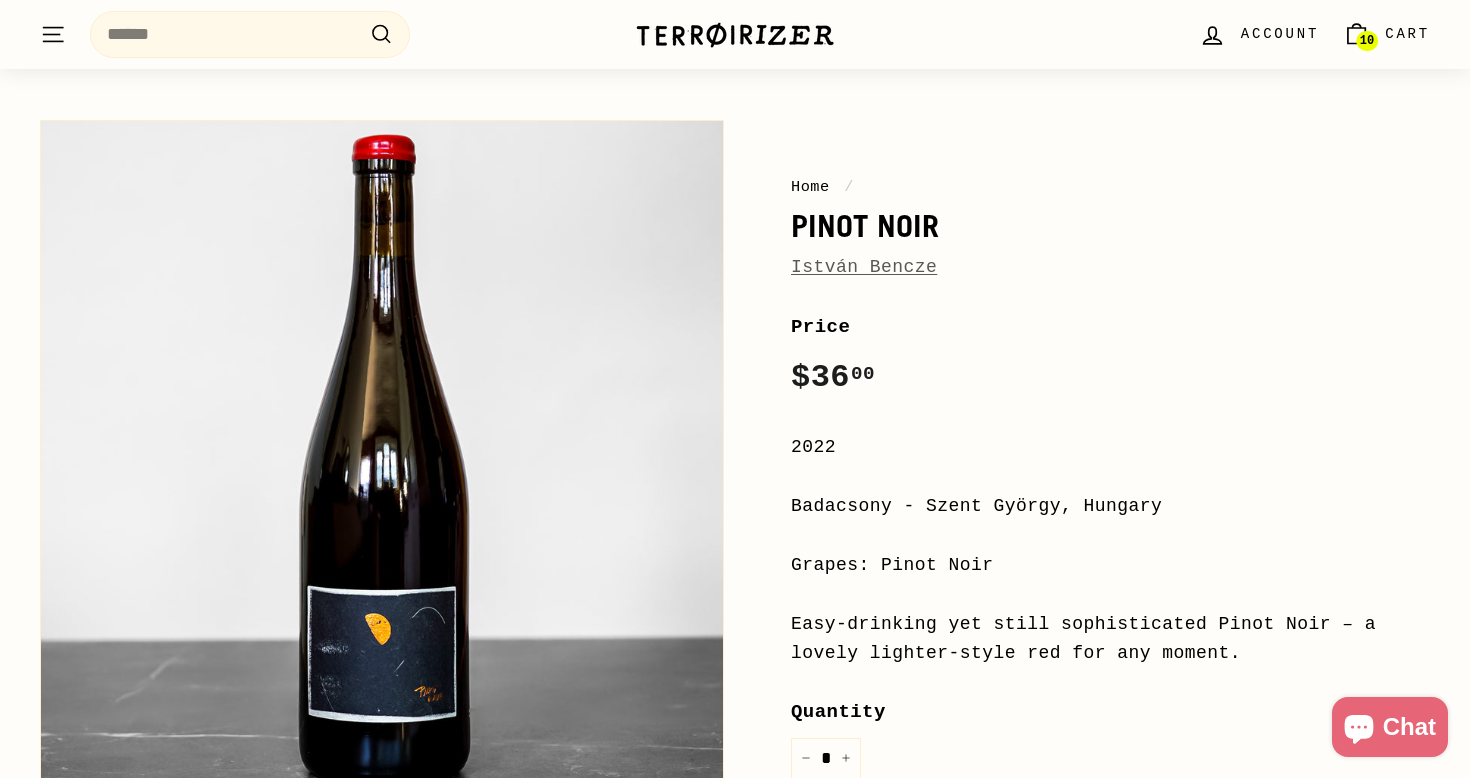 click on "István Bencze" at bounding box center (864, 267) 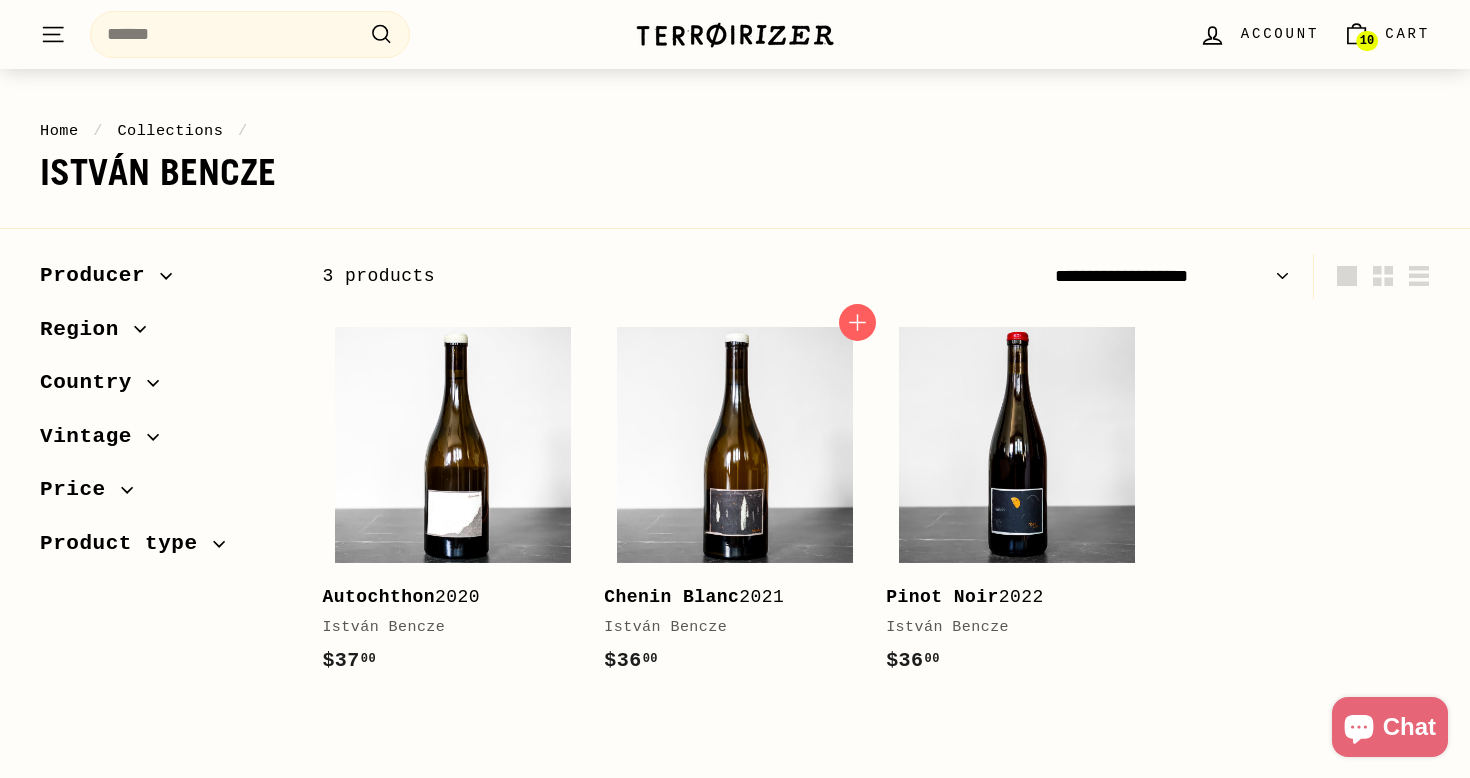 scroll, scrollTop: 77, scrollLeft: 0, axis: vertical 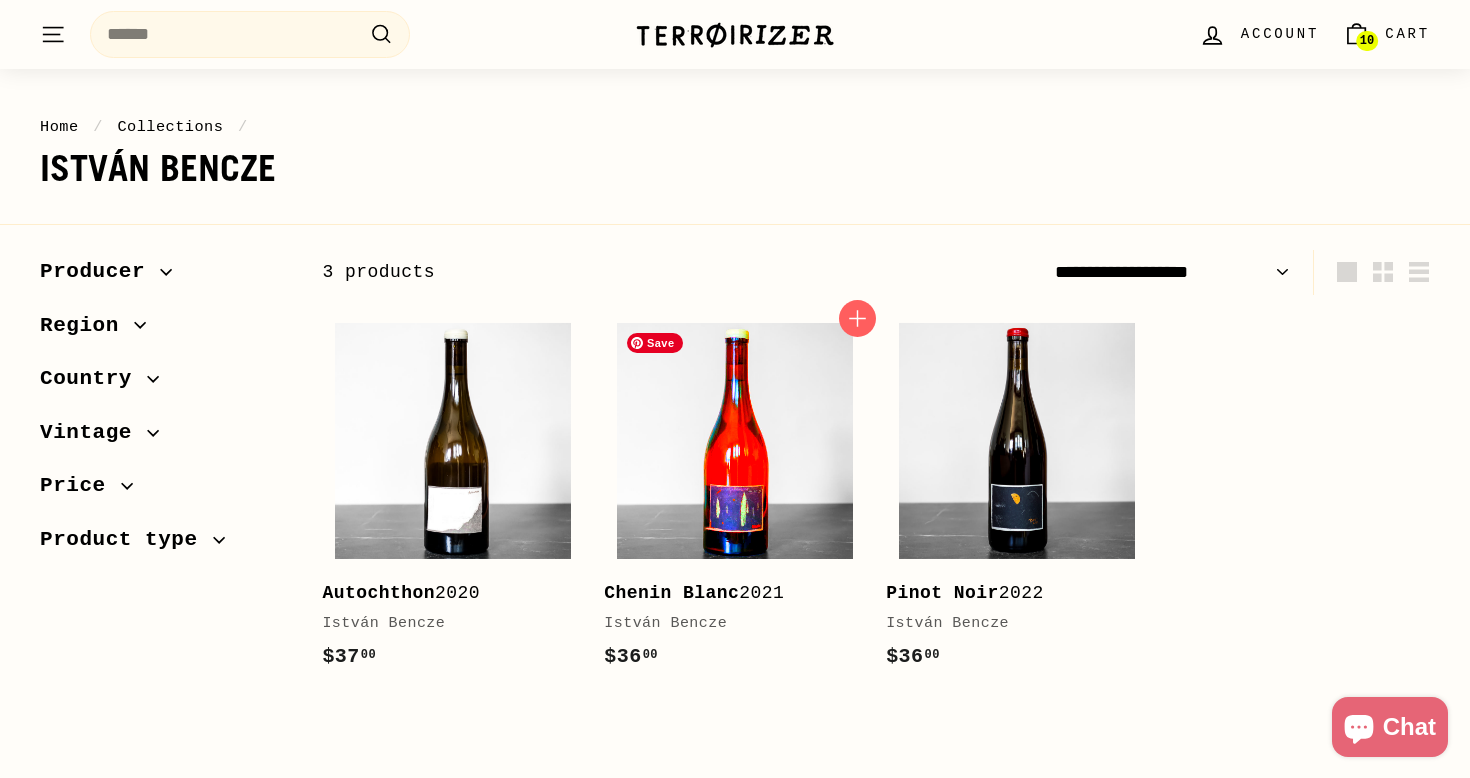 click at bounding box center [735, 441] 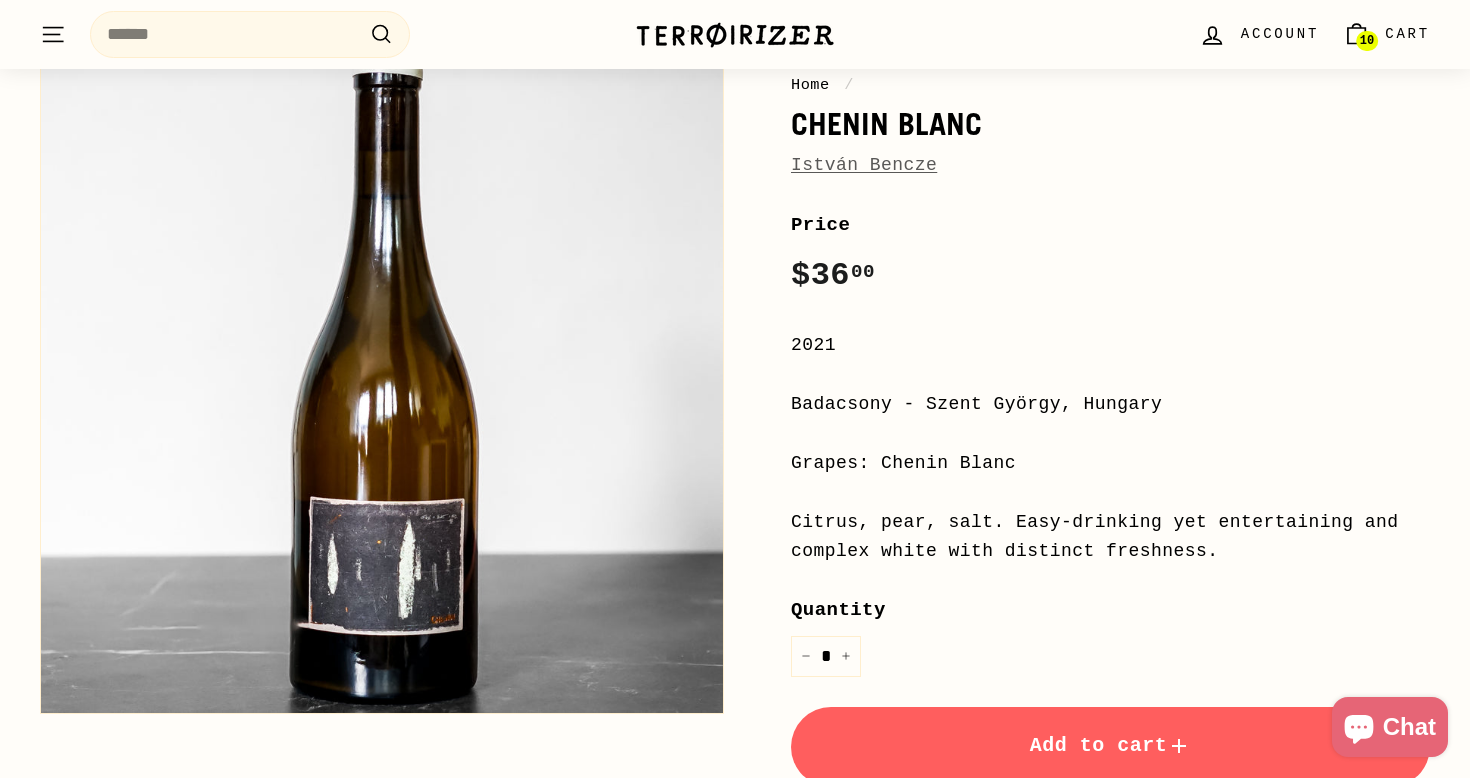 scroll, scrollTop: 250, scrollLeft: 0, axis: vertical 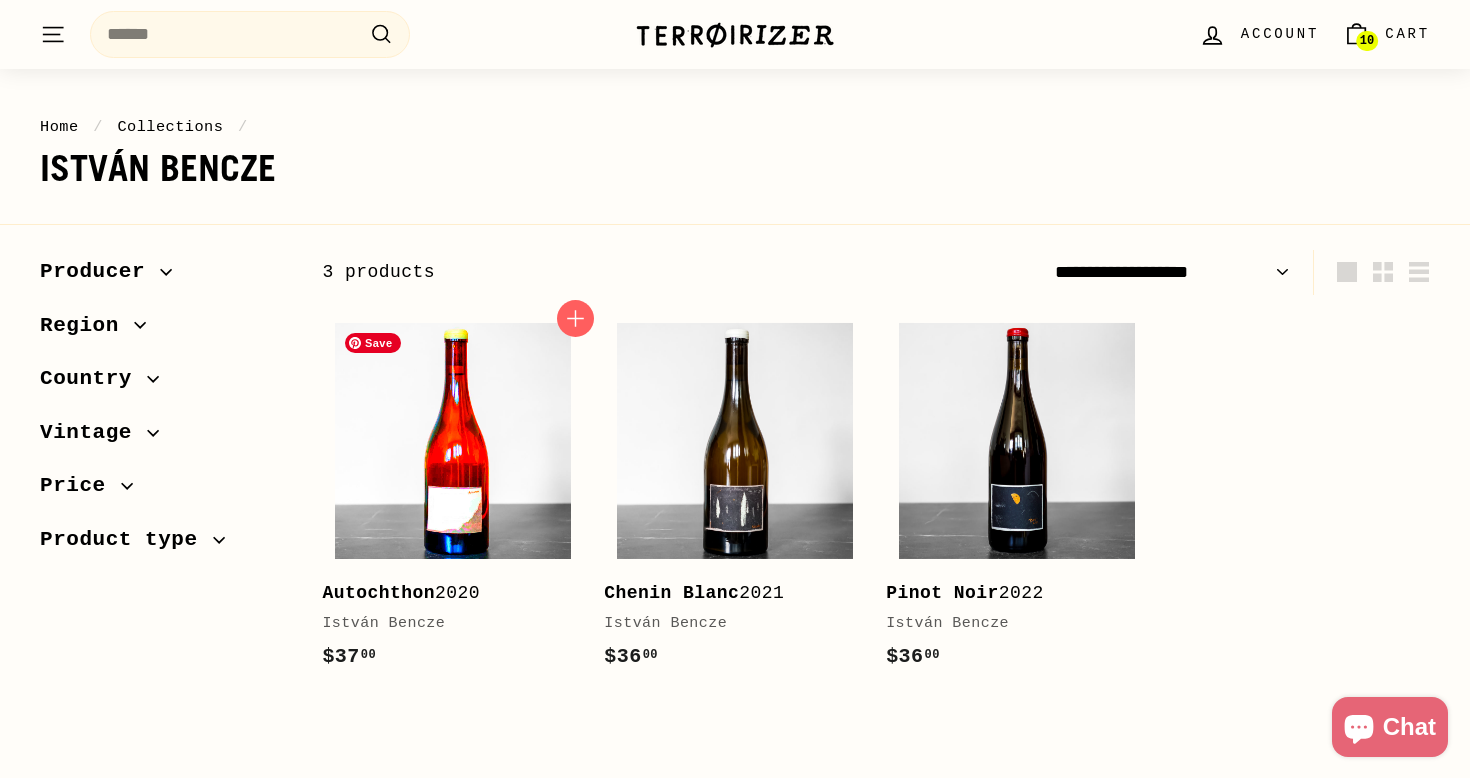 click at bounding box center (453, 441) 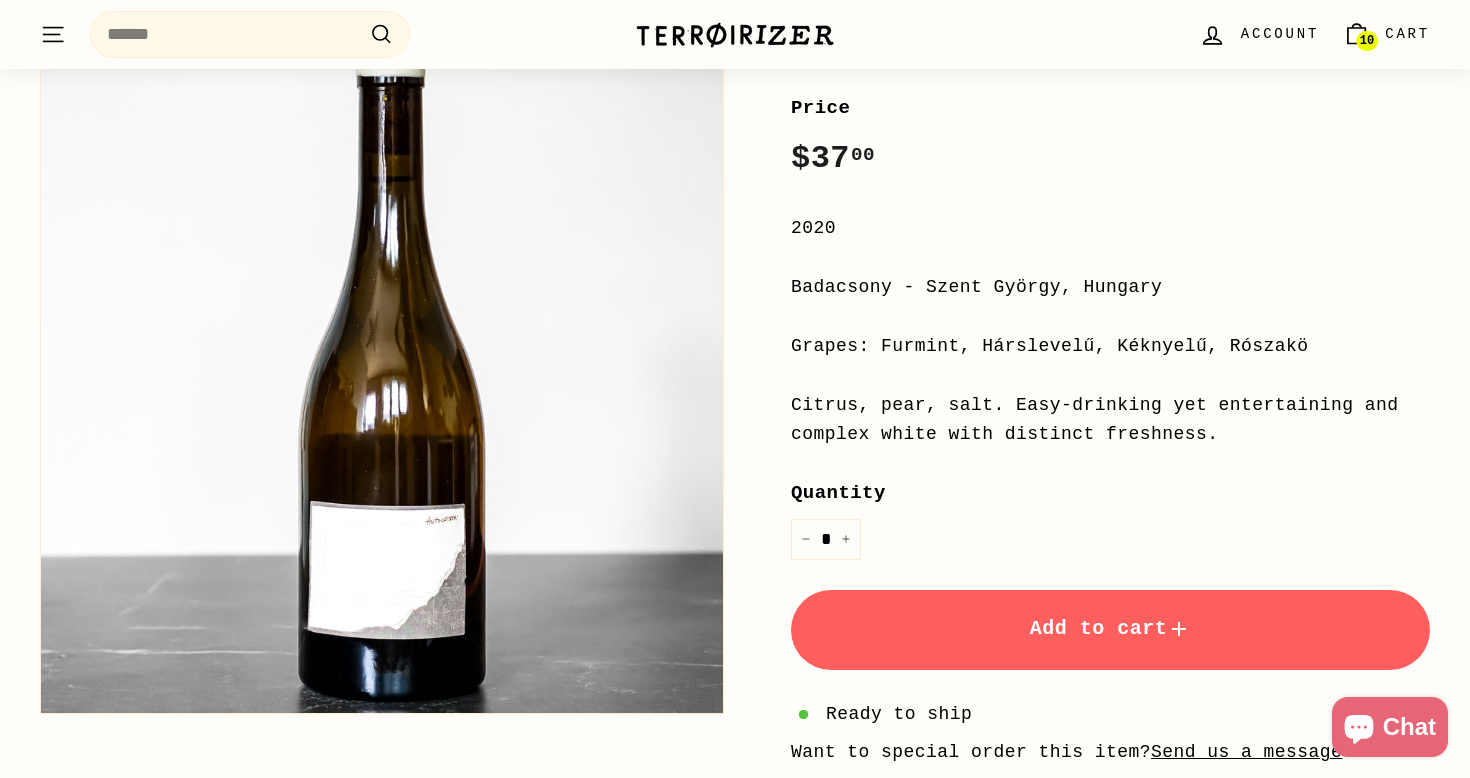 scroll, scrollTop: 346, scrollLeft: 0, axis: vertical 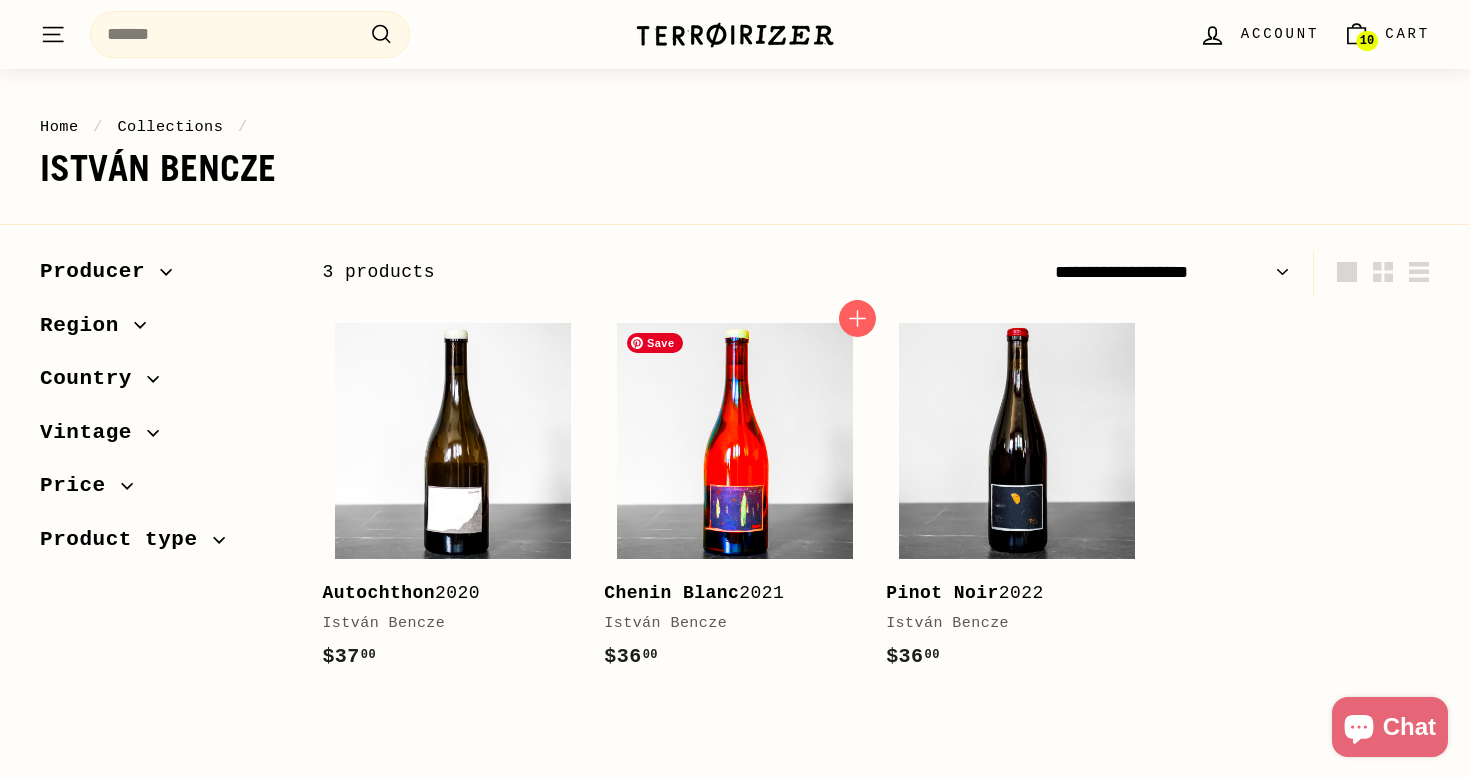 click at bounding box center [735, 441] 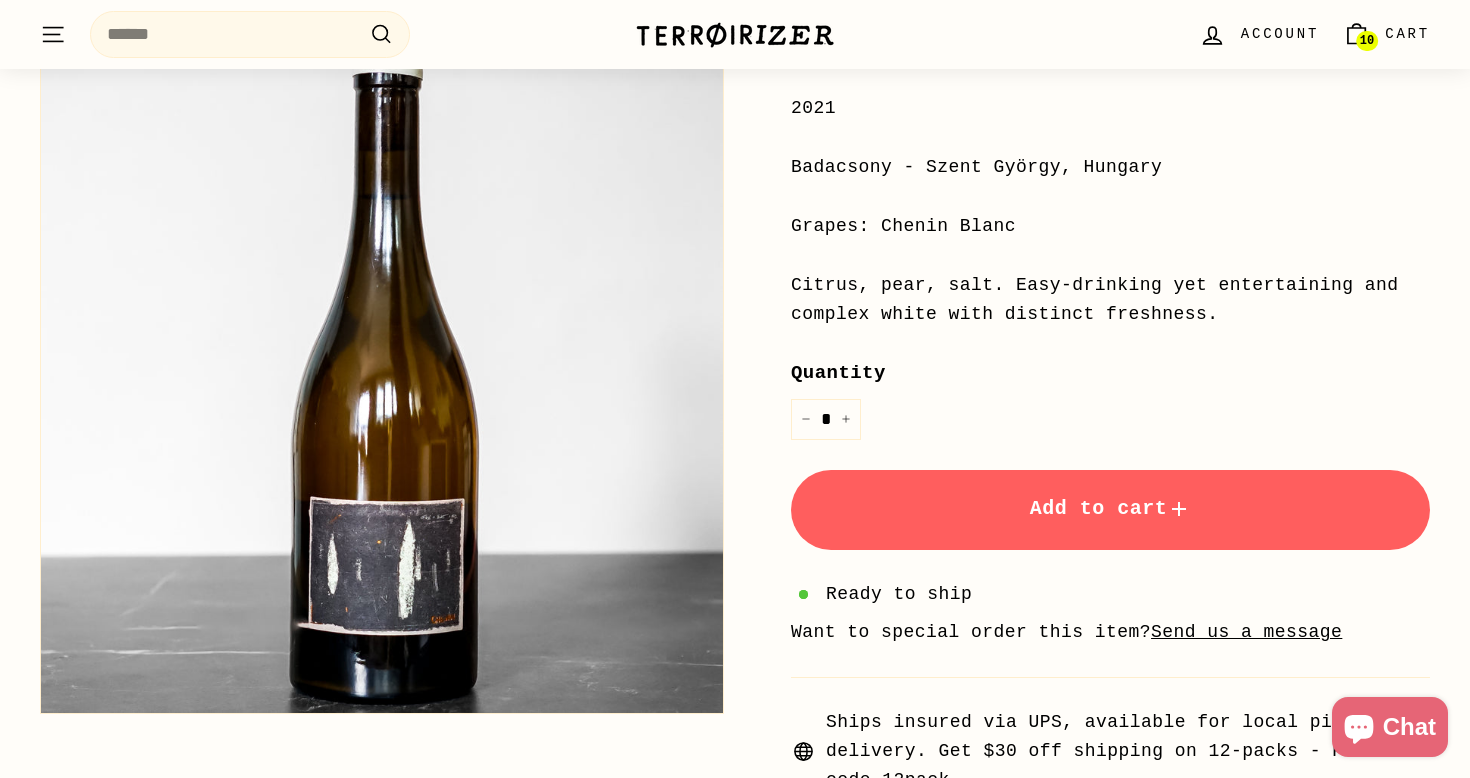 scroll, scrollTop: 462, scrollLeft: 0, axis: vertical 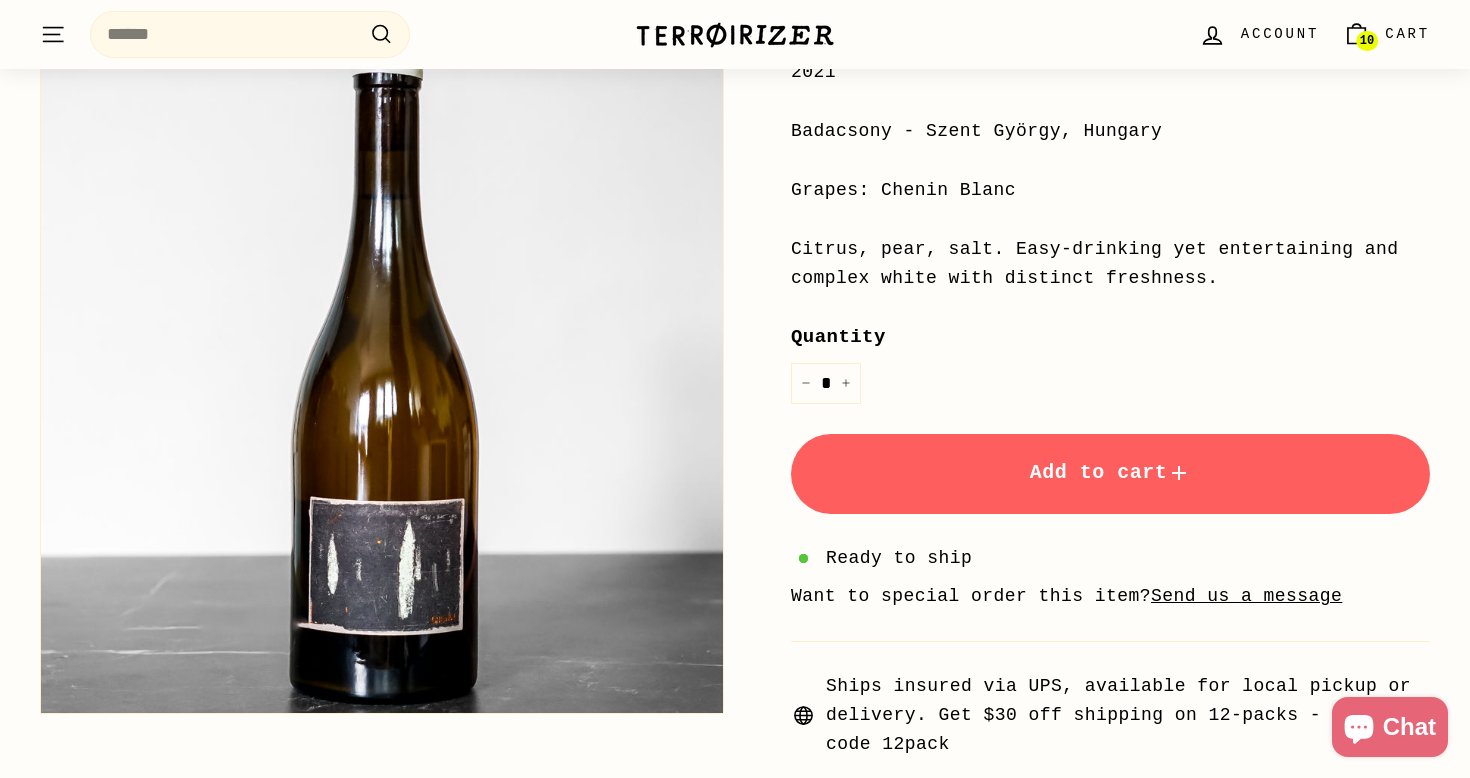 click on "Add to cart" at bounding box center (1110, 474) 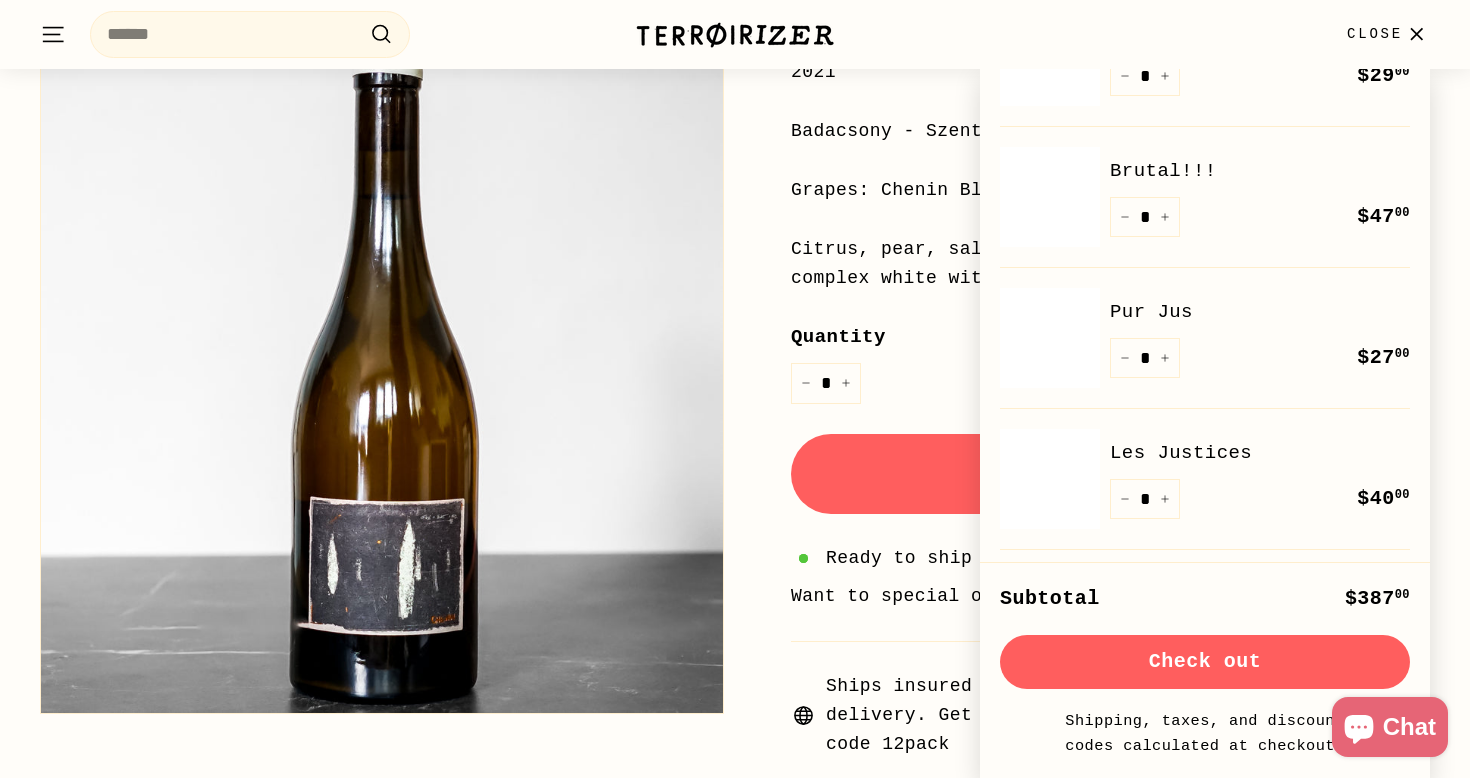 scroll, scrollTop: 799, scrollLeft: 0, axis: vertical 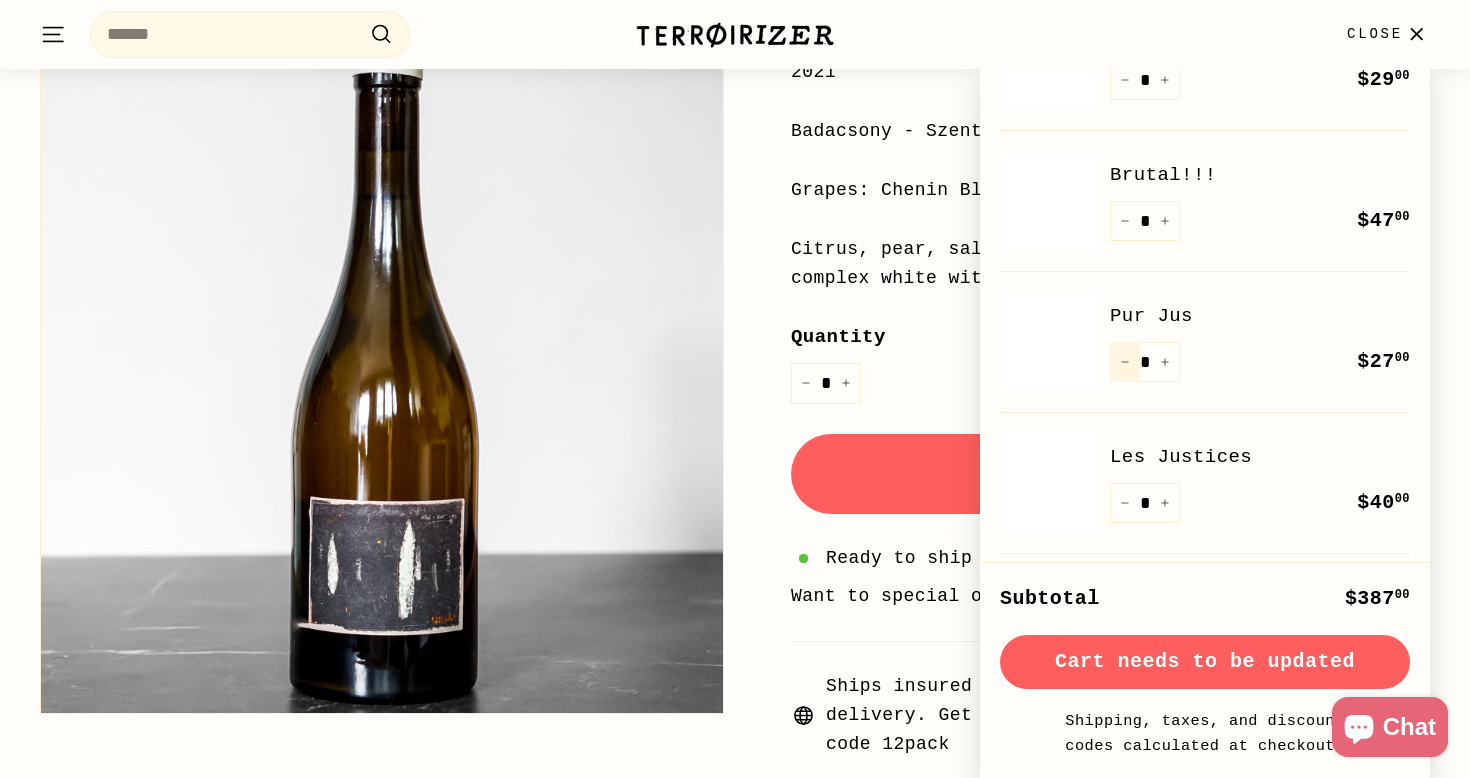 click on "−" at bounding box center [1125, 362] 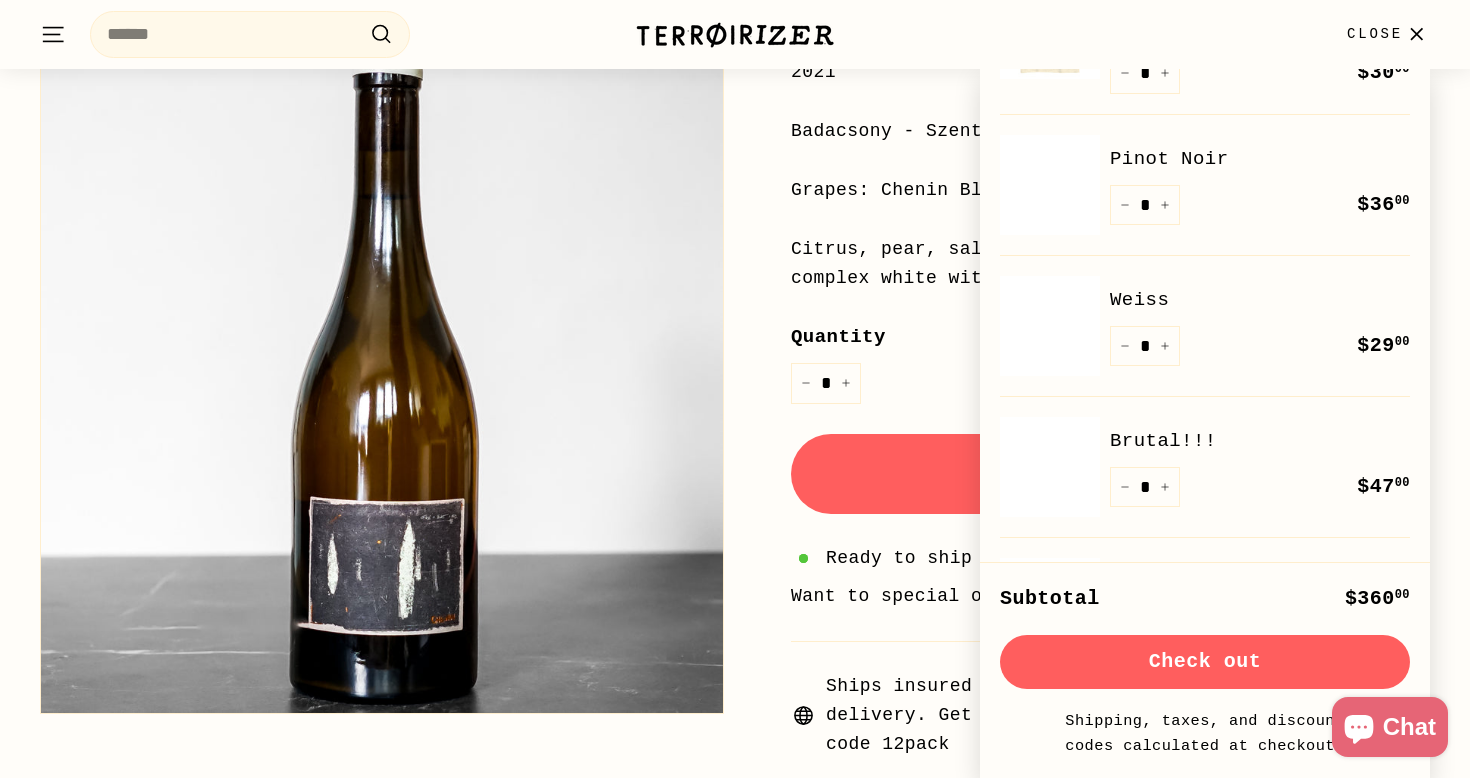 scroll, scrollTop: 511, scrollLeft: 0, axis: vertical 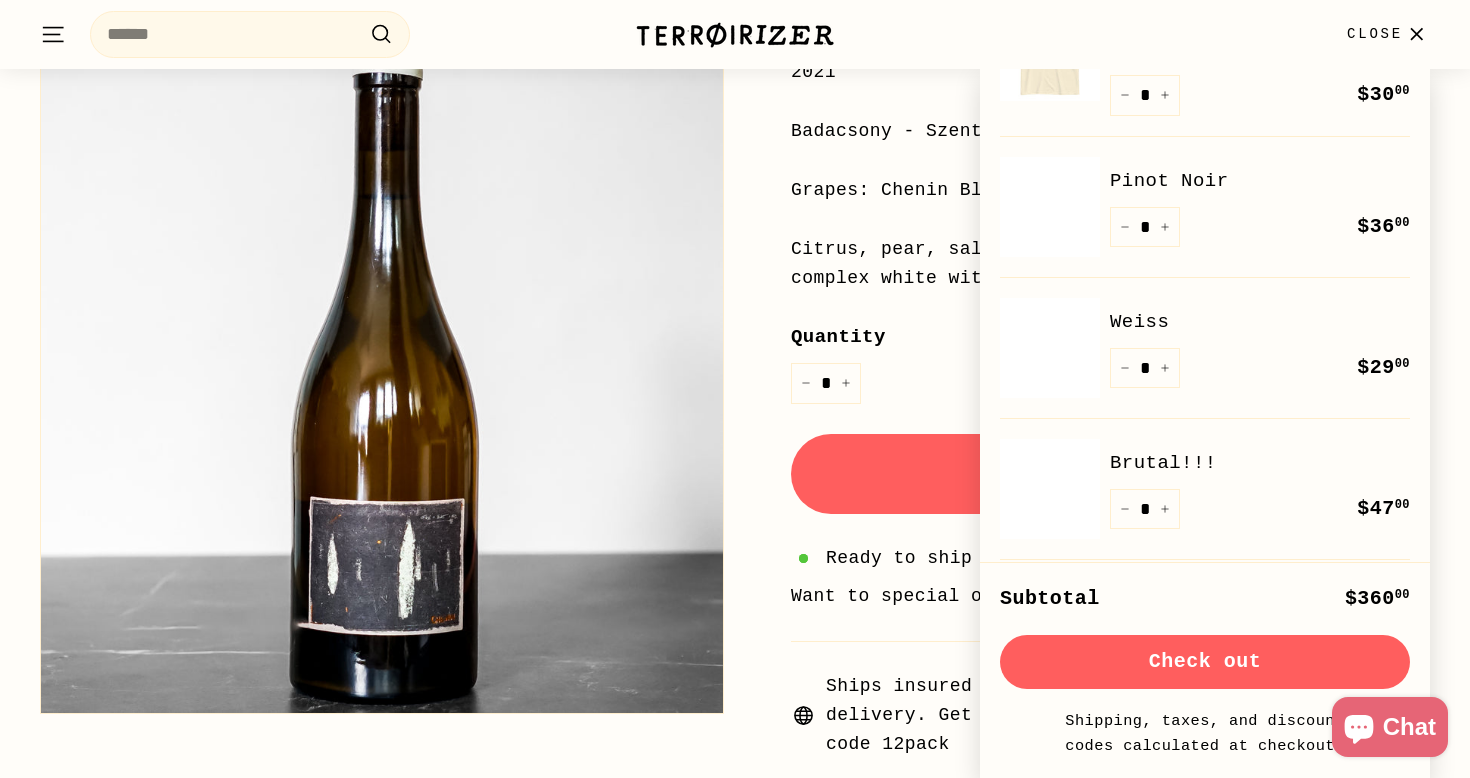 click on "Weiss" at bounding box center (1260, 322) 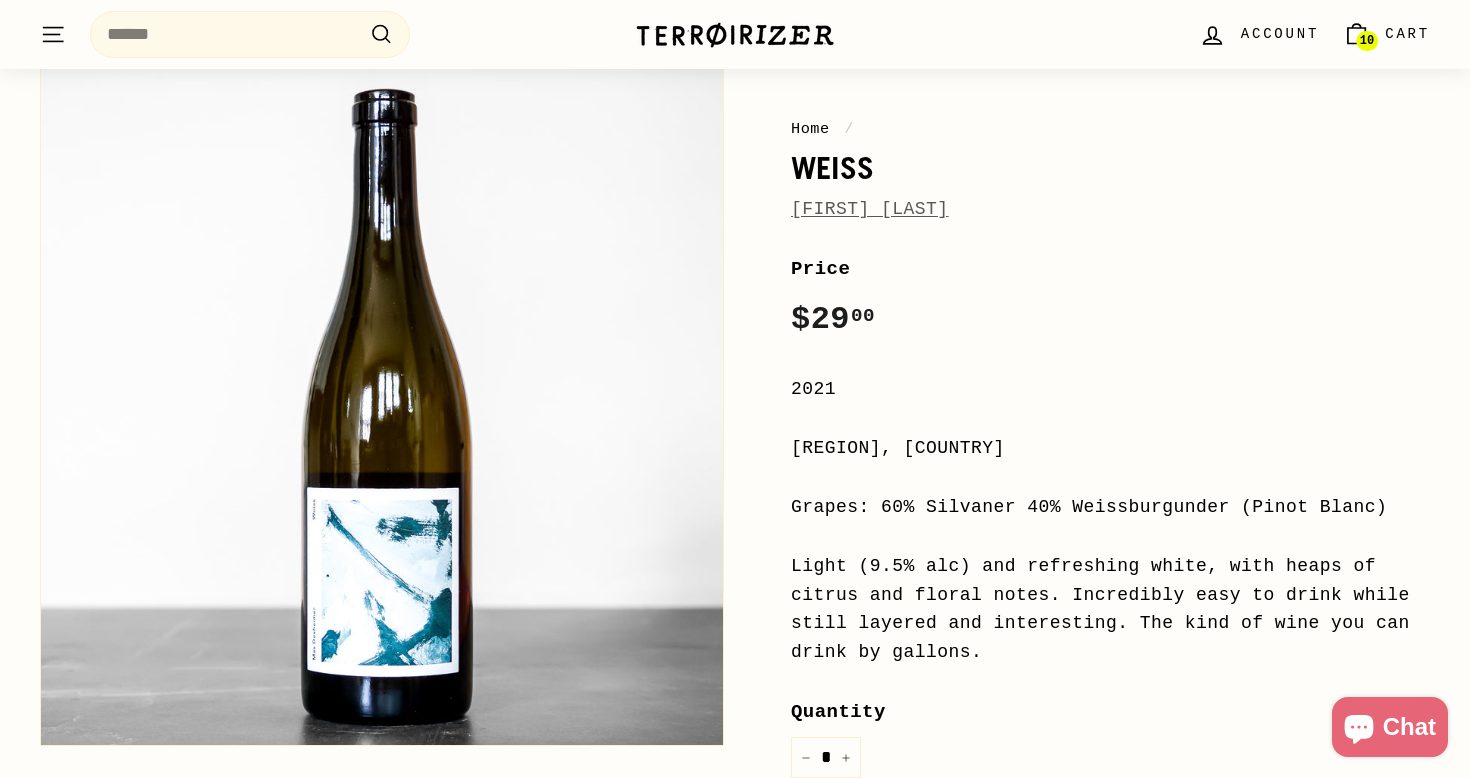 scroll, scrollTop: 143, scrollLeft: 0, axis: vertical 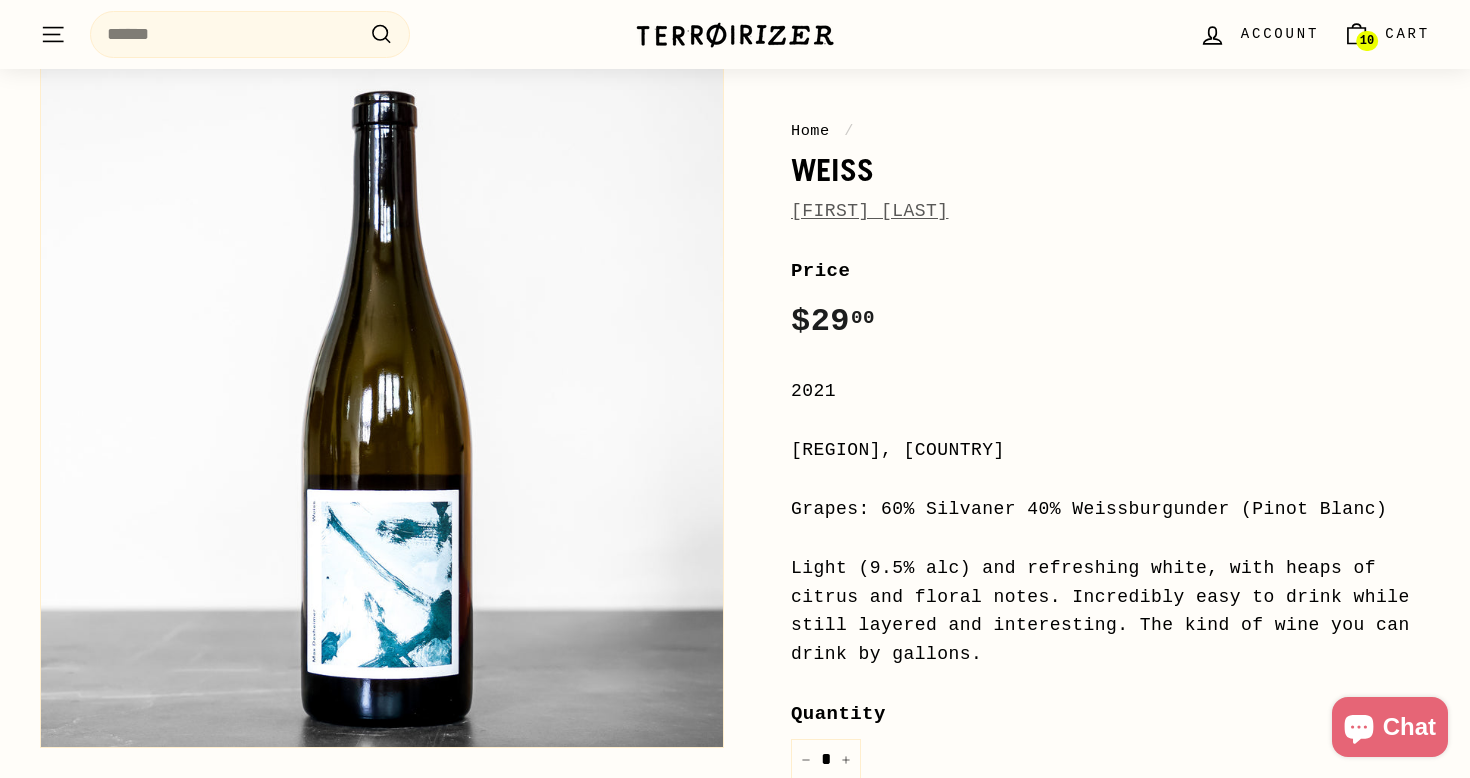 click on "Cart" at bounding box center (1407, 34) 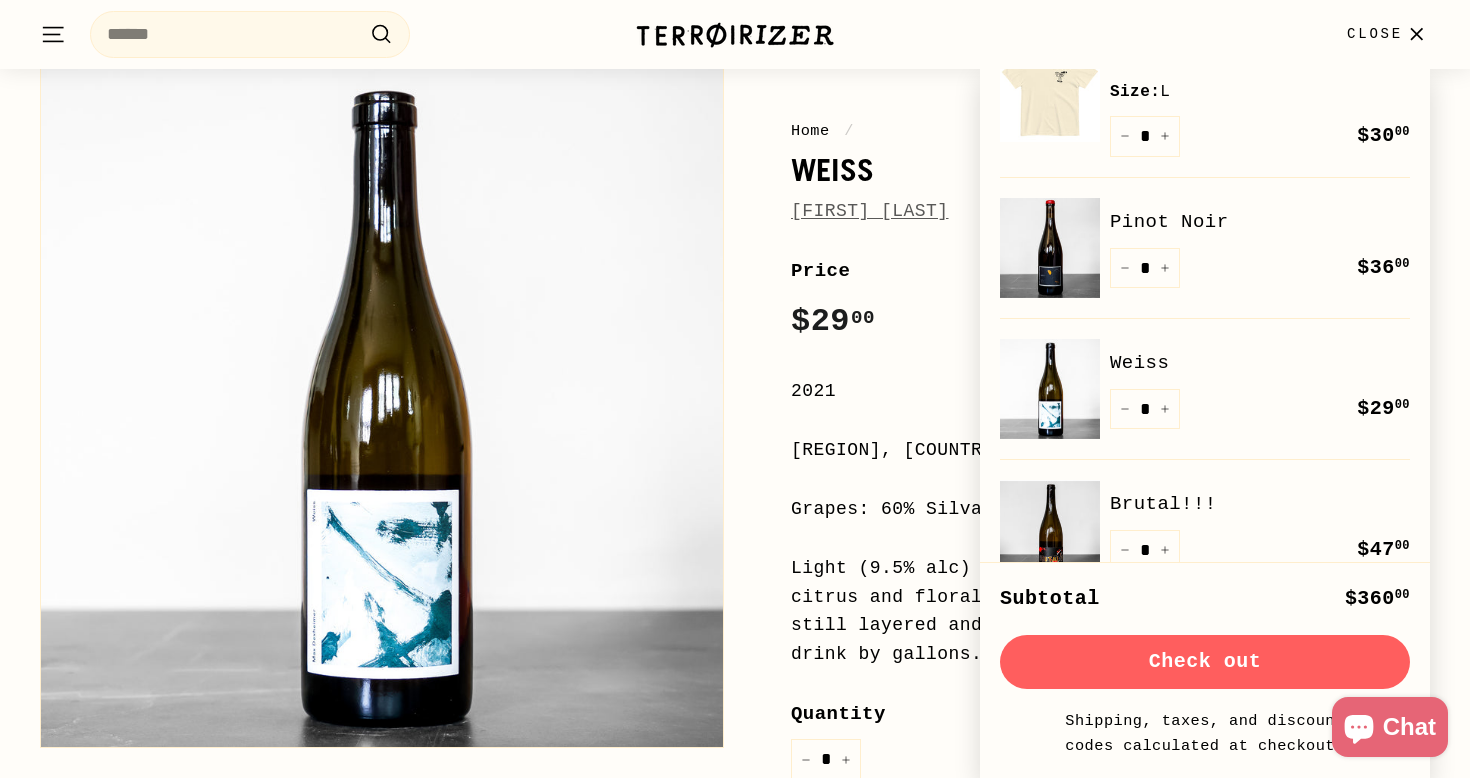 scroll, scrollTop: 472, scrollLeft: 0, axis: vertical 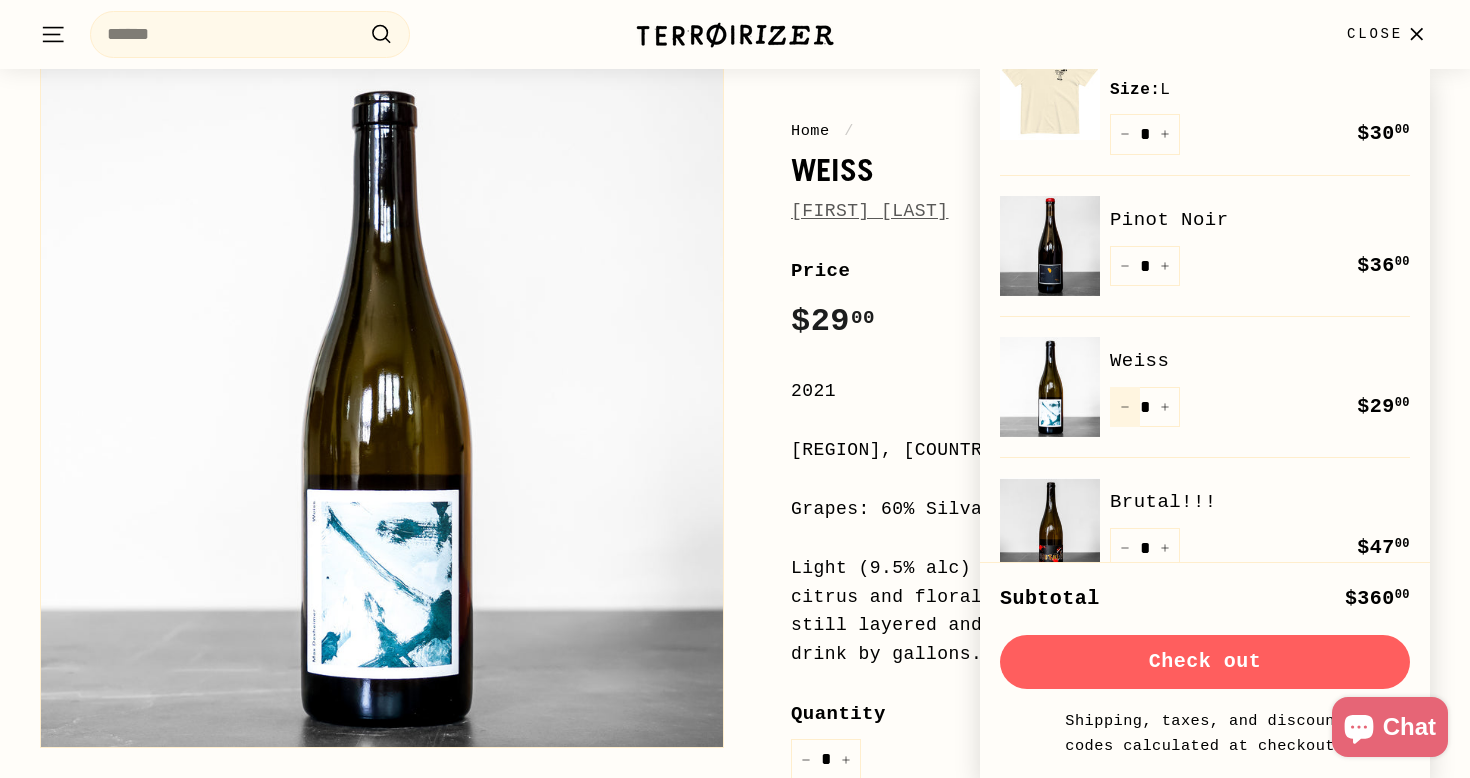 click 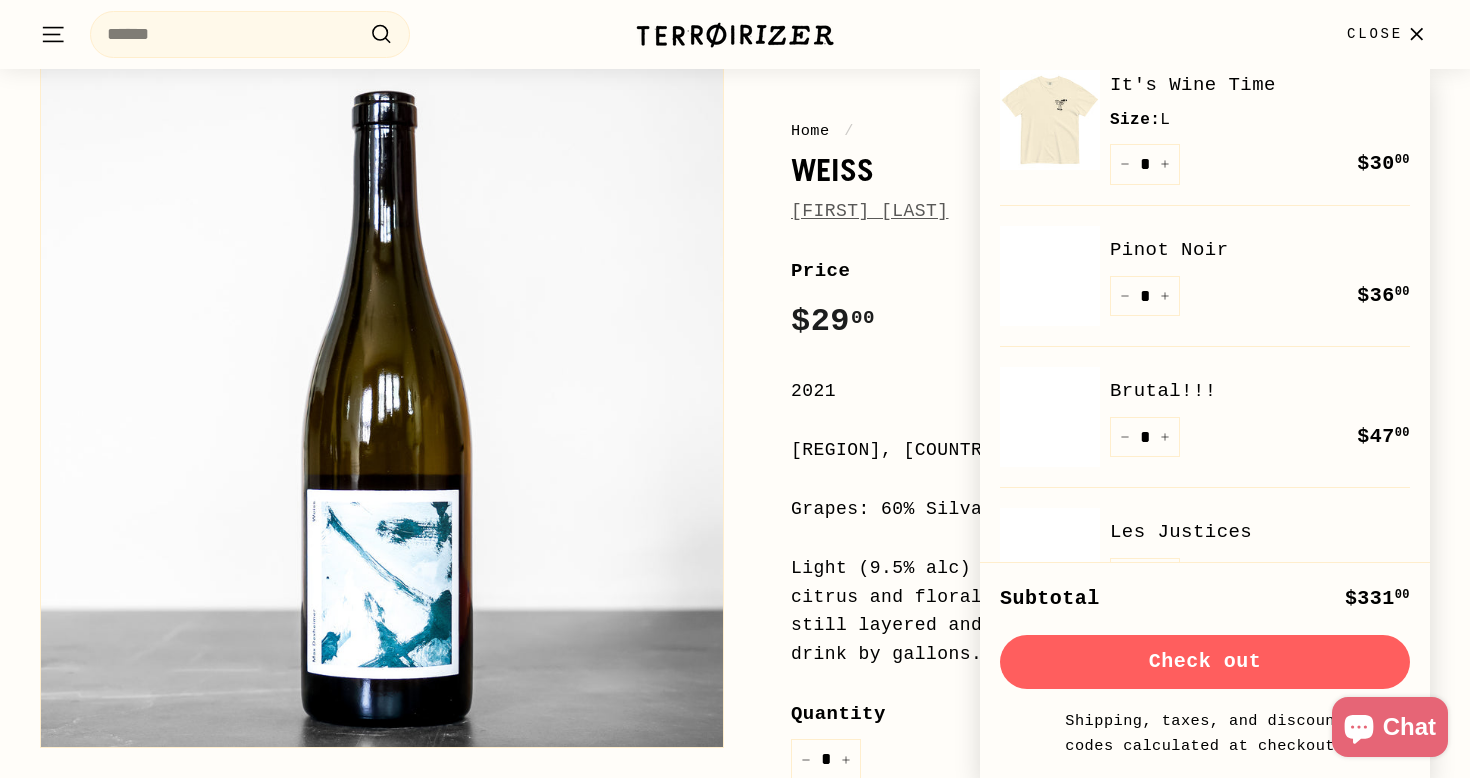 scroll, scrollTop: 440, scrollLeft: 0, axis: vertical 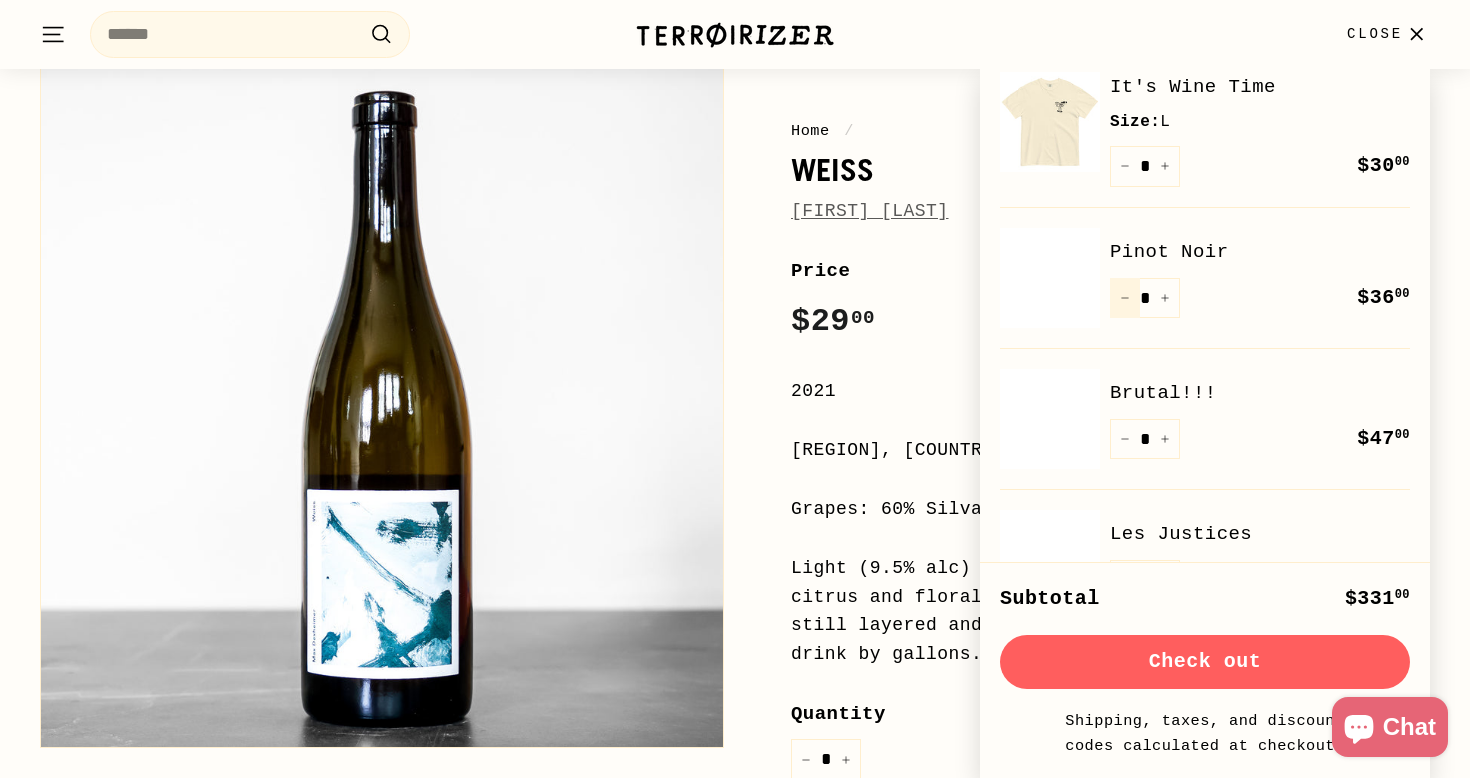 click 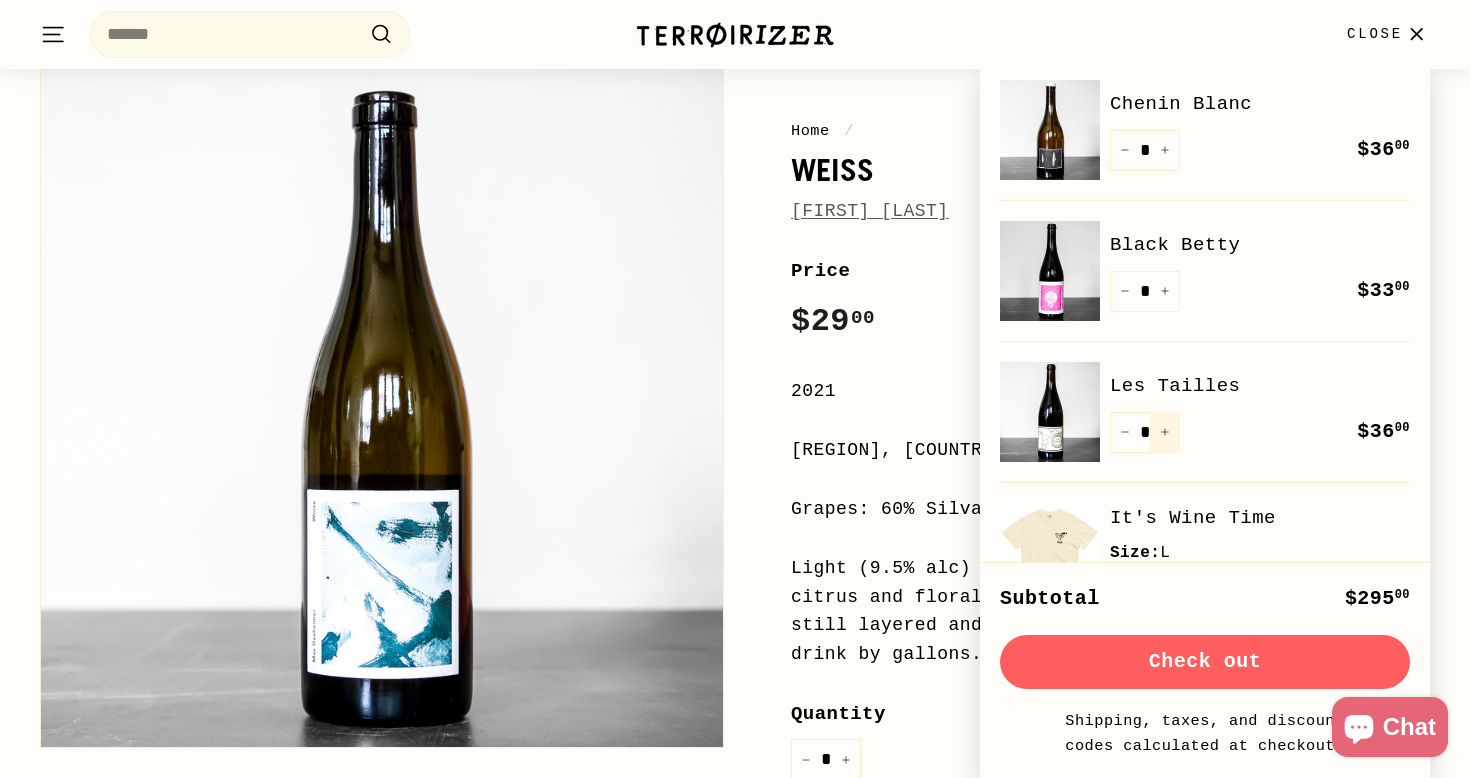 scroll, scrollTop: 0, scrollLeft: 0, axis: both 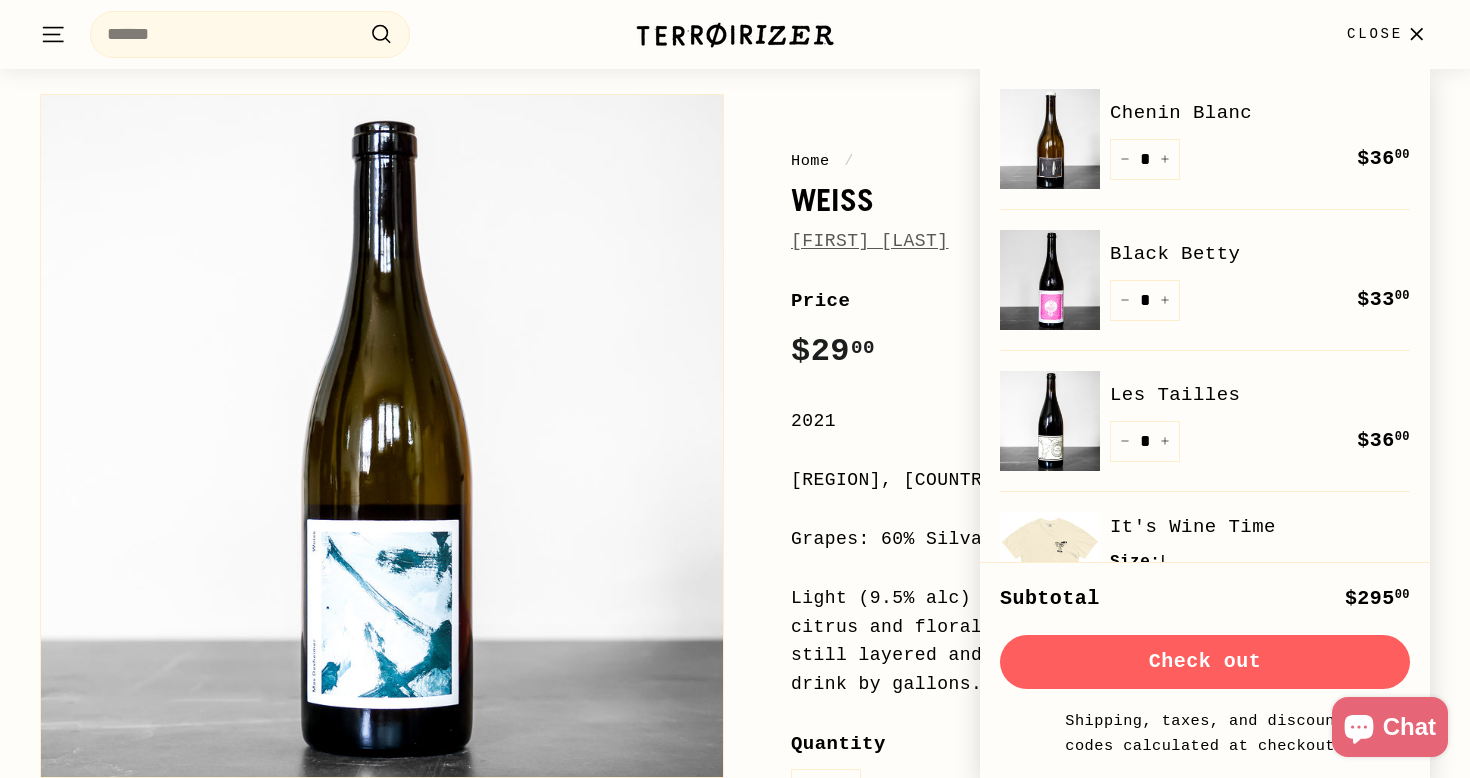 click on "Check out" at bounding box center (1205, 662) 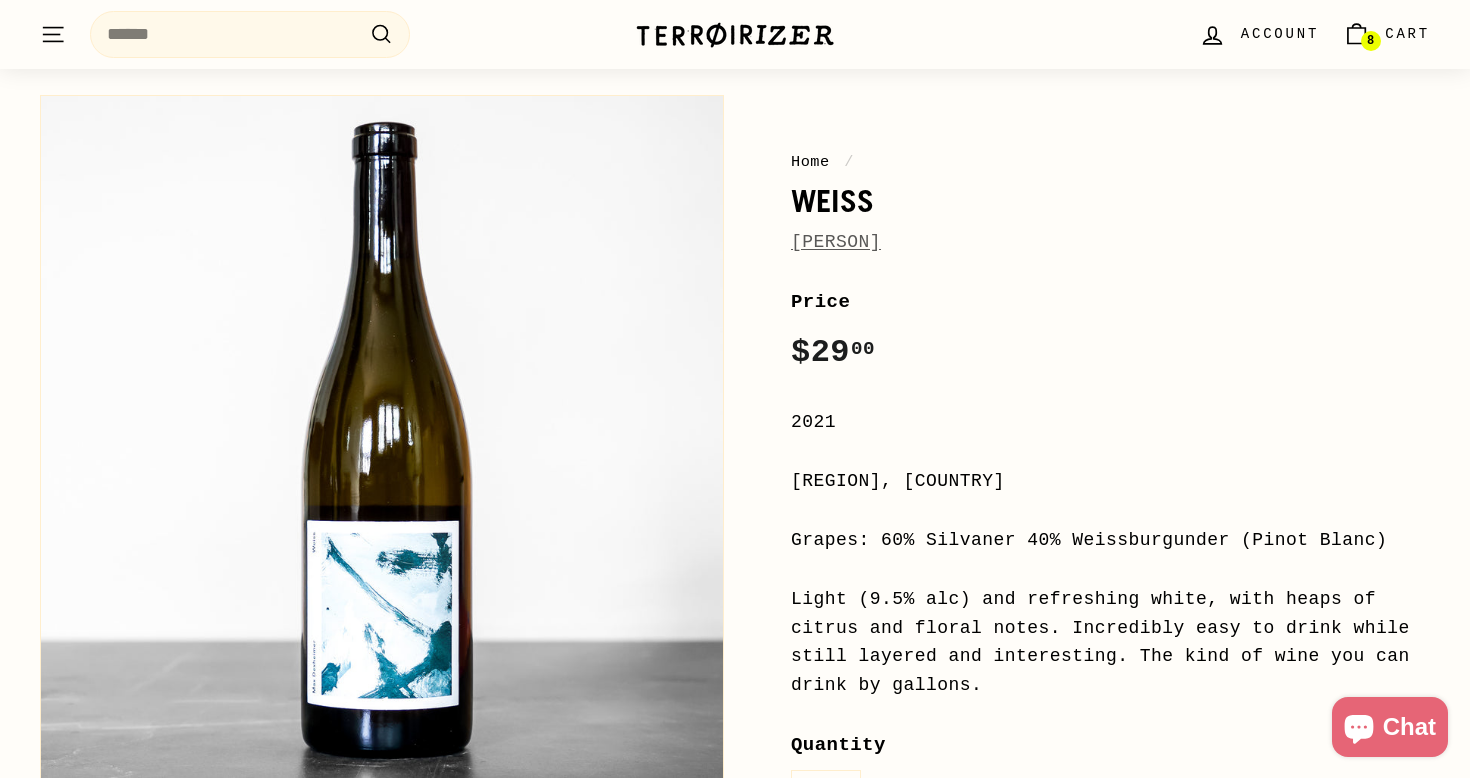 scroll, scrollTop: 113, scrollLeft: 0, axis: vertical 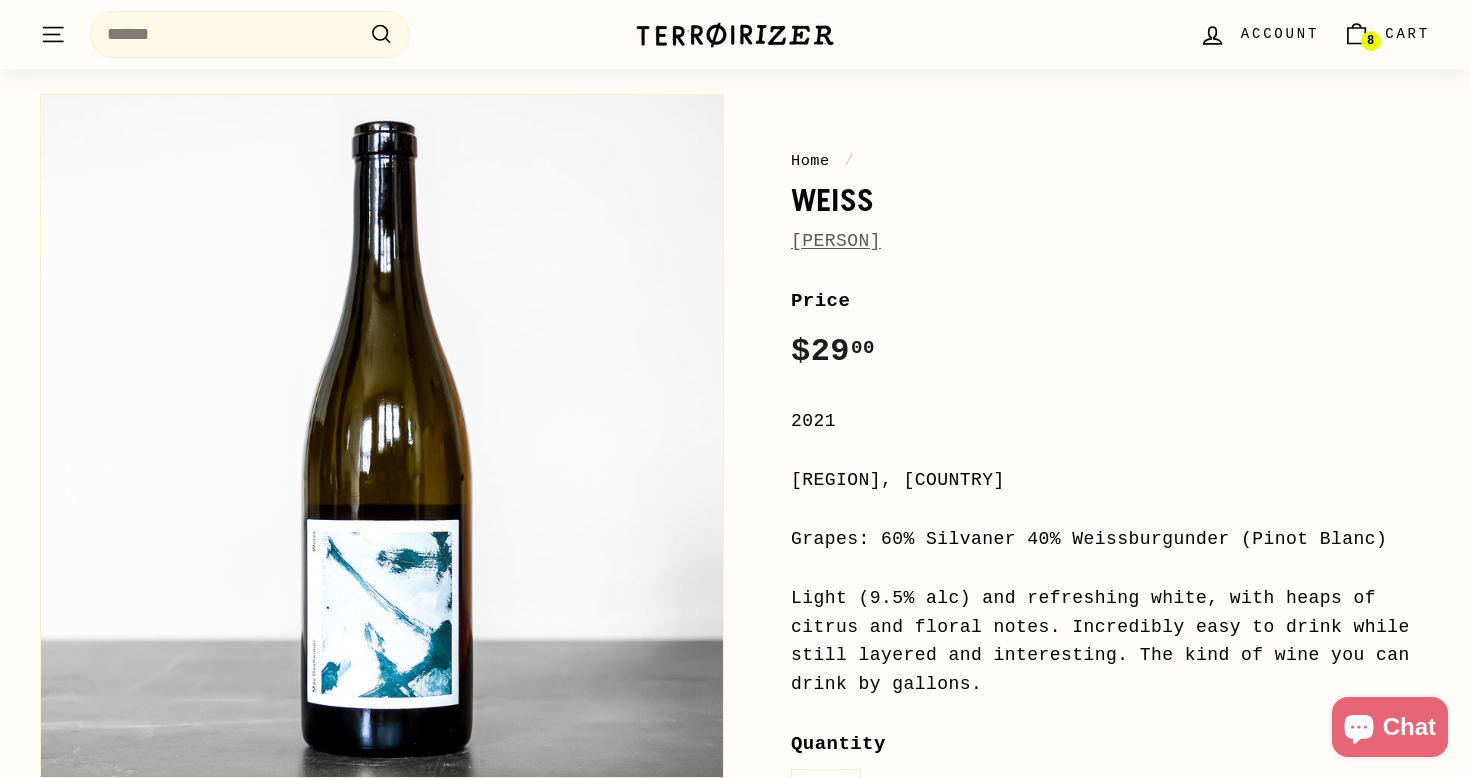 click on "Cart" at bounding box center [1407, 34] 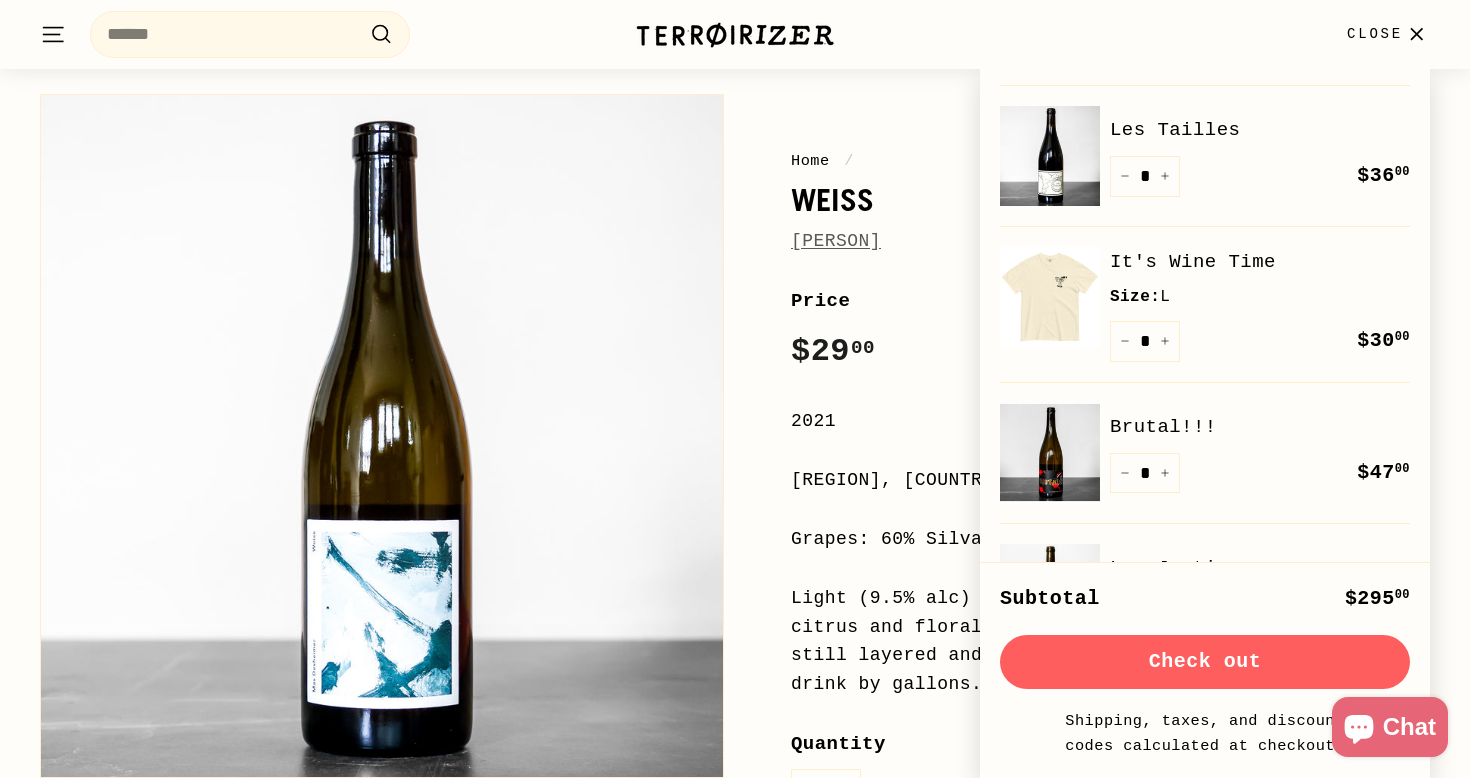 scroll, scrollTop: 0, scrollLeft: 0, axis: both 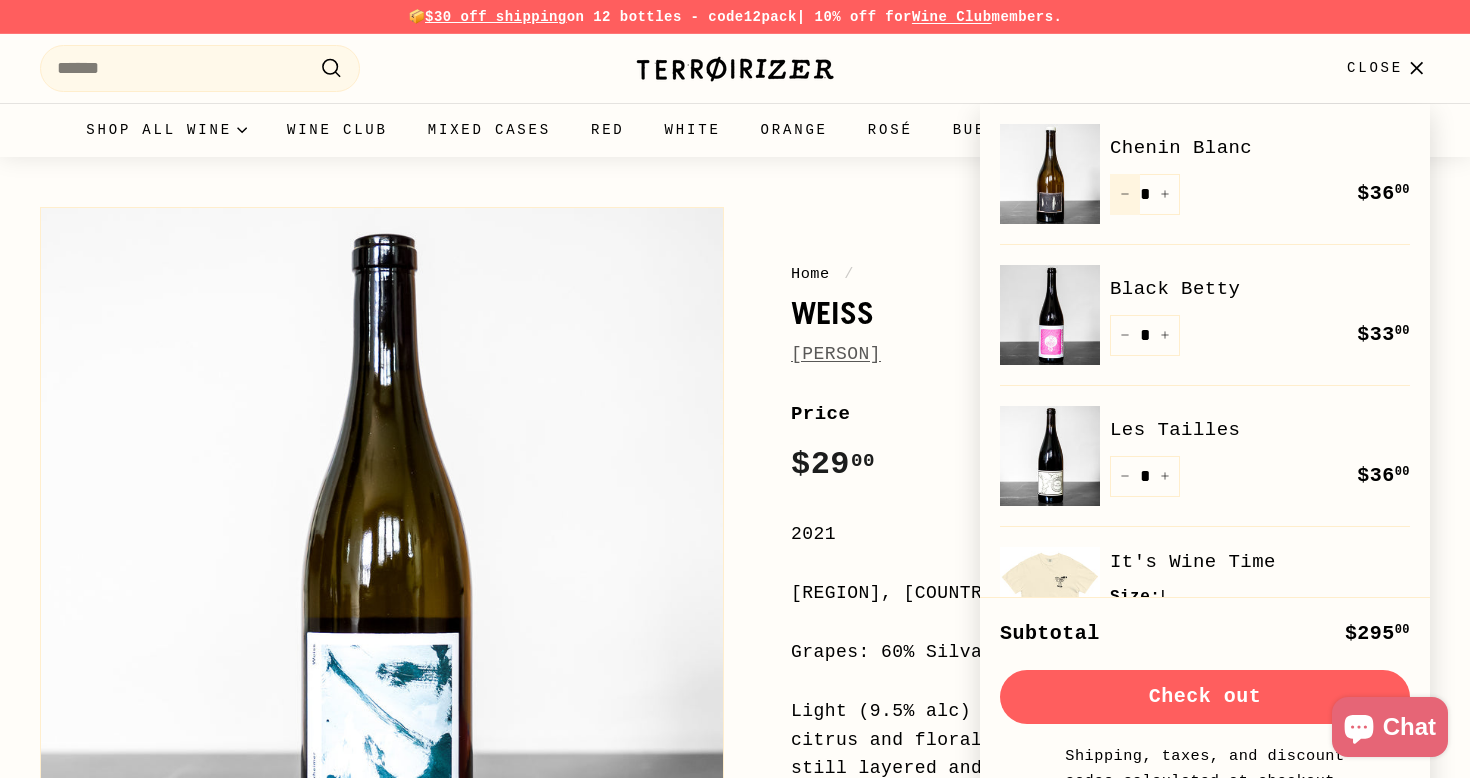 click on "−" at bounding box center (1125, 194) 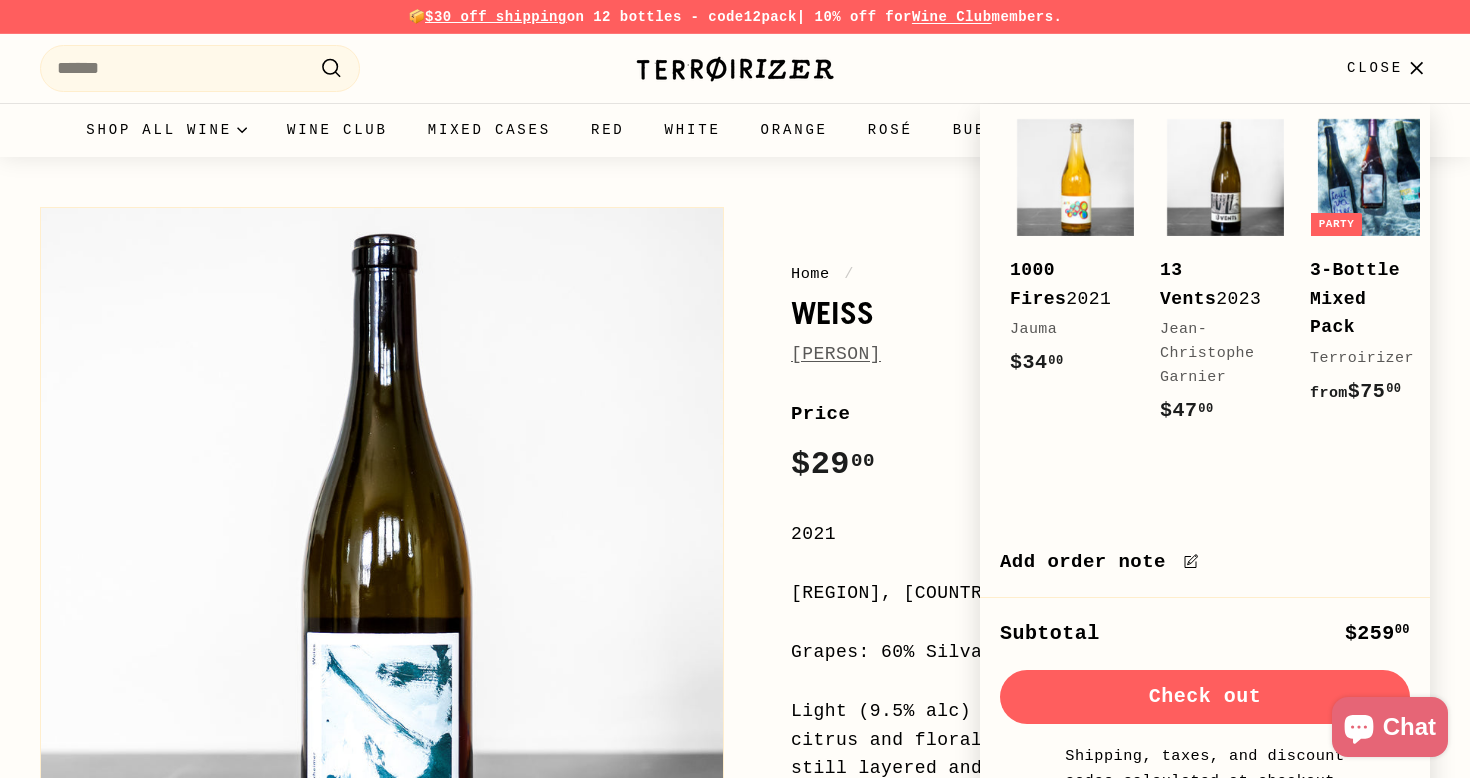 scroll, scrollTop: 1087, scrollLeft: 0, axis: vertical 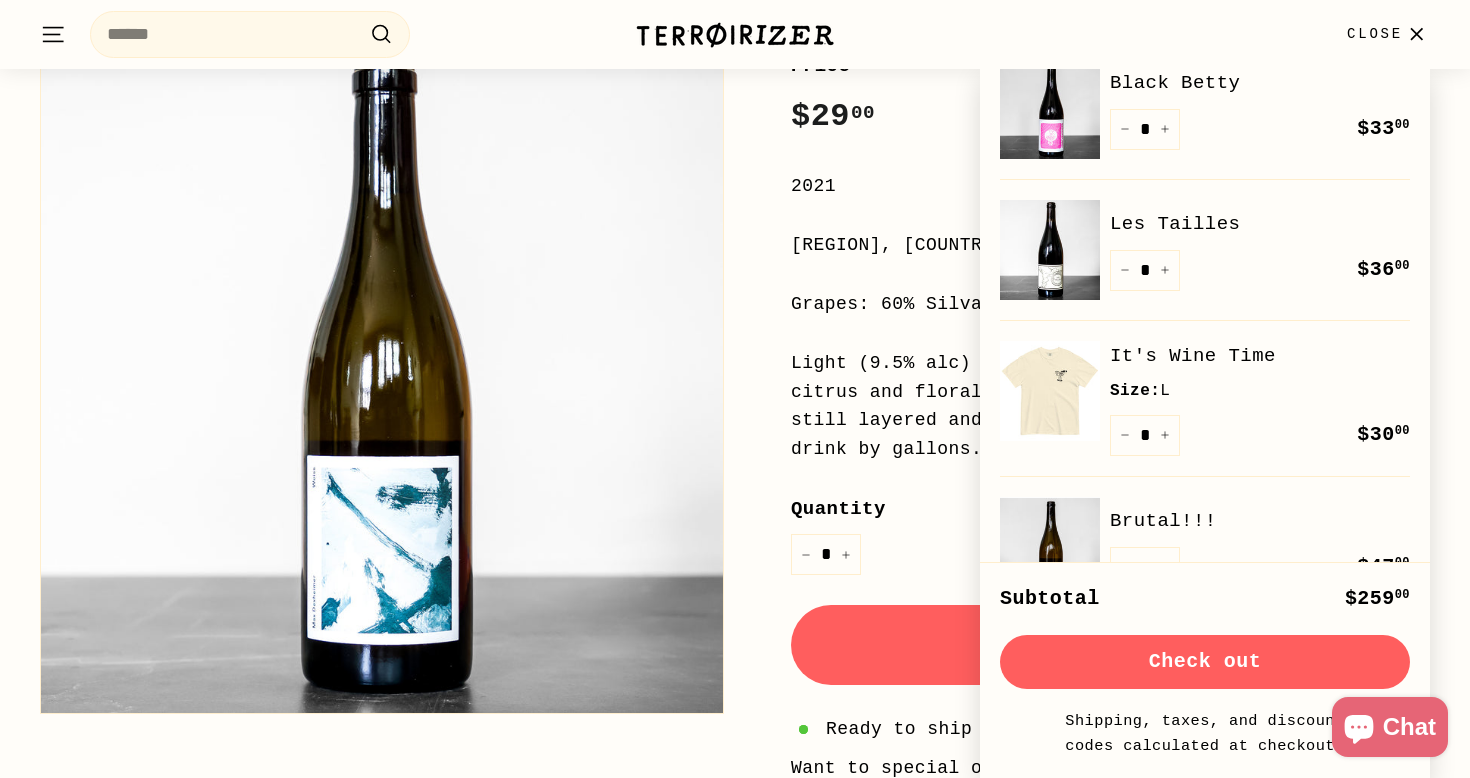 click on "Check out" at bounding box center [1205, 662] 